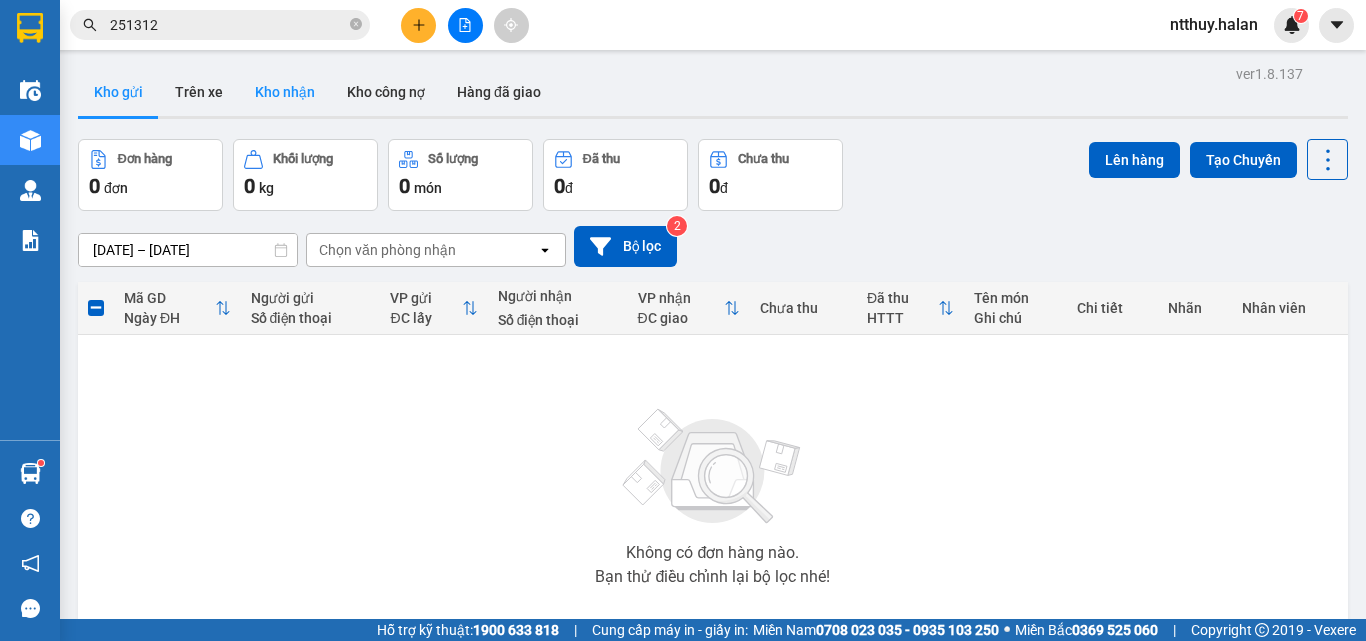 scroll, scrollTop: 0, scrollLeft: 0, axis: both 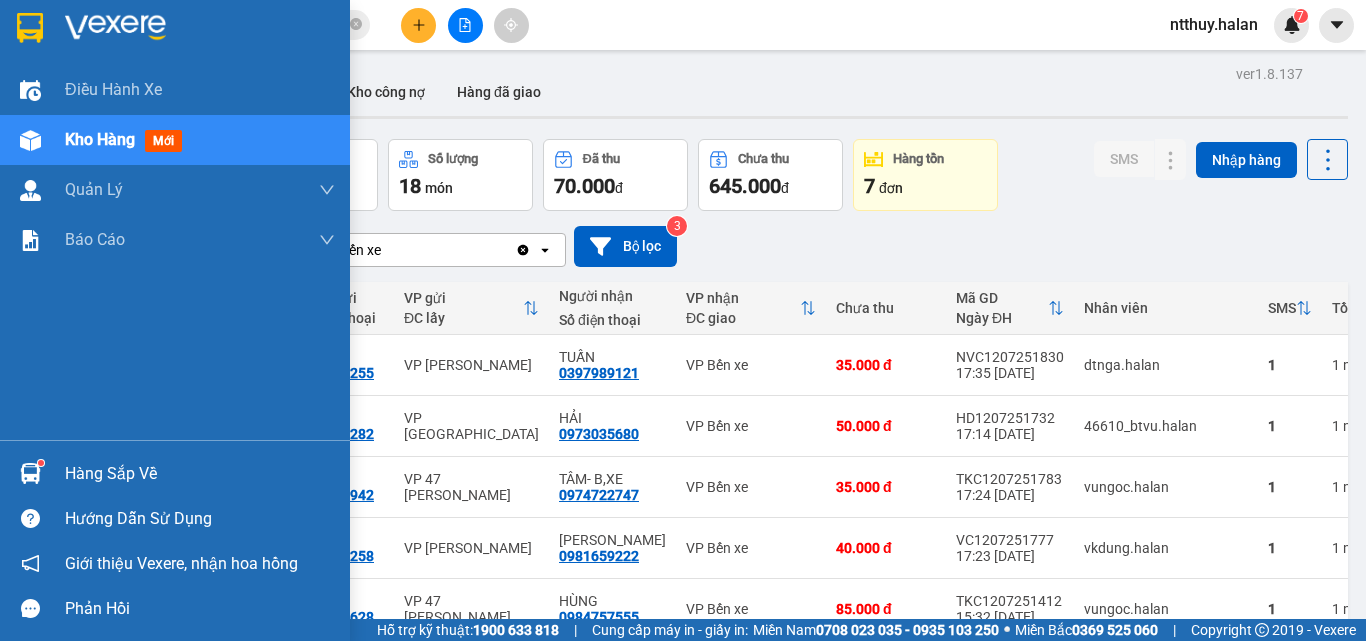 click on "Hàng sắp về" at bounding box center (200, 474) 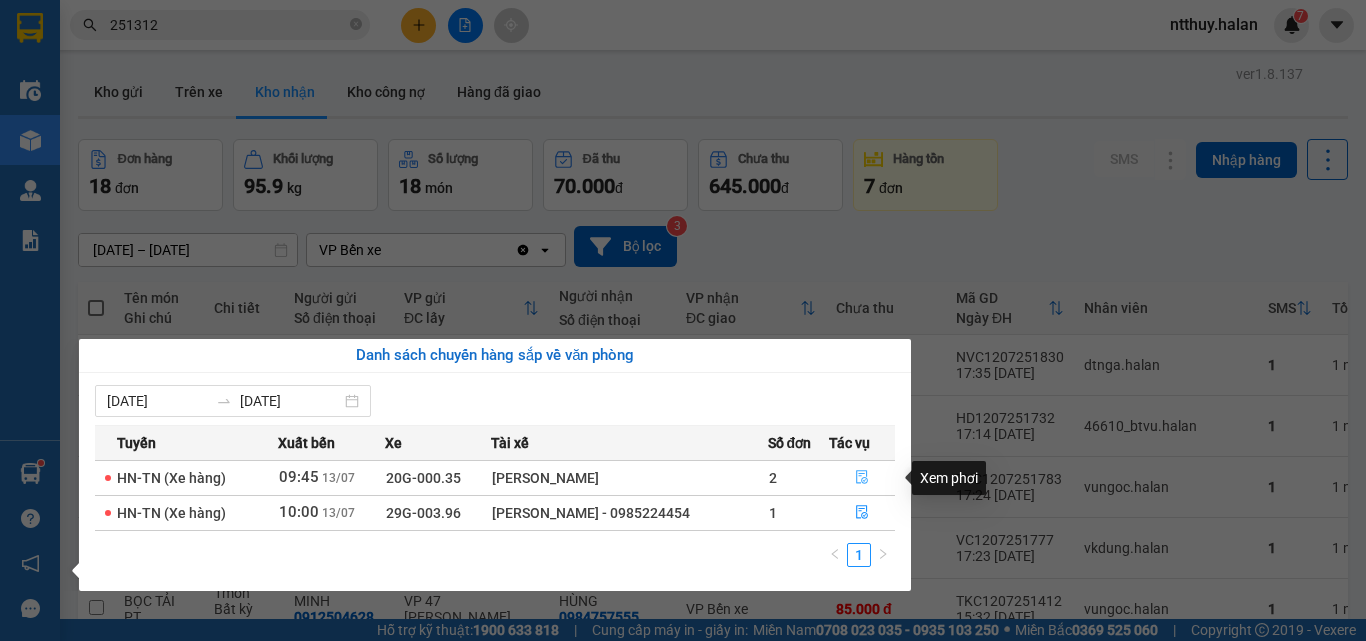 click 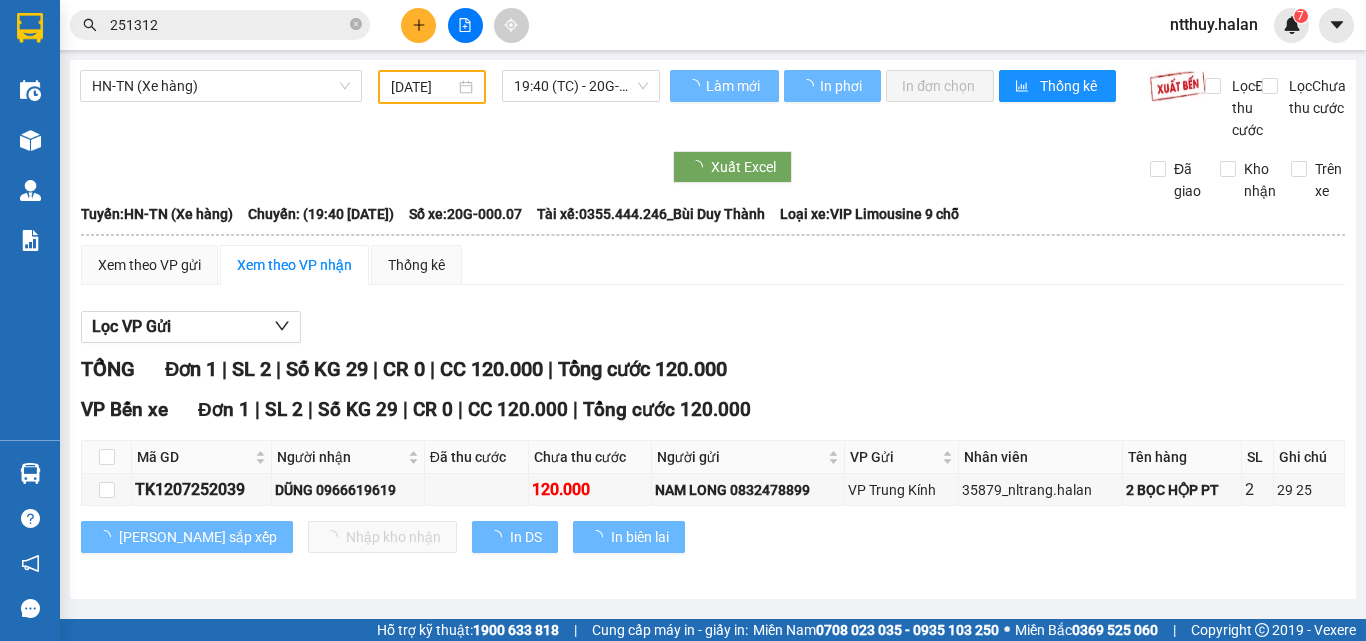 type on "[DATE]" 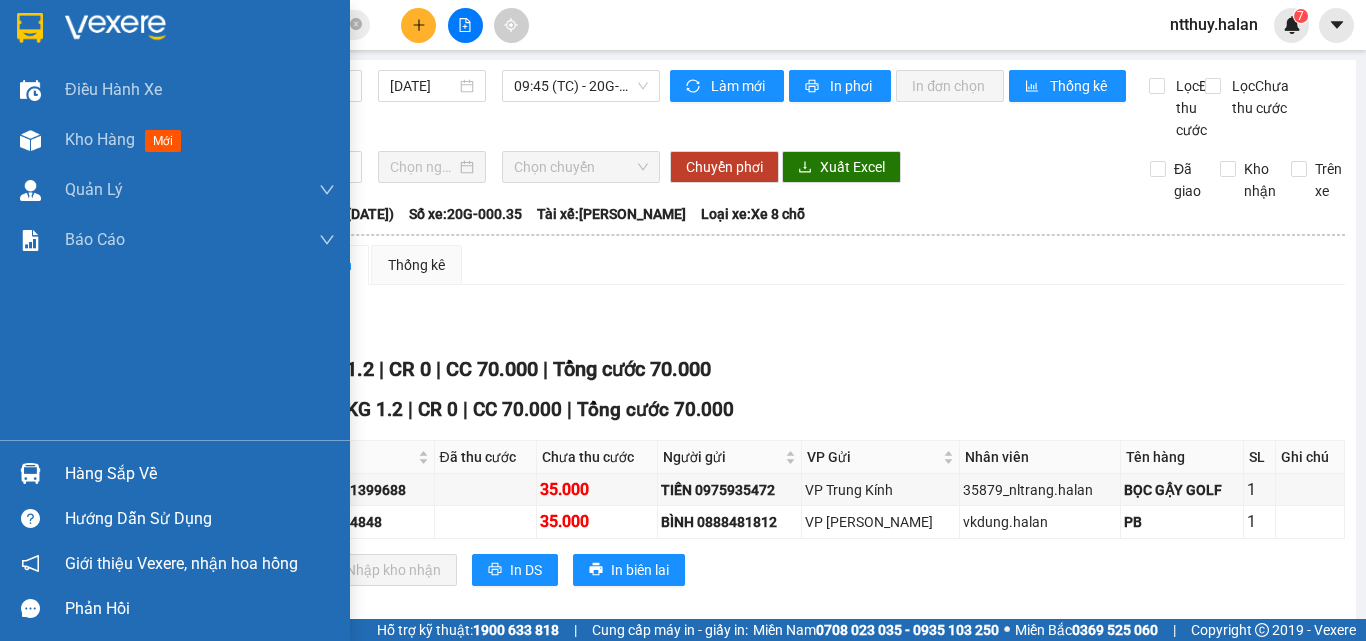 click on "Hàng sắp về" at bounding box center [200, 474] 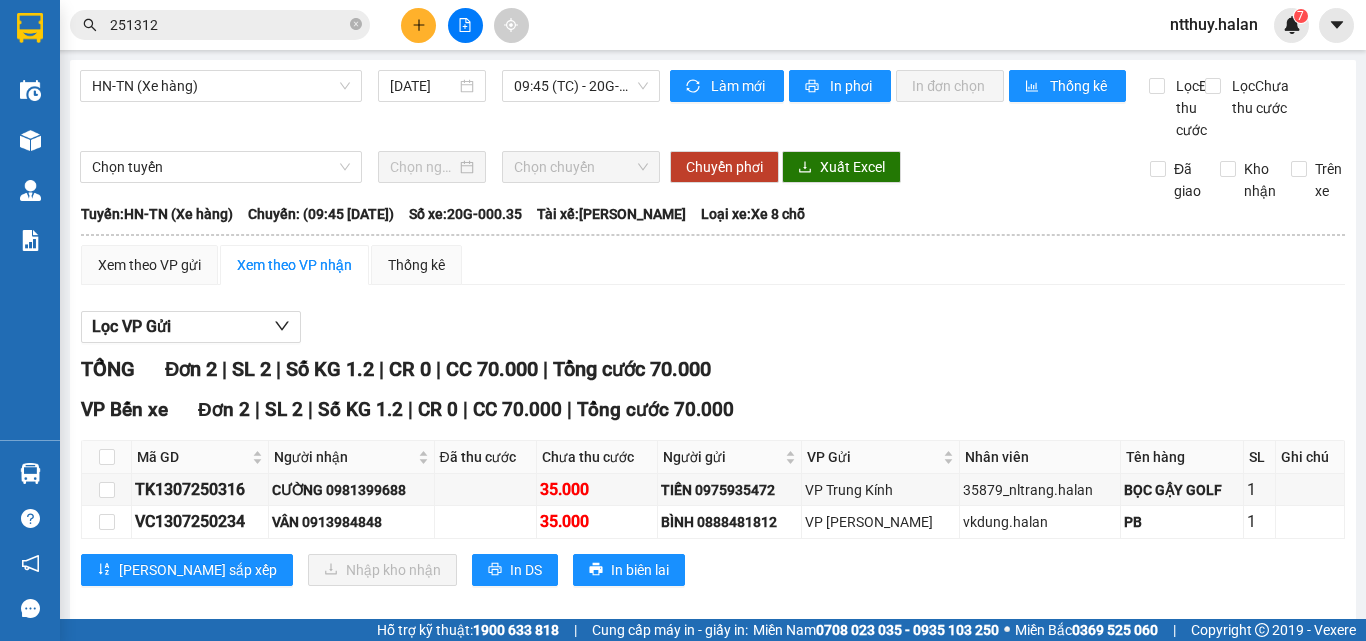 click on "Kết quả tìm kiếm ( 171 )  Bộ lọc  Mã ĐH Trạng thái Món hàng Thu hộ Tổng cước Chưa cước Nhãn Người gửi VP Gửi Người nhận VP Nhận NT1207 251312 15:02 - 12/07 VP Nhận   29D-326.62 18:16 - 12/07 hộp lk SL:  1 35.000 35.000 0367826588 LINH KIỆN 88 VP Nguyễn Trãi 0971444606 KHANG VP Bến xe TC2606 251312 14:30 - 26/06 Đã giao   08:50 - 27/06 PB MẪU XN SL:  1 35.000 0344270918 NGHĨA  MẪU XN VP Trường Chinh 0977189997 QUỲNH  VP Đại Cồ Việt TKC1107 251312 14:44 - 11/07 Đã giao   18:48 - 11/07 BỌC  PK SL:  1 35.000 0985680807 THẮNG VP 47 Trần Khát Chân 0903813454 VƯƠNG VP Sông Công DC1007 251312 14:30 - 10/07 Đã giao   19:19 - 10/07 BỌC ỐNG DÀI PK SL:  1 35.000 0936425446 KH VP Đại Cồ Việt 0977052789 HẢI VP Hoàng Gia BK0907 251312 14:44 - 09/07 Đã giao   09:18 - 10/07 TÚI CÚC SL:  1 35.000 0911240335 HẢI BIDV VP Bắc Kạn 0947966999 A PHƯƠNG VP Hoàng Gia BK0807 251312 14:33 - 08/07 Đã giao   HỘP ĐÁ 1" at bounding box center [683, 320] 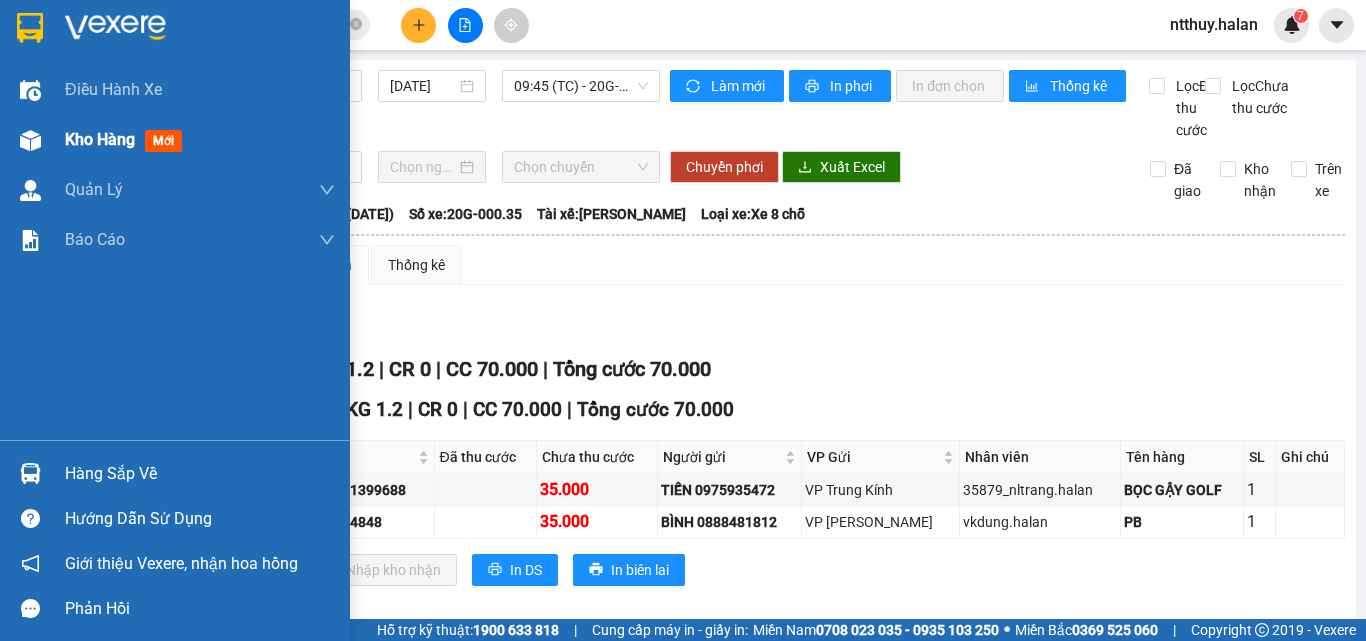 click on "Kho hàng" at bounding box center [100, 139] 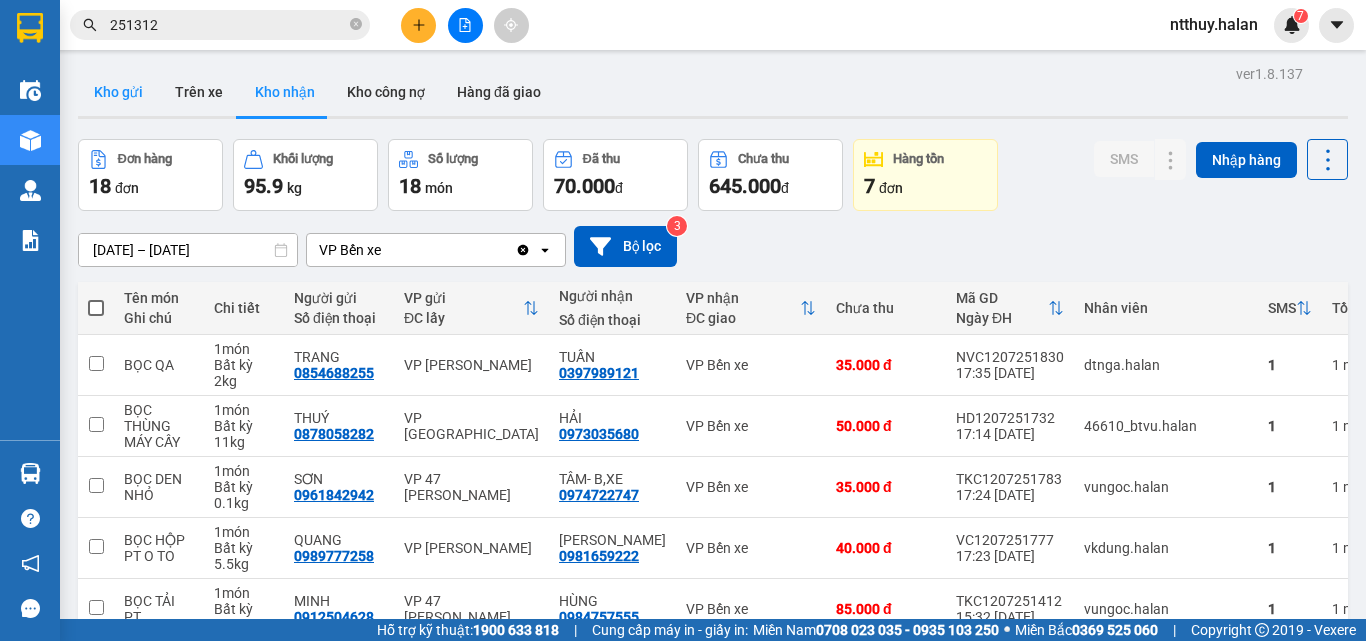 click on "Kho gửi" at bounding box center [118, 92] 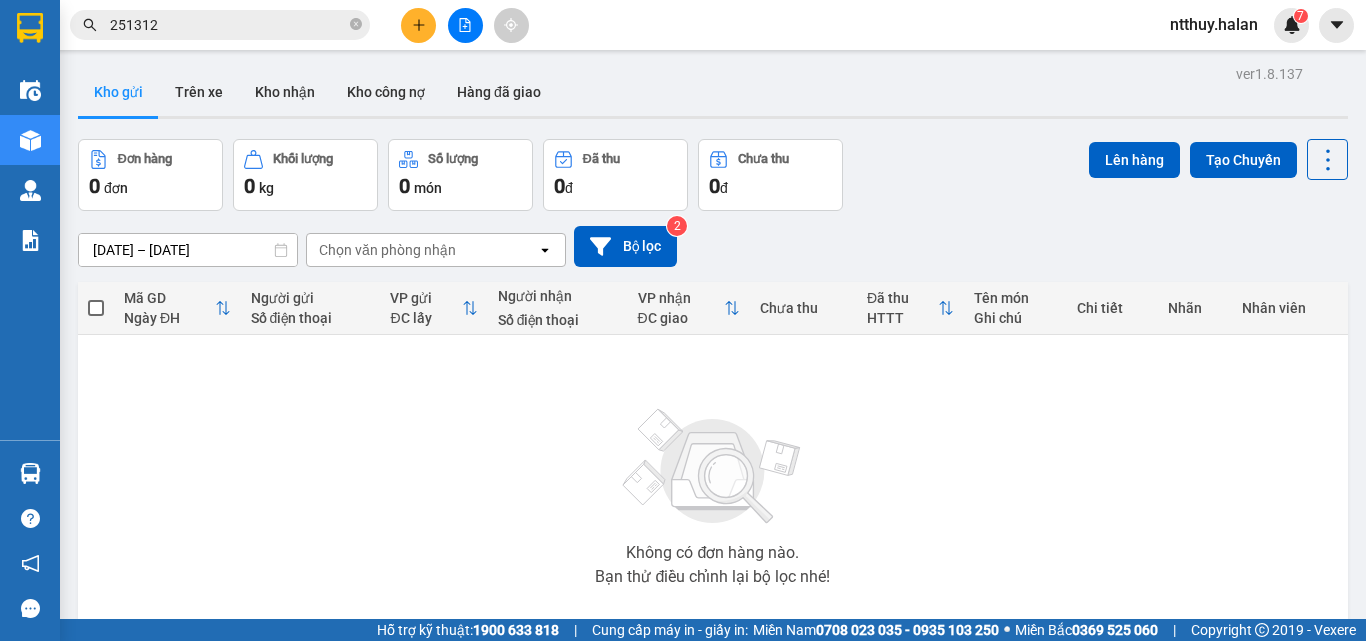 click on "251312" at bounding box center (228, 25) 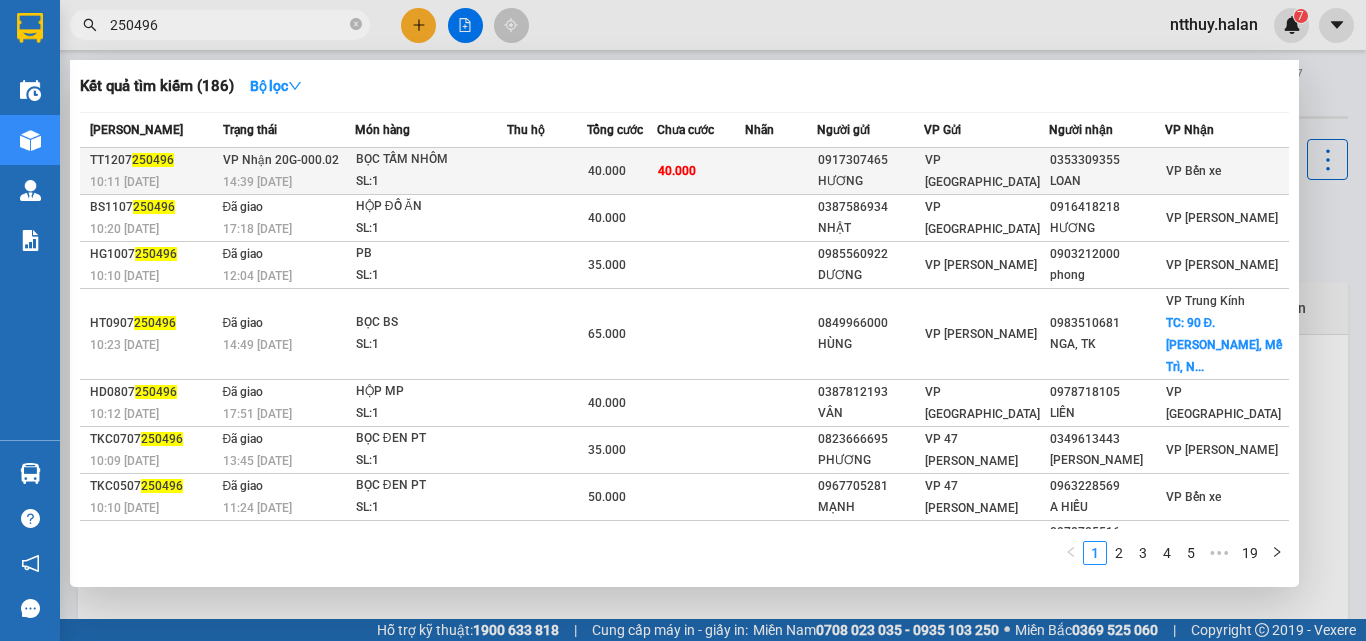type on "250496" 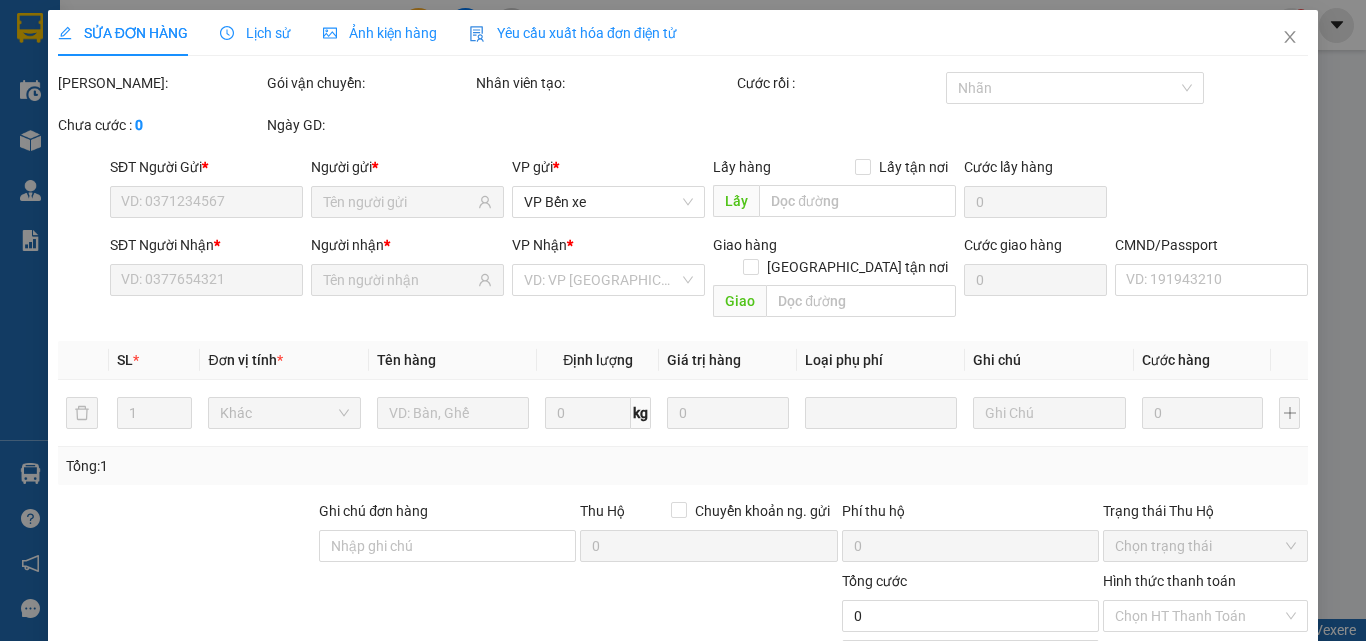 type on "0917307465" 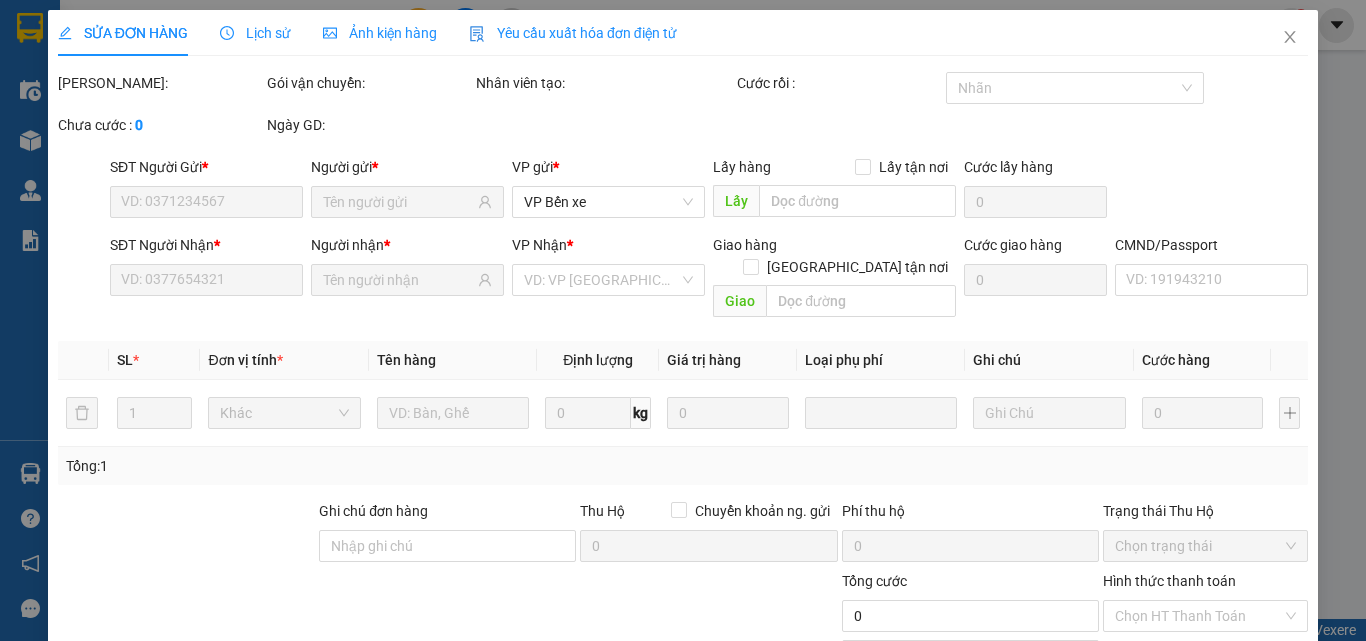 type on "HƯƠNG" 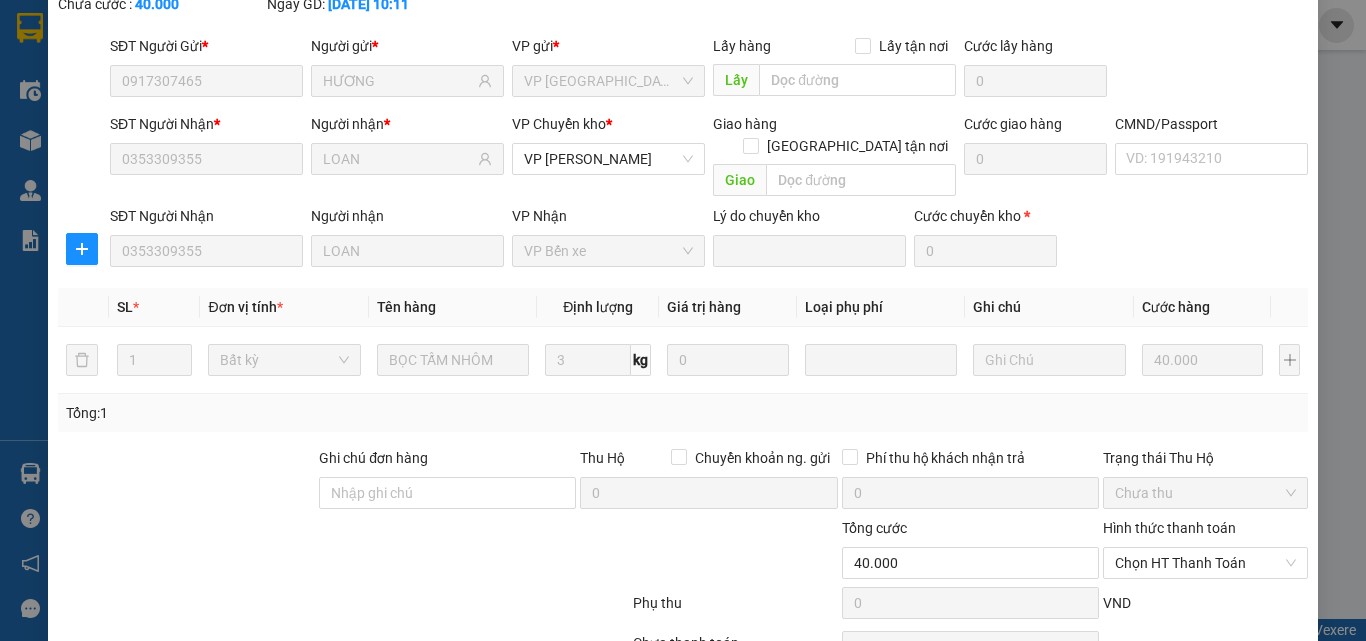 scroll, scrollTop: 233, scrollLeft: 0, axis: vertical 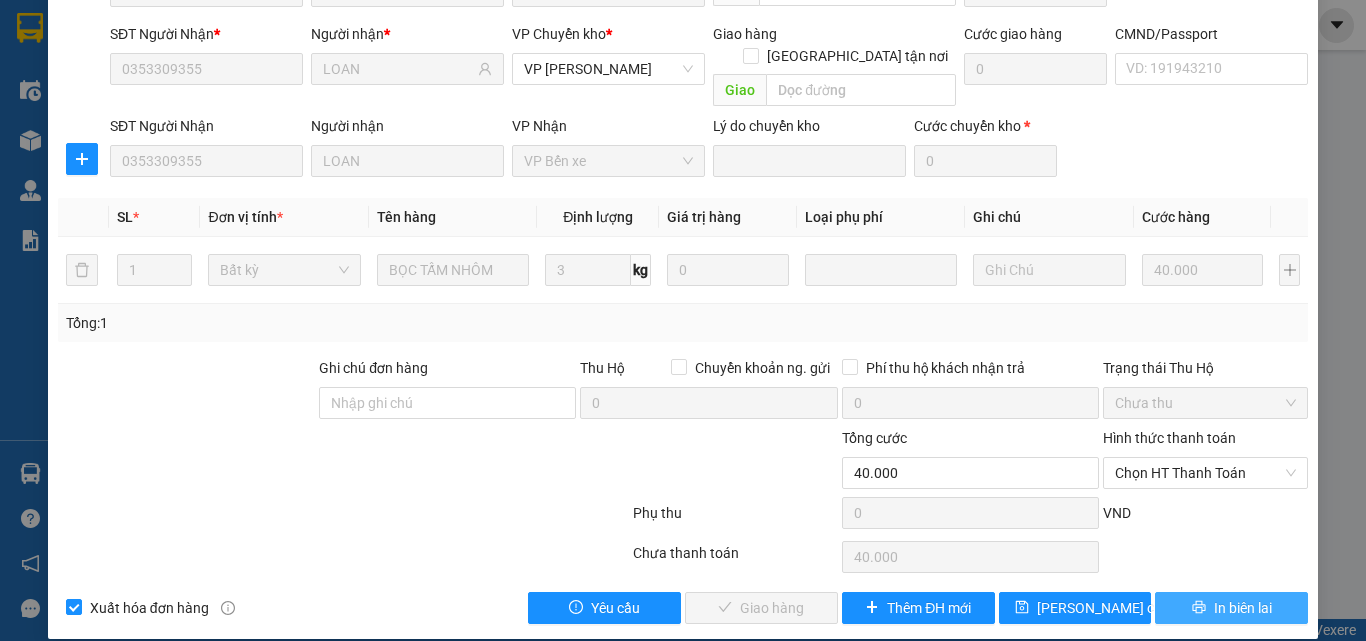 click on "In biên lai" at bounding box center (1243, 608) 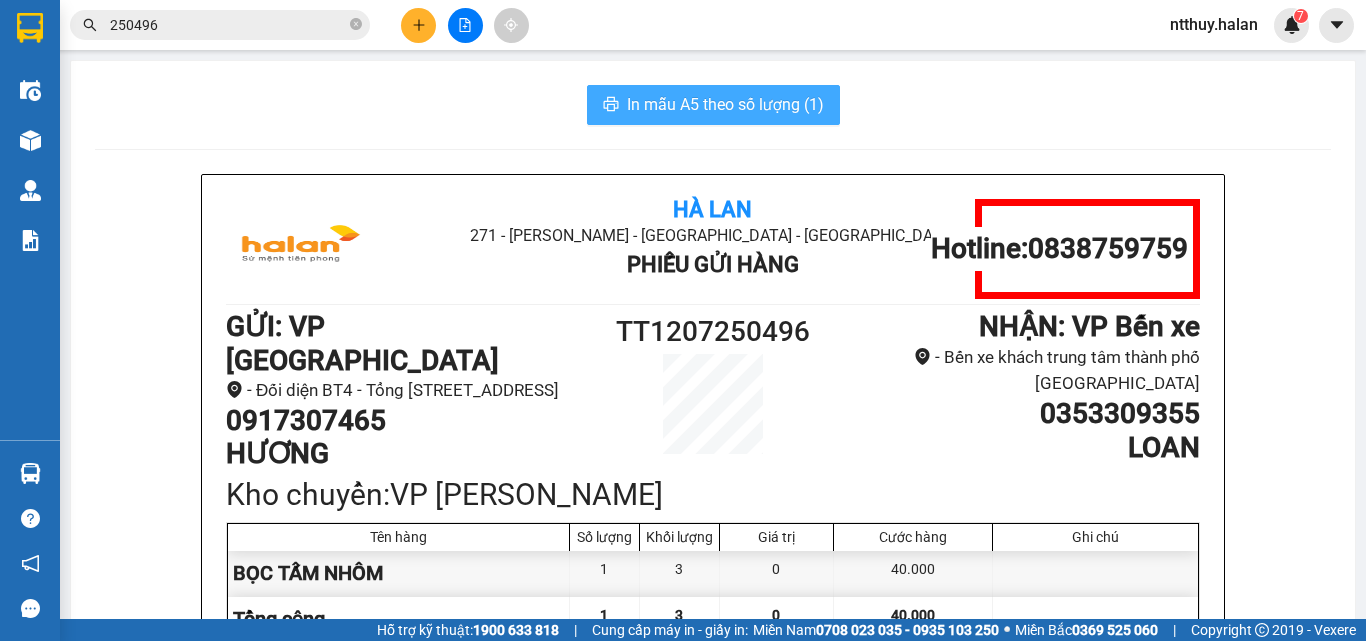click on "In mẫu A5 theo số lượng
(1)" at bounding box center [725, 104] 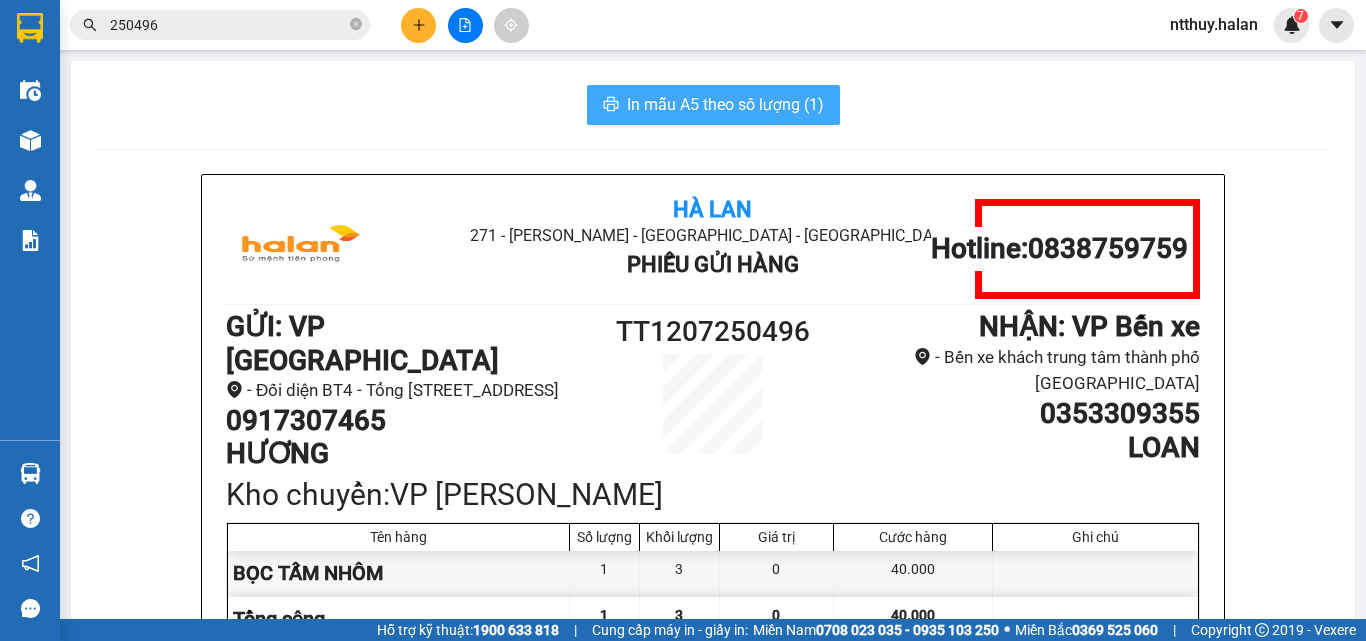click on "In mẫu A5 theo số lượng
(1)" at bounding box center (725, 104) 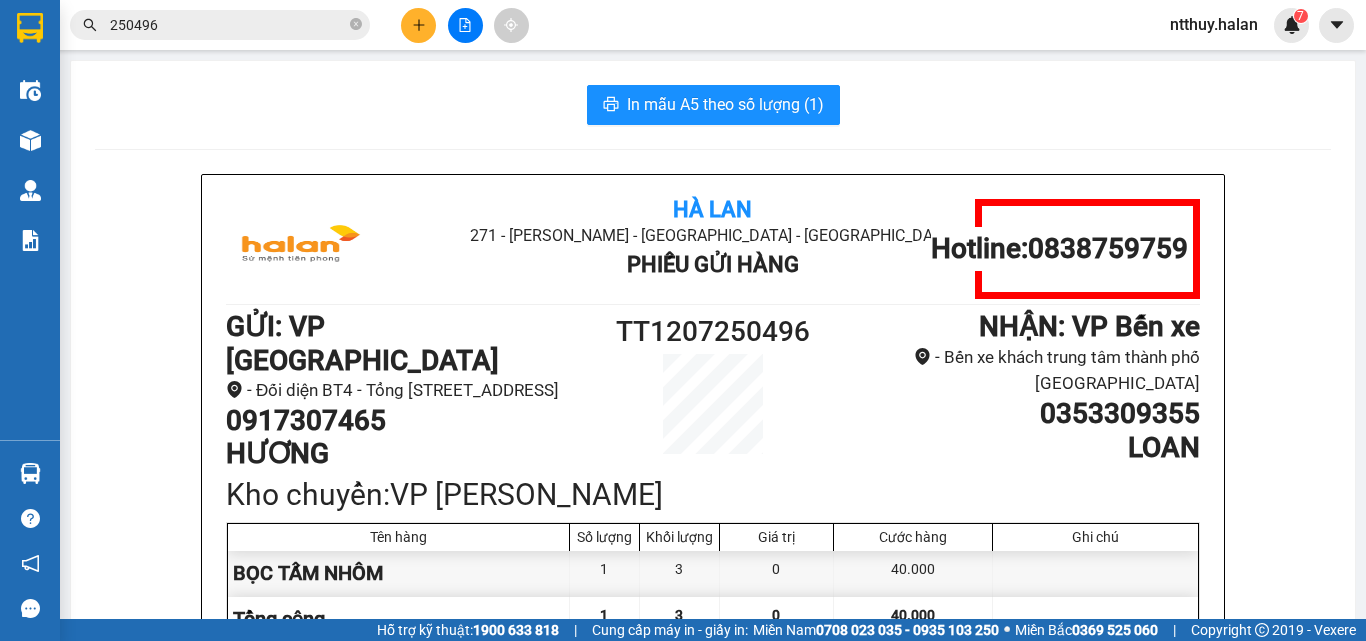 scroll, scrollTop: 0, scrollLeft: 0, axis: both 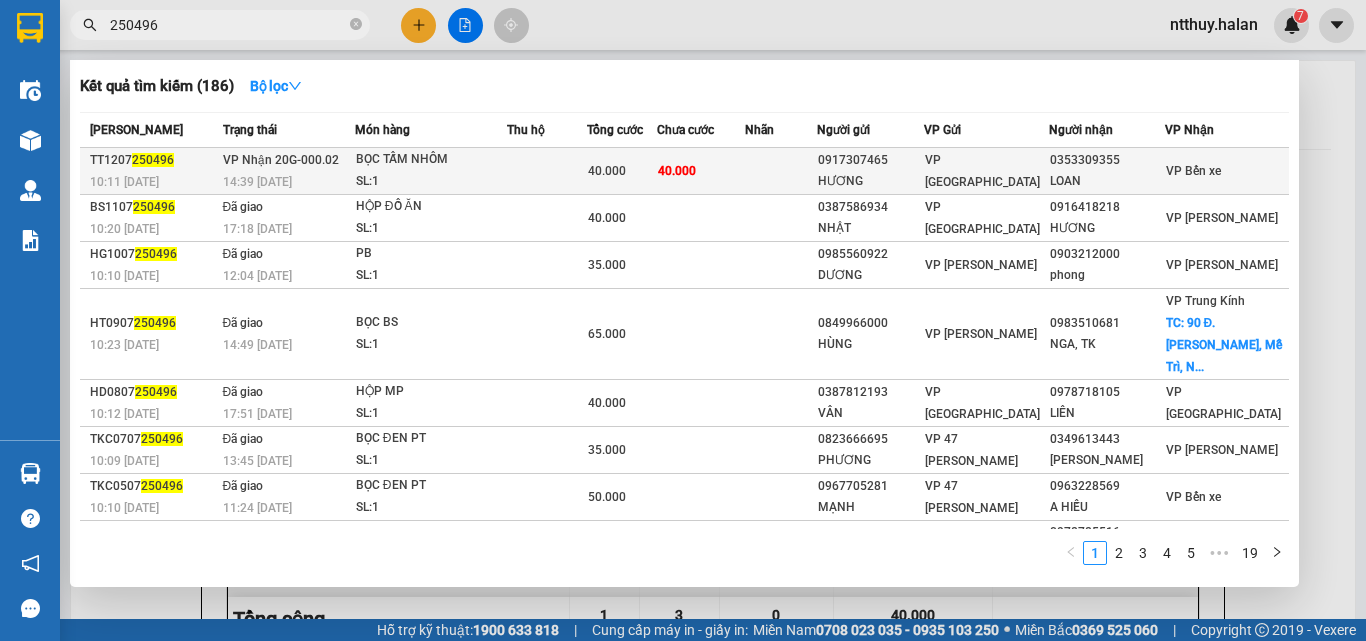 click on "SL:  1" at bounding box center (431, 182) 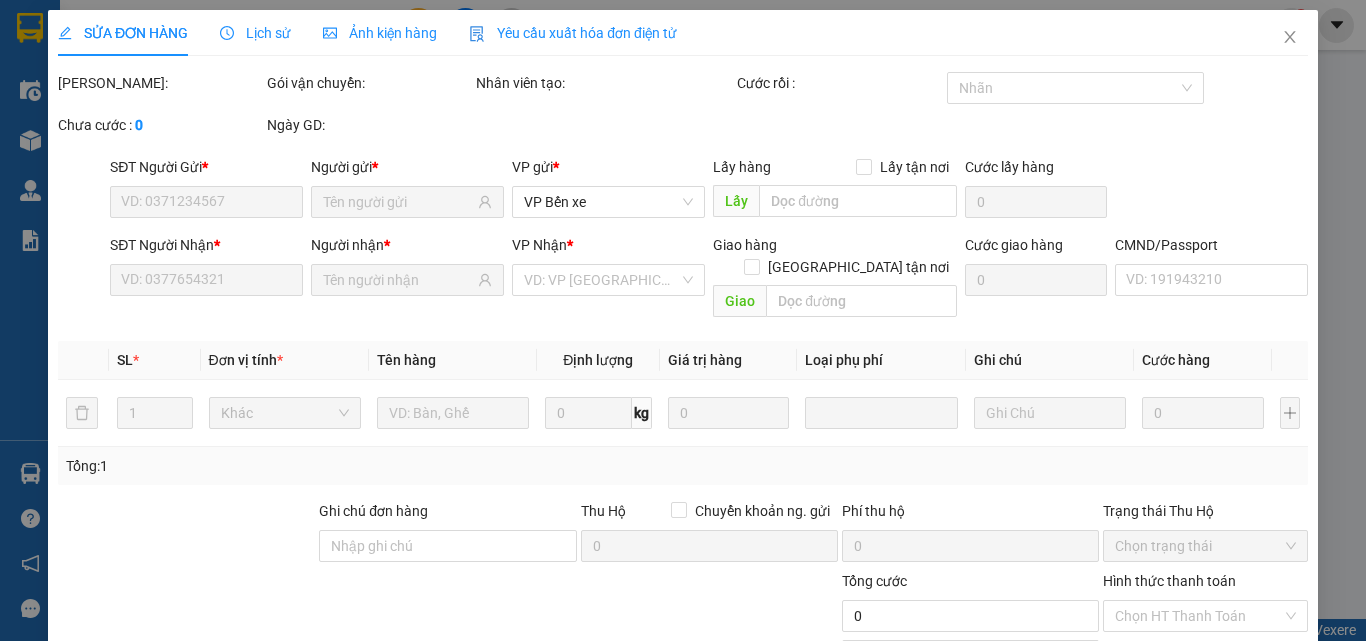 type on "0917307465" 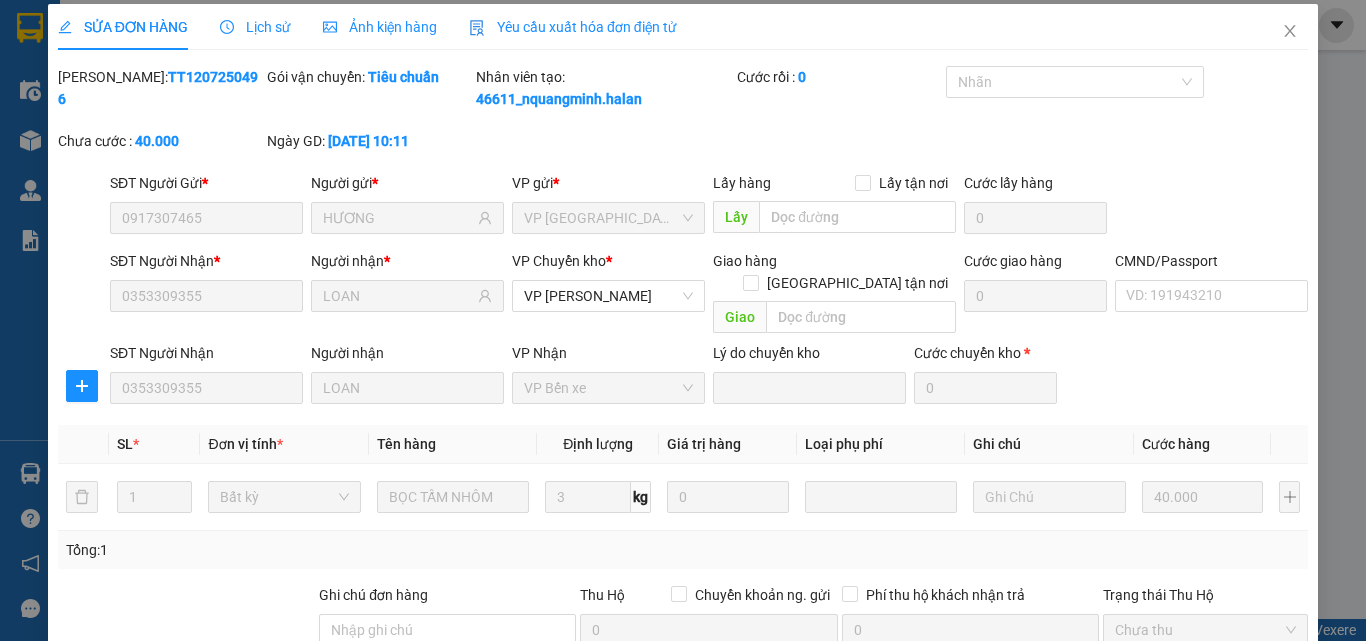 scroll, scrollTop: 233, scrollLeft: 0, axis: vertical 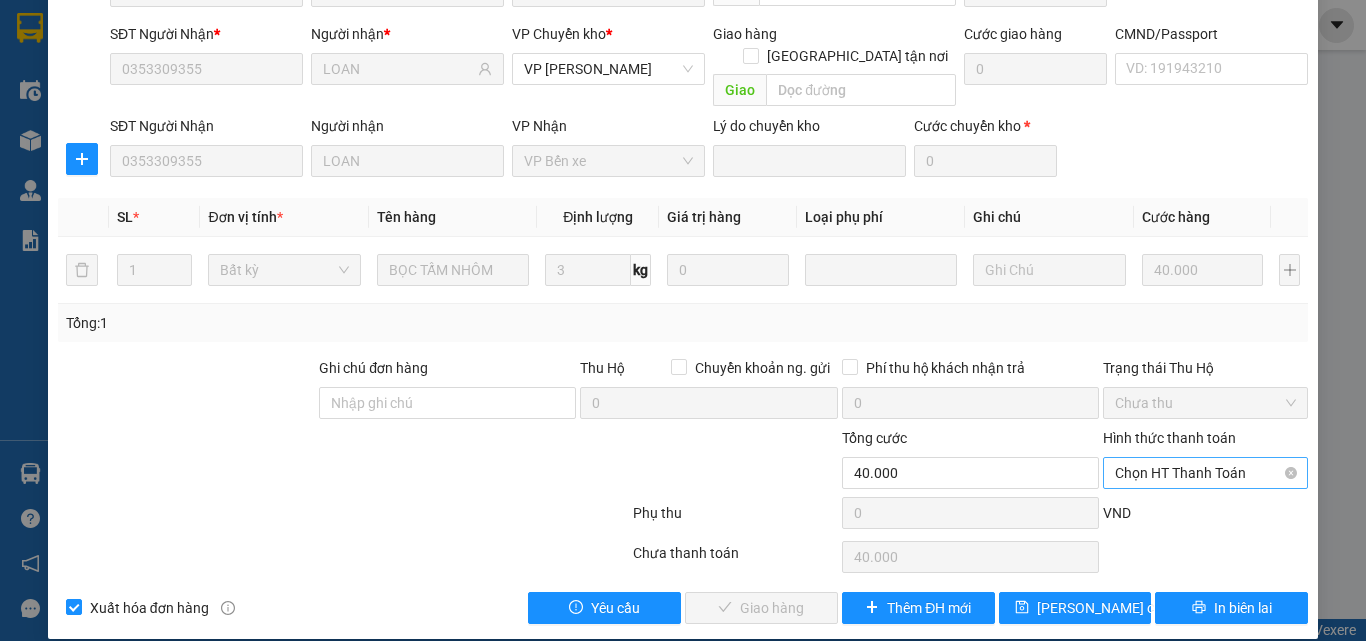 click on "Chọn HT Thanh Toán" at bounding box center [1205, 473] 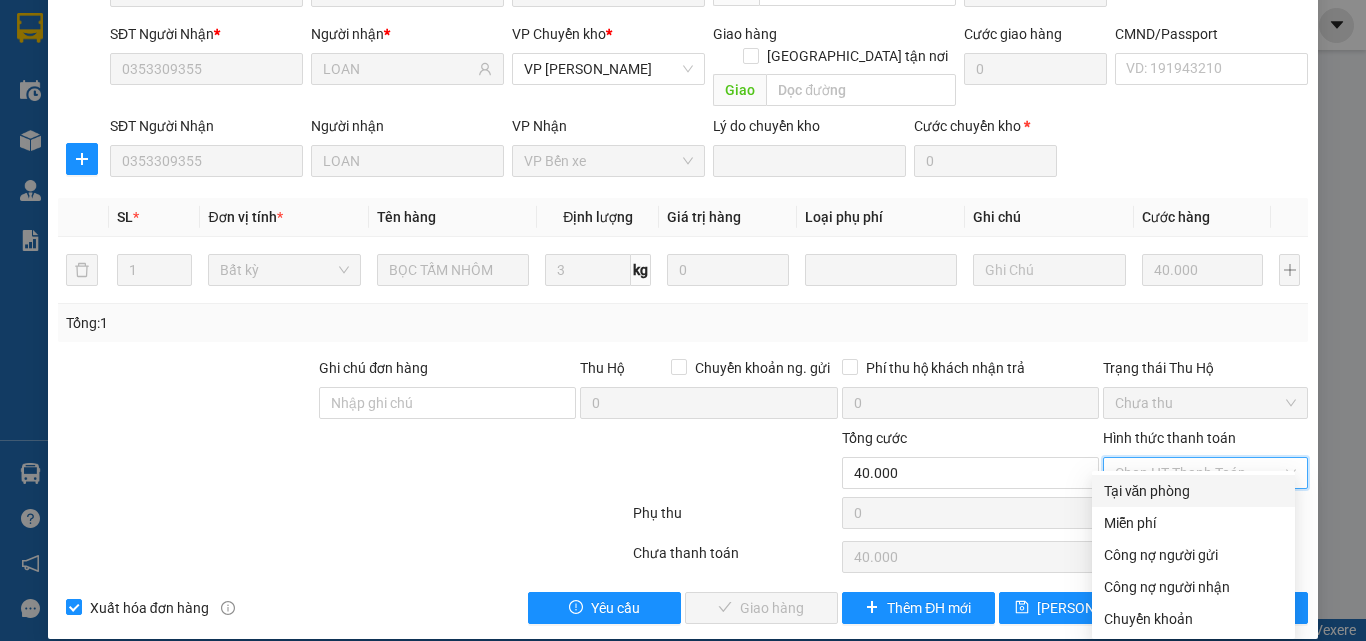 click on "Tại văn phòng" at bounding box center [1193, 491] 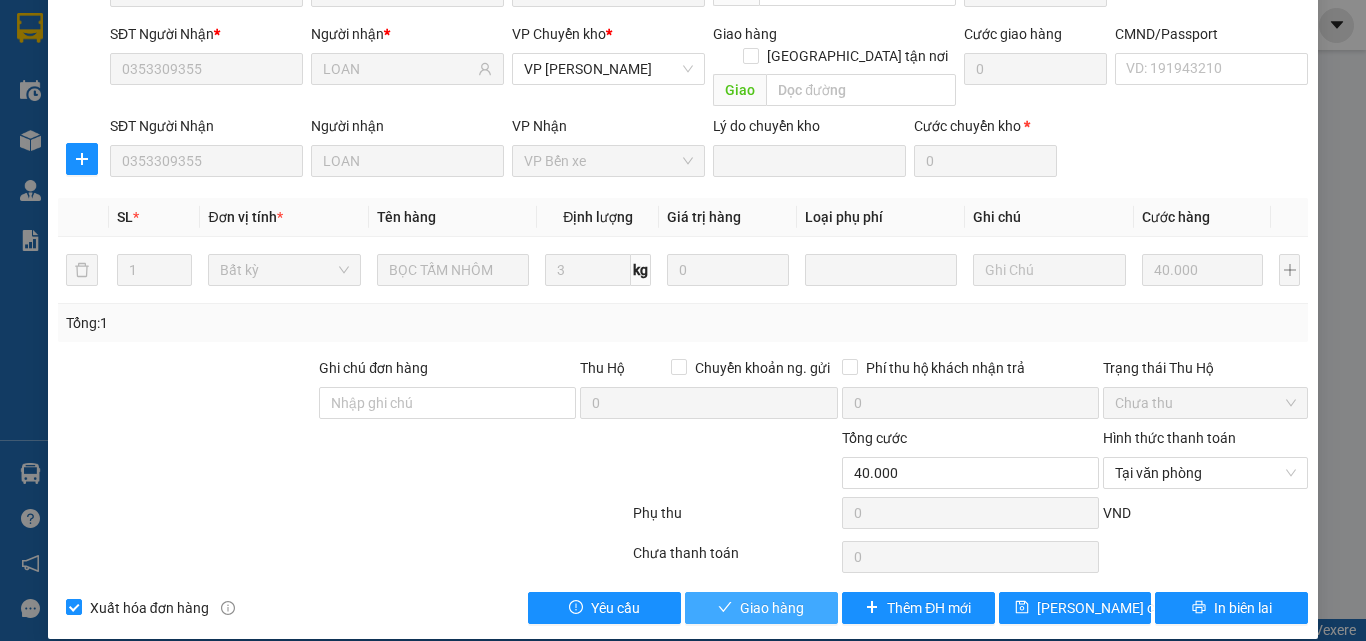click on "Giao hàng" at bounding box center [772, 608] 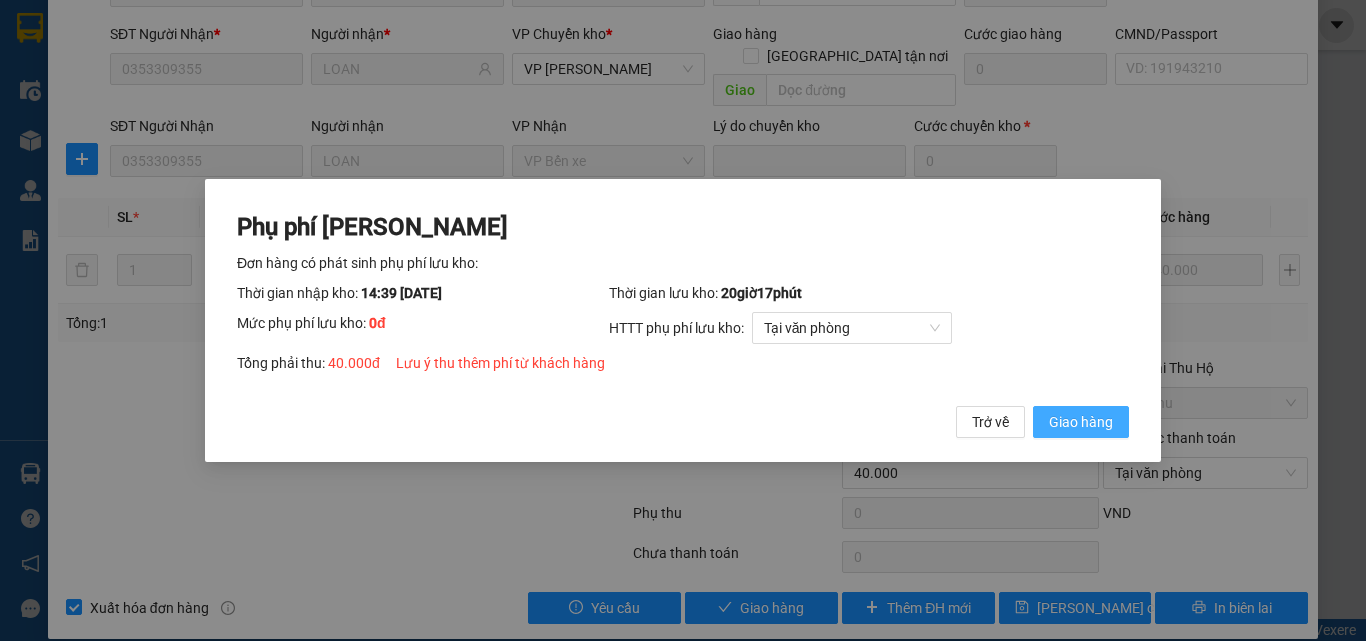 click on "Giao hàng" at bounding box center [1081, 422] 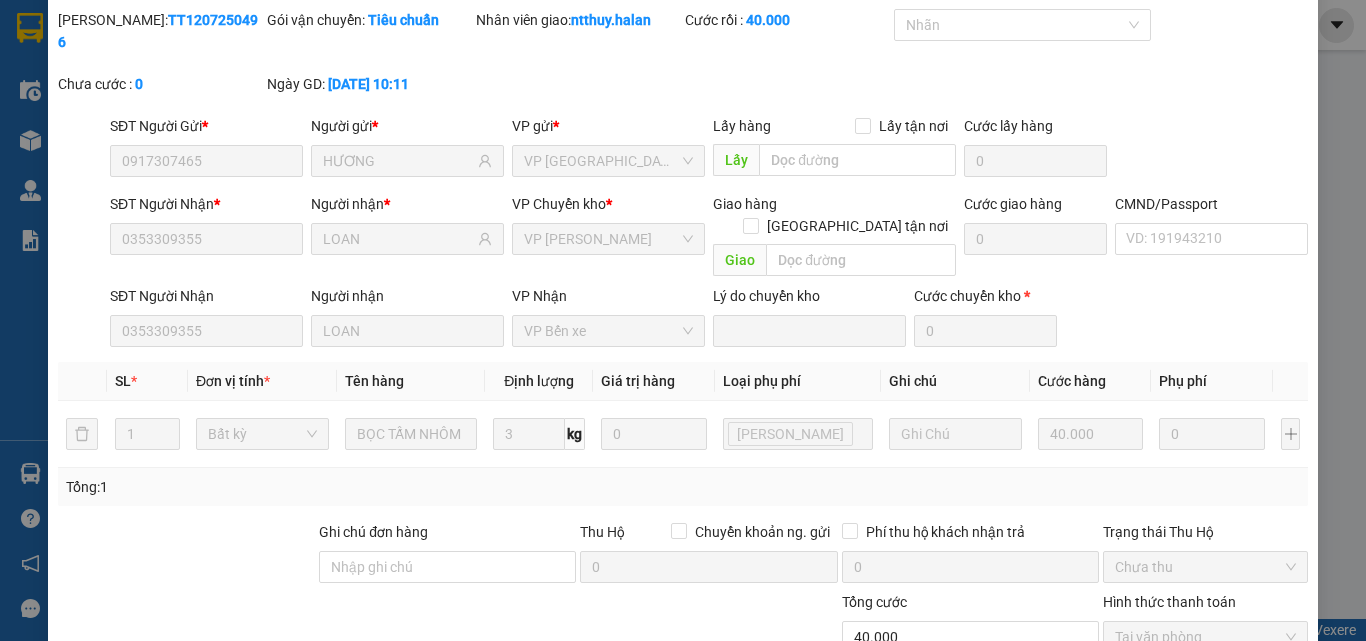 scroll, scrollTop: 0, scrollLeft: 0, axis: both 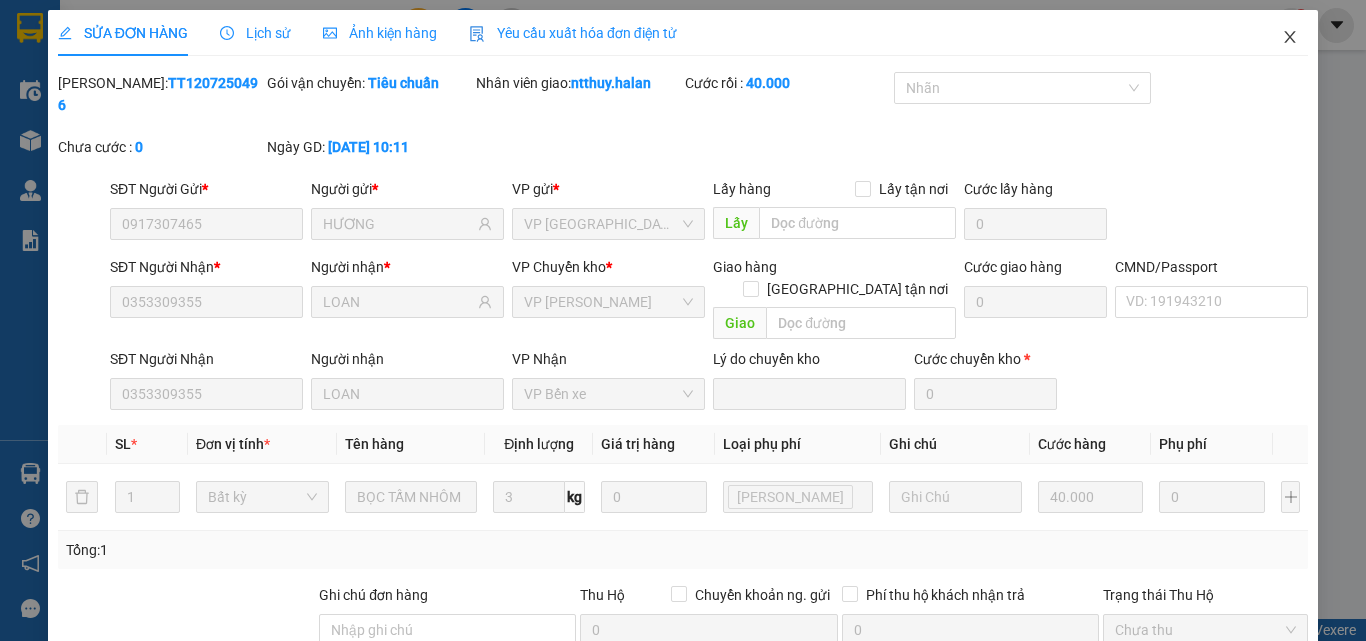 click 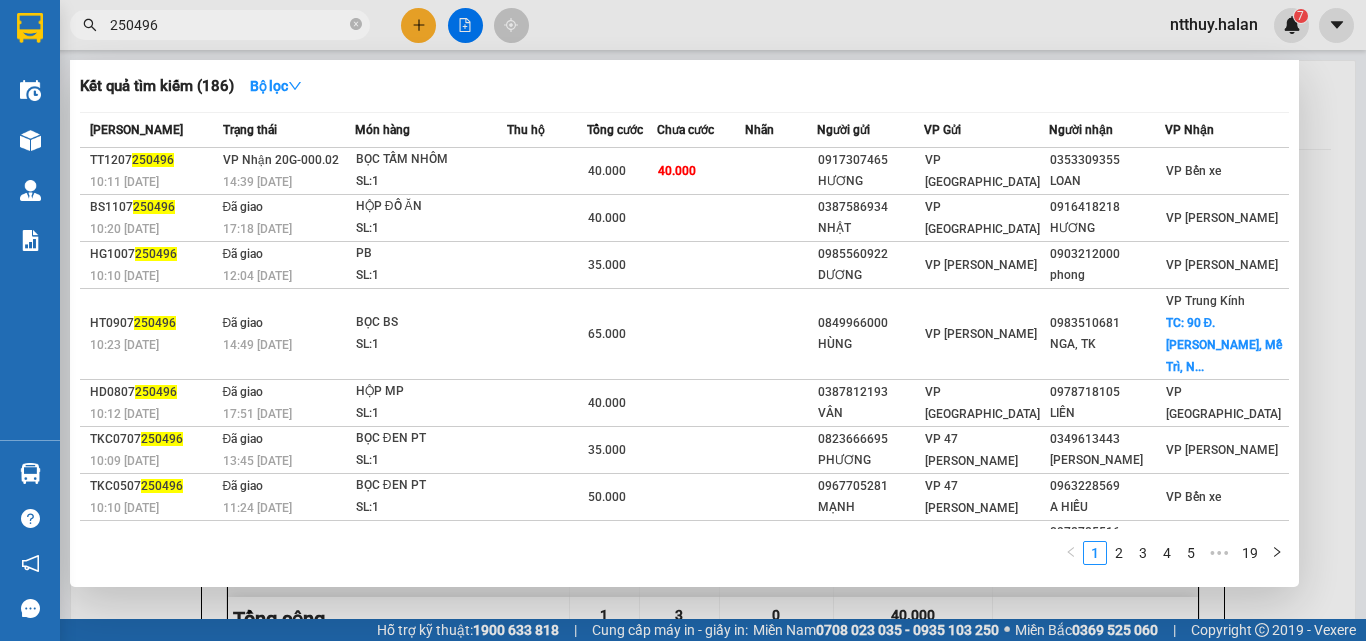 click on "250496" at bounding box center [228, 25] 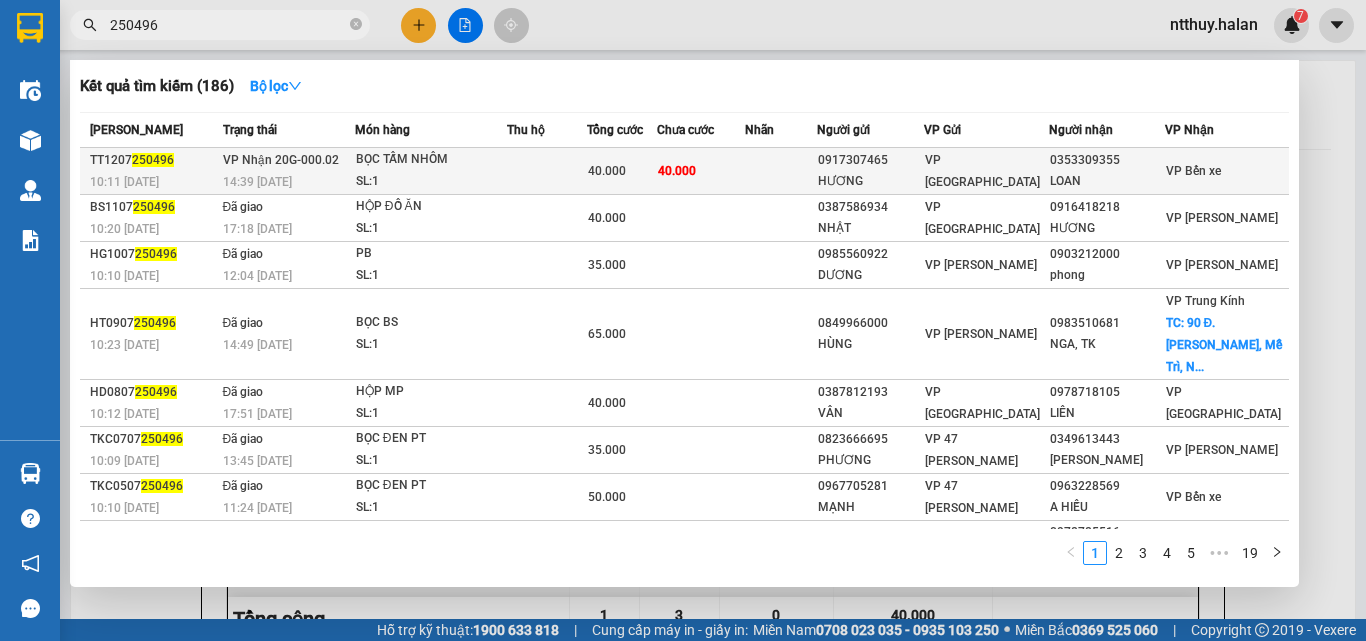 click at bounding box center [547, 171] 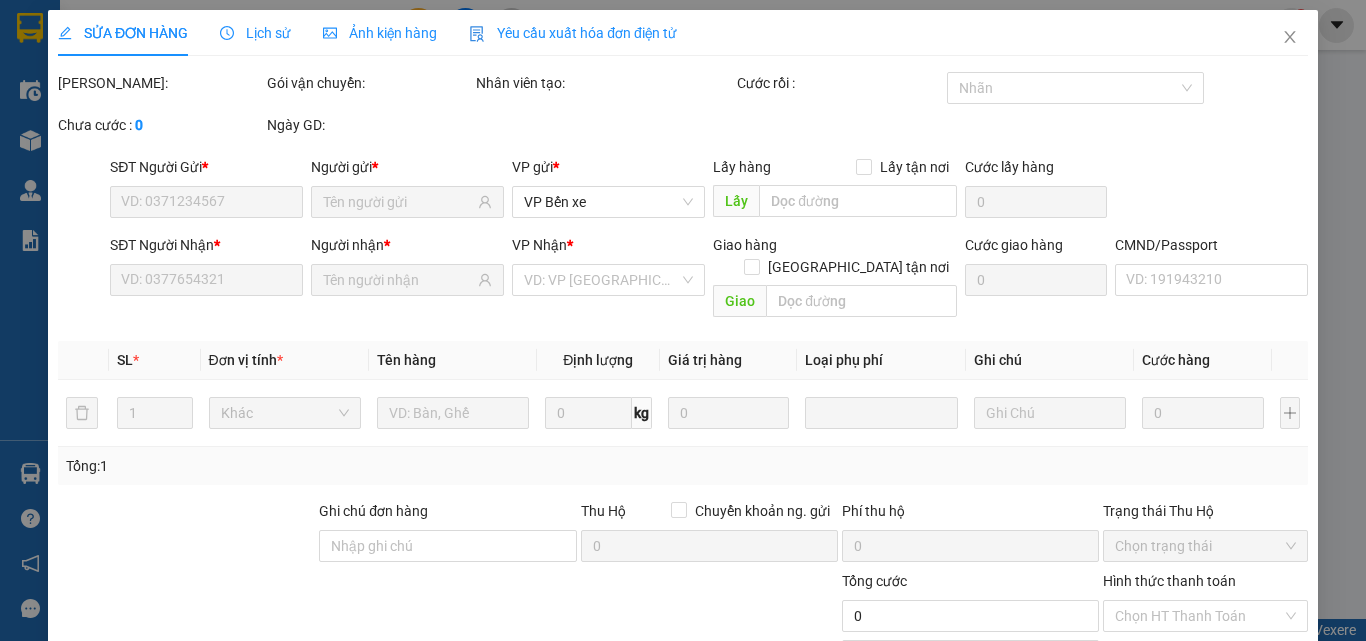 type on "0917307465" 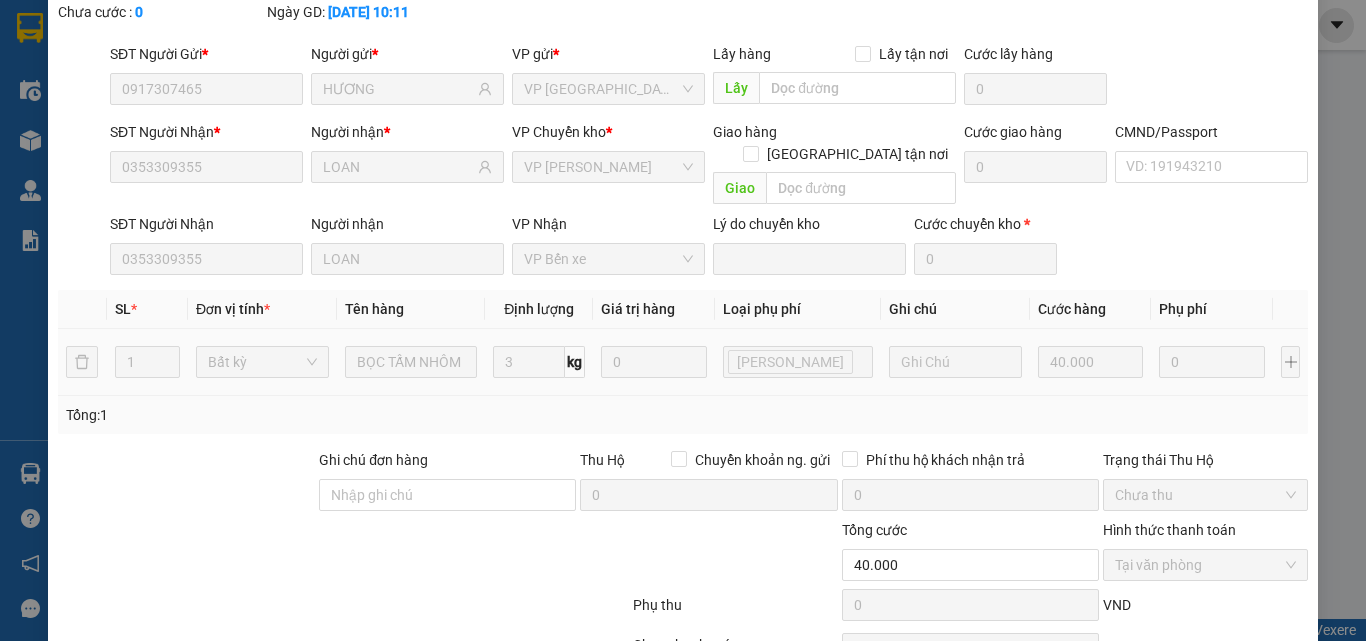 scroll, scrollTop: 0, scrollLeft: 0, axis: both 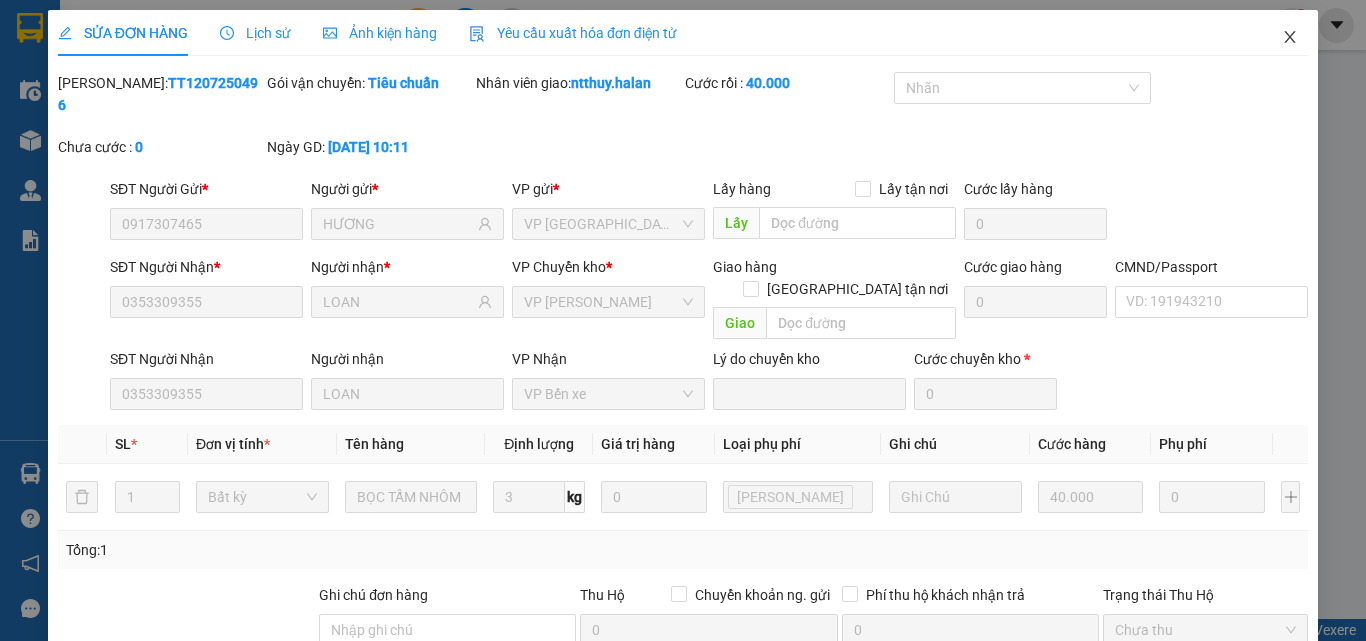 click 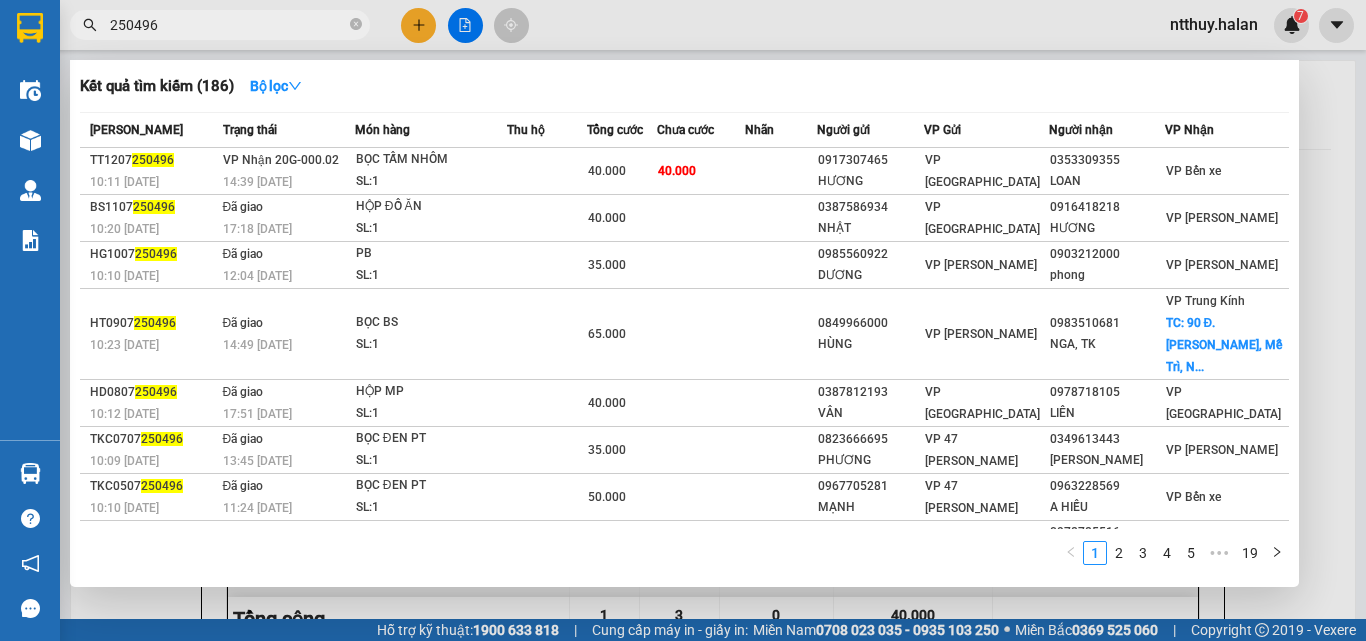click on "250496" at bounding box center (228, 25) 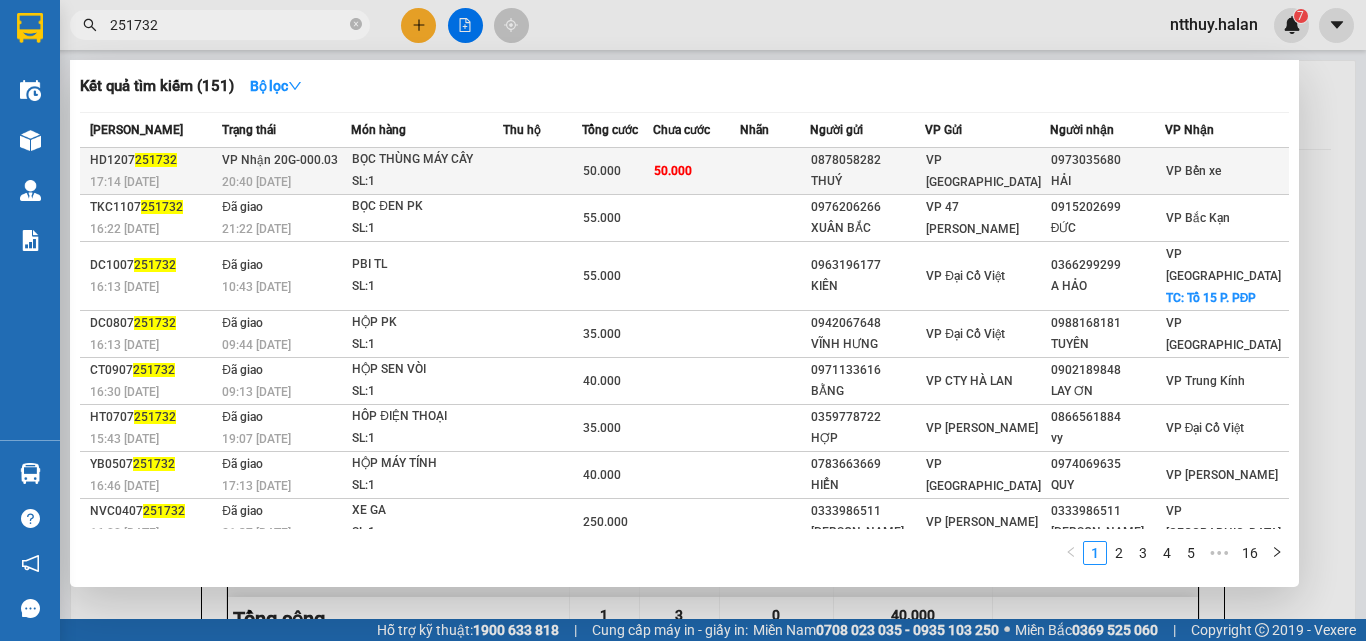 type on "251732" 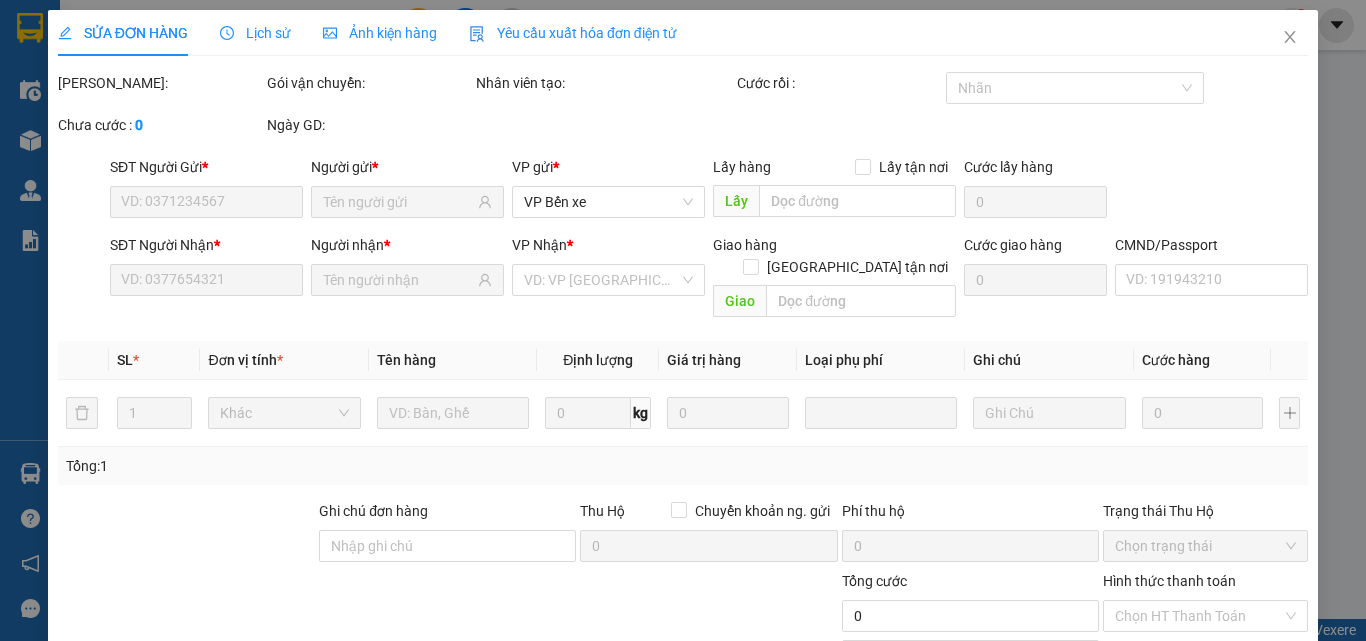 type on "0878058282" 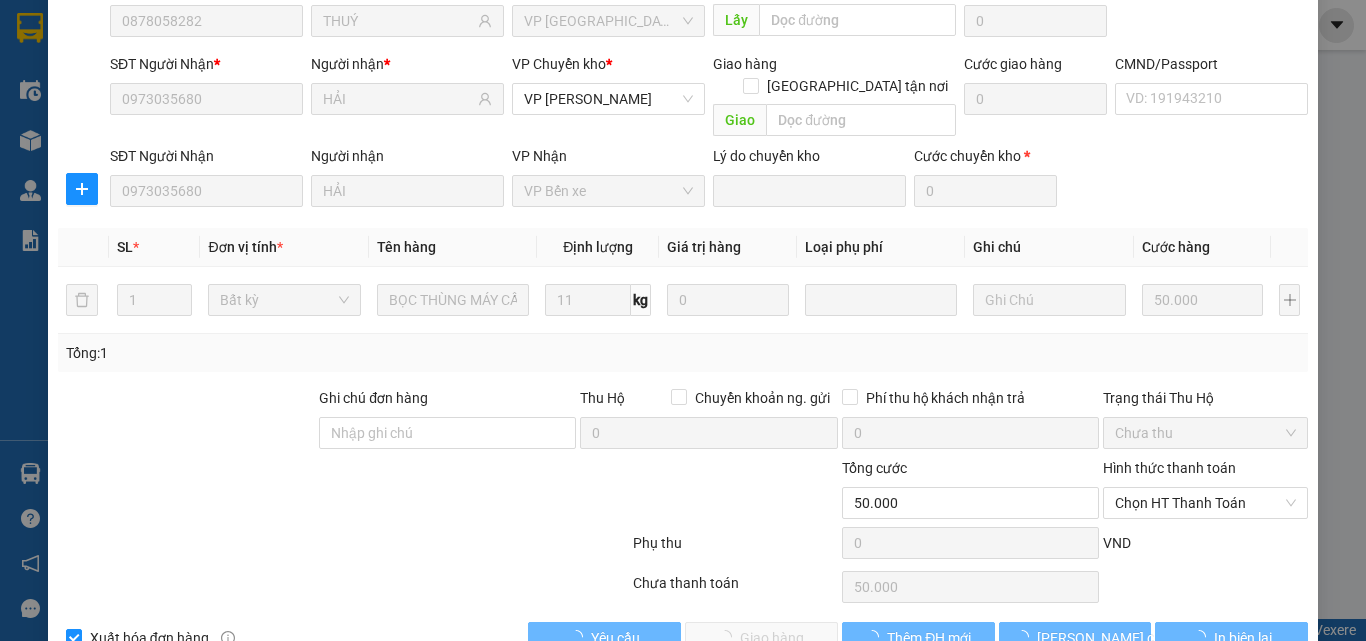 scroll, scrollTop: 211, scrollLeft: 0, axis: vertical 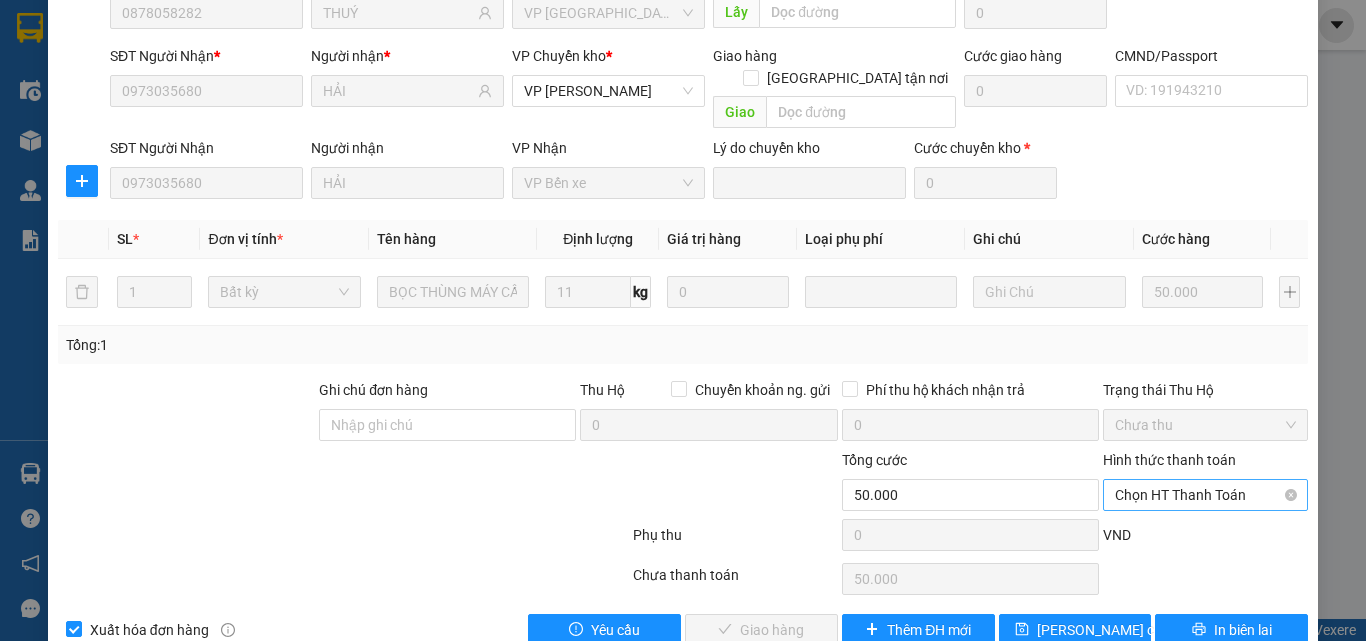 click on "Chọn HT Thanh Toán" at bounding box center (1205, 495) 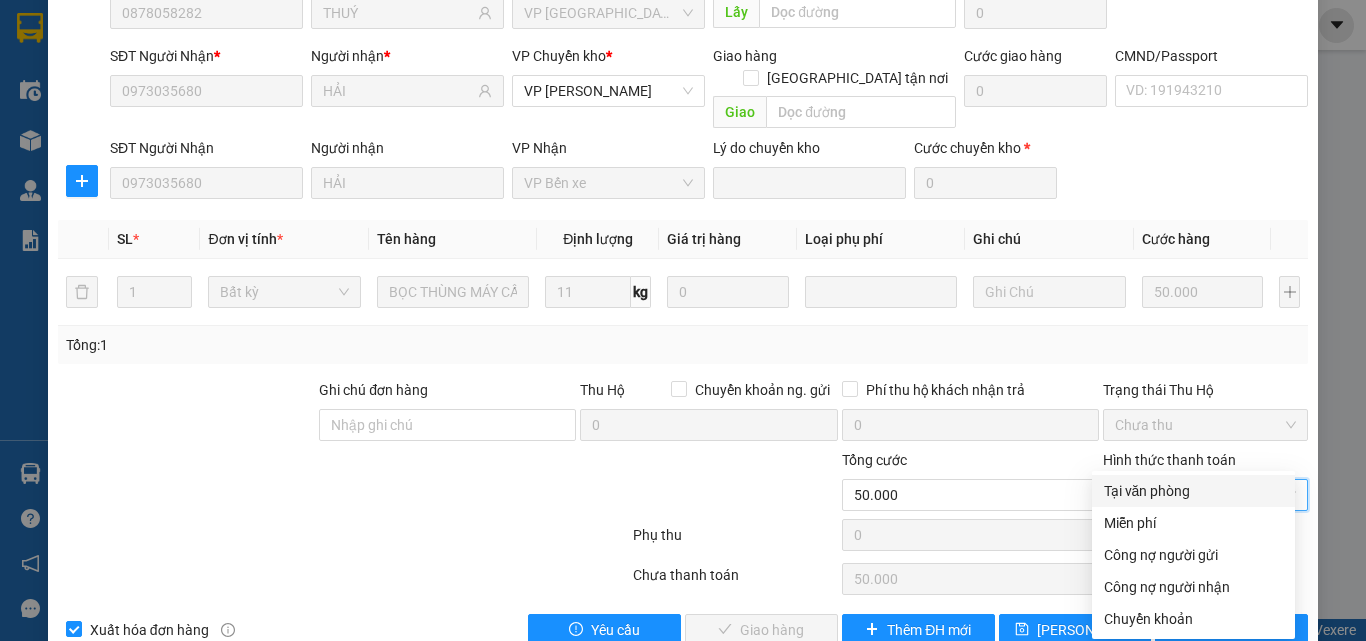 click on "Tại văn phòng" at bounding box center [1193, 491] 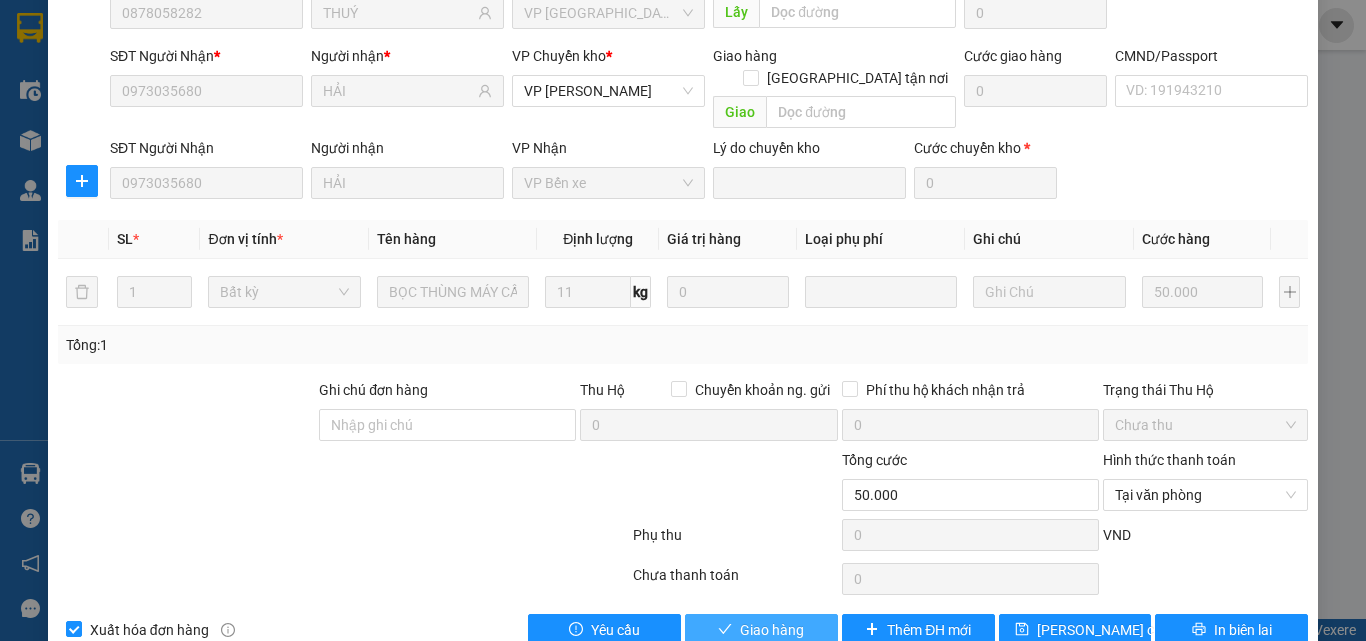 click on "Giao hàng" at bounding box center [772, 630] 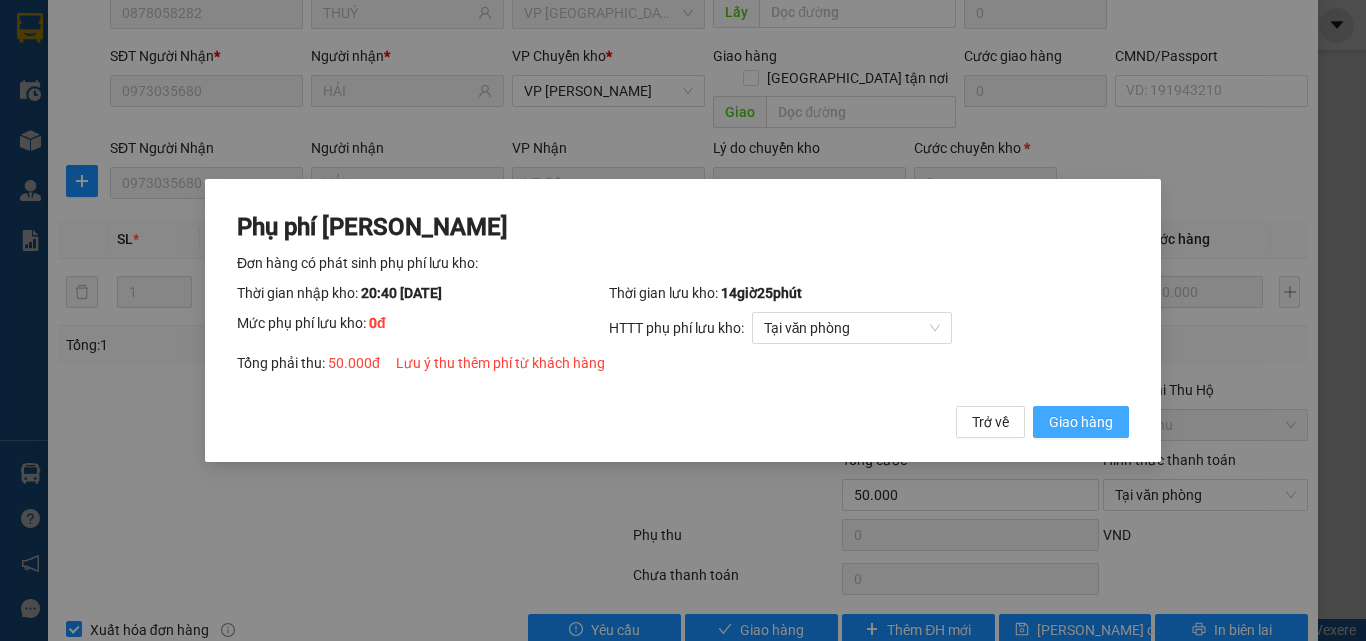 click on "Giao hàng" at bounding box center [1081, 422] 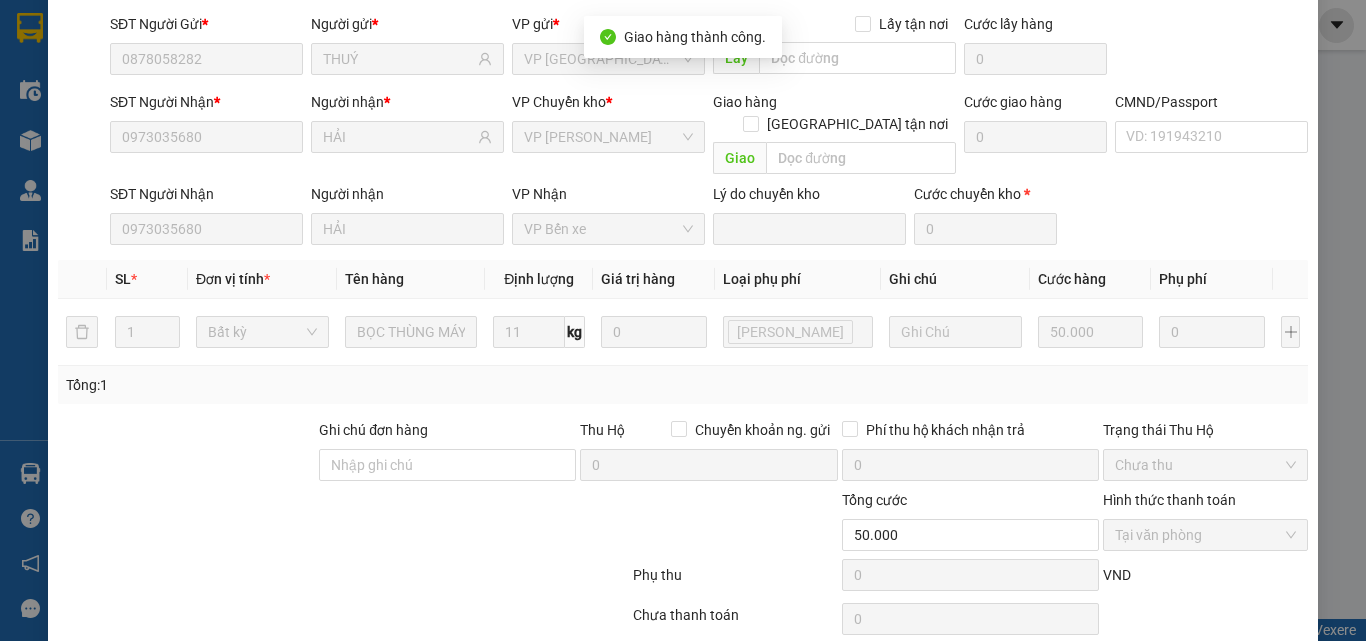 scroll, scrollTop: 0, scrollLeft: 0, axis: both 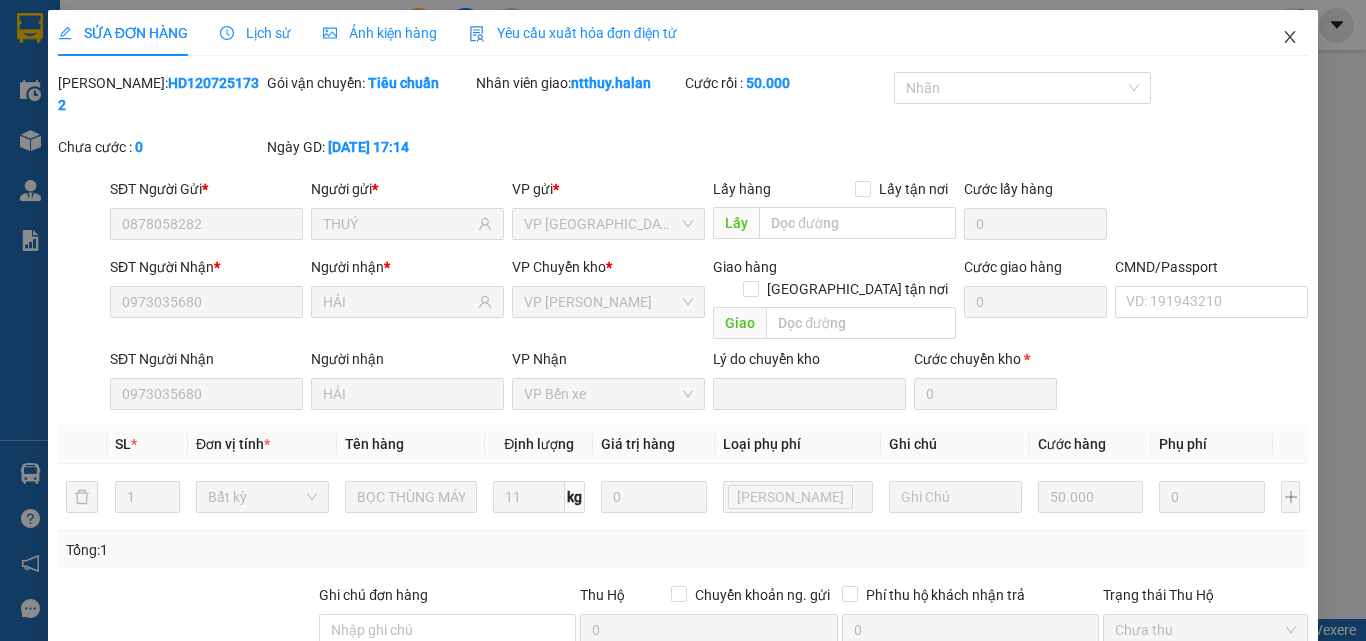 click 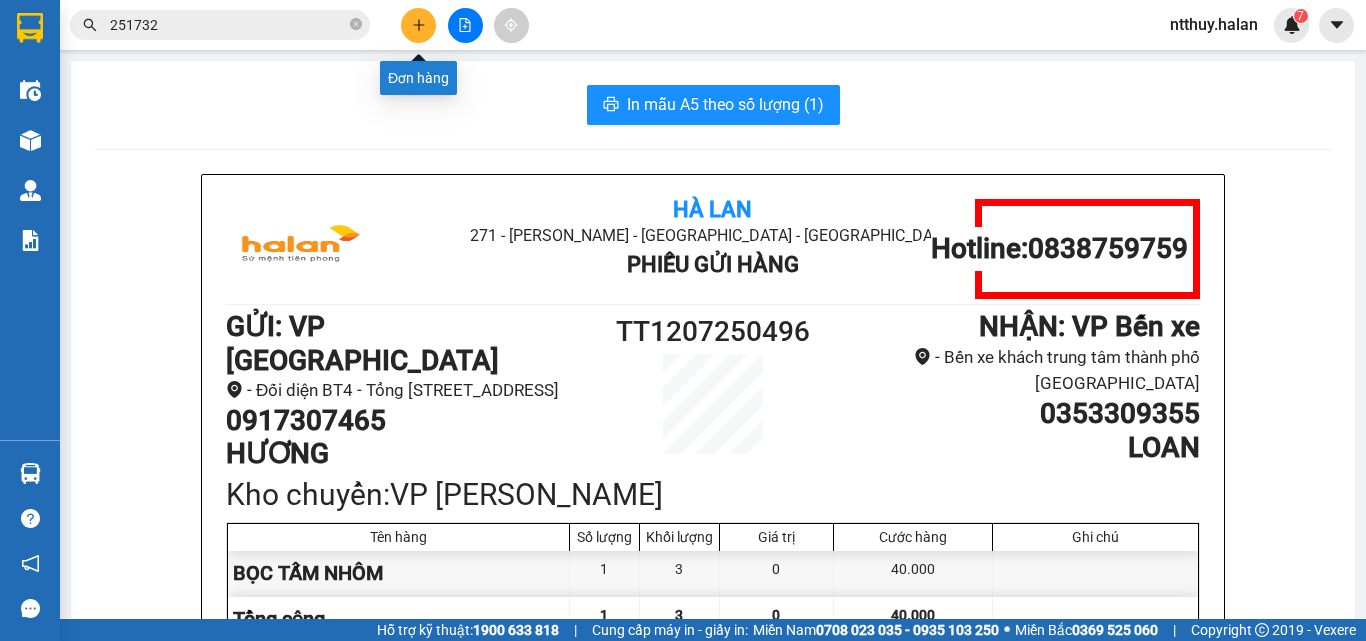 click 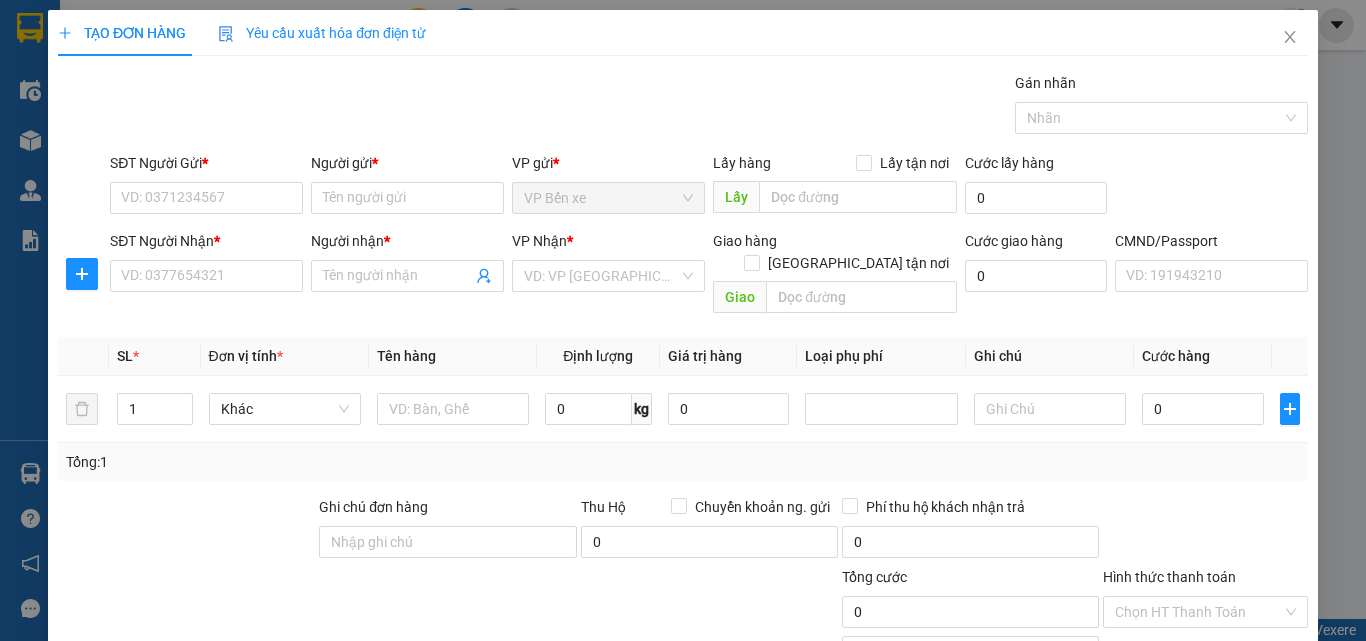 click on "Yêu cầu xuất hóa đơn điện tử" at bounding box center (322, 33) 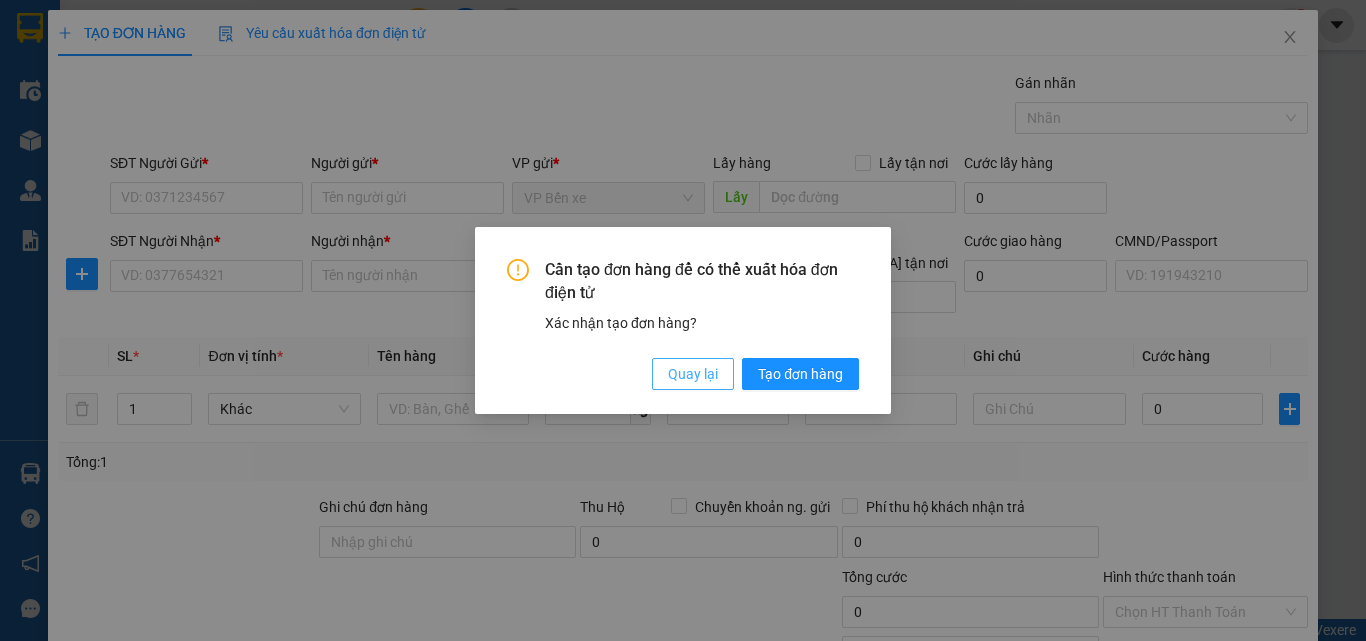 click on "Quay lại" at bounding box center (693, 374) 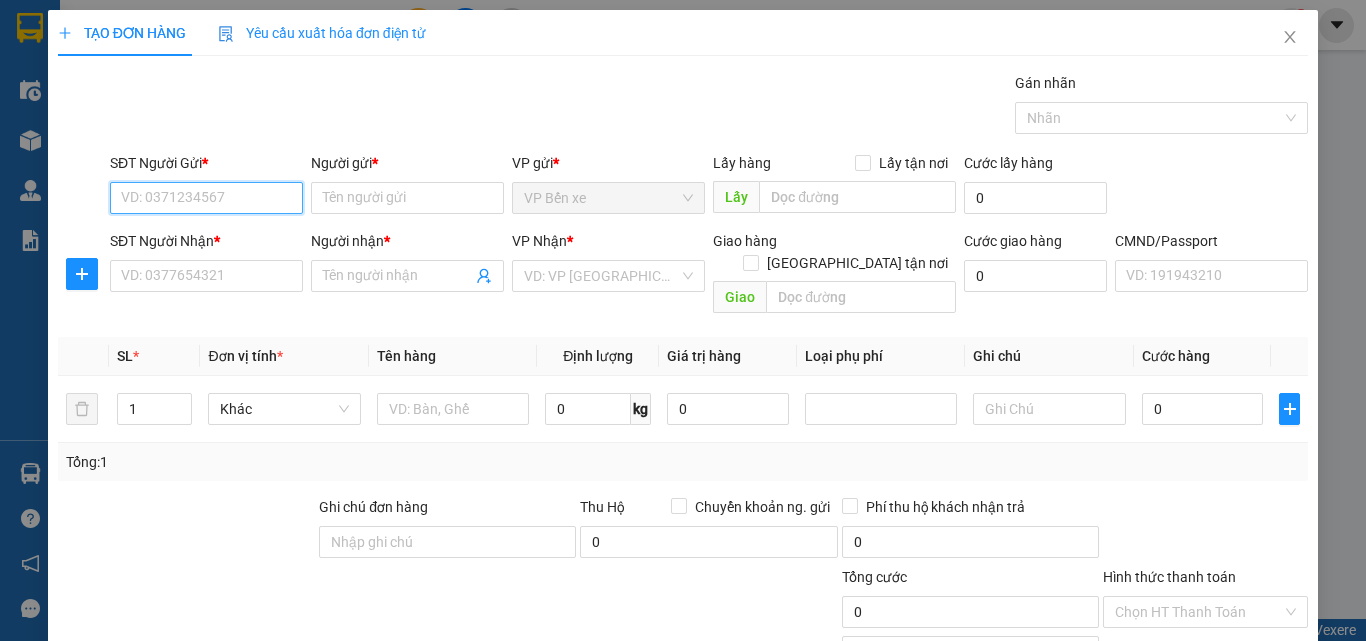 click on "SĐT Người Gửi  *" at bounding box center (206, 198) 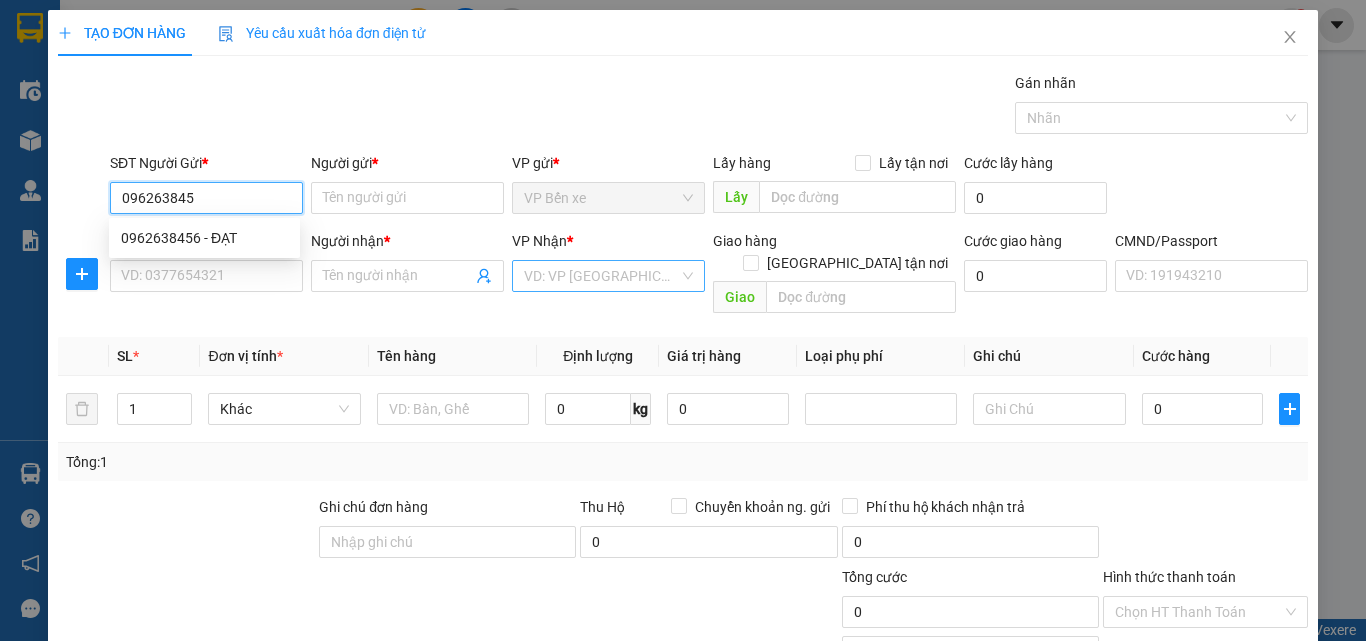type on "0962638456" 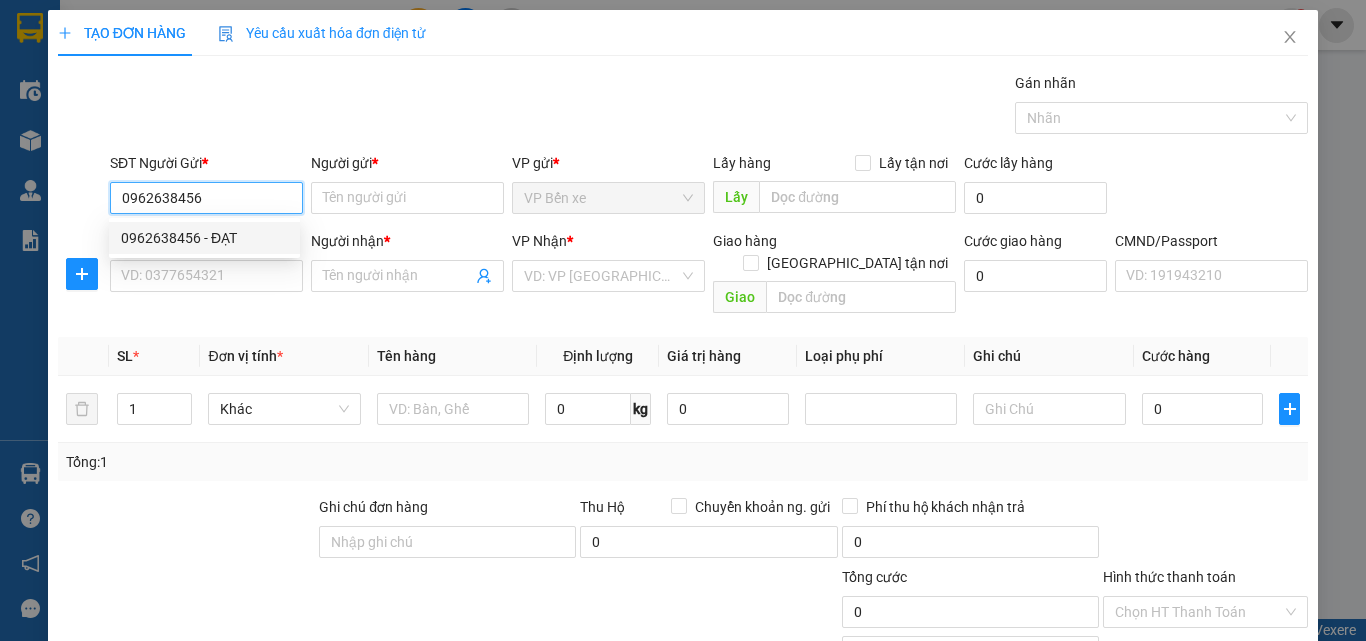 click on "0962638456 - ĐẠT" at bounding box center [204, 238] 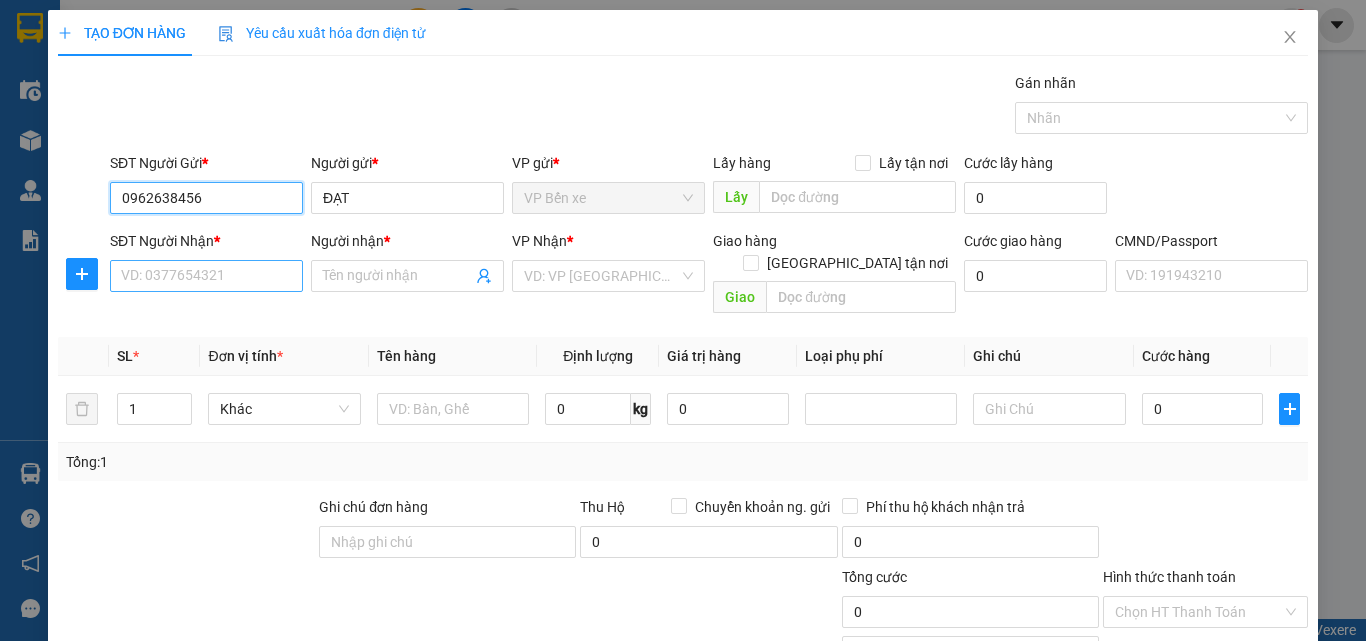 type on "0962638456" 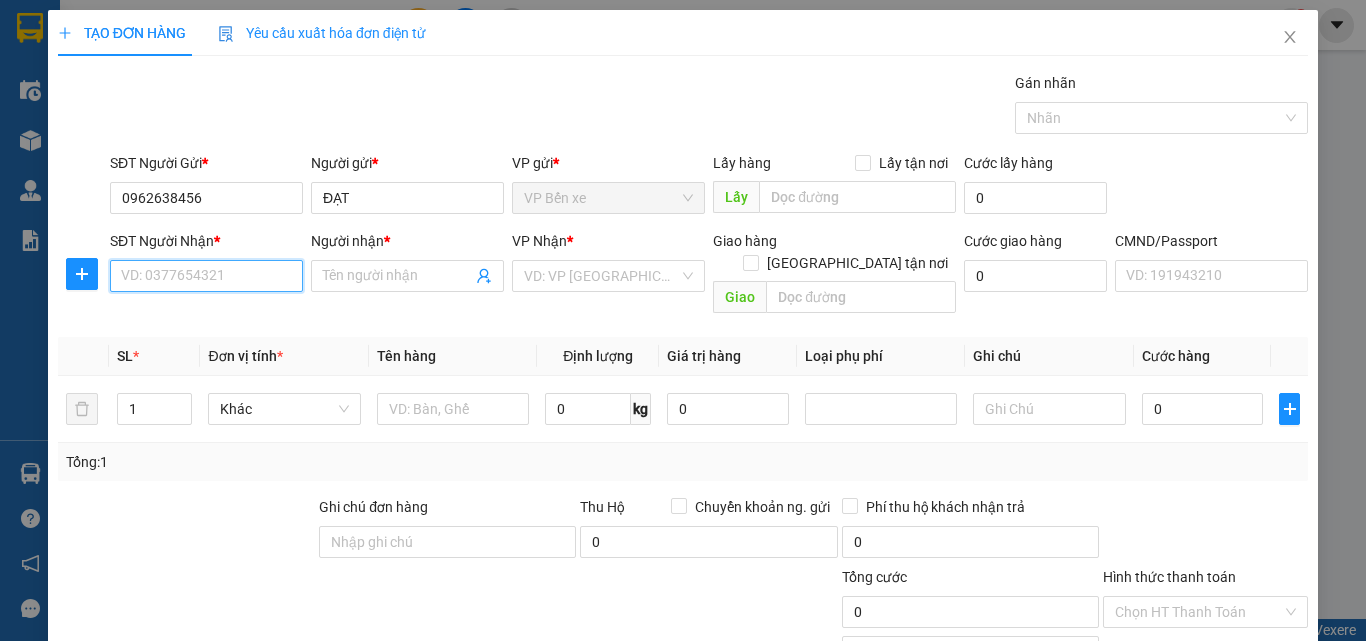 click on "SĐT Người Nhận  *" at bounding box center [206, 276] 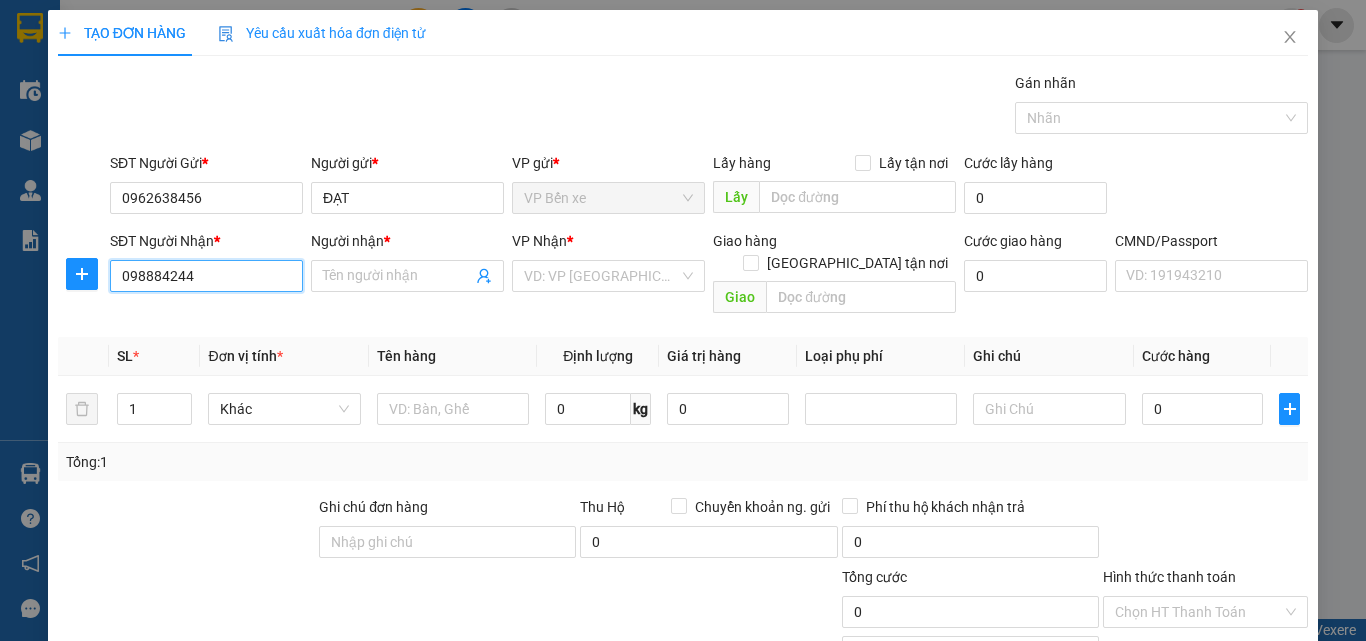 type on "0988842444" 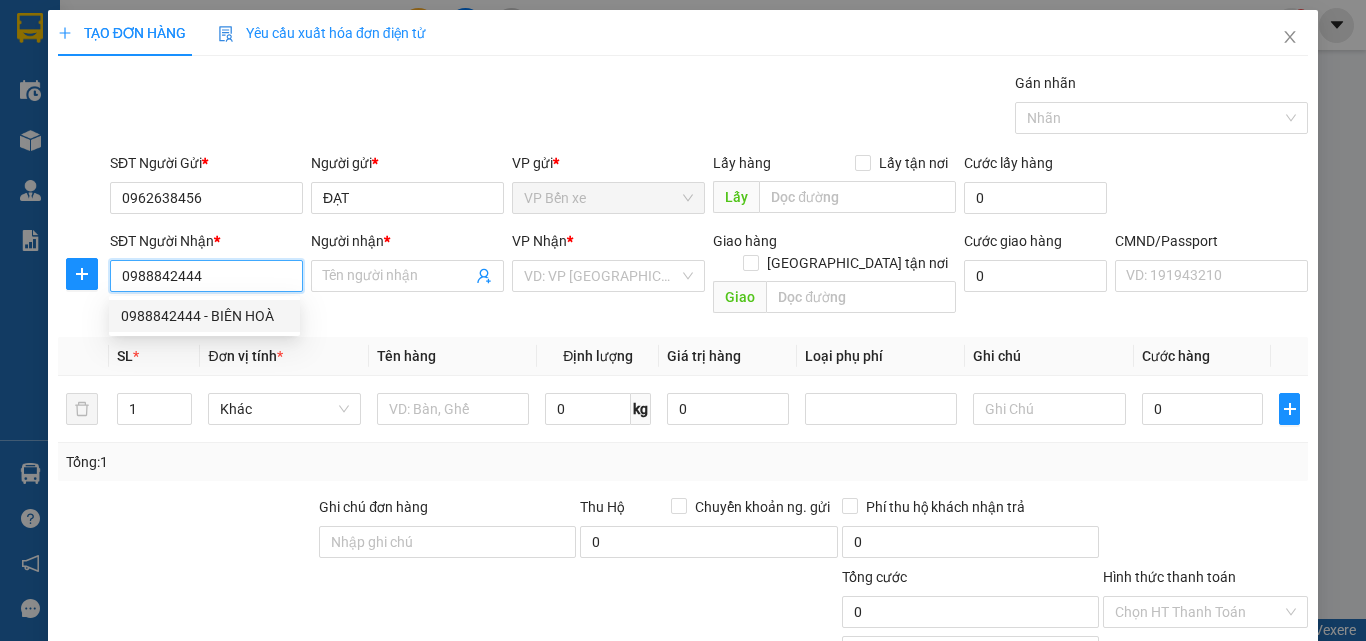 click on "0988842444" at bounding box center (206, 276) 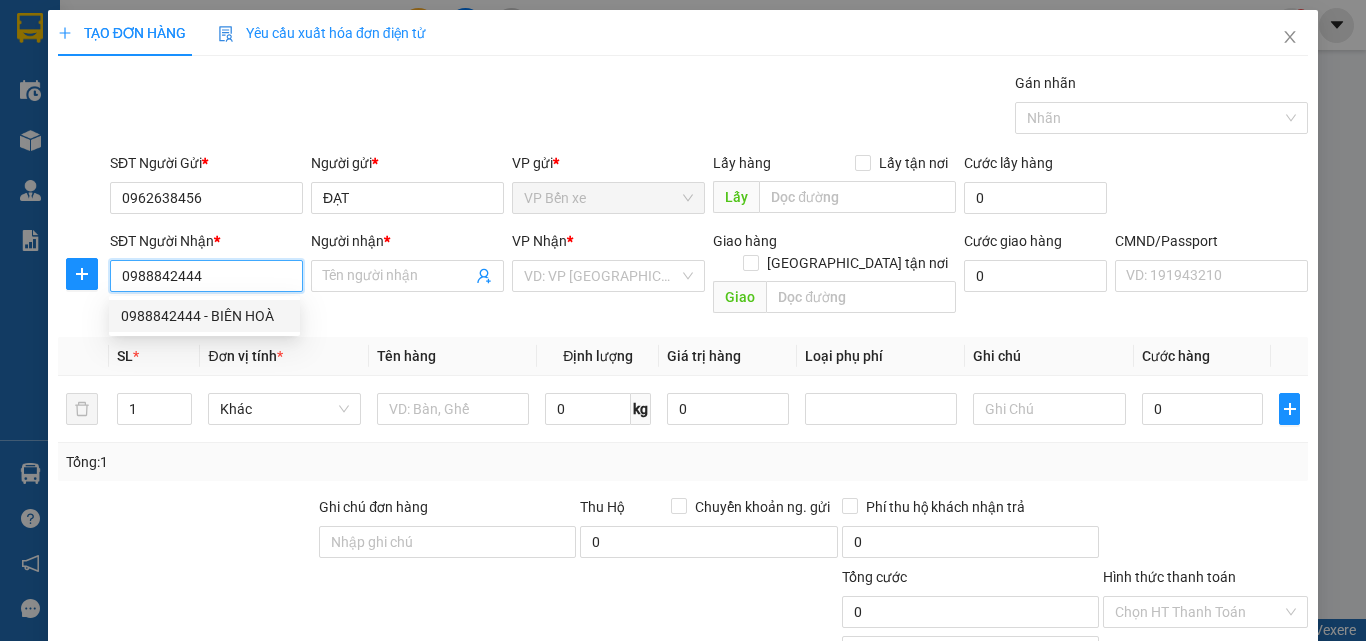 click on "0988842444 - BIÊN HOÀ" at bounding box center (204, 316) 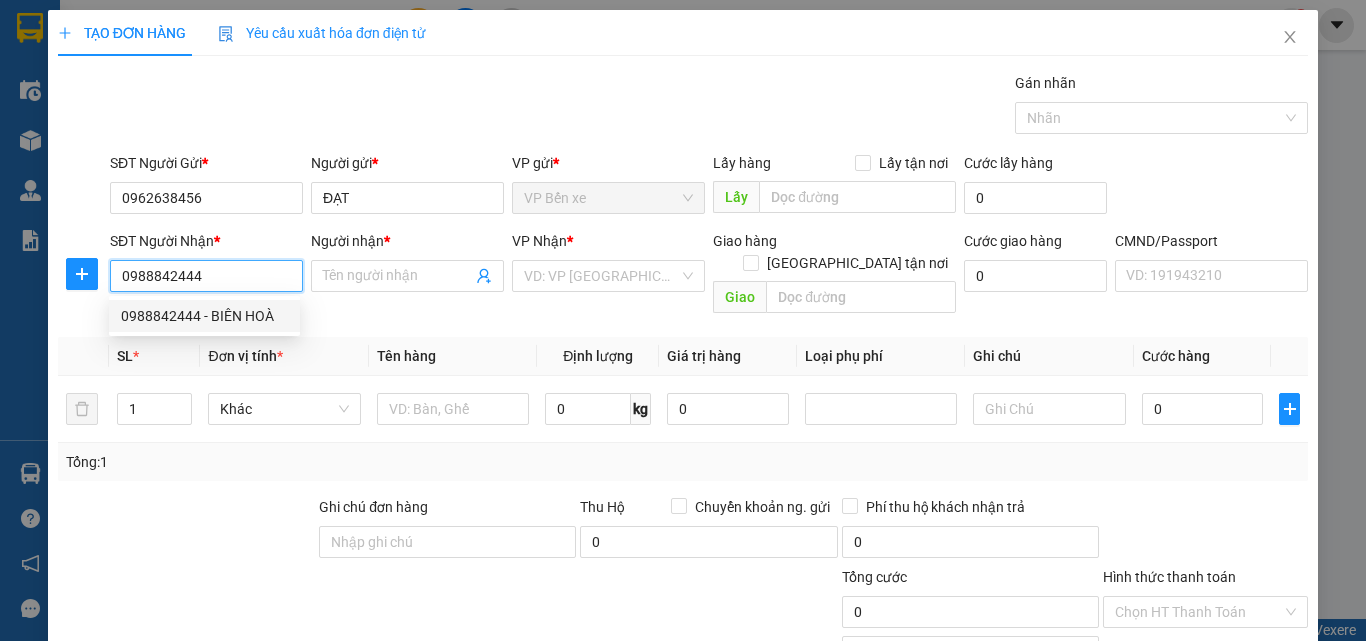 type on "BIÊN HOÀ" 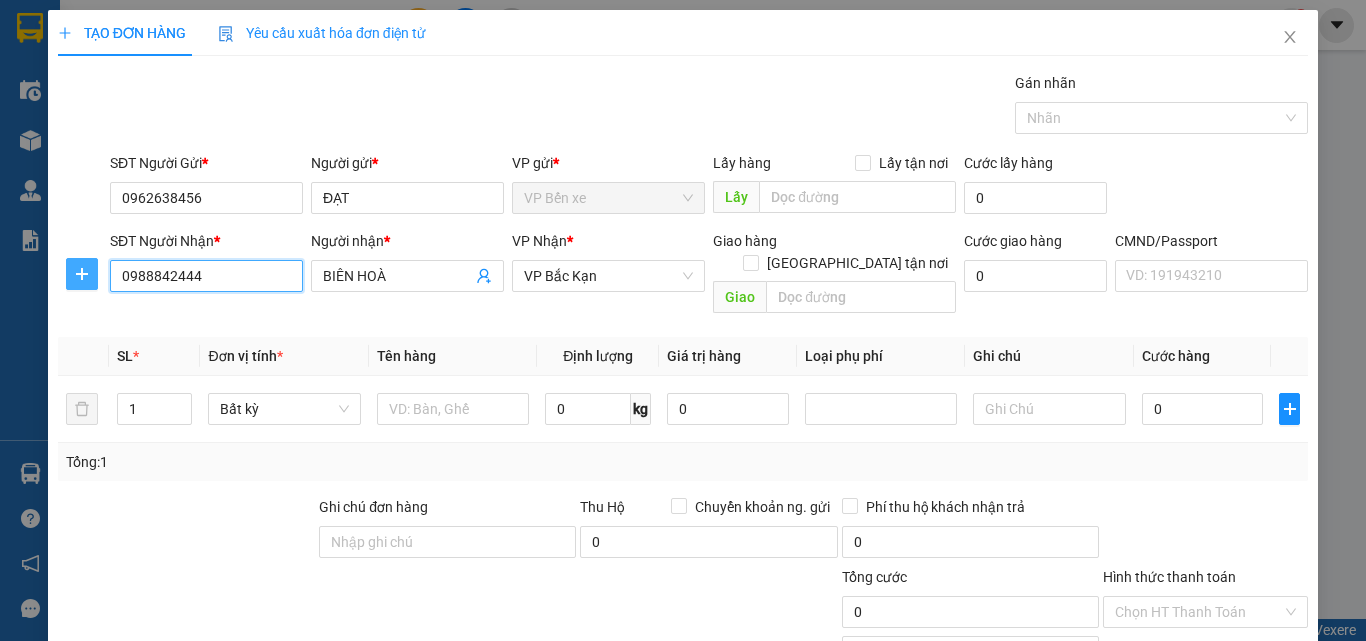 type on "0988842444" 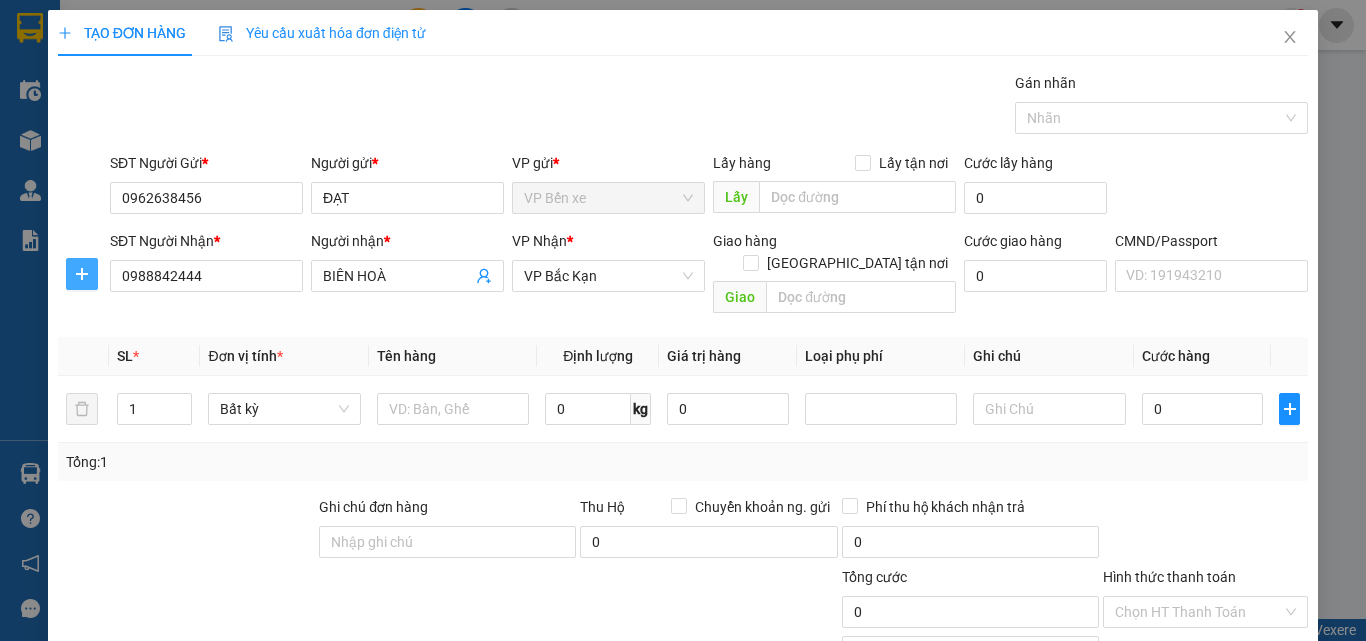 click 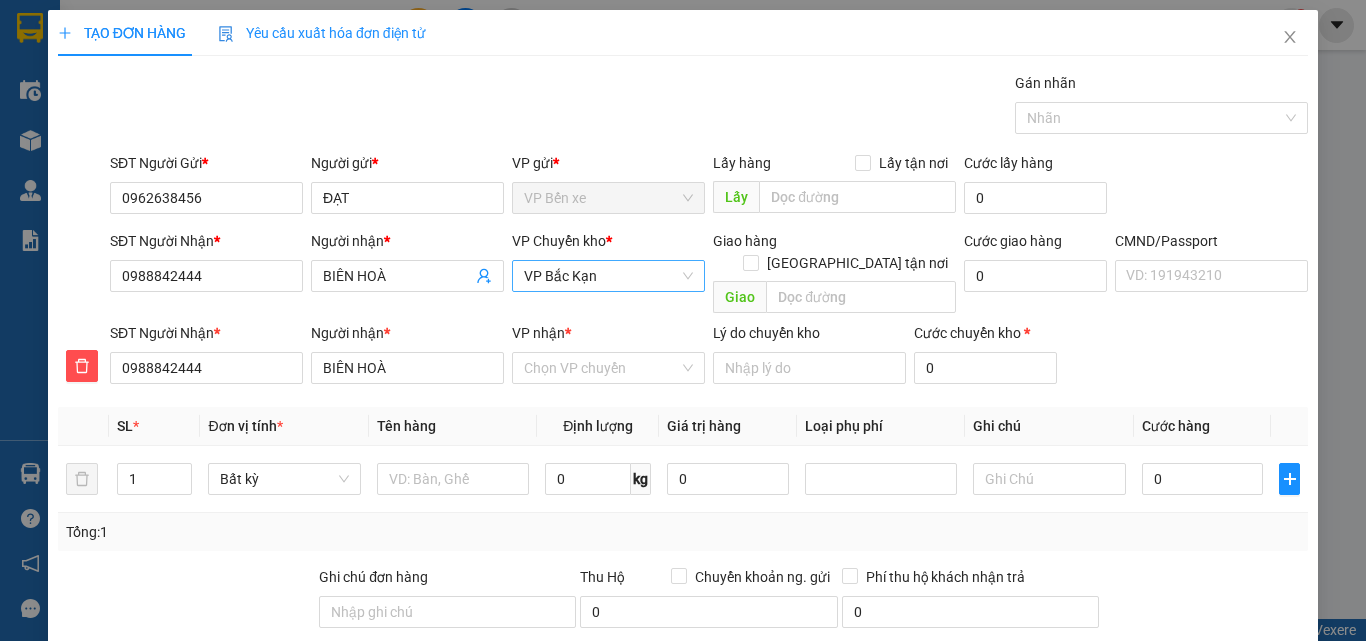 click on "VP Bắc Kạn" at bounding box center [608, 276] 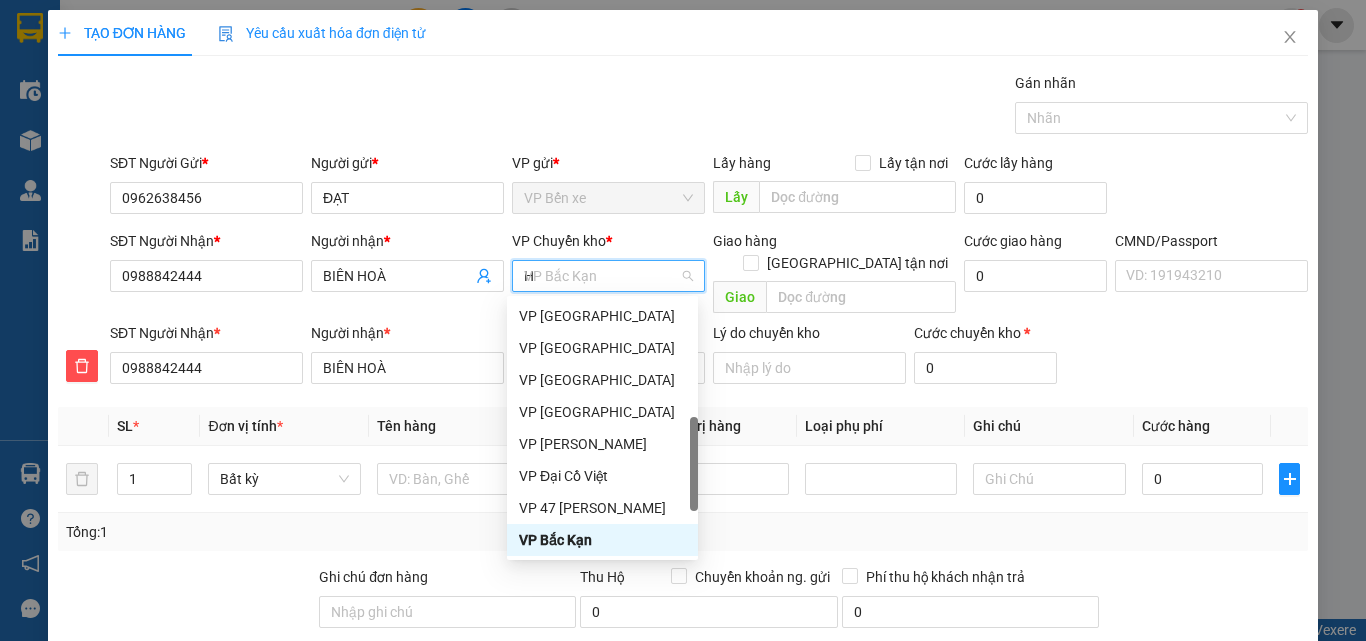 scroll, scrollTop: 232, scrollLeft: 0, axis: vertical 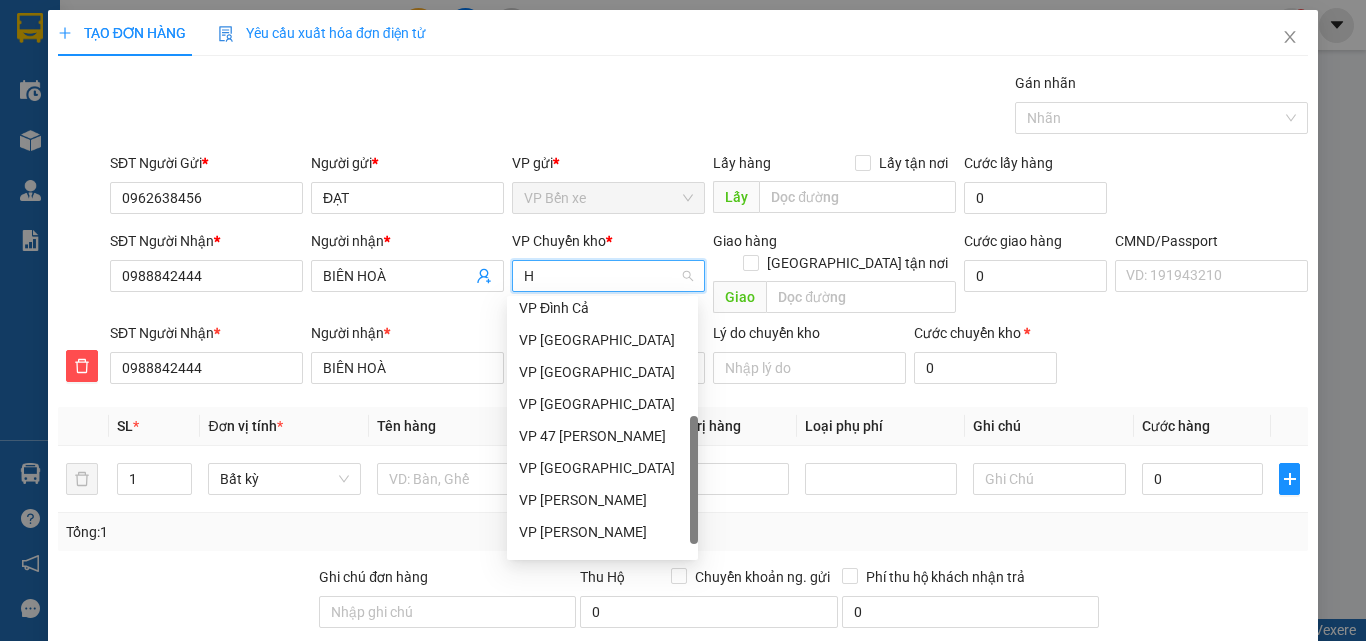 type on "HG" 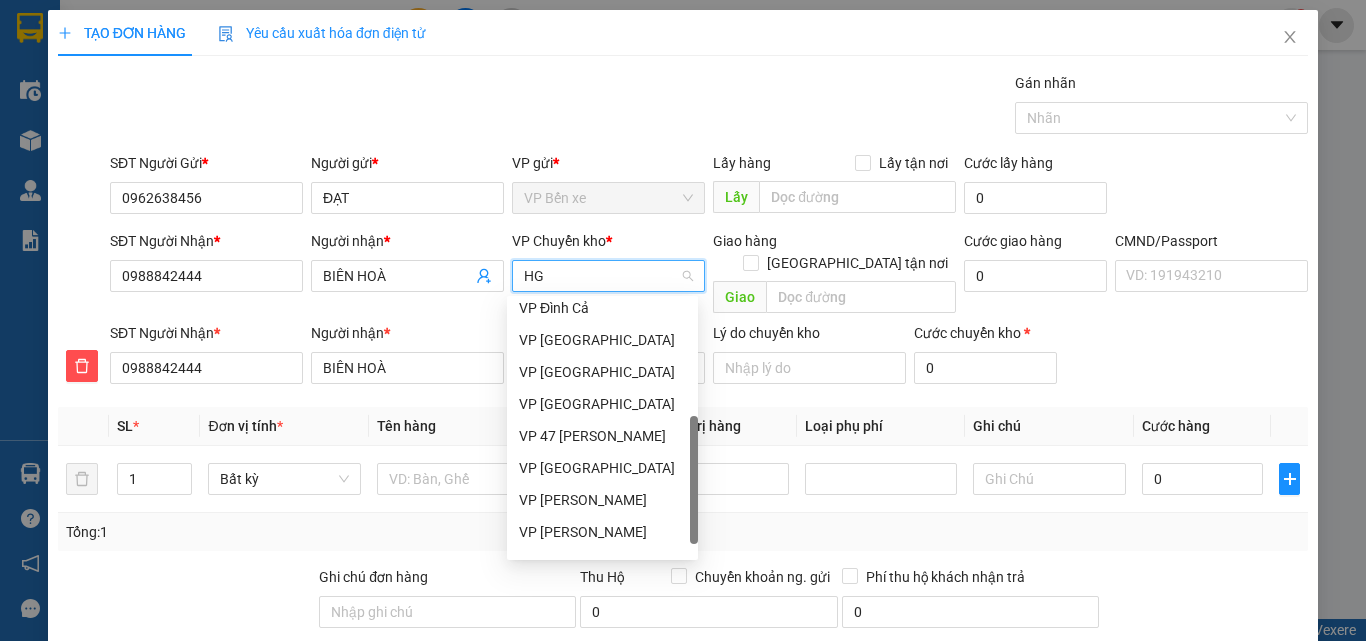 scroll, scrollTop: 0, scrollLeft: 0, axis: both 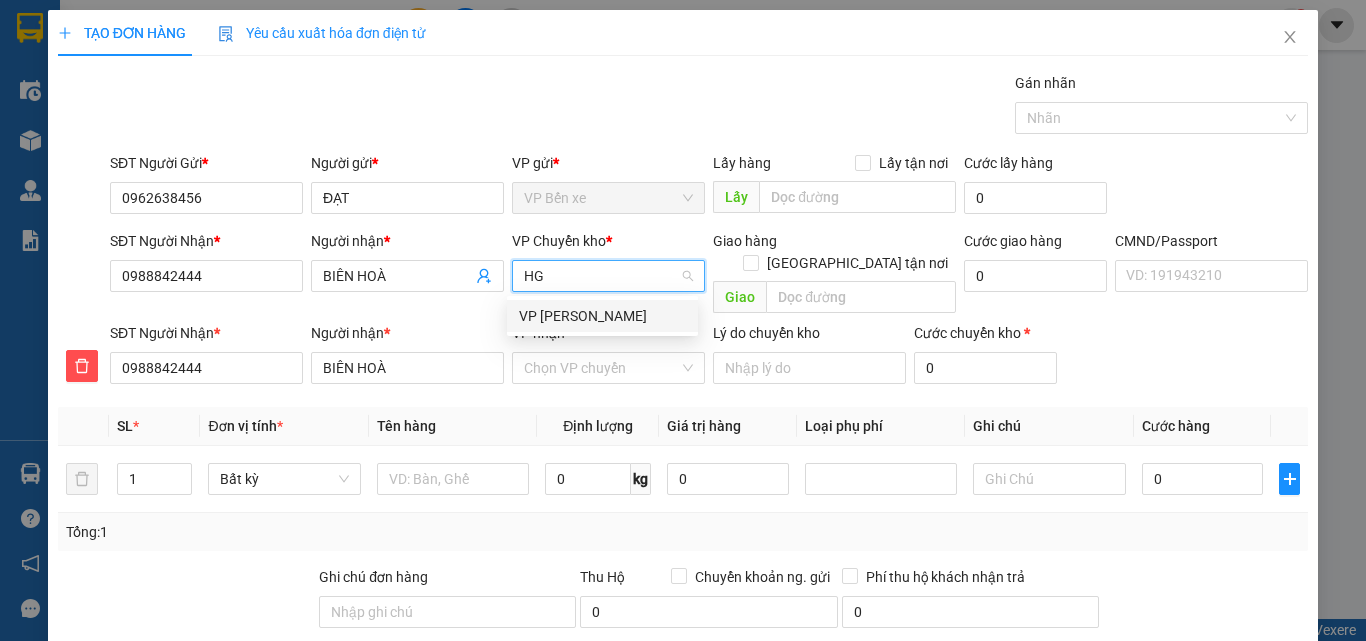 click on "VP Hoàng Gia" at bounding box center [602, 316] 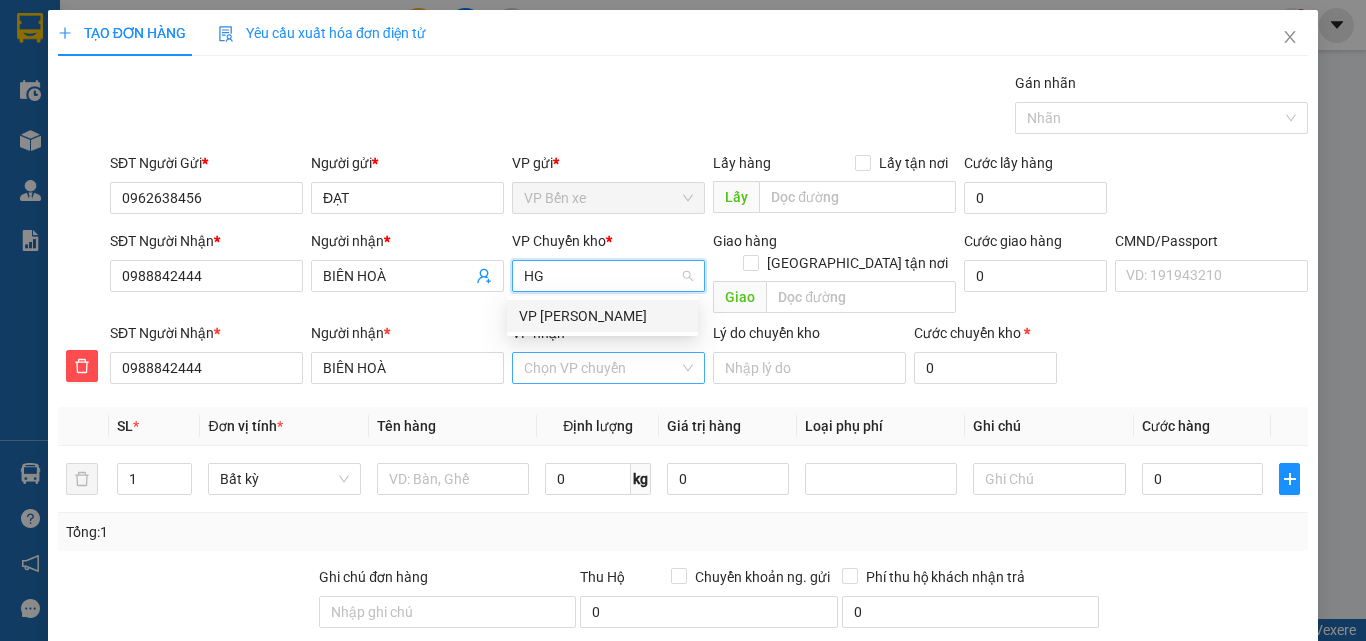 type 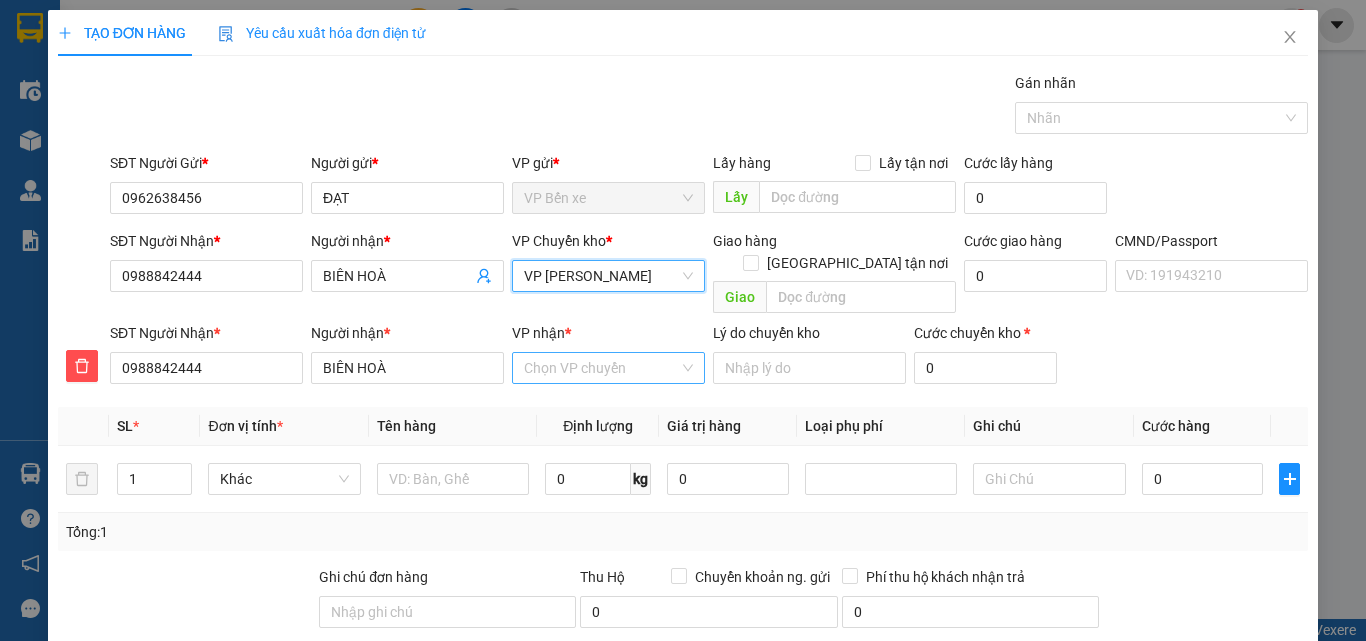 click on "VP nhận  *" at bounding box center (601, 368) 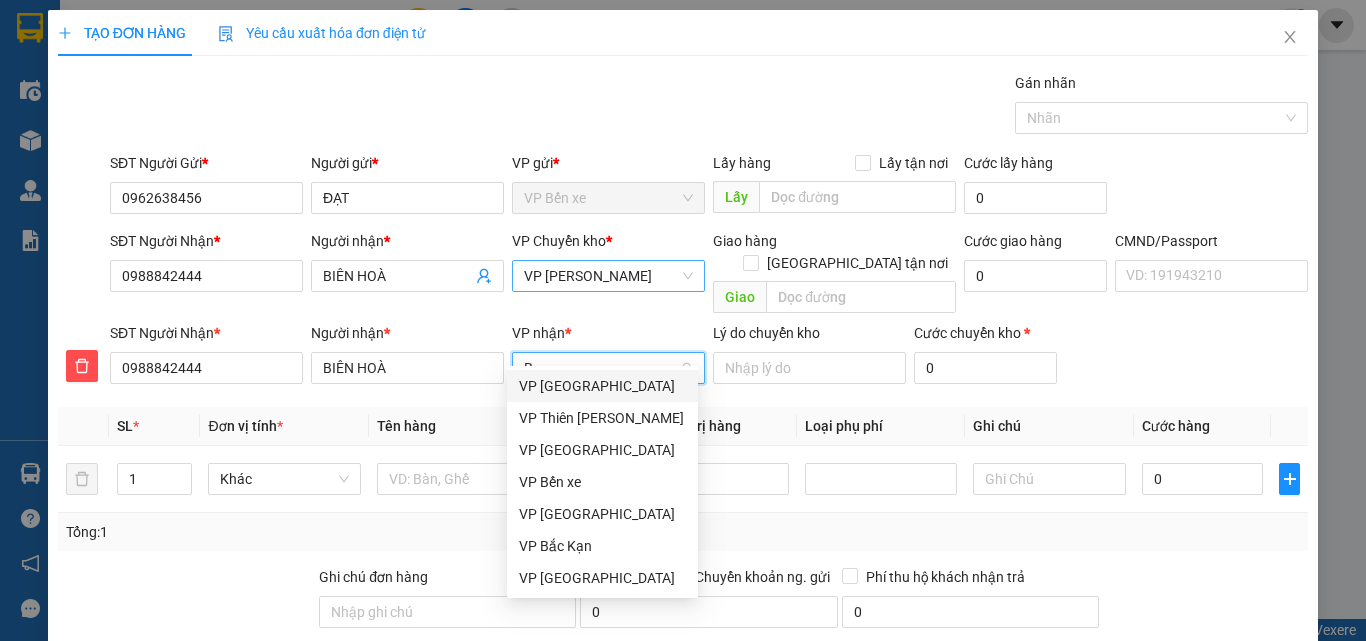 type on "BK" 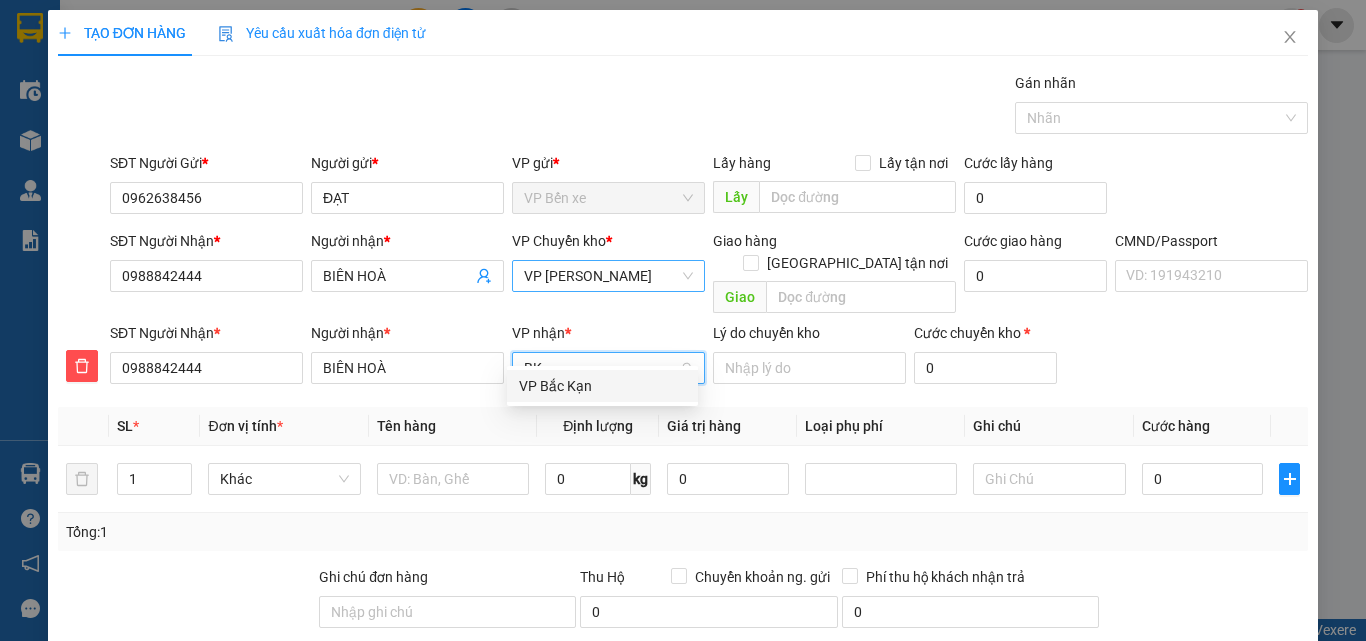 click on "VP Bắc Kạn" at bounding box center [602, 386] 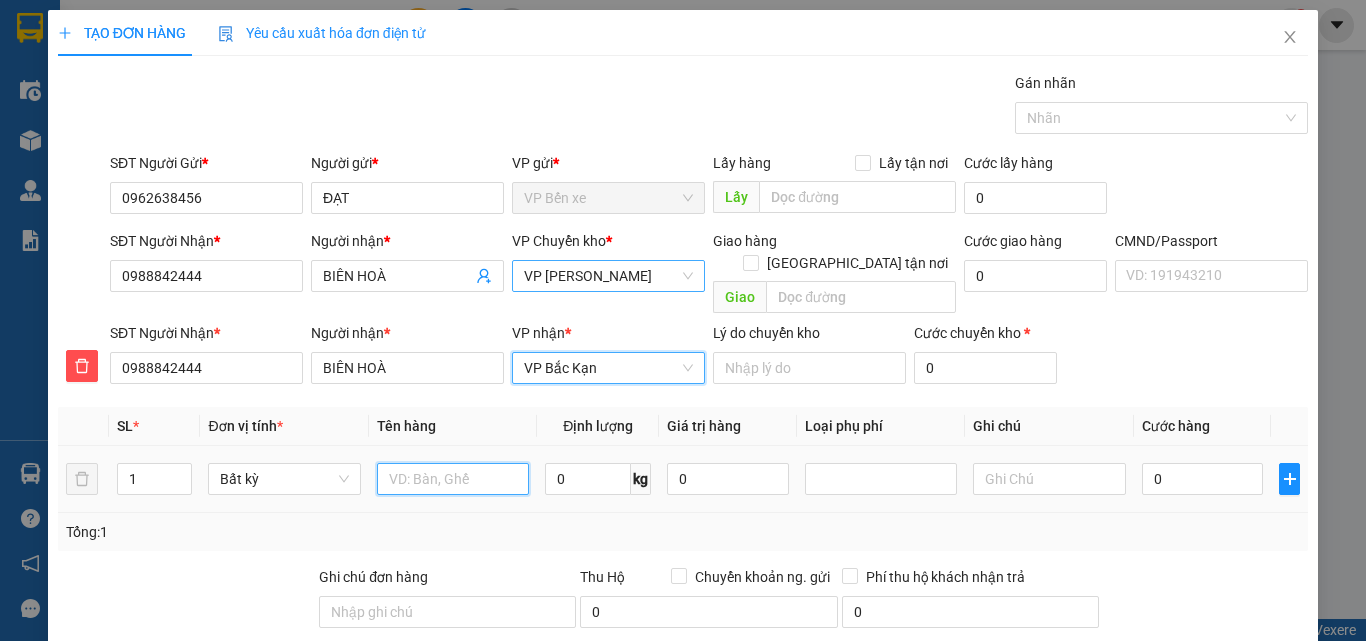 click at bounding box center [453, 479] 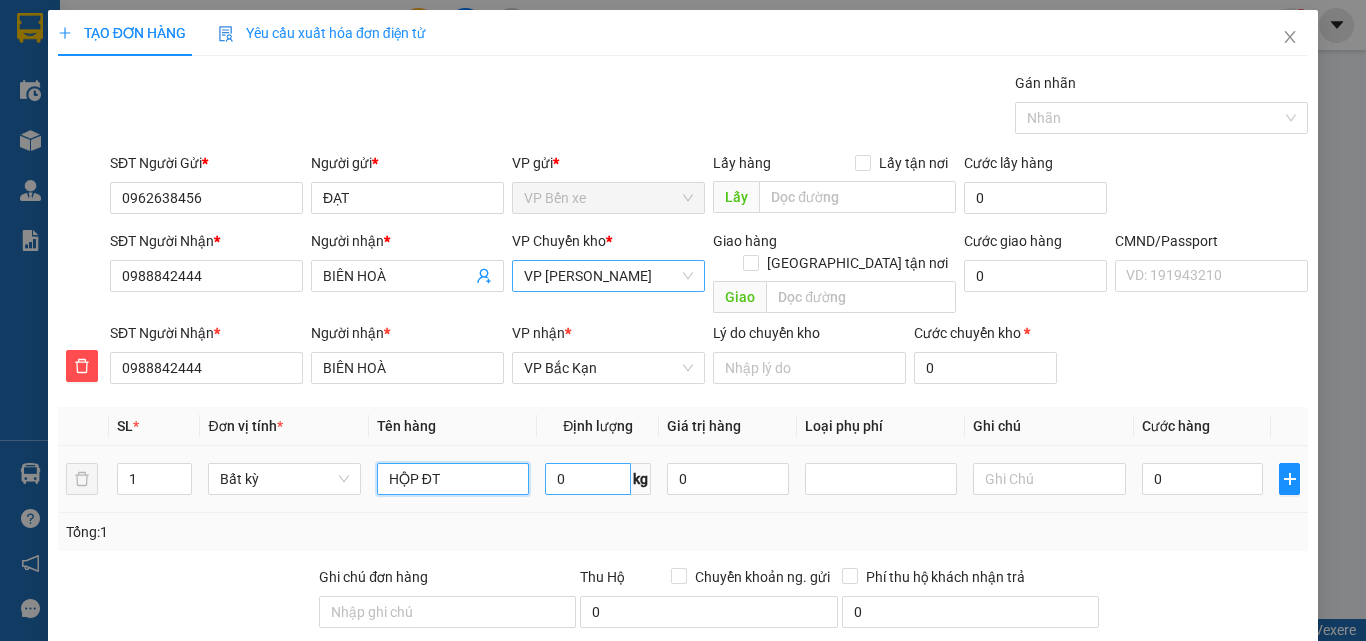 type on "HỘP ĐT" 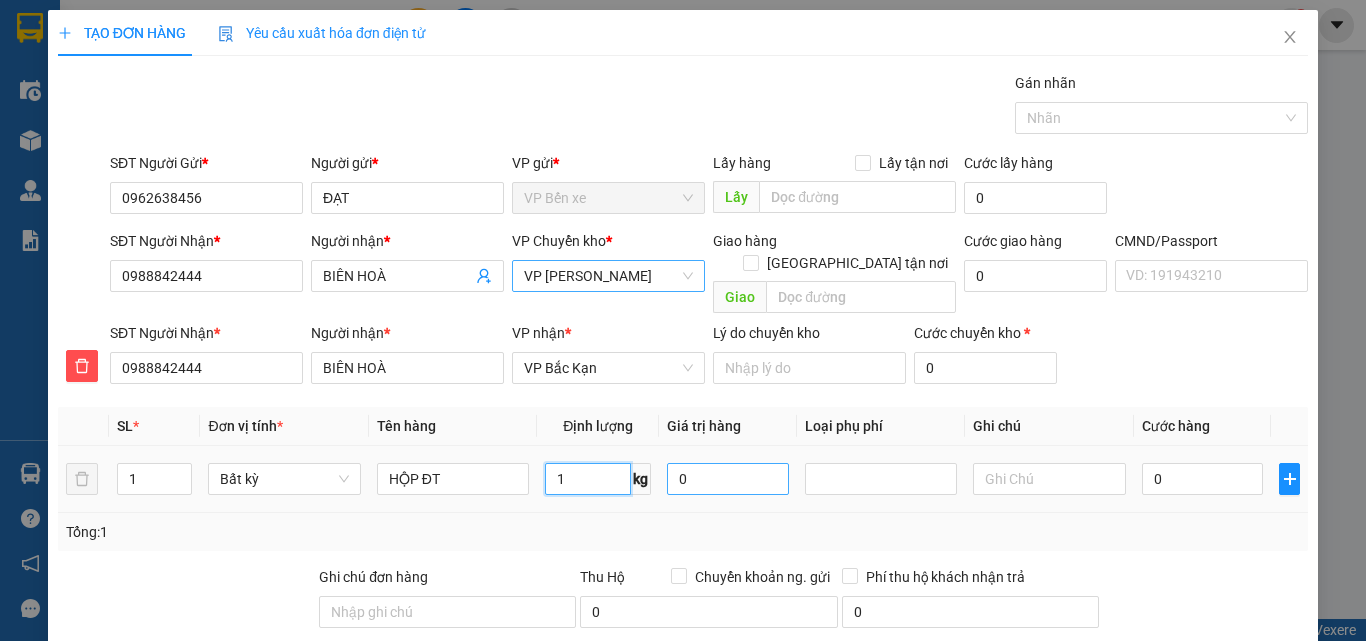 type on "1" 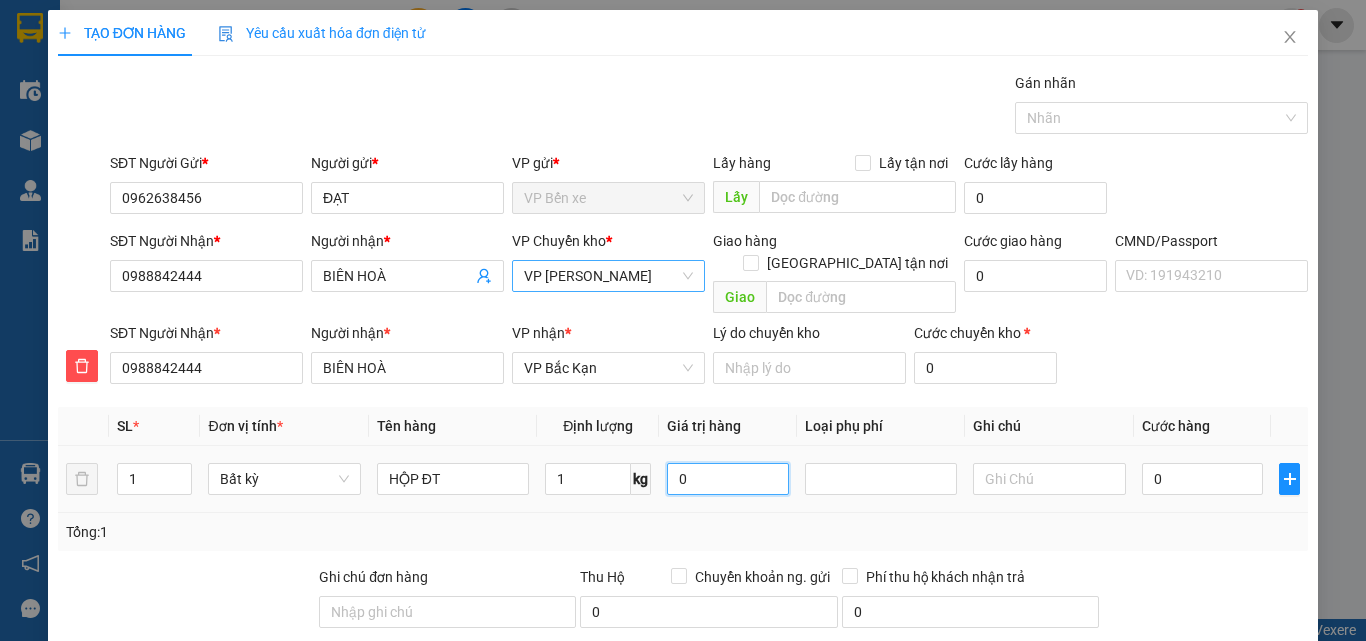 click on "0" at bounding box center [728, 479] 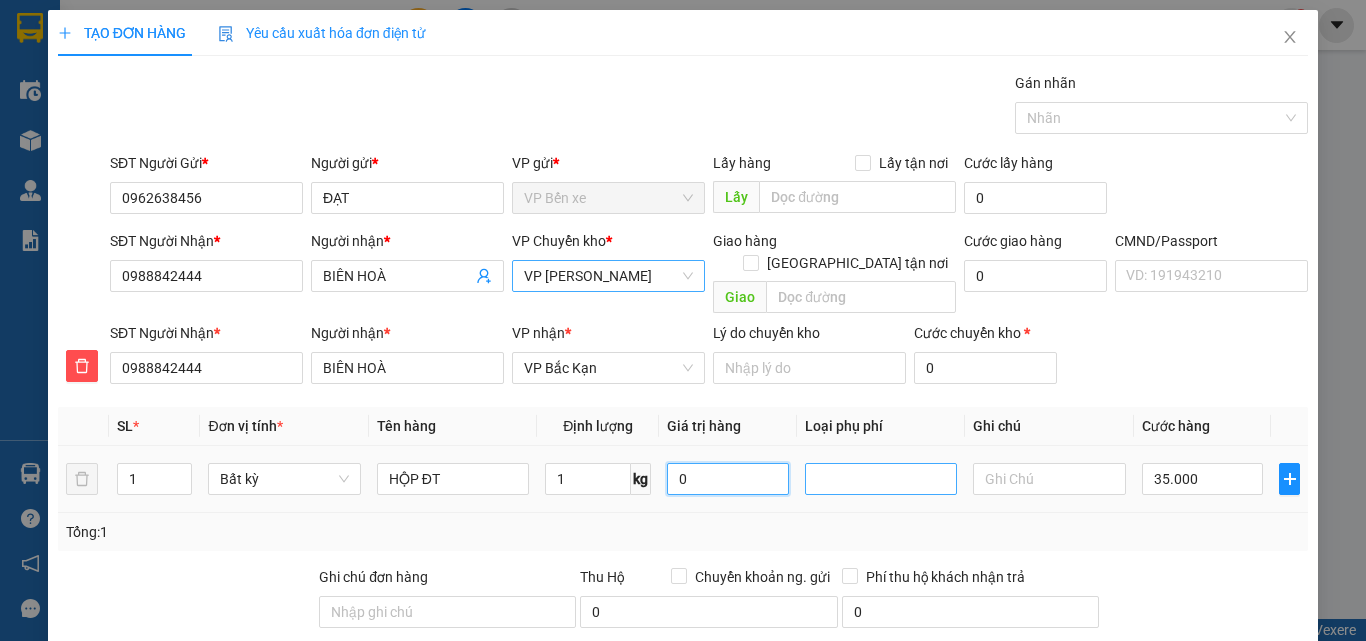 type on "35.000" 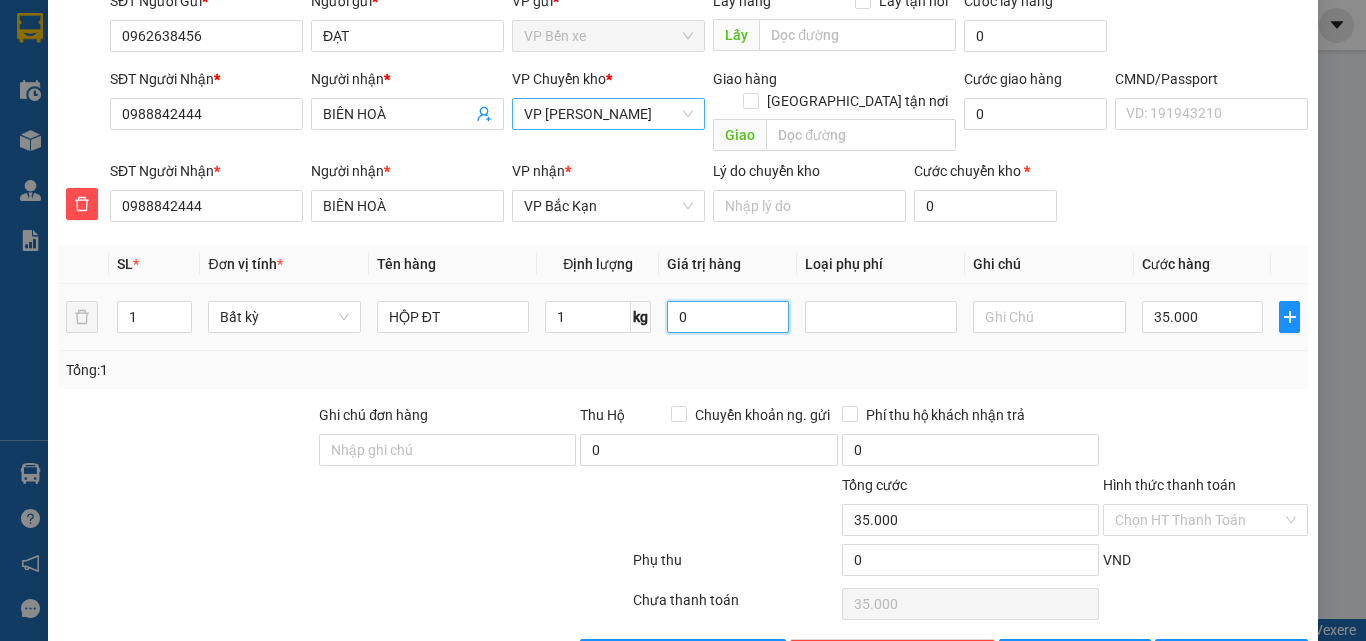 scroll, scrollTop: 209, scrollLeft: 0, axis: vertical 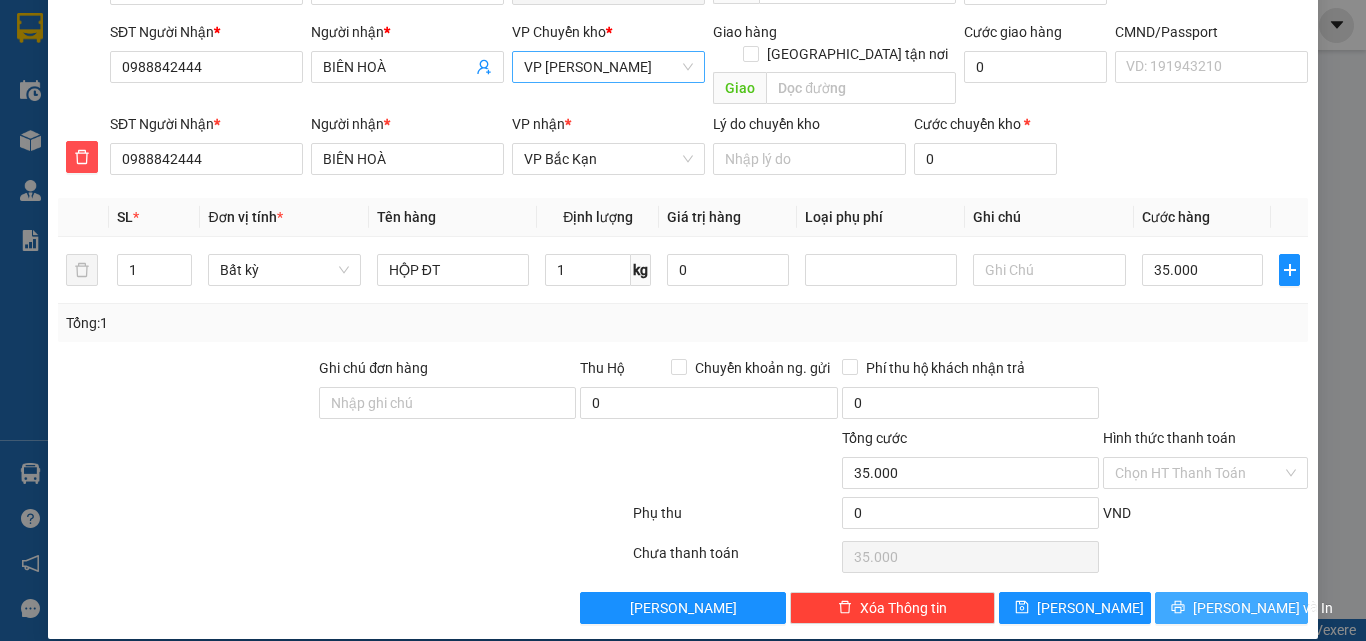 click 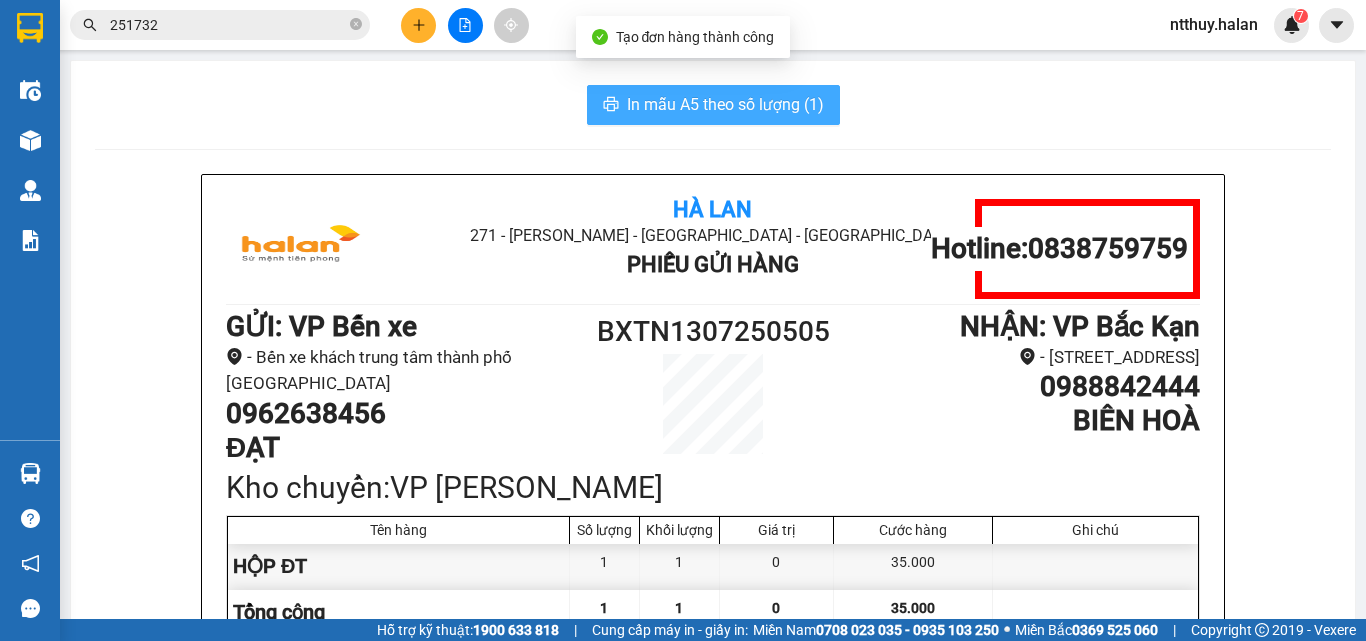 click on "In mẫu A5 theo số lượng
(1)" at bounding box center (725, 104) 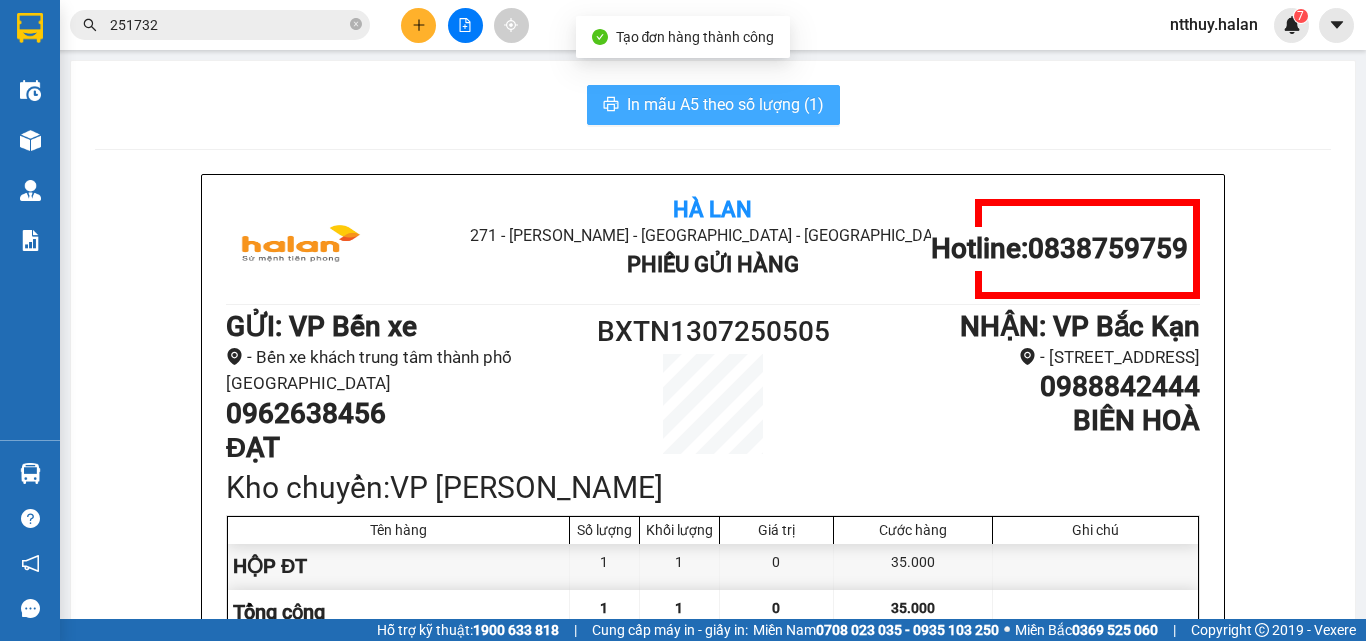 click on "In mẫu A5 theo số lượng
(1)" at bounding box center [725, 104] 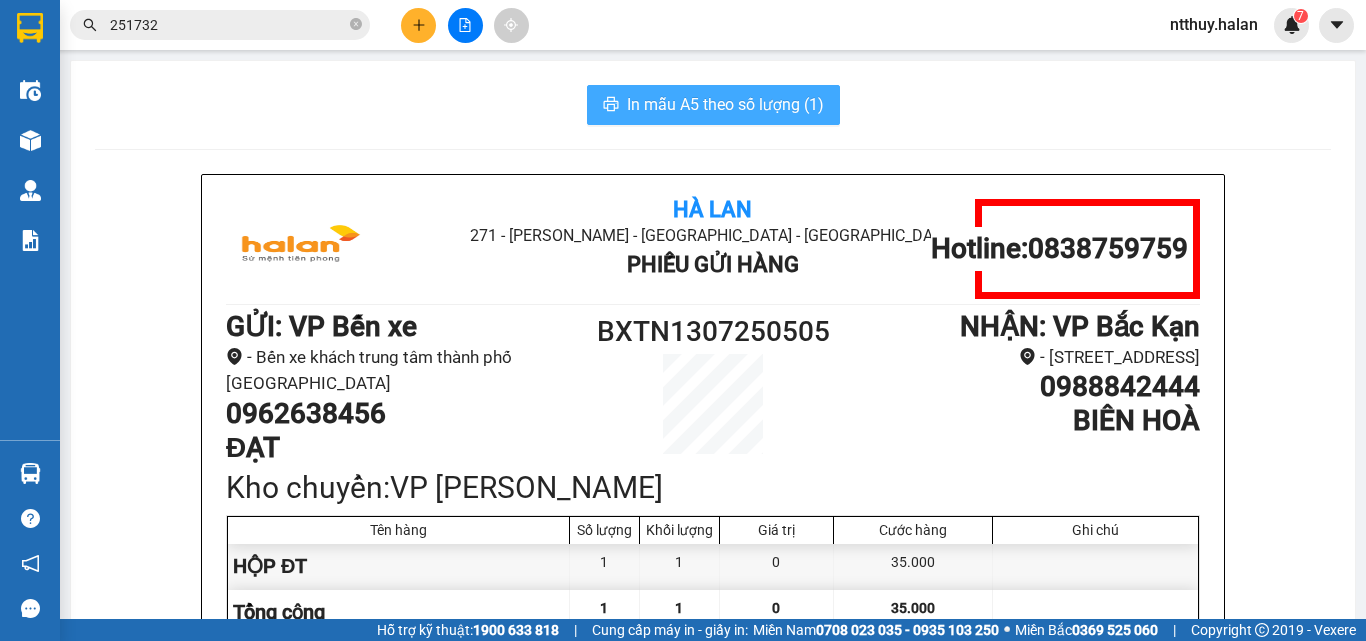 scroll, scrollTop: 0, scrollLeft: 0, axis: both 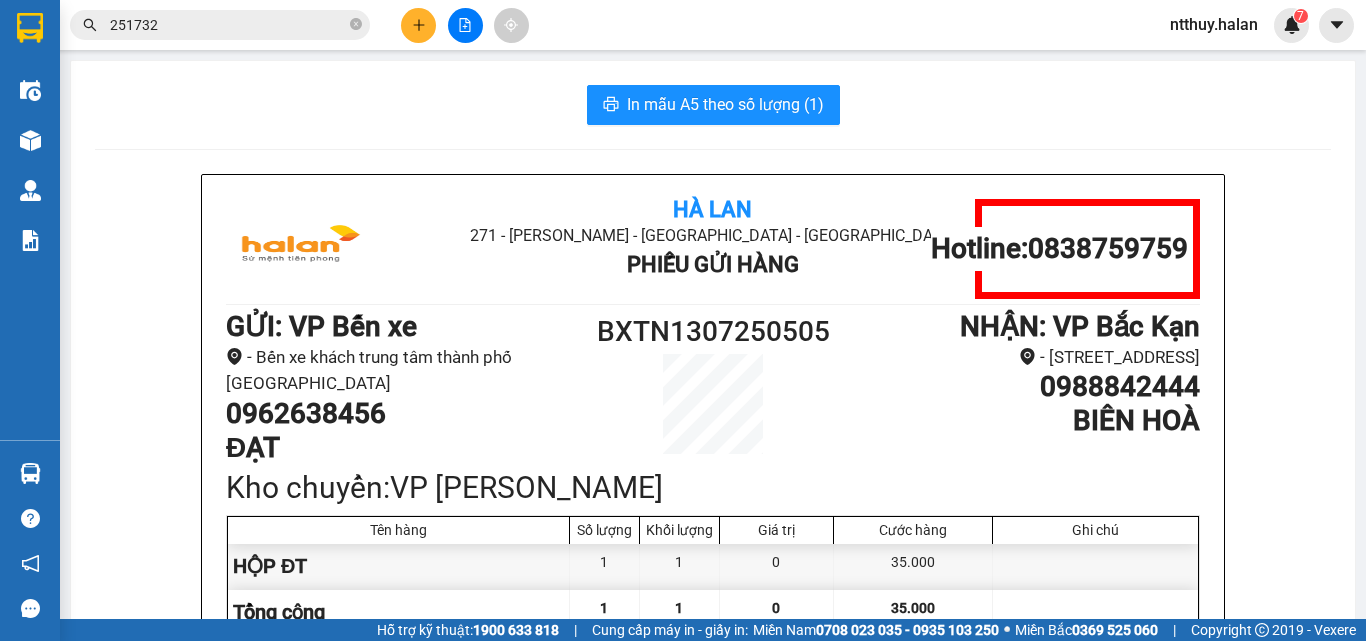 click on "In mẫu A5 theo số lượng
(1)" at bounding box center (713, 105) 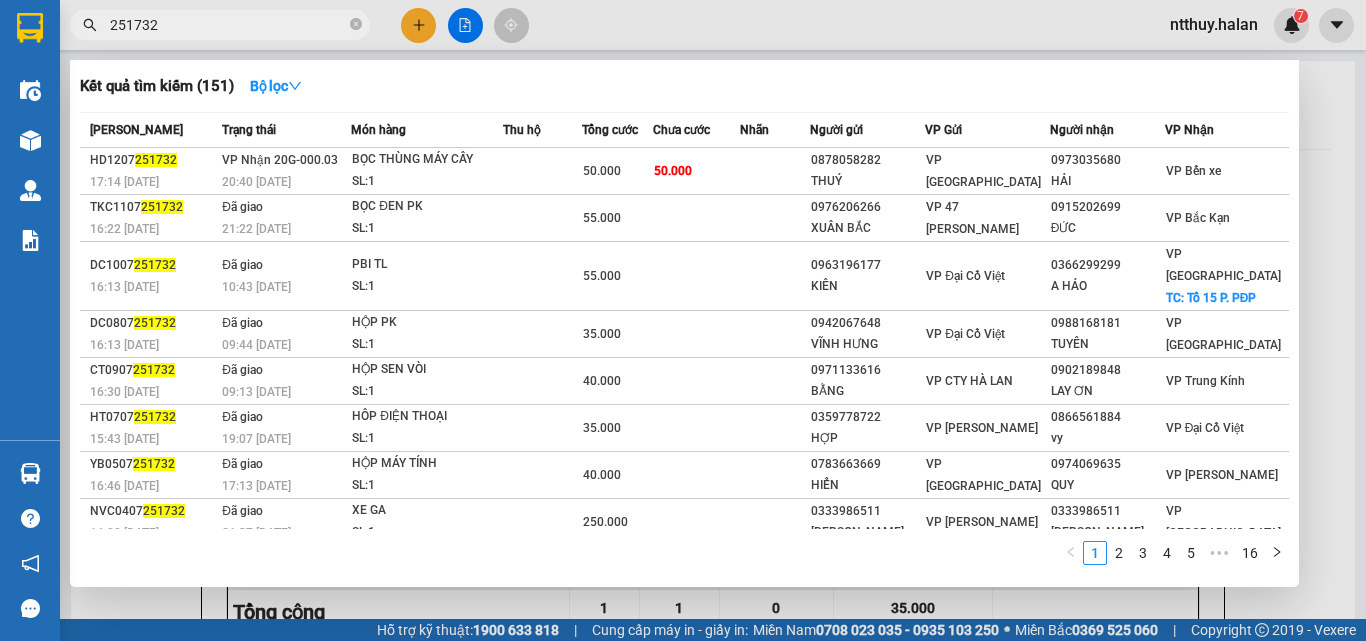 click on "251732" at bounding box center (228, 25) 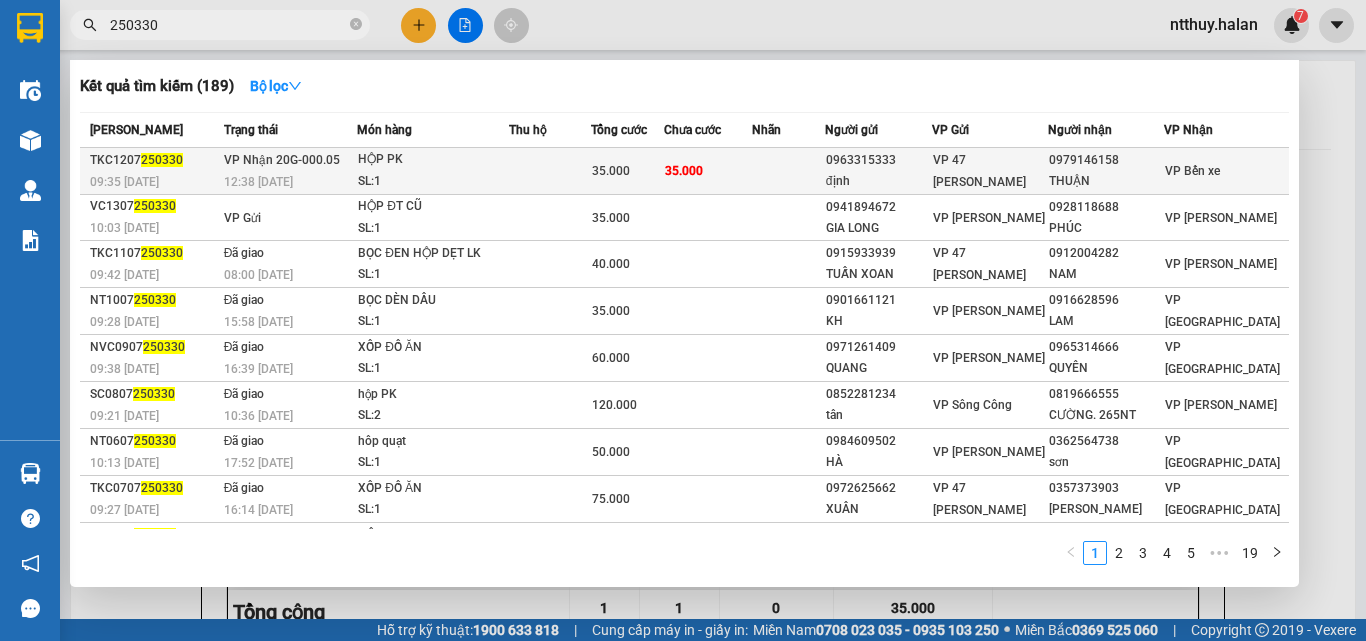 type on "250330" 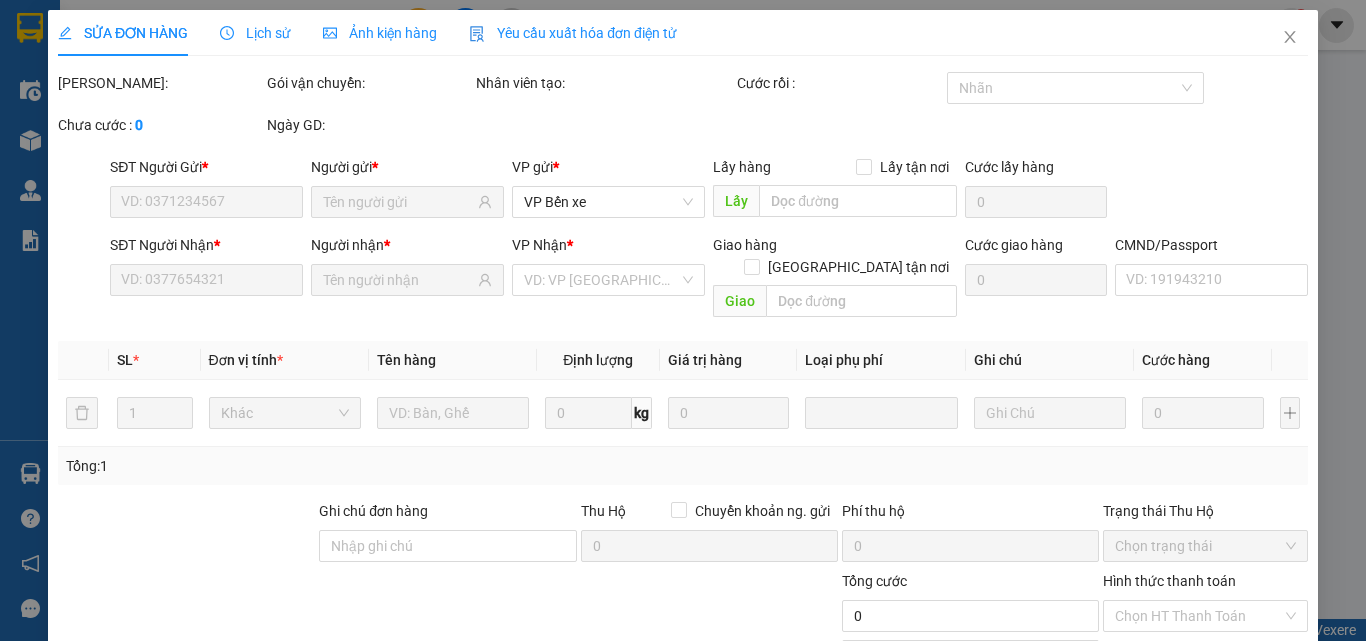 type on "0963315333" 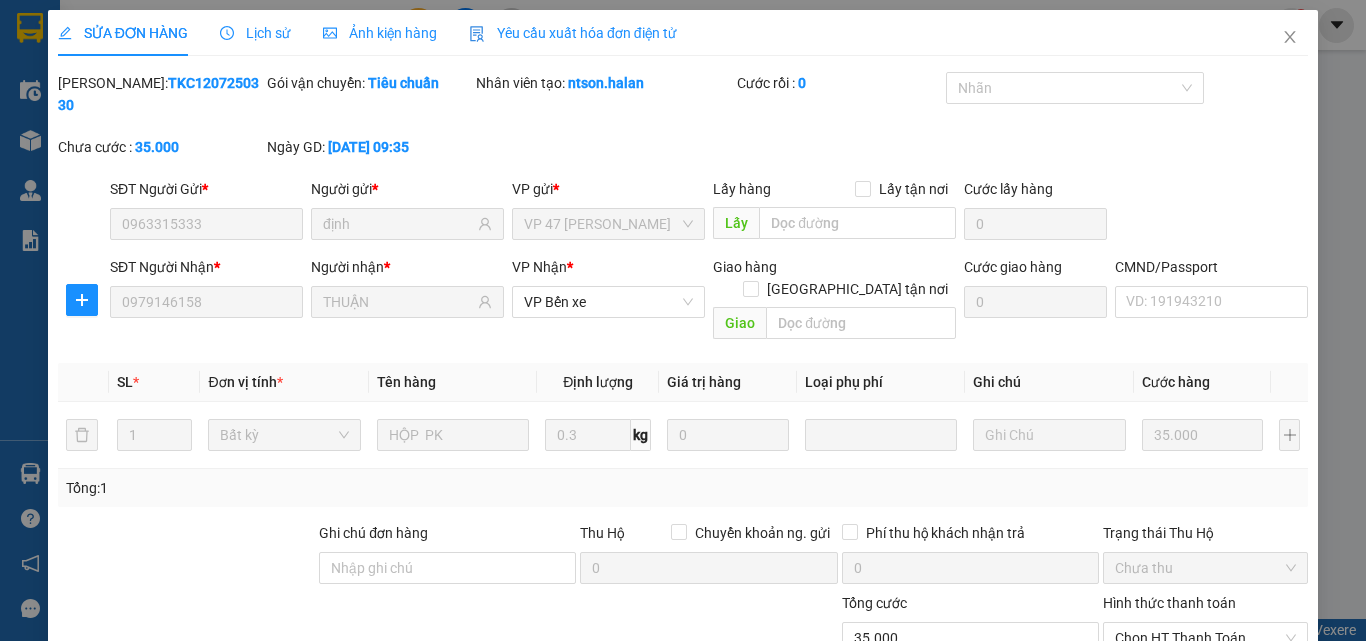 scroll, scrollTop: 143, scrollLeft: 0, axis: vertical 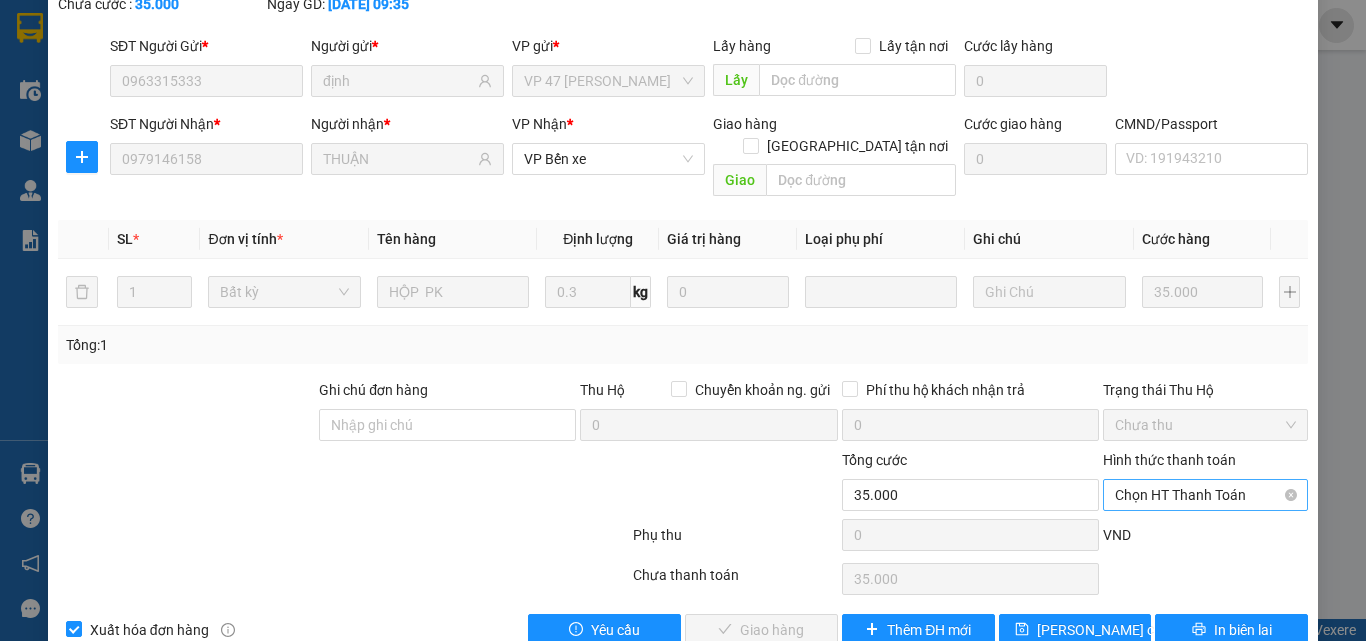 click on "Chọn HT Thanh Toán" at bounding box center (1205, 495) 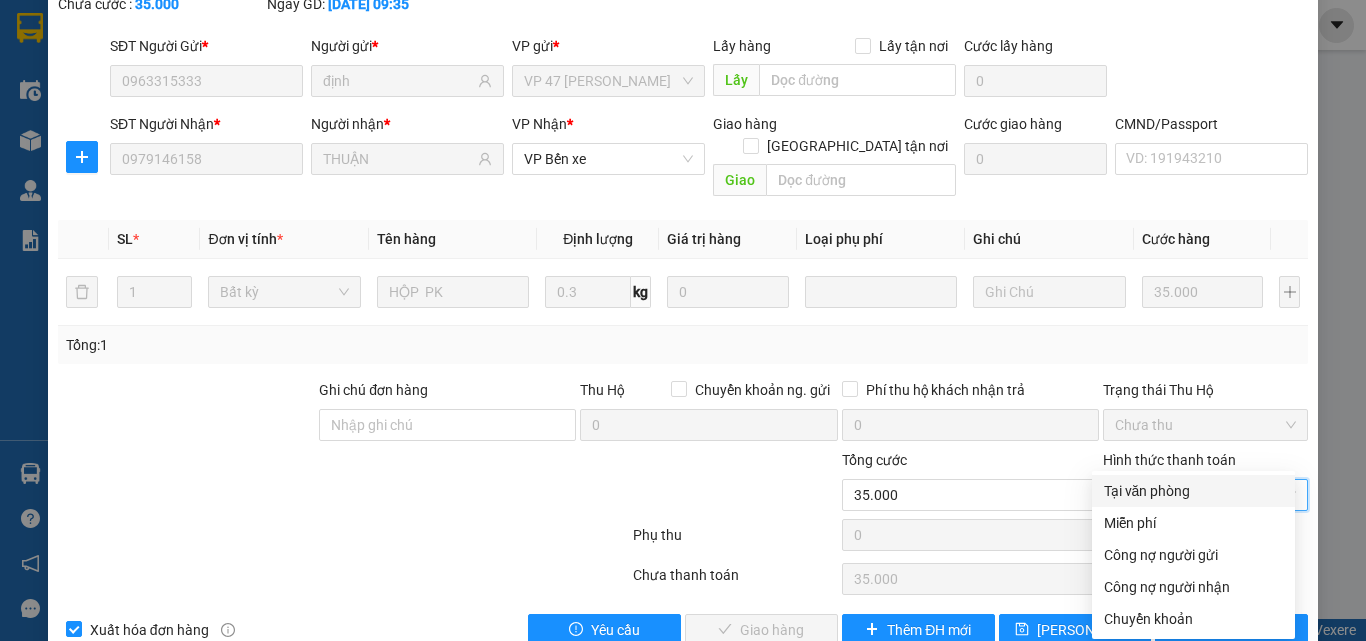 click on "Tại văn phòng" at bounding box center (1193, 491) 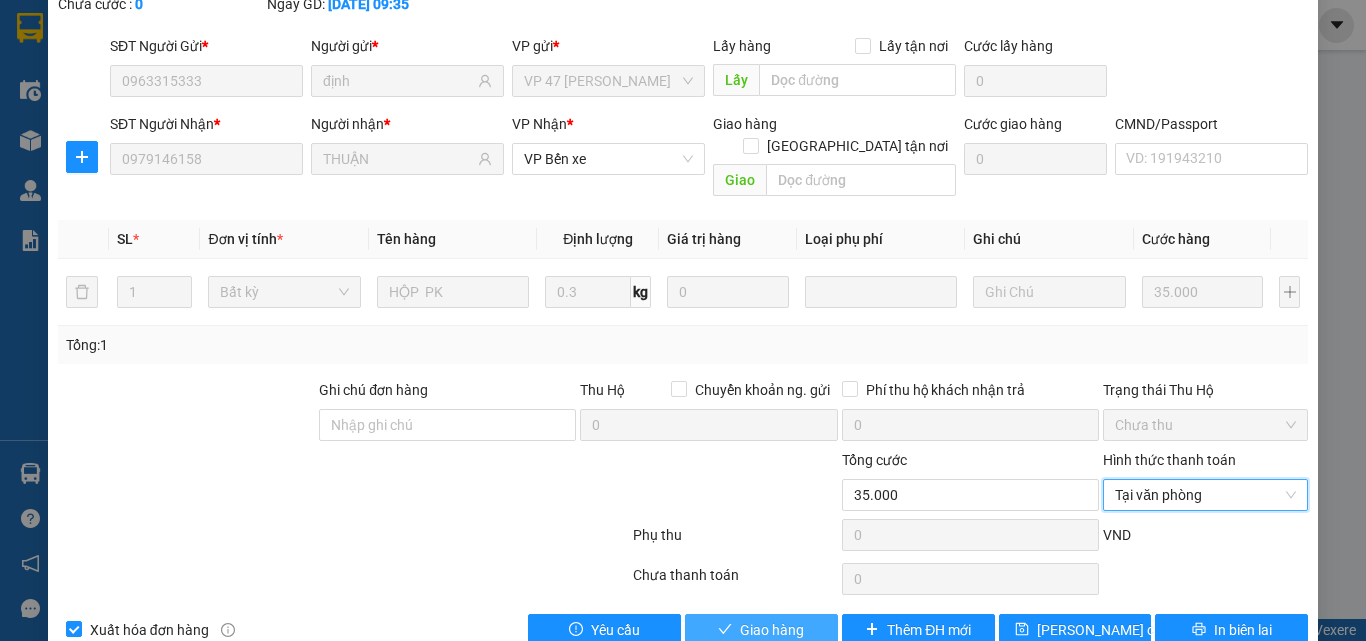 click on "Giao hàng" at bounding box center [772, 630] 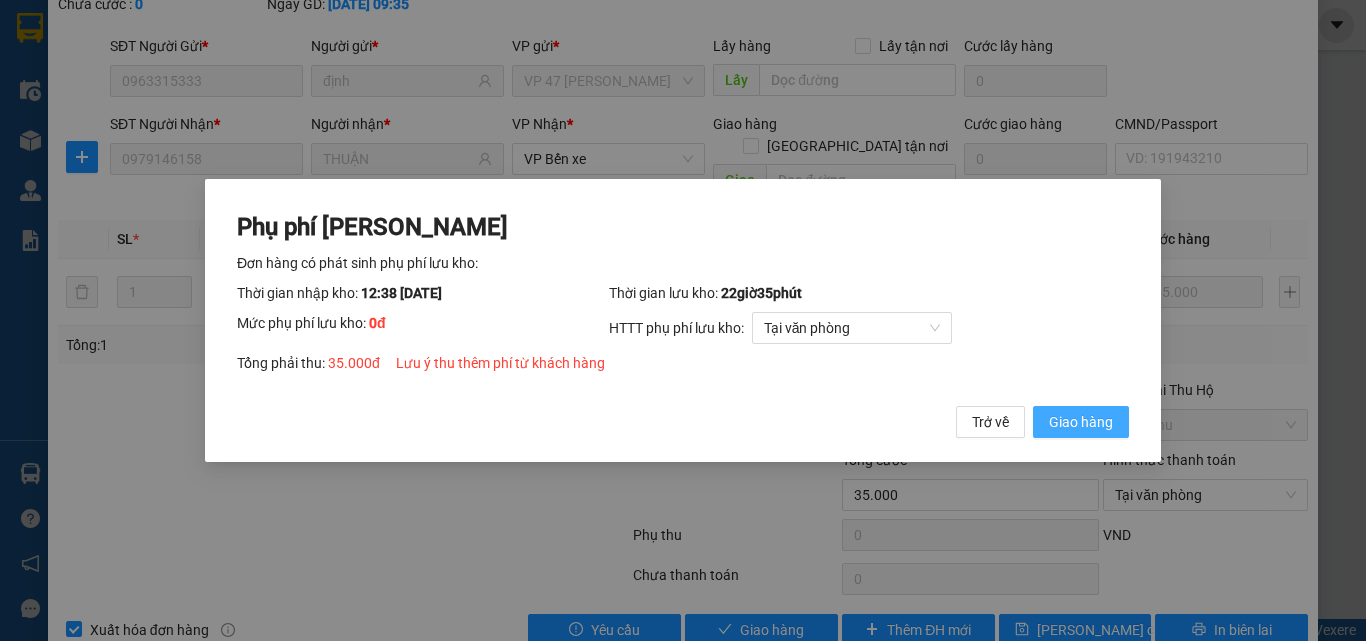click on "Giao hàng" at bounding box center [1081, 422] 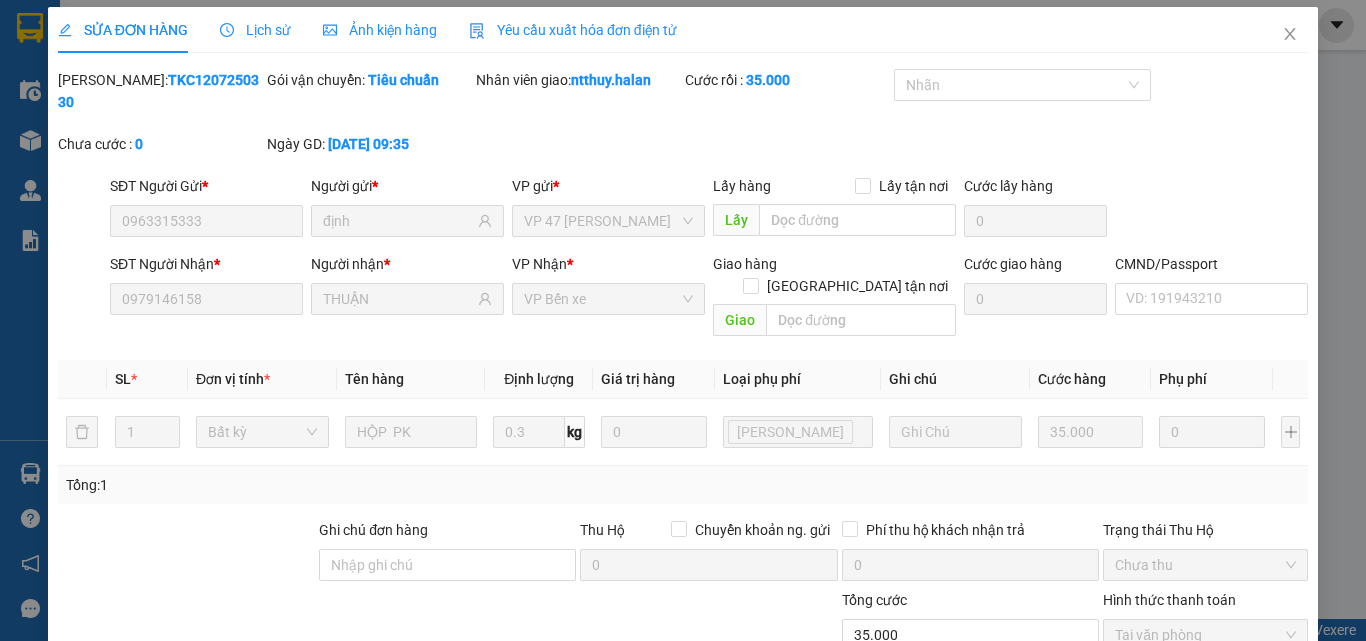 scroll, scrollTop: 0, scrollLeft: 0, axis: both 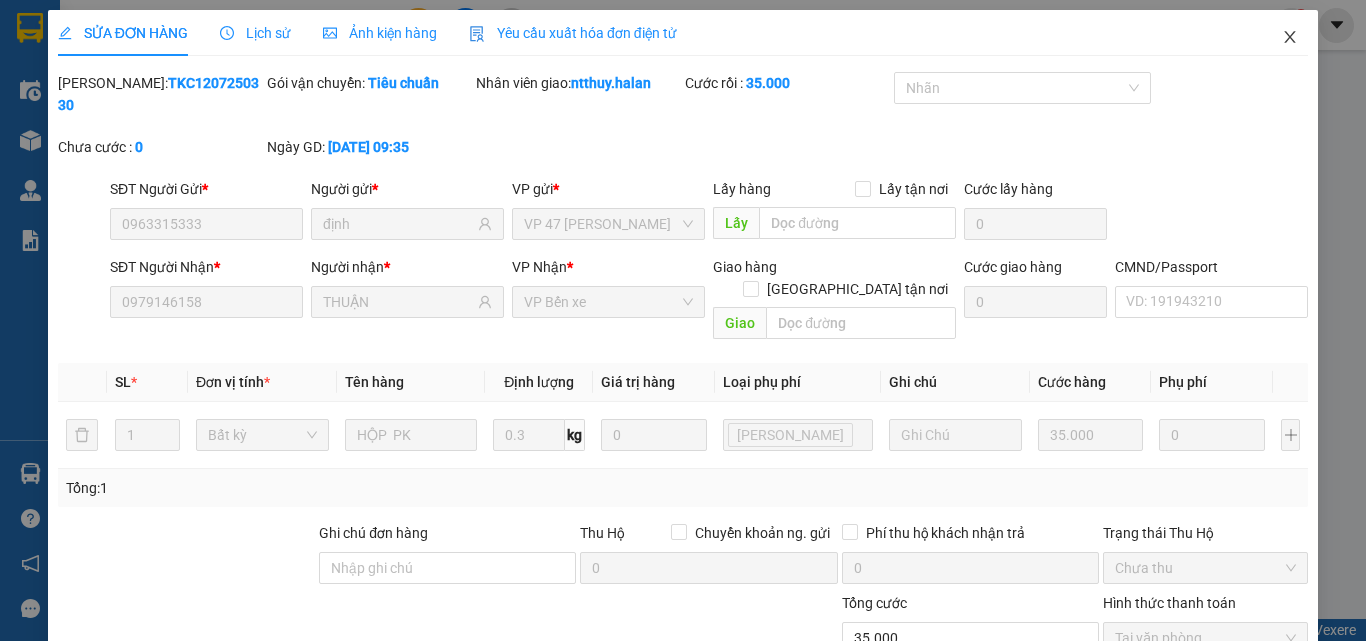 click 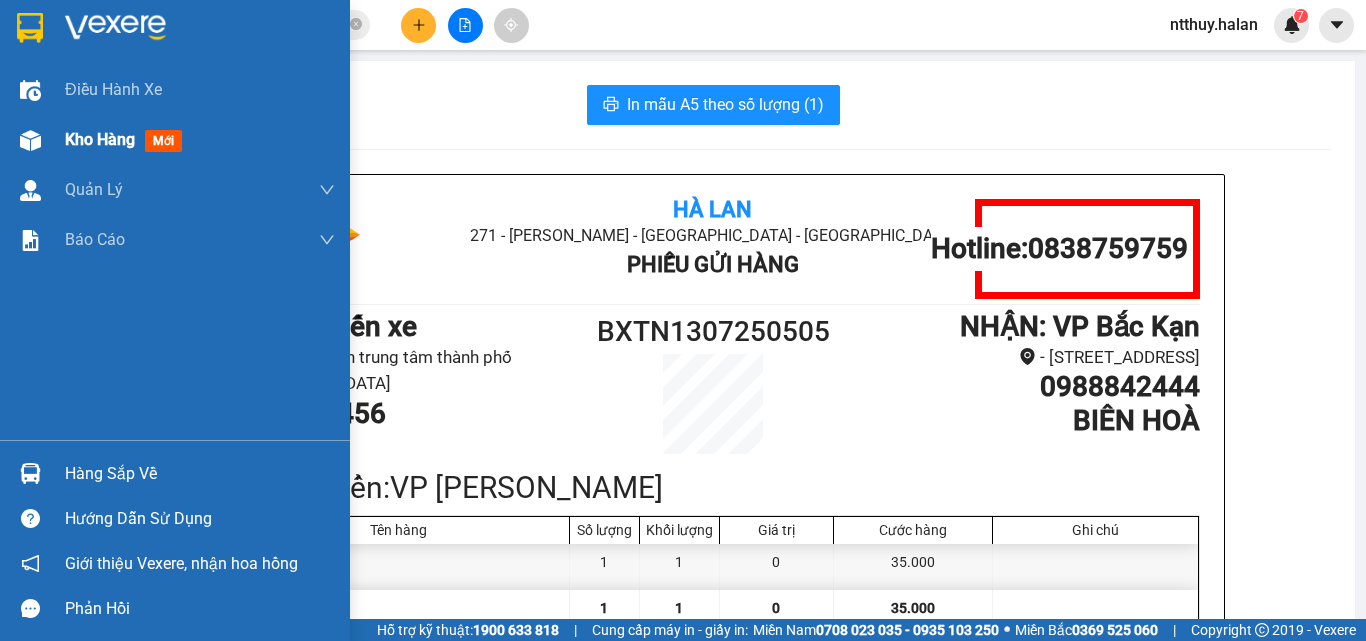 click on "Kho hàng" at bounding box center (100, 139) 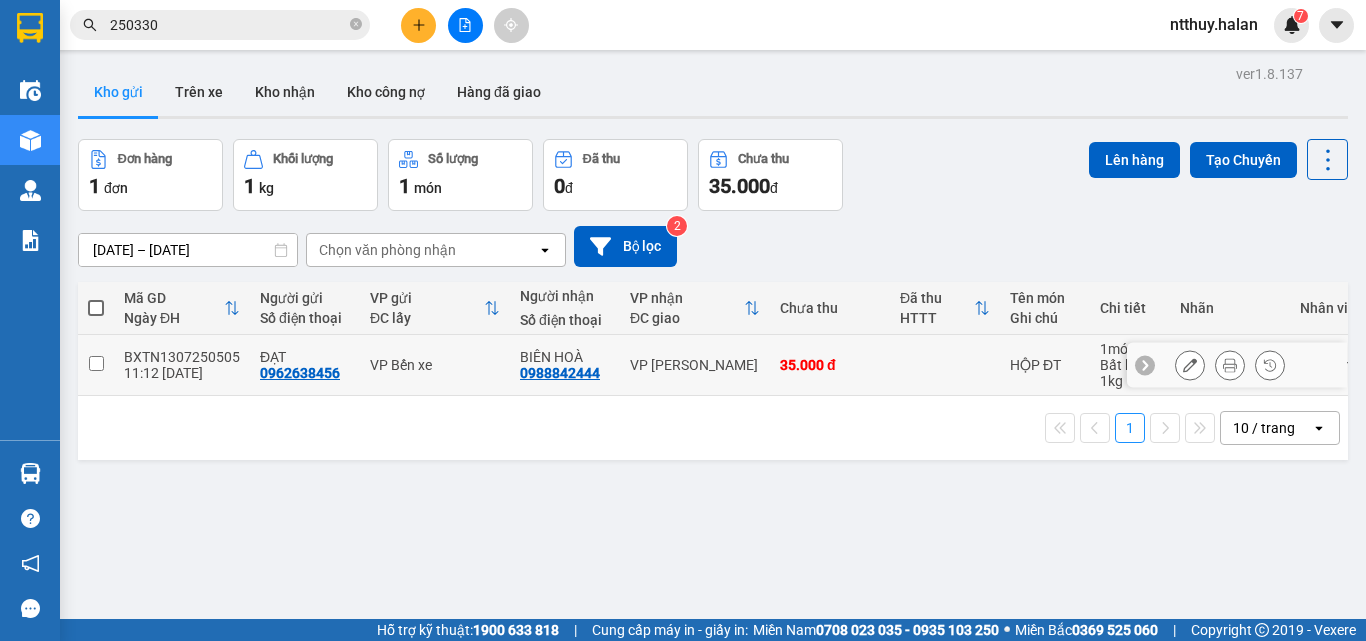 click at bounding box center (96, 363) 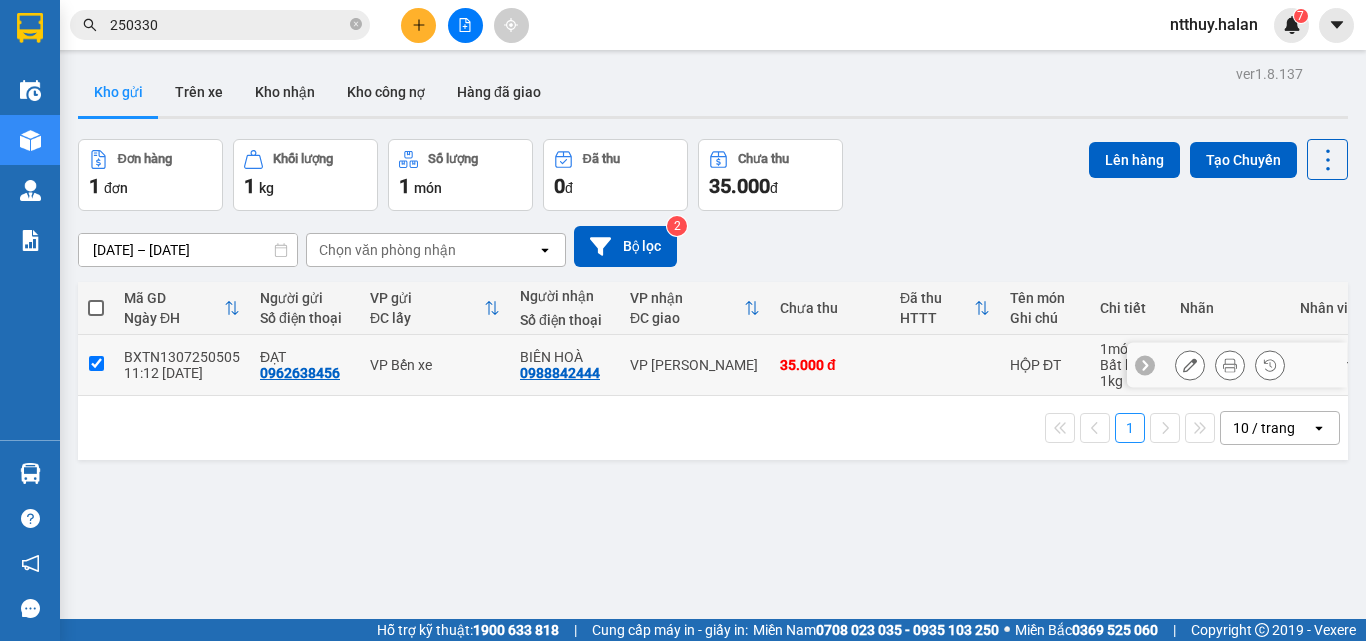checkbox on "true" 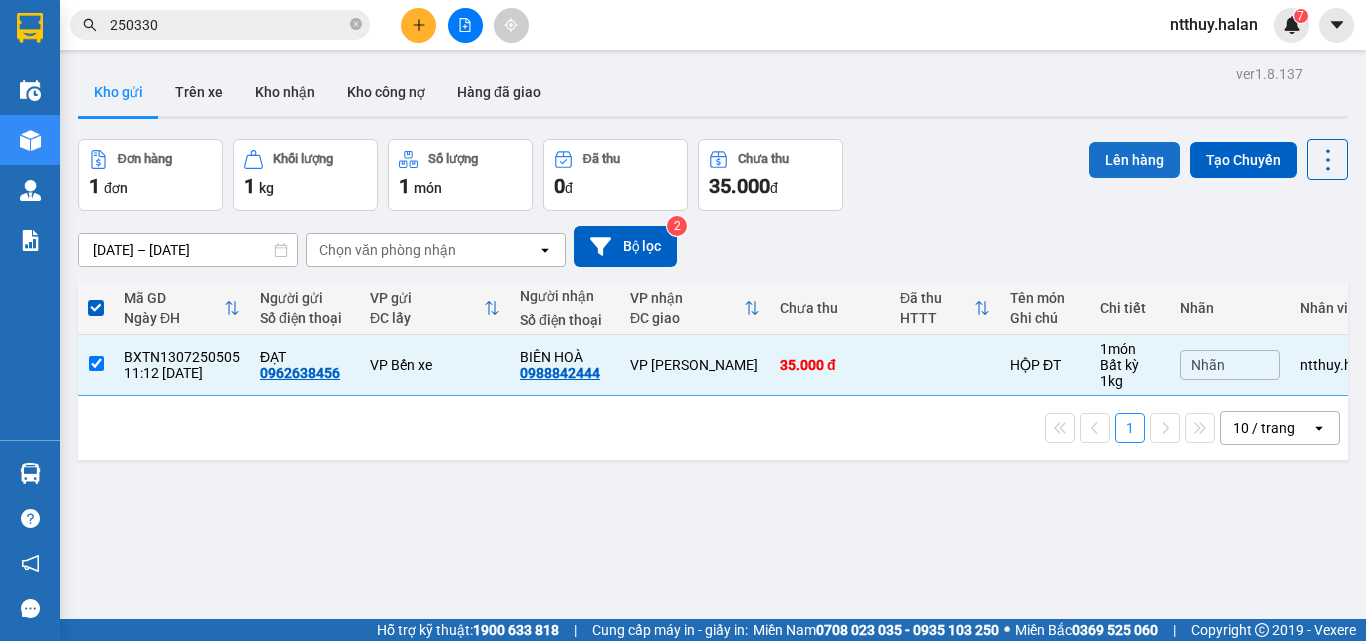 click on "Lên hàng" at bounding box center [1134, 160] 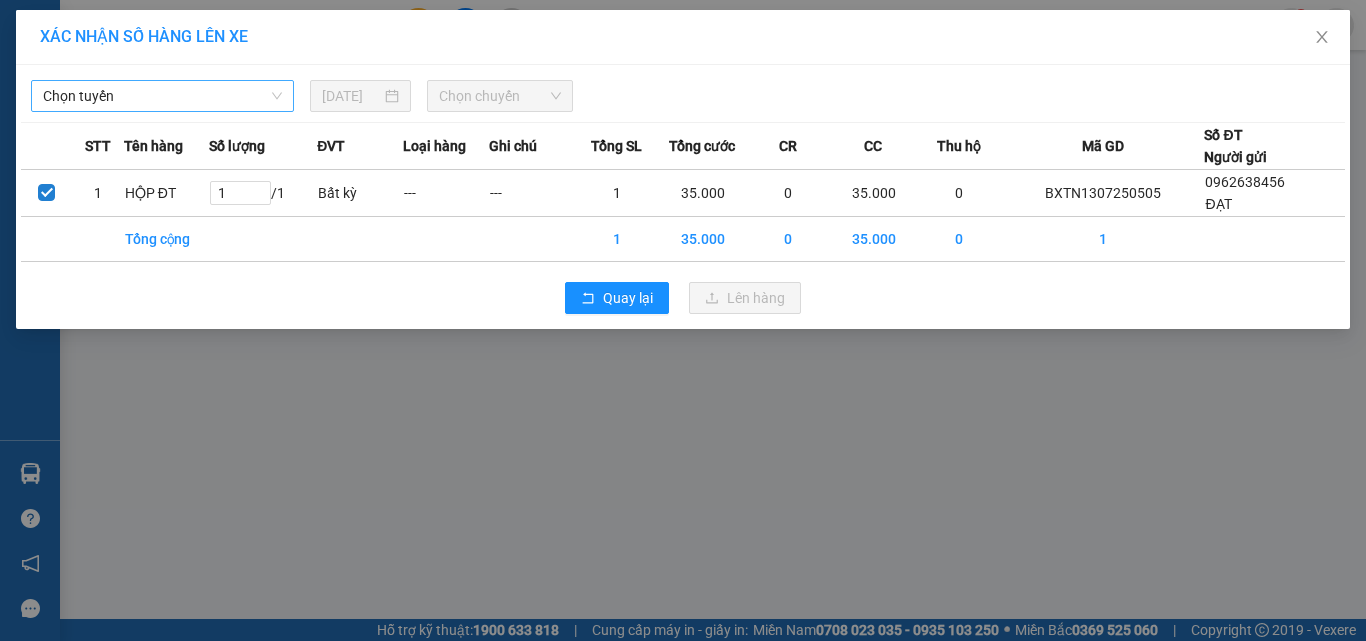 click on "Chọn tuyến" at bounding box center [162, 96] 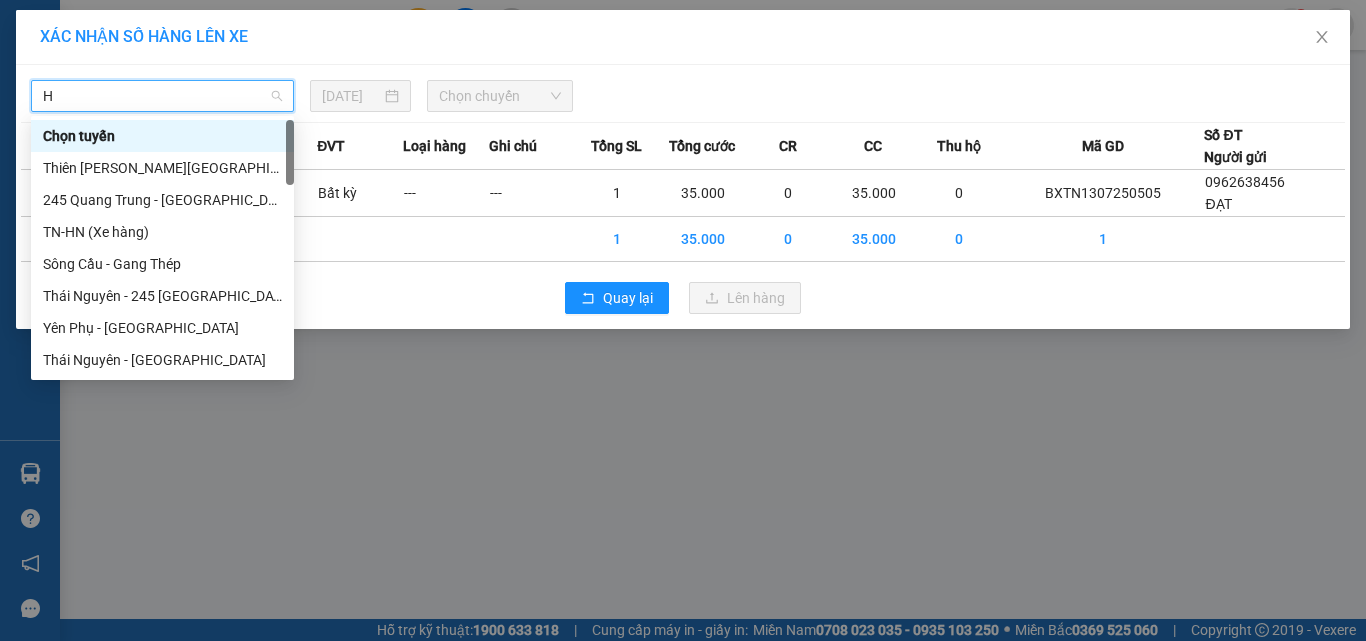 type on "HN" 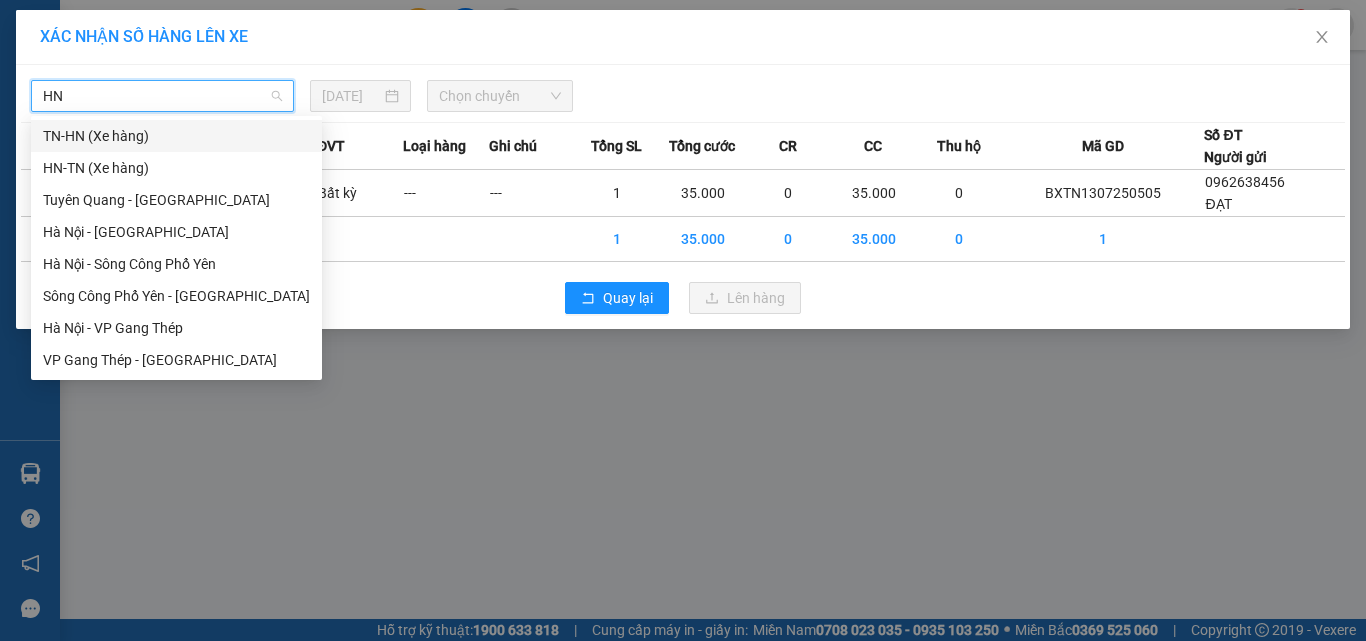 click on "TN-HN (Xe hàng)" at bounding box center [176, 136] 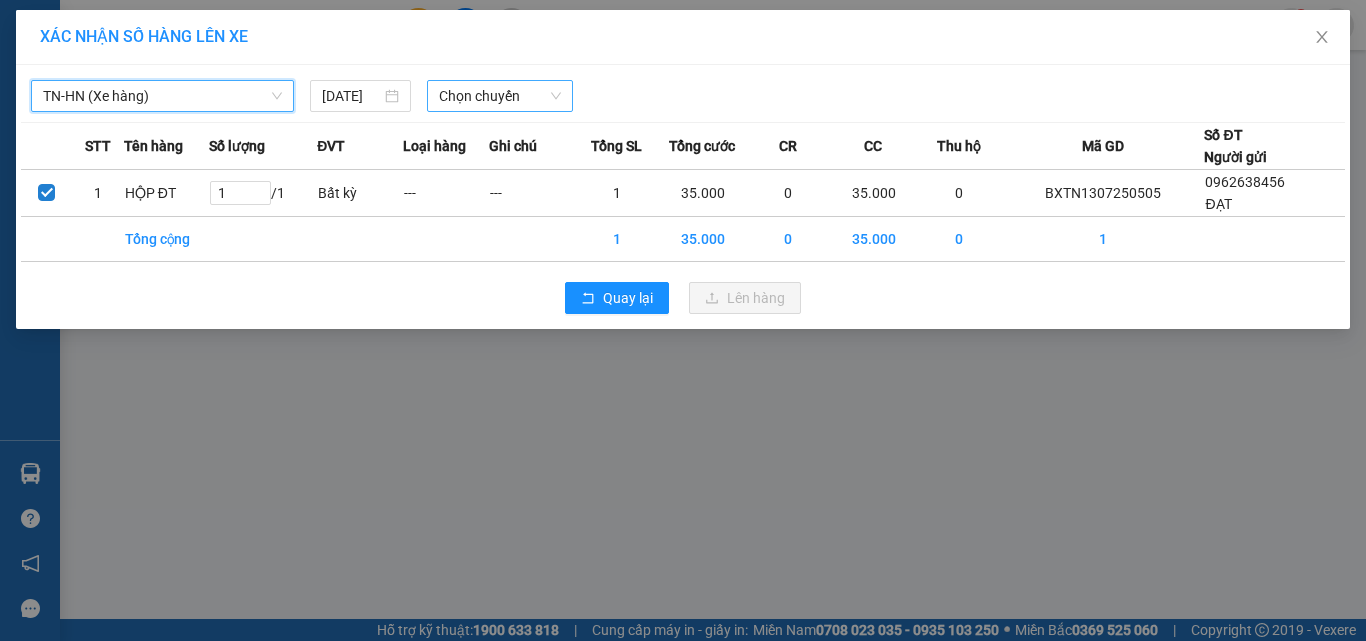 click on "Chọn chuyến" at bounding box center [500, 96] 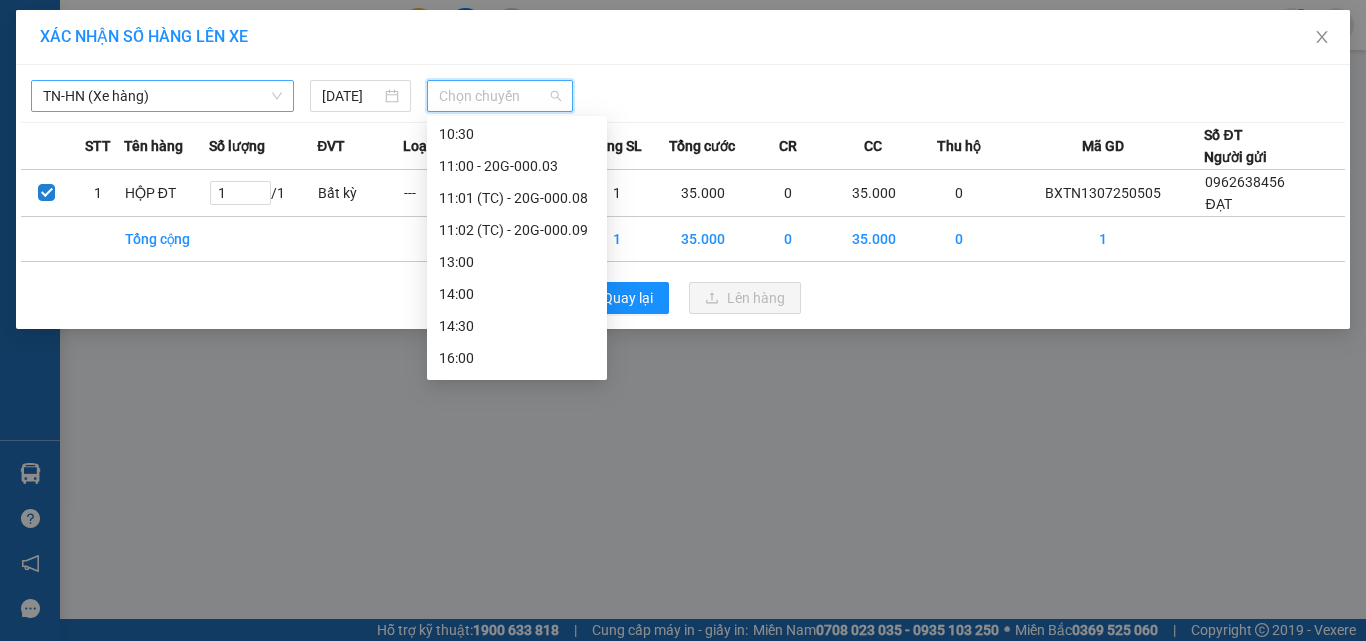 scroll, scrollTop: 384, scrollLeft: 0, axis: vertical 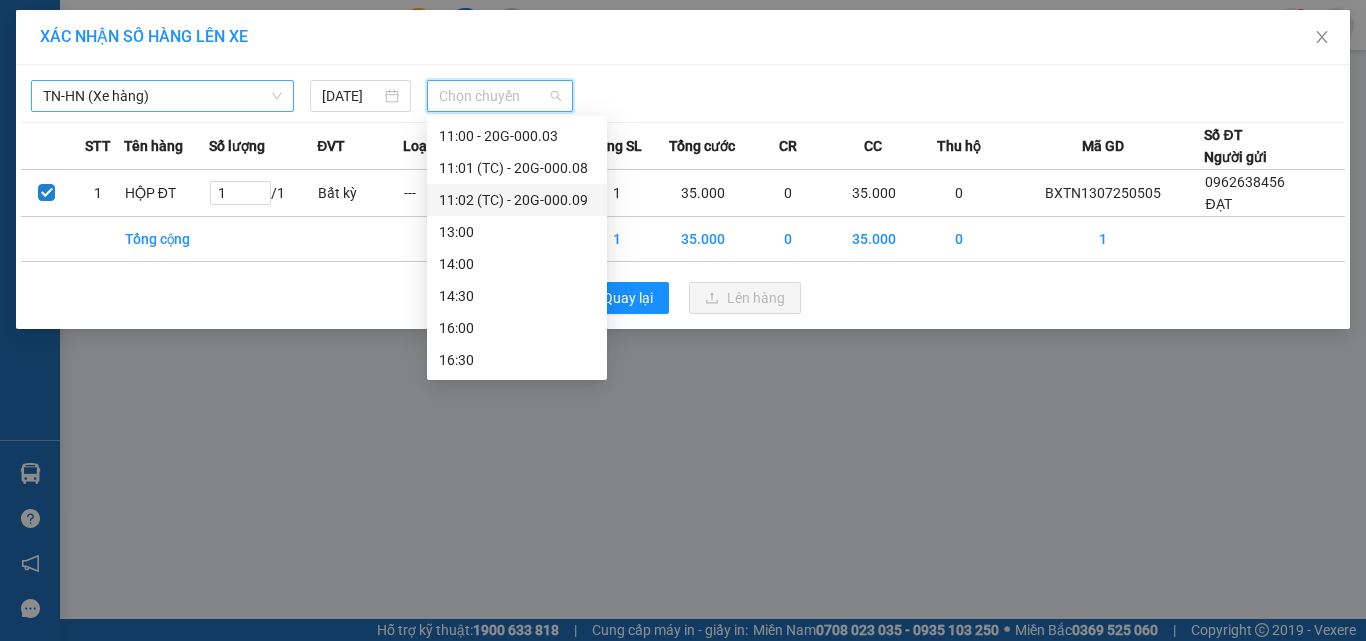 click on "11:02   (TC)   - 20G-000.09" at bounding box center [517, 200] 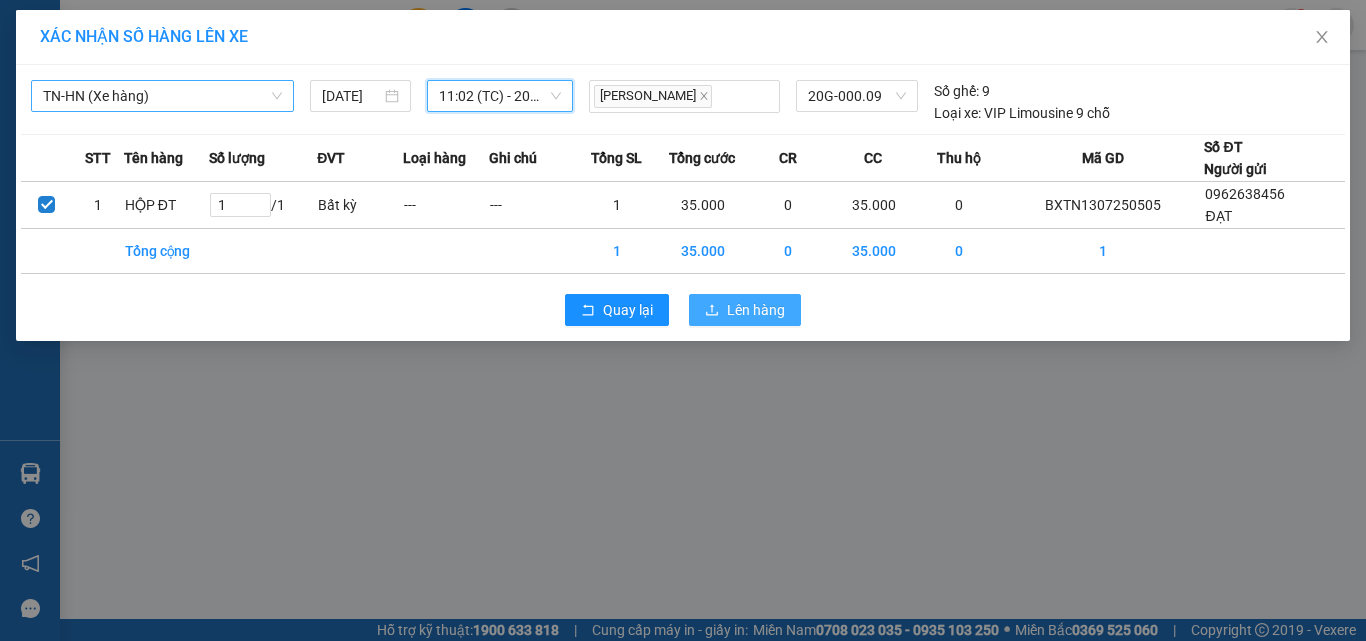 click on "Lên hàng" at bounding box center [756, 310] 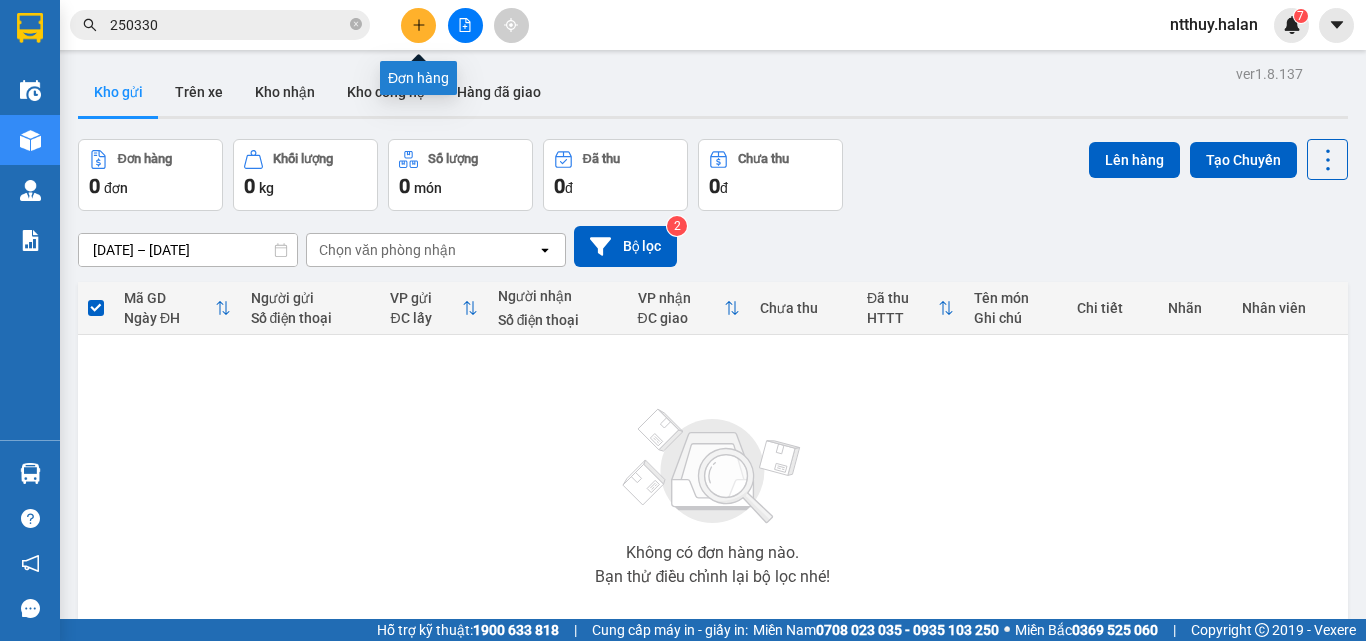 click at bounding box center [418, 25] 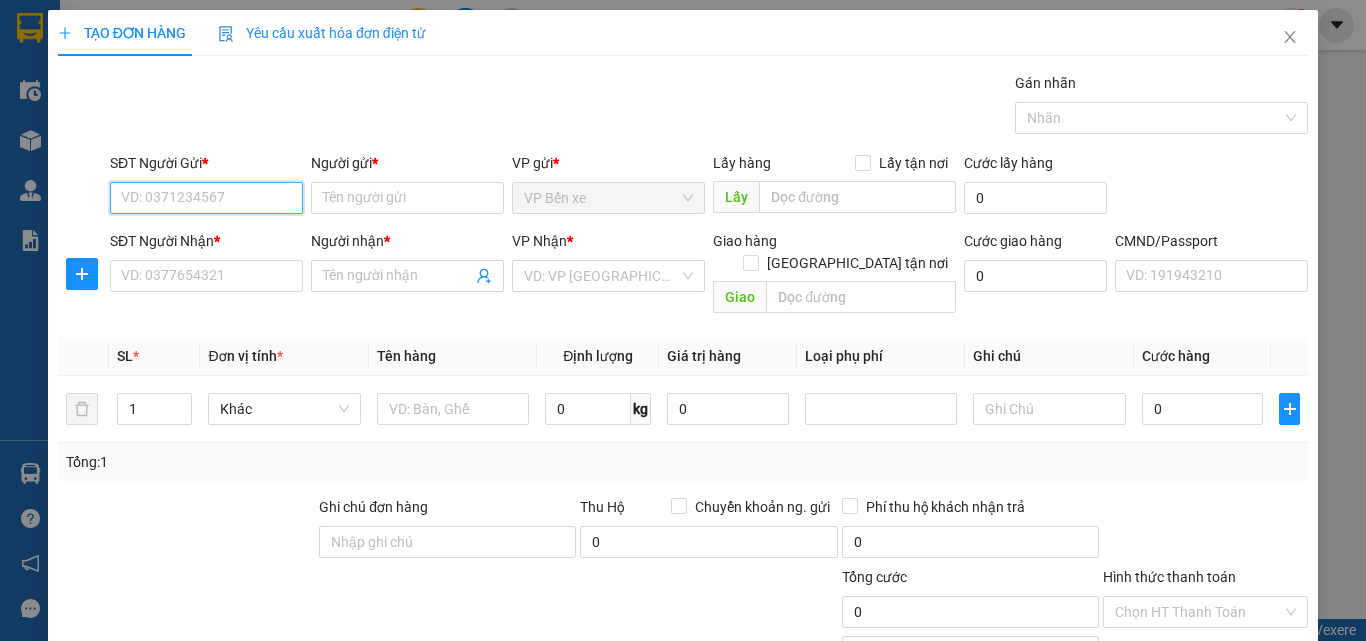 click on "SĐT Người Gửi  *" at bounding box center [206, 198] 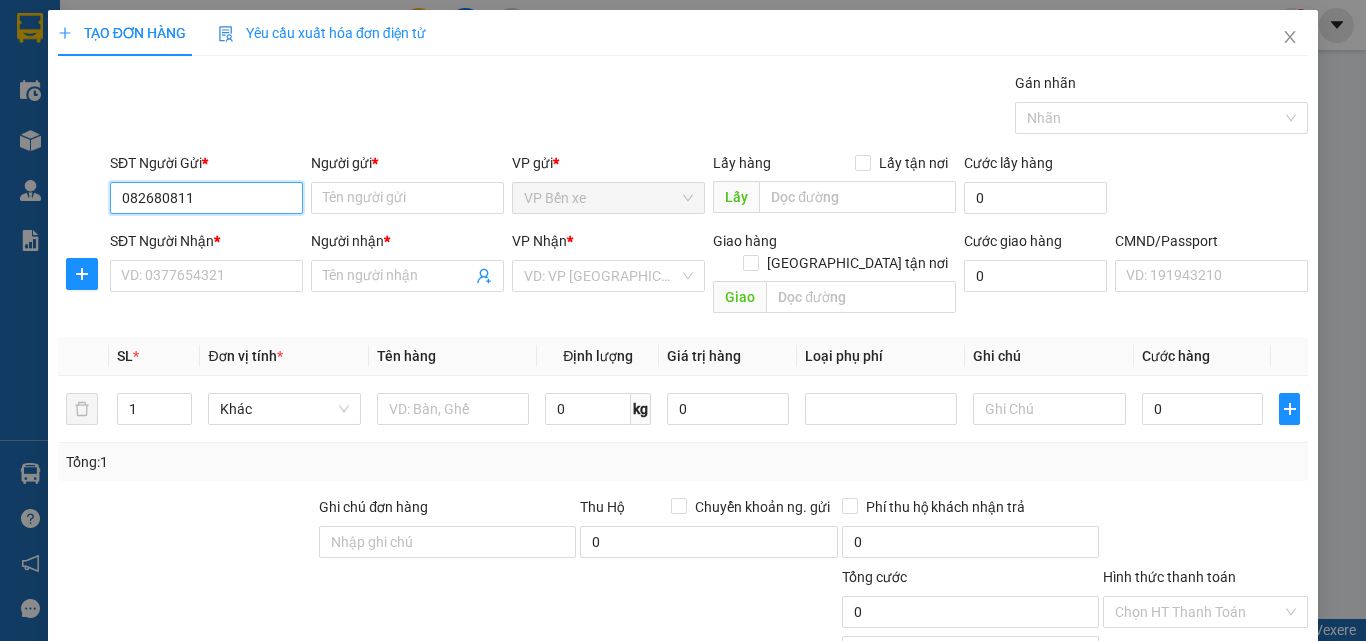 type on "0826808113" 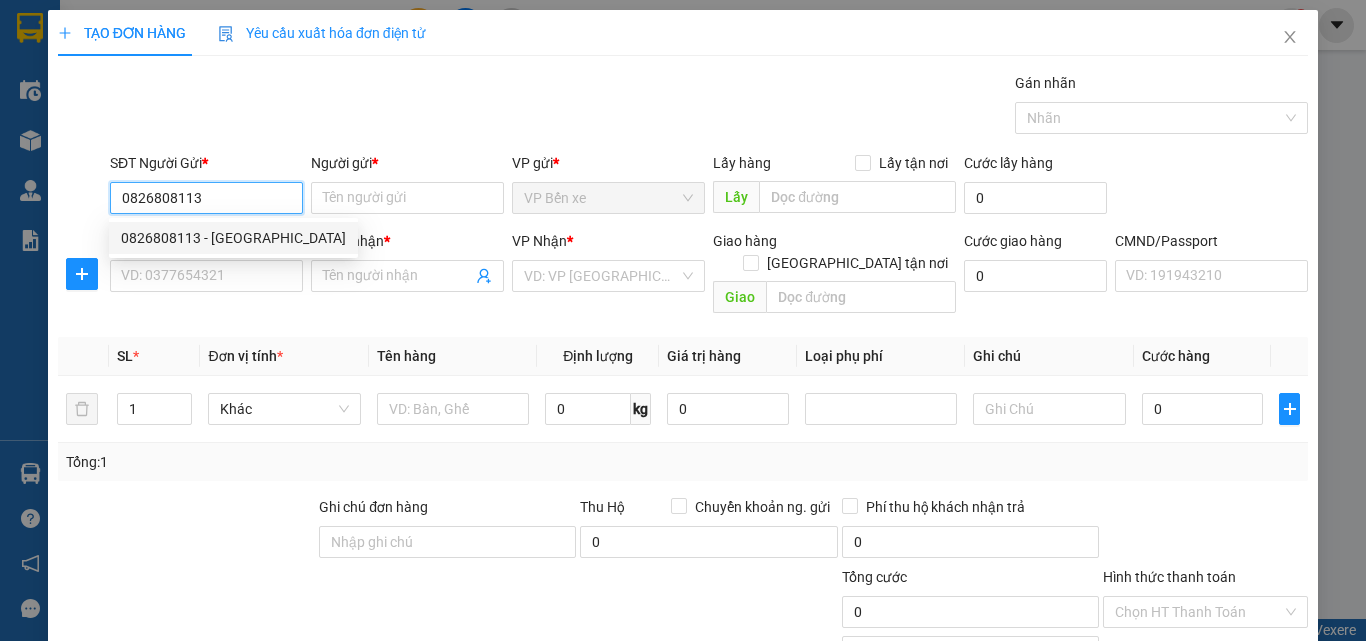 click on "0826808113 - BẾN XE TN" at bounding box center (233, 238) 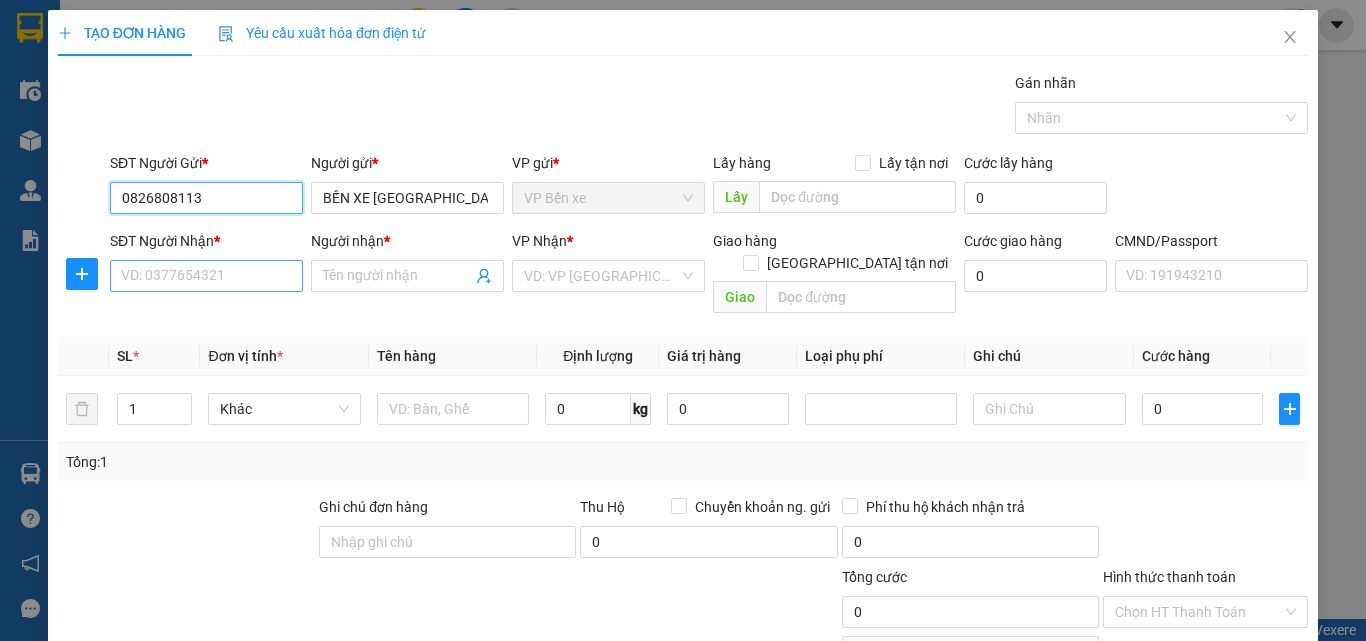 type on "0826808113" 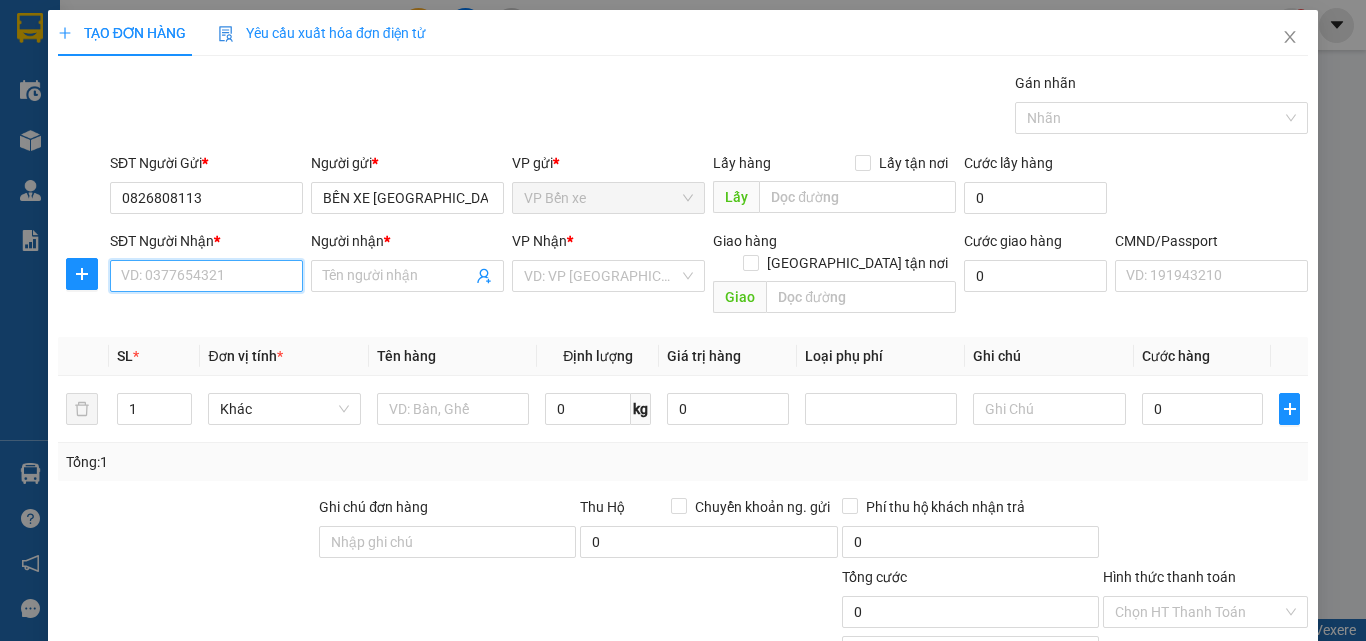 click on "SĐT Người Nhận  *" at bounding box center [206, 276] 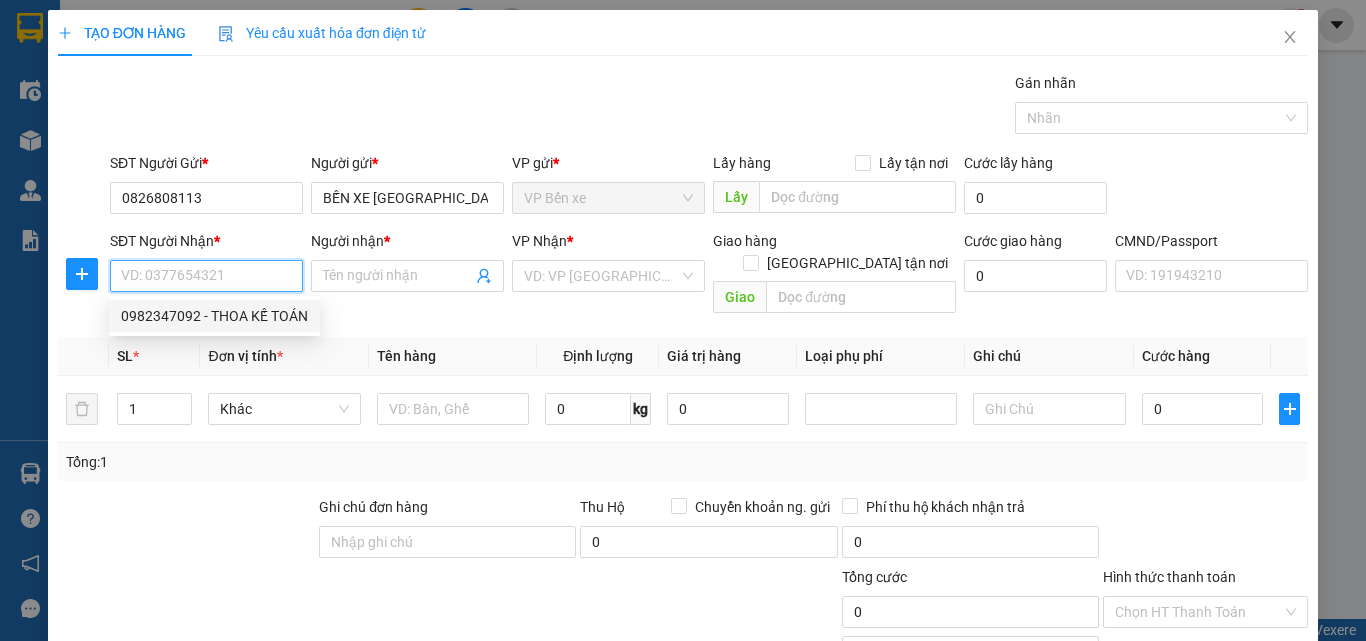 click on "0982347092 - THOA KẾ TOÁN" at bounding box center (214, 316) 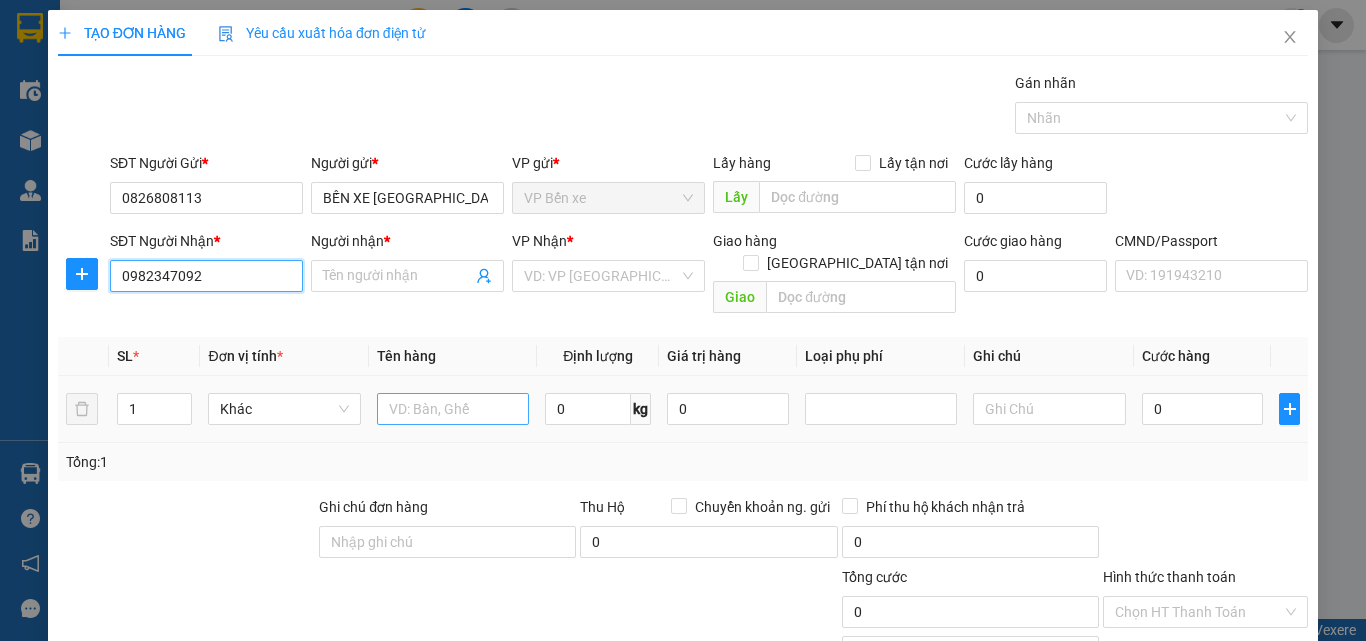type on "THOA KẾ TOÁN" 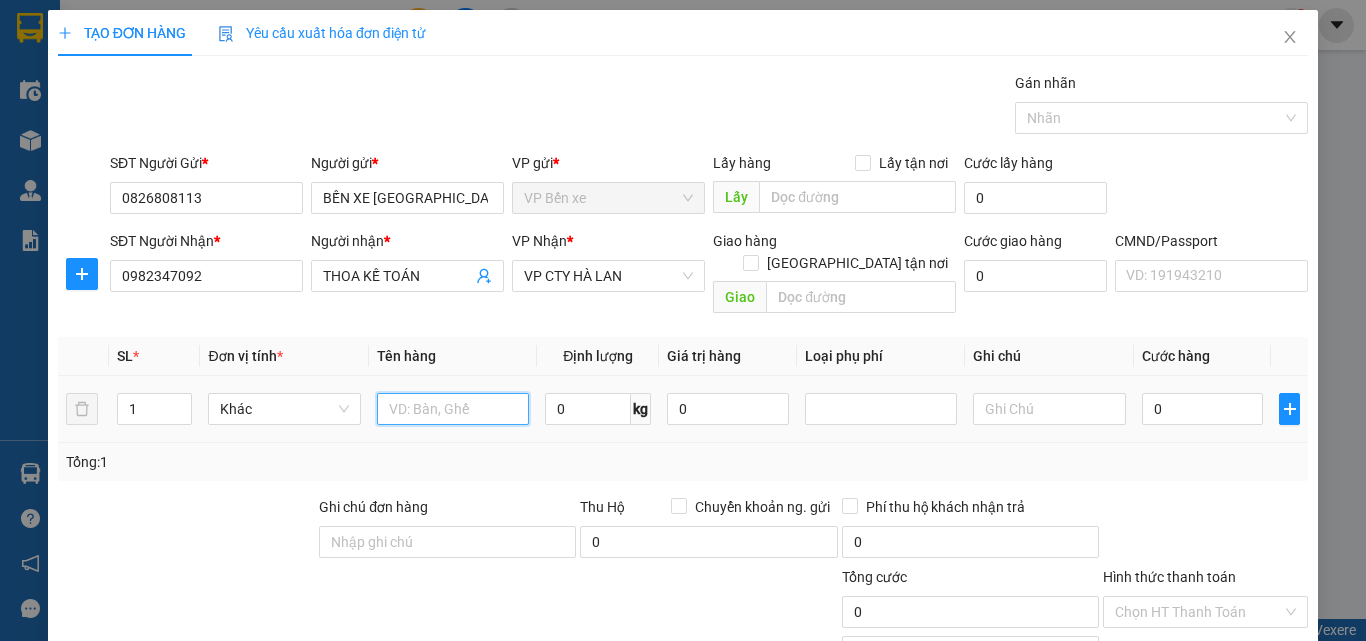 click at bounding box center [453, 409] 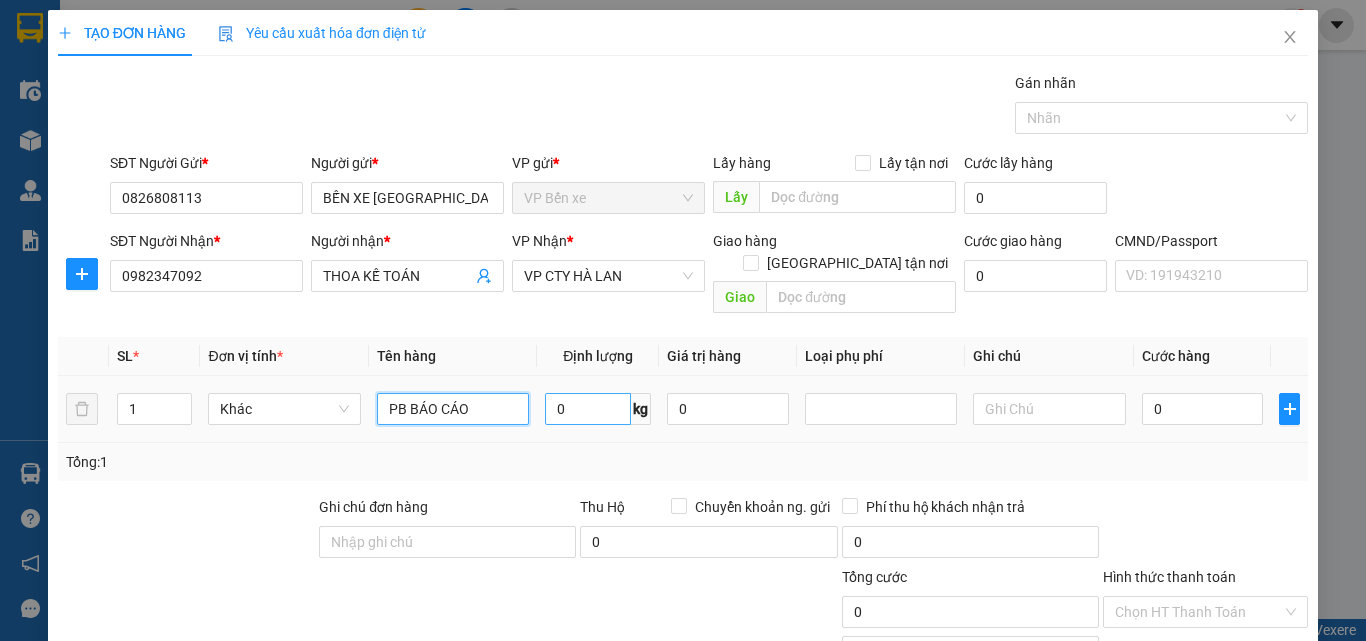 type on "PB BÁO CÁO" 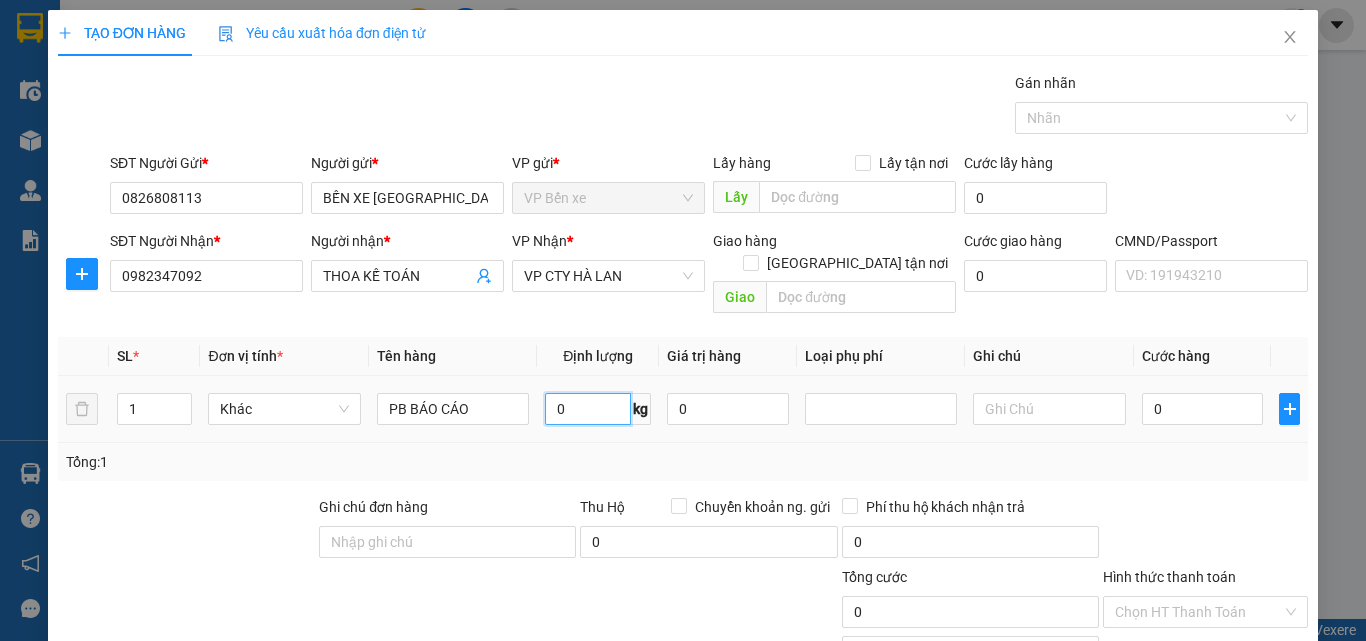 click on "0" at bounding box center (588, 409) 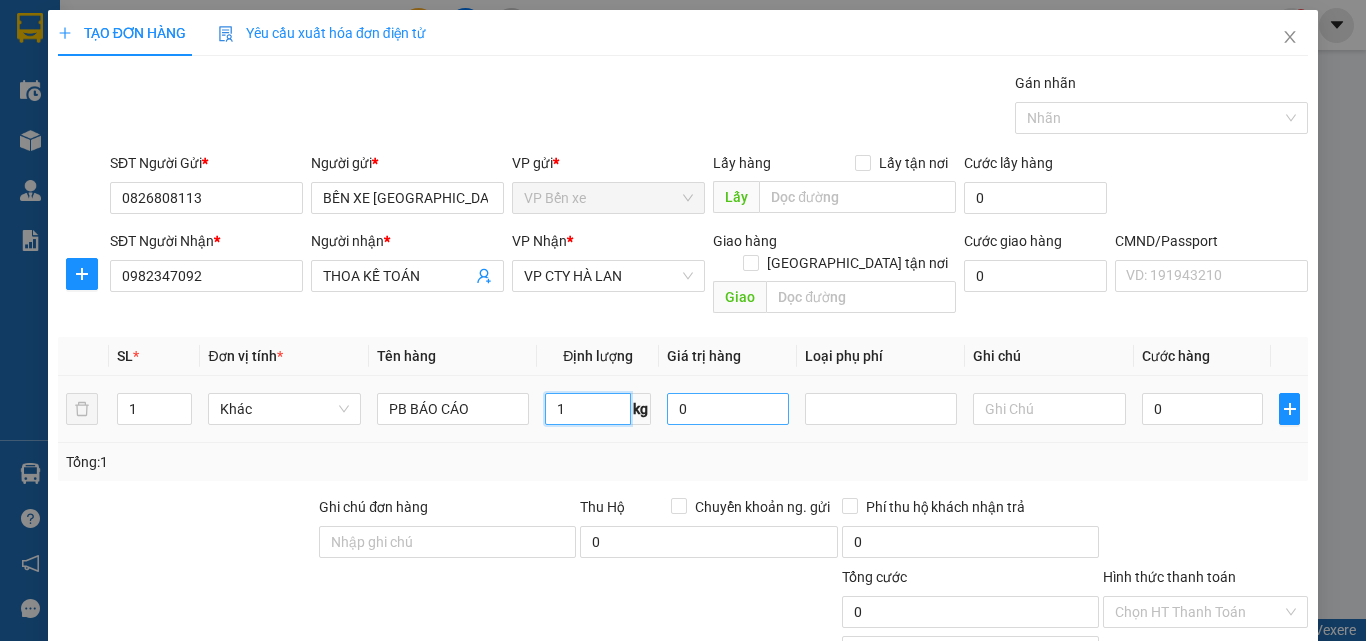 type on "1" 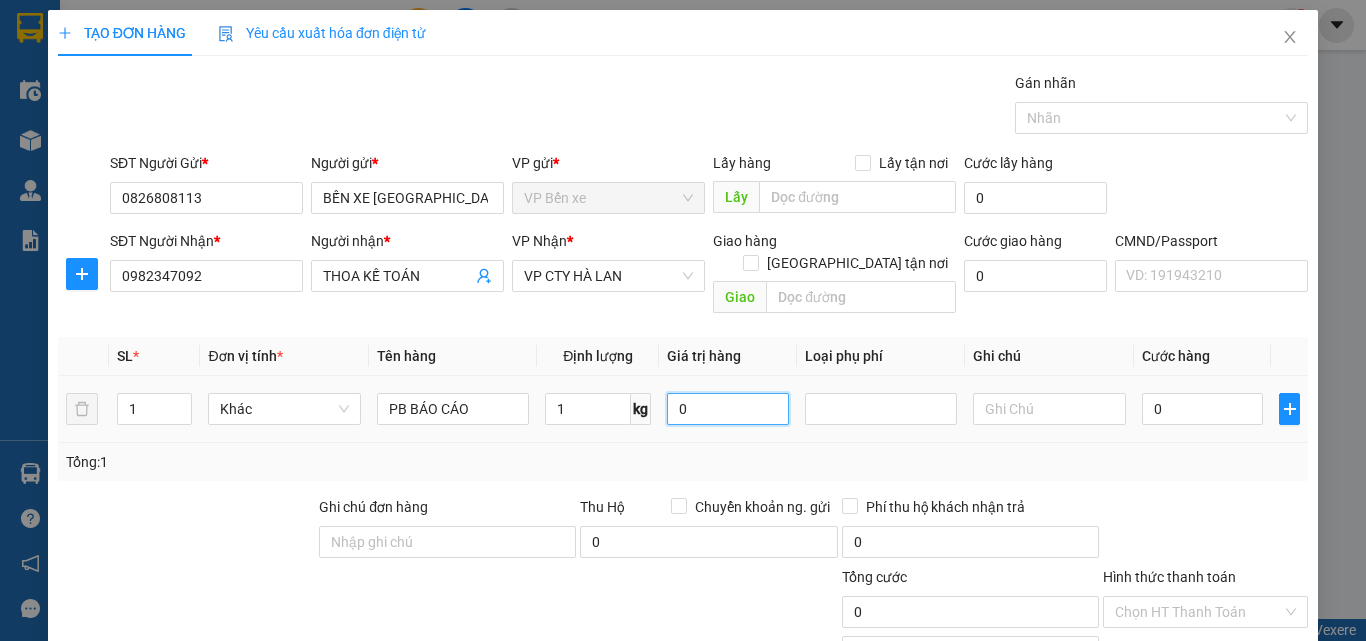 click on "0" at bounding box center [728, 409] 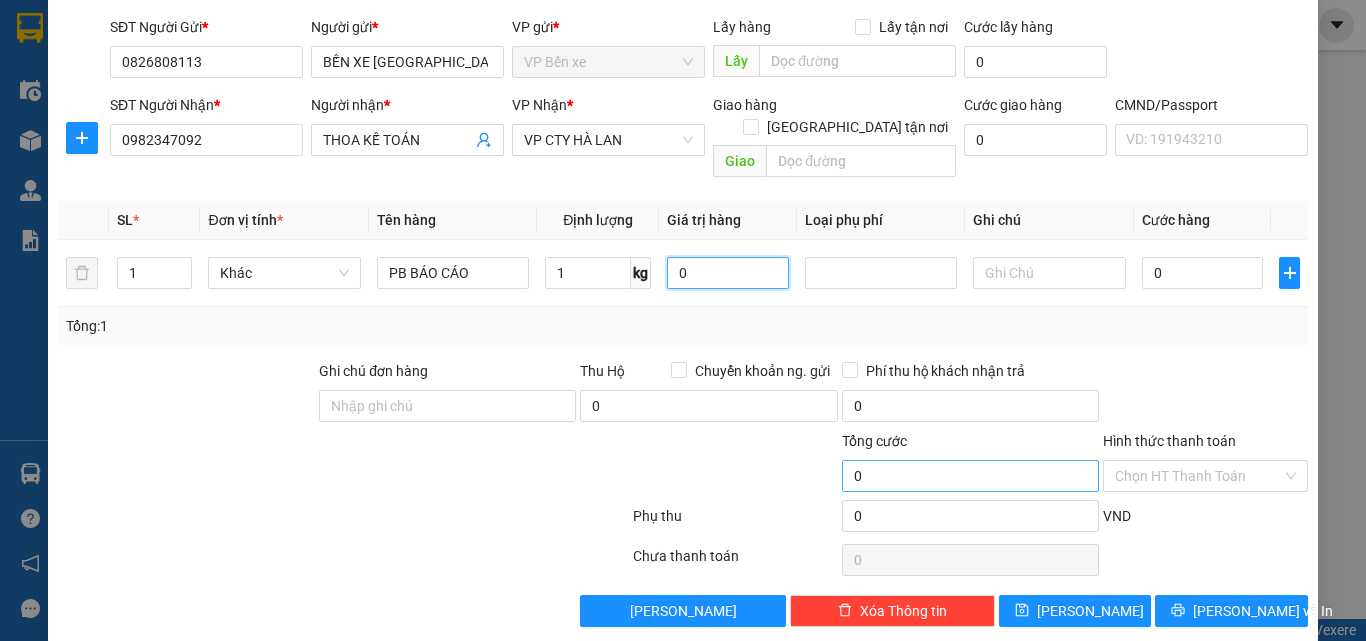 scroll, scrollTop: 139, scrollLeft: 0, axis: vertical 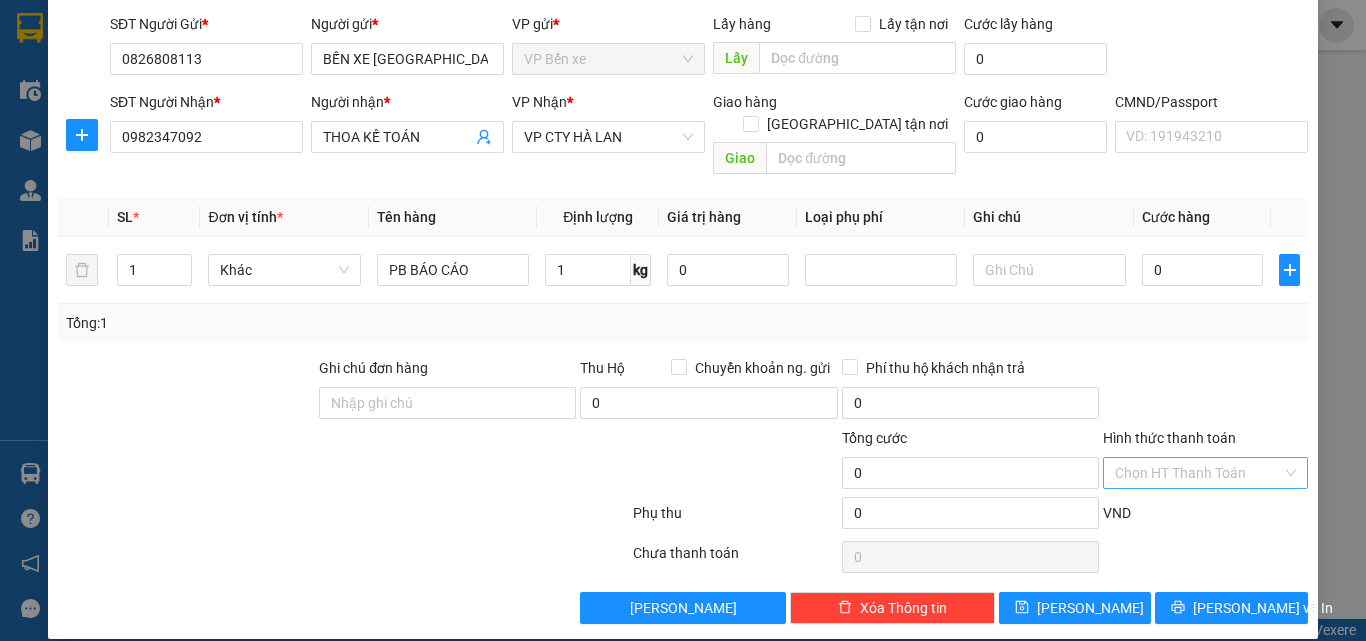 click on "Hình thức thanh toán" at bounding box center (1198, 473) 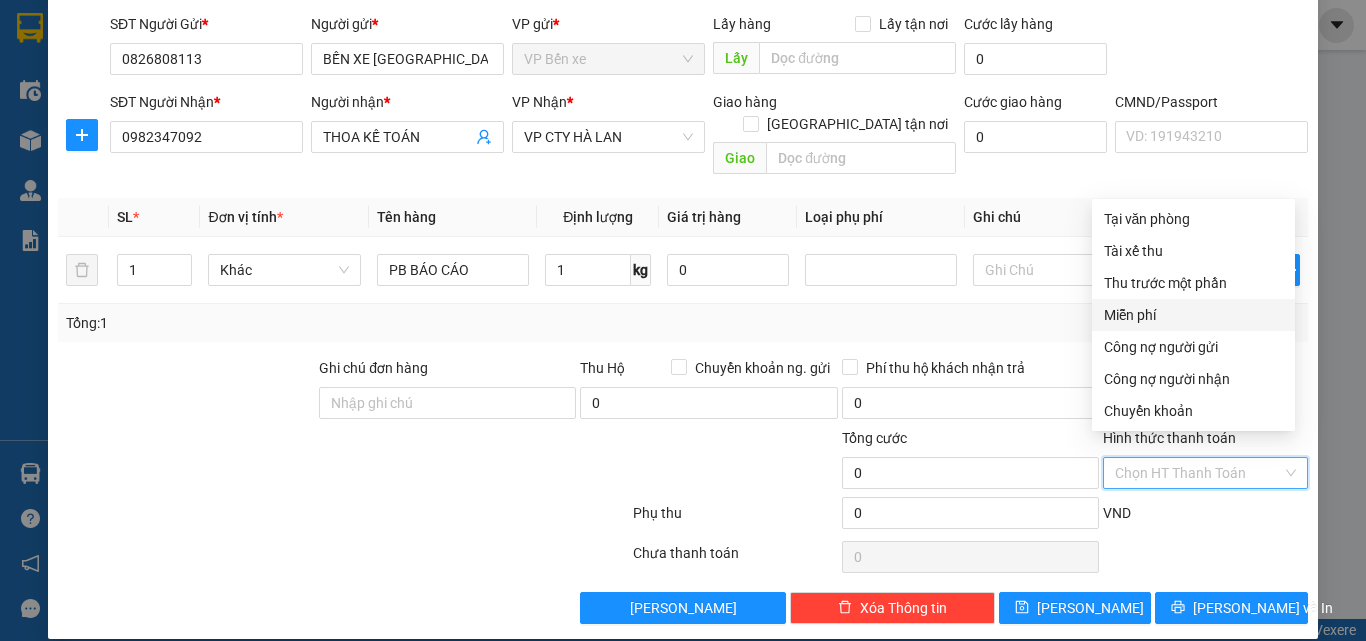 click on "Miễn phí" at bounding box center [1193, 315] 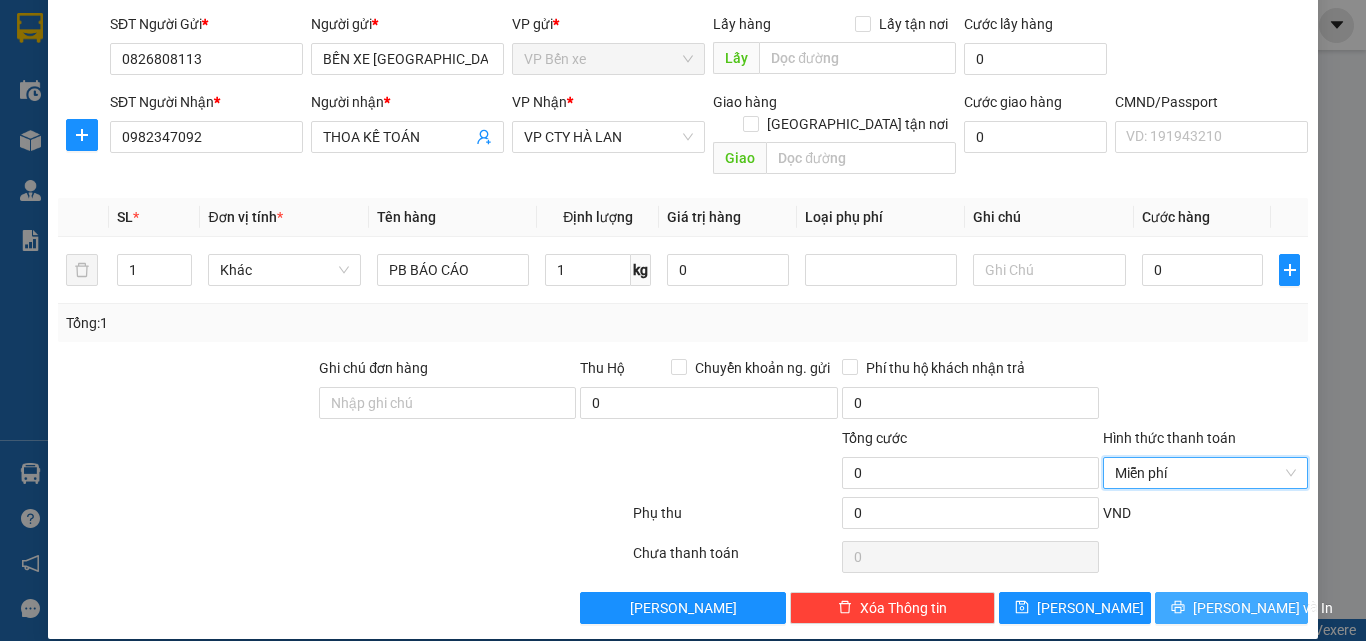 click on "Lưu và In" at bounding box center [1263, 608] 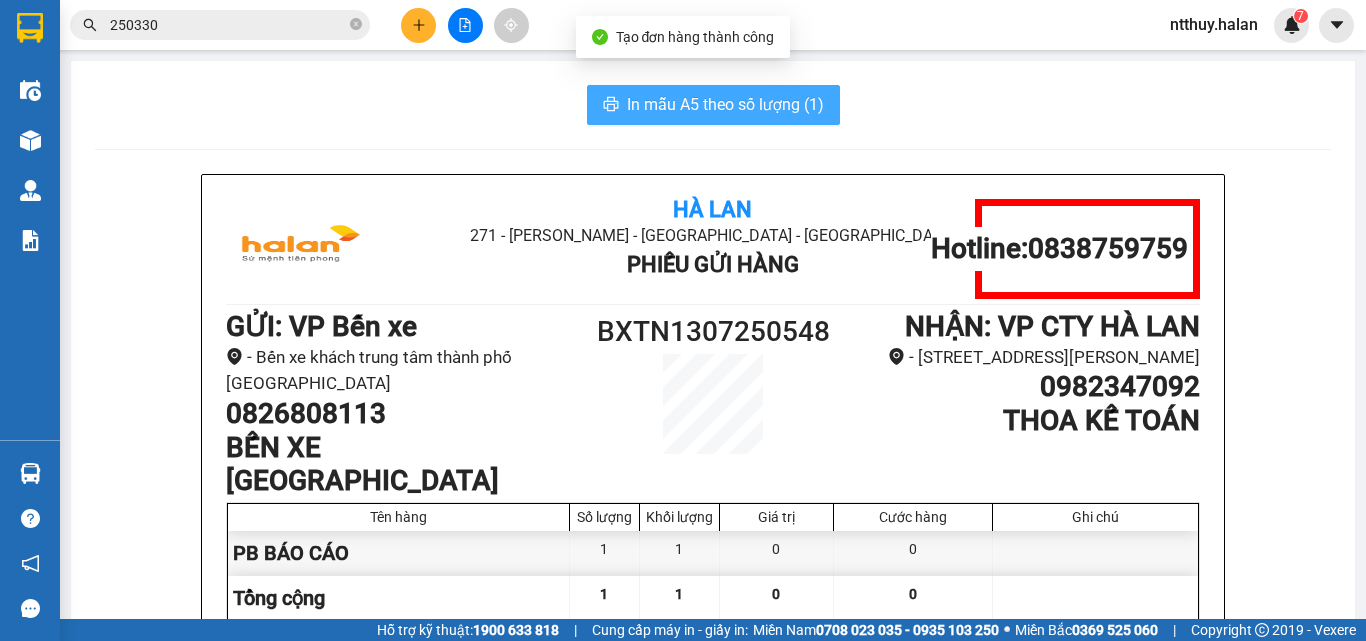 click on "In mẫu A5 theo số lượng
(1)" at bounding box center [725, 104] 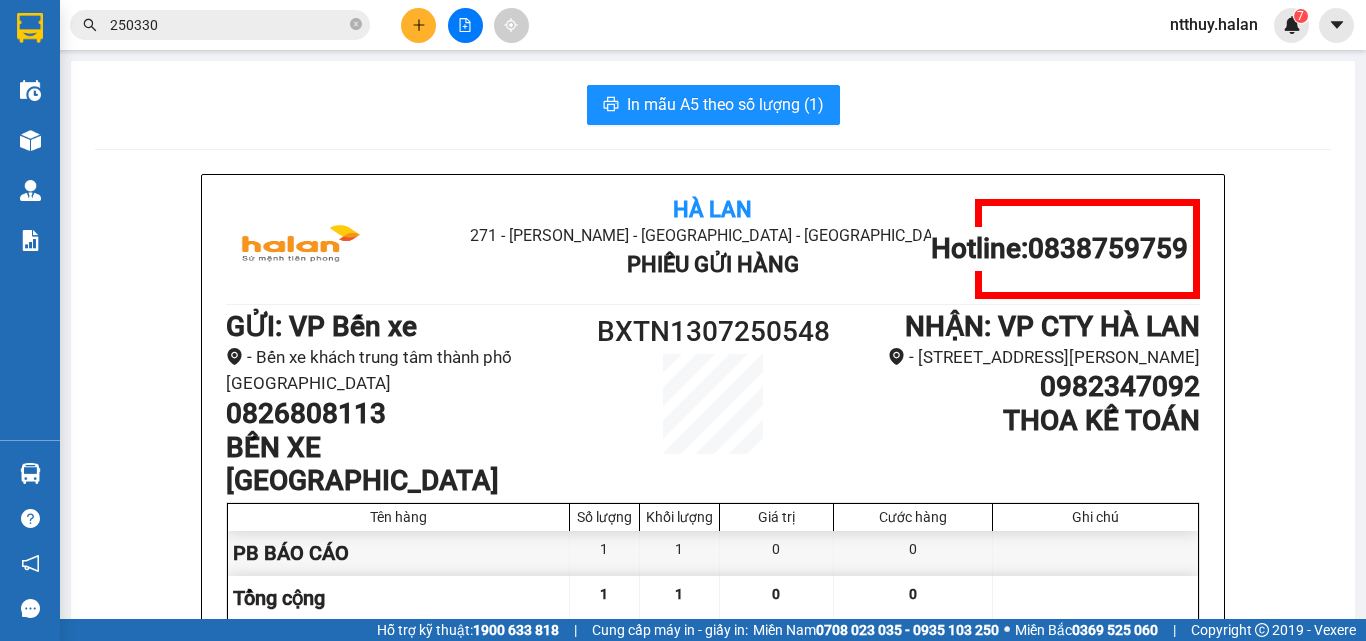 scroll, scrollTop: 0, scrollLeft: 0, axis: both 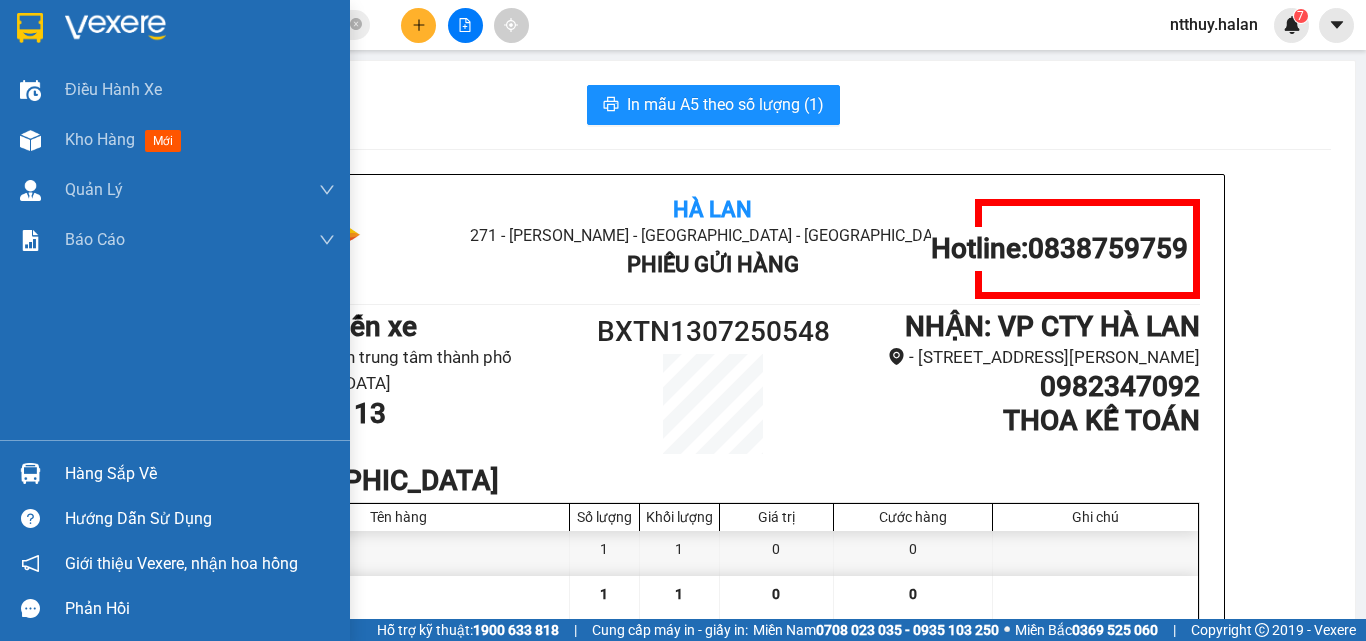 click on "Hàng sắp về" at bounding box center [200, 474] 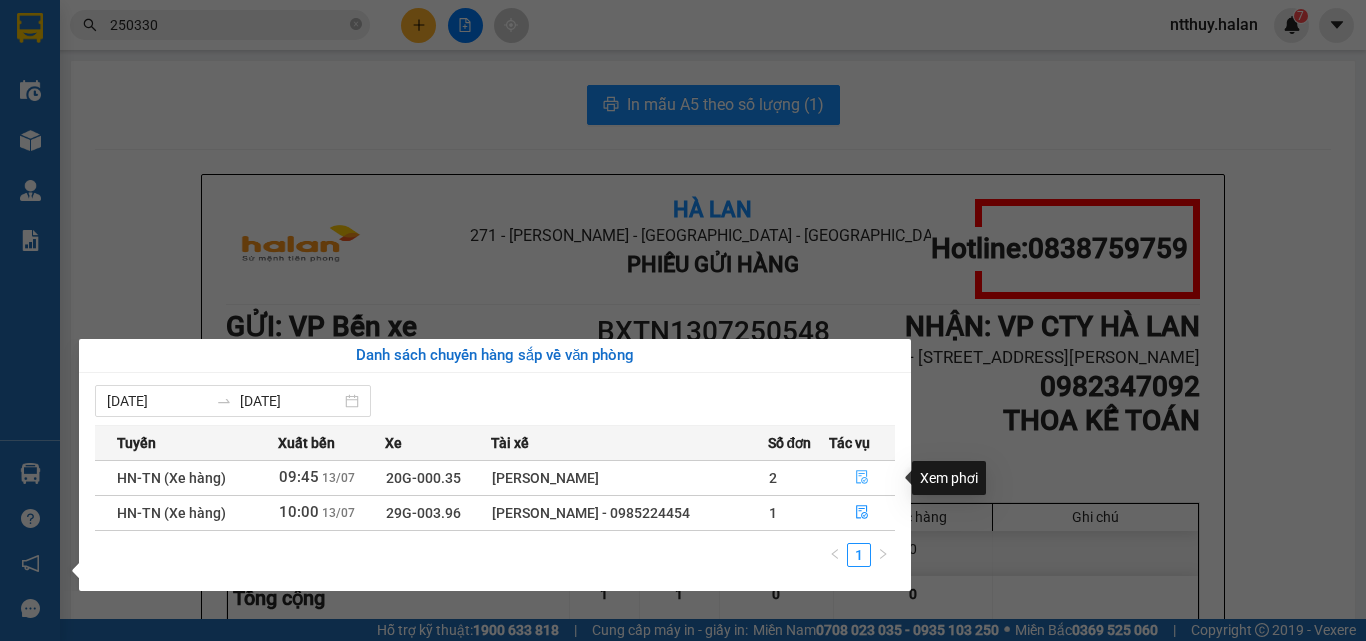 click at bounding box center (862, 478) 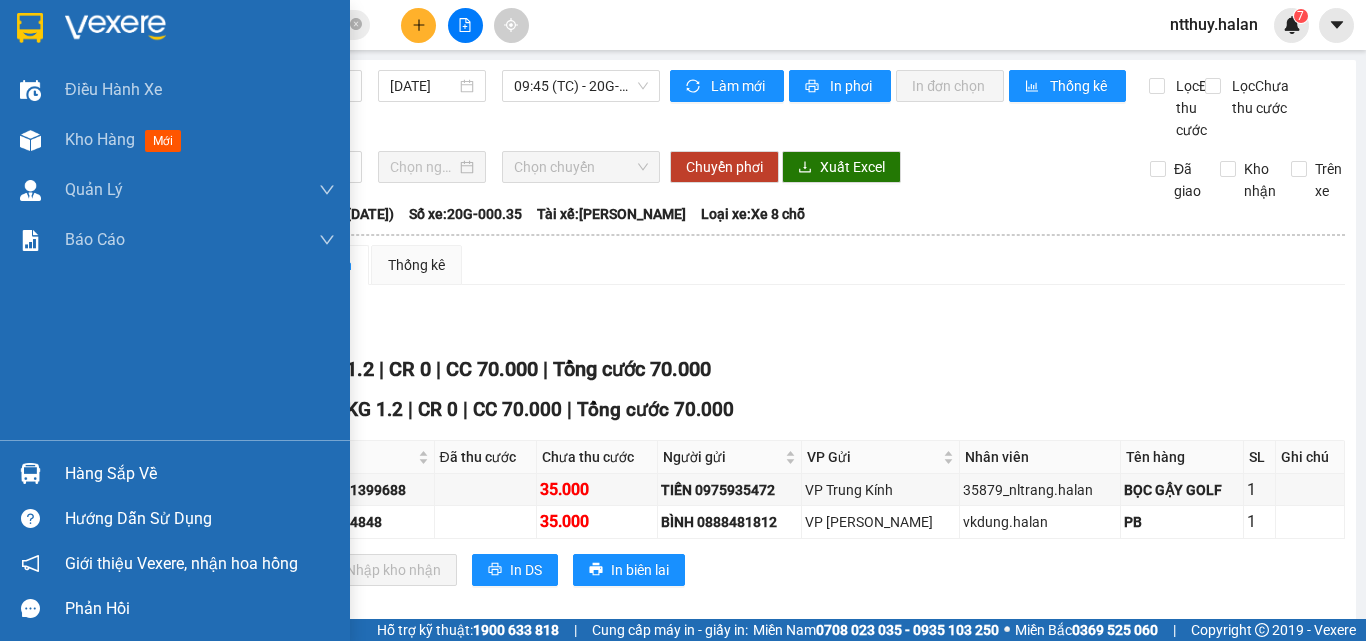 click on "Hàng sắp về" at bounding box center [200, 474] 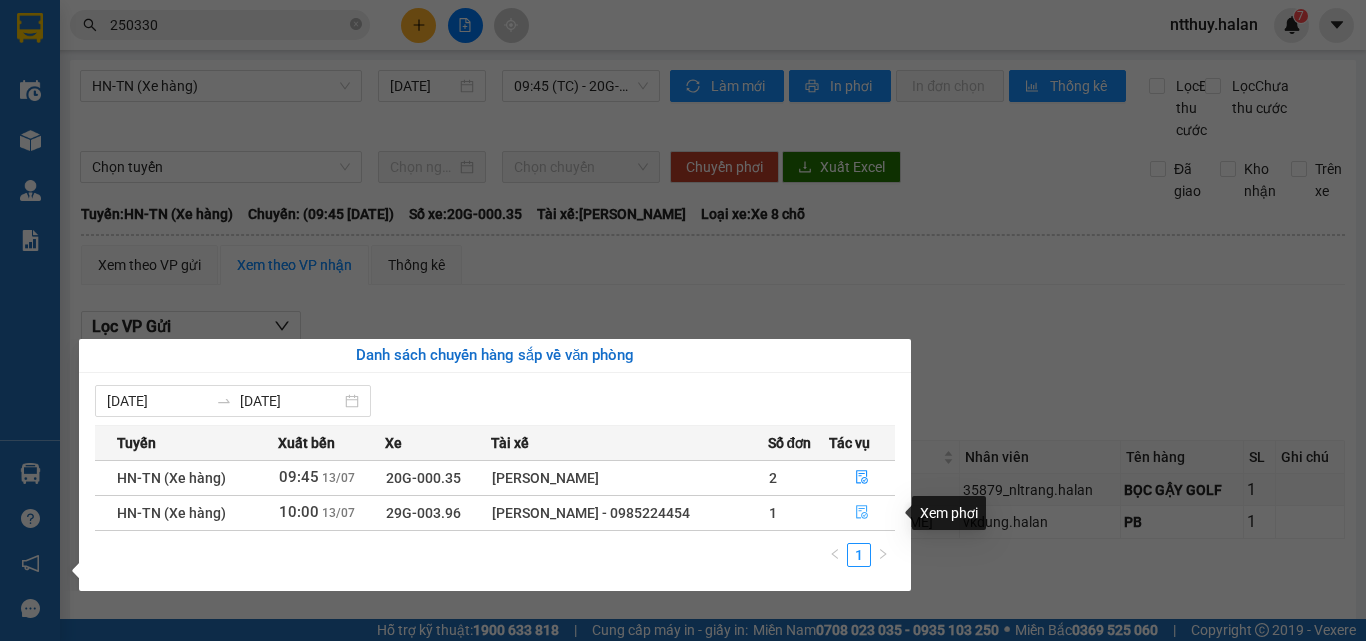 click 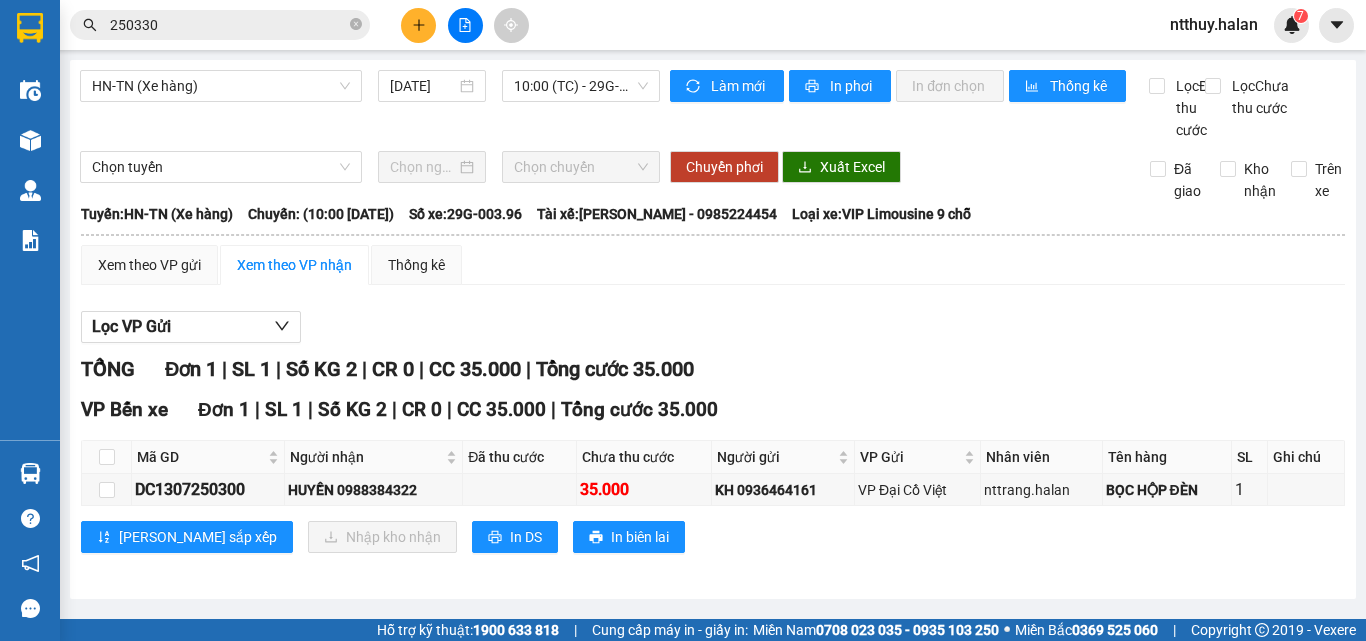 click on "250330" at bounding box center [228, 25] 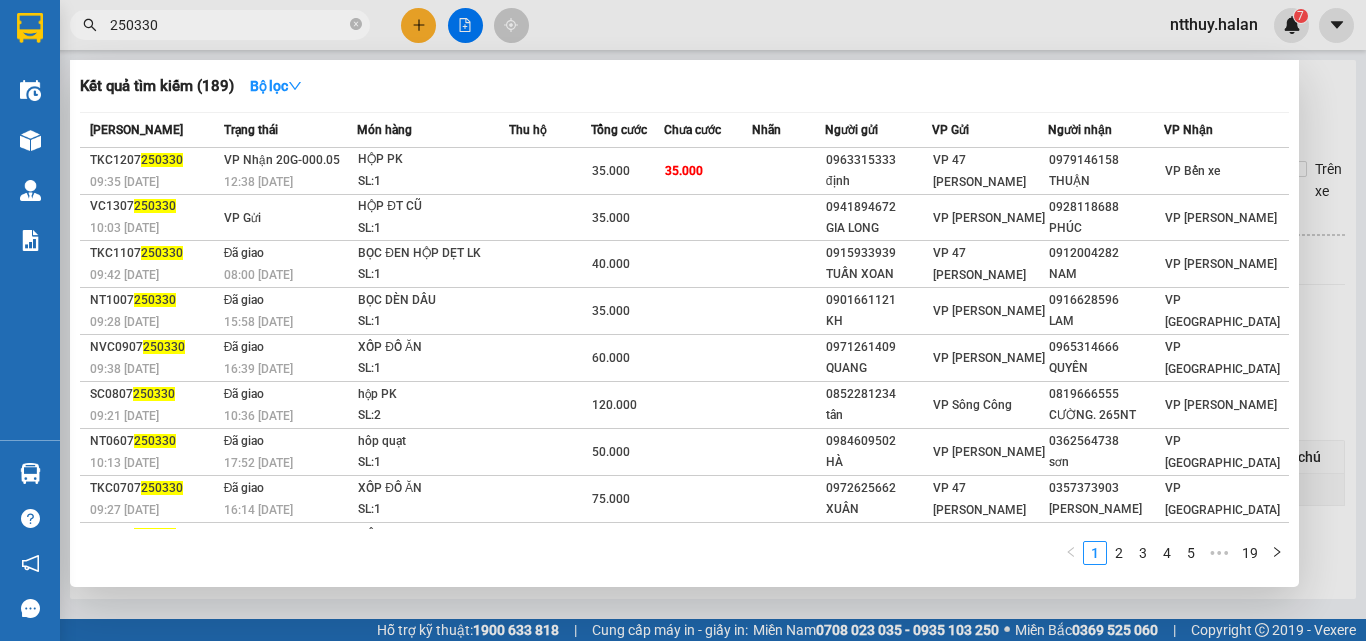 click on "250330" at bounding box center [228, 25] 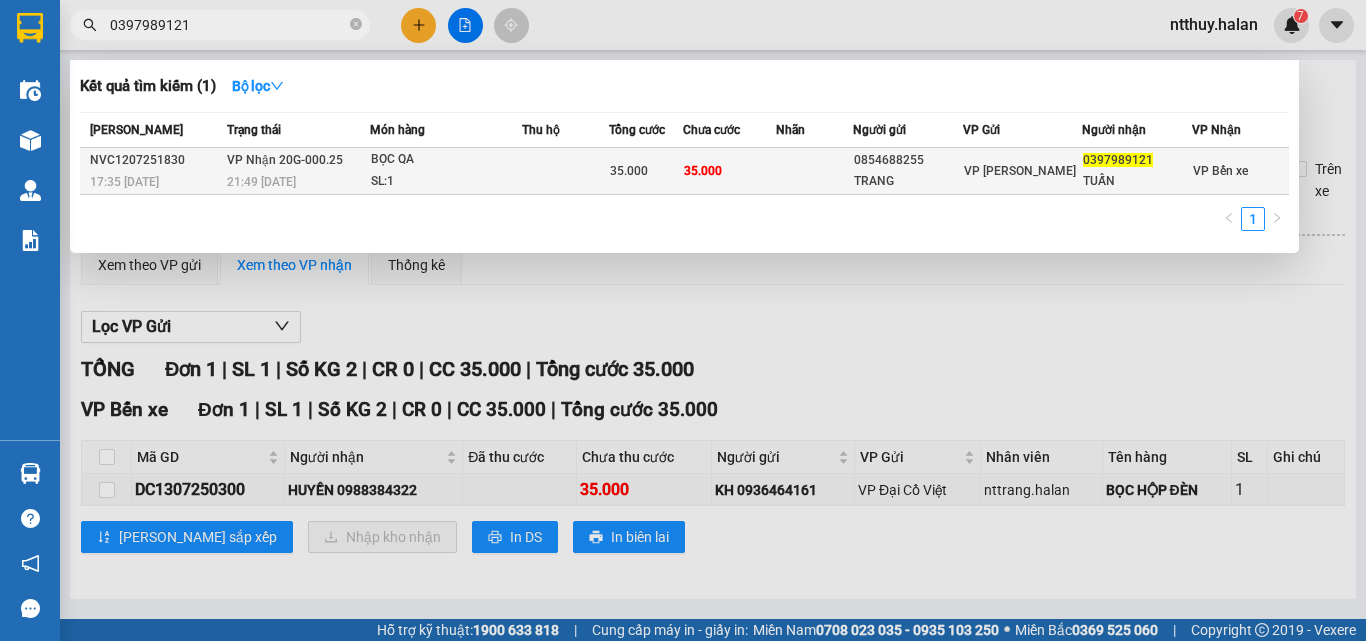type on "0397989121" 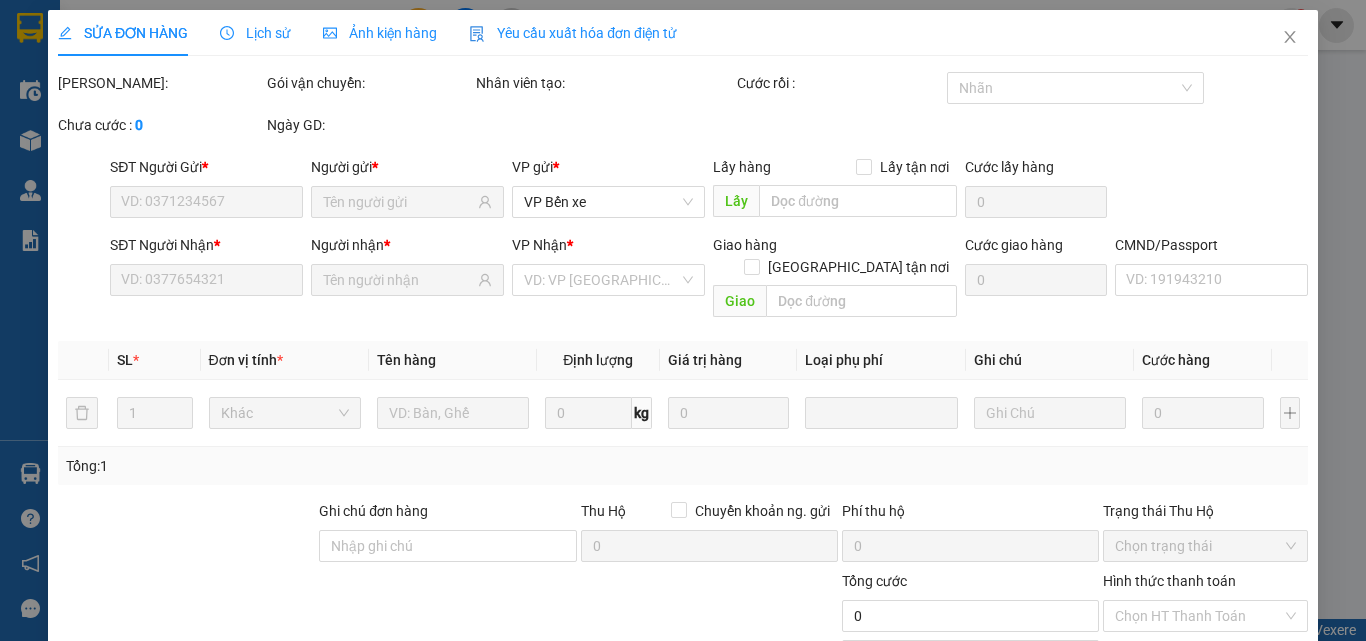 type on "0854688255" 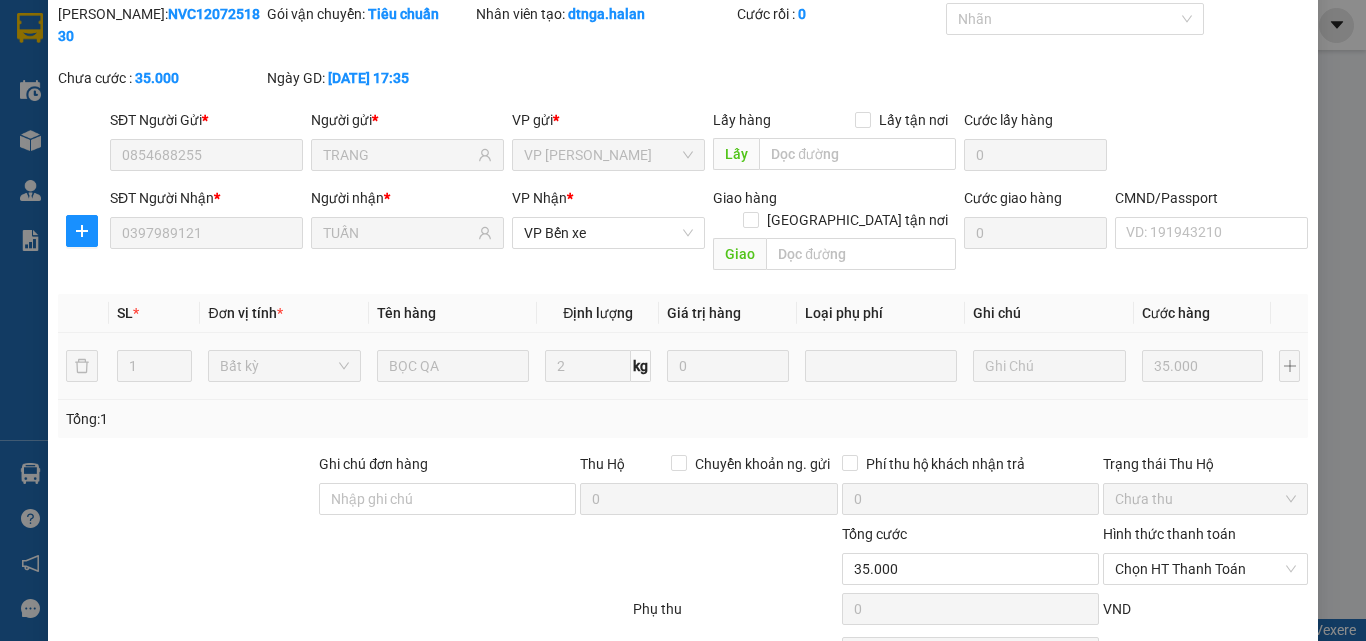 scroll, scrollTop: 143, scrollLeft: 0, axis: vertical 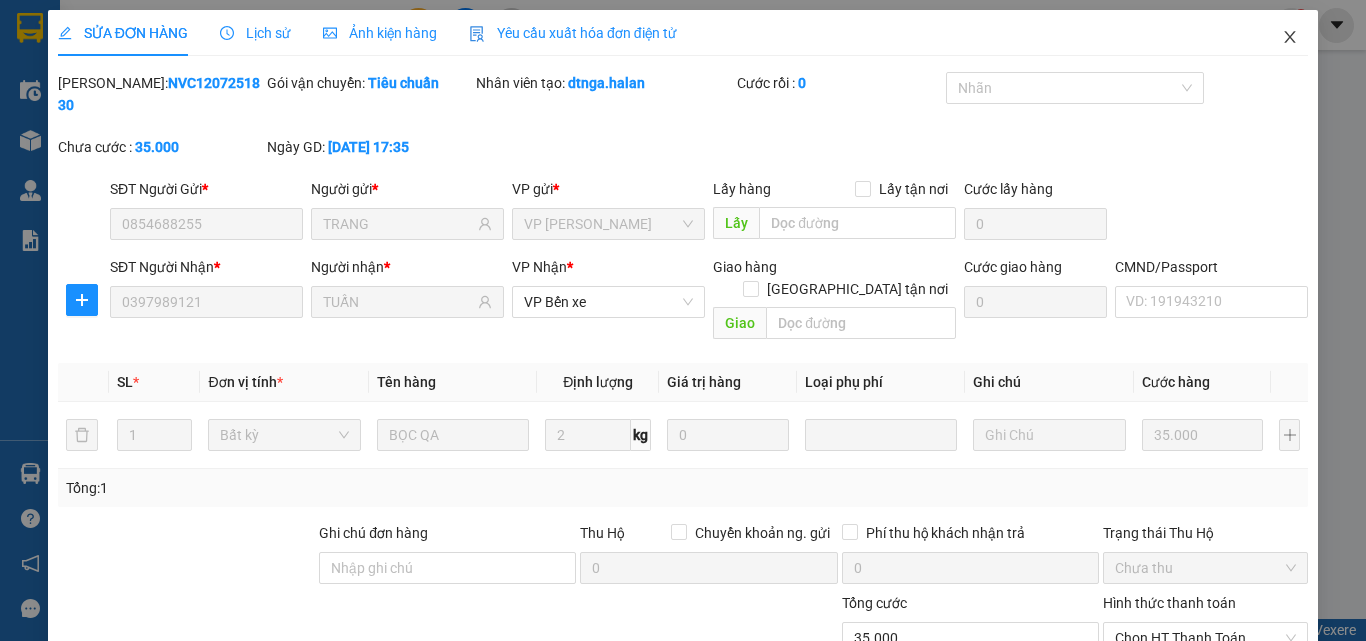 click 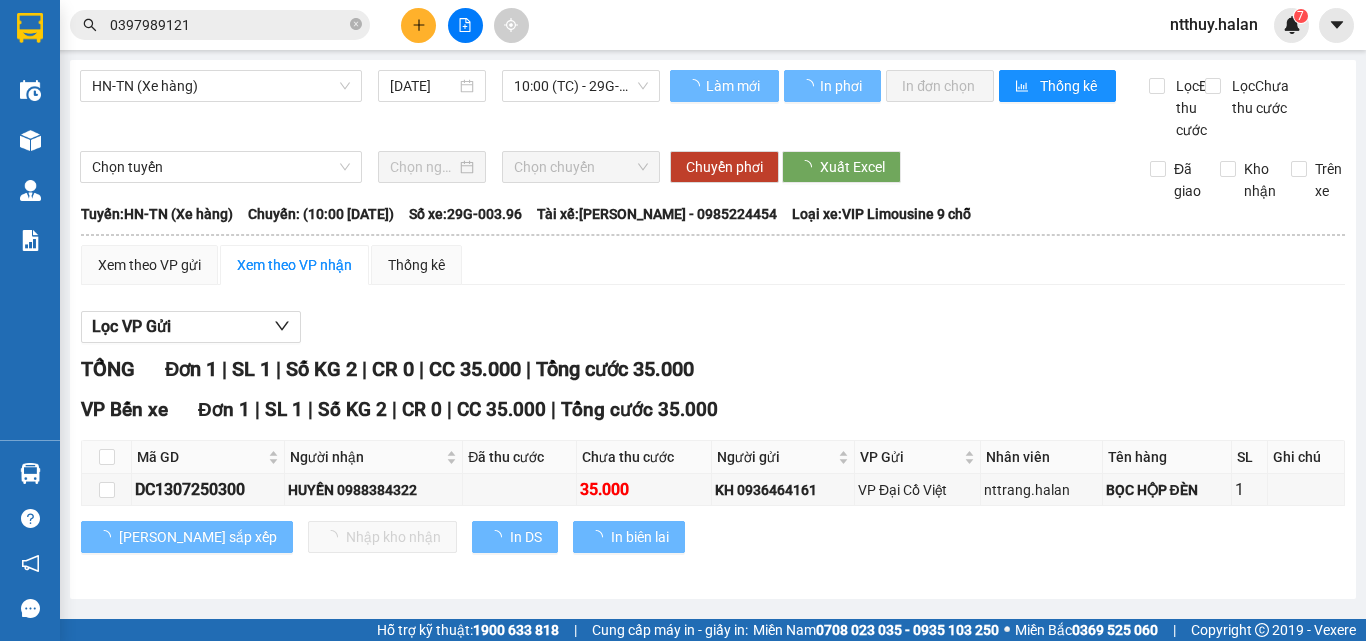 click on "0397989121" at bounding box center (228, 25) 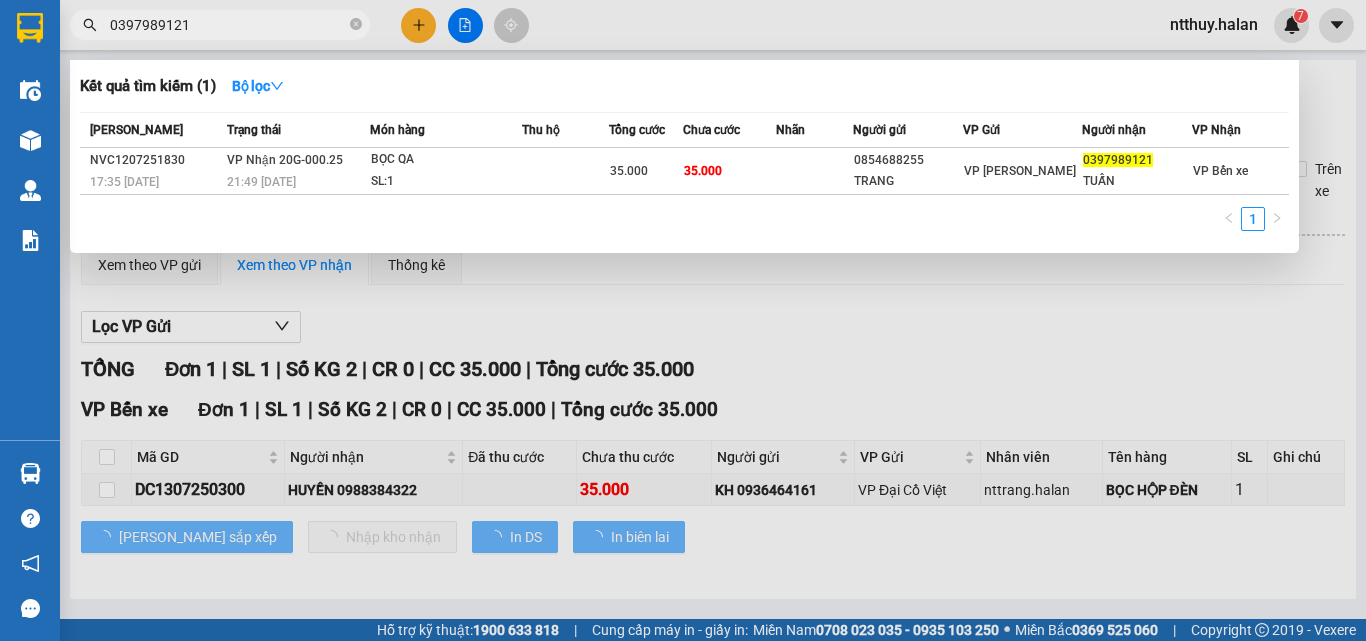 click on "0397989121" at bounding box center (228, 25) 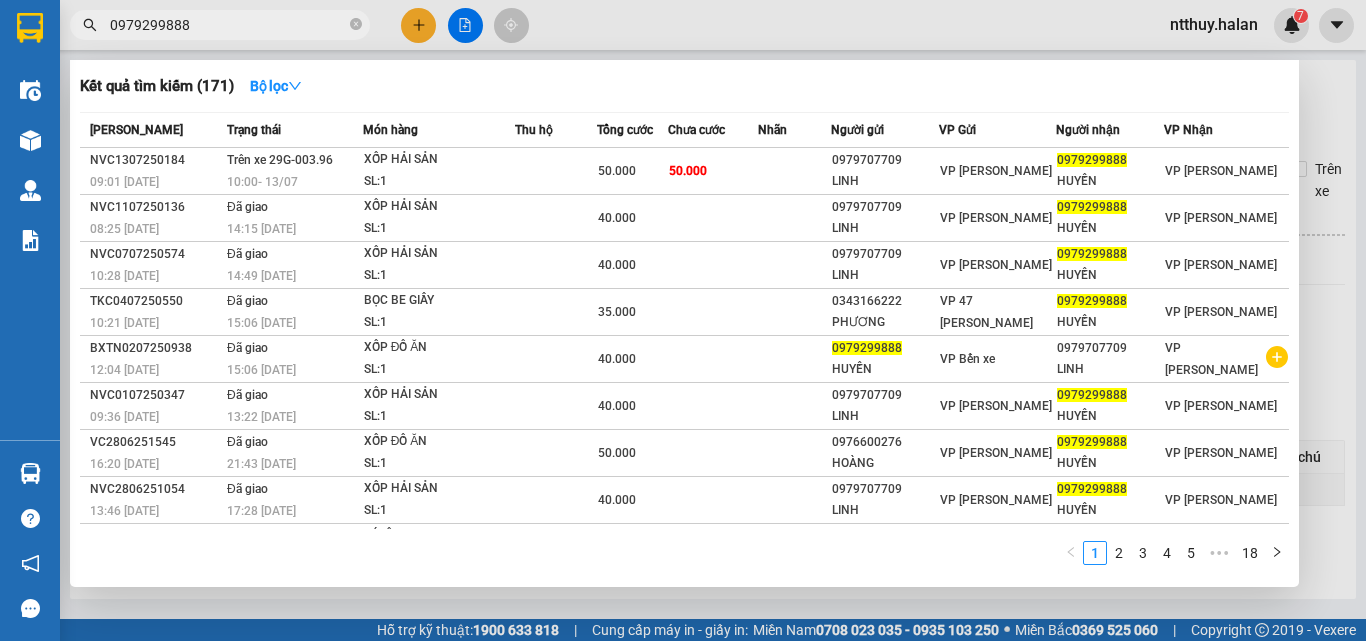 type on "0979299888" 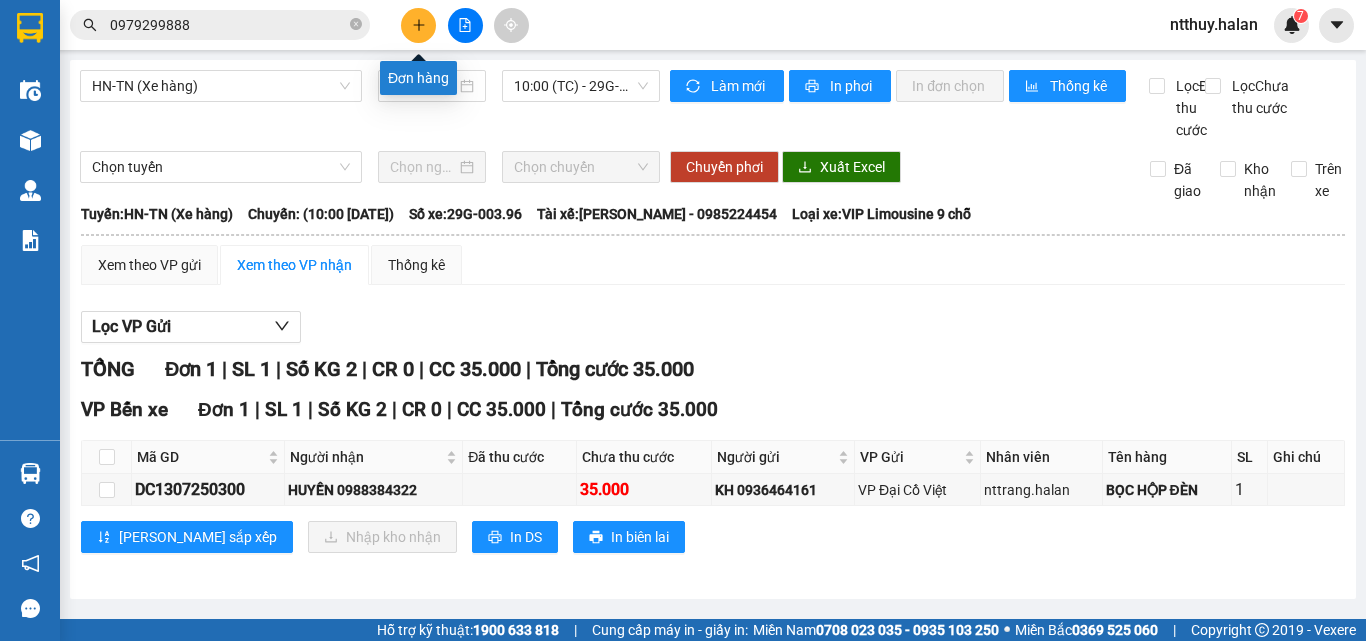 click 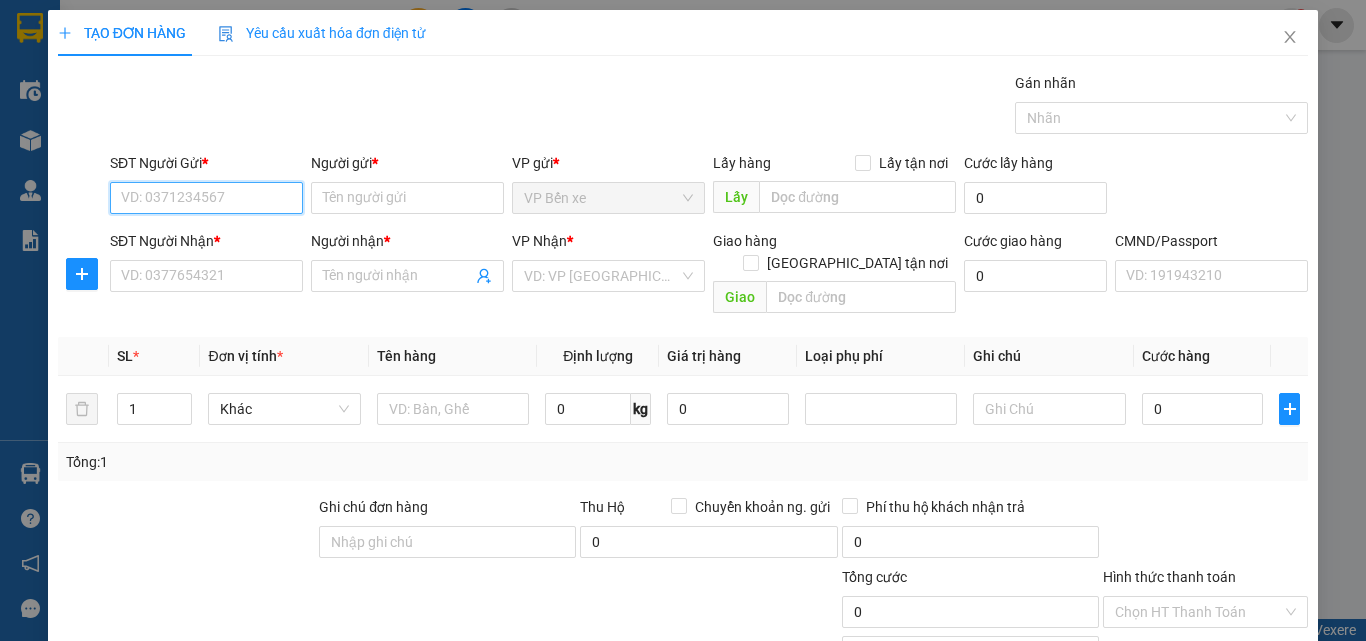 click on "SĐT Người Gửi  *" at bounding box center [206, 198] 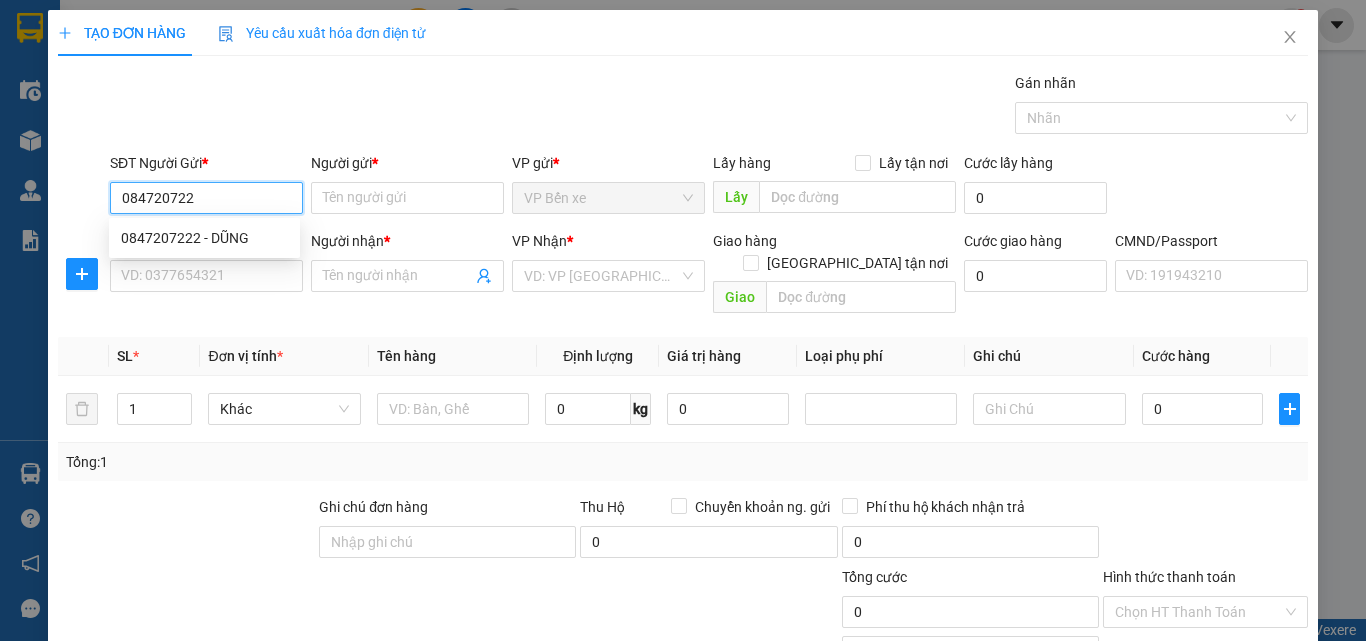 type on "0847207222" 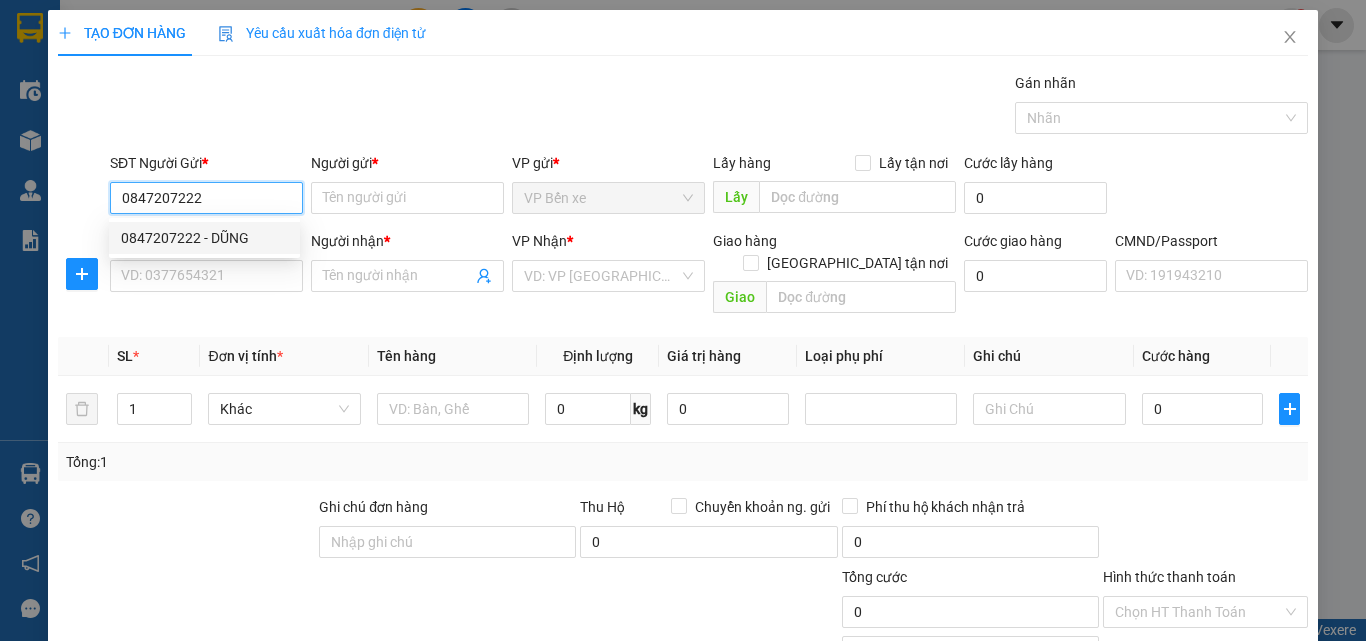 click on "0847207222 - DŨNG" at bounding box center (204, 238) 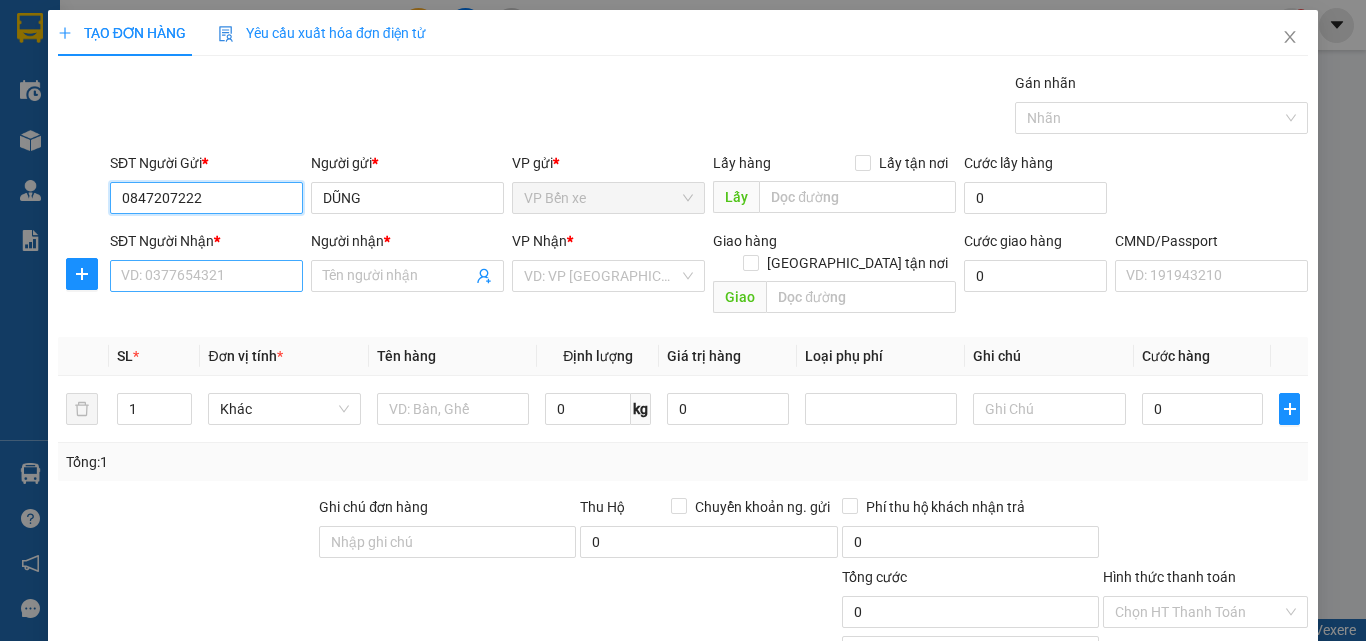 type on "0847207222" 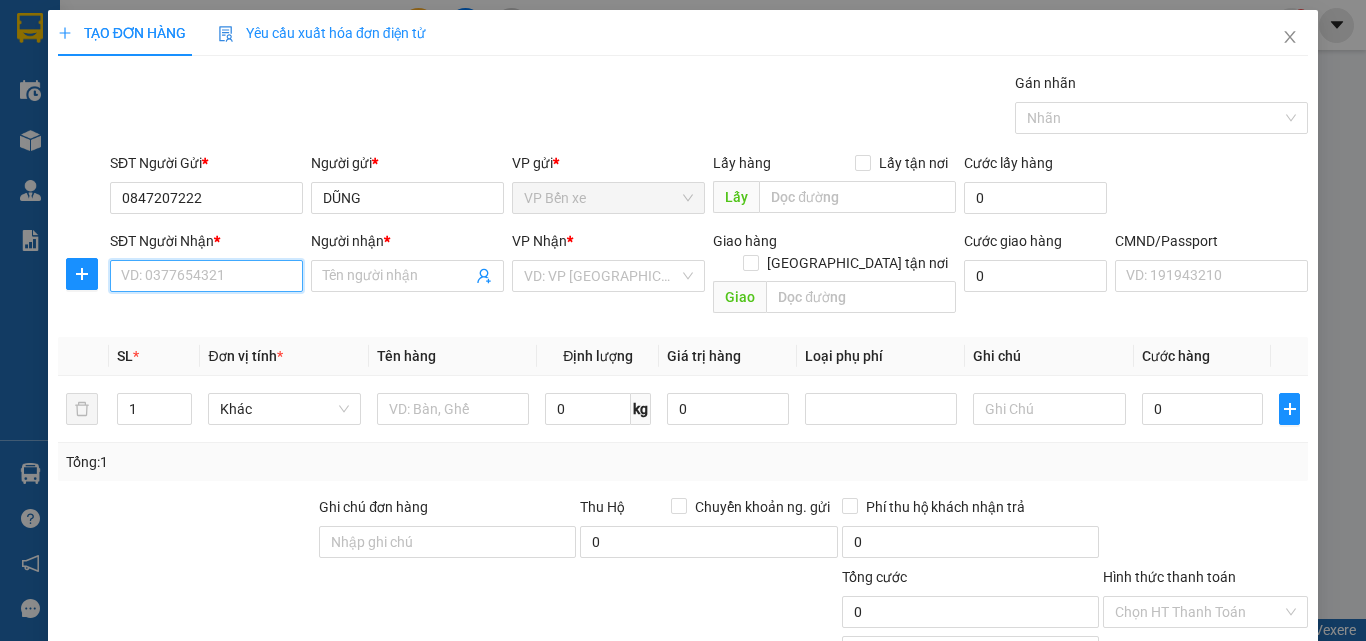 click on "SĐT Người Nhận  *" at bounding box center (206, 276) 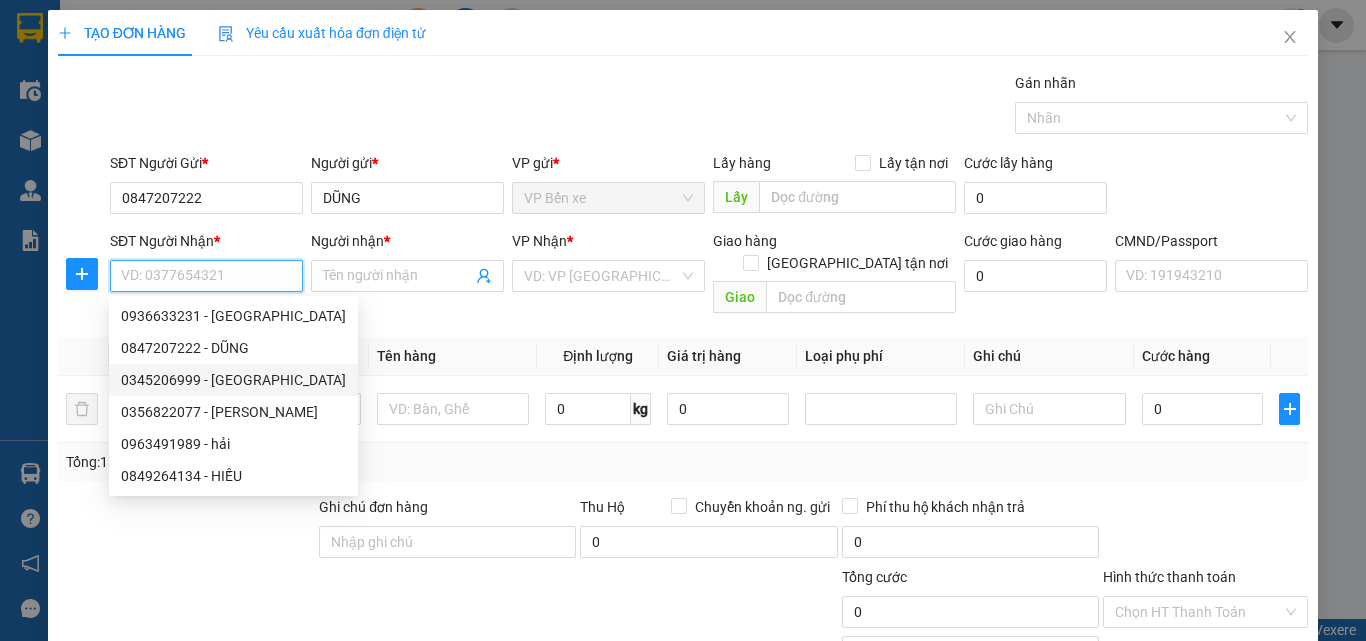 click on "0345206999 - ĐỨC" at bounding box center (233, 380) 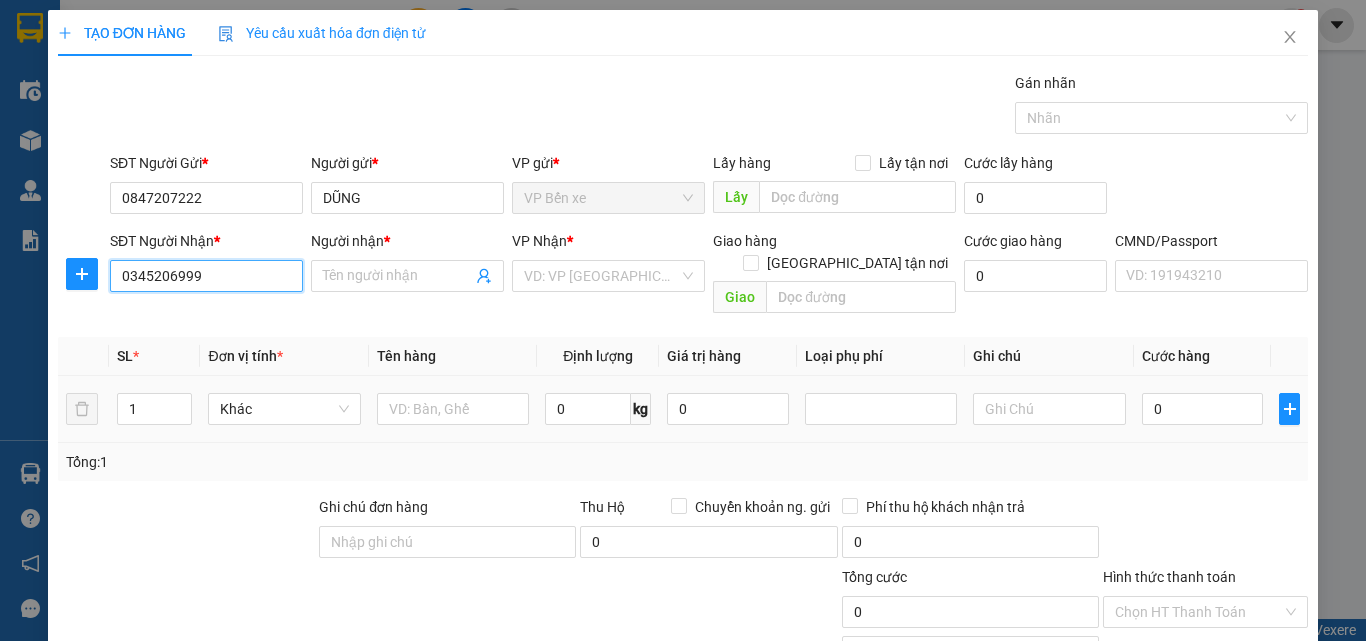 type on "ĐỨC" 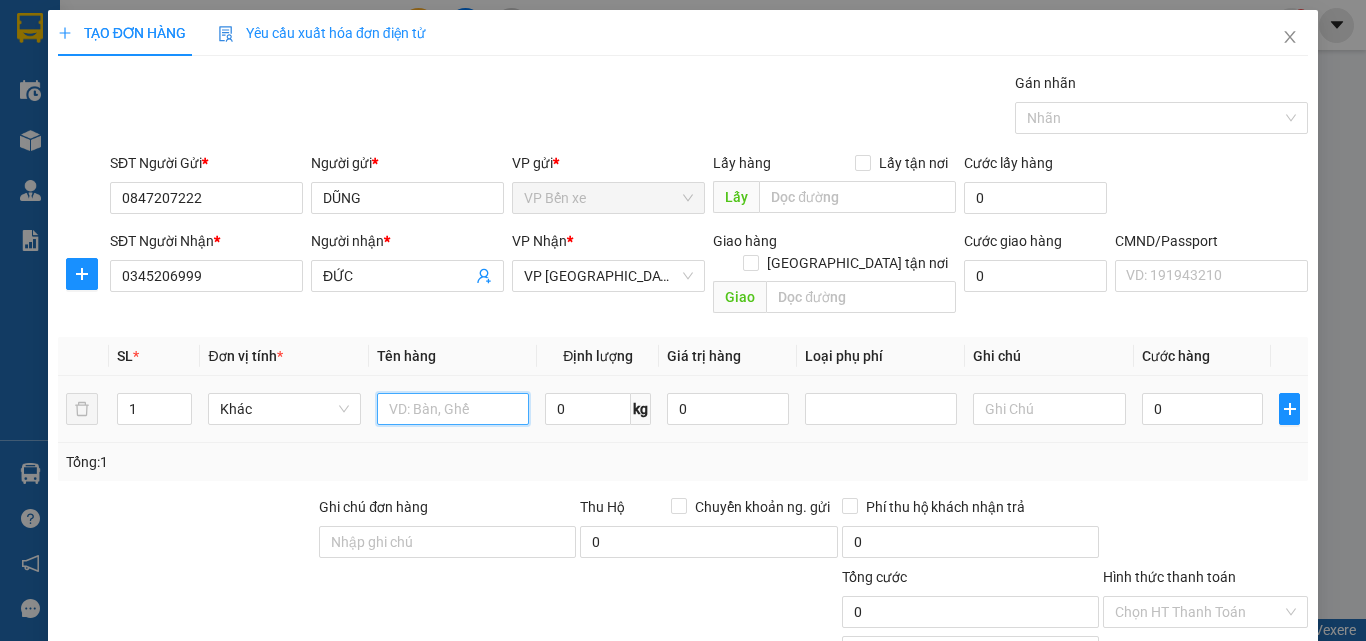 click at bounding box center (453, 409) 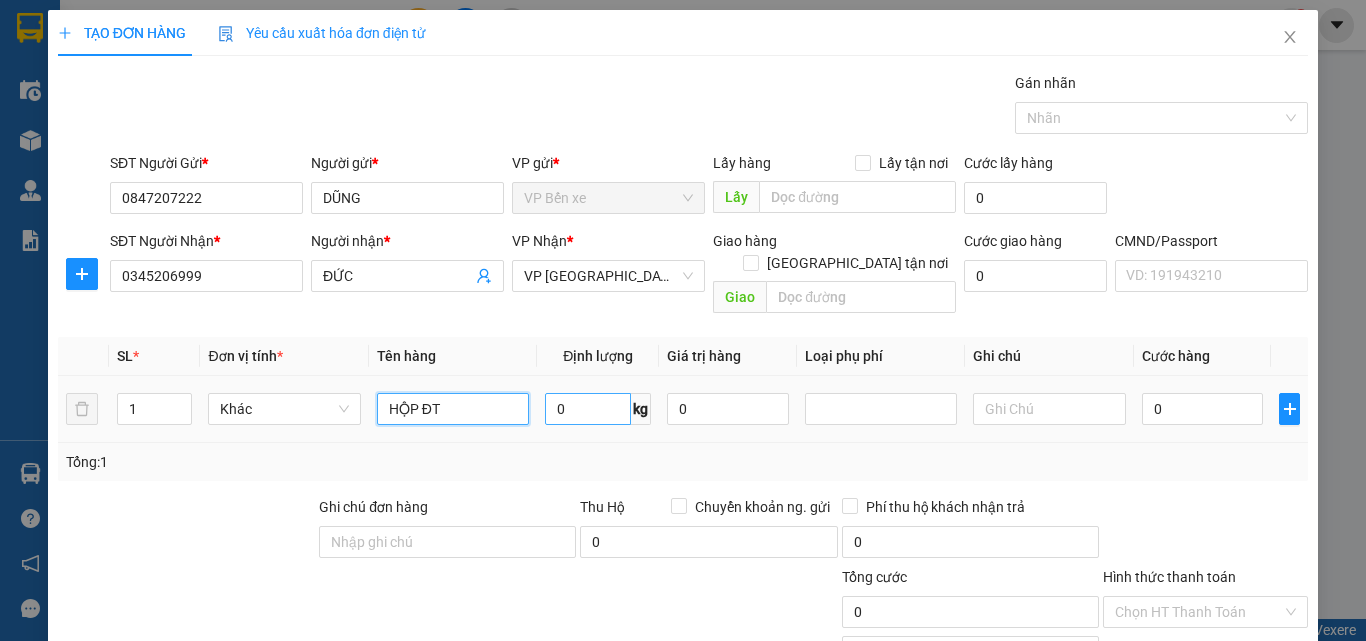 type on "HỘP ĐT" 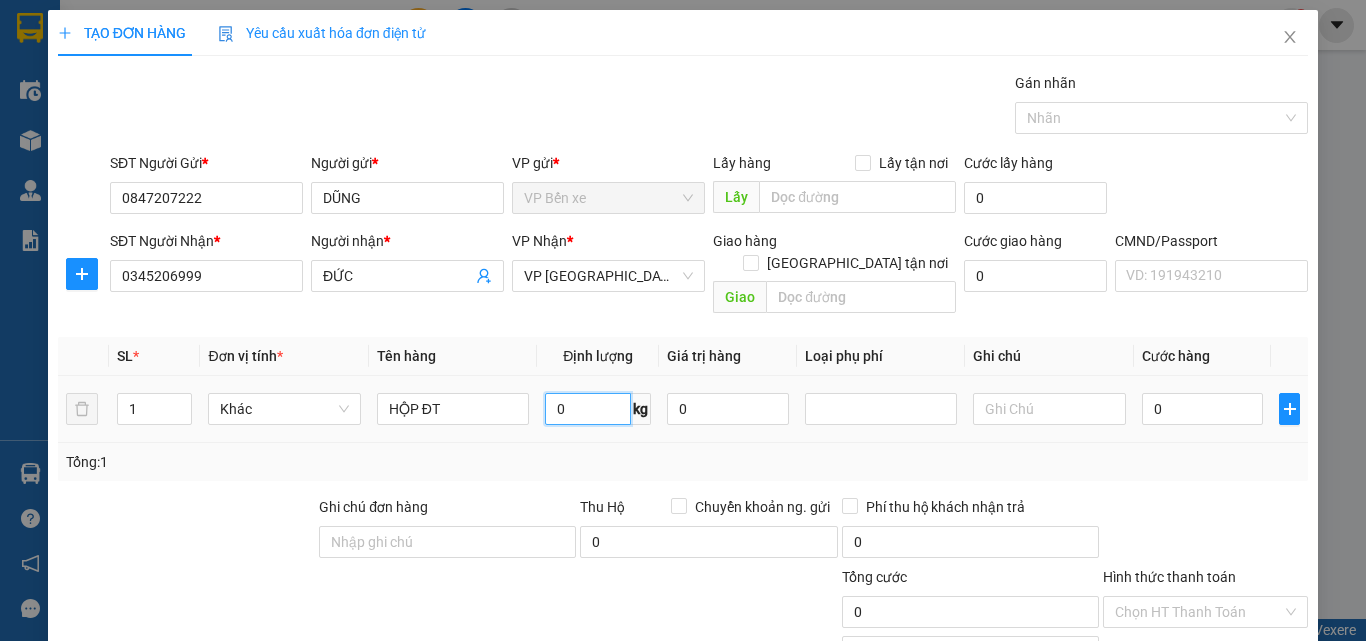 click on "0" at bounding box center [588, 409] 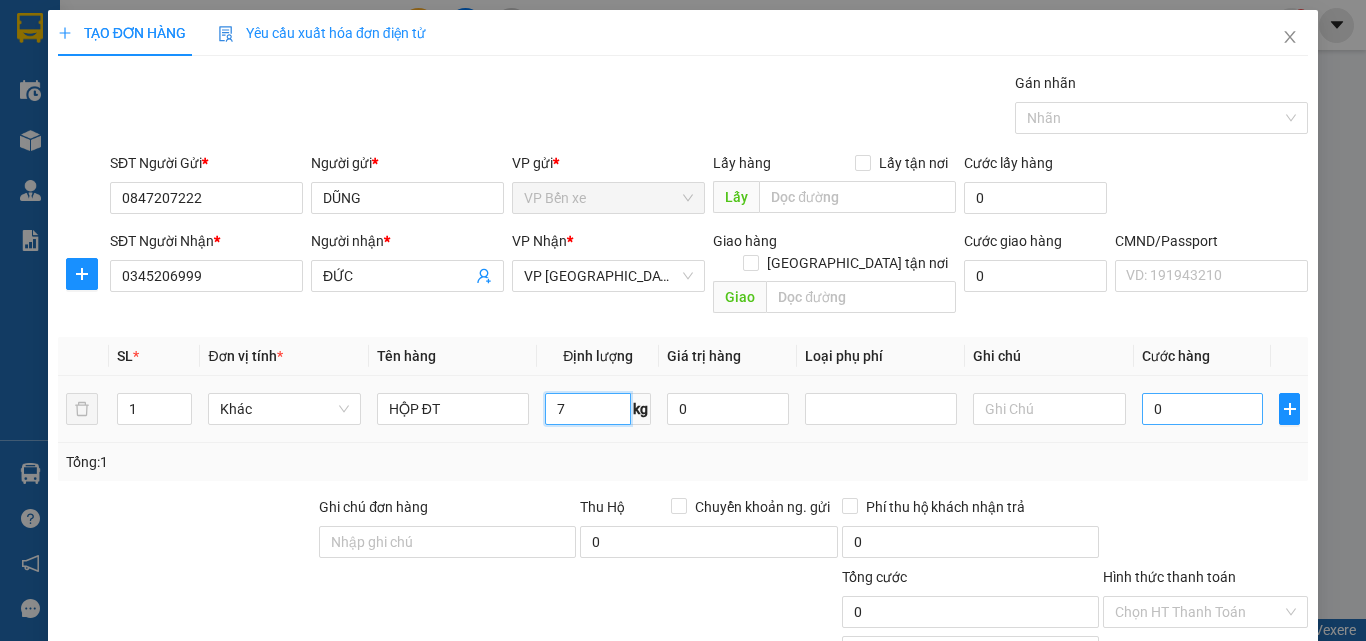 type on "7" 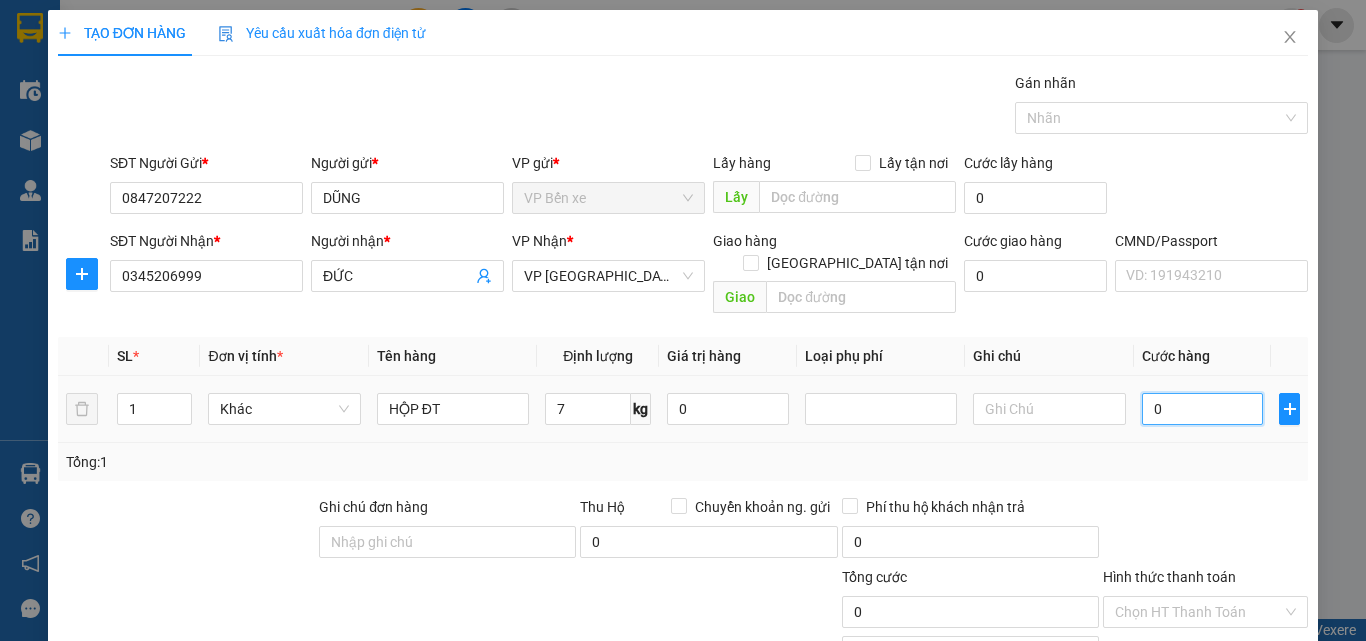 type on "2" 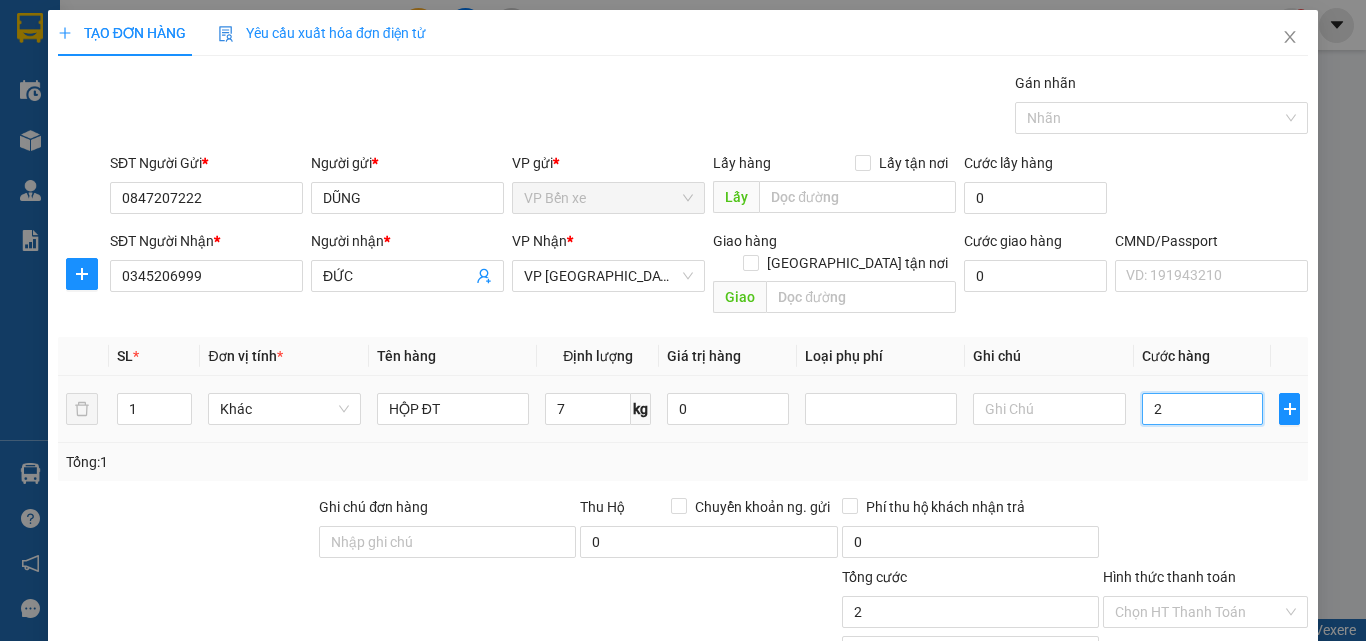 type on "20" 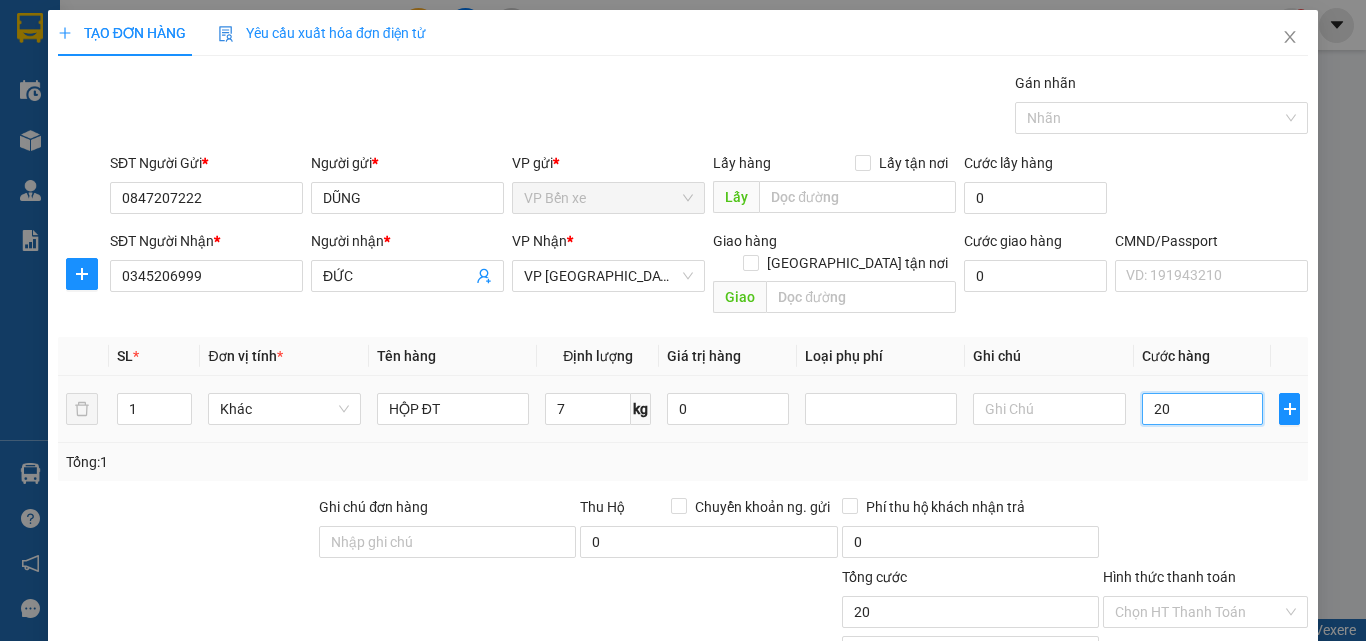 type on "200" 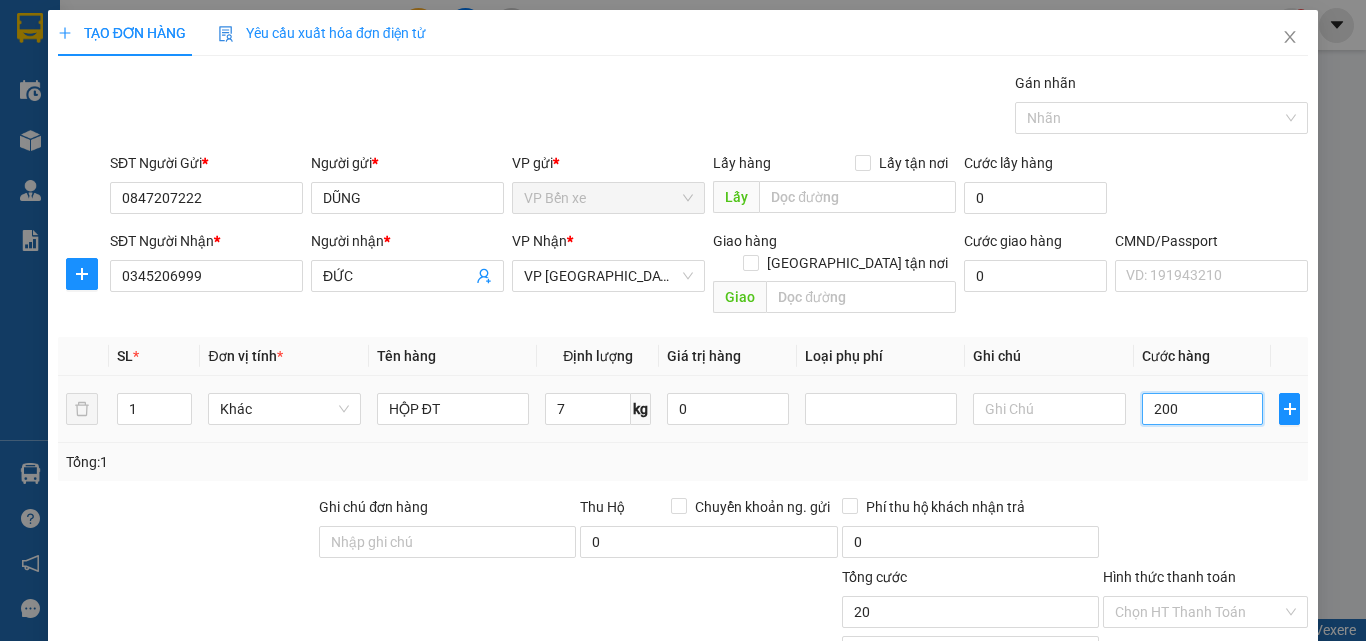 type on "200" 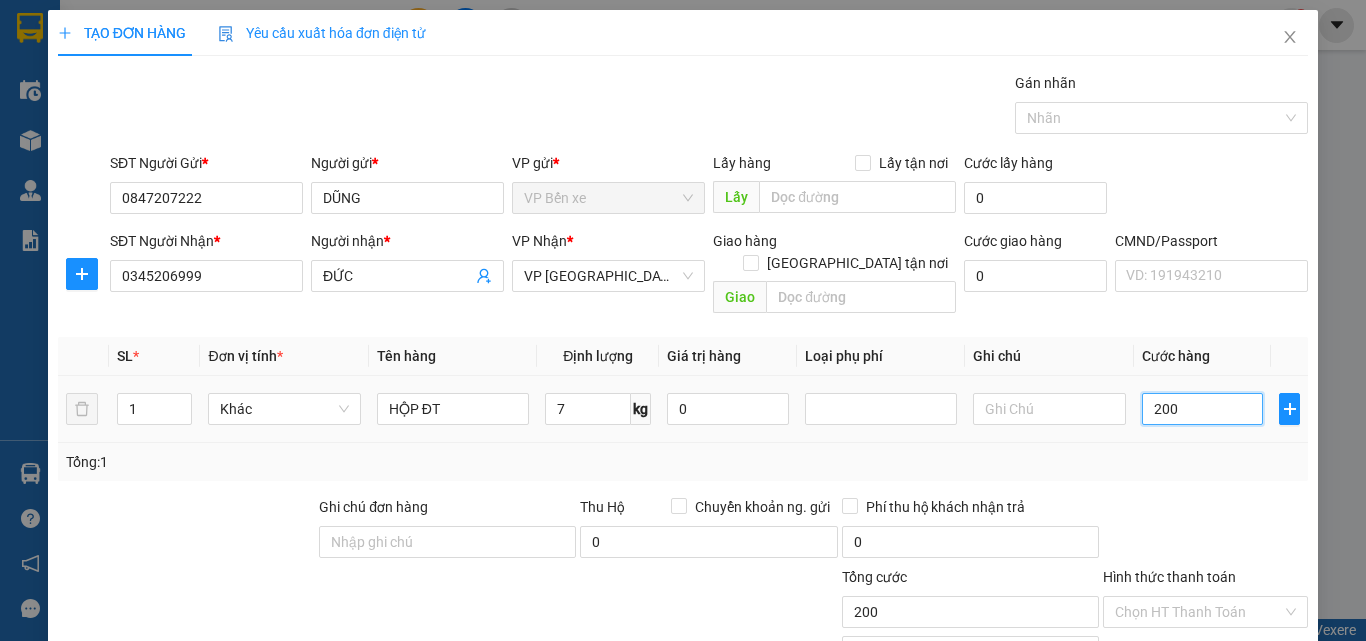 type on "2.000" 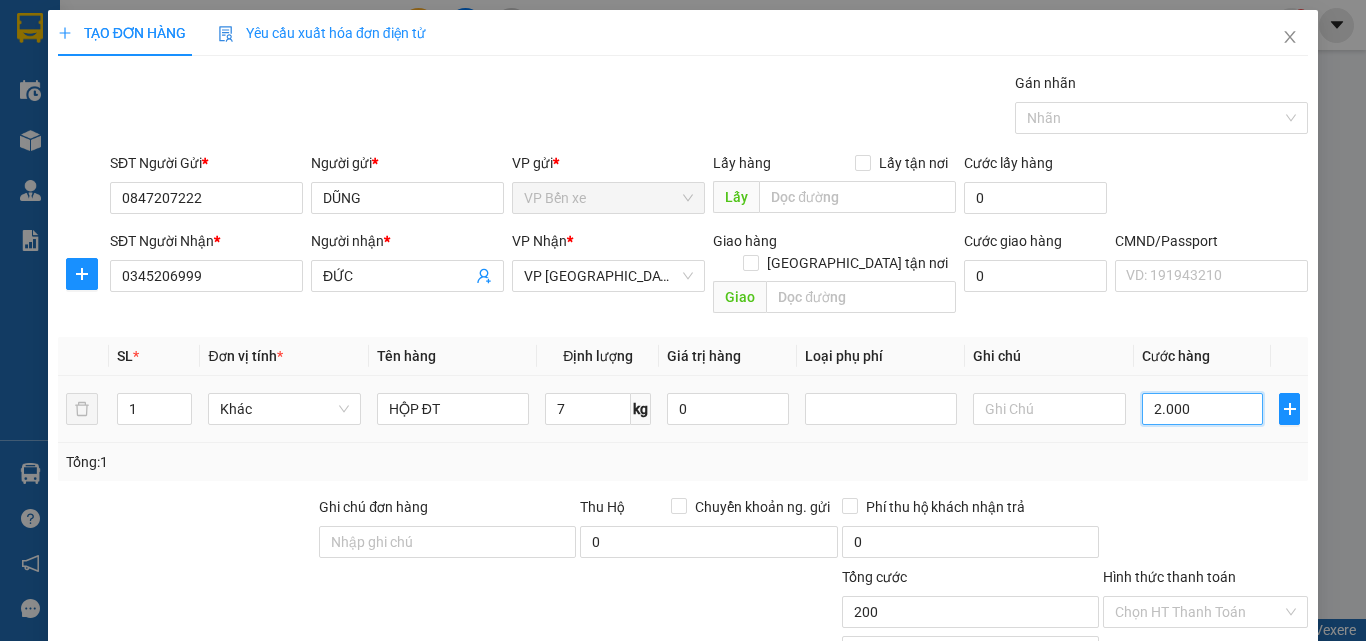 type on "2.000" 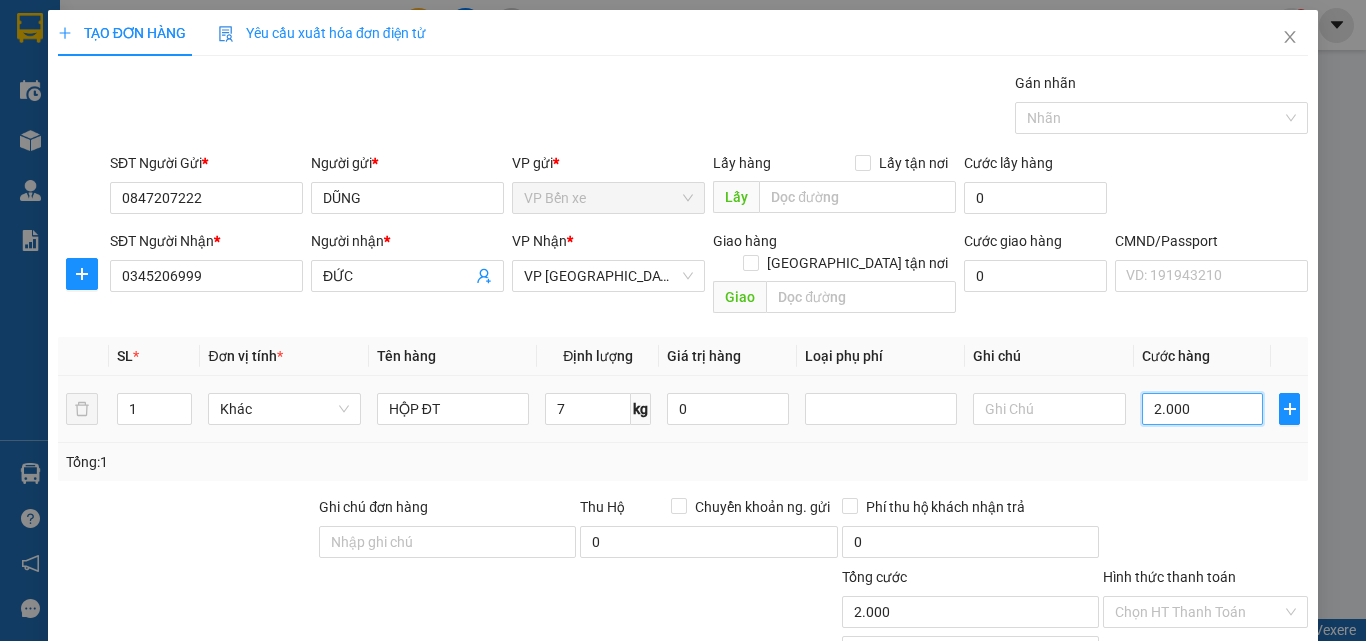 type on "20.000" 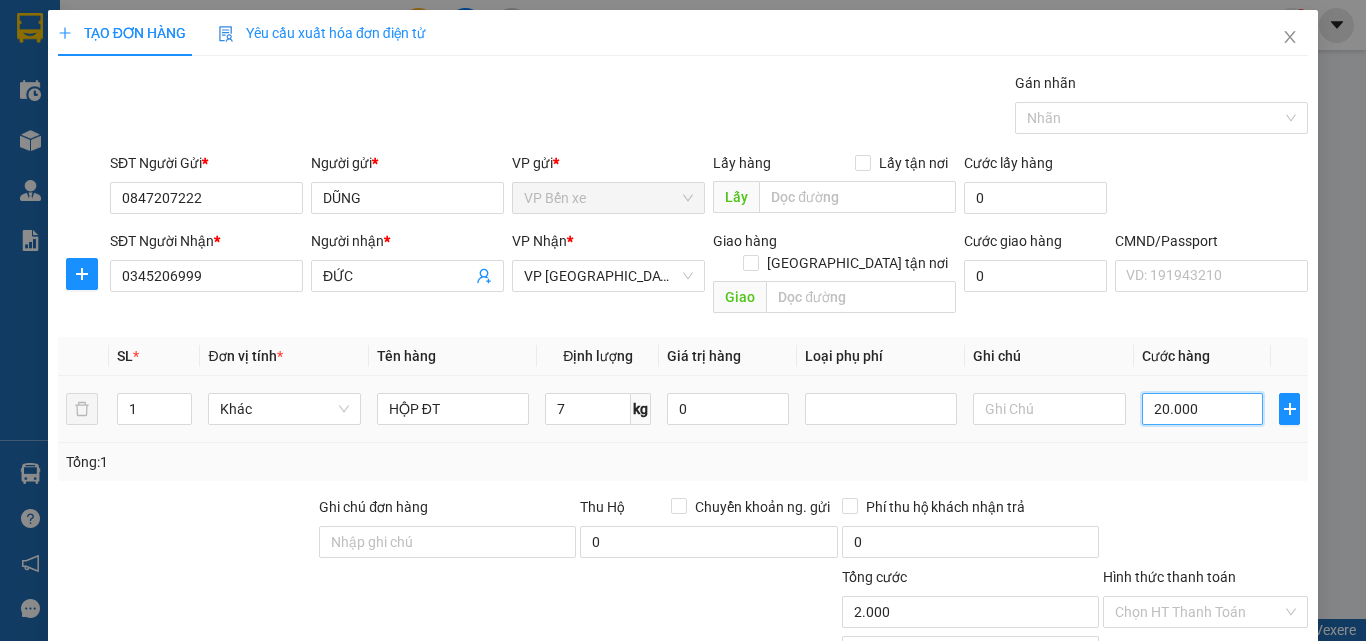 type on "20.000" 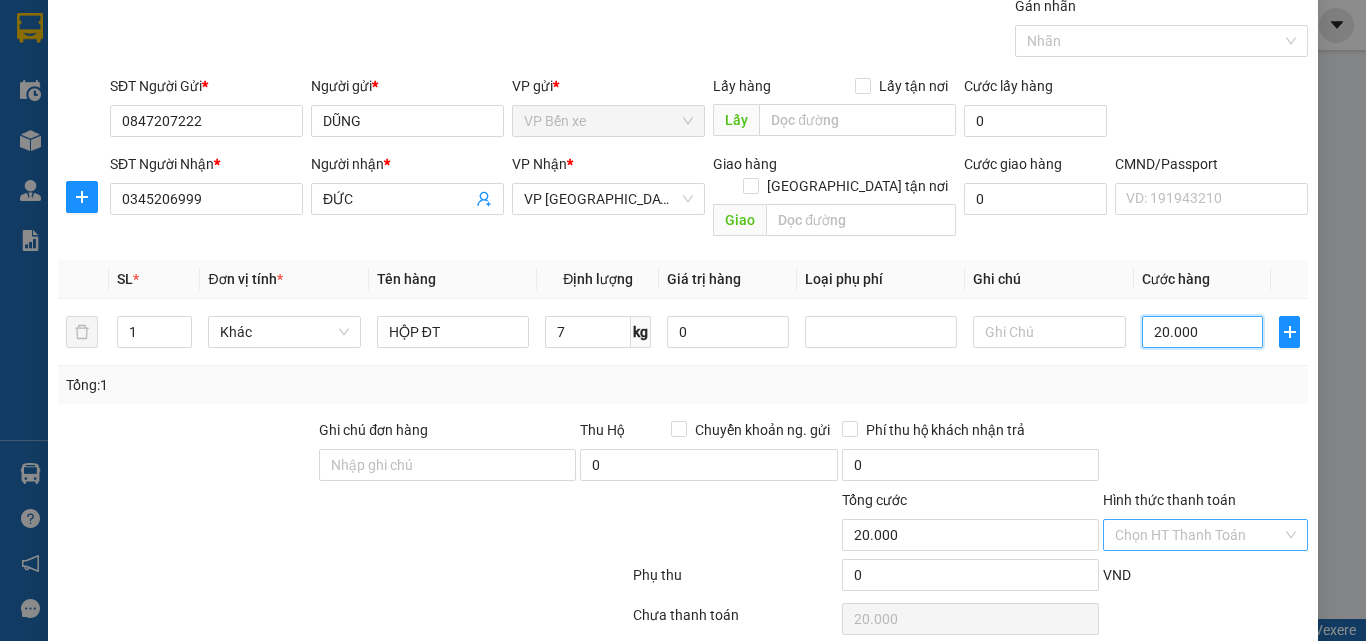 scroll, scrollTop: 139, scrollLeft: 0, axis: vertical 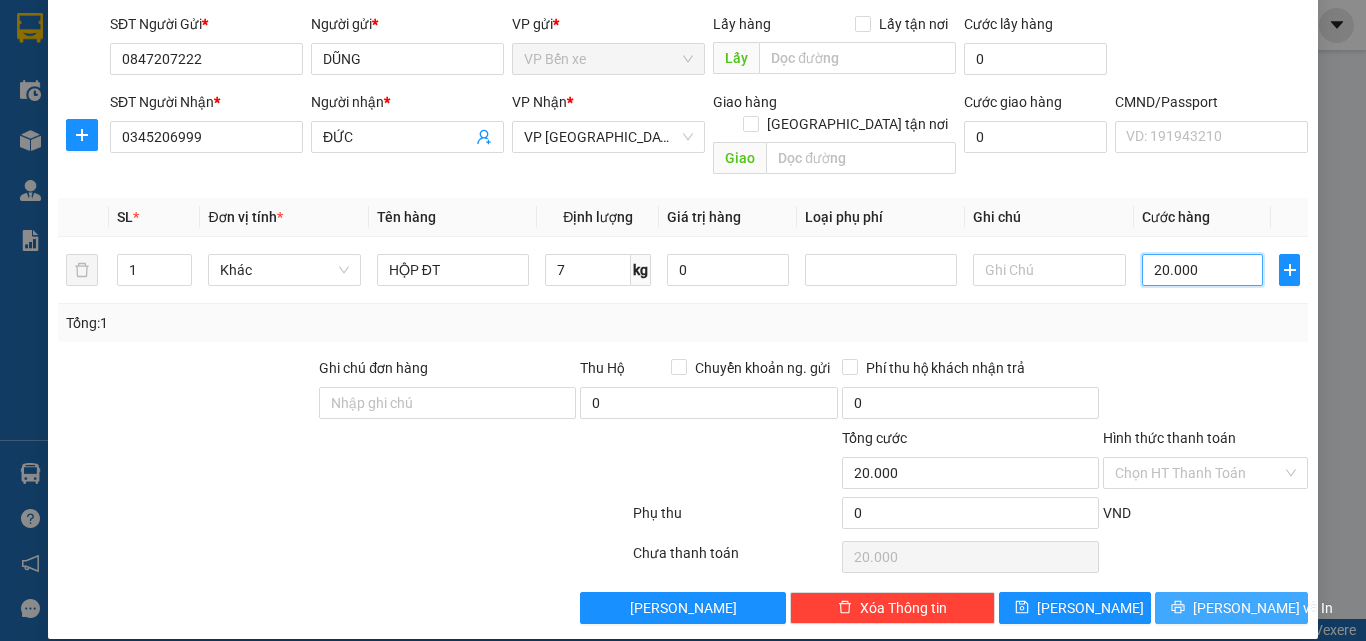 type on "20.000" 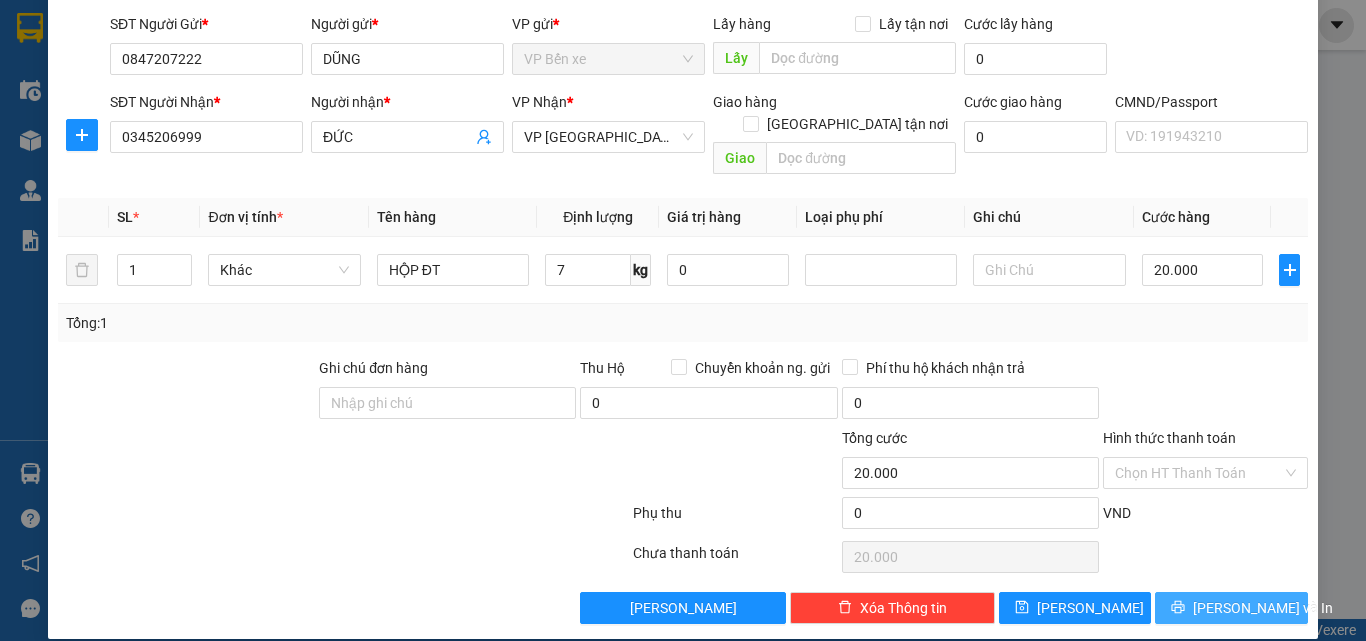 click on "Lưu và In" at bounding box center (1263, 608) 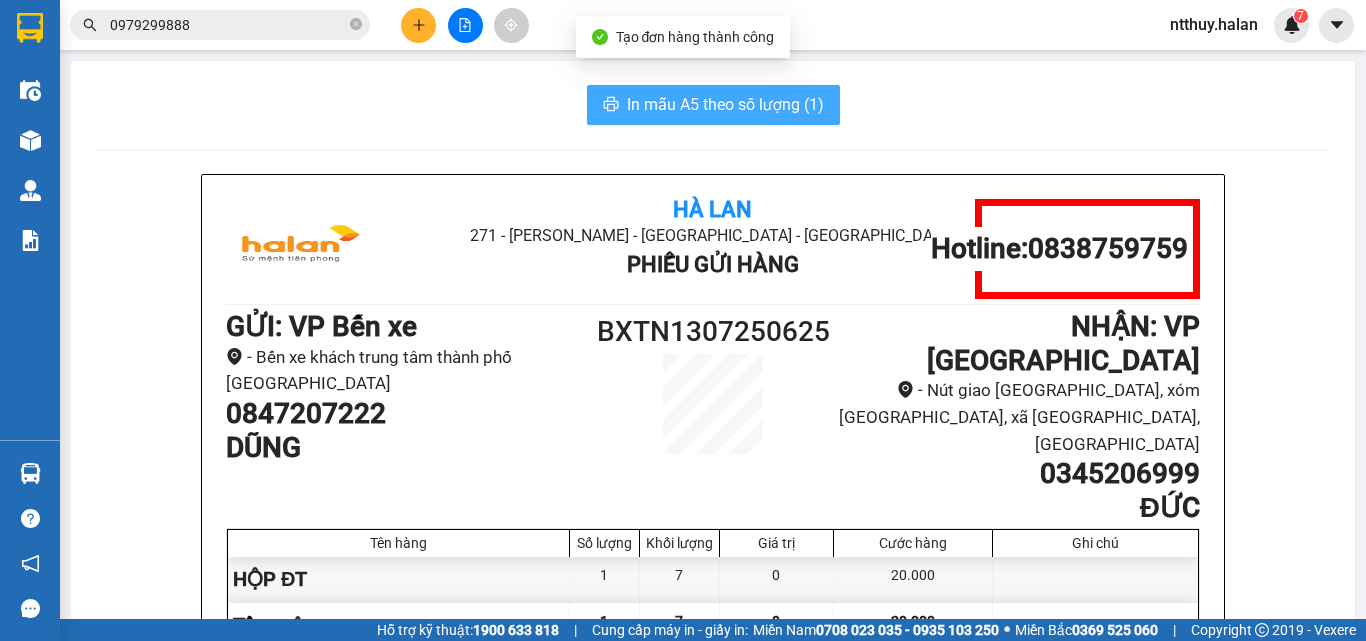 click on "In mẫu A5 theo số lượng
(1)" at bounding box center (725, 104) 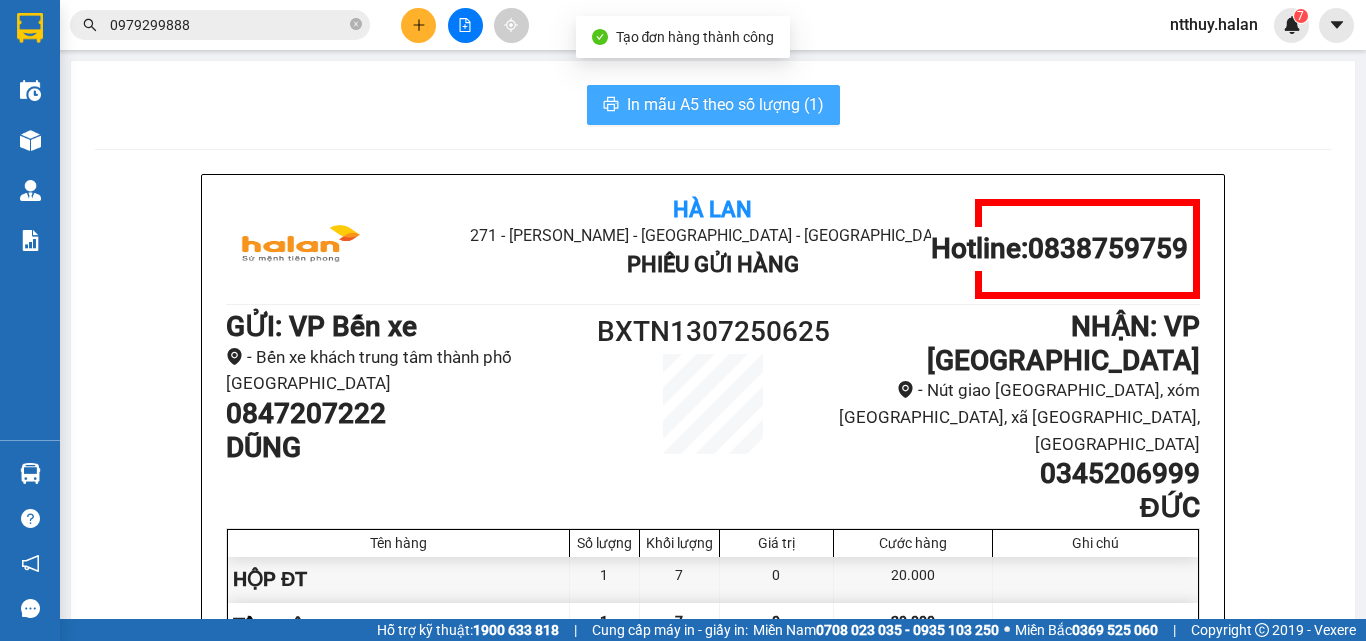 scroll, scrollTop: 0, scrollLeft: 0, axis: both 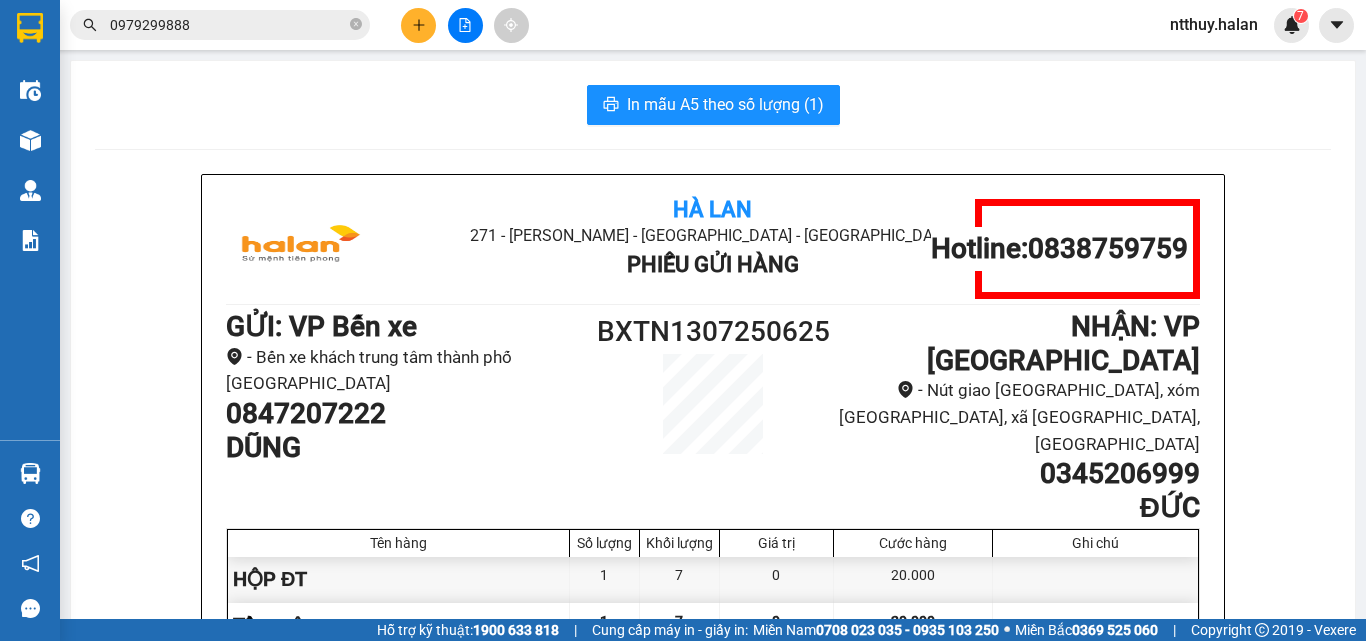click on "In mẫu A5 theo số lượng
(1) Hà Lan 271 - Dương Tự Minh - Phường Tân Long - Thái Nguyên Phiếu Gửi Hàng Hotline:  0838759759 GỬI :   VP Bến xe   - Bến xe khách trung tâm thành phố Thái Nguyên 0847207222 DŨNG BXTN1307250625 NHẬN :   VP Yên Bình   - Nút giao Yên Bình, xóm Sứ, xã Tân Hương, TP Thái Nguyên 0345206999 ĐỨC Tên hàng Số lượng Khối lượng Giá trị Cước hàng Ghi chú HỘP ĐT 1 7 0 20.000 Tổng cộng 1 7 0 20.000 Loading... Chưa thu cước : 20.000 Tổng phải thu: 20.000 Thông tin NH người nhận tiền thu hộ Người gửi  (Tôi đã đọc và đồng ý nội dung phiếu gửi hàng) 11:54, ngày 13 tháng 07 năm 2025 NV nhận hàng (Kí và ghi rõ họ tên) Nguyễn Thị Thu Thủy Người nhận (Kí và ghi rõ họ tên) Quy định nhận/gửi hàng : Hà Lan 271 - Dương Tự Minh - Phường Tân Long - Thái Nguyên Phiếu Gửi Hàng Hotline:  0838759759 GỬI :   VP Bến xe   0847207222" at bounding box center [713, 921] 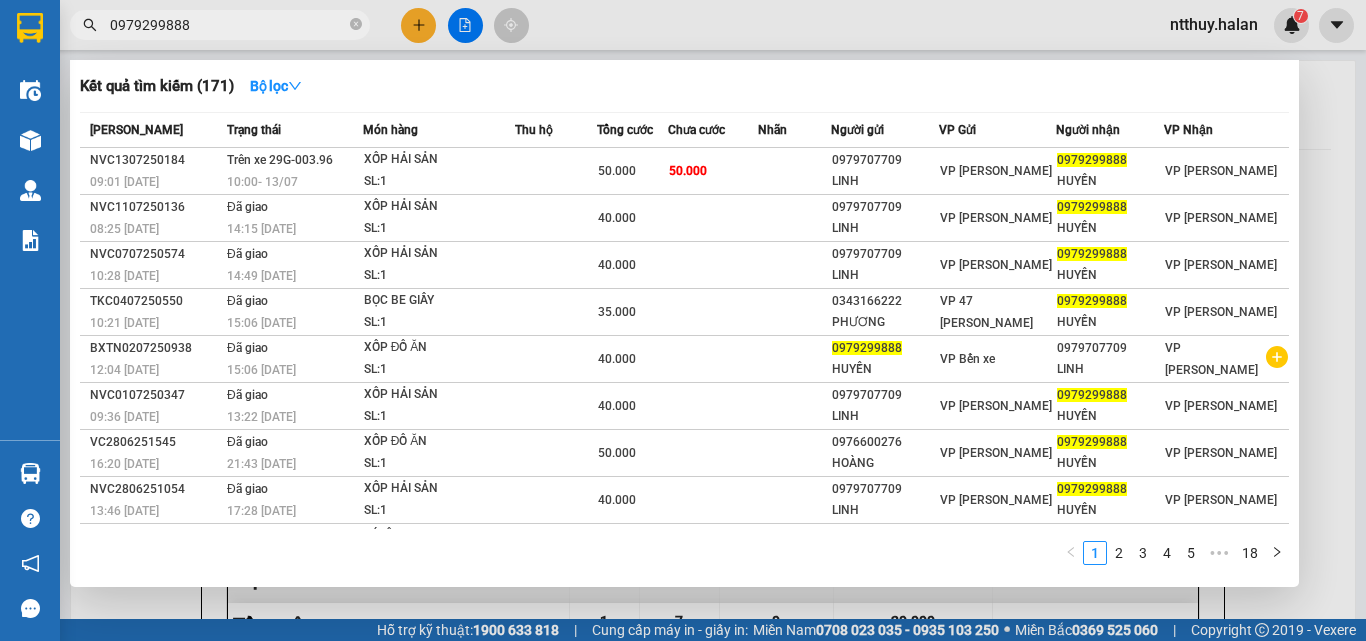 click at bounding box center (683, 320) 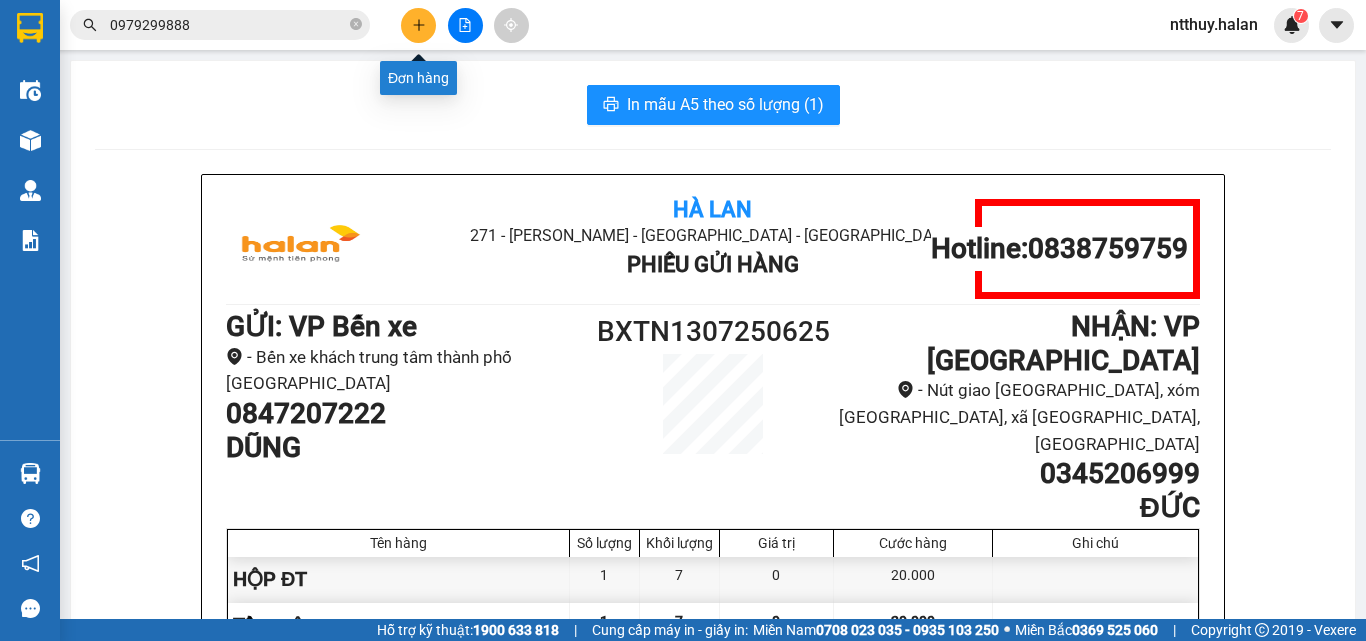 click 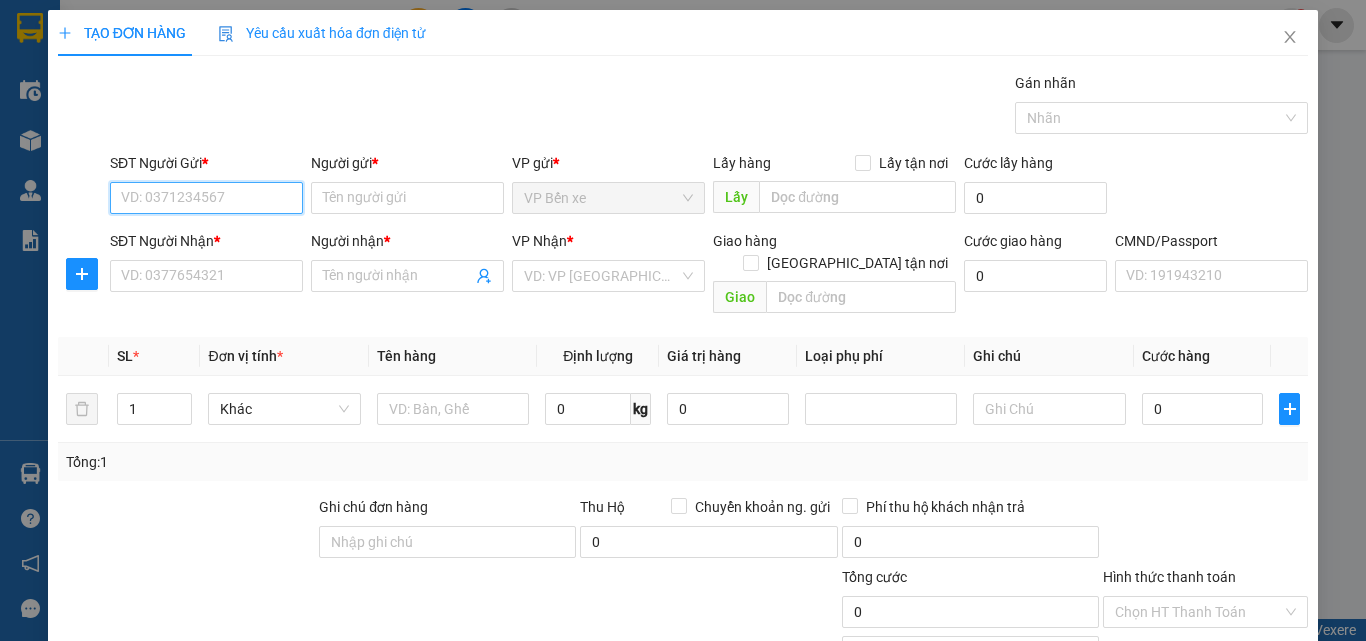 click on "SĐT Người Gửi  *" at bounding box center (206, 198) 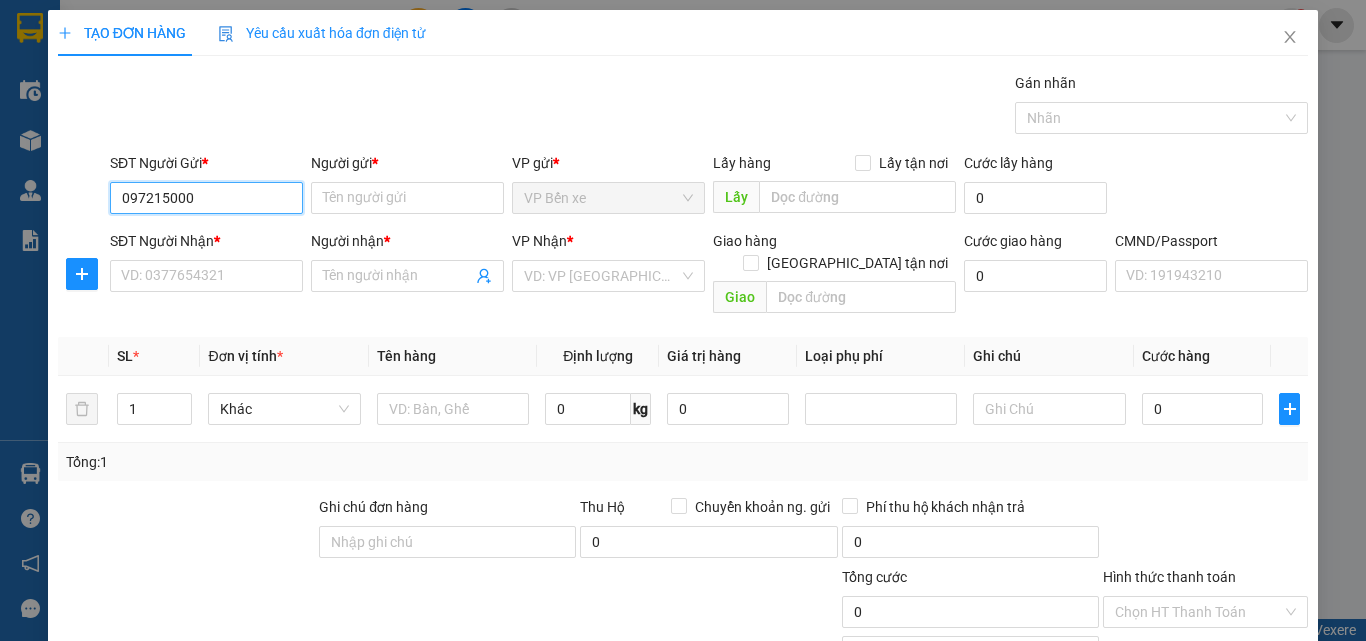 type on "0972150000" 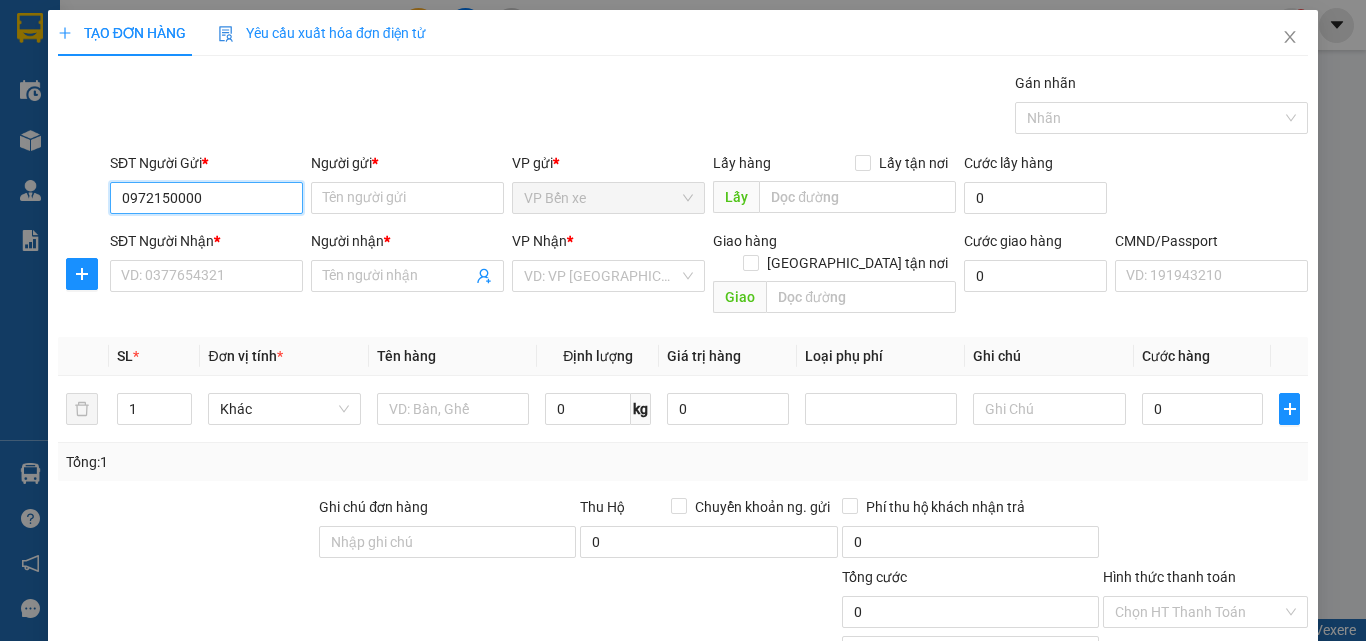click on "0972150000" at bounding box center (206, 198) 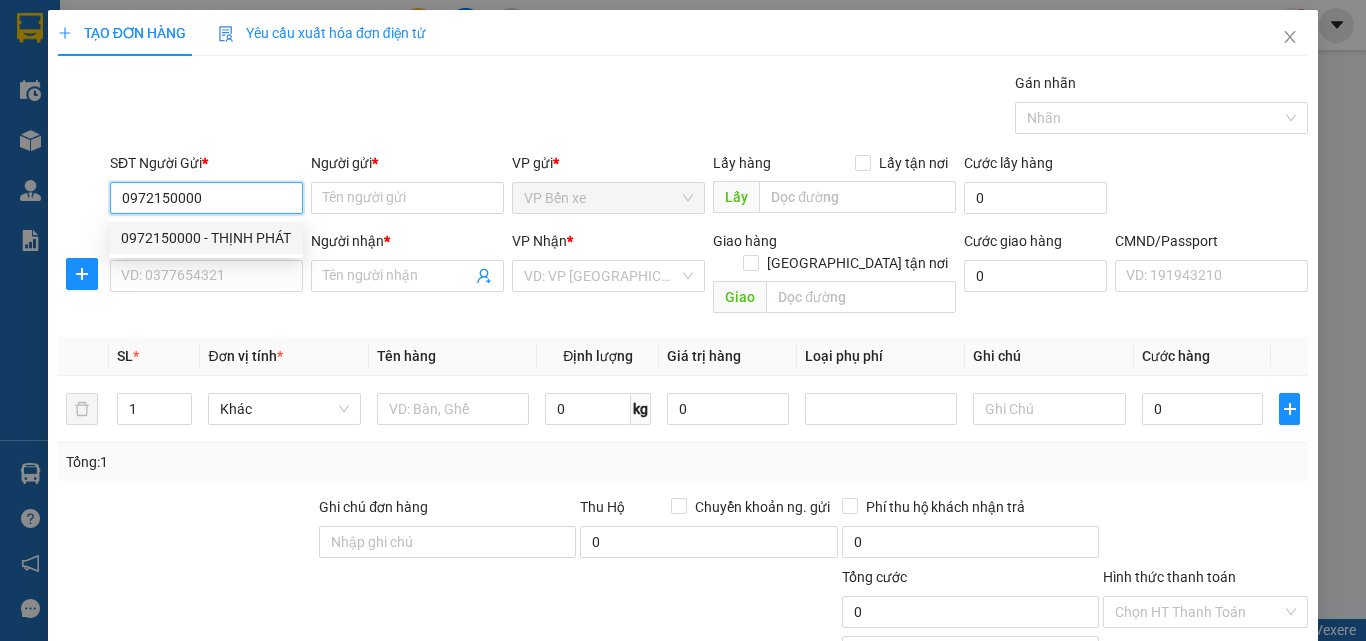 click on "0972150000 - THỊNH PHÁT" at bounding box center [206, 238] 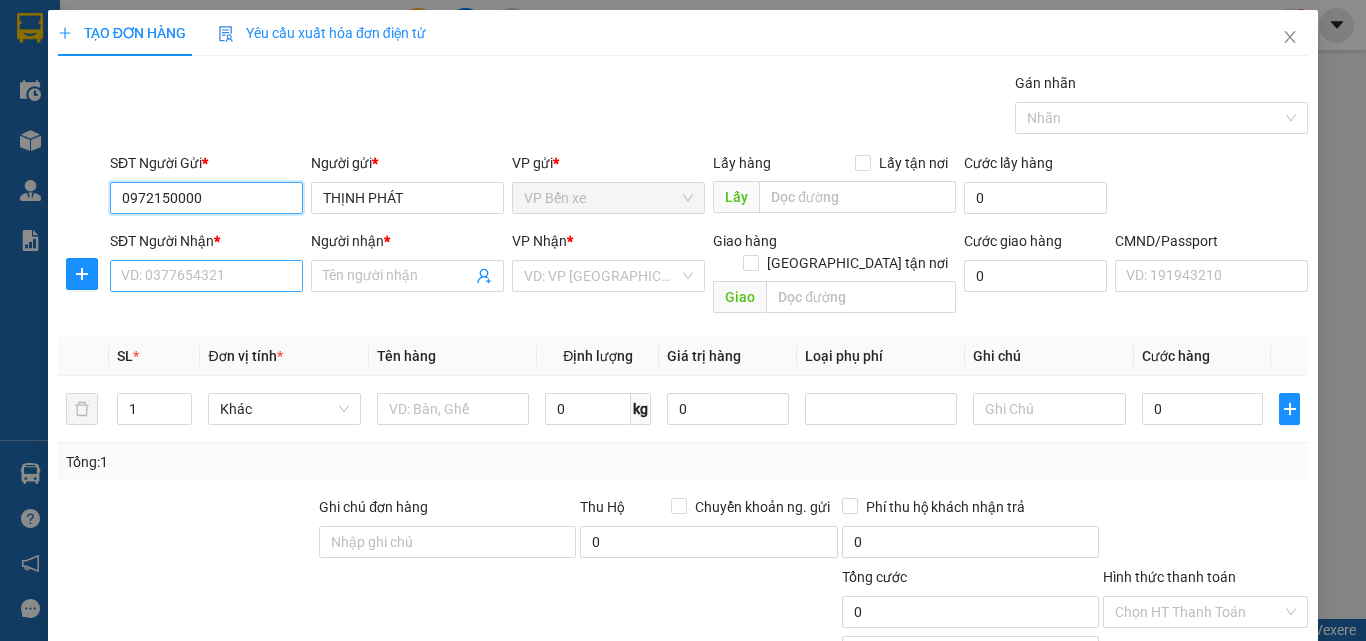 type on "0972150000" 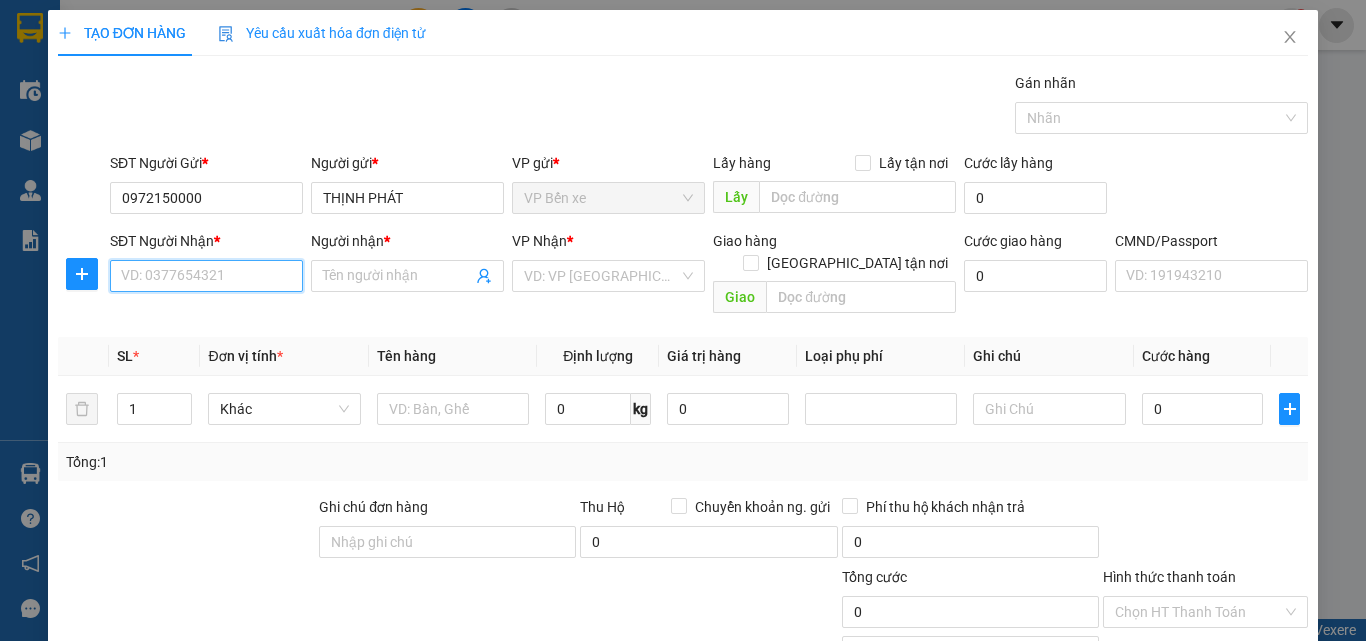 click on "SĐT Người Nhận  *" at bounding box center (206, 276) 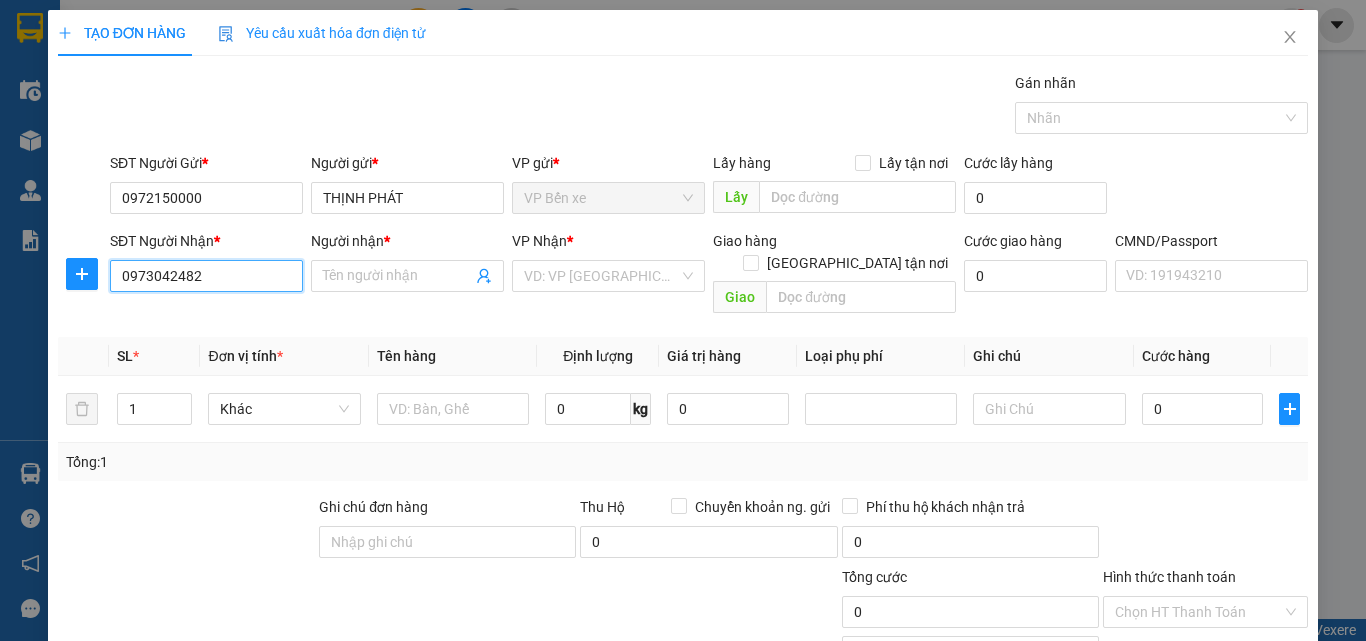 type on "0973042482" 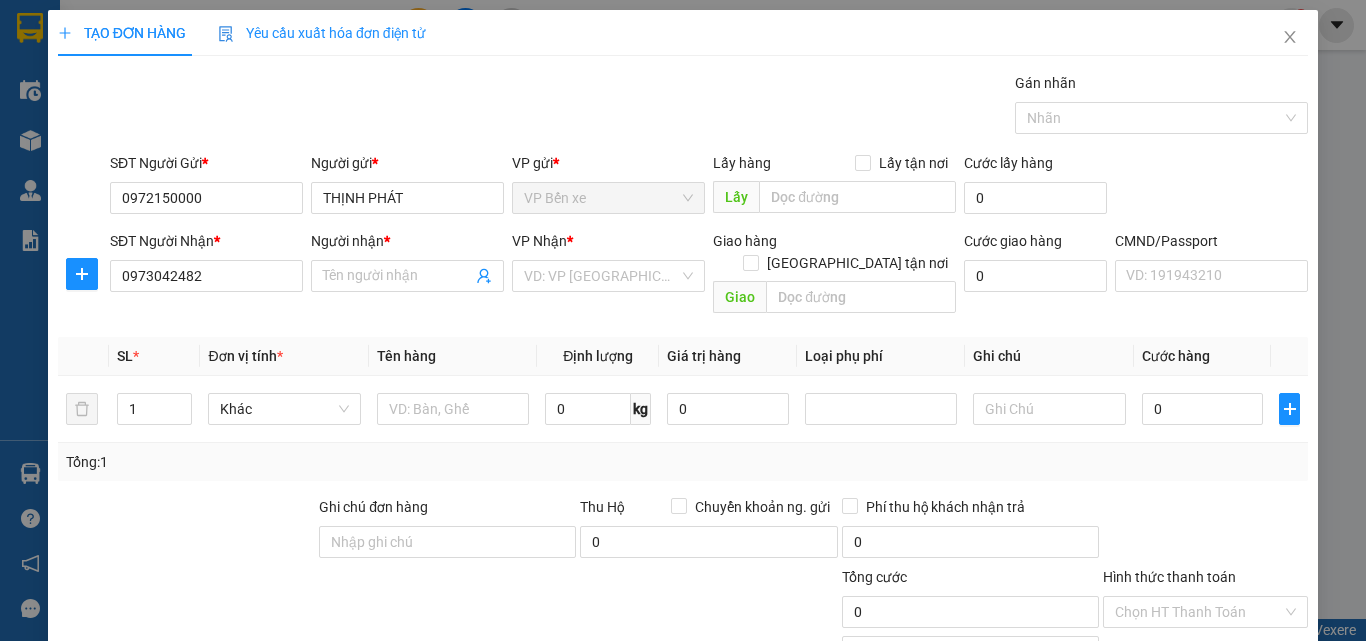 click on "Người nhận  * Tên người nhận" at bounding box center (407, 265) 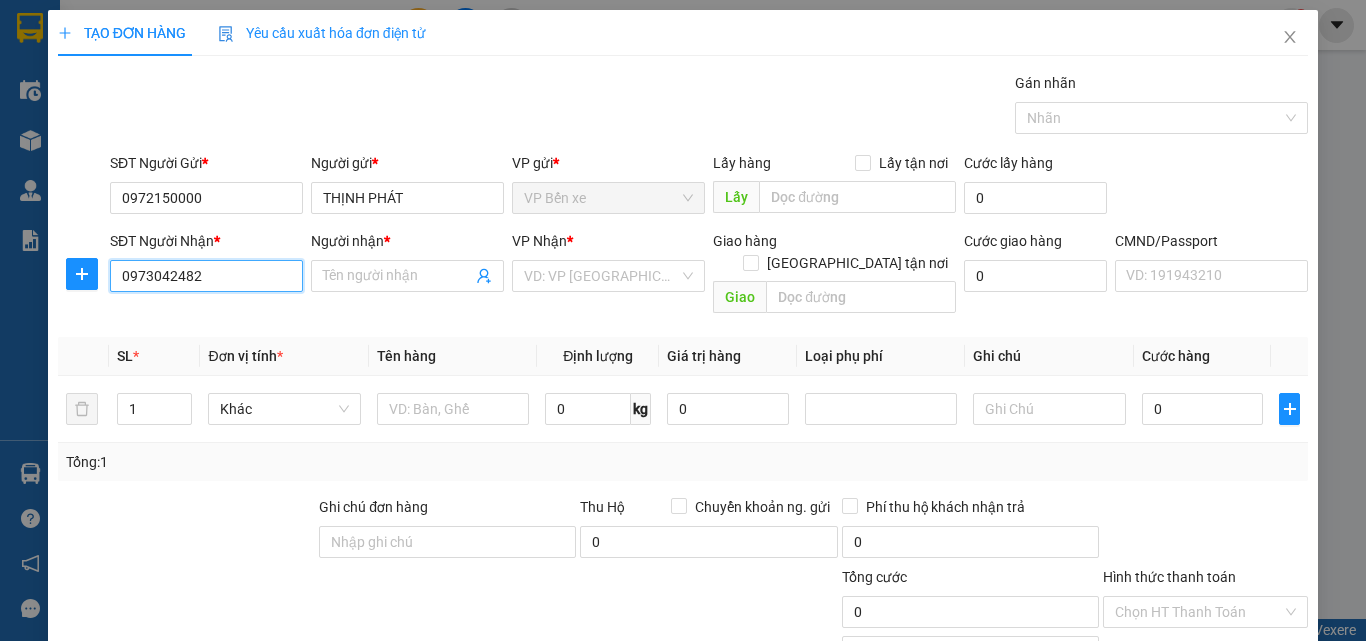 click on "0973042482" at bounding box center [206, 276] 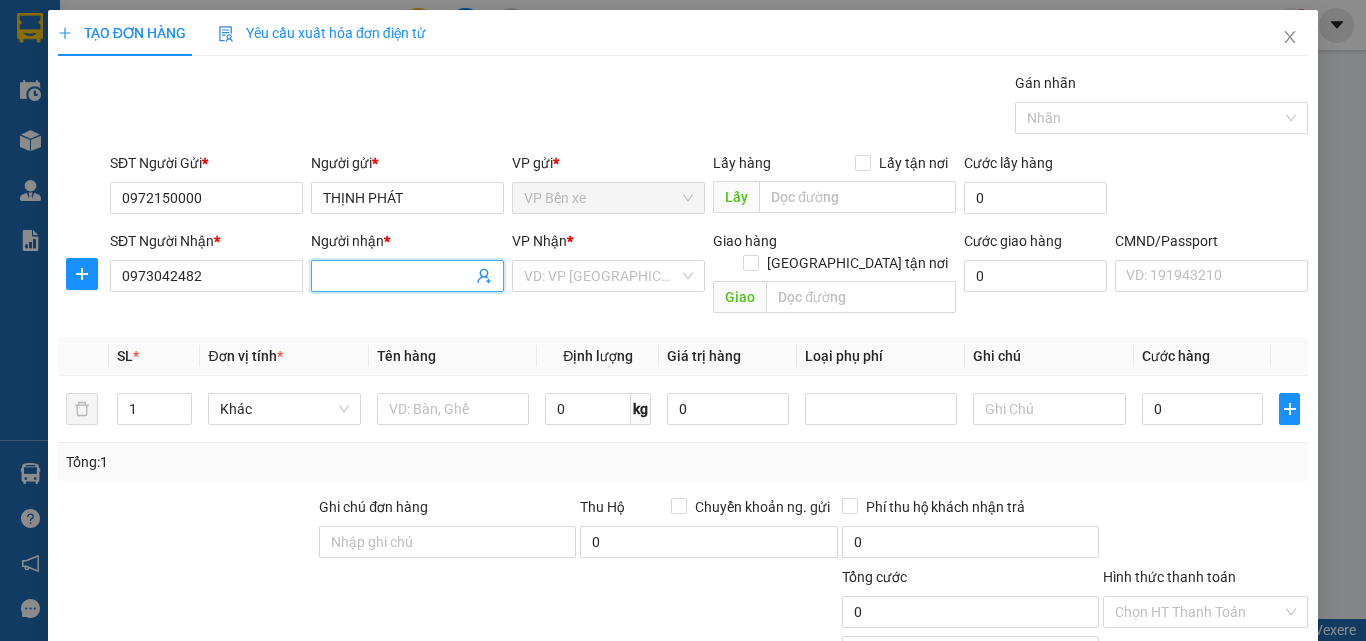 click on "Người nhận  *" at bounding box center (397, 276) 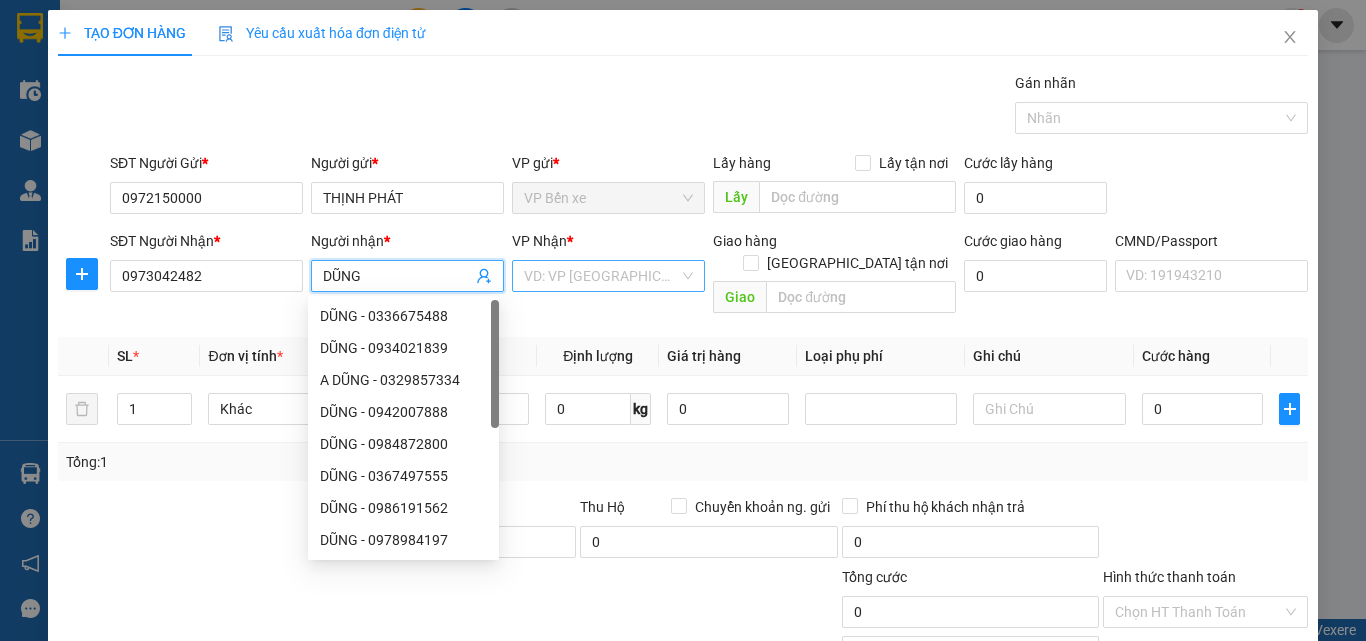 type on "DŨNG" 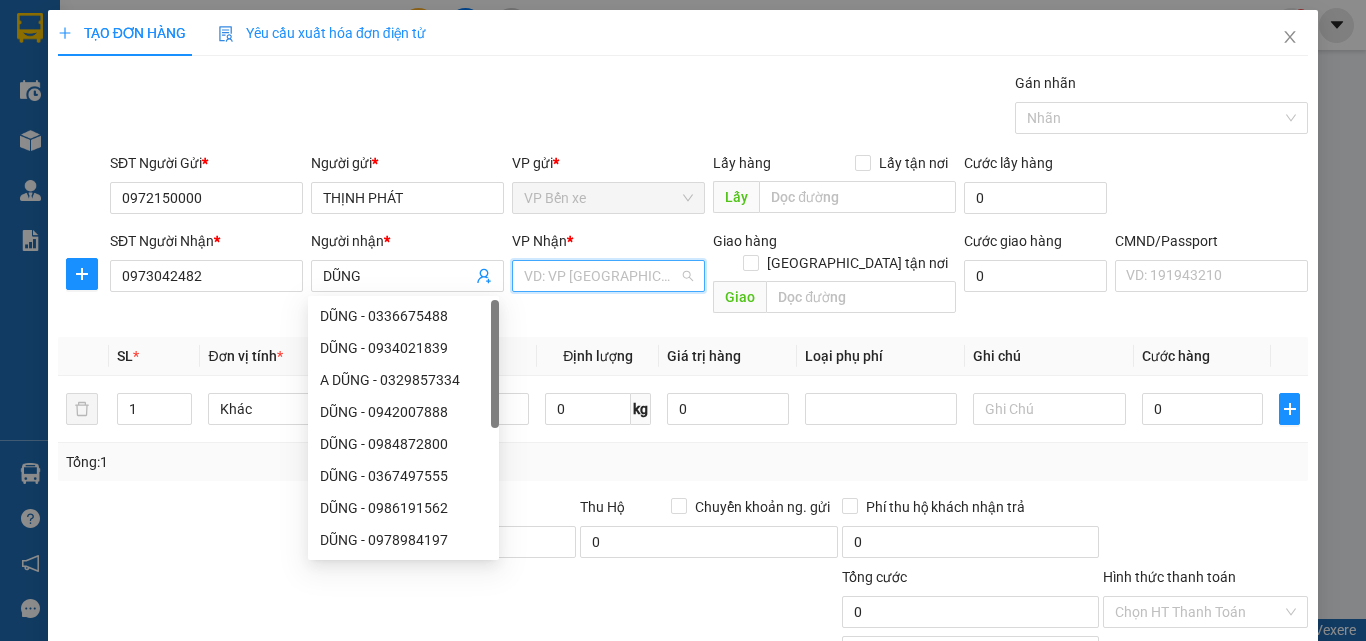 click at bounding box center [601, 276] 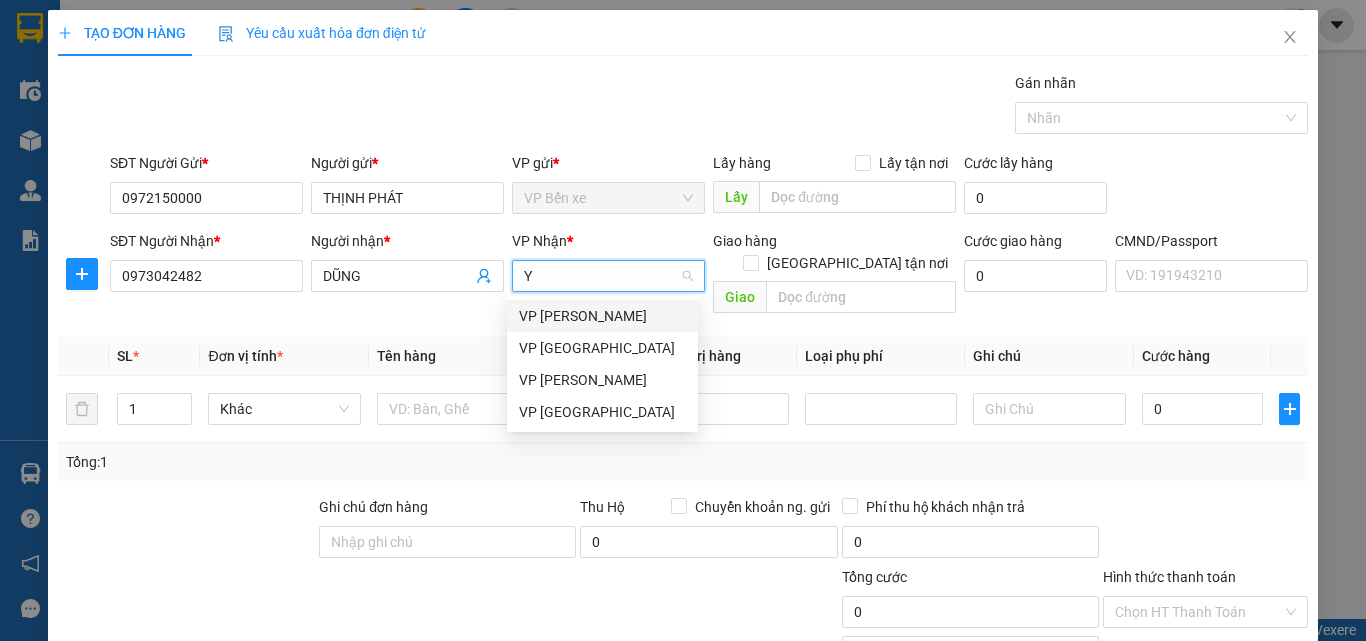 type on "YÊ" 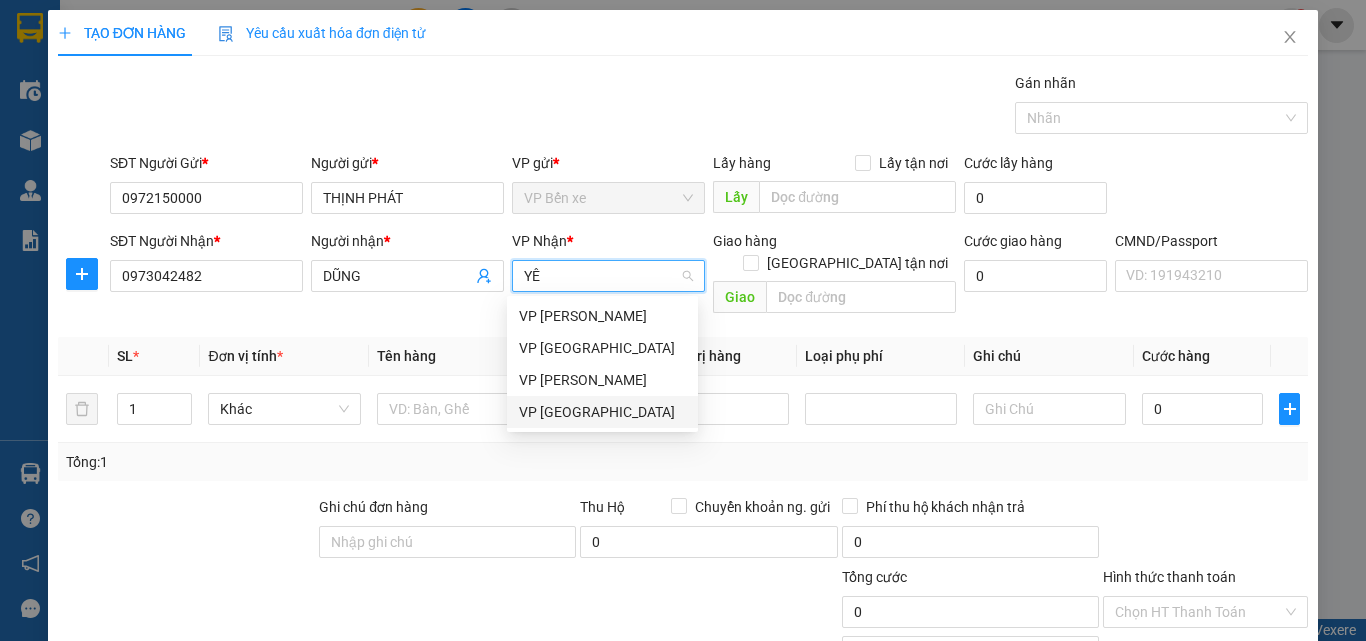 click on "VP Yên Bình" at bounding box center (602, 412) 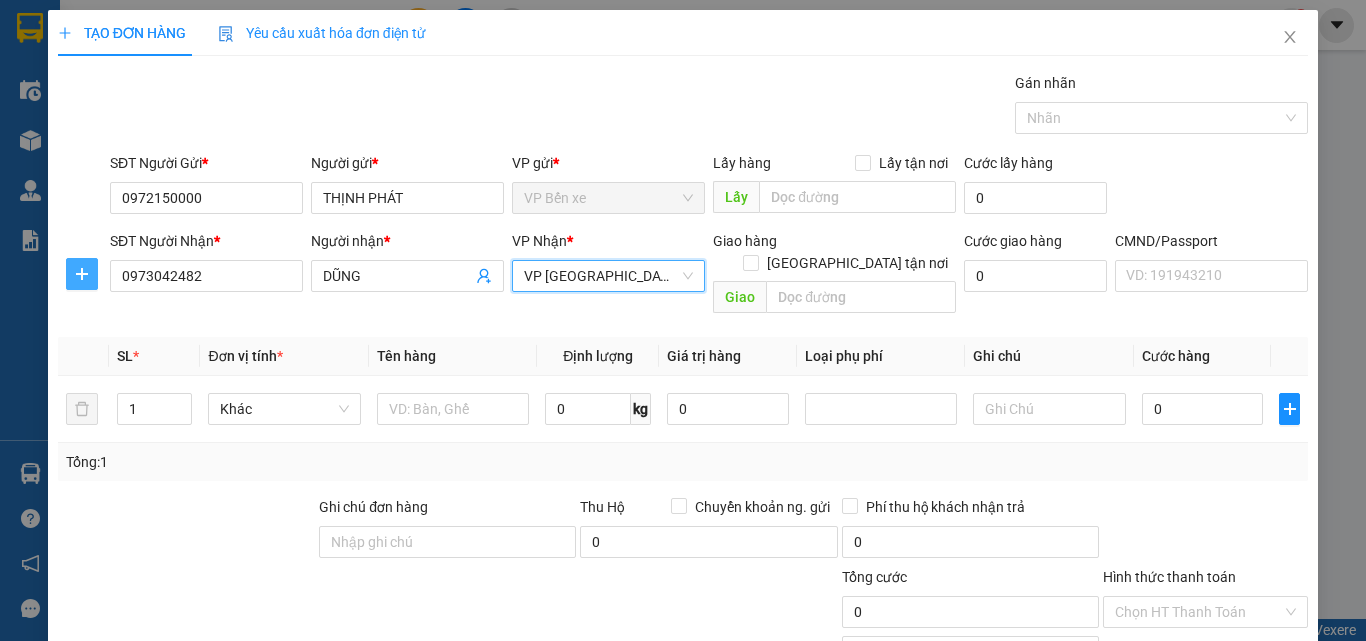 click 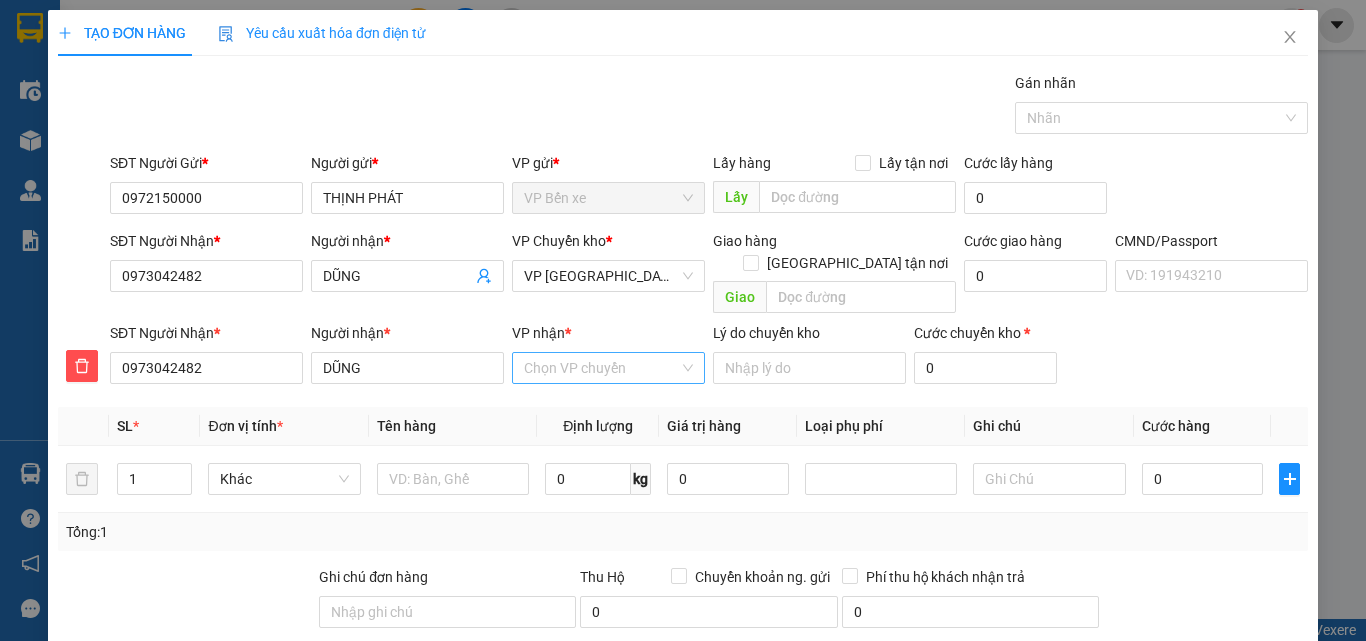 click on "VP nhận  *" at bounding box center [601, 368] 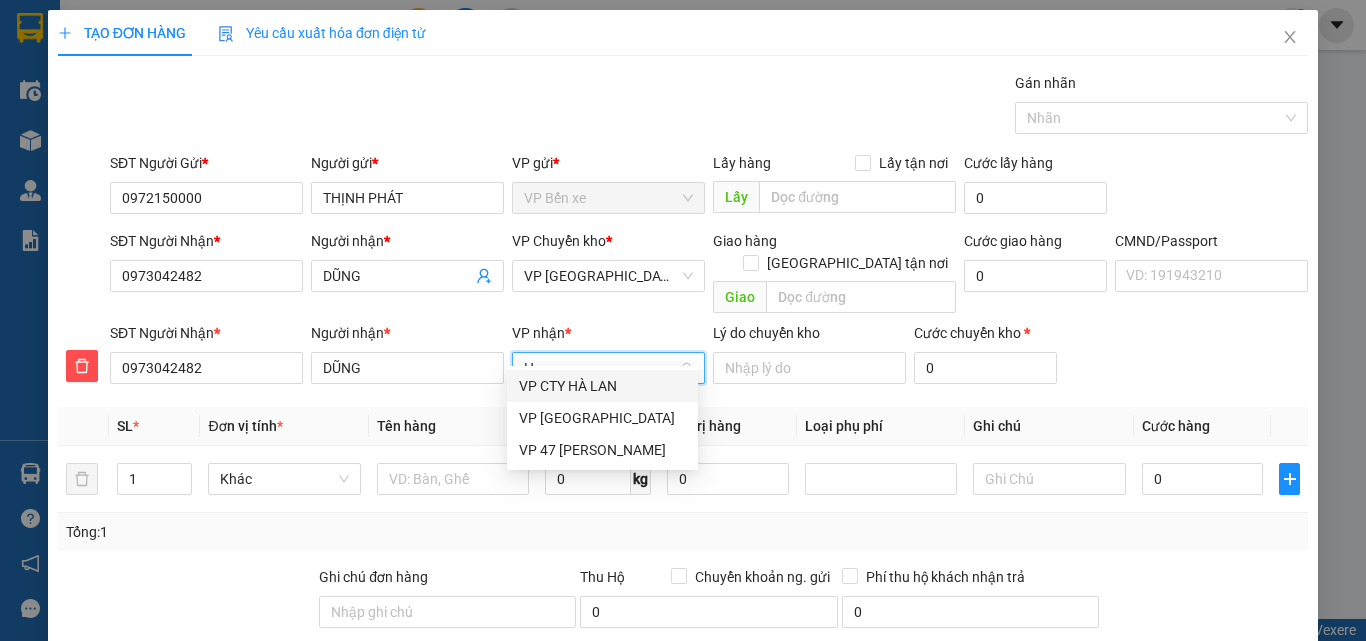 type on "HÀ" 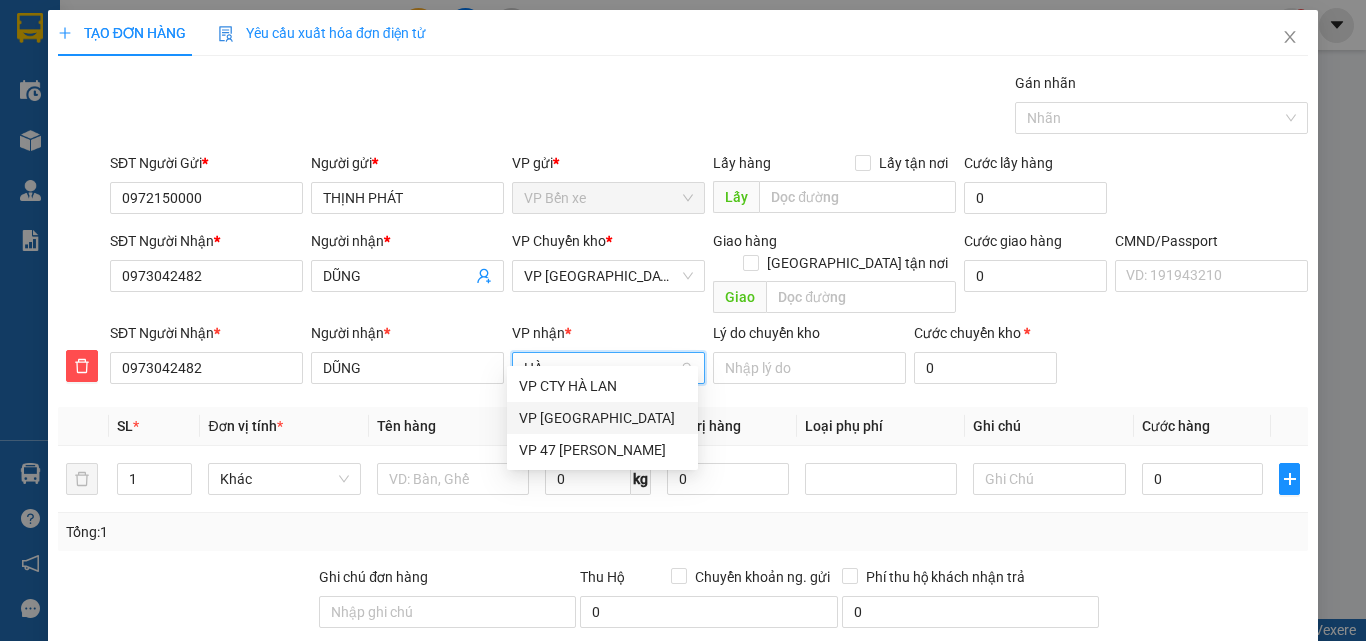click on "VP Hà Đông" at bounding box center (602, 418) 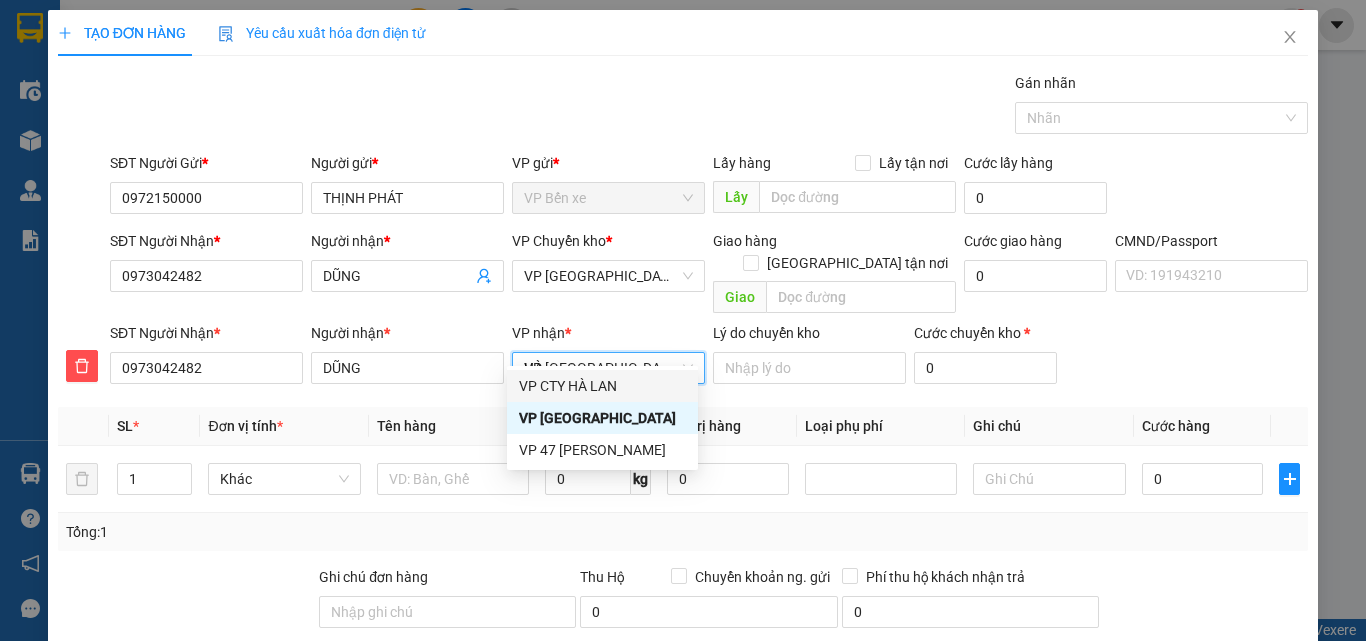 type 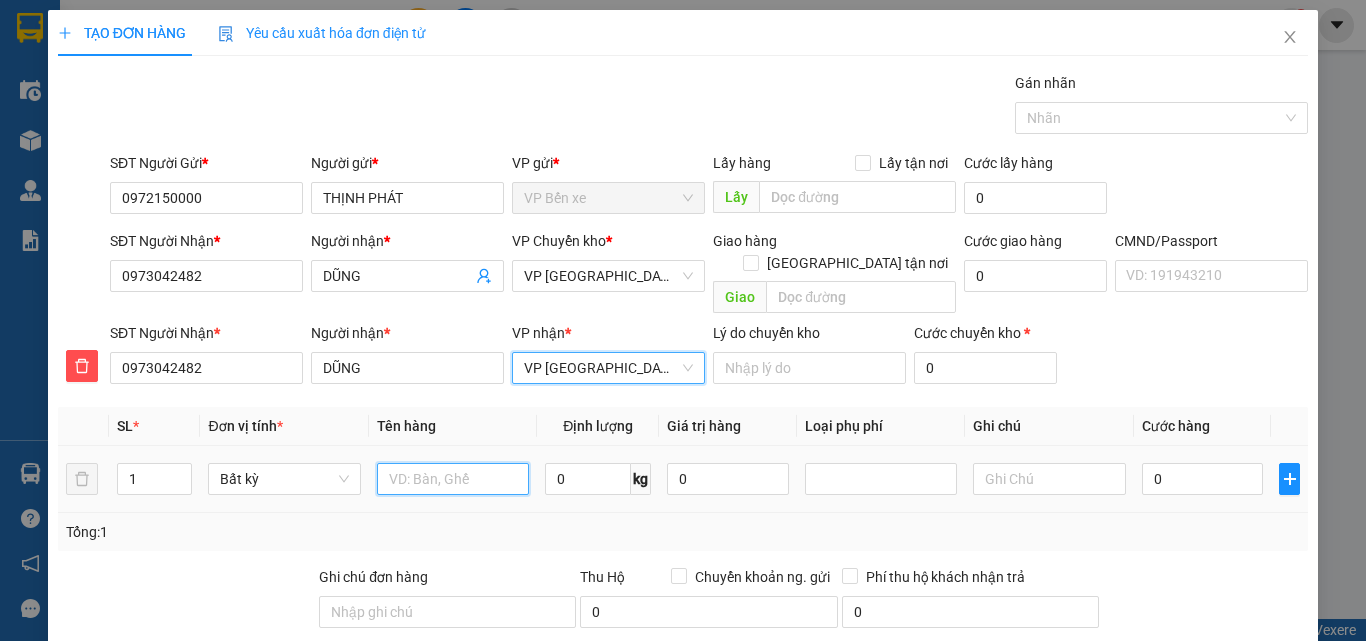 click at bounding box center (453, 479) 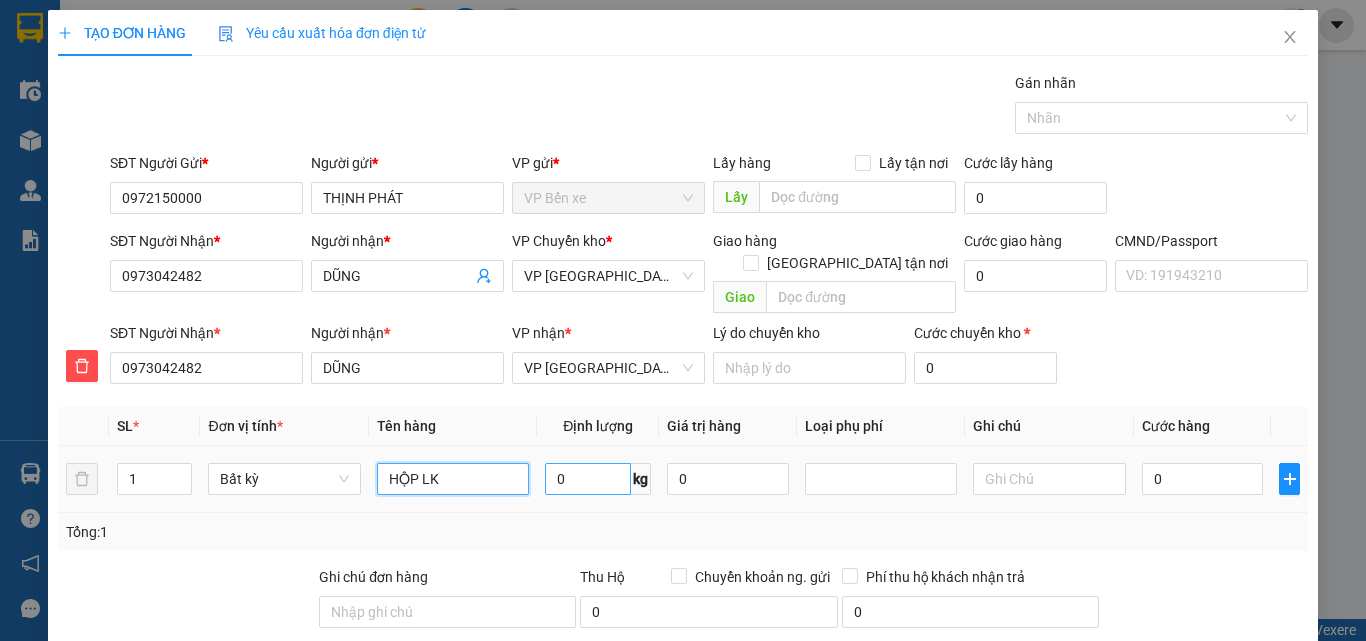 type on "HỘP LK" 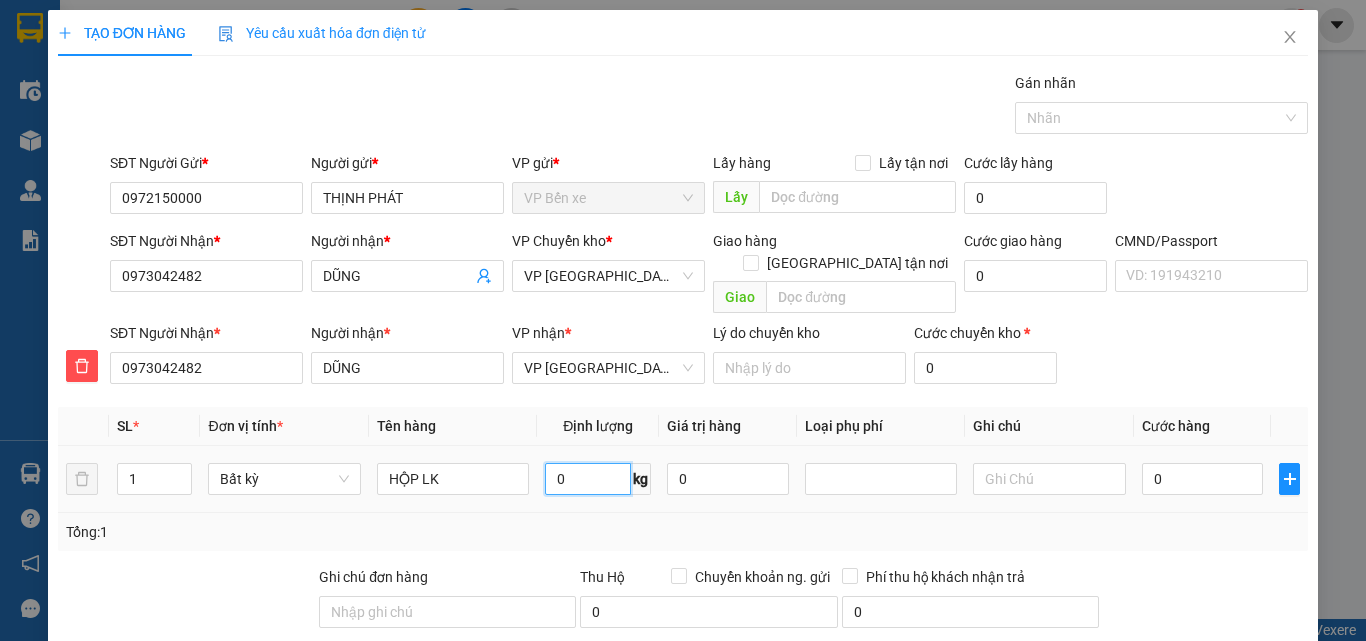 click on "0" at bounding box center (588, 479) 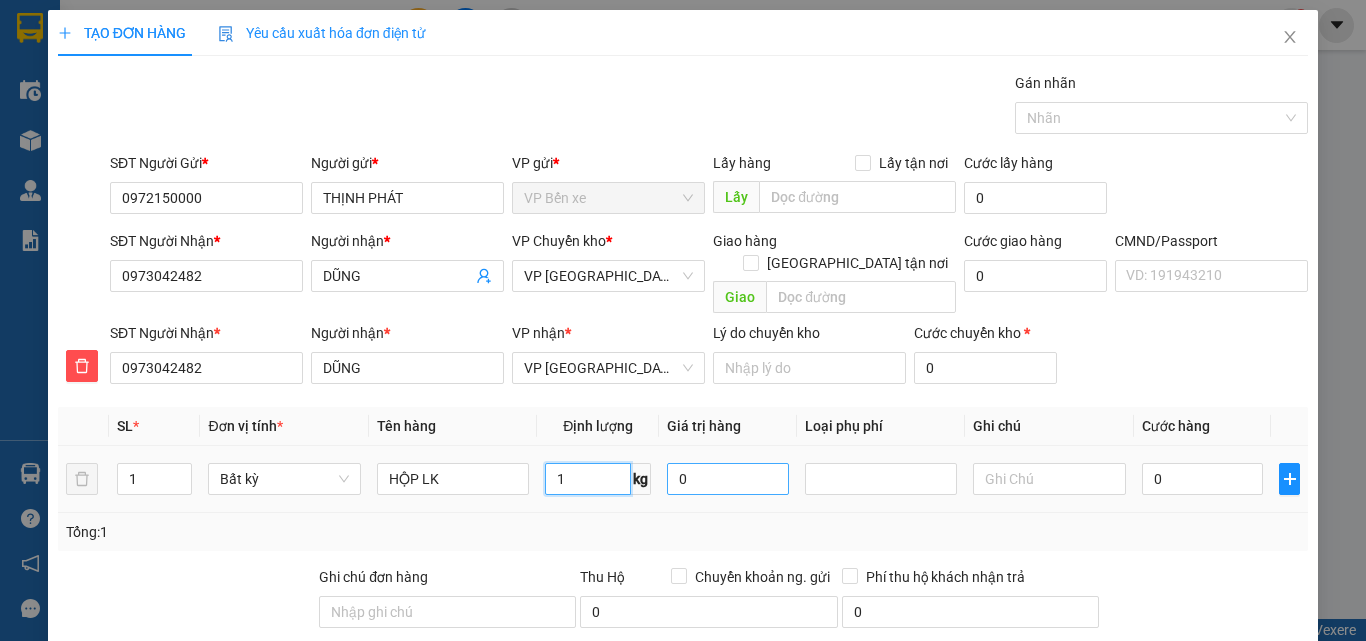 type on "1" 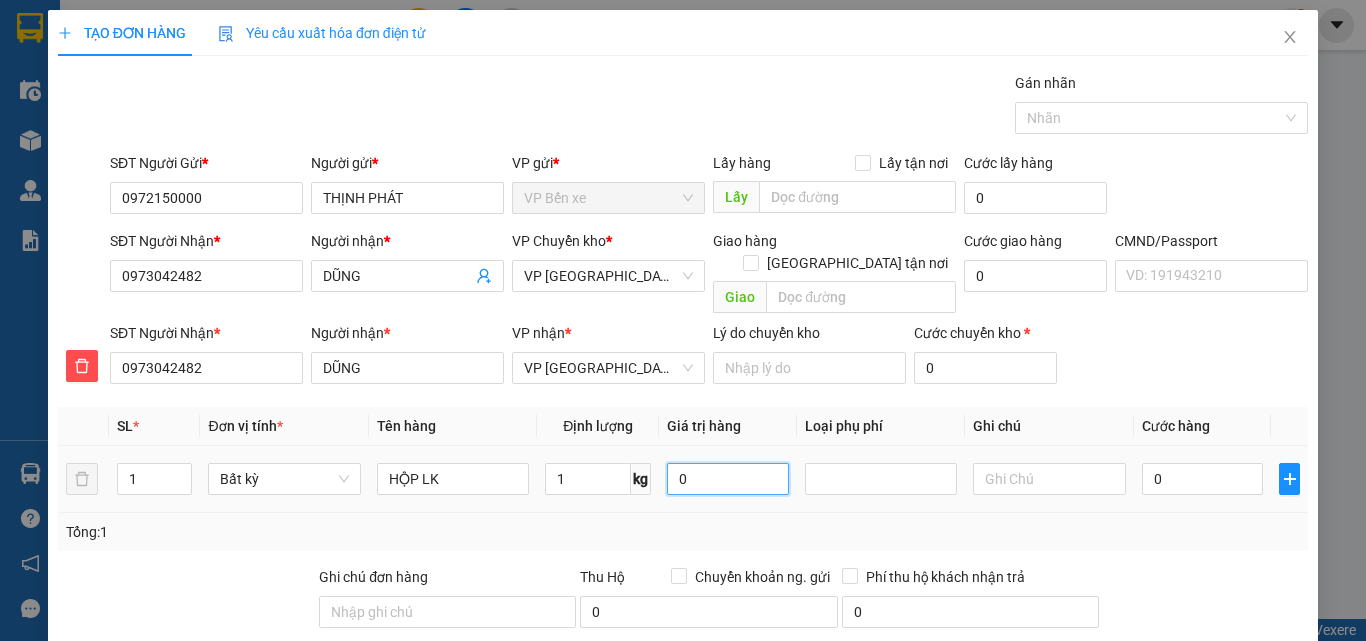 click on "0" at bounding box center (728, 479) 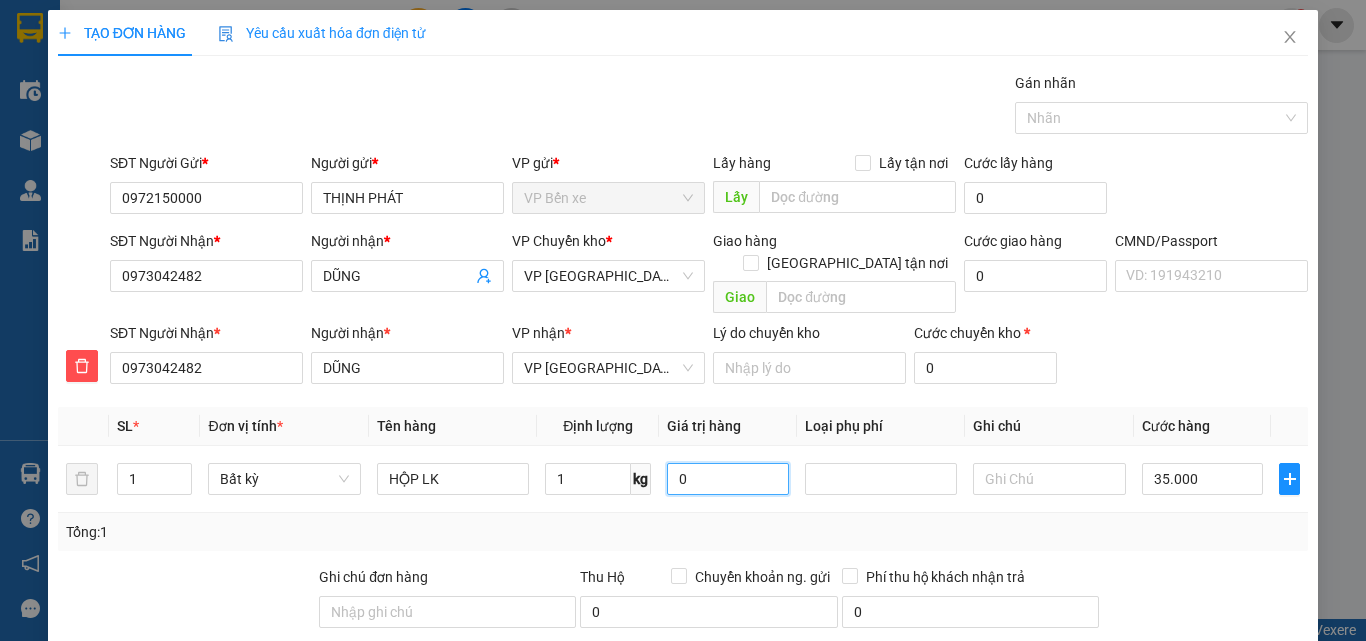 type on "35.000" 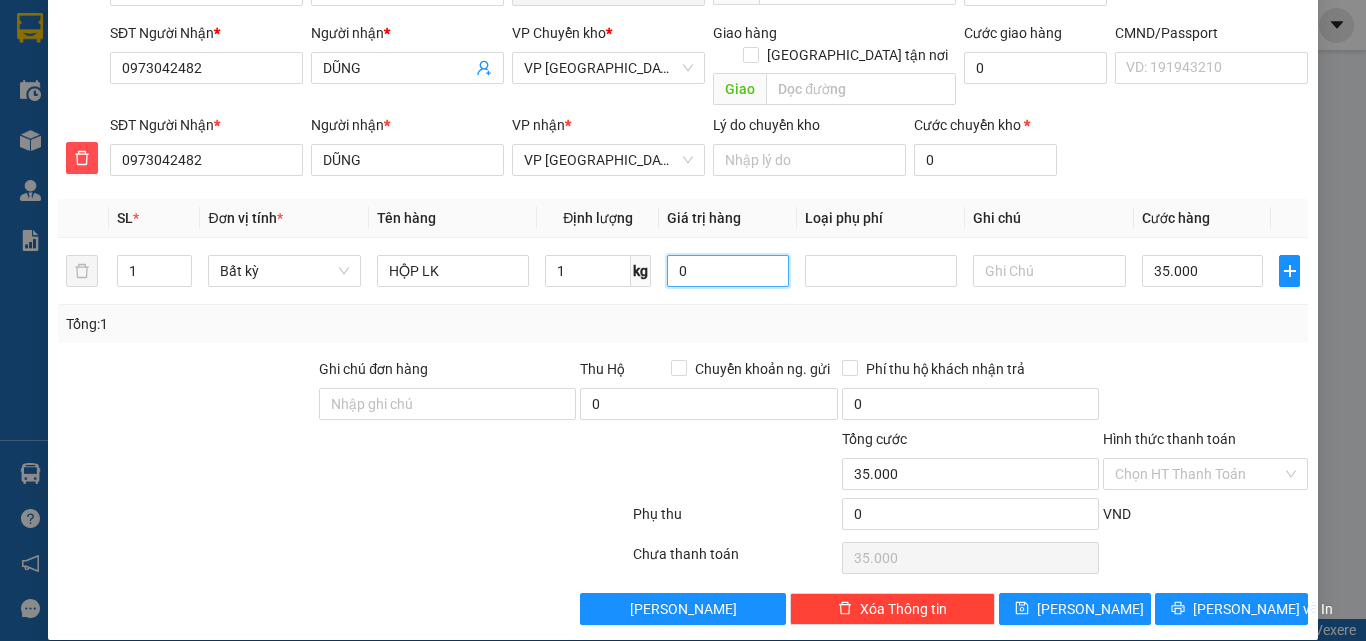 scroll, scrollTop: 209, scrollLeft: 0, axis: vertical 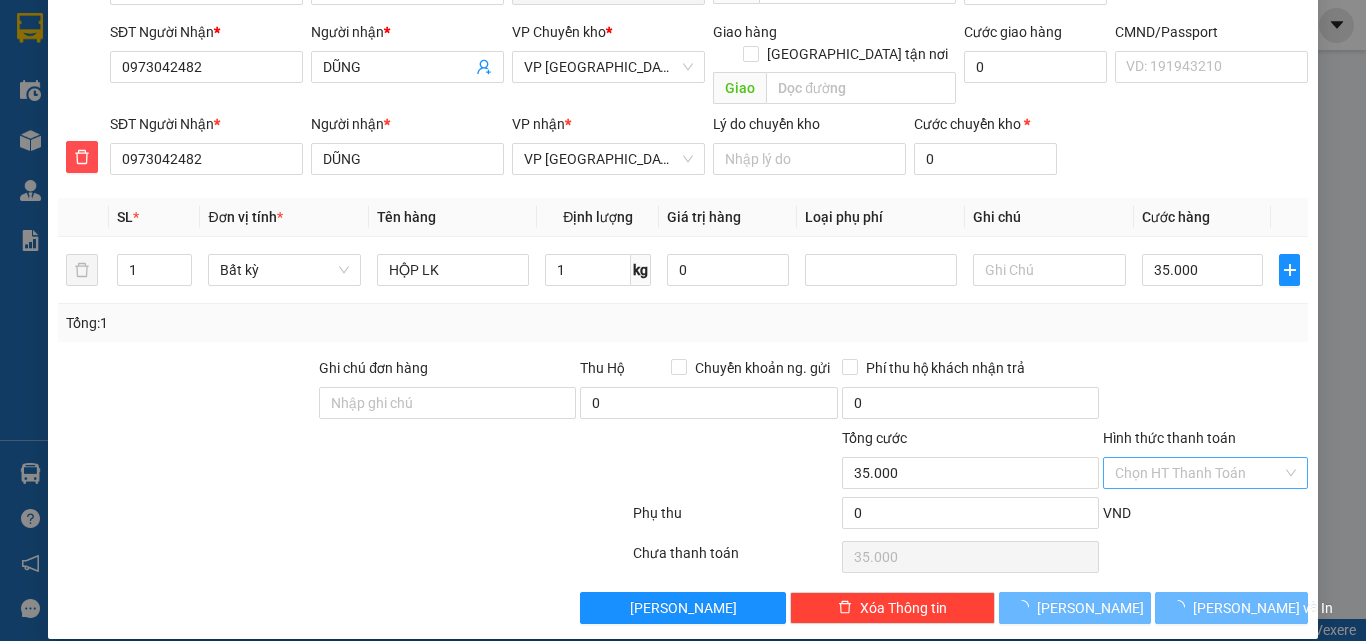 click on "Hình thức thanh toán" at bounding box center (1198, 473) 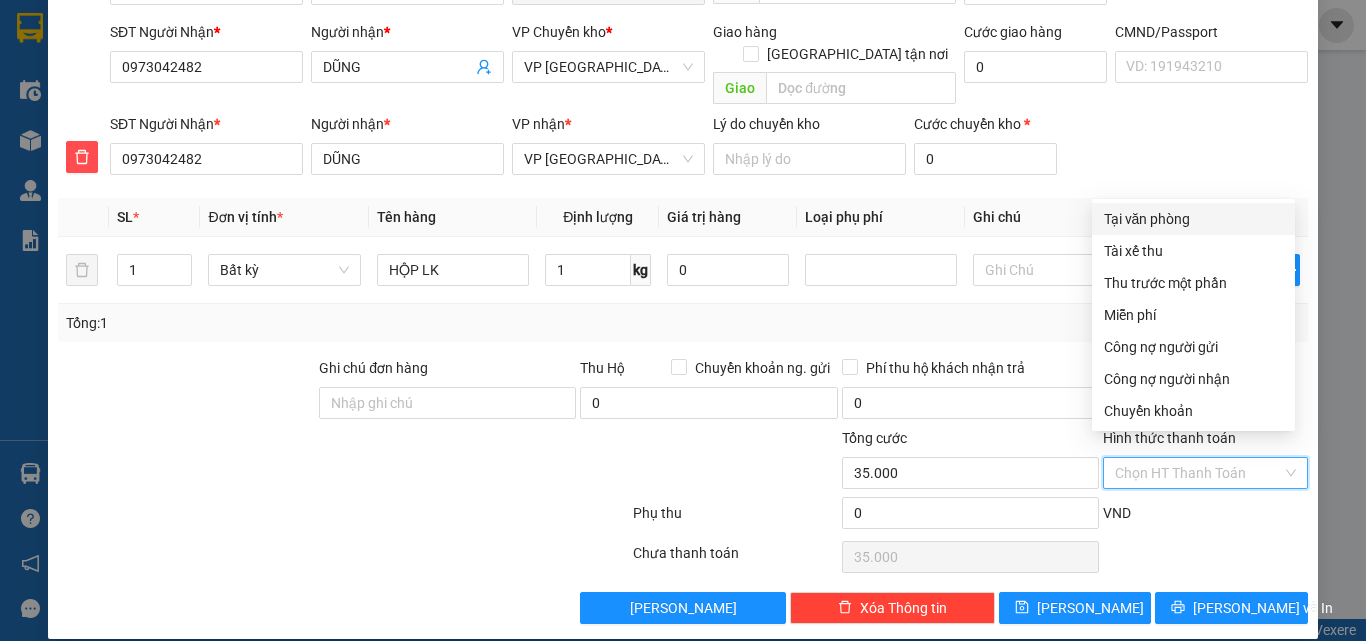 click on "Tại văn phòng" at bounding box center [1193, 219] 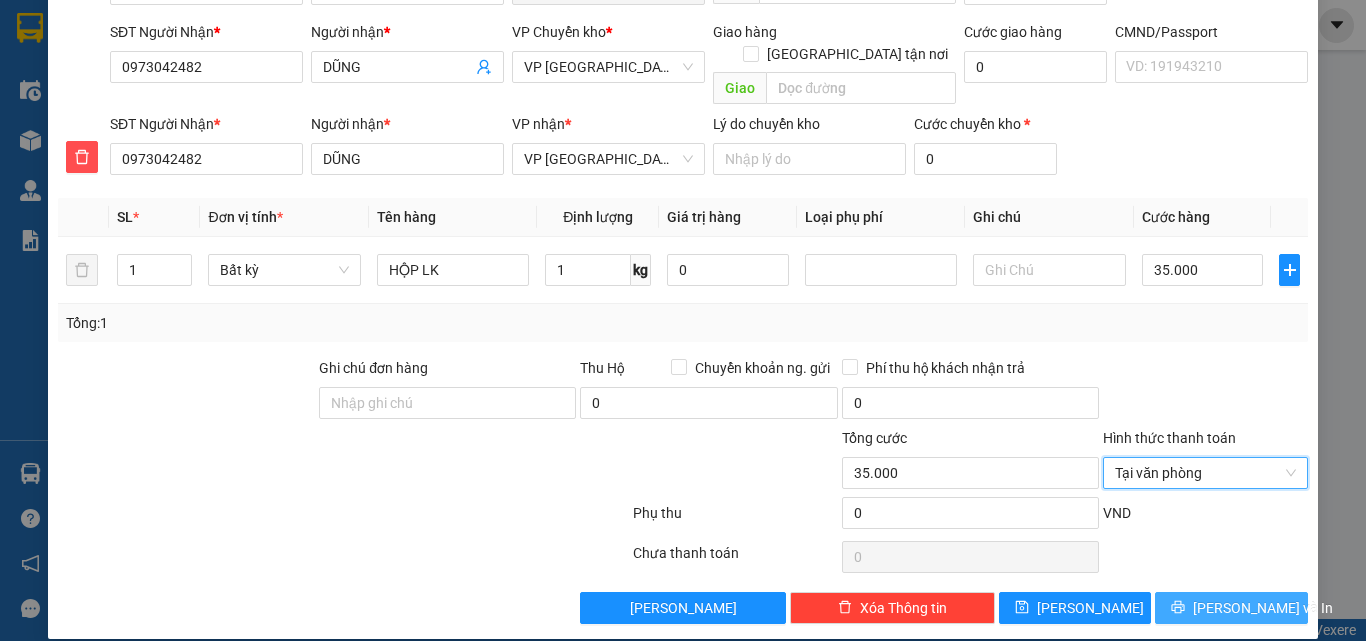 click on "Lưu và In" at bounding box center (1231, 608) 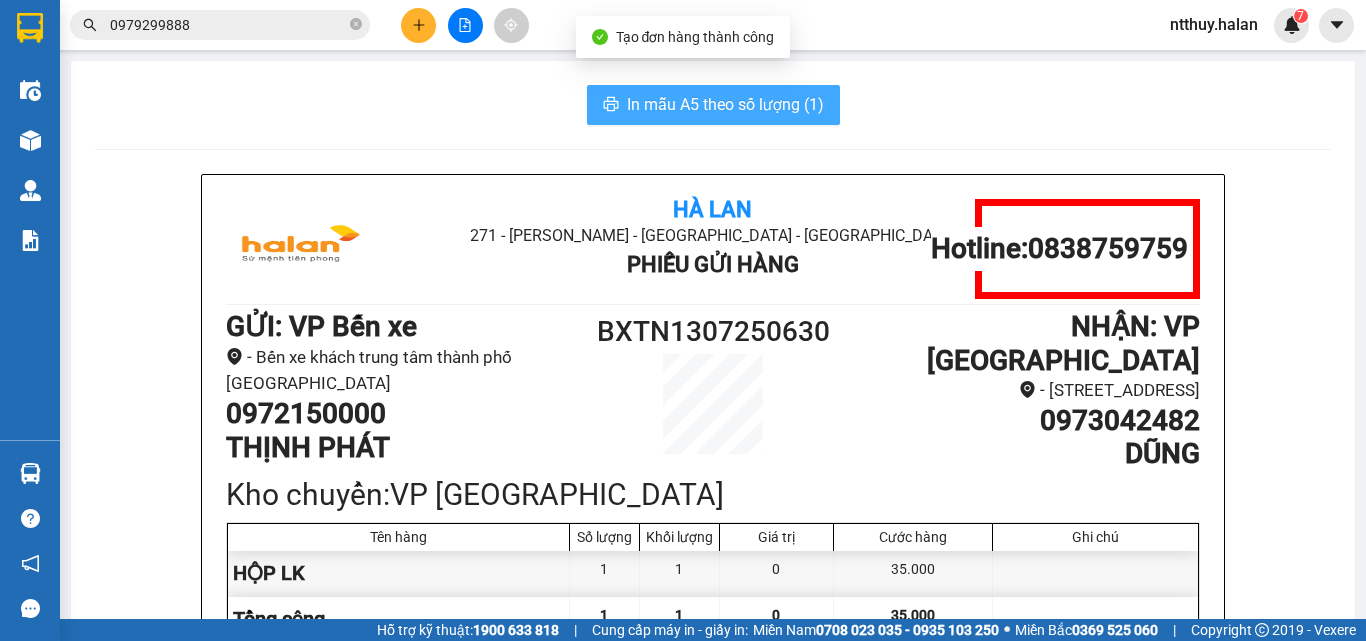 click on "In mẫu A5 theo số lượng
(1)" at bounding box center [713, 105] 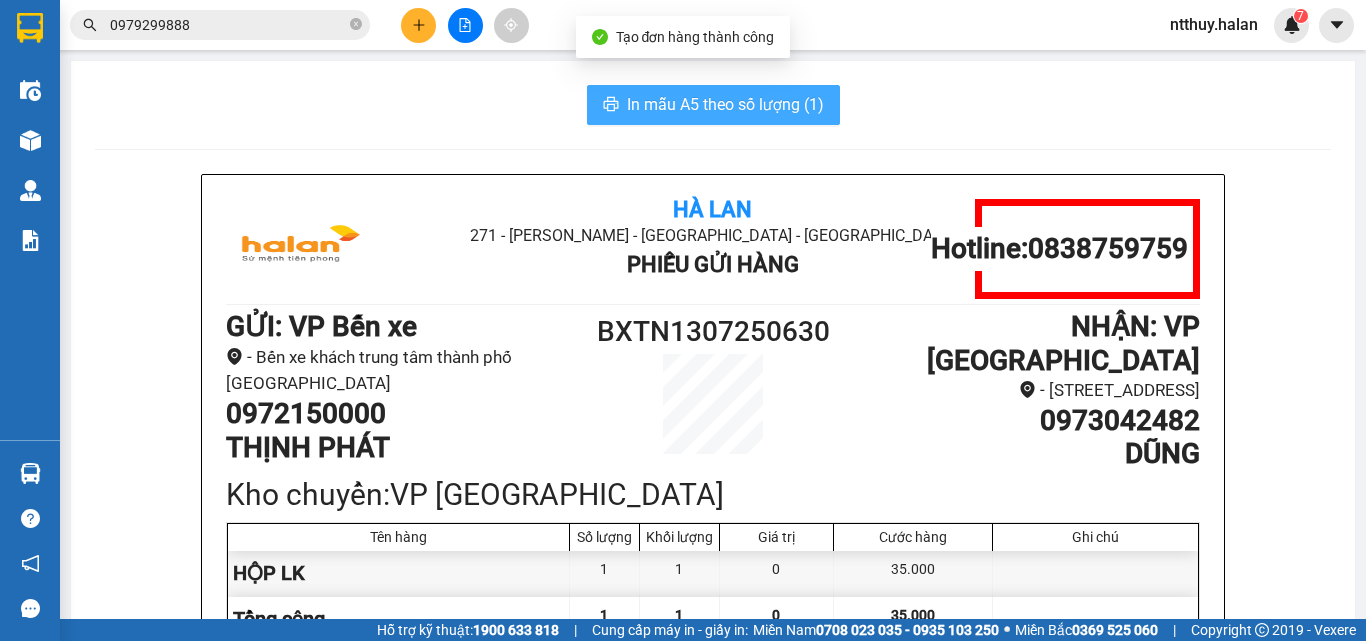 click on "In mẫu A5 theo số lượng
(1)" at bounding box center (725, 104) 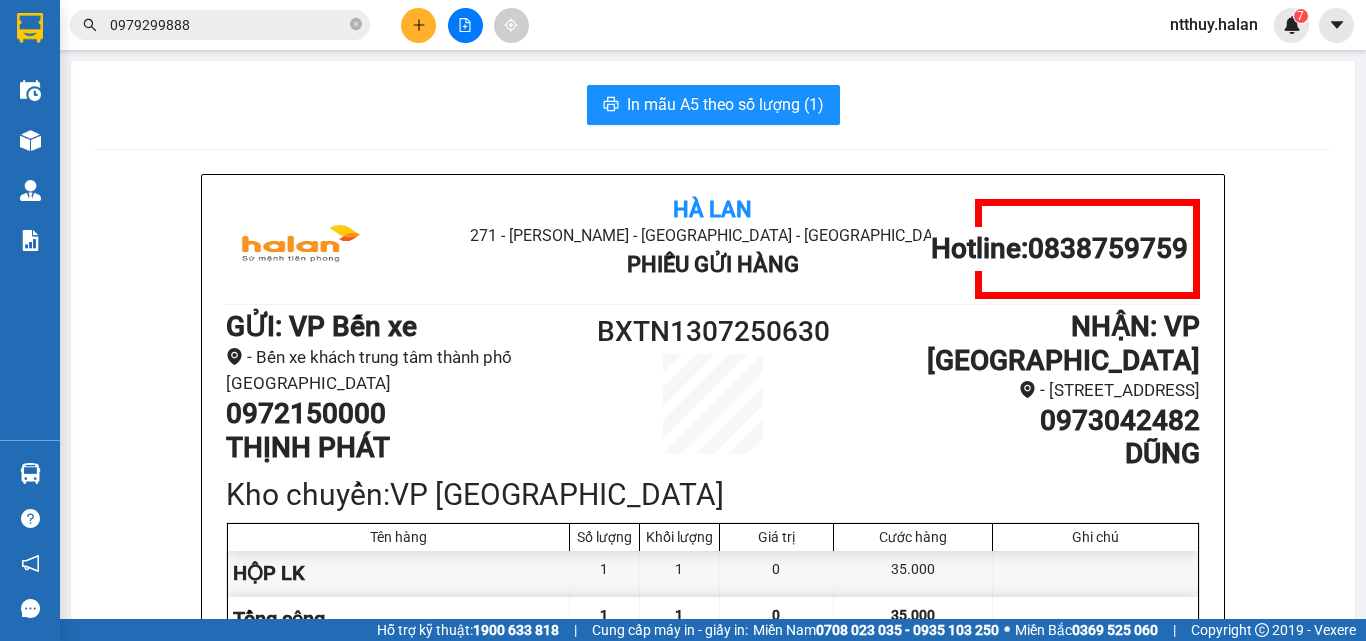click on "0979299888" at bounding box center [220, 25] 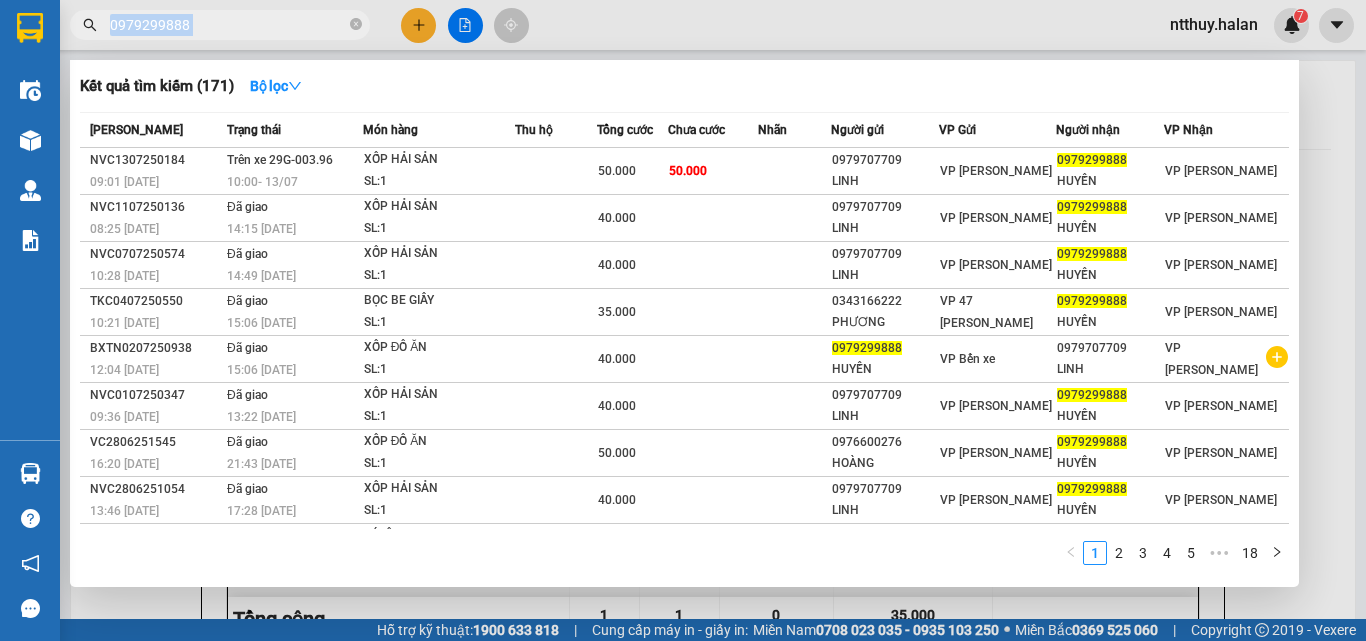 click on "0979299888" at bounding box center [220, 25] 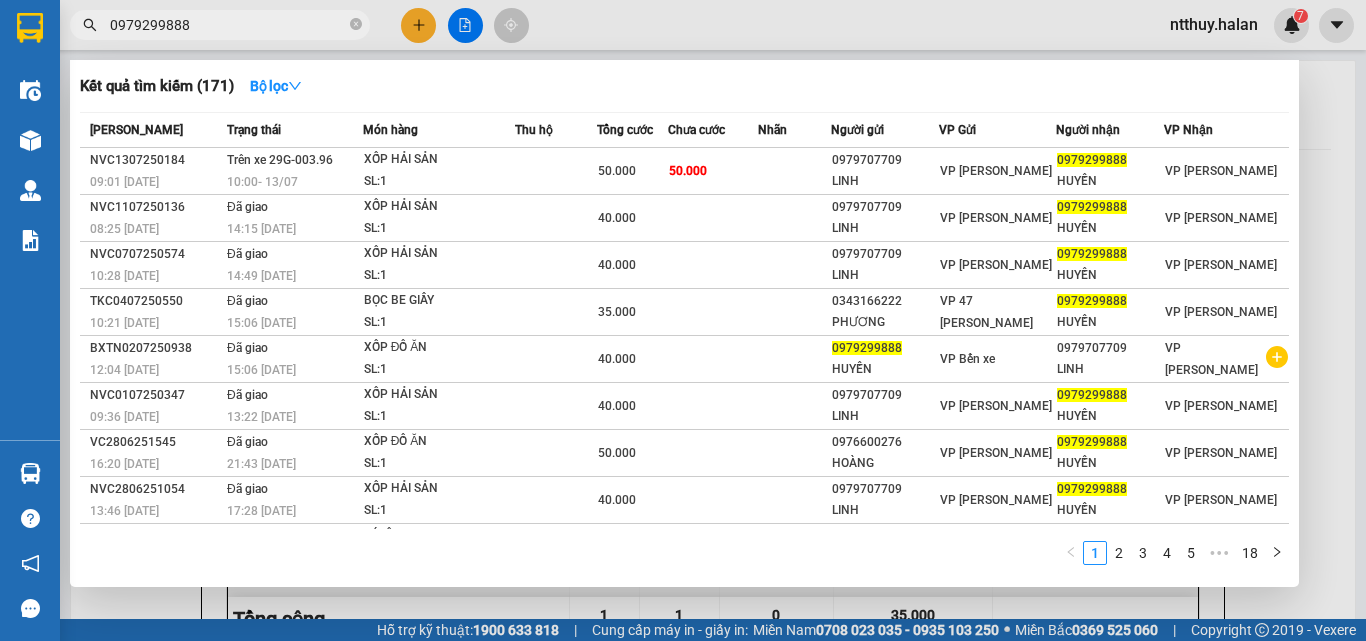 click on "0979299888" at bounding box center [228, 25] 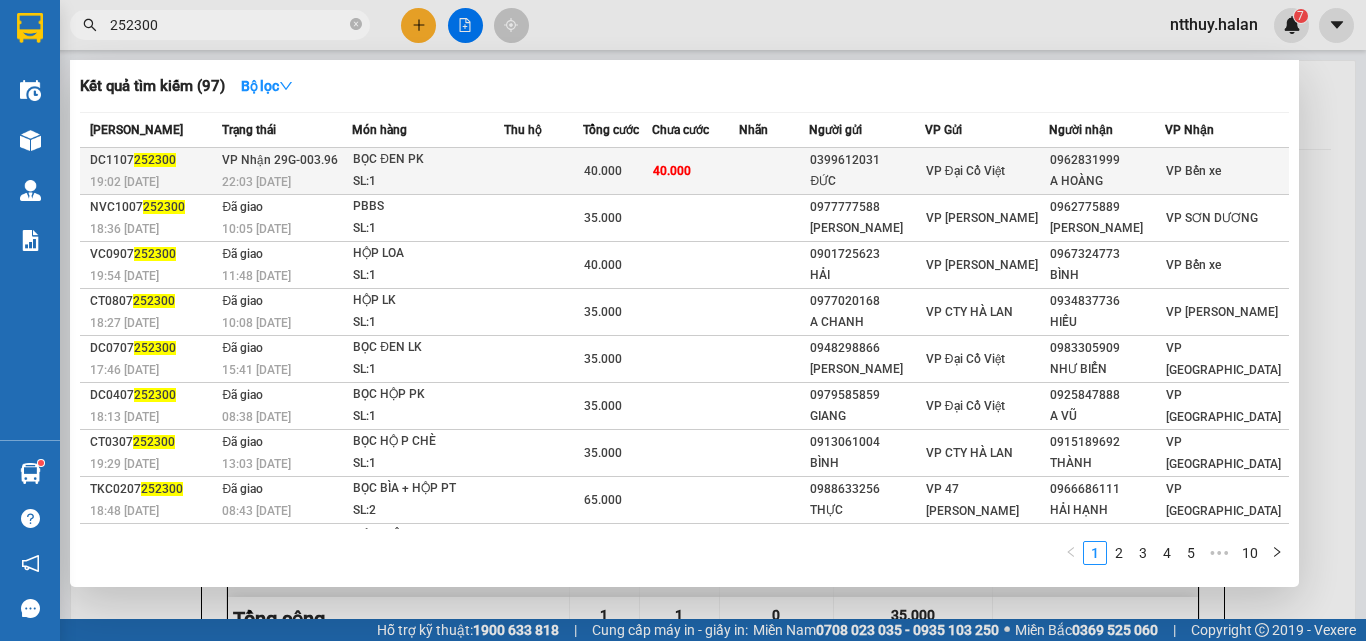 type on "252300" 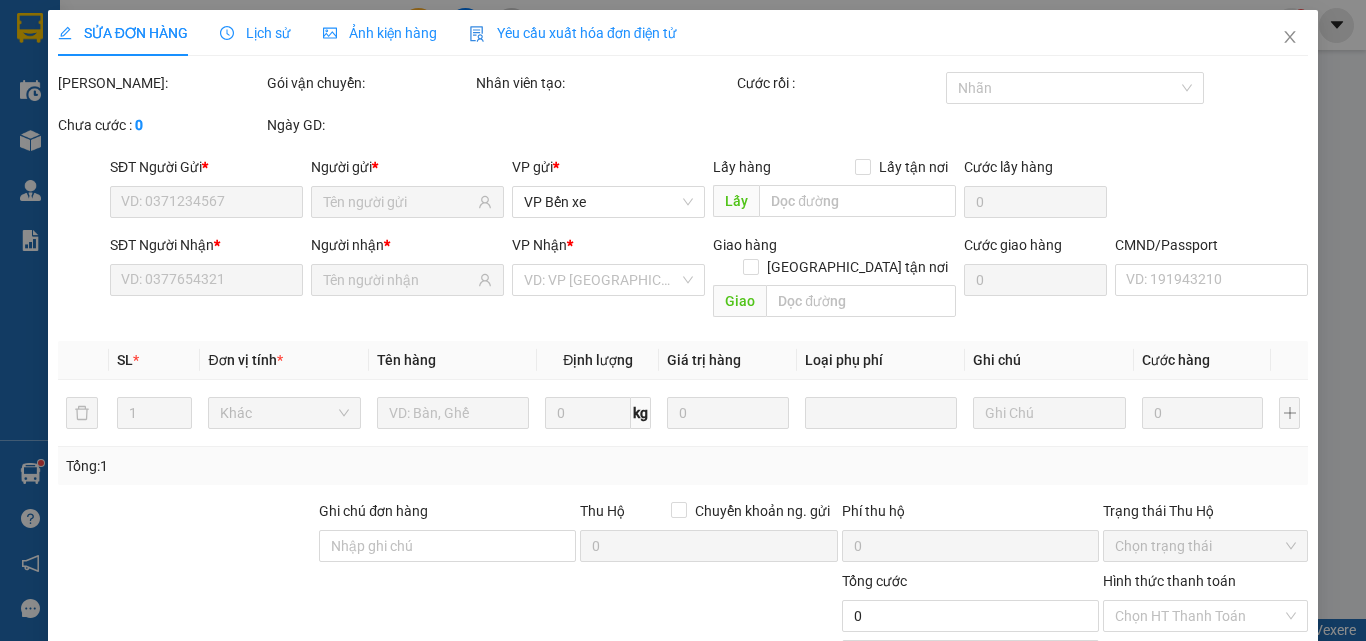 type on "0399612031" 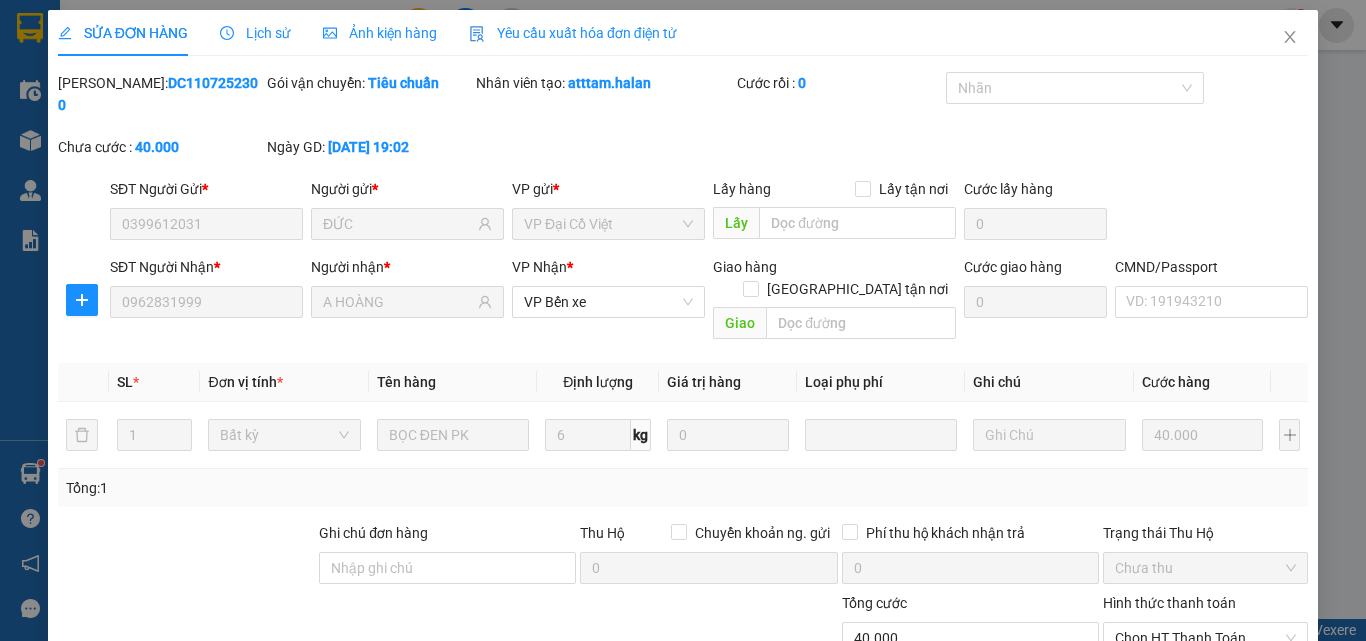 scroll, scrollTop: 143, scrollLeft: 0, axis: vertical 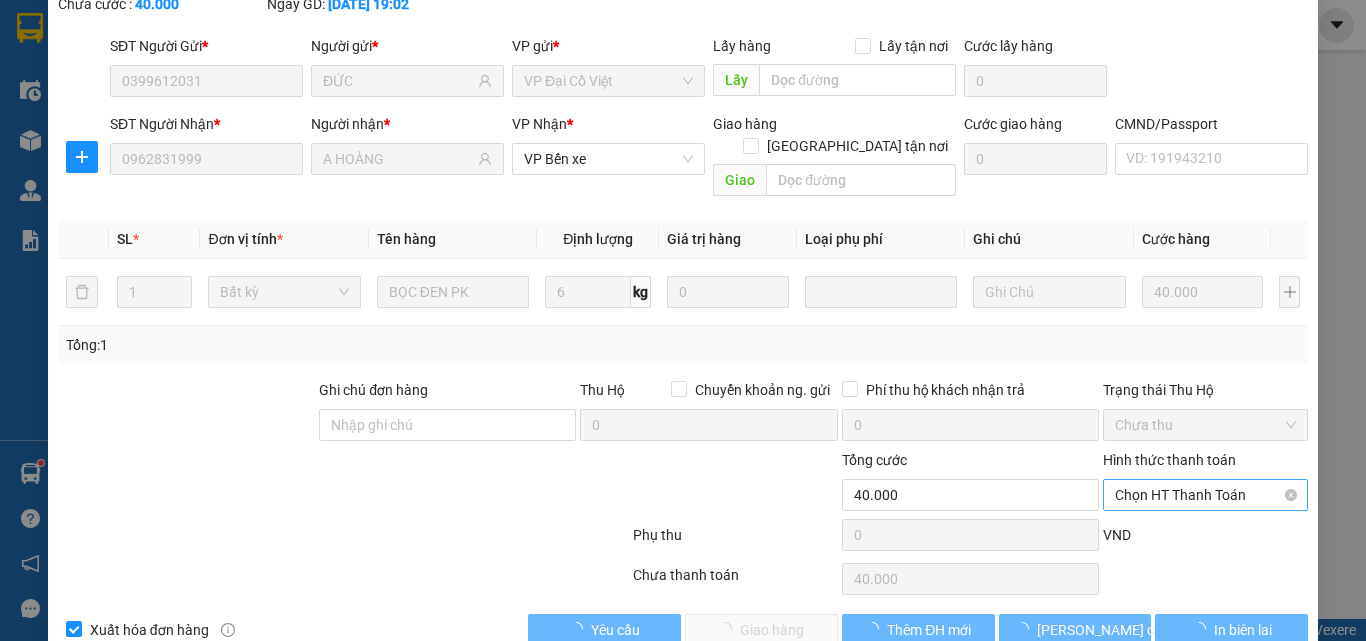 click on "Chọn HT Thanh Toán" at bounding box center (1205, 495) 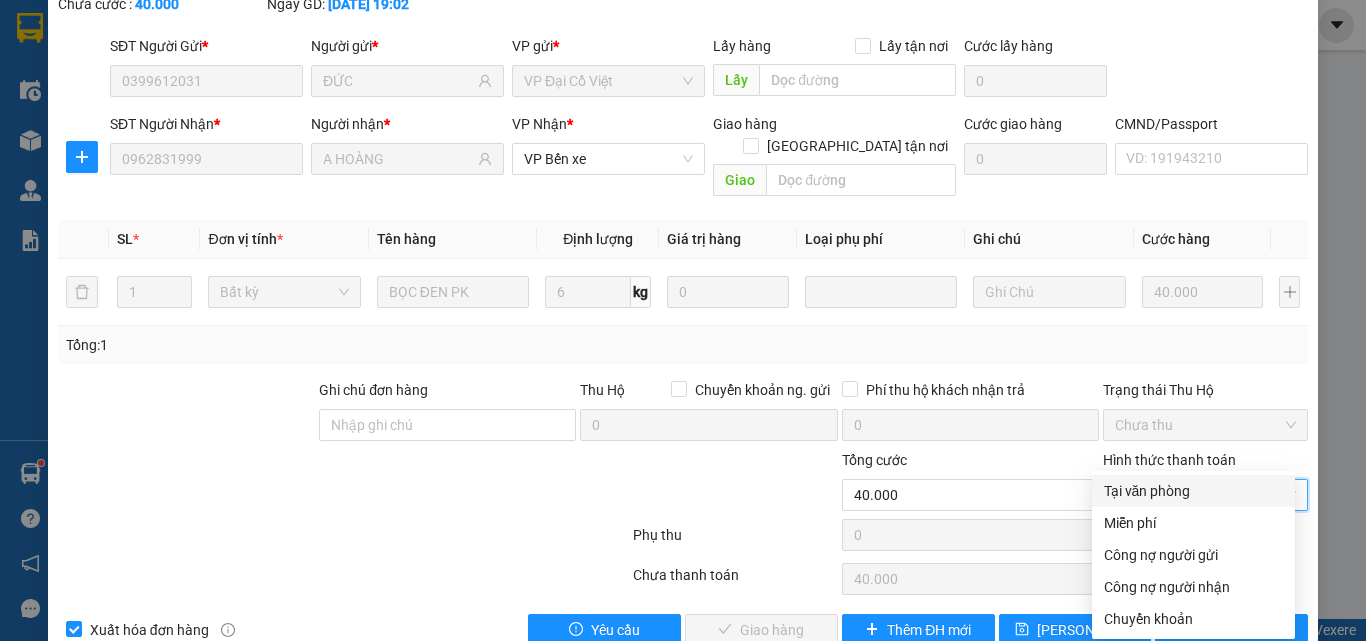 click on "Tại văn phòng" at bounding box center (1193, 491) 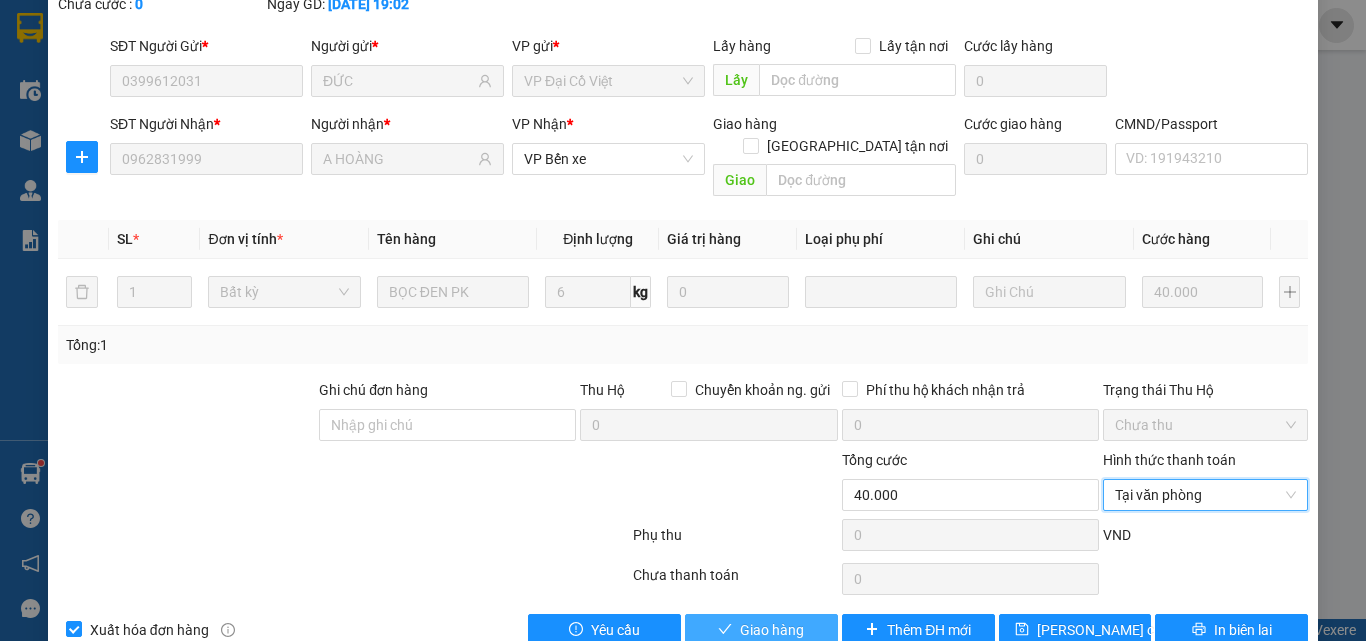 click on "Giao hàng" at bounding box center (772, 630) 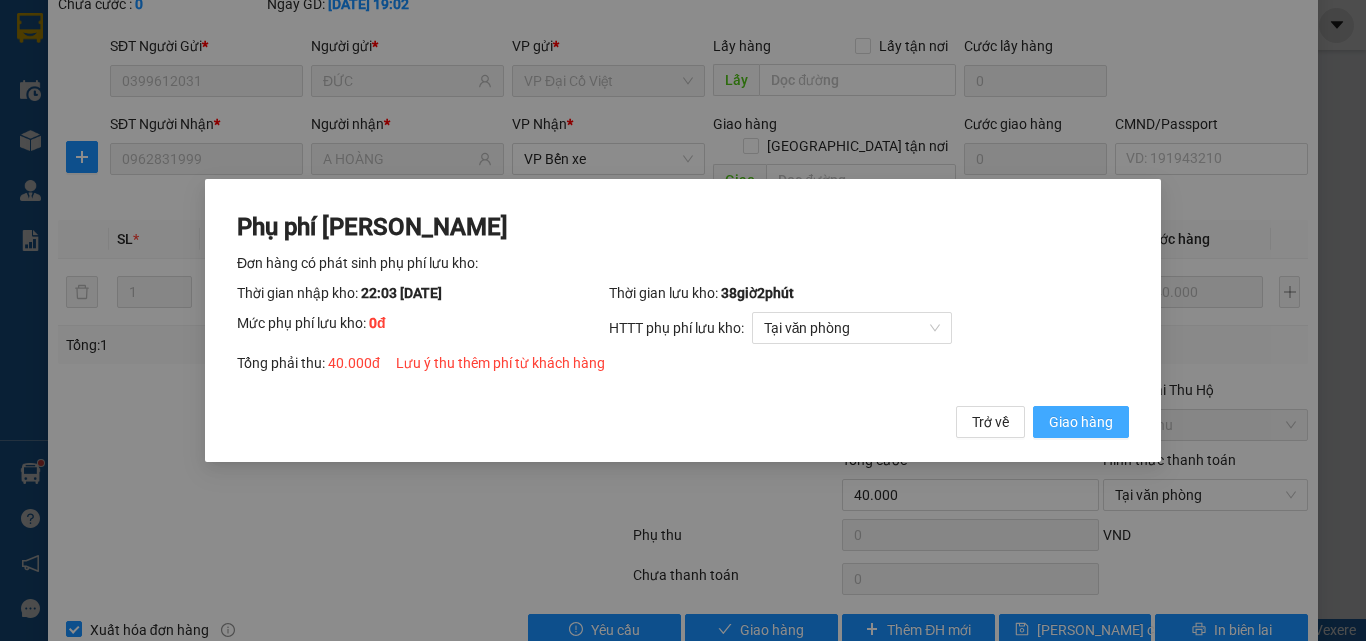 click on "Giao hàng" at bounding box center (1081, 422) 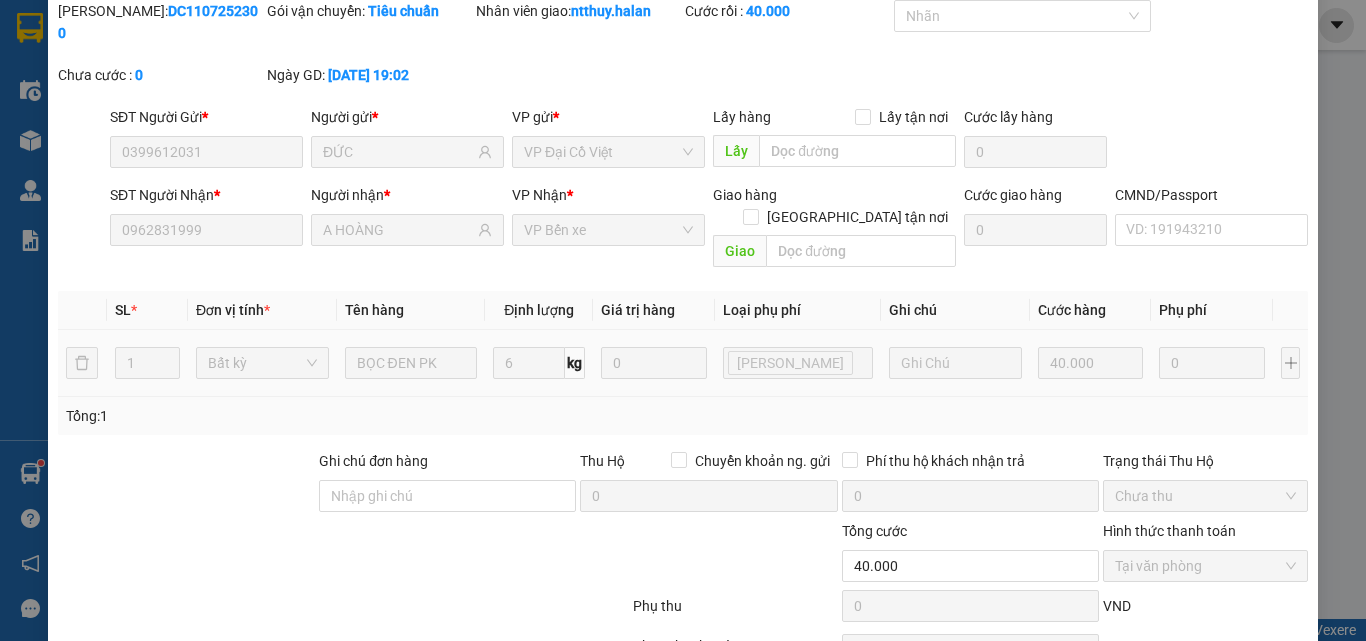 scroll, scrollTop: 0, scrollLeft: 0, axis: both 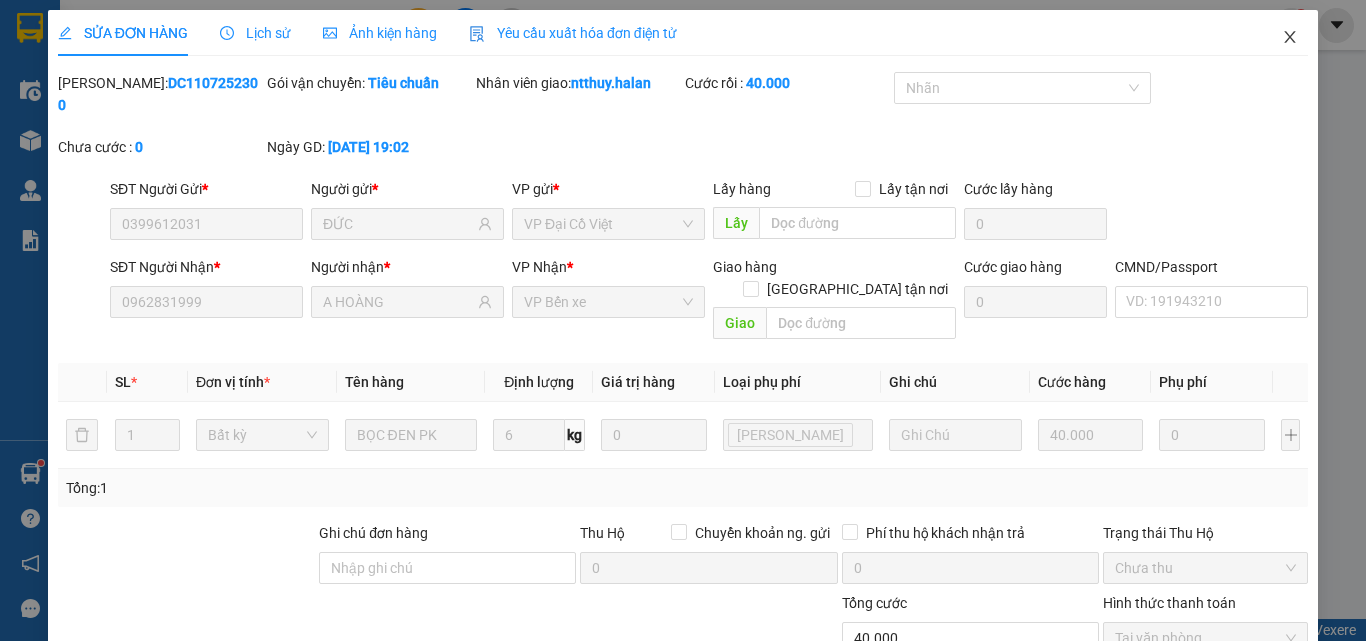 click 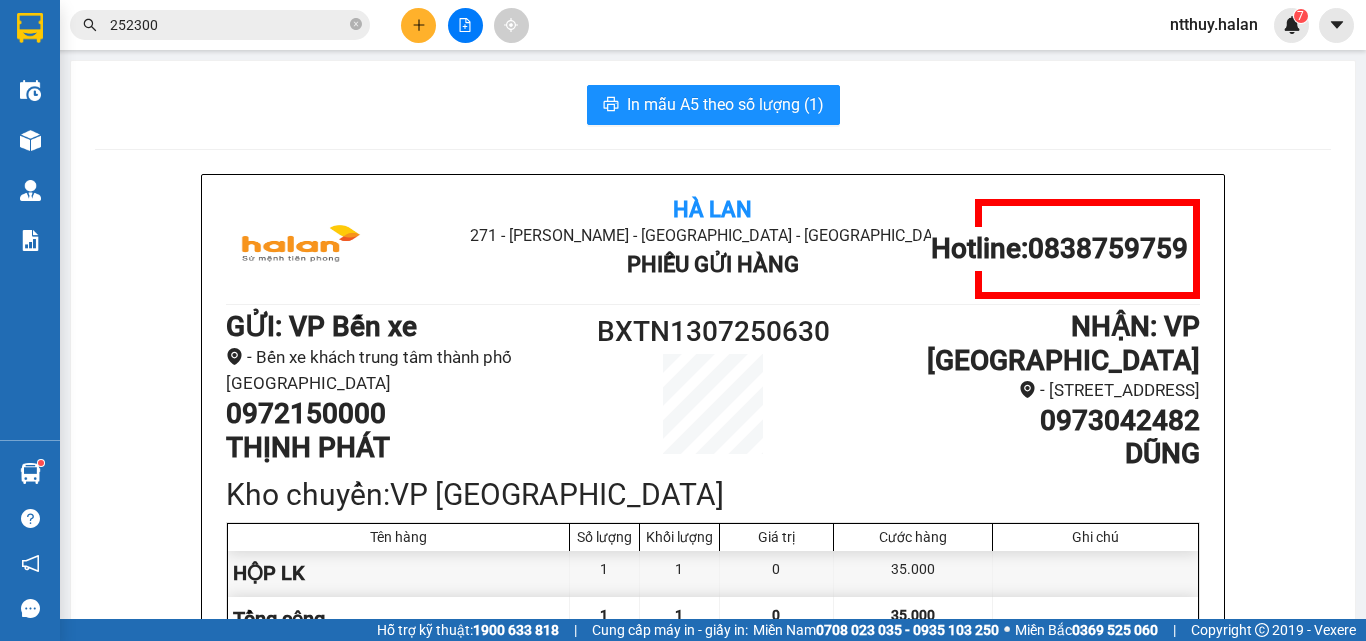 click on "Hà Lan 271 - Dương Tự Minh - Phường Tân Long - Thái Nguyên Phiếu Gửi Hàng Hotline:  0838759759 GỬI :   VP Bến xe   - Bến xe khách trung tâm thành phố Thái Nguyên 0972150000 THỊNH PHÁT BXTN1307250630 NHẬN :   VP Hà Đông   - 245 đường Quang Trung, phường Quang Trung, Hà Đông, Hà Nội 0973042482 DŨNG Kho chuyển:  VP Yên Bình Tên hàng Số lượng Khối lượng Giá trị Cước hàng Ghi chú HỘP LK 1 1 0 35.000 Tổng cộng 1 1 0 35.000 Loading... Đã thu cước : 35.000 Tổng phải thu: 0 Thông tin NH người nhận tiền thu hộ Người gửi  (Tôi đã đọc và đồng ý nội dung phiếu gửi hàng) 11:57, ngày 13 tháng 07 năm 2025 NV nhận hàng (Kí và ghi rõ họ tên) Nguyễn Thị Thu Thủy Người nhận (Kí và ghi rõ họ tên) Quy định nhận/gửi hàng : Hà Lan 271 - Dương Tự Minh - Phường Tân Long - Thái Nguyên Phiếu Gửi Hàng Hotline:  0838759759 GỬI :   VP Bến xe   0972150000 NHẬN :" at bounding box center (713, 959) 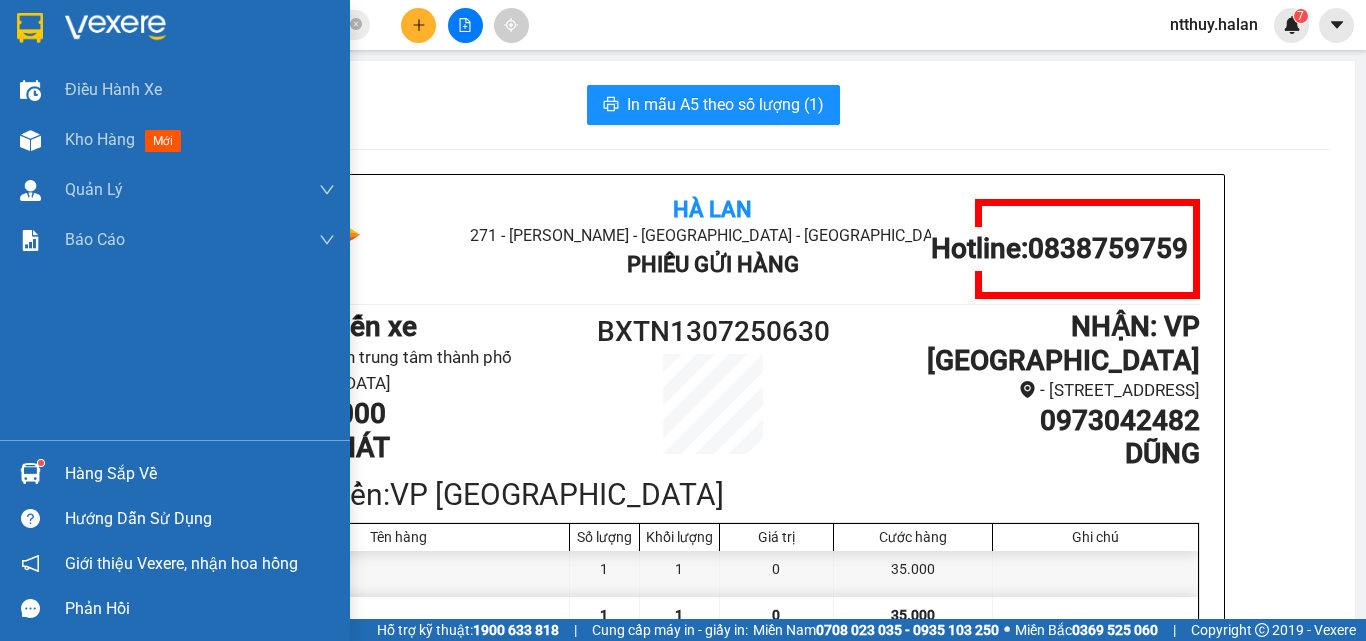 click on "Hàng sắp về" at bounding box center (200, 474) 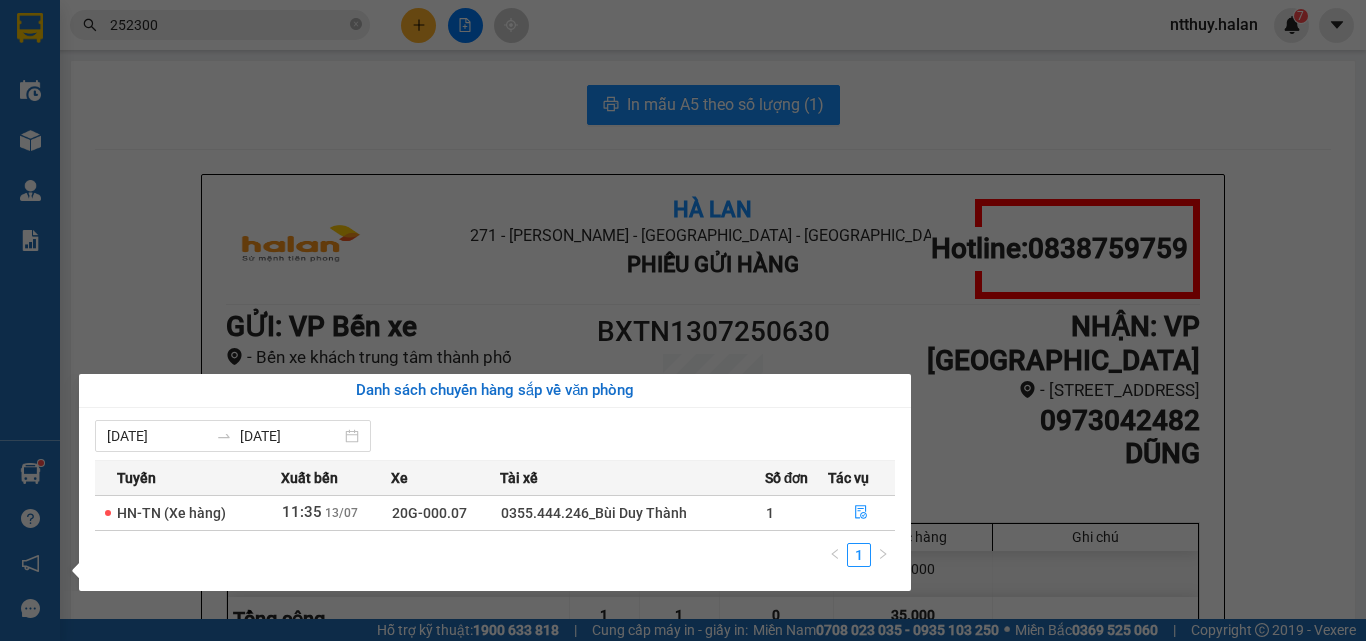 click on "Kết quả tìm kiếm ( 97 )  Bộ lọc  Mã ĐH Trạng thái Món hàng Thu hộ Tổng cước Chưa cước Nhãn Người gửi VP Gửi Người nhận VP Nhận DC1107 252300 19:02 - 11/07 VP Nhận   29G-003.96 22:03 - 11/07 BỌC ĐEN PK SL:  1 40.000 40.000 0399612031 ĐỨC VP Đại Cồ Việt 0962831999 A HOÀNG VP Bến xe NVC1007 252300 18:36 - 10/07 Đã giao   10:05 - 11/07 PBBS SL:  1 35.000 0977777588 QUANG MINH VP Nguyễn Văn Cừ 0962775889 LÊ DŨNG VP SƠN DƯƠNG VC0907 252300 19:54 - 09/07 Đã giao   11:48 - 10/07 HỘP LOA SL:  1 40.000 0901725623 HẢI VP Võ Chí Công 0967324773 BÌNH  VP Bến xe CT0807 252300 18:27 - 08/07 Đã giao   10:08 - 09/07 HỘP LK SL:  1 35.000 0977020168 A CHANH VP CTY HÀ LAN 0934837736 HIẾU VP Nguyễn Văn Cừ DC0707 252300 17:46 - 07/07 Đã giao   15:41 - 08/07 BỌC ĐEN LK SL:  1 35.000 0948298866 TƯỜNG CHÍ LÂM VP Đại Cồ Việt 0983305909 NHƯ BIỂN VP Yên Bình DC0407 252300 18:13 - 04/07 Đã giao   08:38 - 05/07 SL:  1" at bounding box center [683, 320] 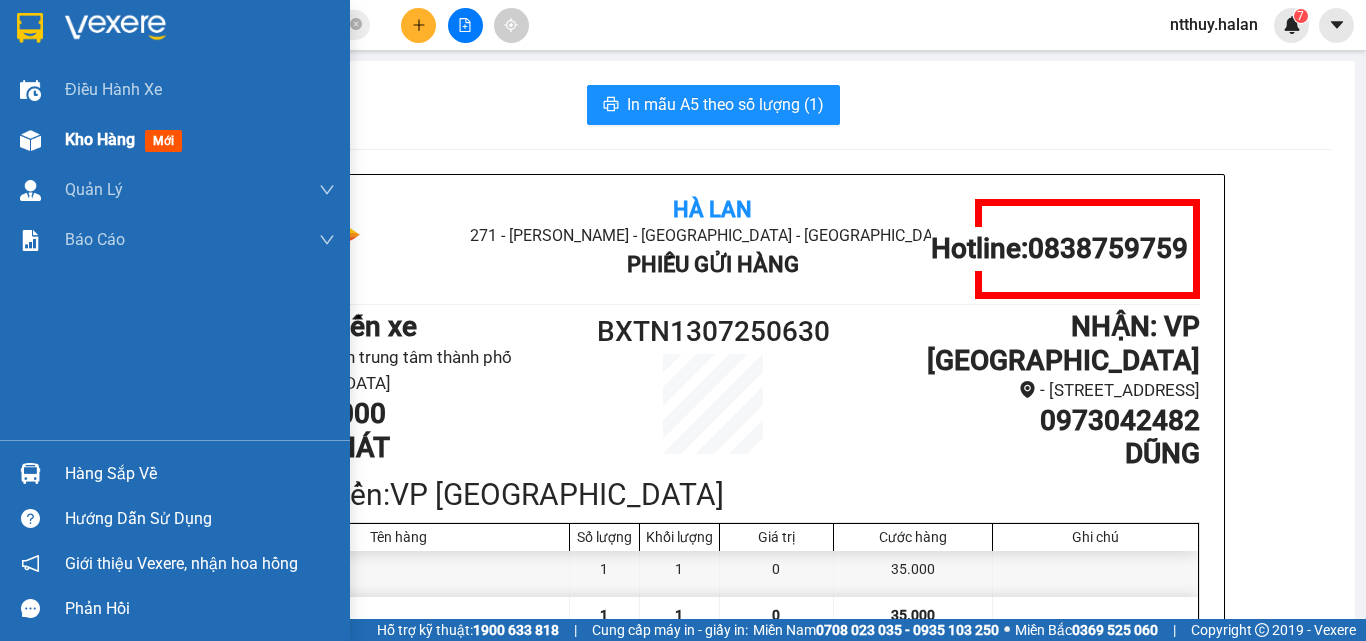 click on "Kho hàng" at bounding box center (100, 139) 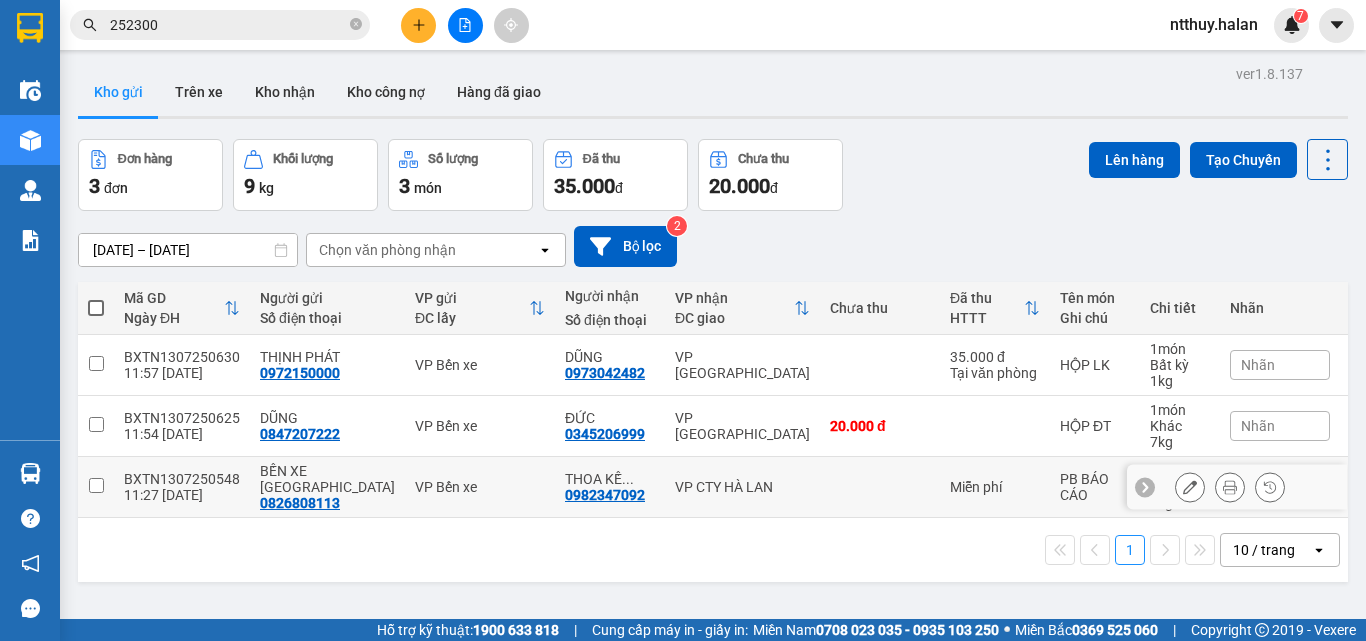 click at bounding box center [96, 485] 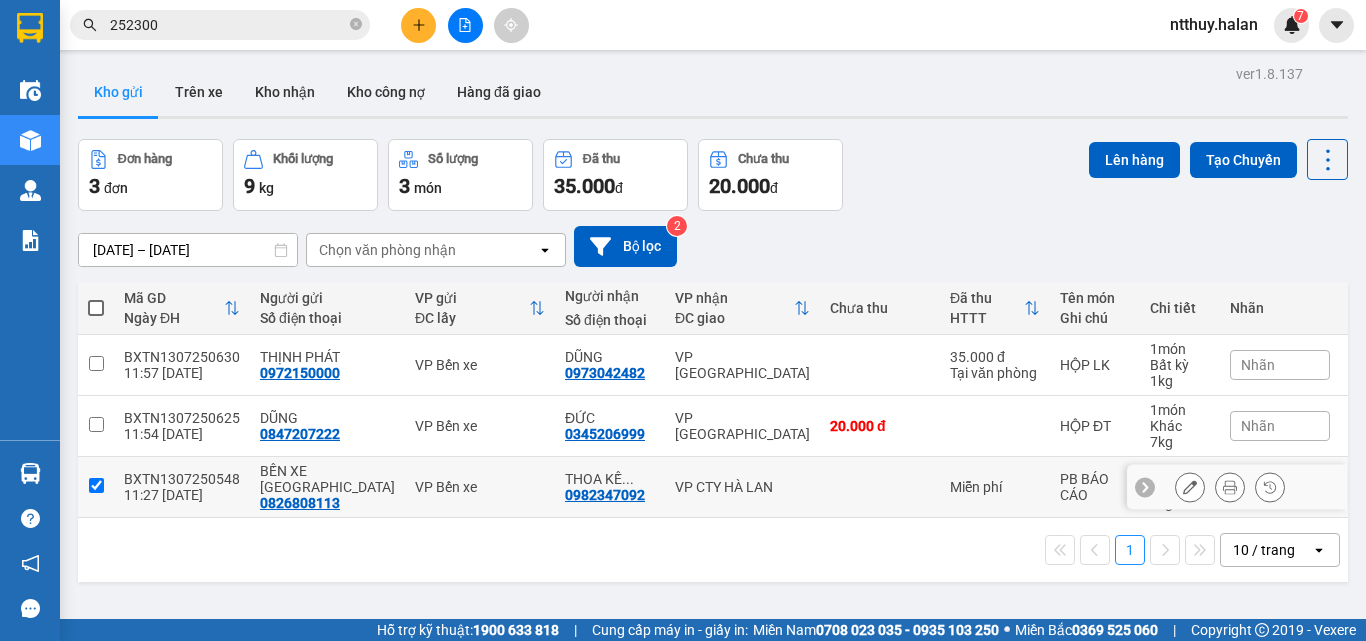 checkbox on "true" 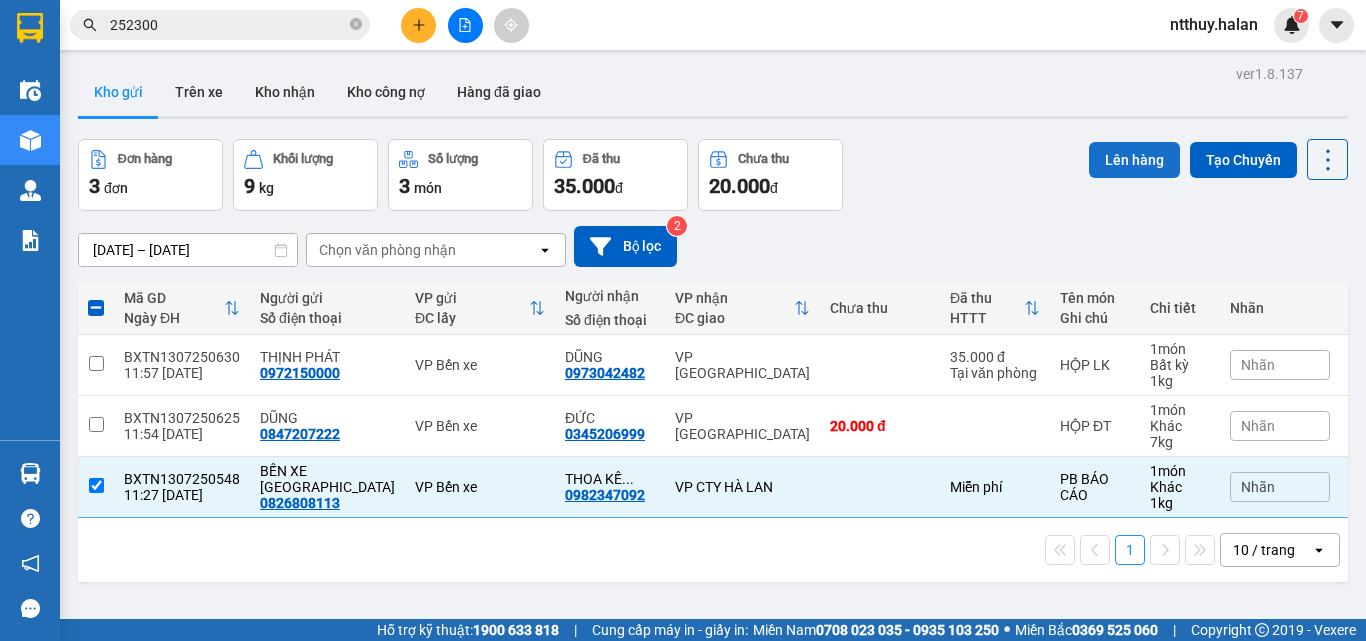 click on "Lên hàng" at bounding box center [1134, 160] 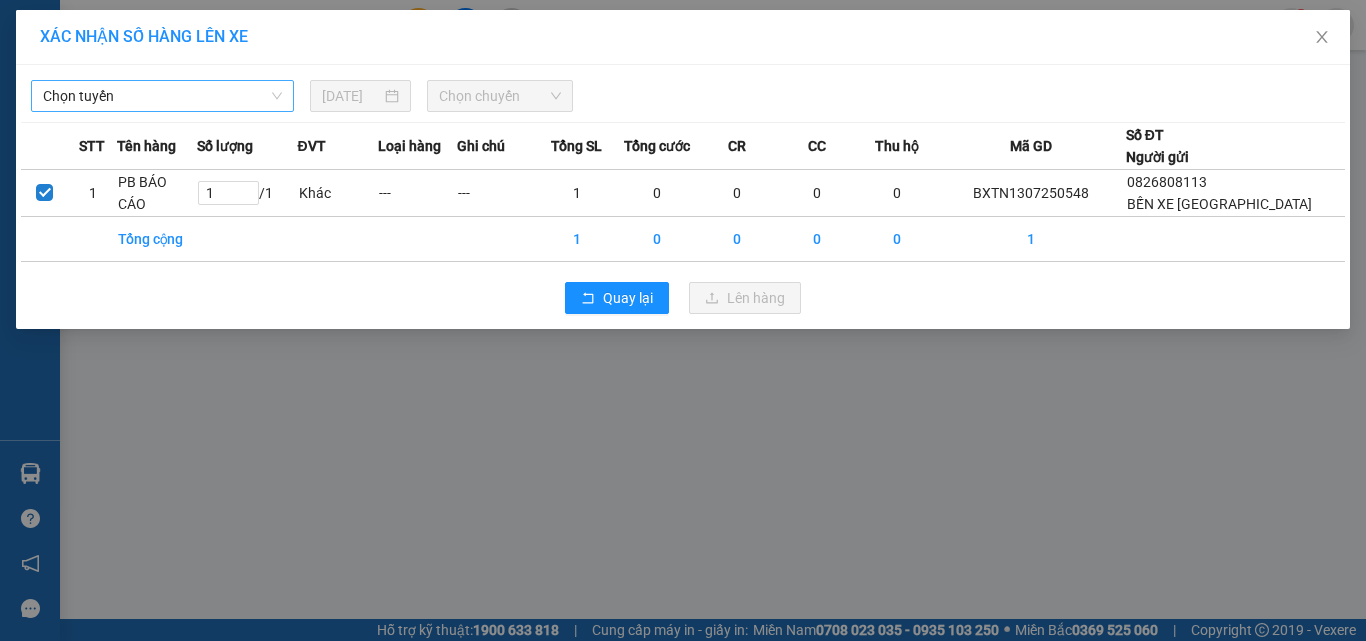 click on "Chọn tuyến" at bounding box center [162, 96] 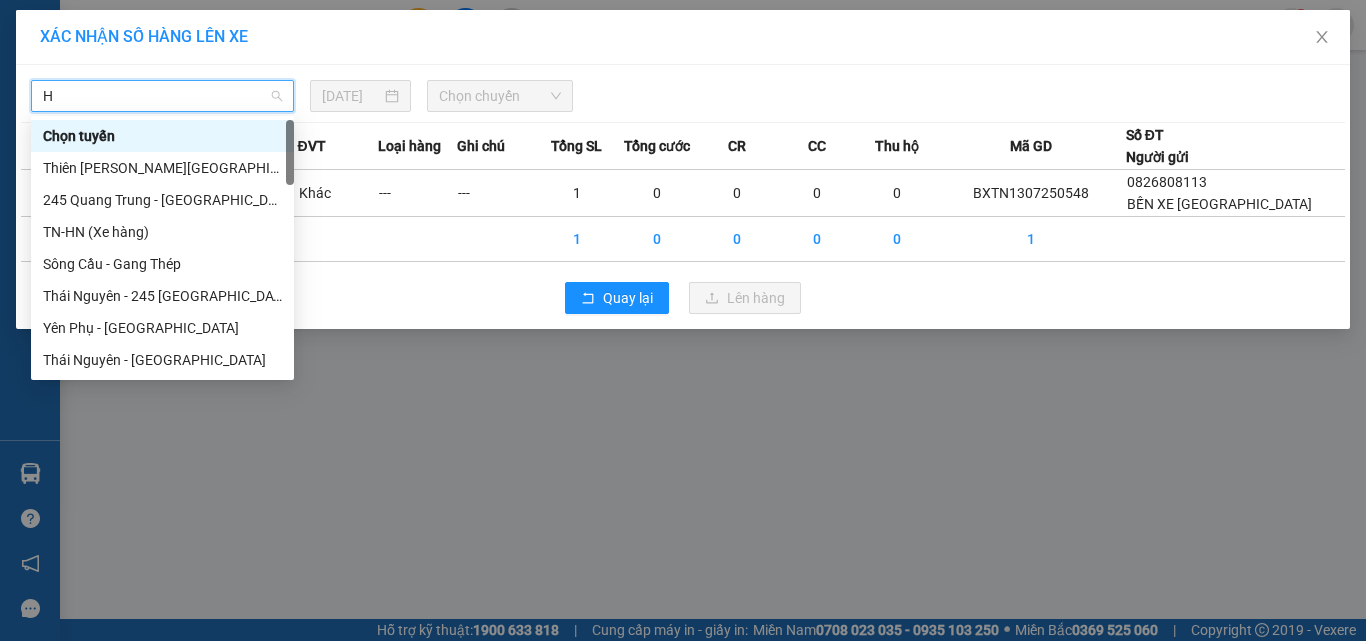 type on "HN" 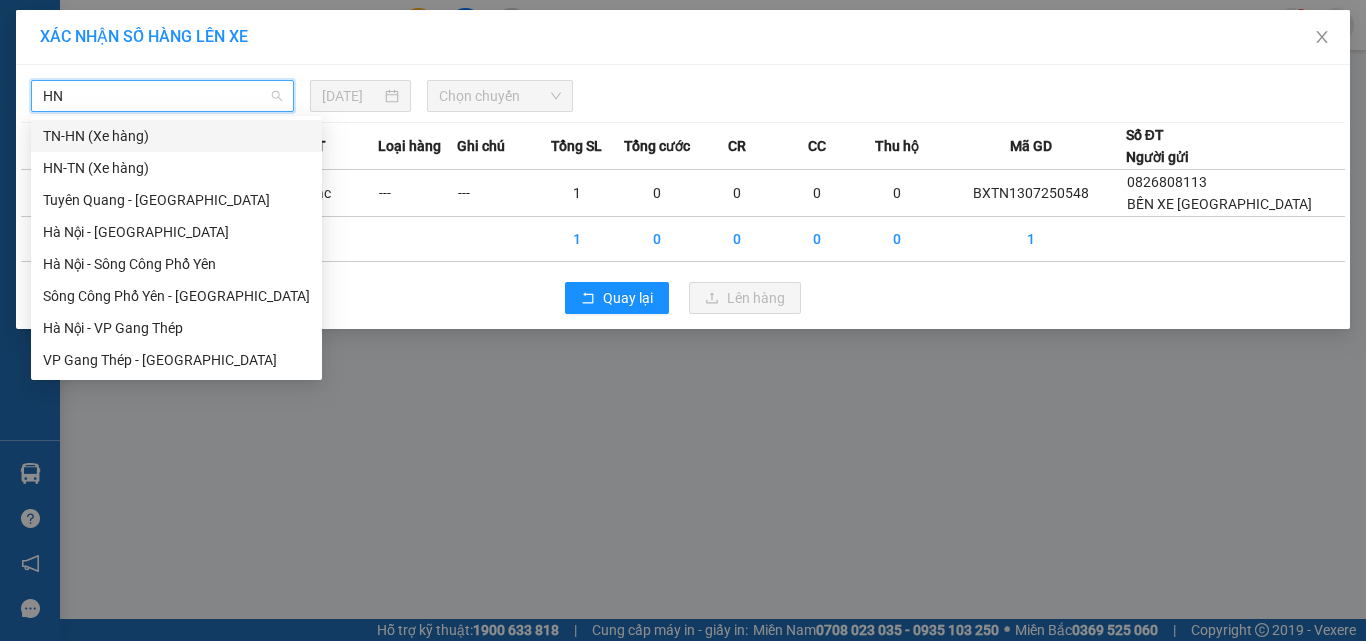 click on "TN-HN (Xe hàng)" at bounding box center [176, 136] 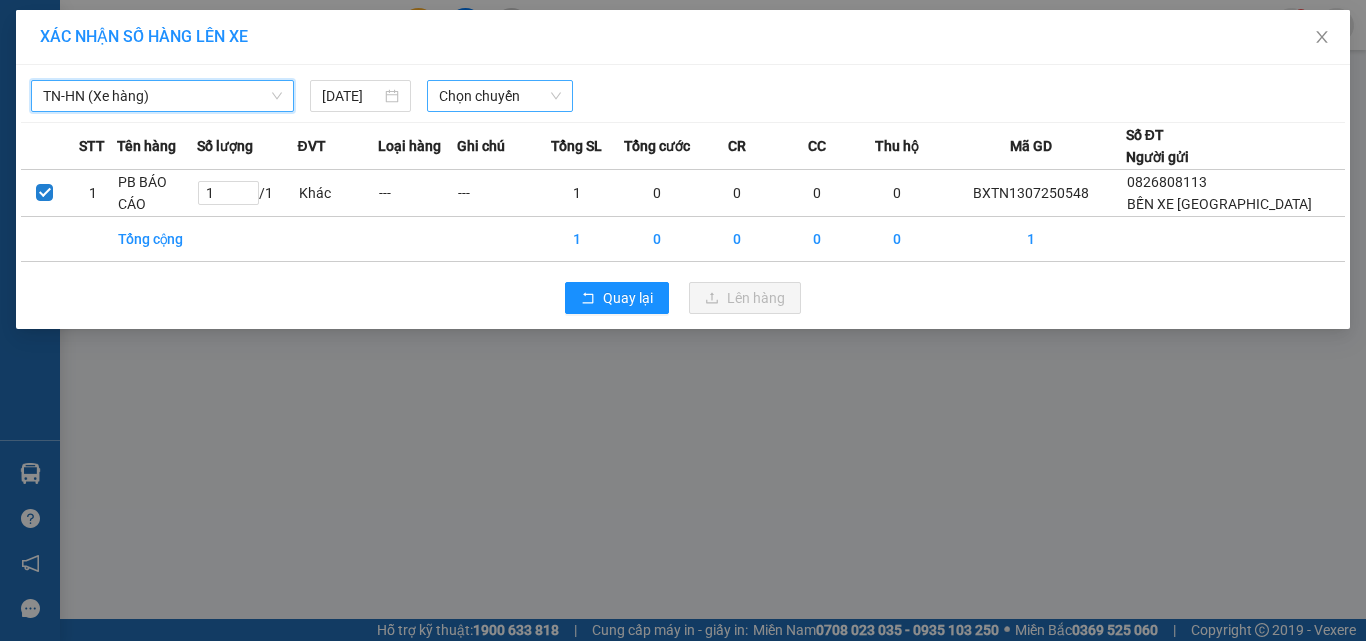 click on "Chọn chuyến" at bounding box center [500, 96] 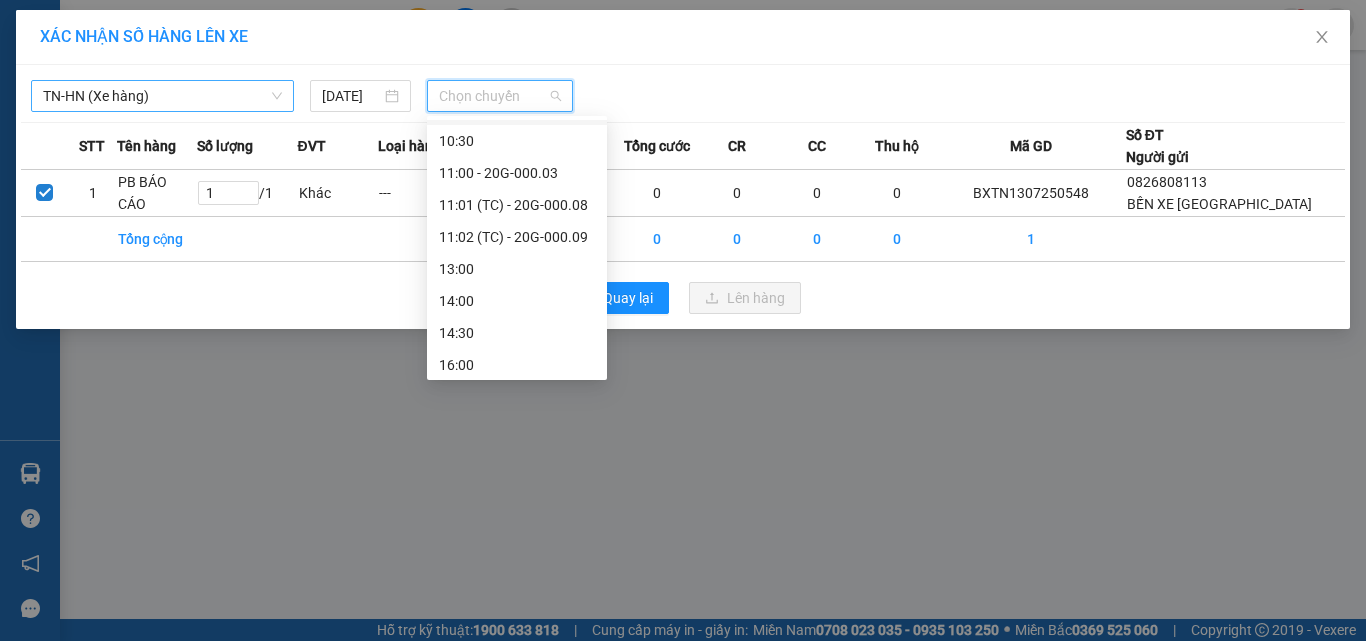 scroll, scrollTop: 384, scrollLeft: 0, axis: vertical 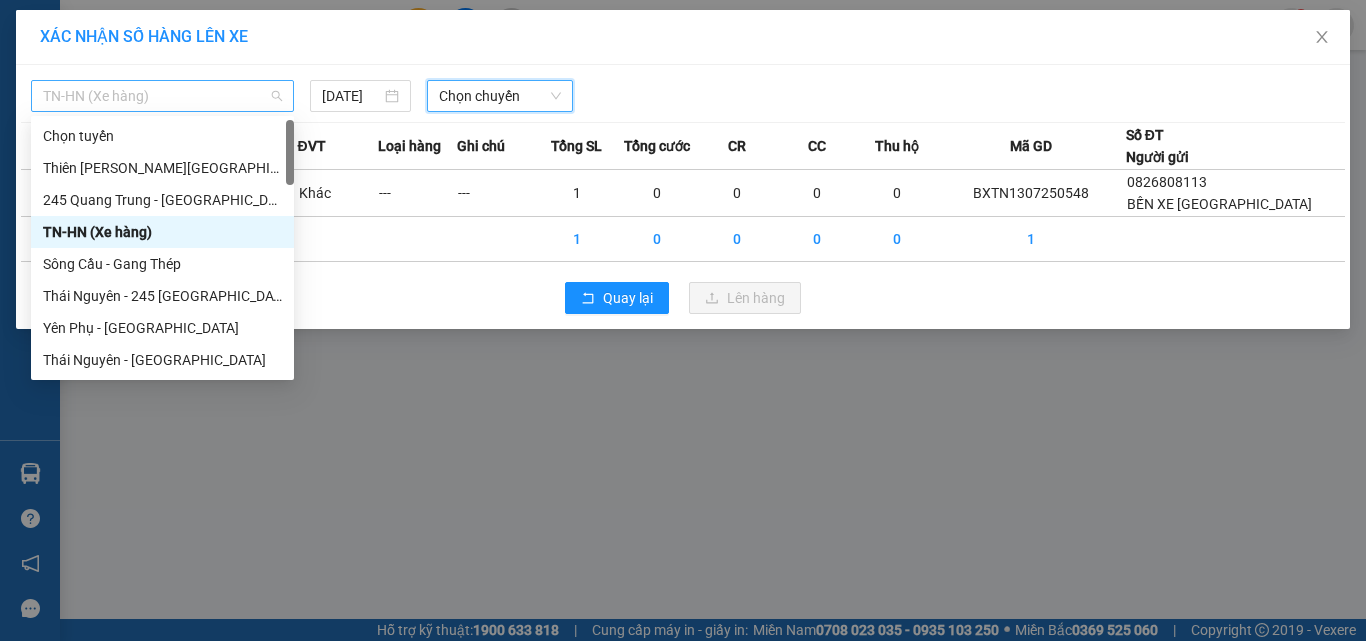 click on "TN-HN (Xe hàng)" at bounding box center (162, 96) 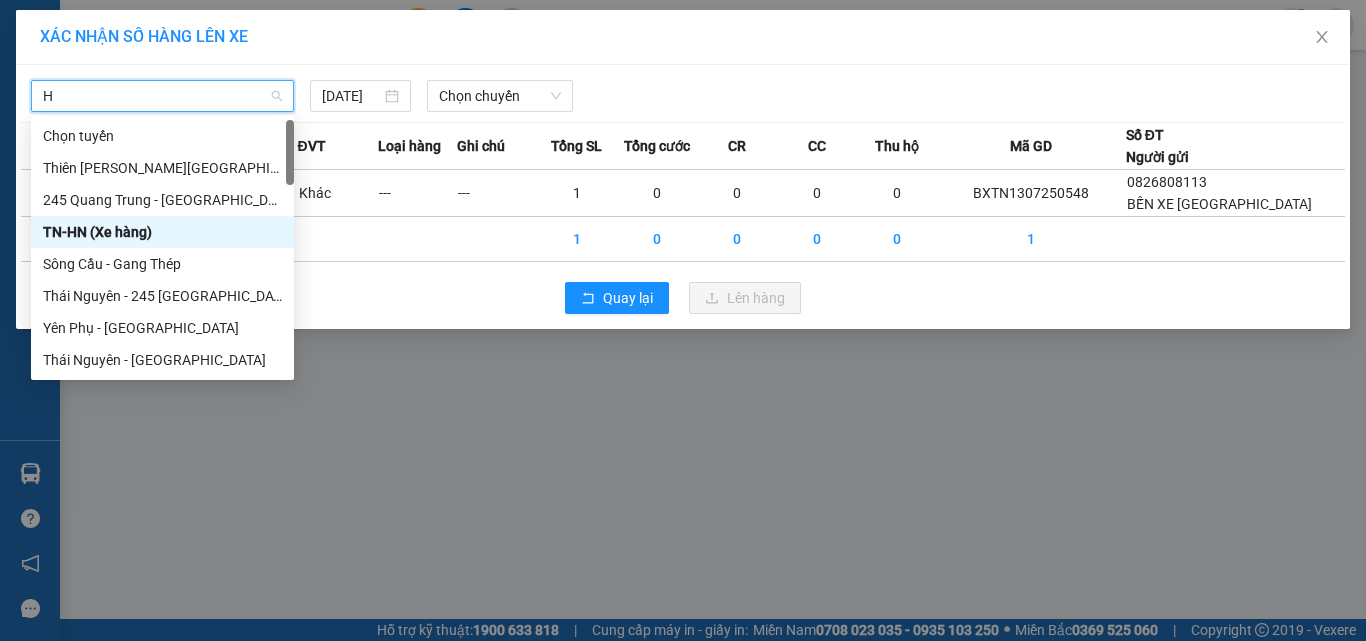 type on "HN" 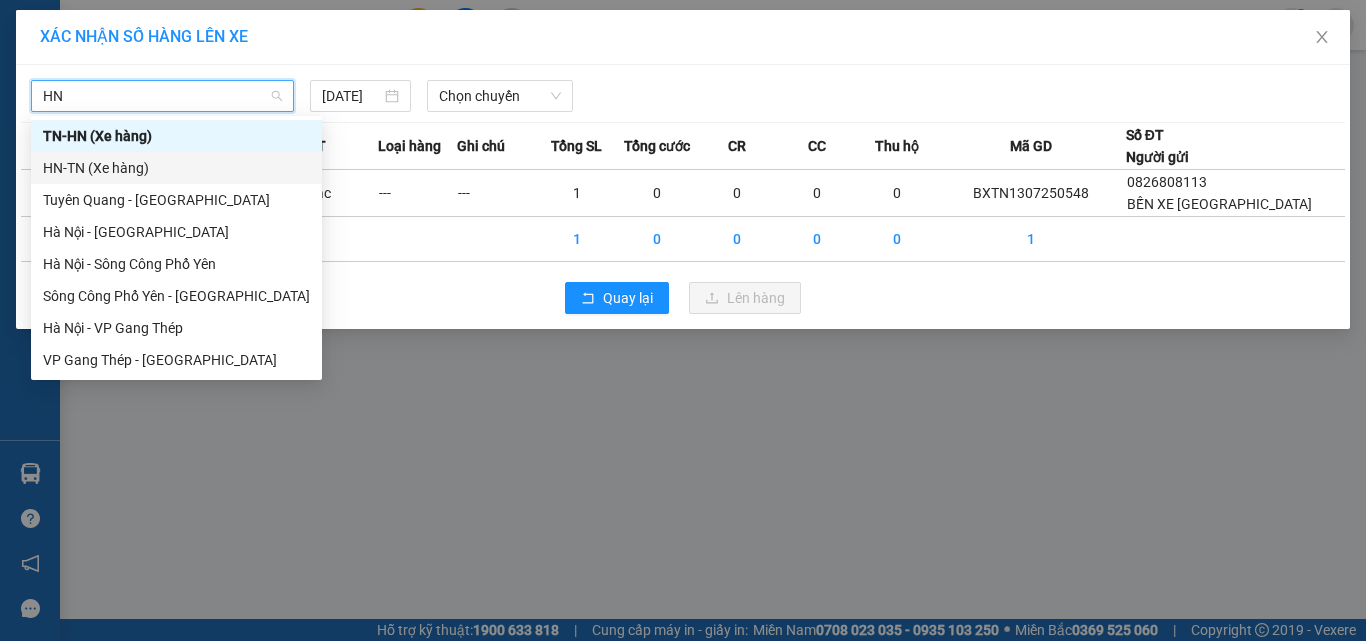 click on "HN-TN (Xe hàng)" at bounding box center [176, 168] 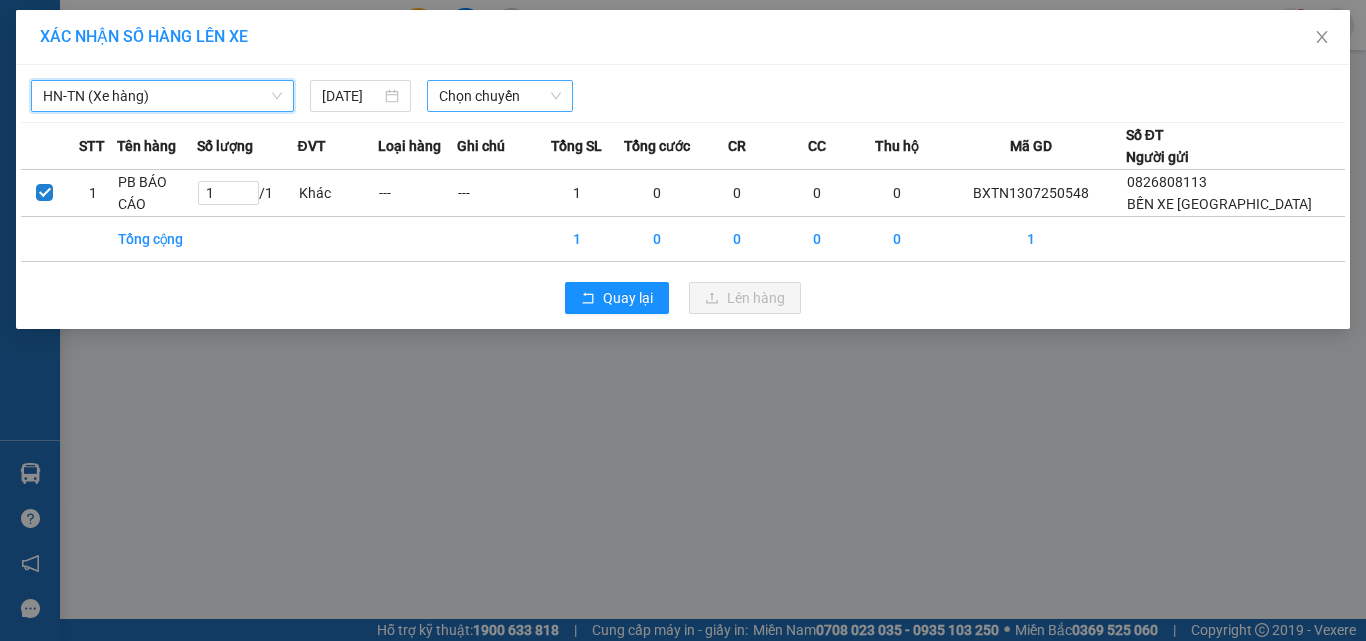 click on "Chọn chuyến" at bounding box center (500, 96) 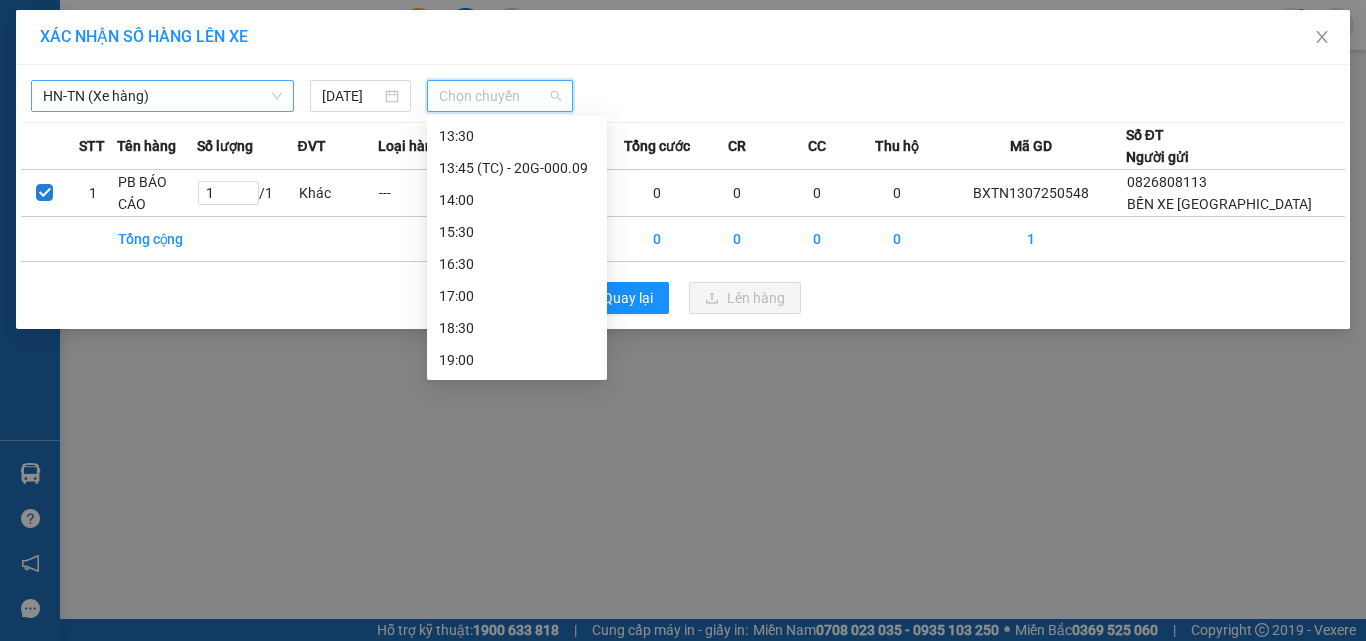 scroll, scrollTop: 0, scrollLeft: 0, axis: both 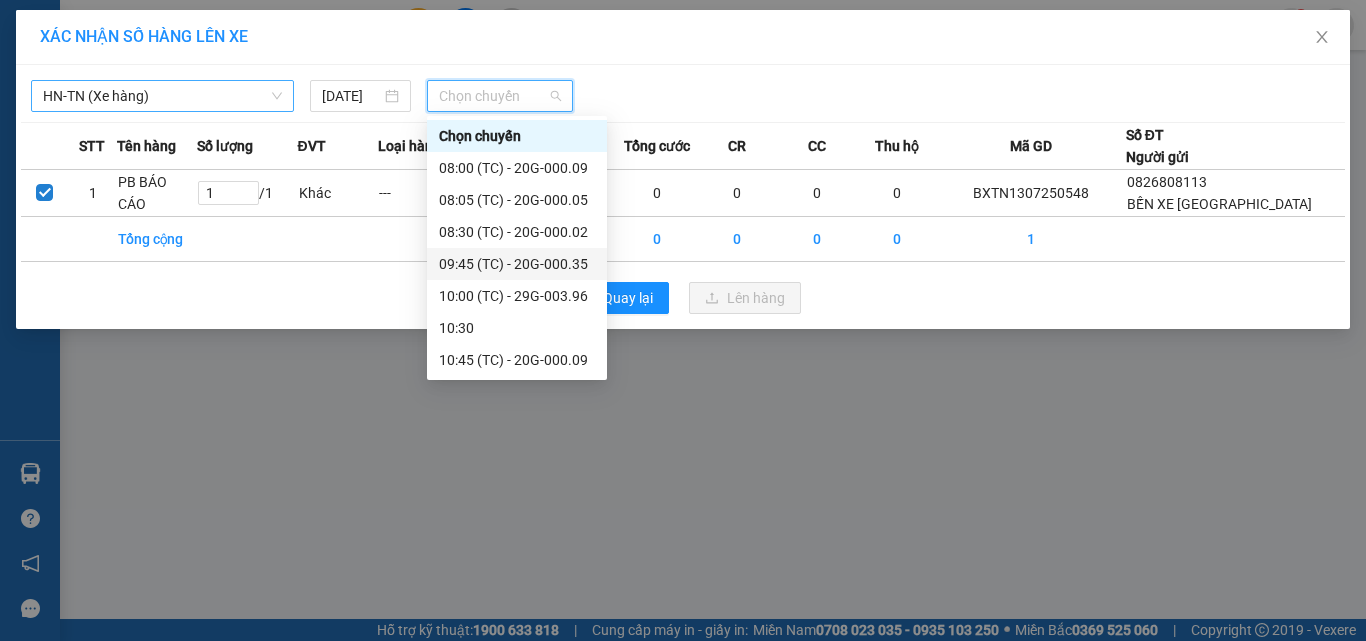click on "09:45   (TC)   - 20G-000.35" at bounding box center [517, 264] 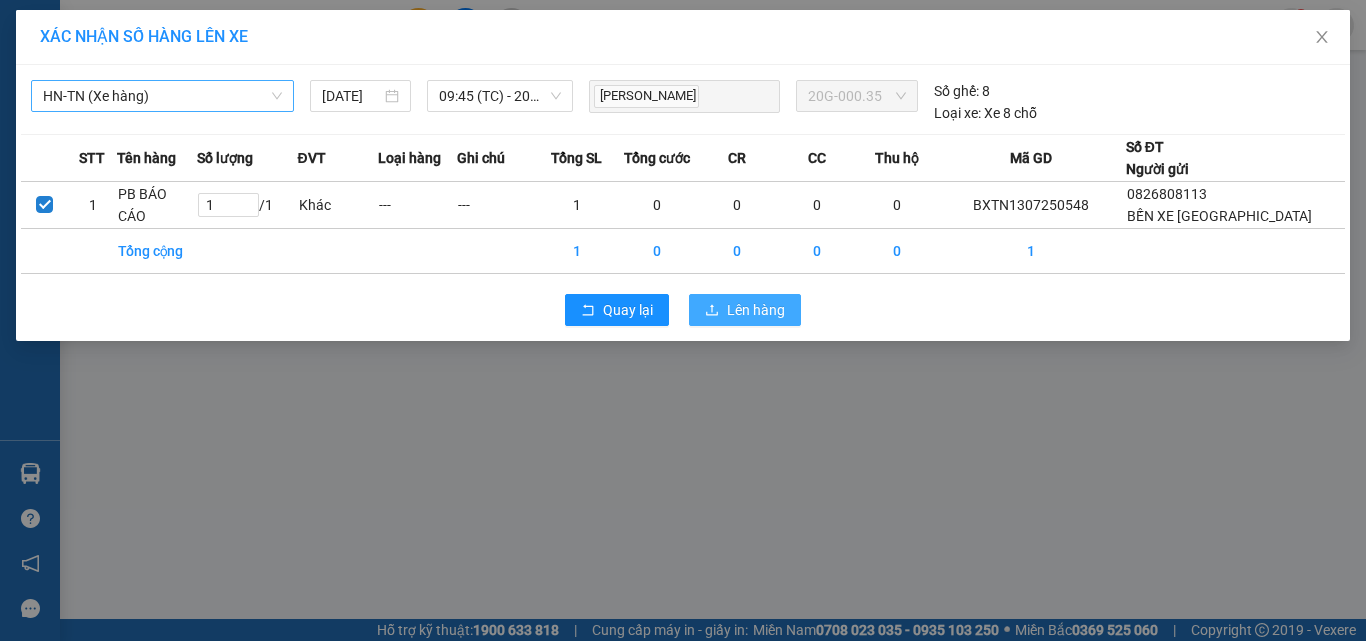 click on "Lên hàng" at bounding box center (756, 310) 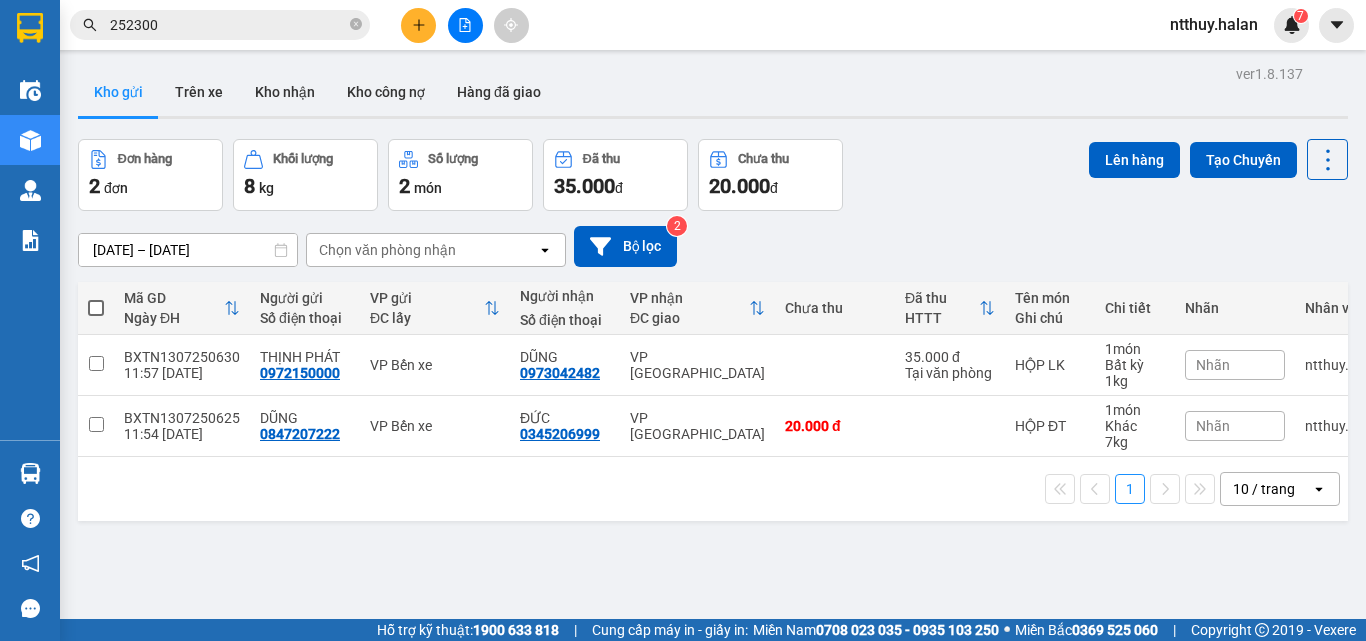 click on "252300" at bounding box center (228, 25) 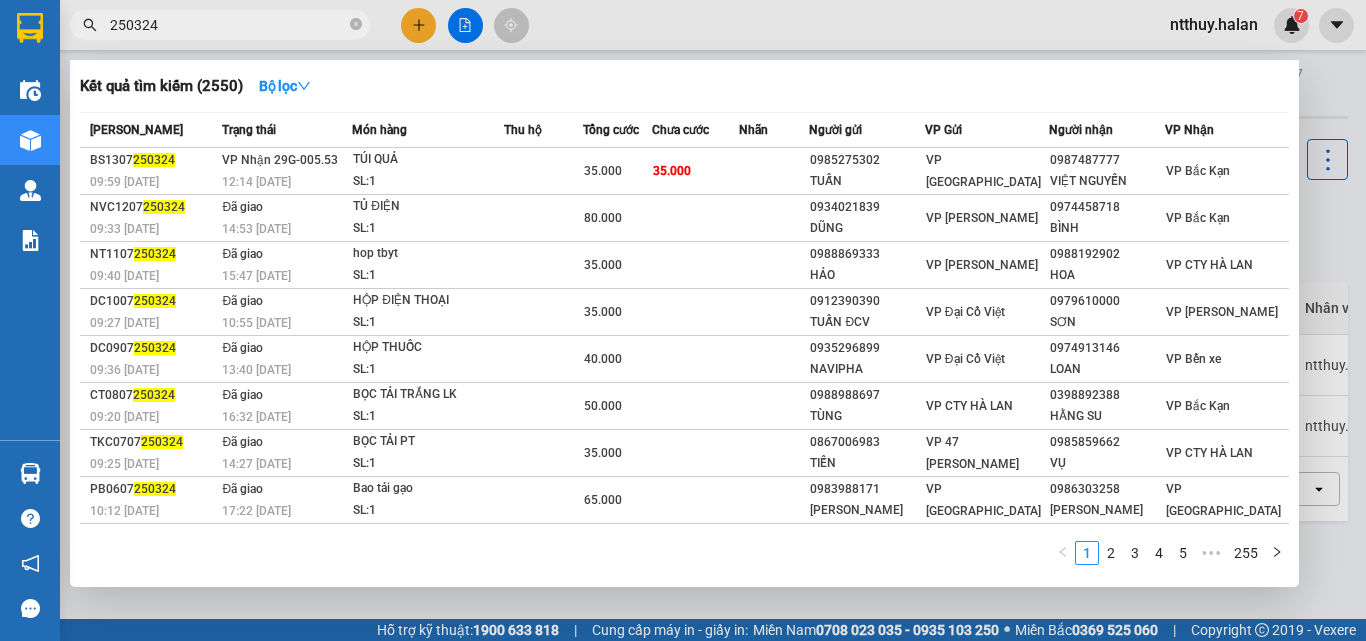click on "250324" at bounding box center (228, 25) 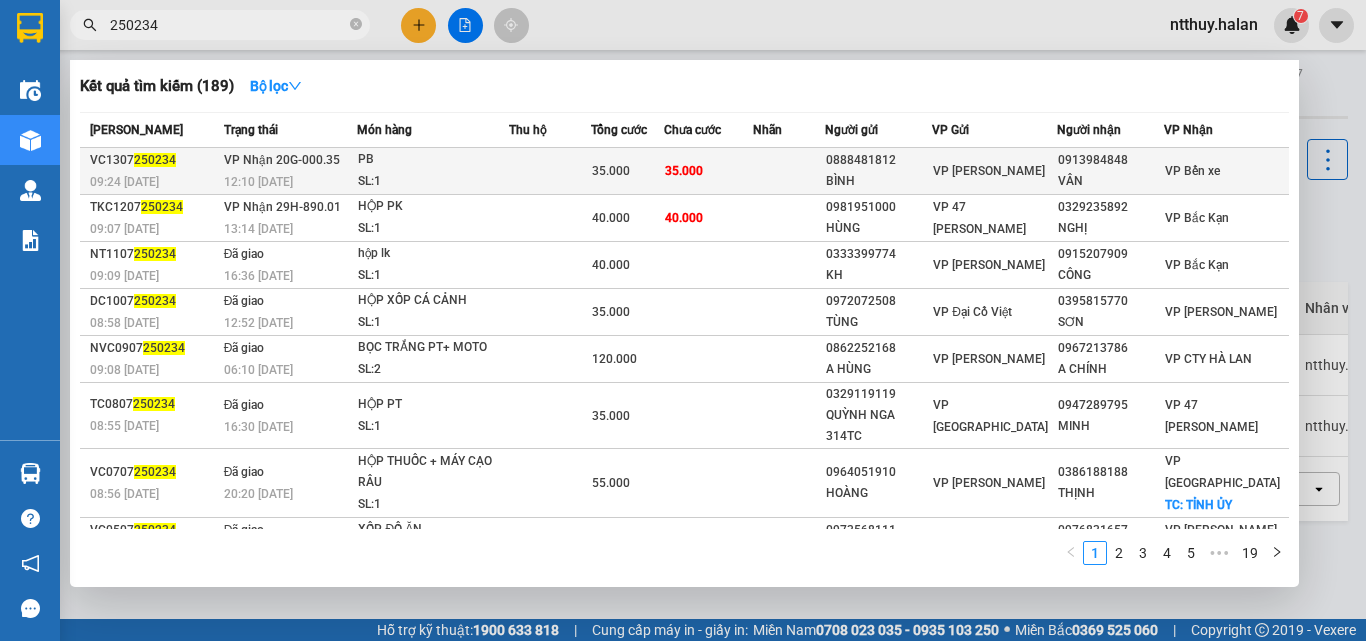 type on "250234" 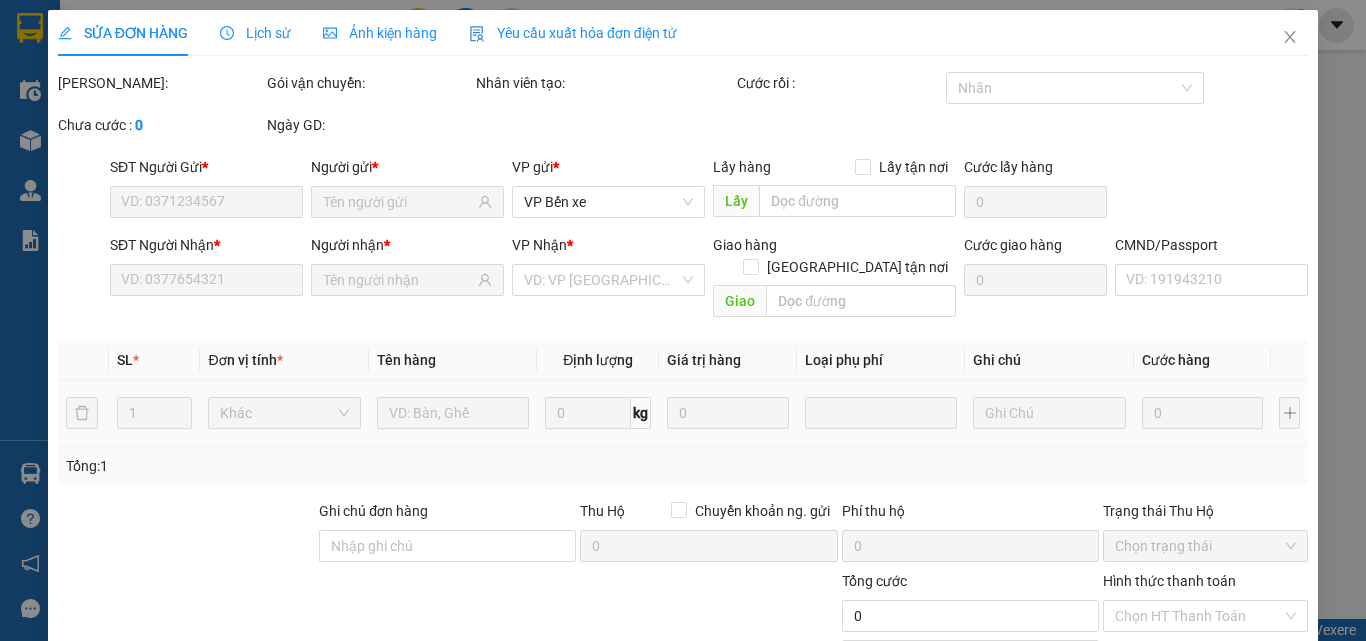 type on "0888481812" 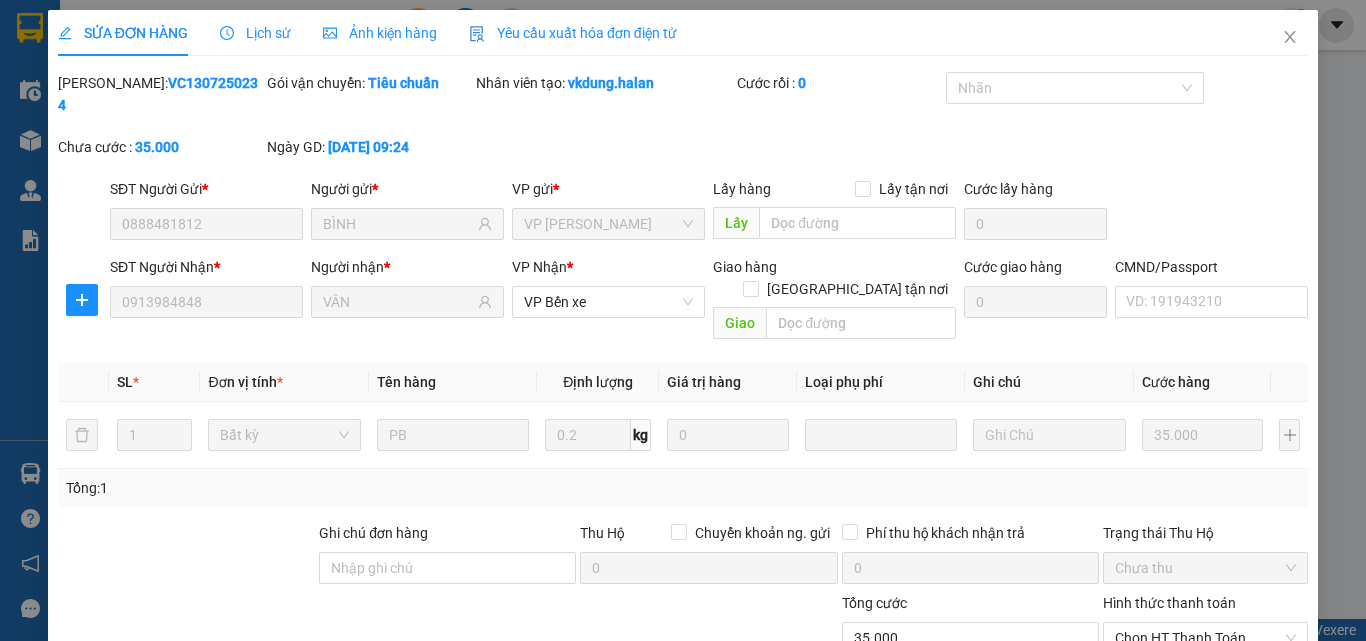 scroll, scrollTop: 143, scrollLeft: 0, axis: vertical 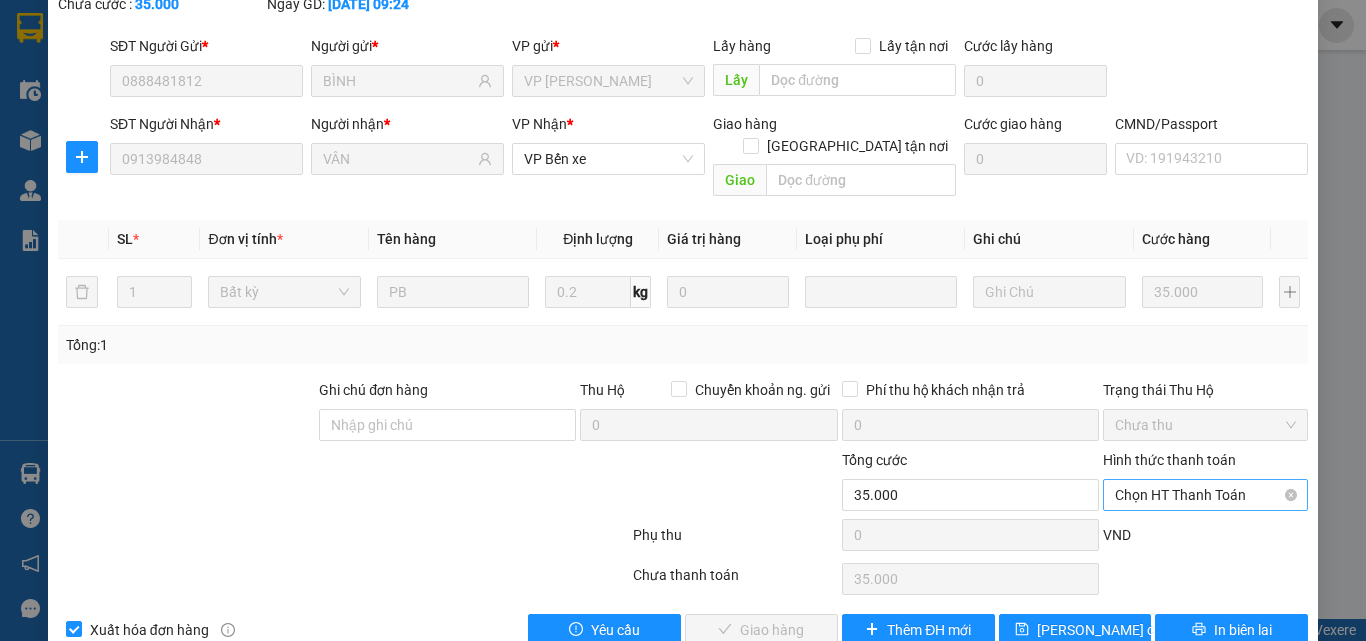 click on "Chọn HT Thanh Toán" at bounding box center [1205, 495] 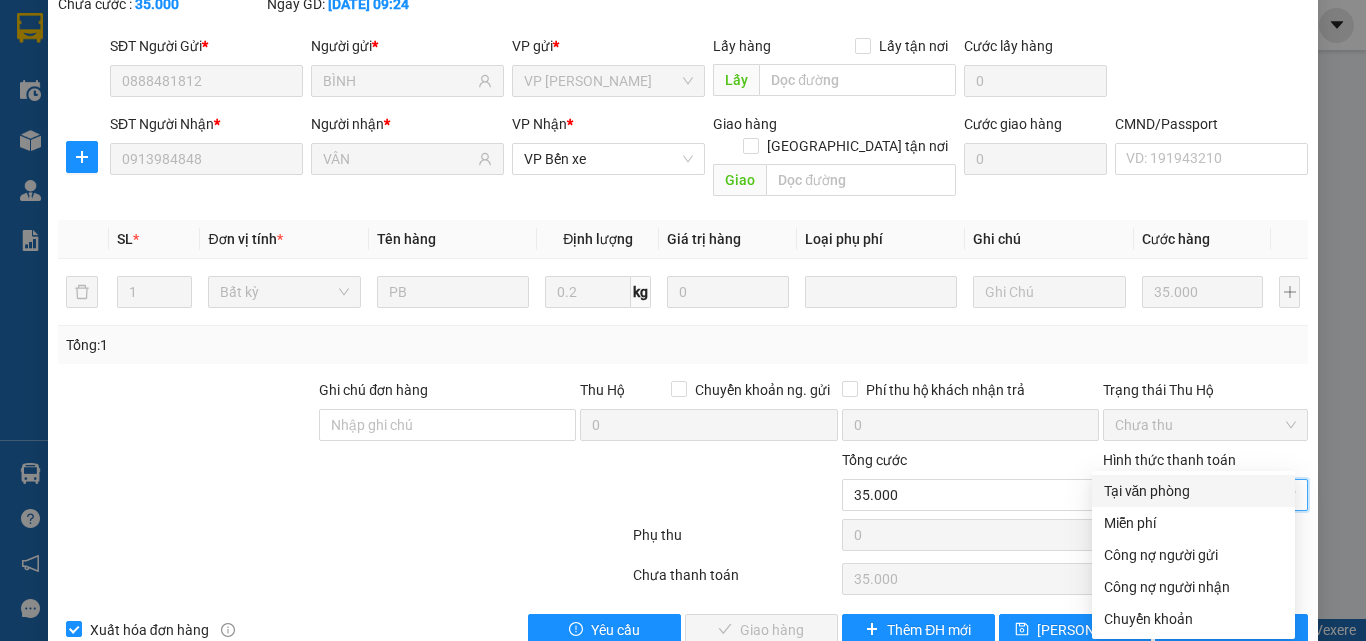 click on "Tại văn phòng" at bounding box center (1193, 491) 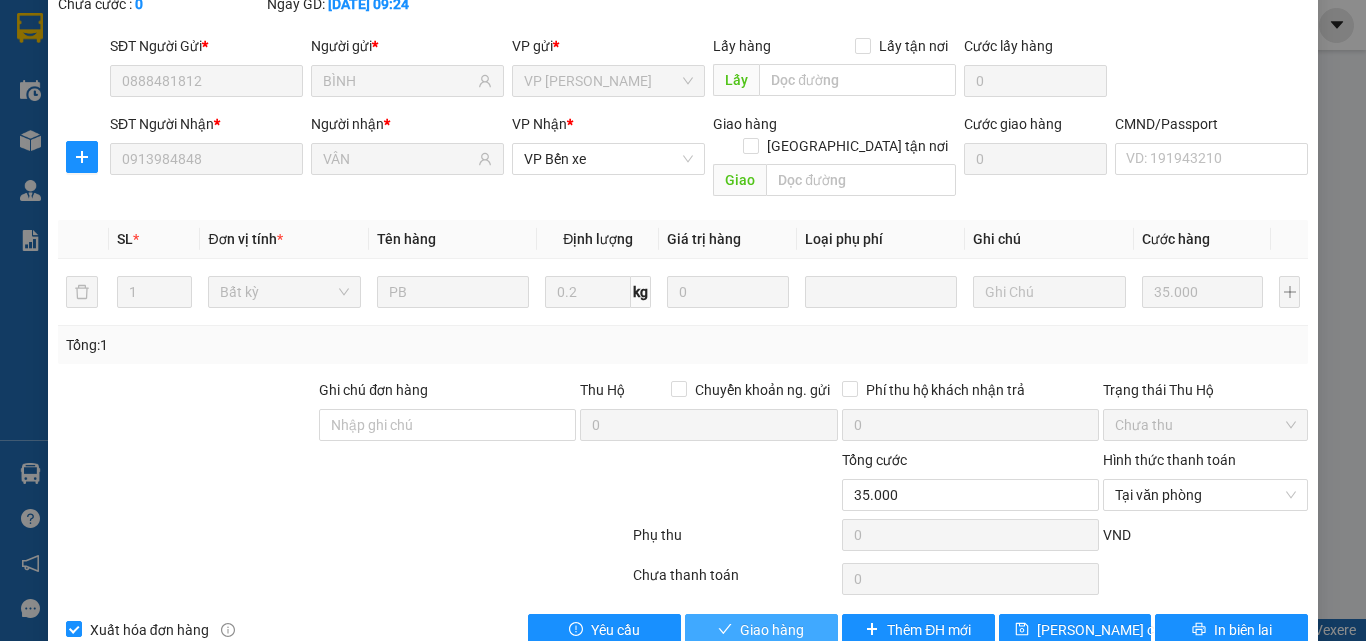 click on "Giao hàng" at bounding box center (772, 630) 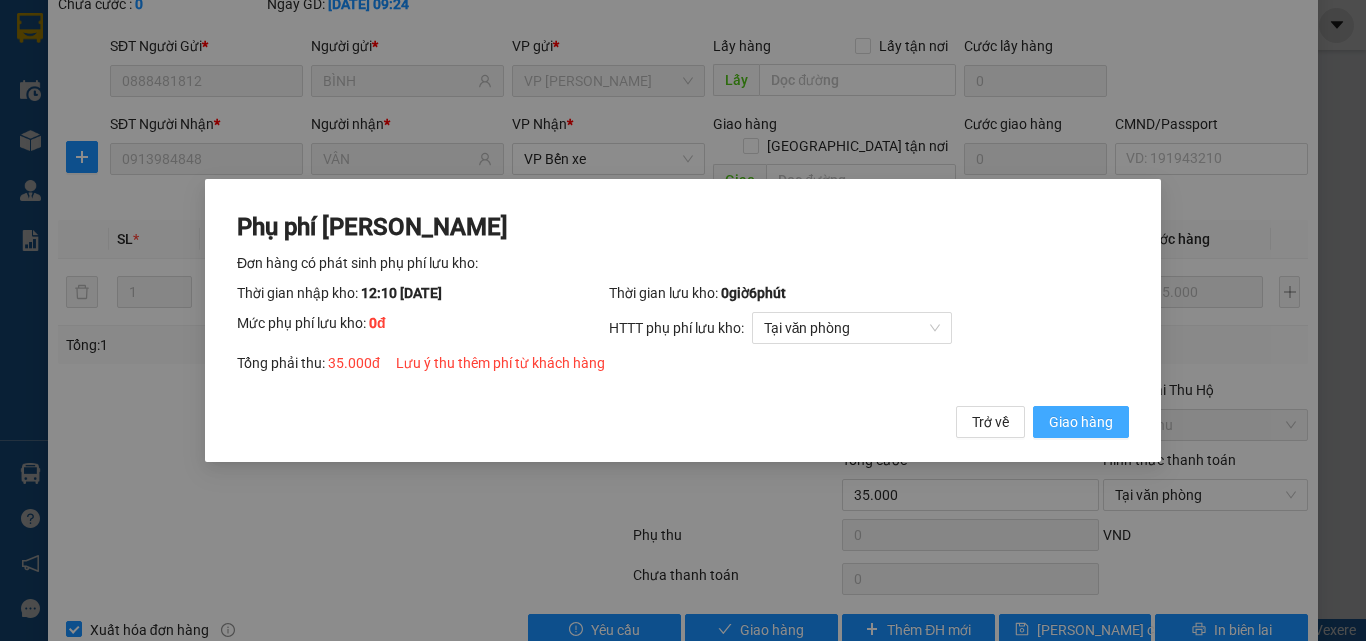 click on "Giao hàng" at bounding box center (1081, 422) 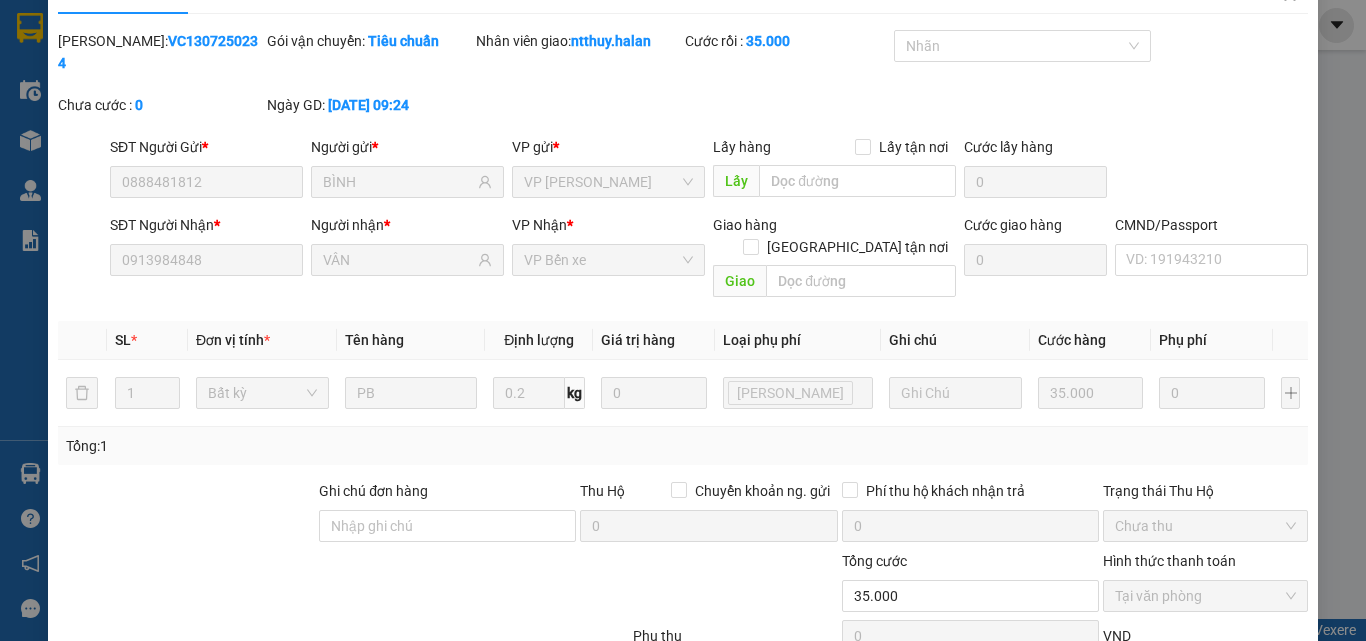 scroll, scrollTop: 0, scrollLeft: 0, axis: both 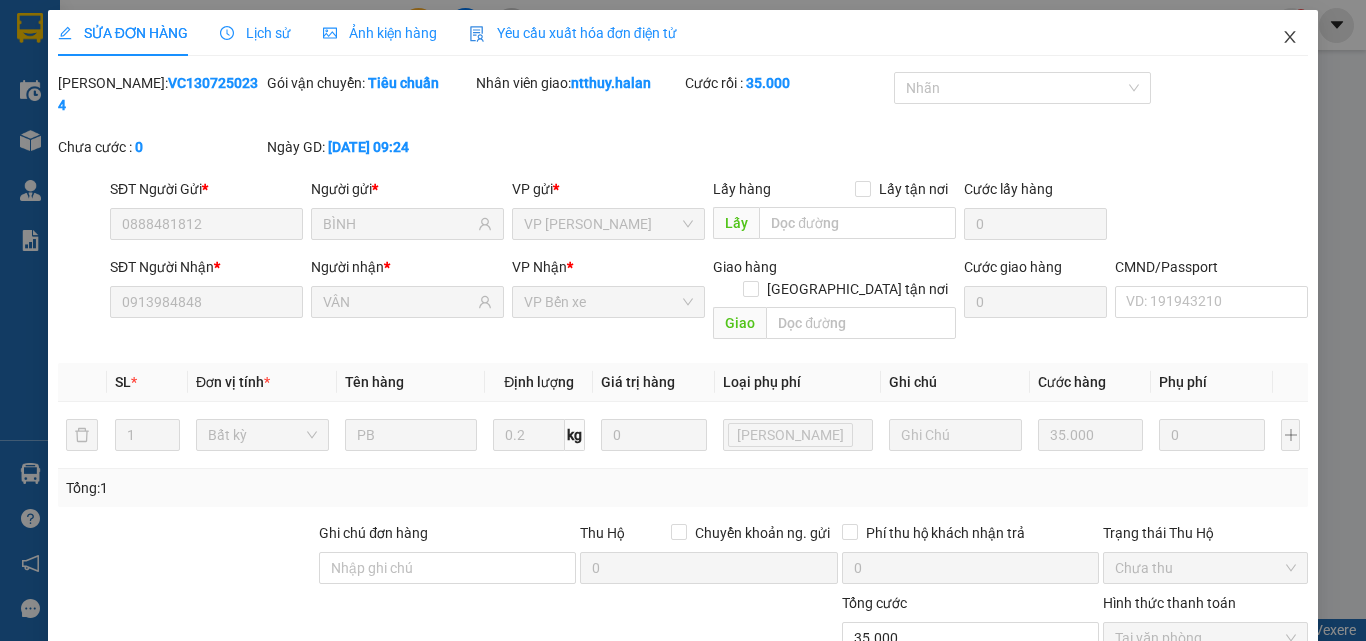 click 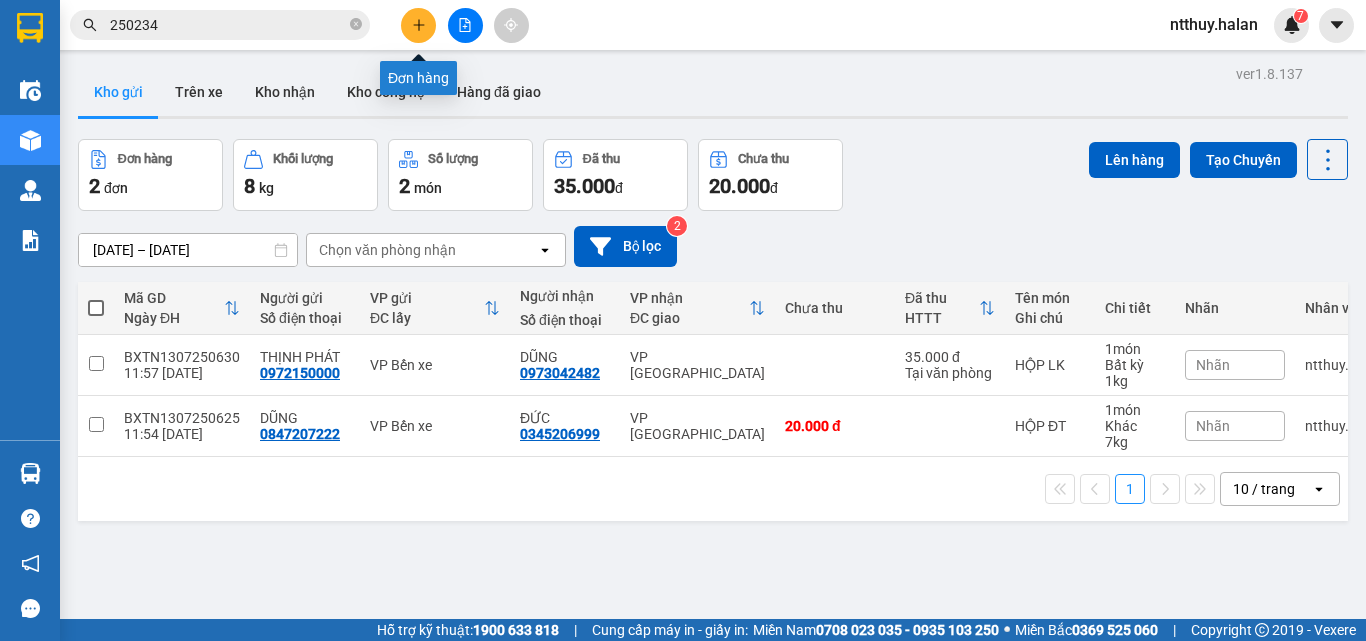 click 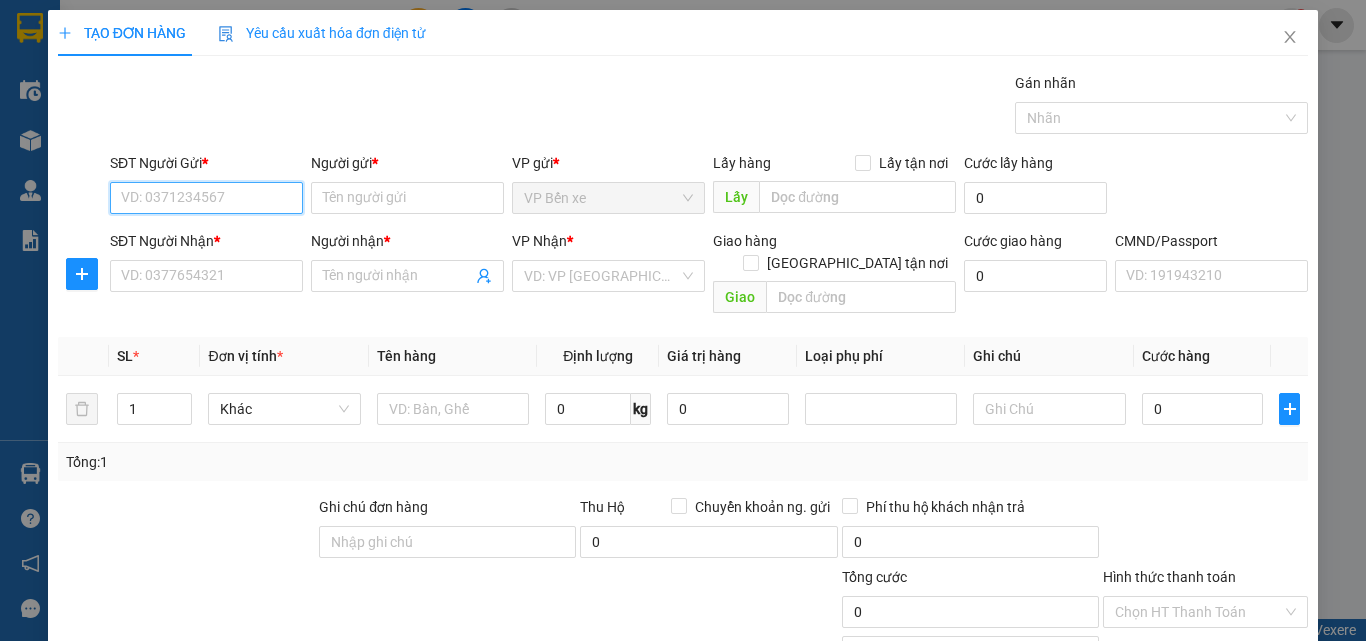 click on "SĐT Người Gửi  *" at bounding box center [206, 198] 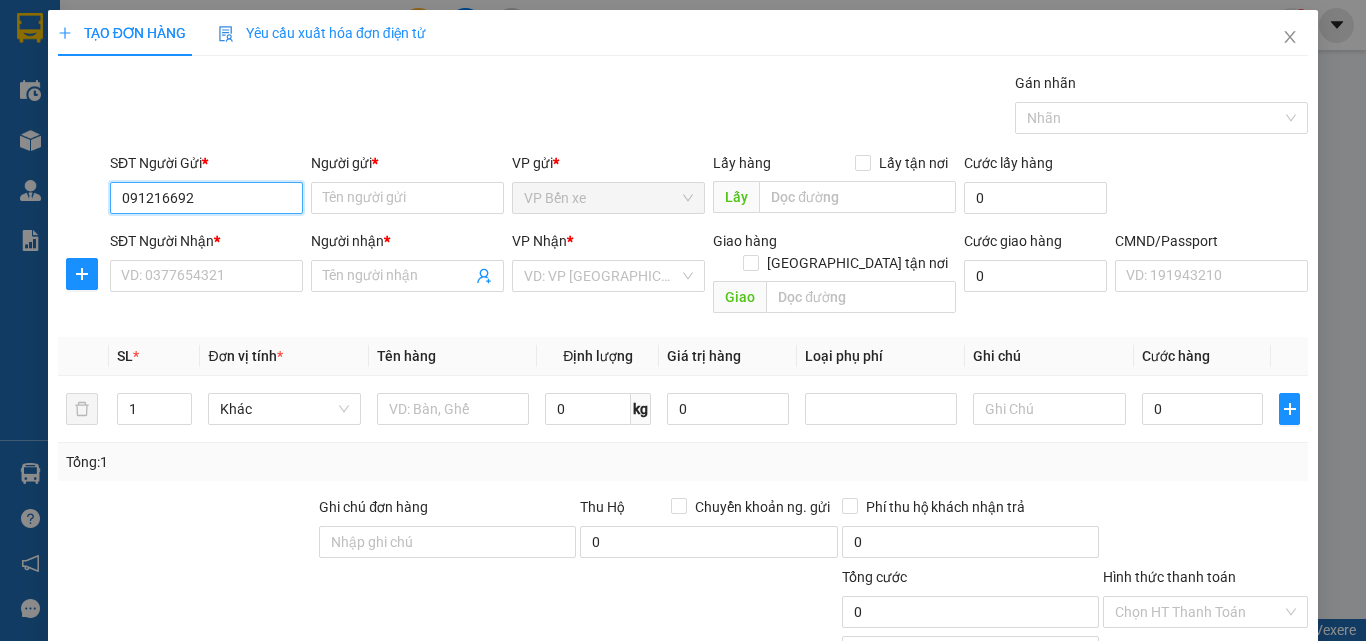 type on "0912166928" 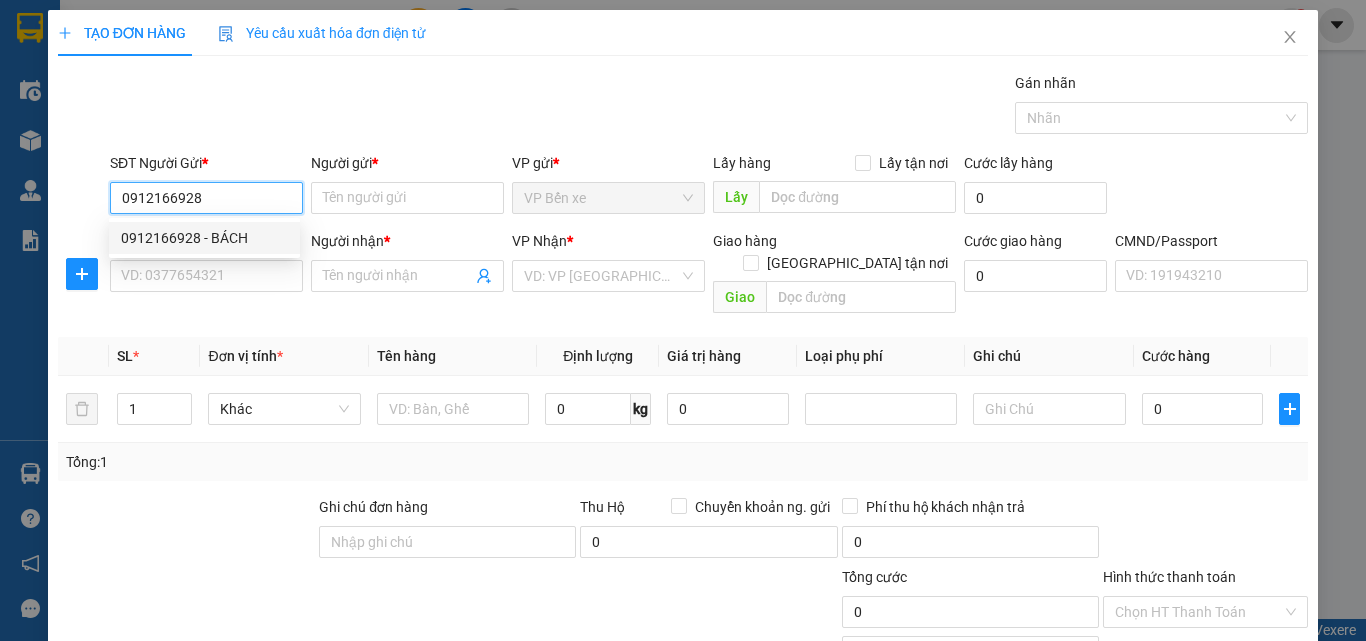 click on "0912166928 - BÁCH" at bounding box center [204, 238] 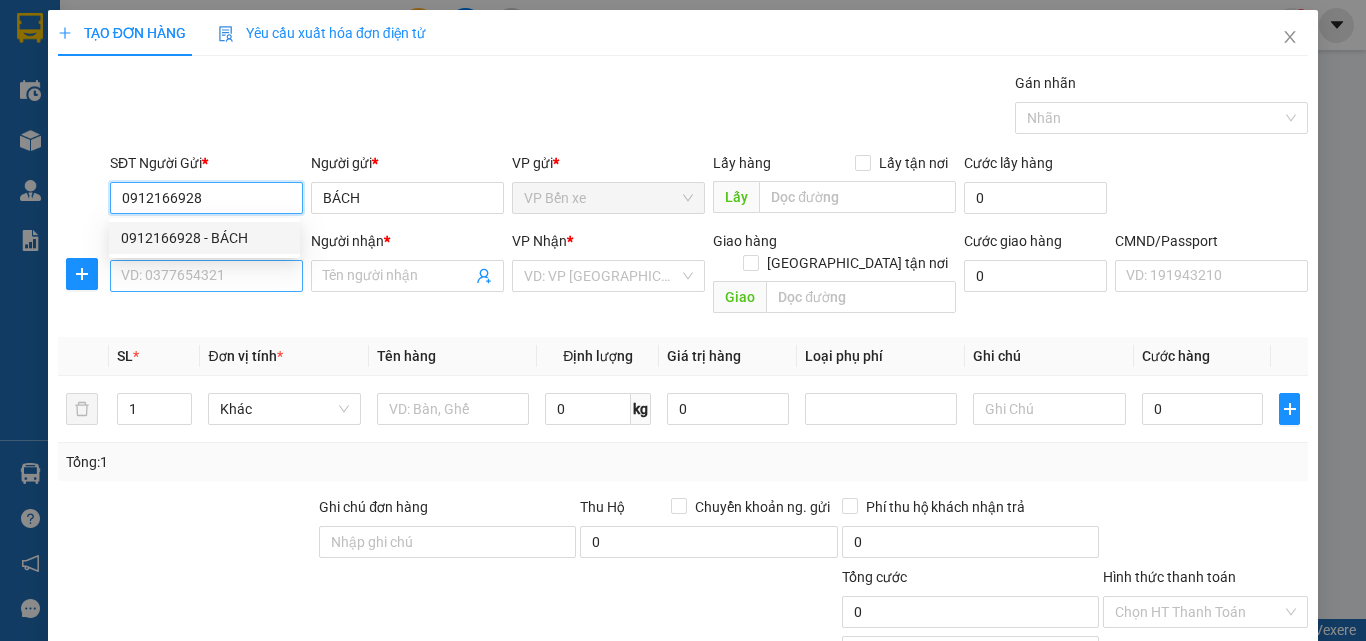 type on "0912166928" 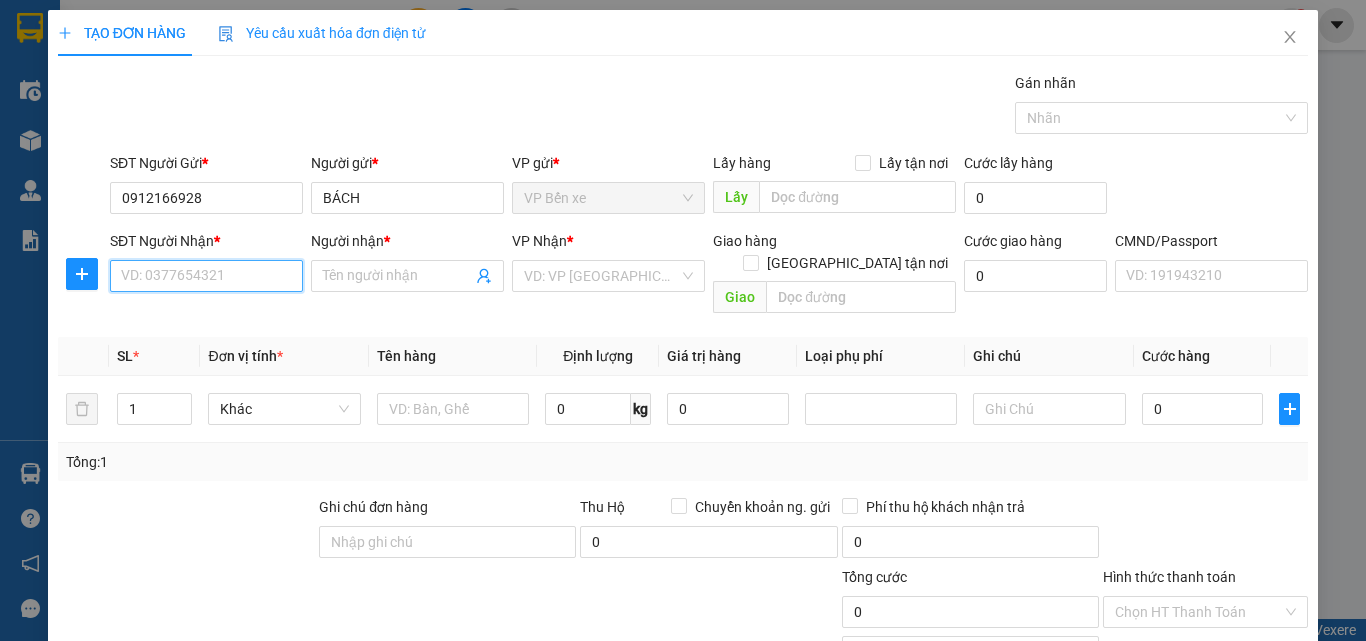 click on "SĐT Người Nhận  *" at bounding box center [206, 276] 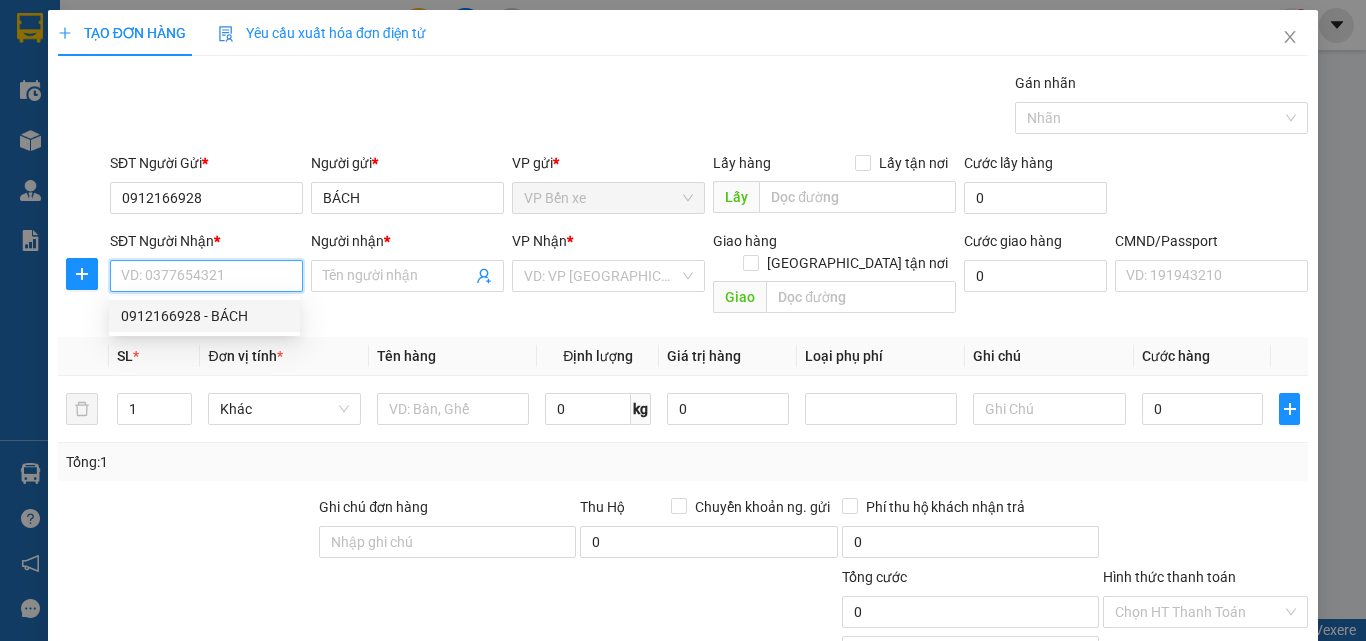 click on "0912166928 - BÁCH" at bounding box center (204, 316) 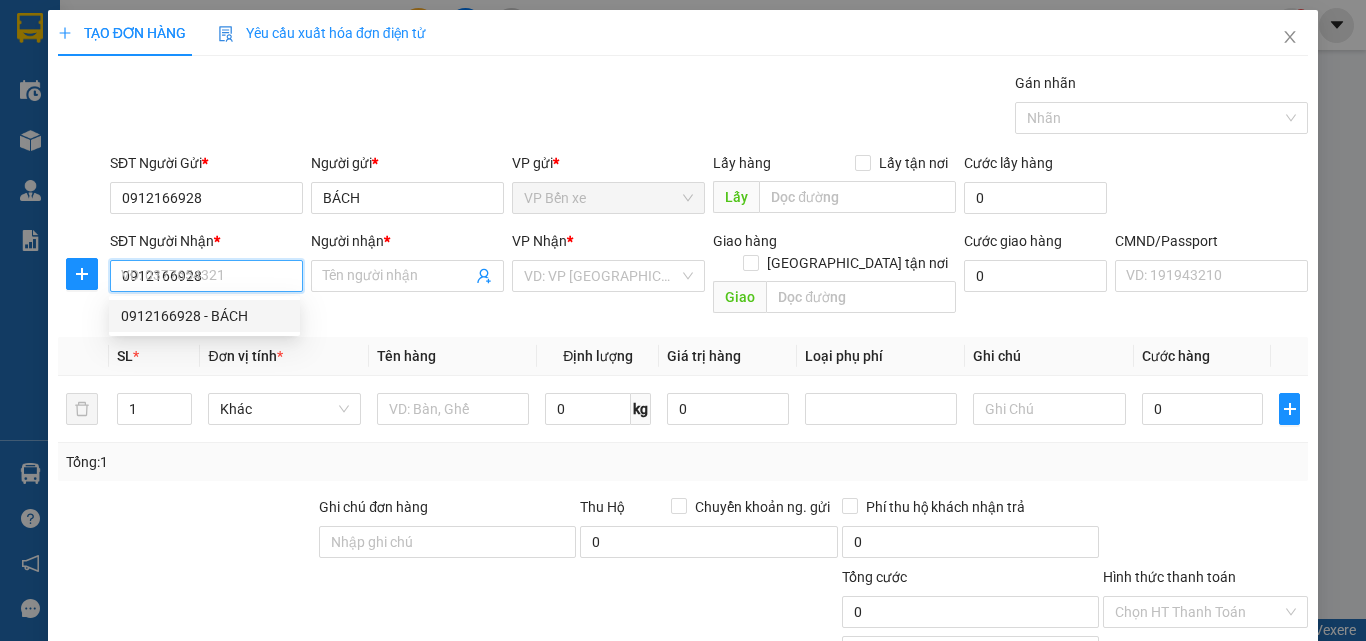type on "BÁCH" 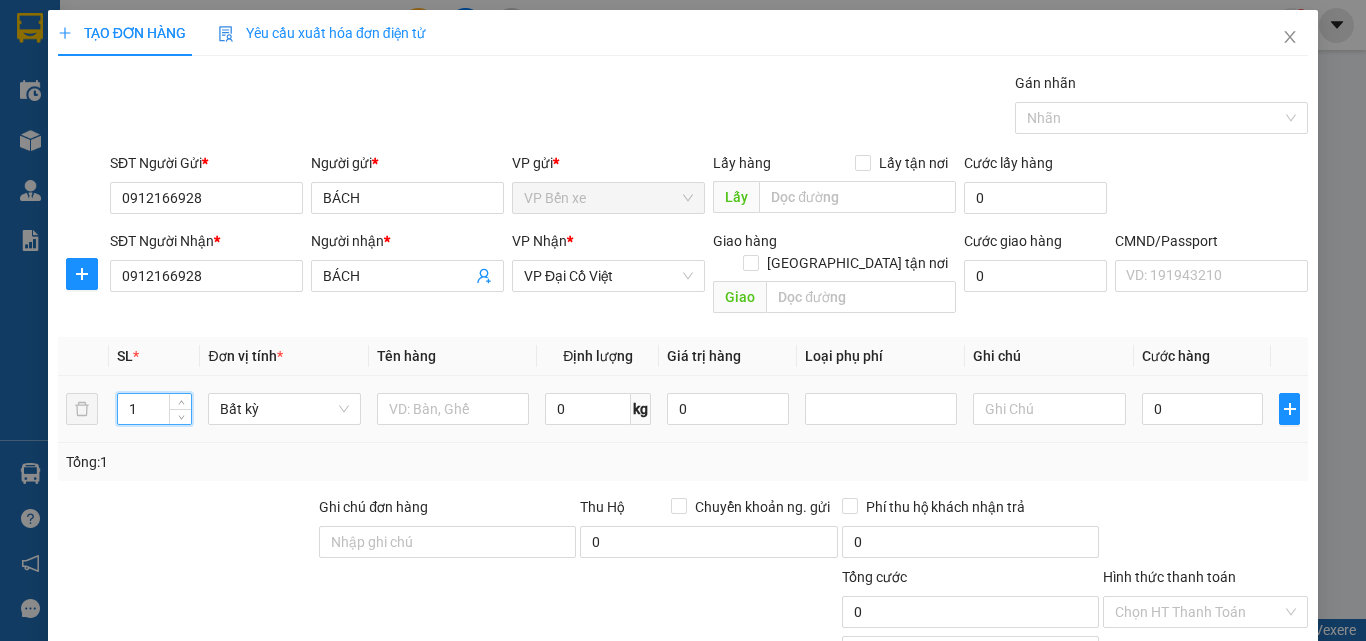 click on "1" at bounding box center [155, 409] 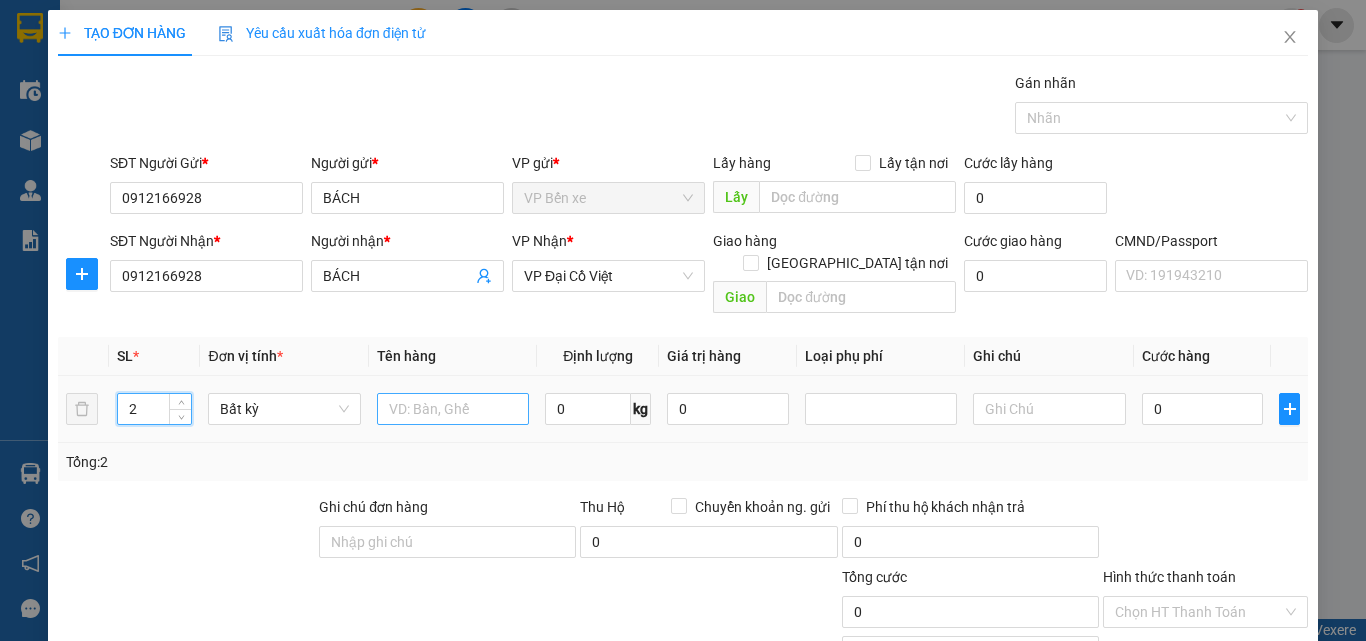 type on "2" 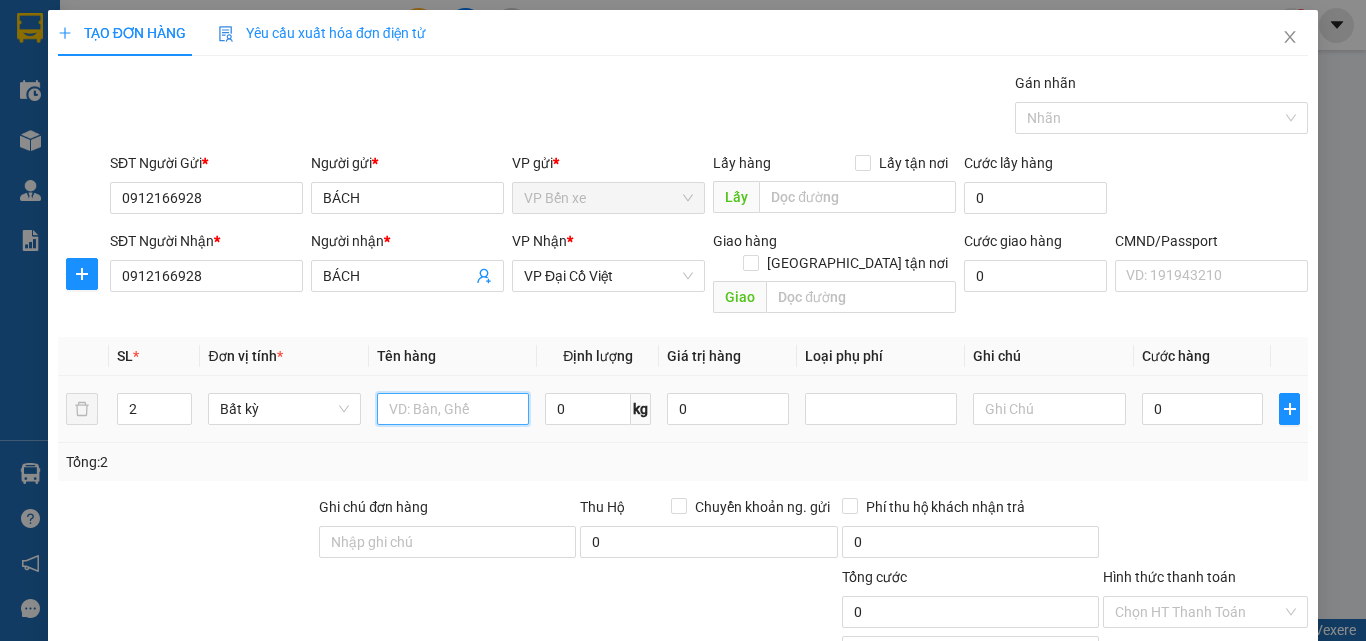 click at bounding box center [453, 409] 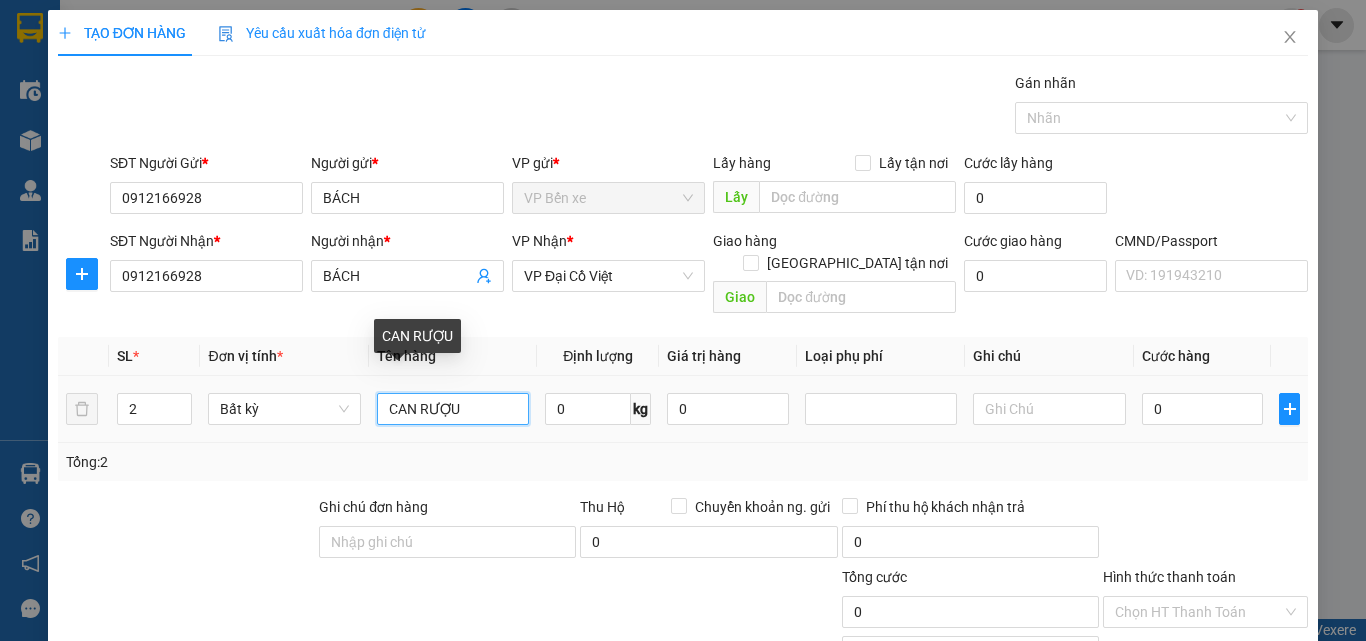 click on "CAN RƯỢU" at bounding box center (453, 409) 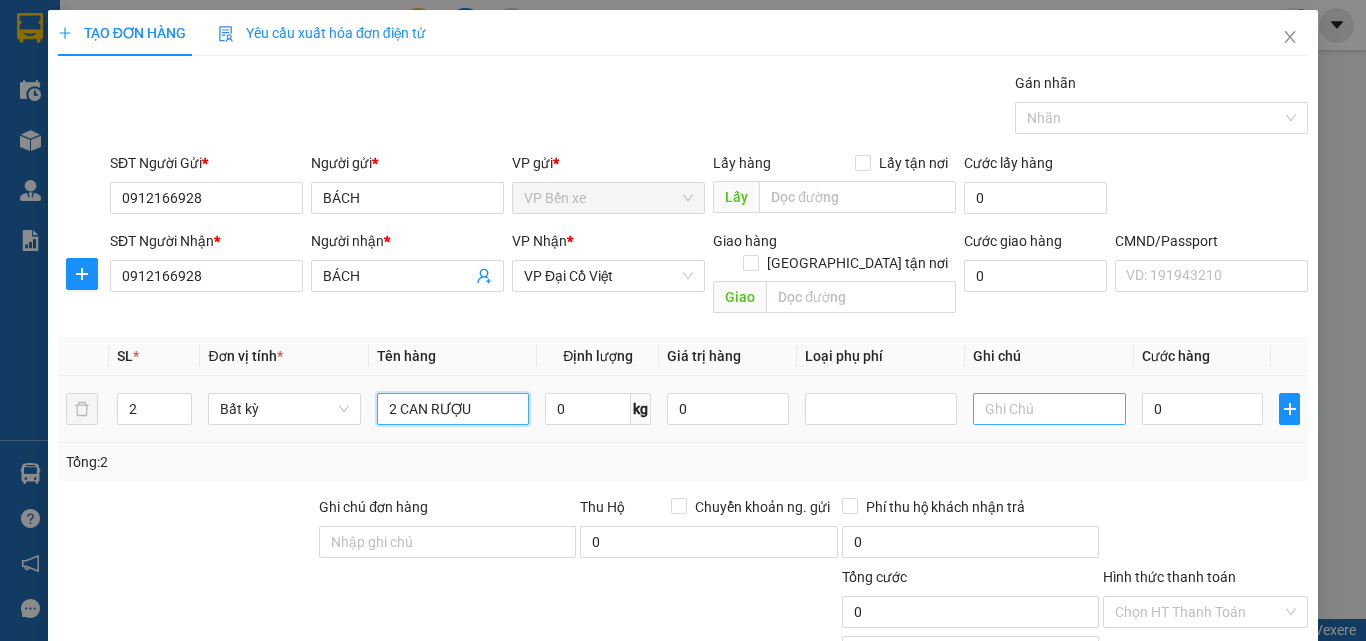 type on "2 CAN RƯỢU" 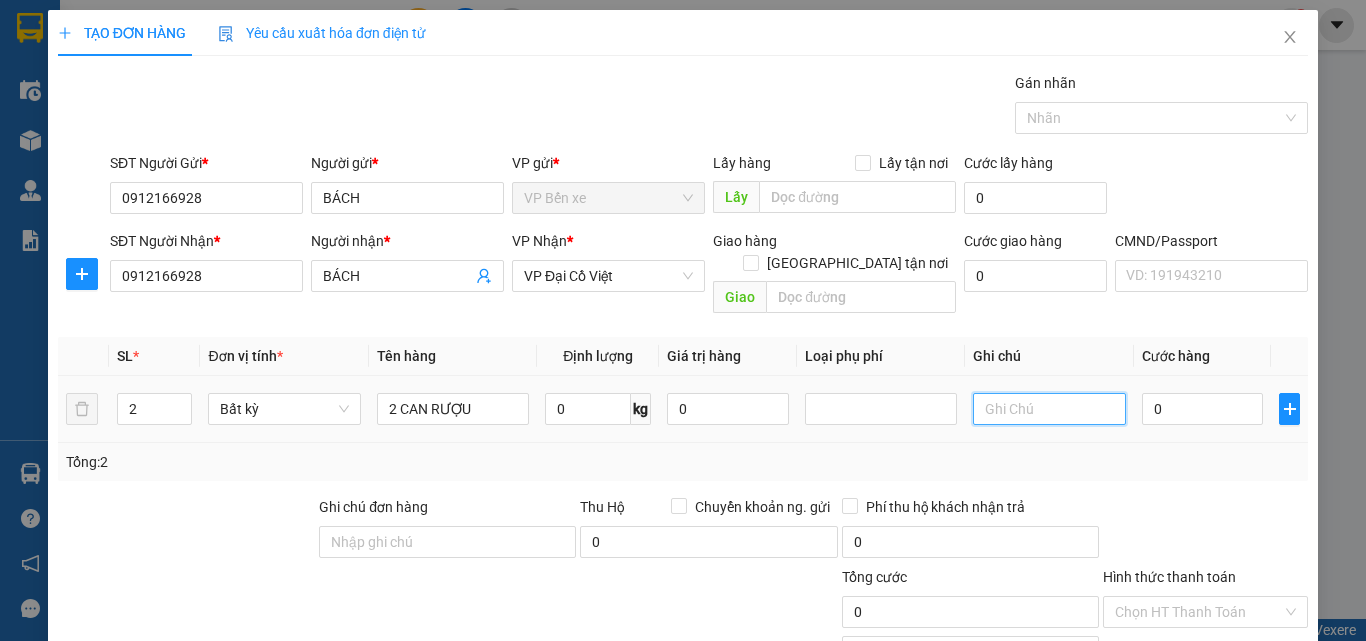 drag, startPoint x: 1025, startPoint y: 386, endPoint x: 1051, endPoint y: 385, distance: 26.019224 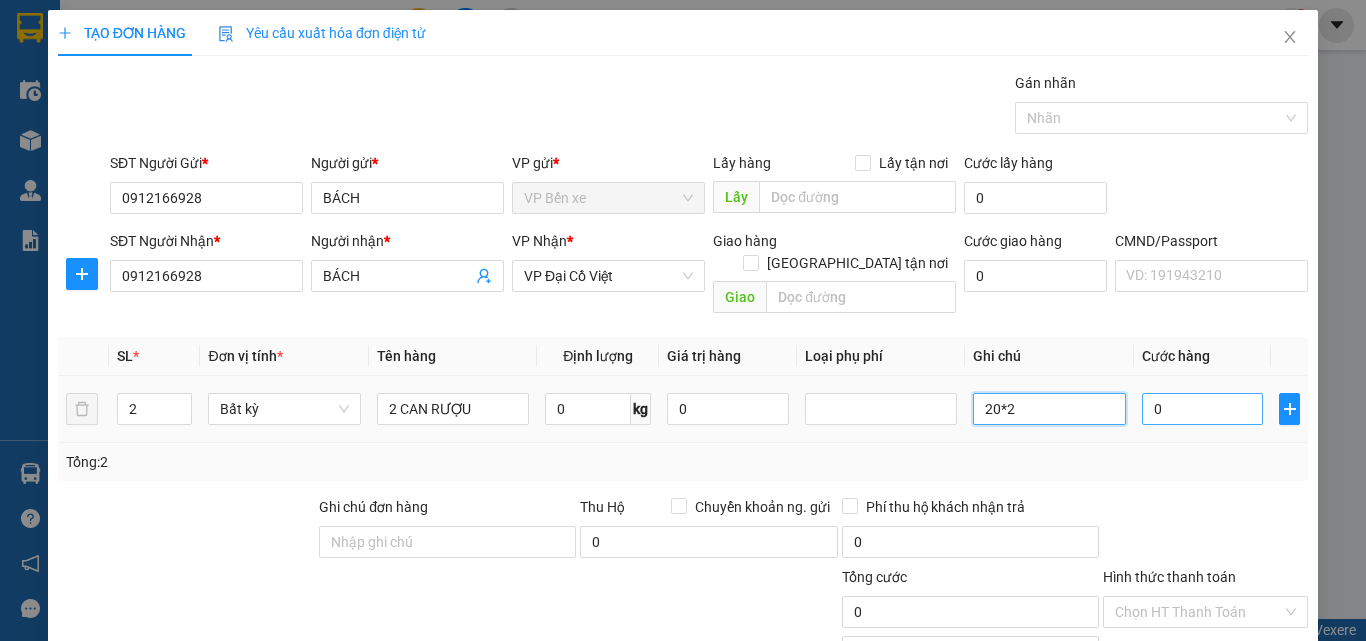 type on "20*2" 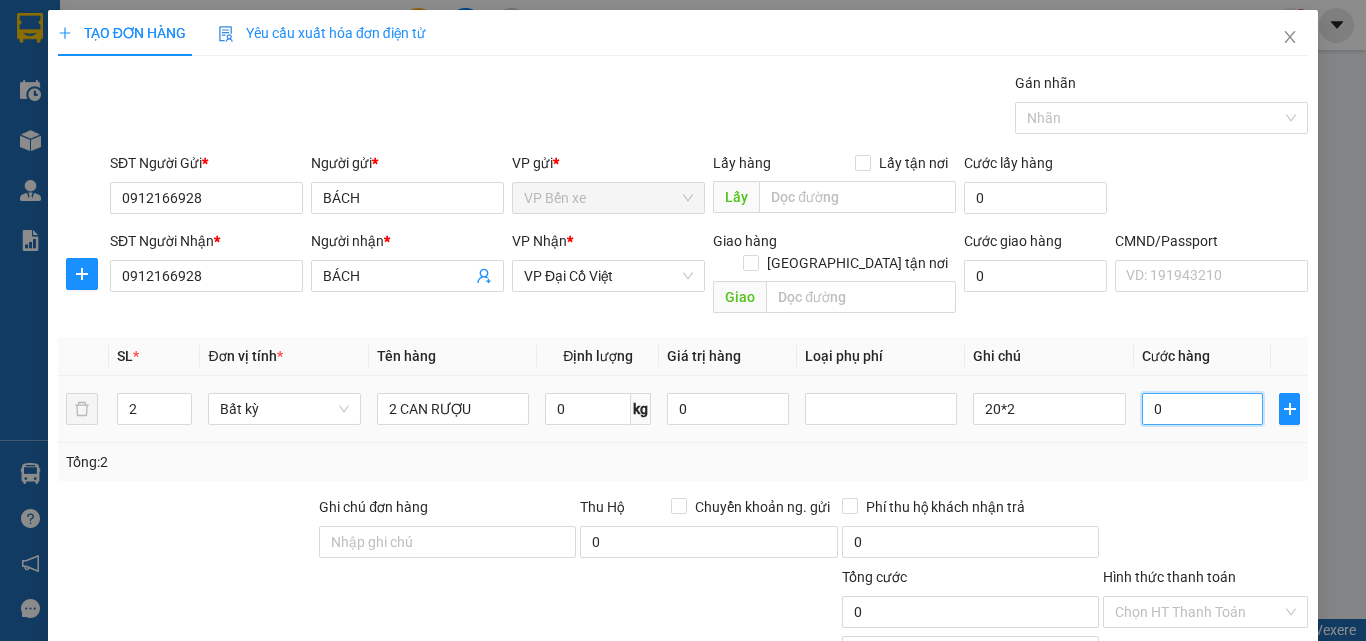 click on "0" at bounding box center [1203, 409] 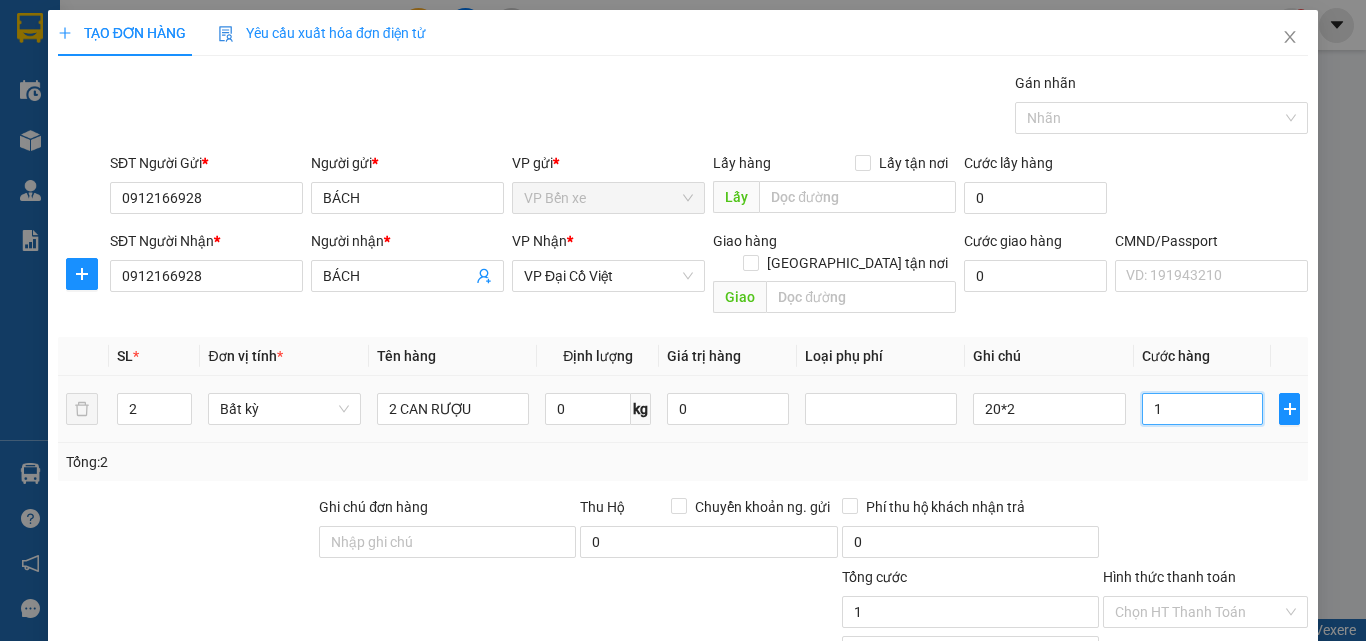 type on "11" 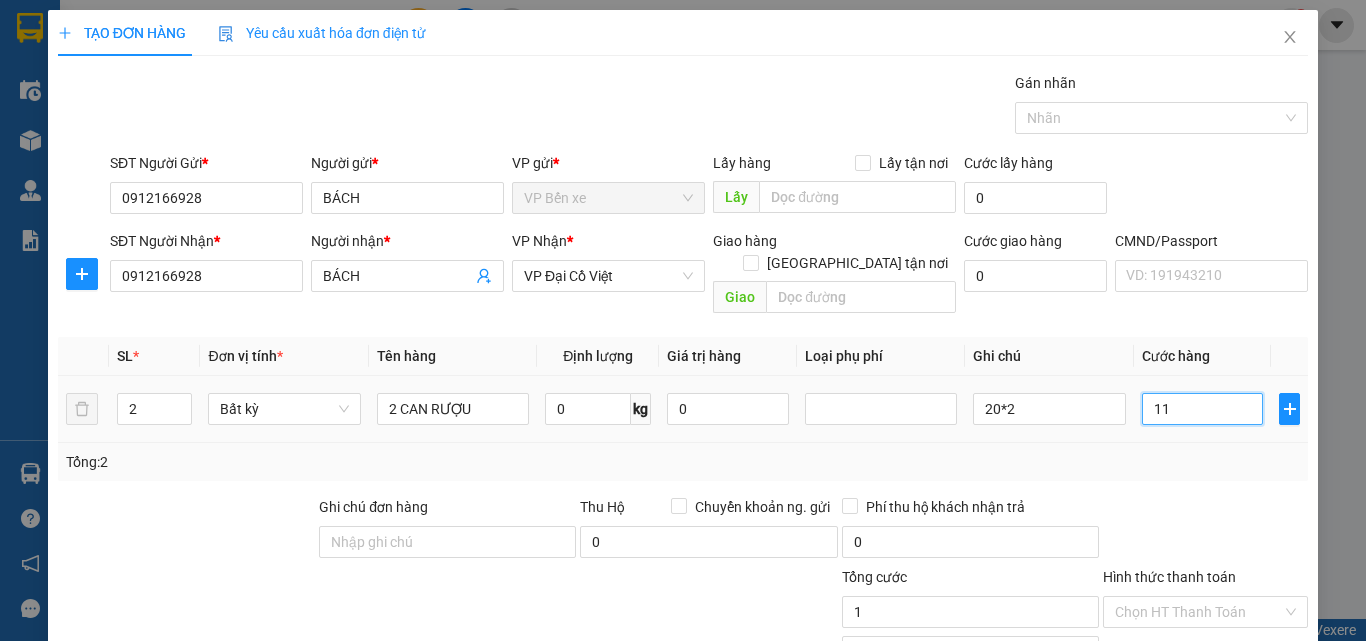 type on "11" 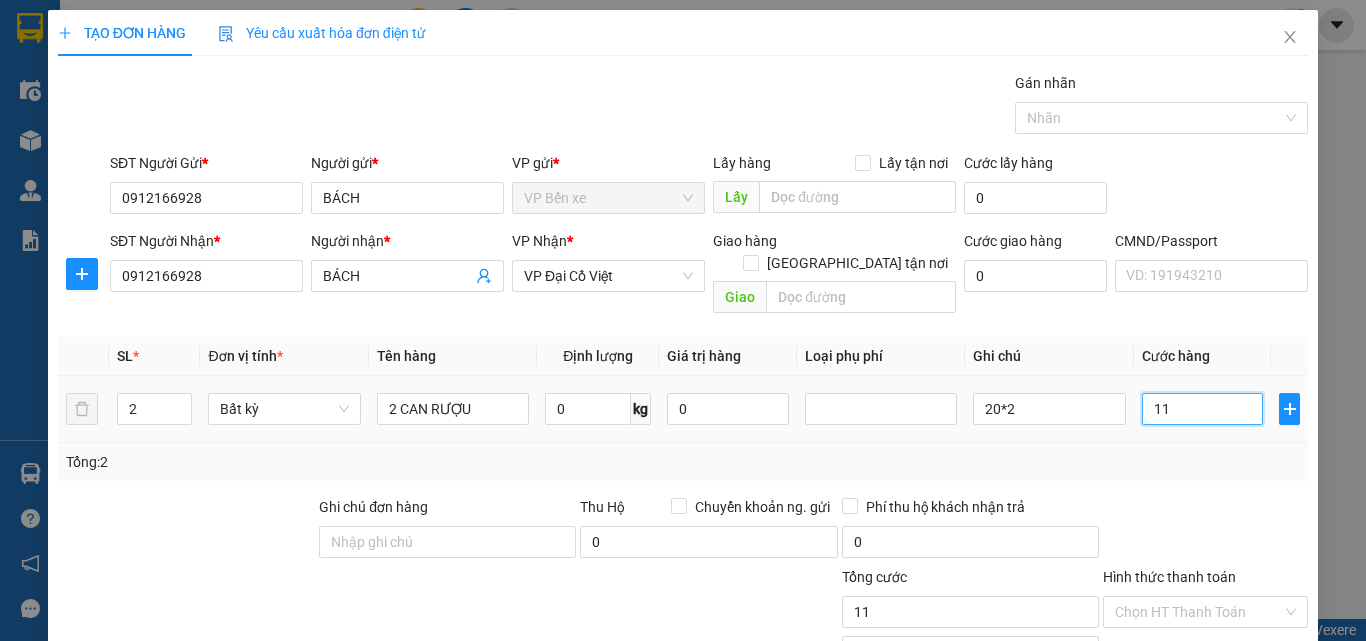 type on "11" 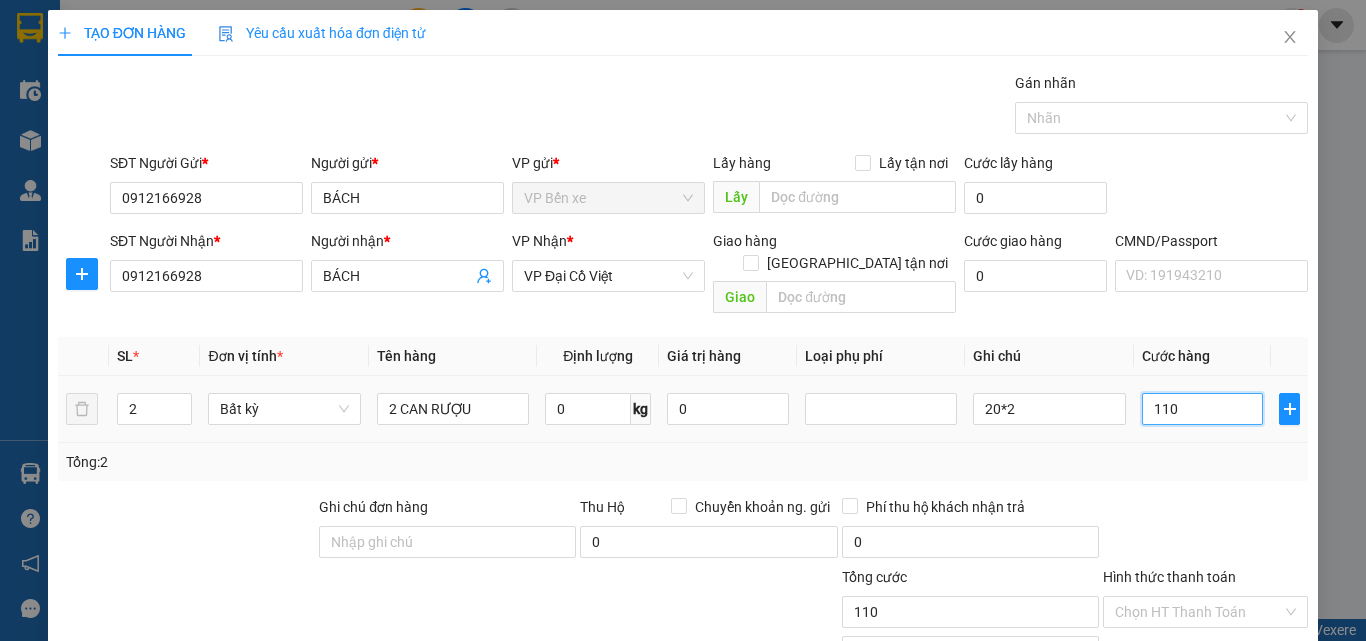 type on "1.100" 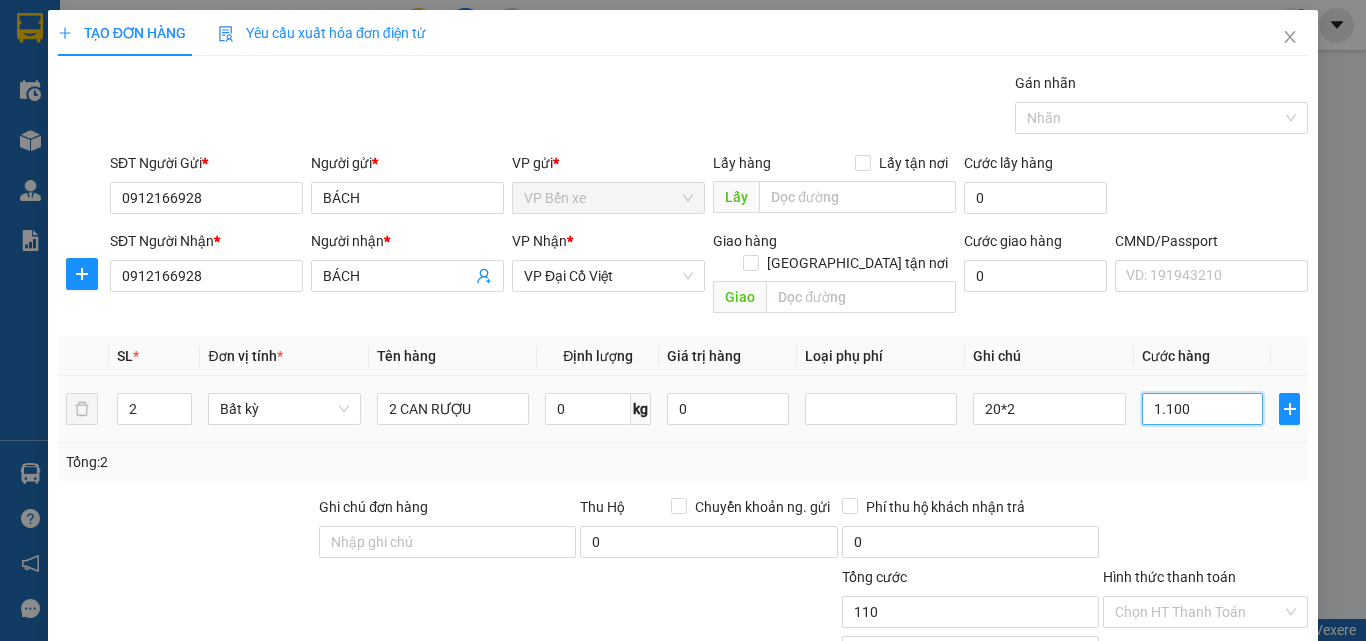 type on "1.100" 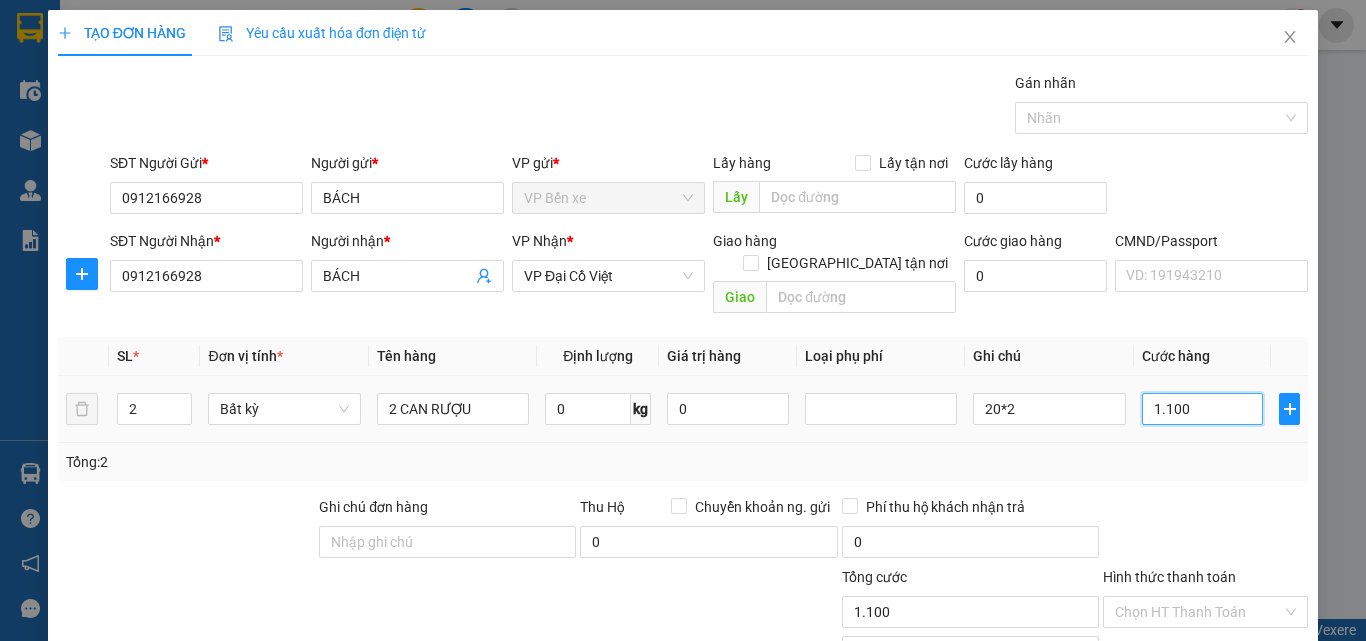 type on "11.000" 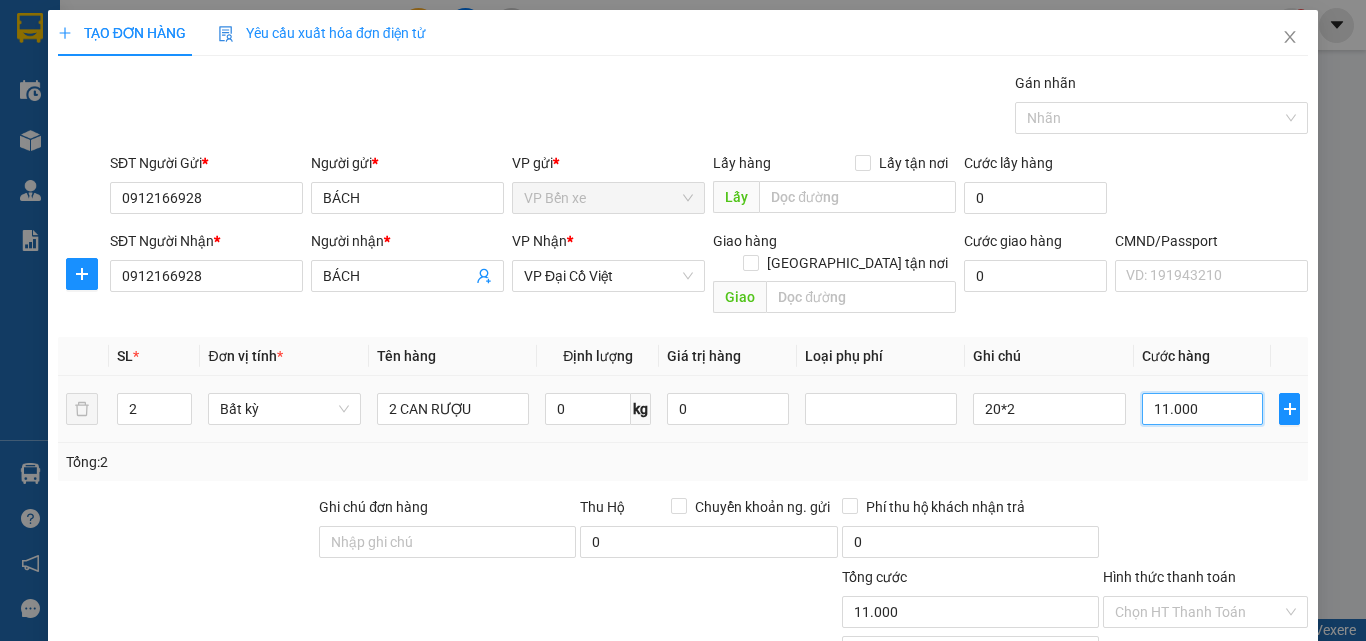 type on "110.000" 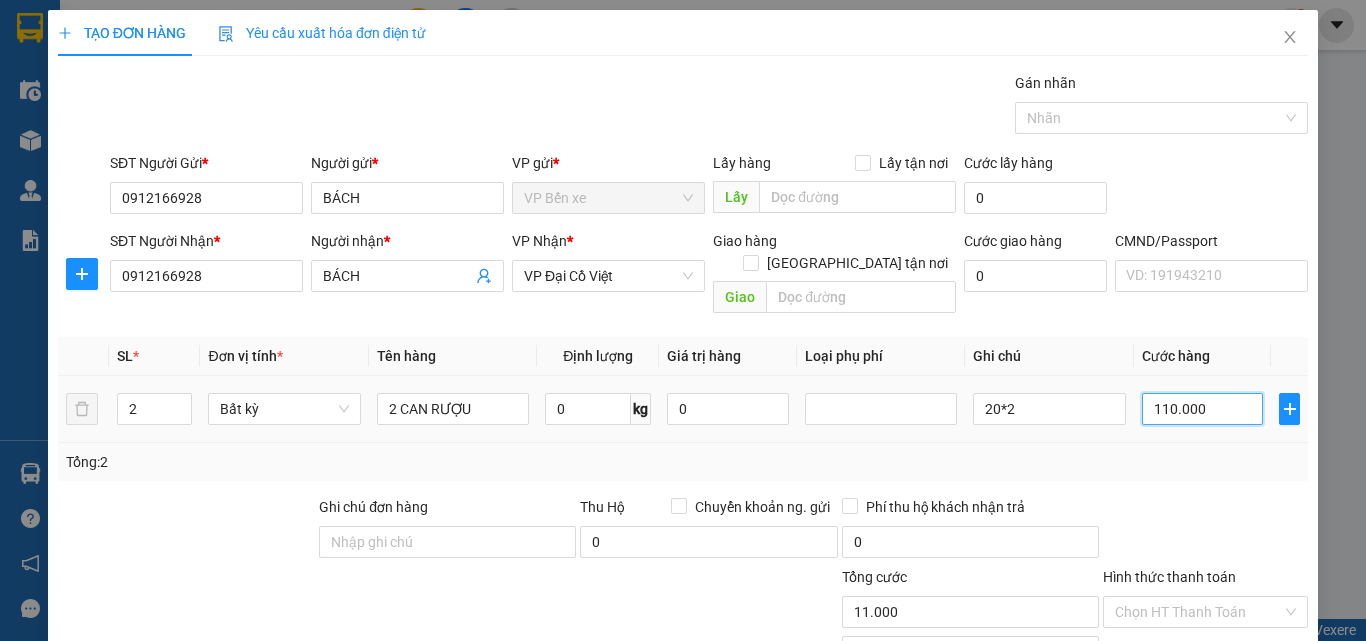 type on "110.000" 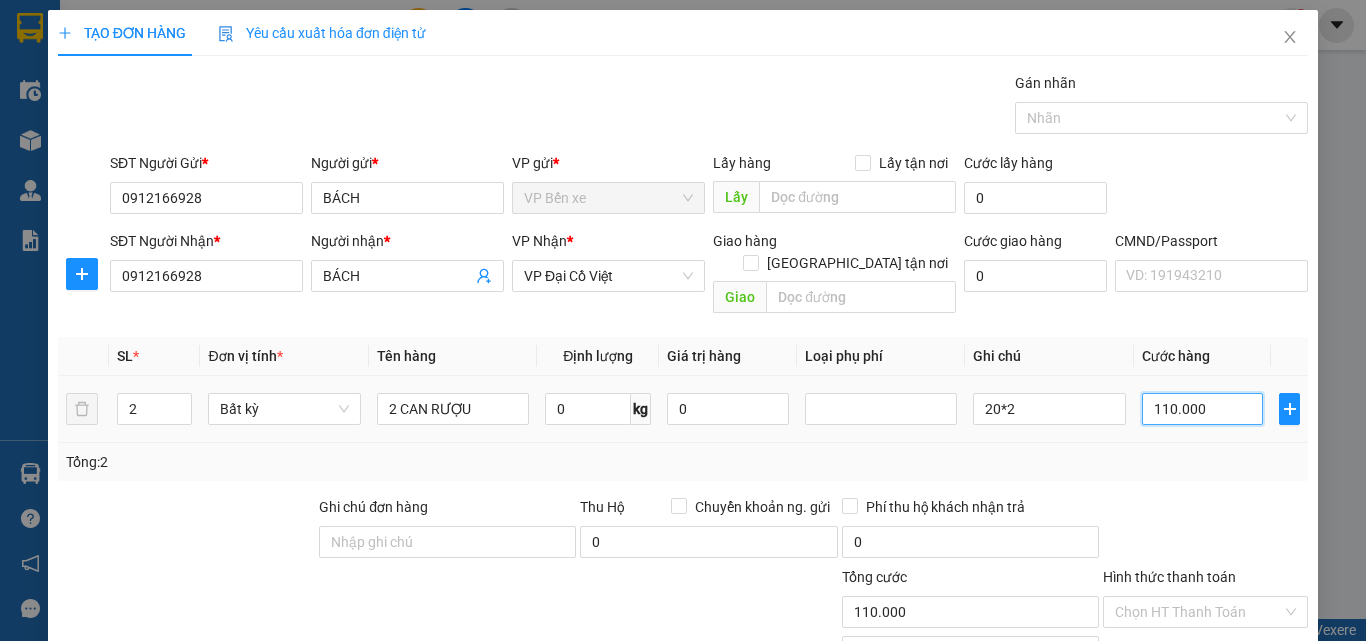 scroll, scrollTop: 139, scrollLeft: 0, axis: vertical 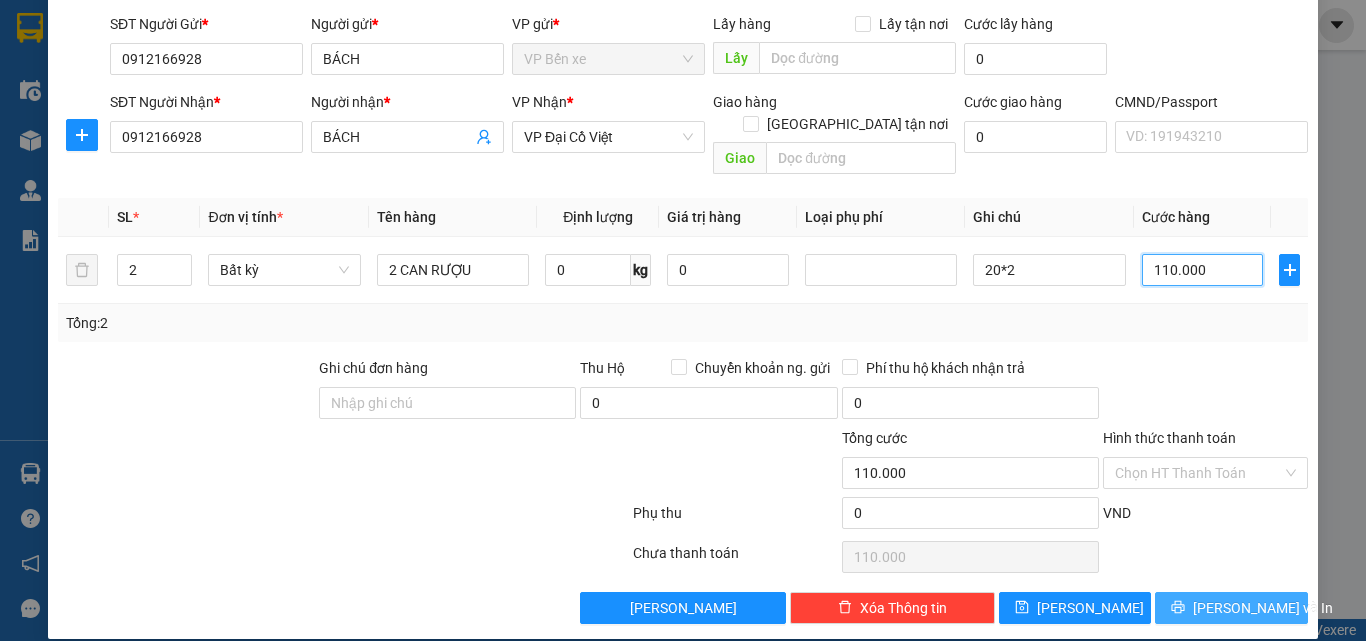 type on "110.000" 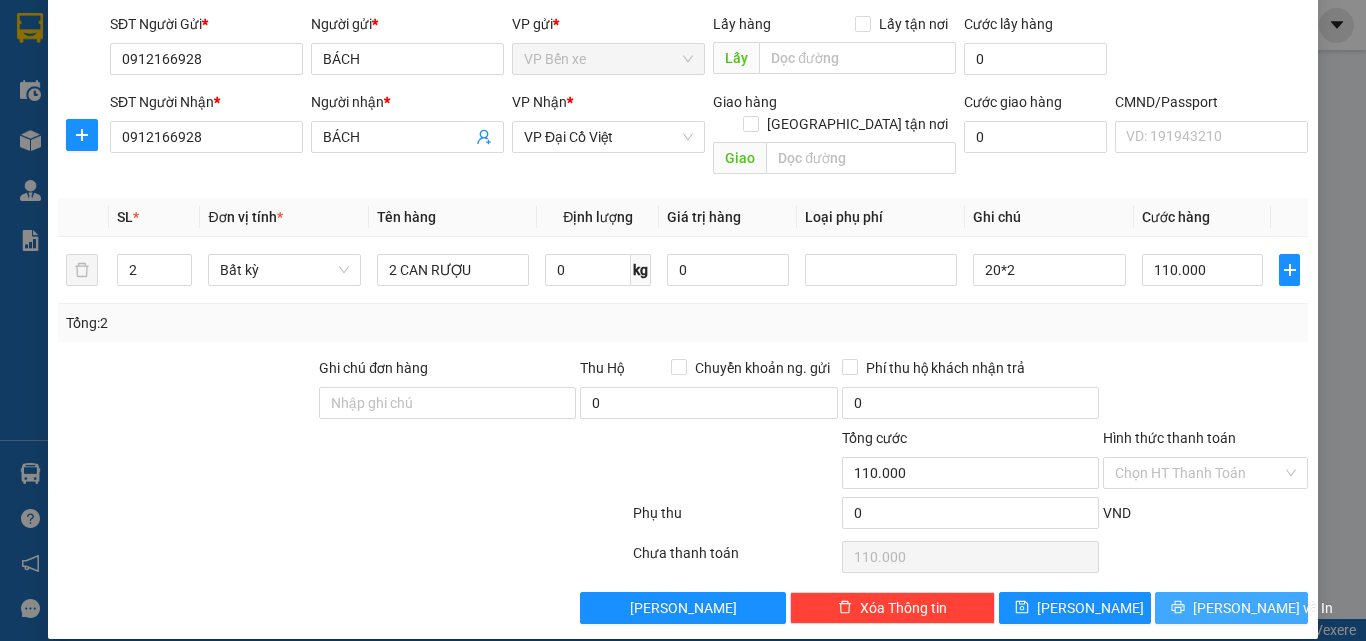 click on "Lưu và In" at bounding box center [1263, 608] 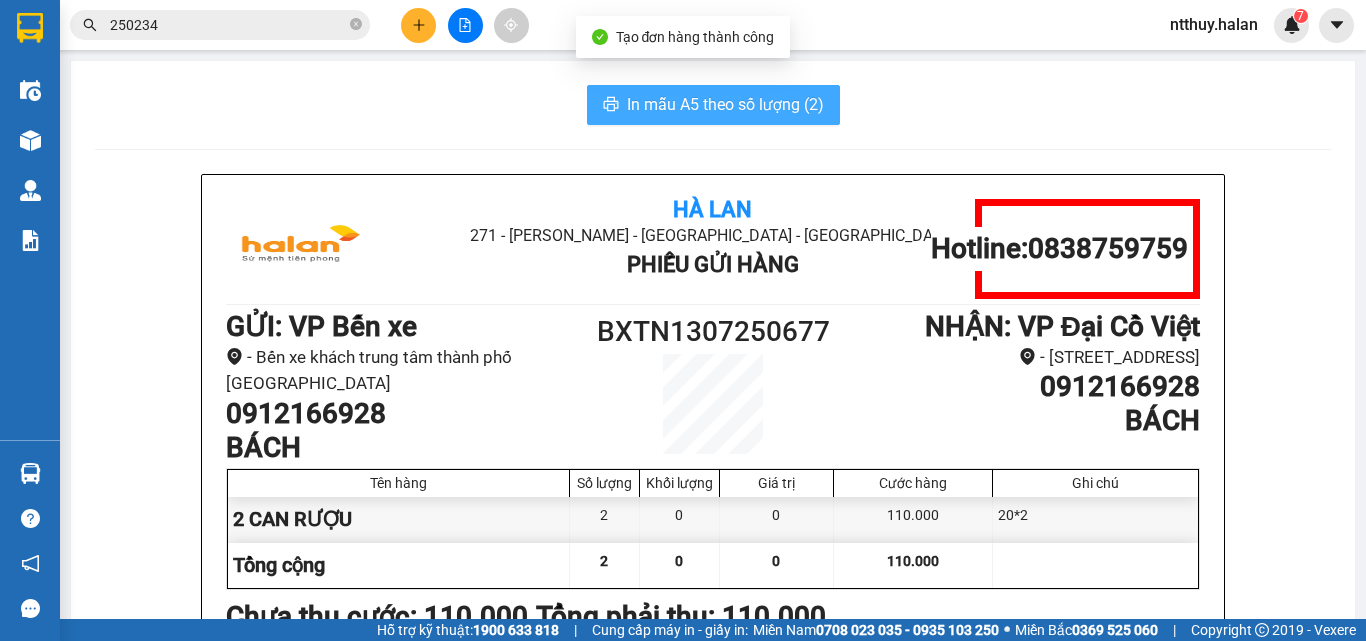 click on "In mẫu A5 theo số lượng
(2)" at bounding box center [725, 104] 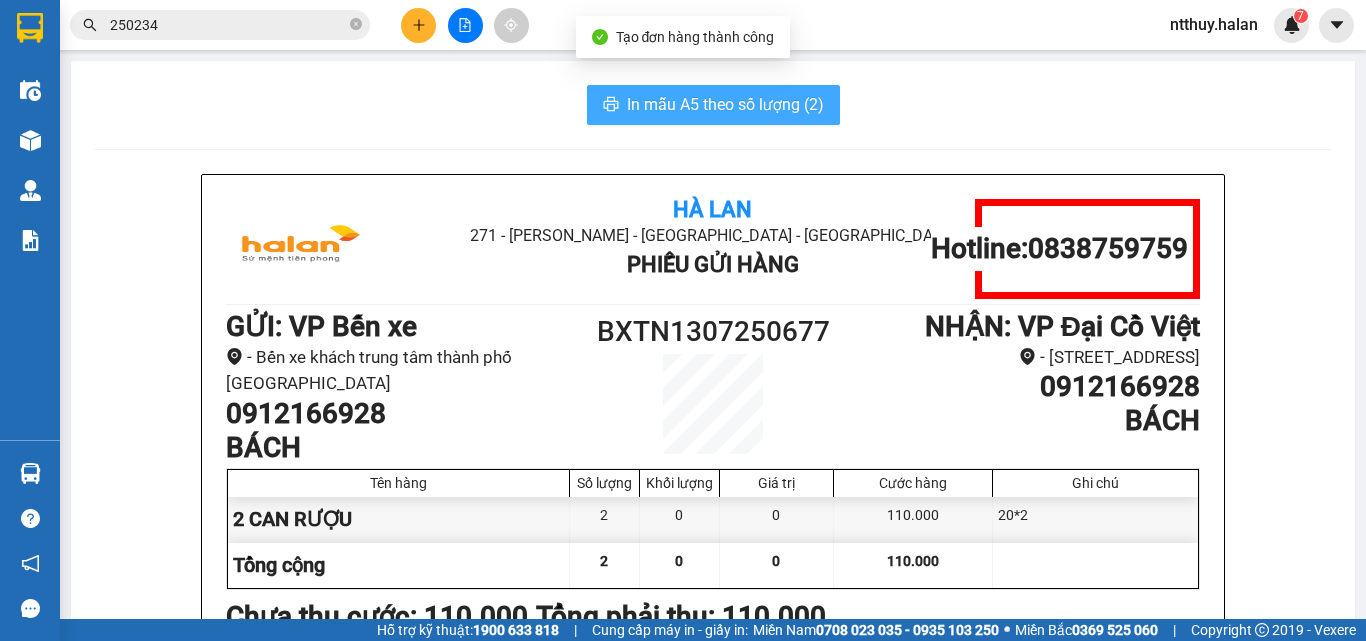 scroll, scrollTop: 0, scrollLeft: 0, axis: both 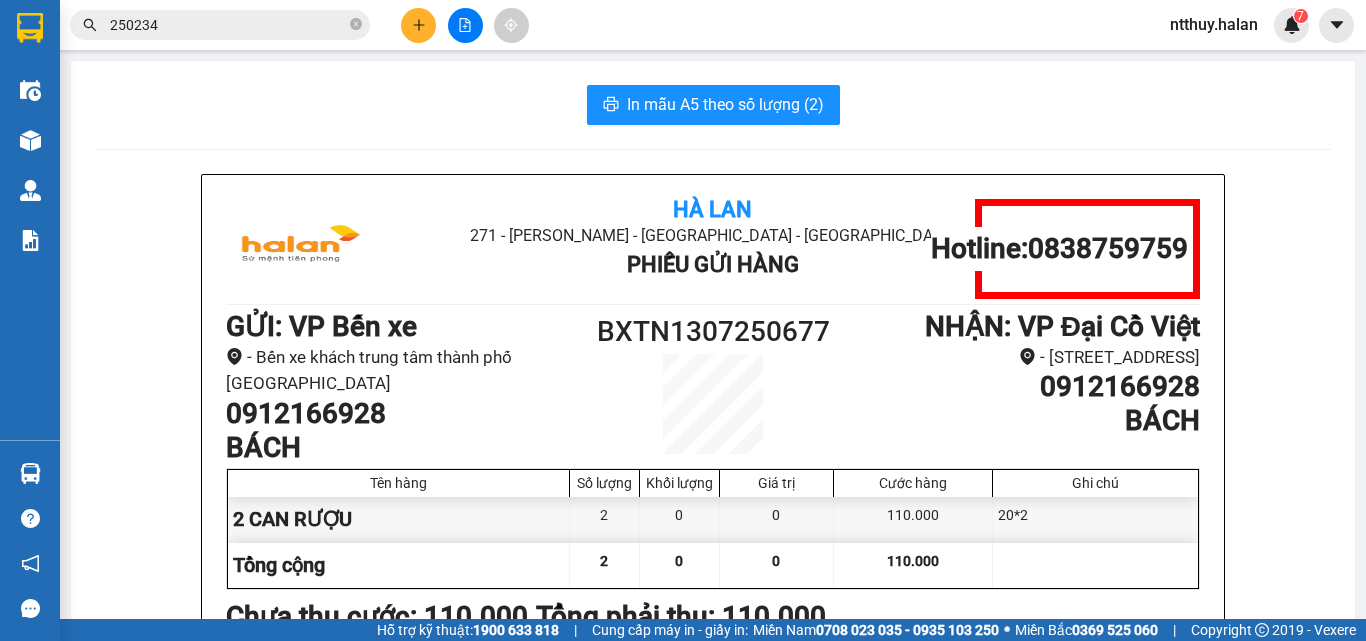 click on "250234" at bounding box center [228, 25] 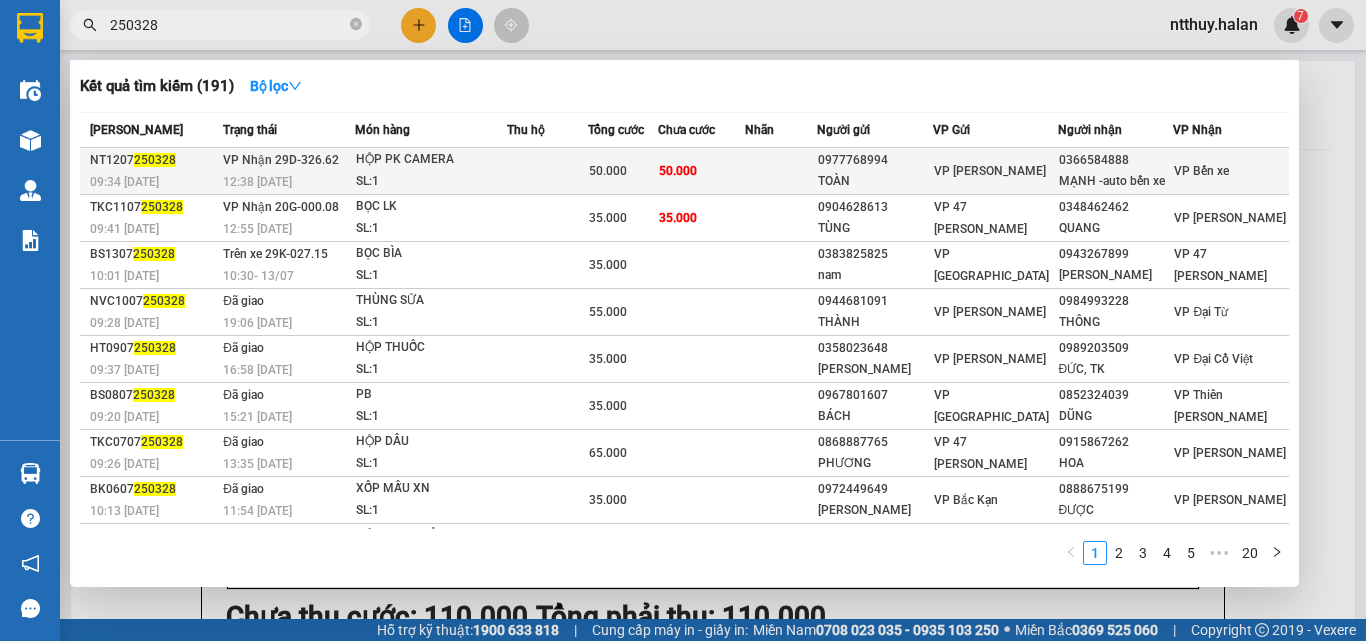 type on "250328" 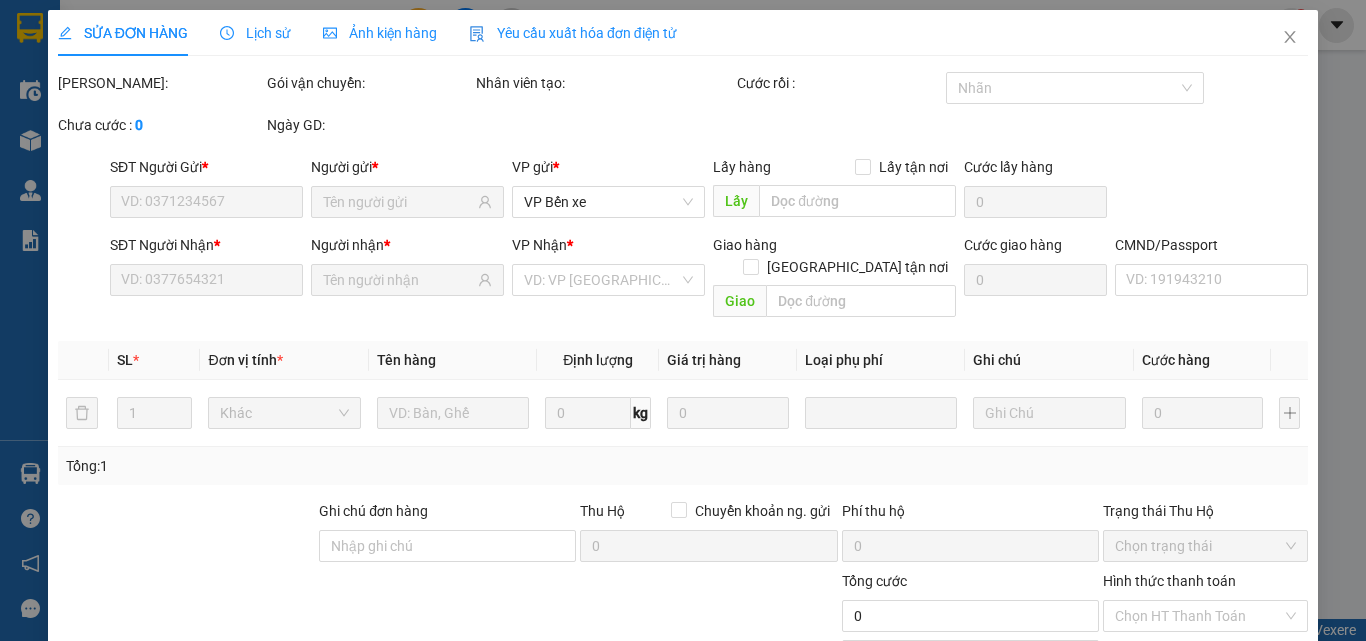 type on "0977768994" 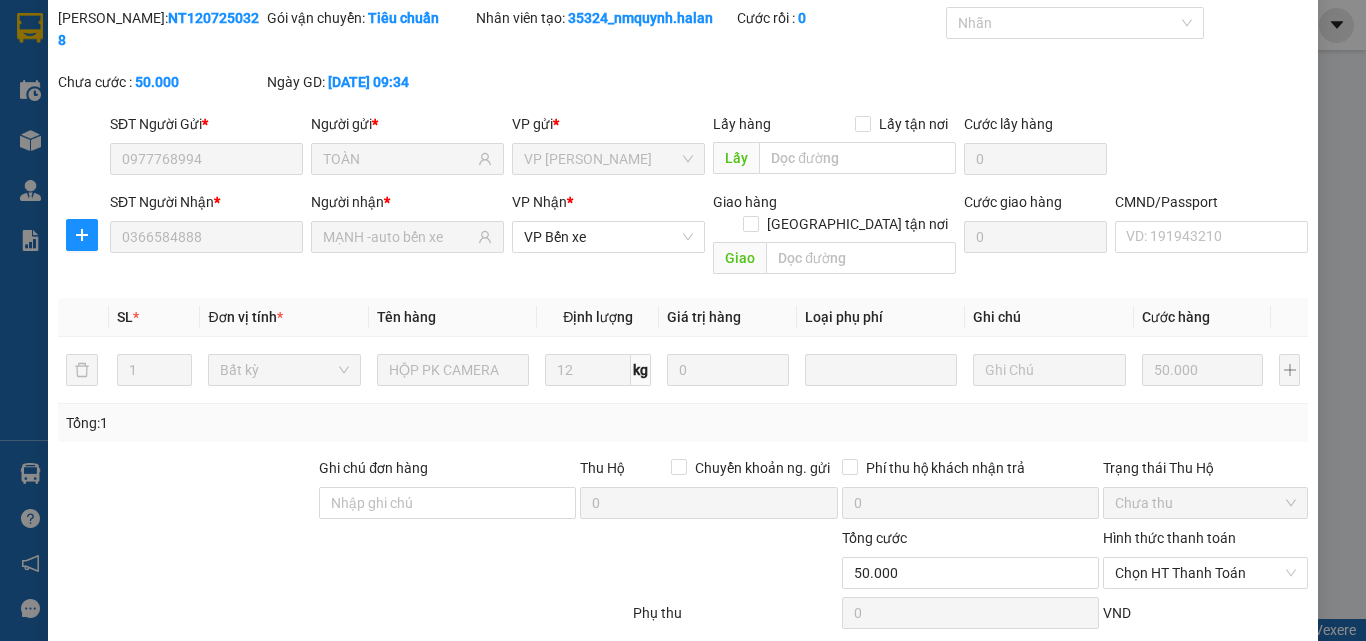 scroll, scrollTop: 143, scrollLeft: 0, axis: vertical 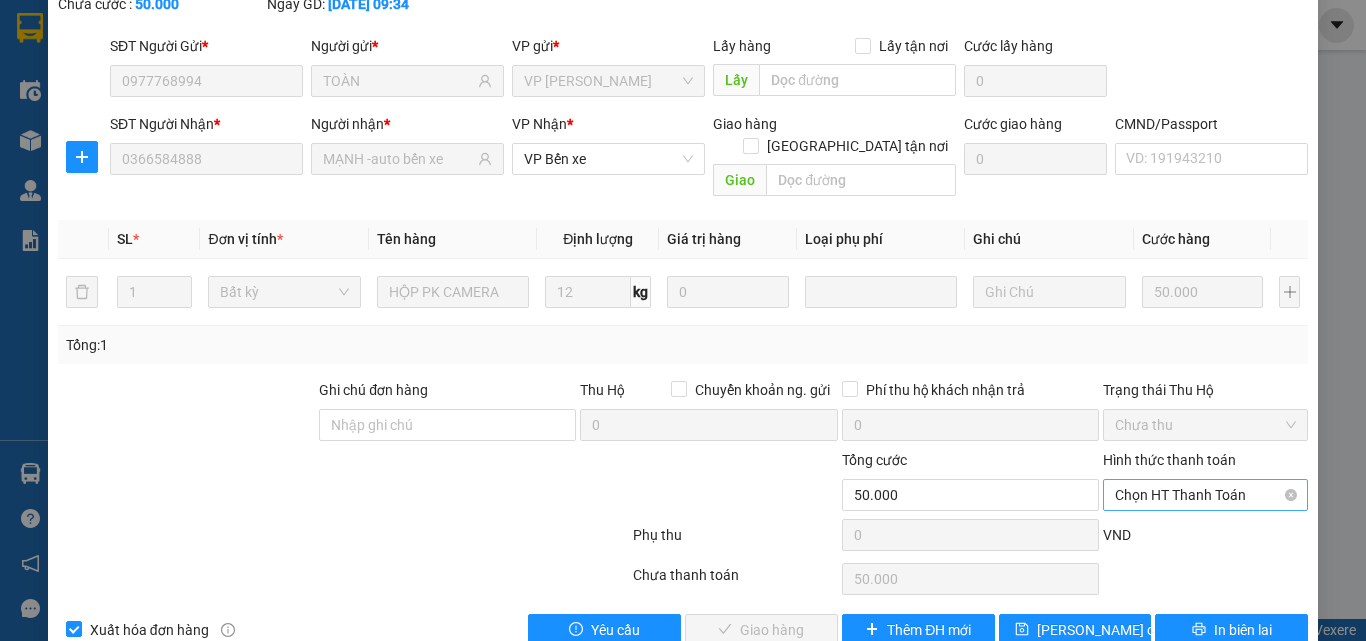 click on "Chọn HT Thanh Toán" at bounding box center [1205, 495] 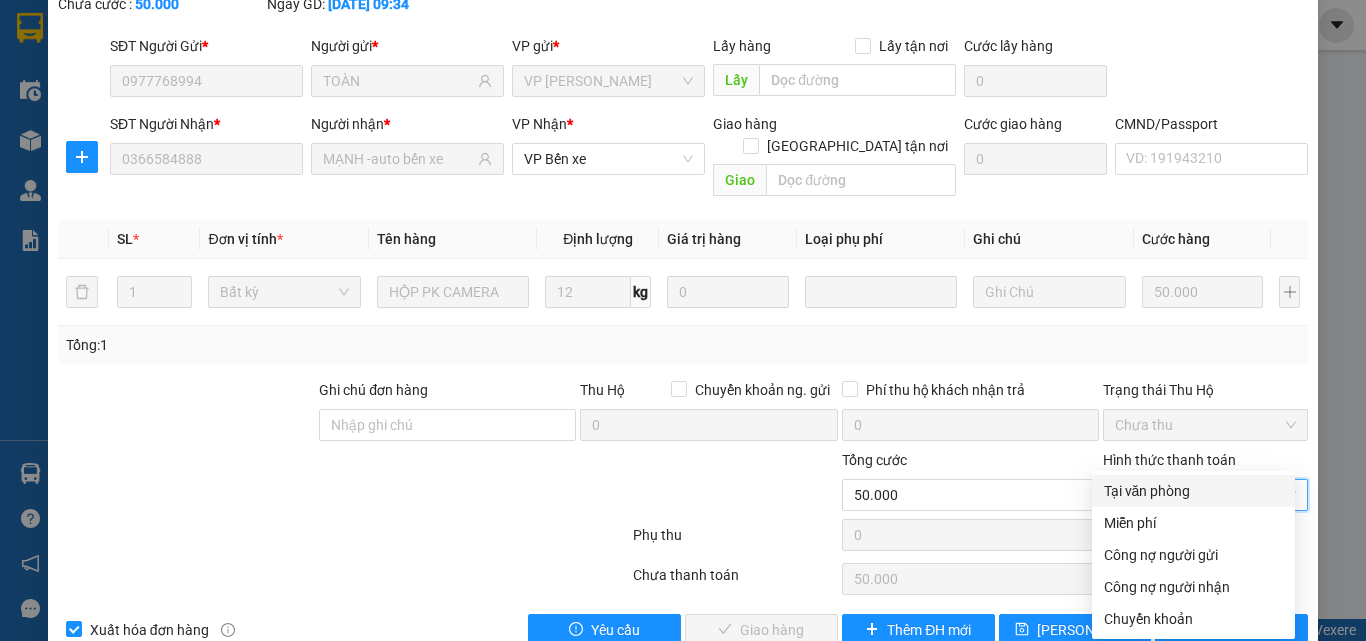 click on "Tại văn phòng" at bounding box center (1193, 491) 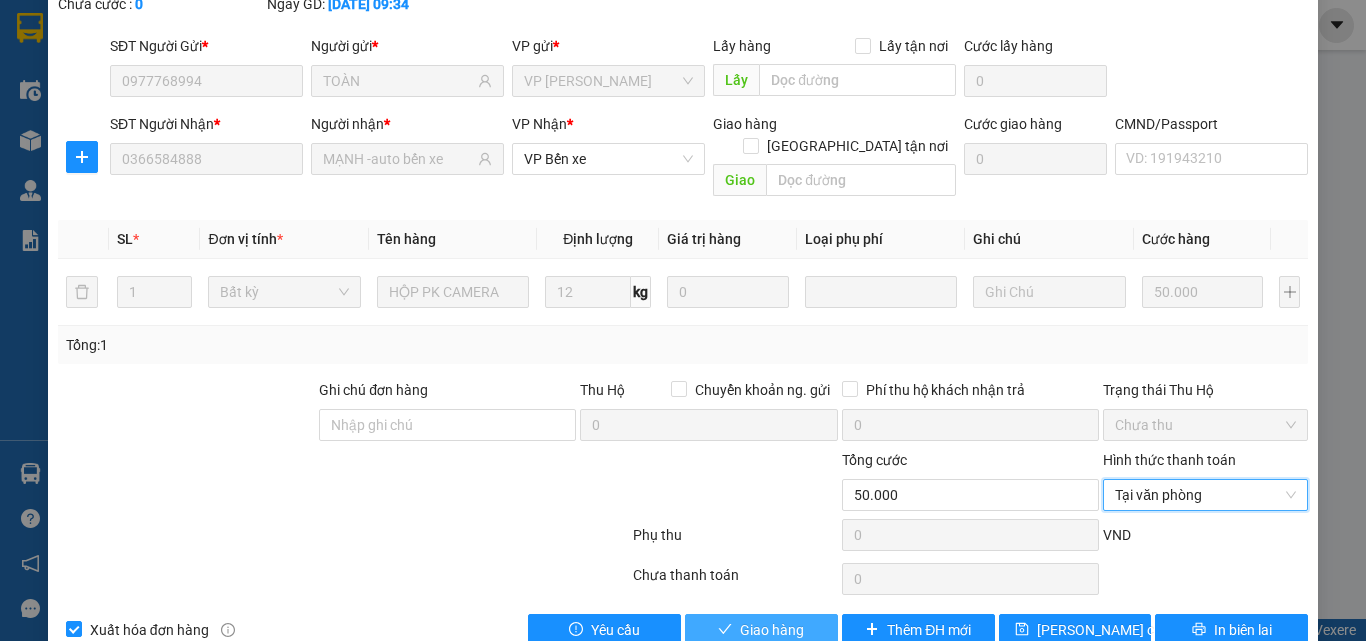 click on "Giao hàng" at bounding box center (772, 630) 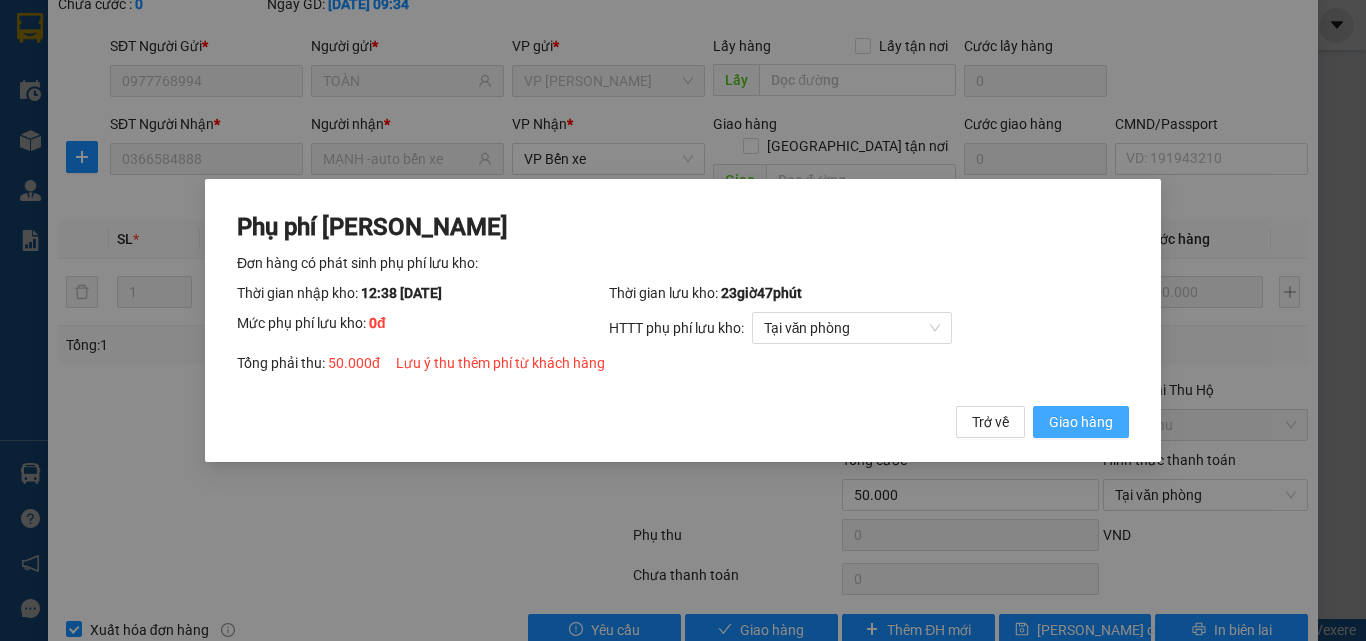 click on "Giao hàng" at bounding box center [1081, 422] 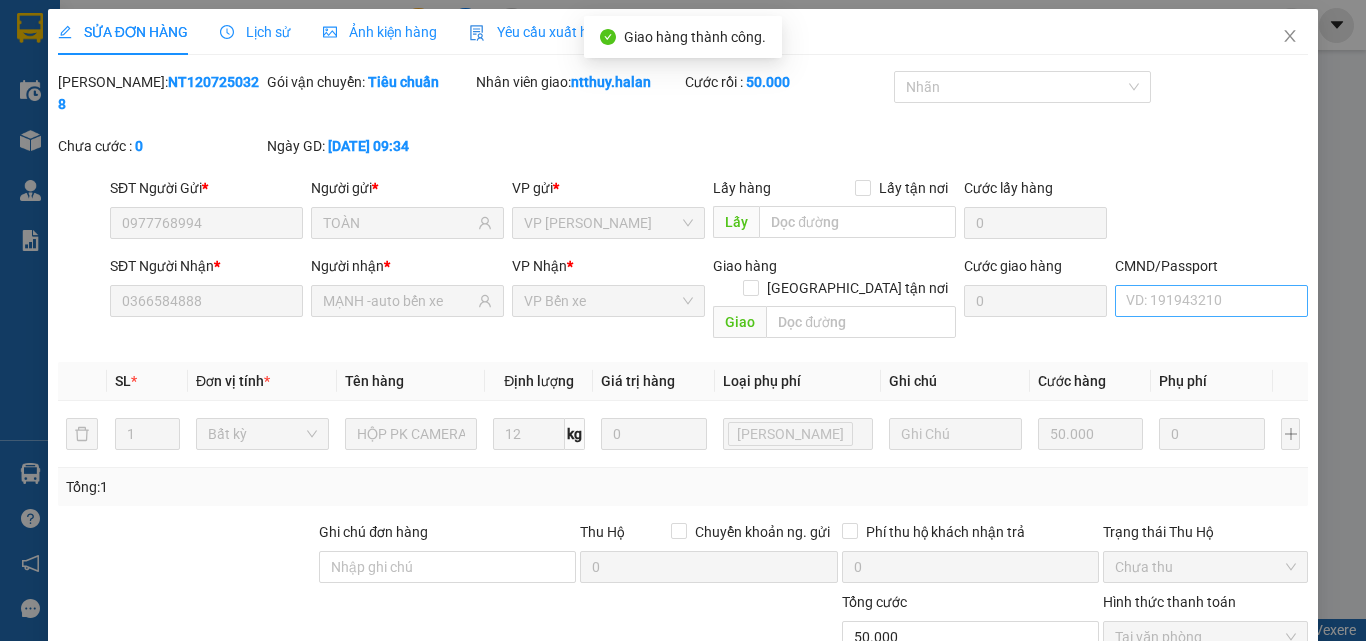 scroll, scrollTop: 0, scrollLeft: 0, axis: both 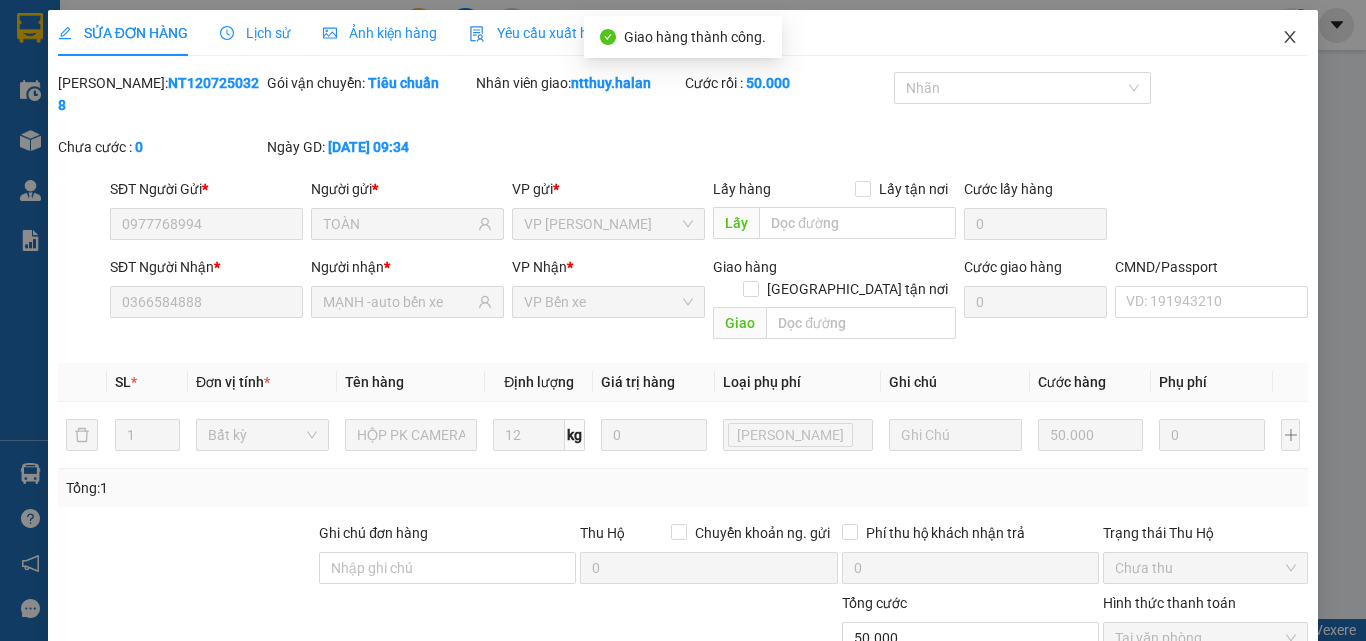 click 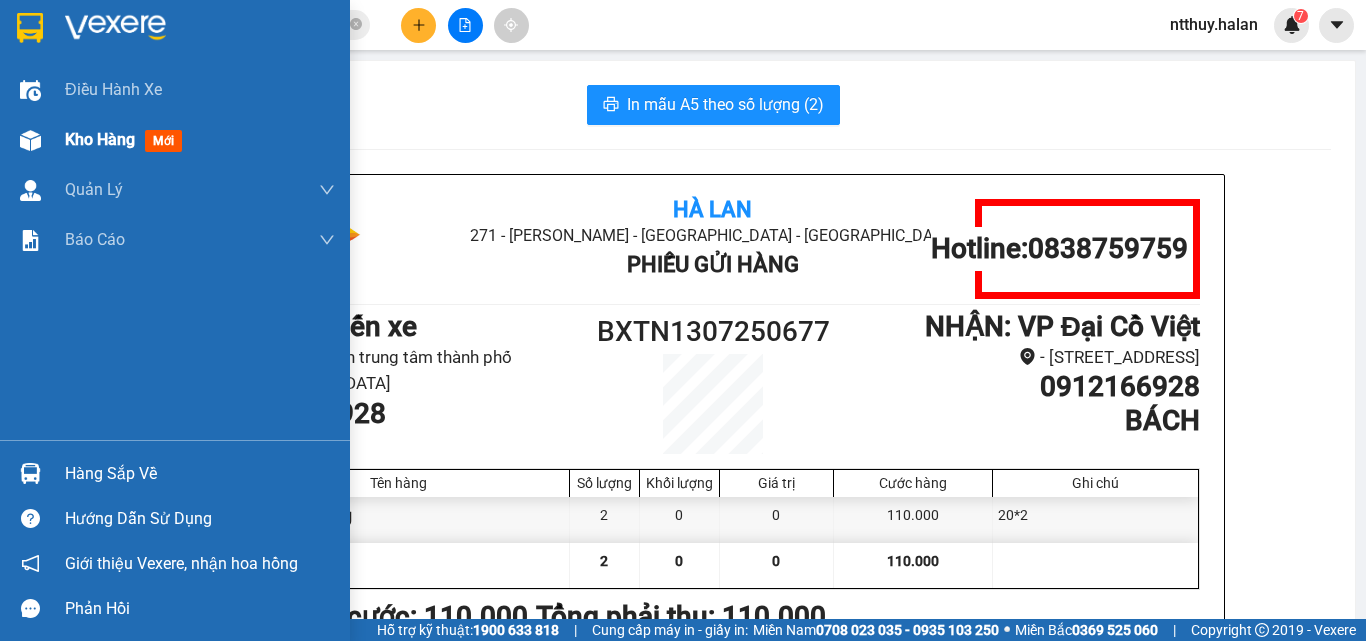 click on "Kho hàng" at bounding box center (100, 139) 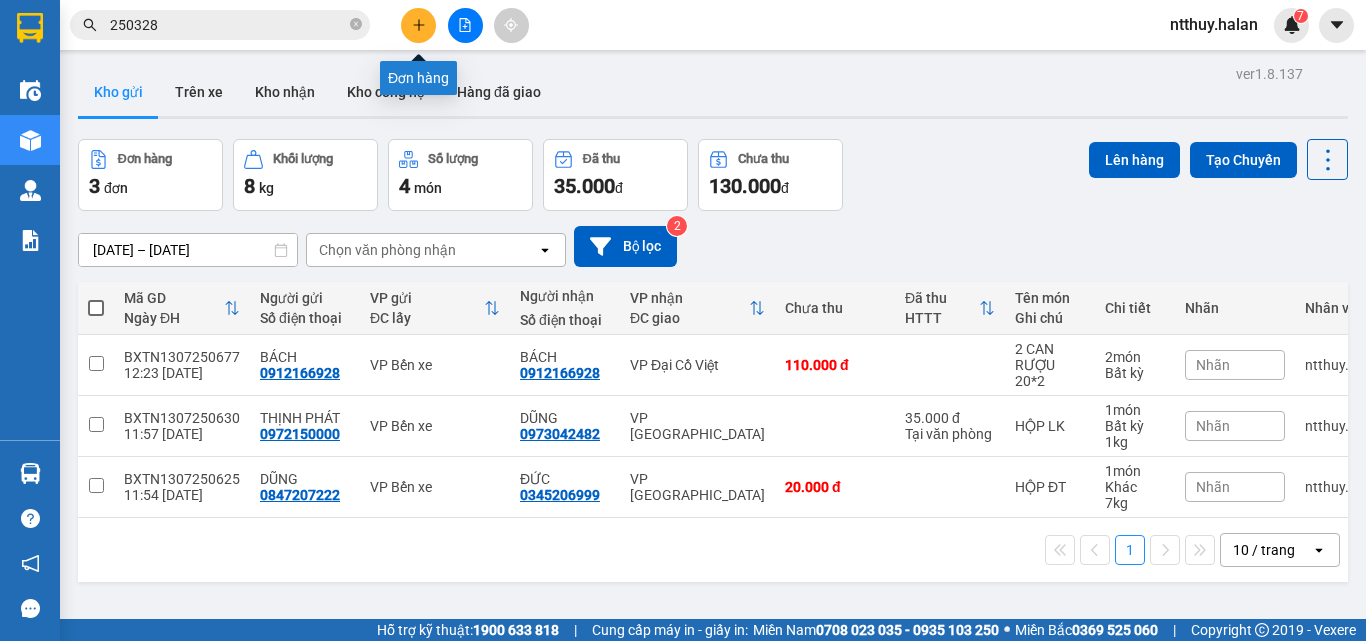 click 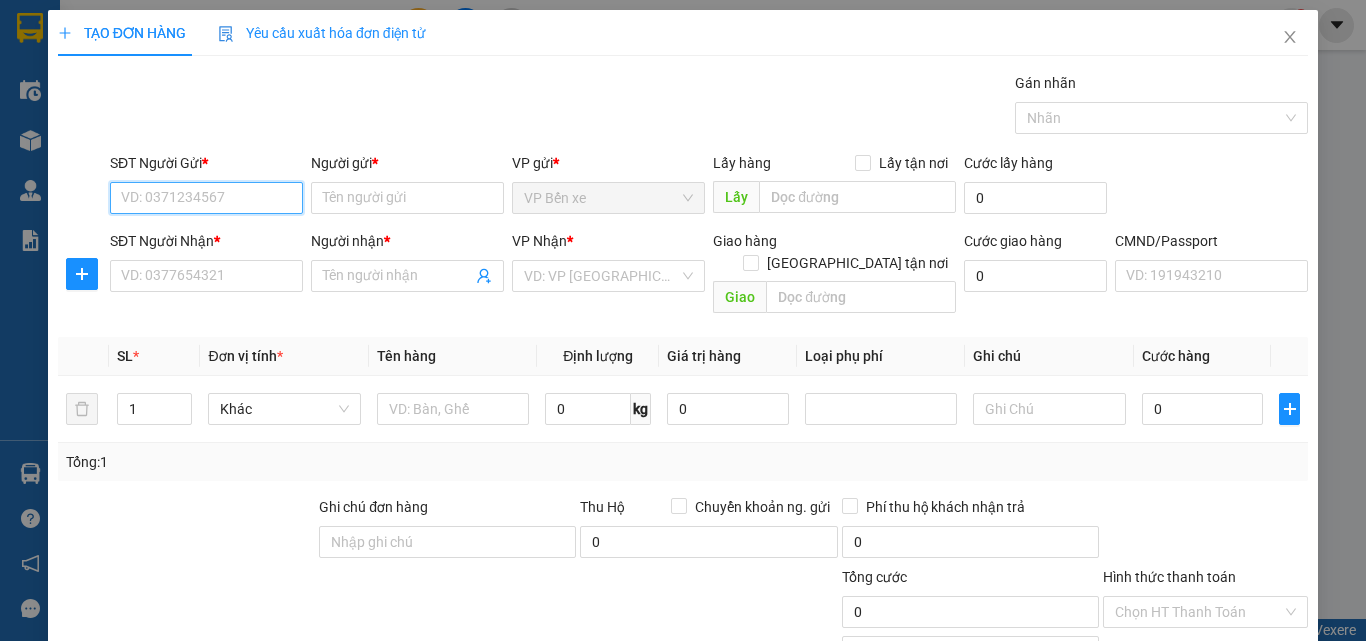 click on "SĐT Người Gửi  *" at bounding box center [206, 198] 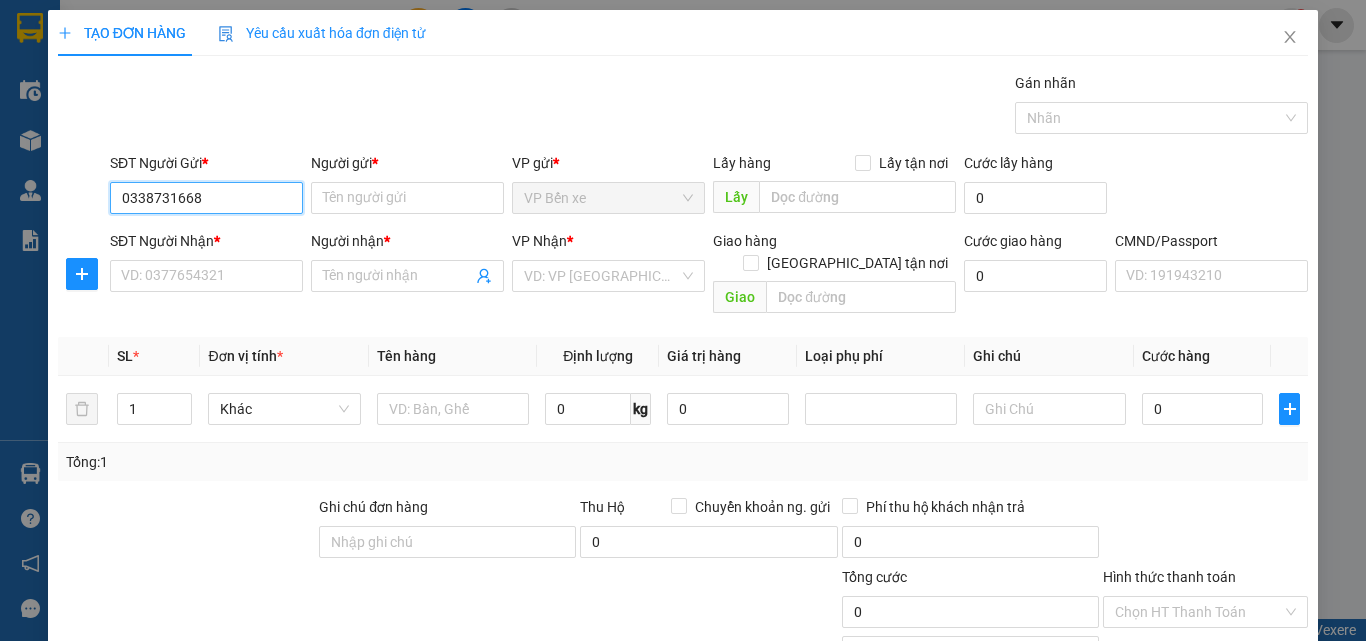 click on "0338731668" at bounding box center (206, 198) 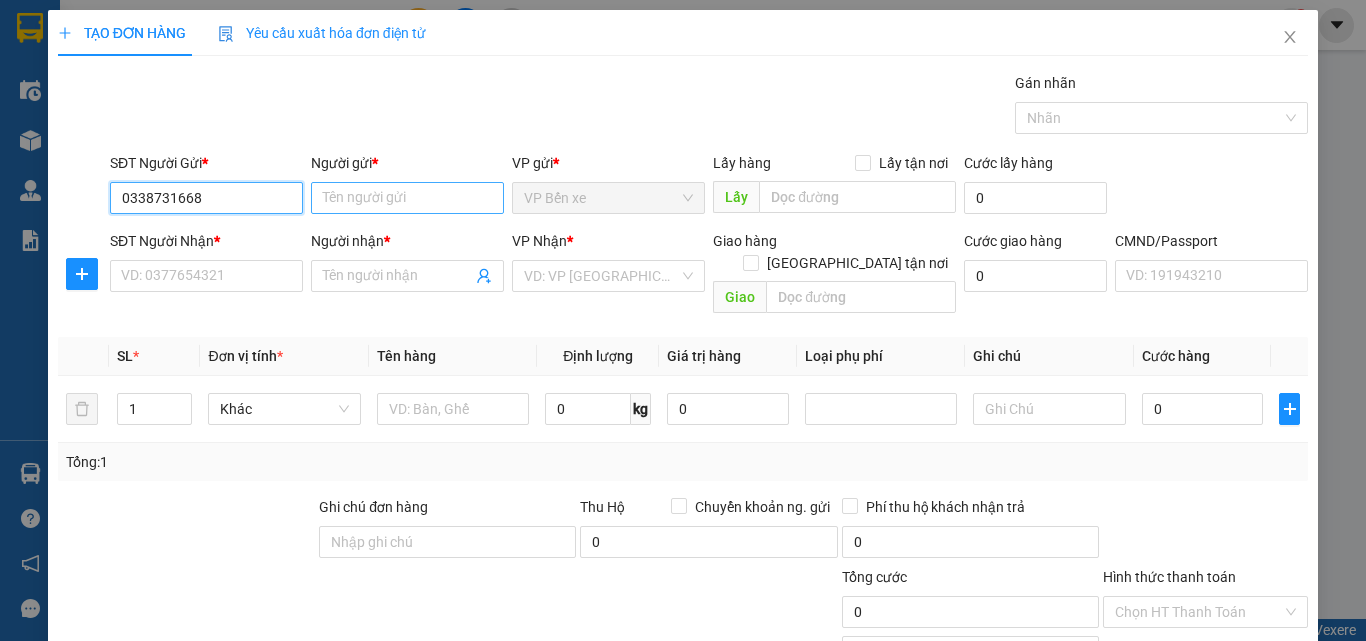 type on "0338731668" 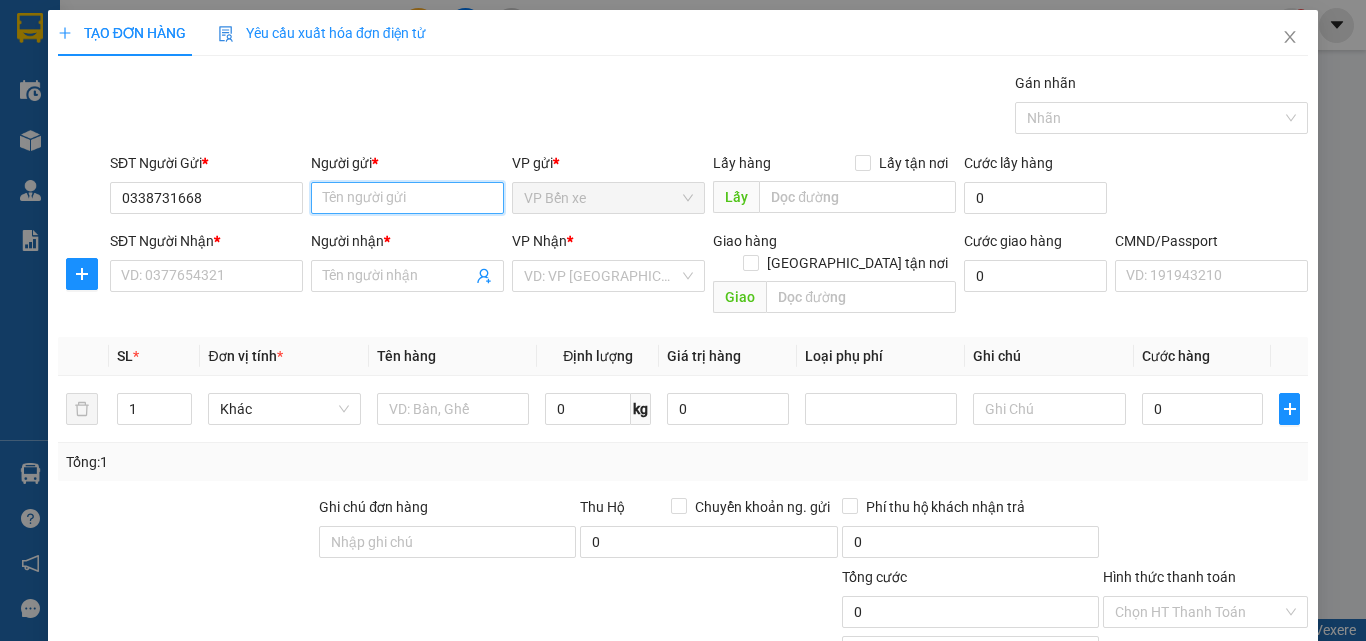 click on "Người gửi  *" at bounding box center (407, 198) 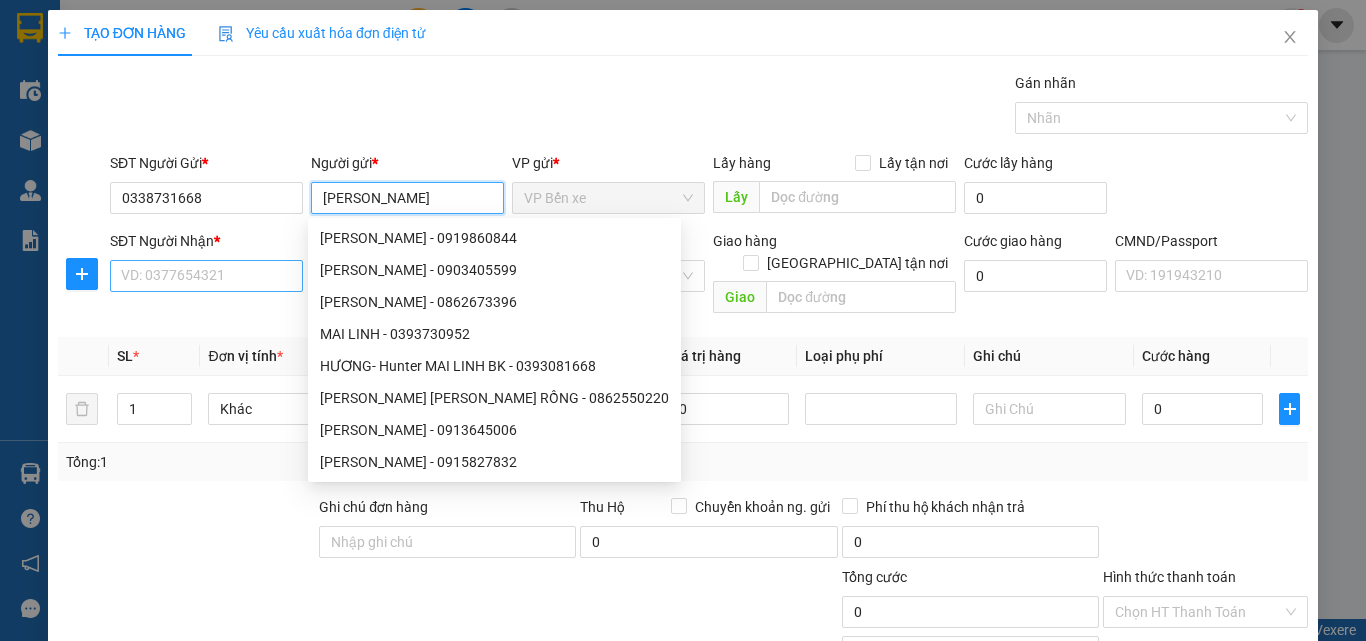type on "MAI LINH" 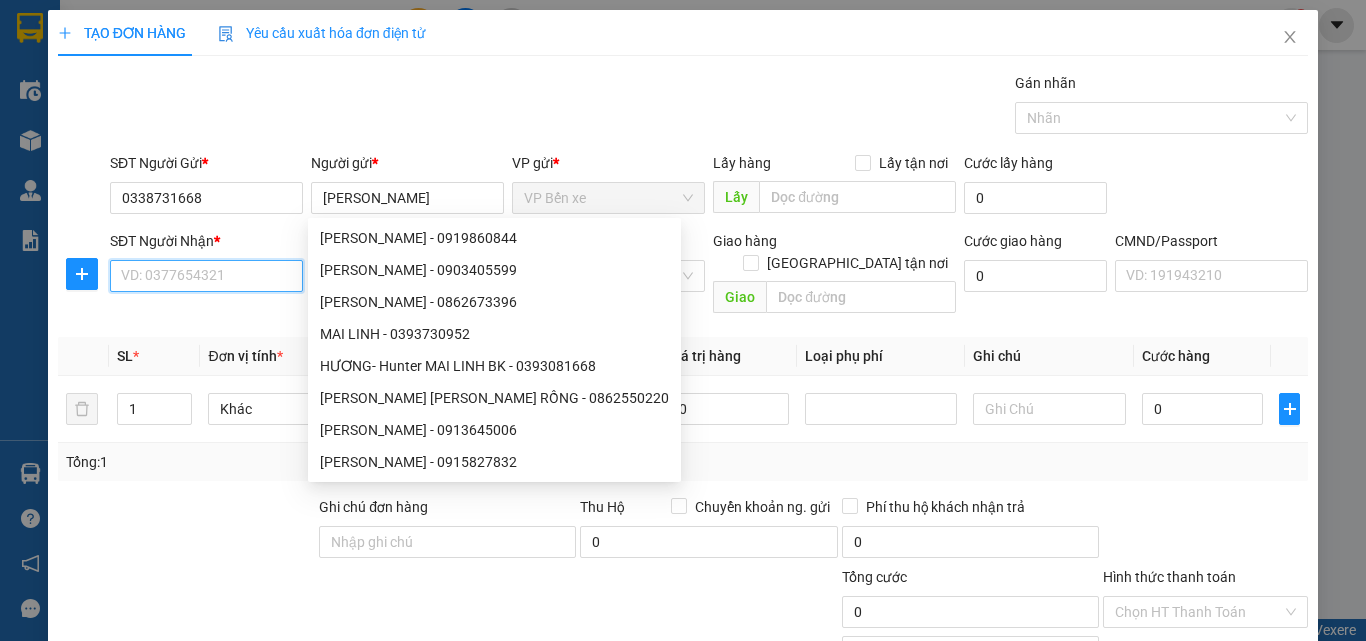 click on "SĐT Người Nhận  *" at bounding box center (206, 276) 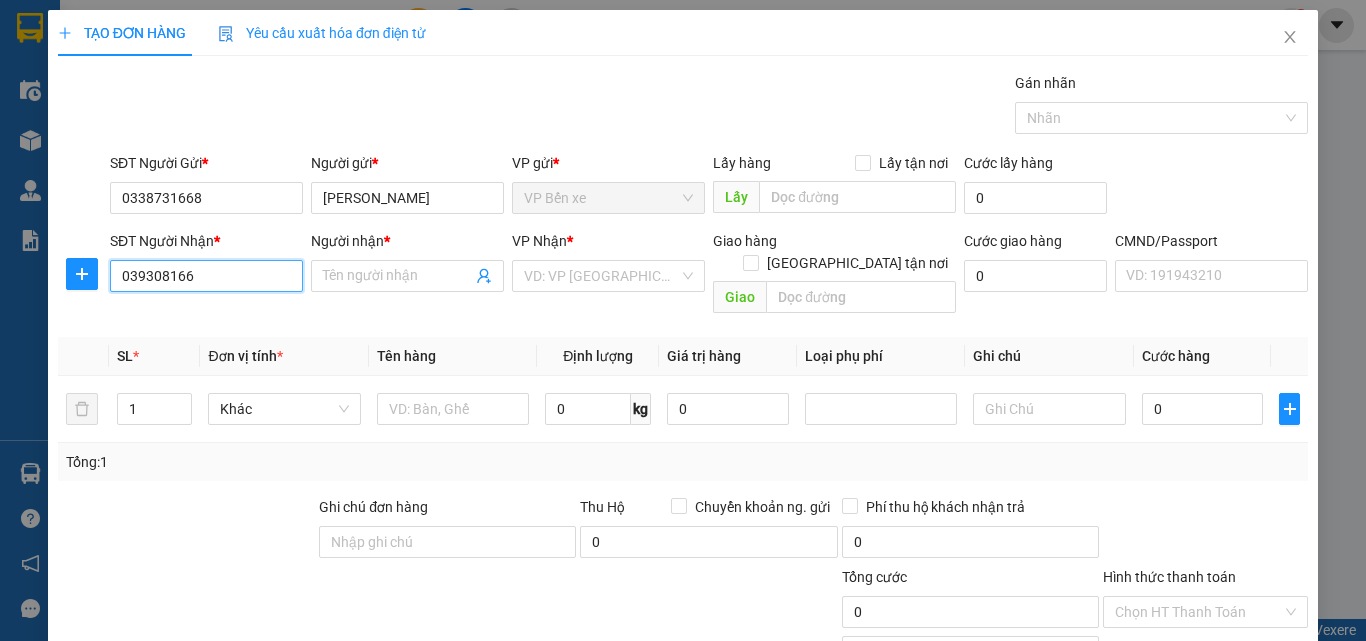 type on "0393081668" 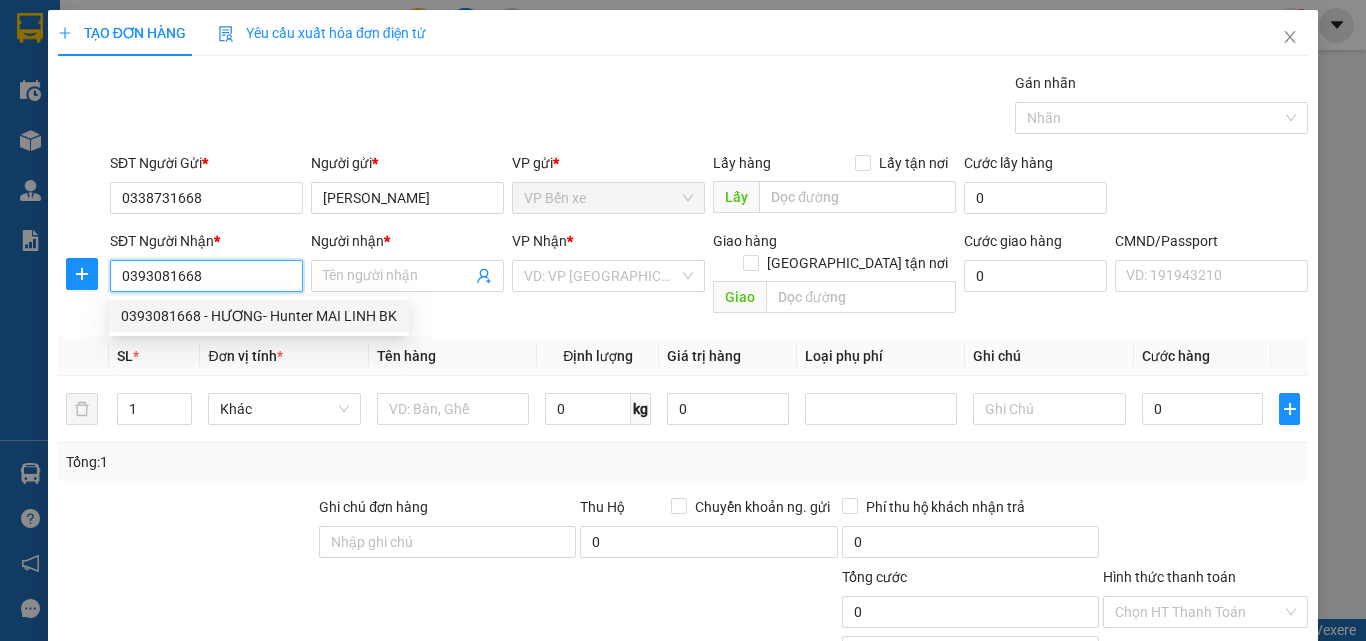 click on "0393081668 - HƯƠNG- Hunter MAI LINH BK" at bounding box center (259, 316) 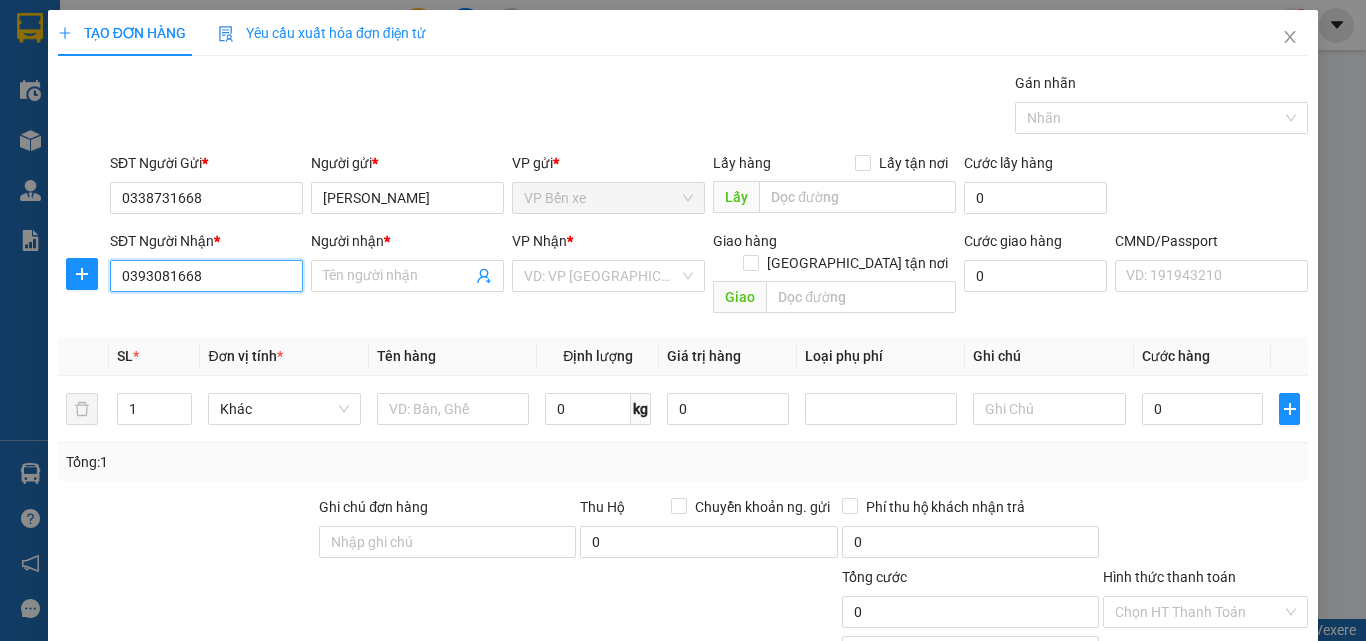 type on "HƯƠNG- Hunter MAI LINH BK" 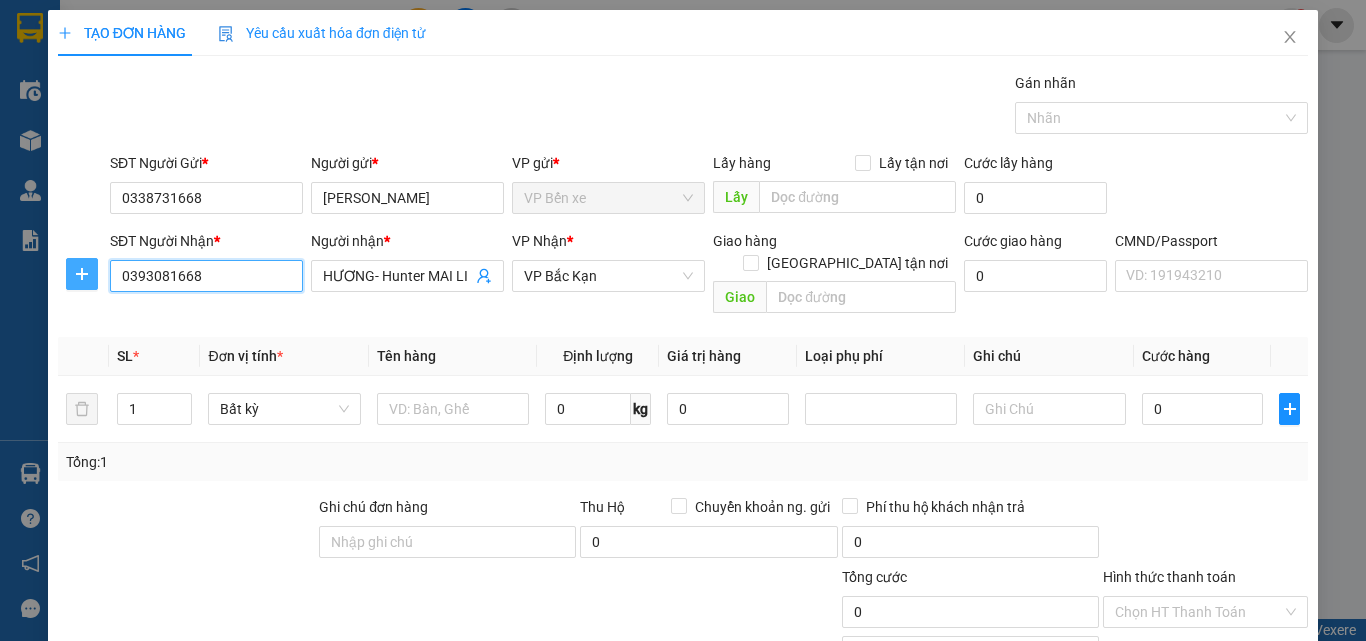 type on "0393081668" 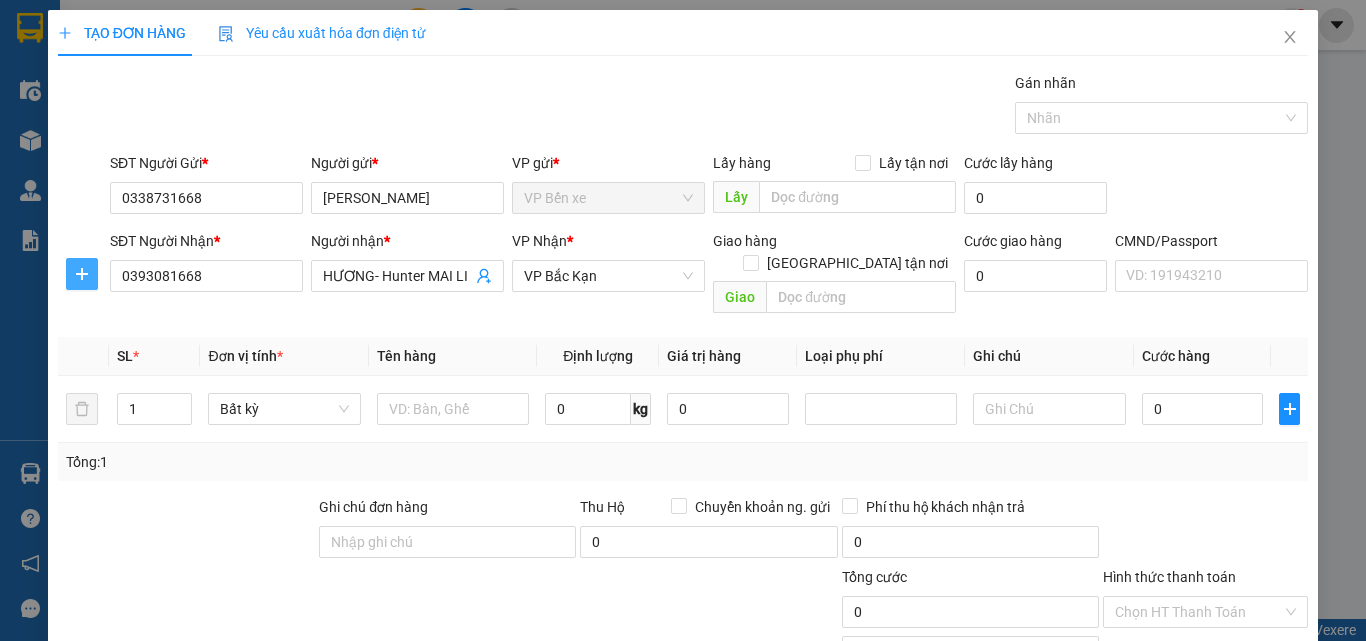 click 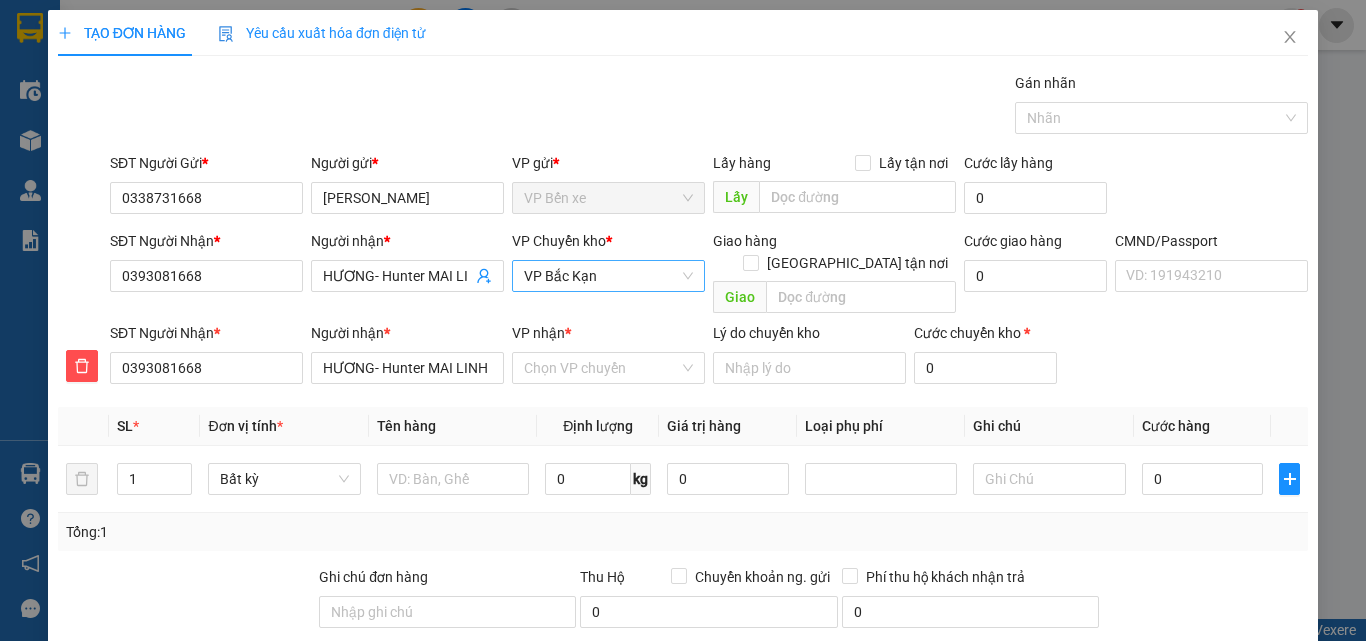 click on "VP Bắc Kạn" at bounding box center (608, 276) 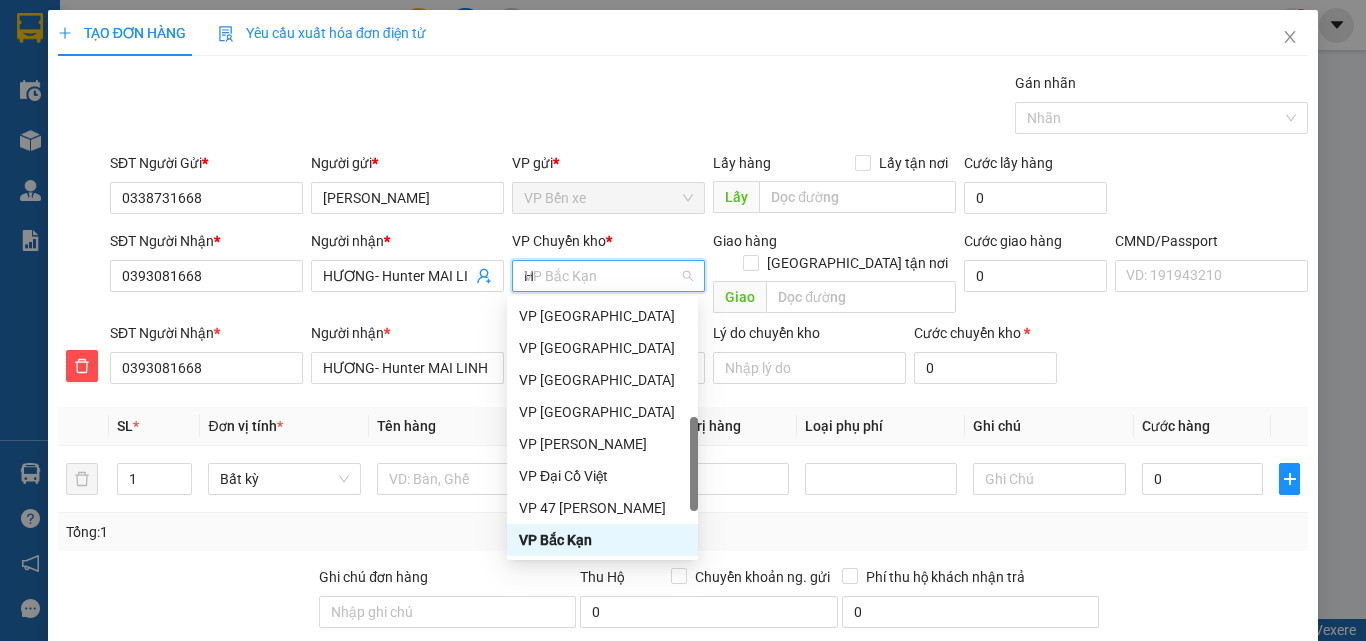 scroll, scrollTop: 232, scrollLeft: 0, axis: vertical 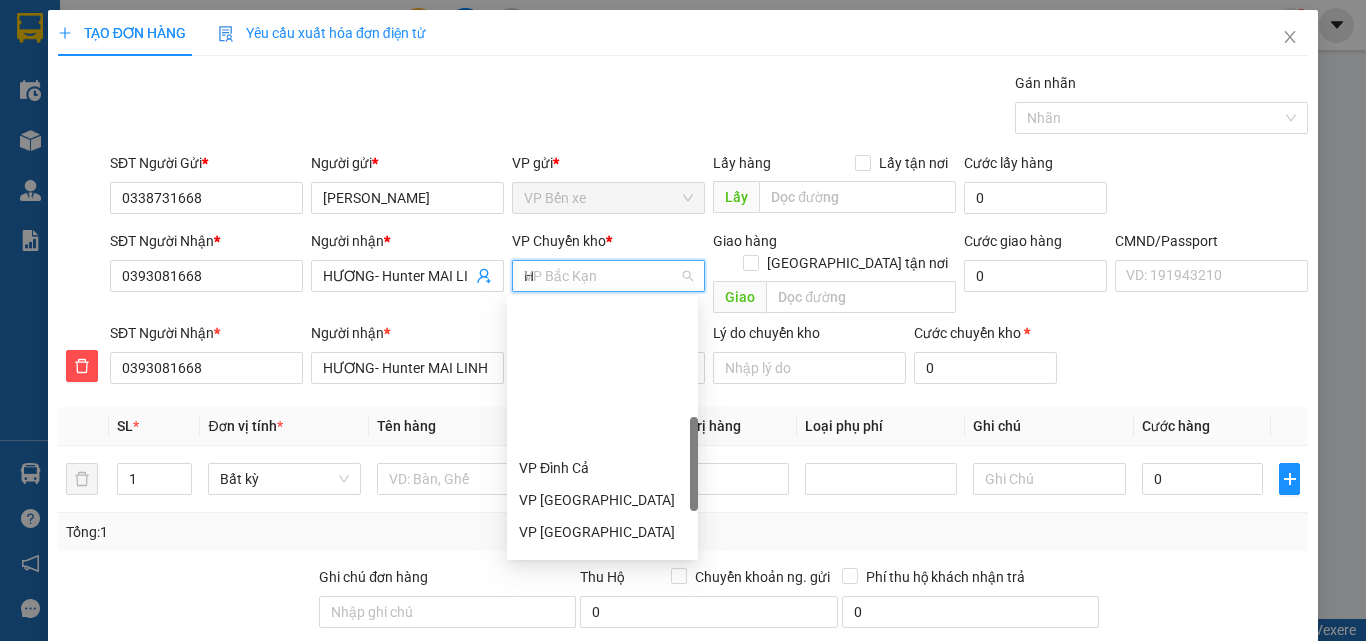 type on "HG" 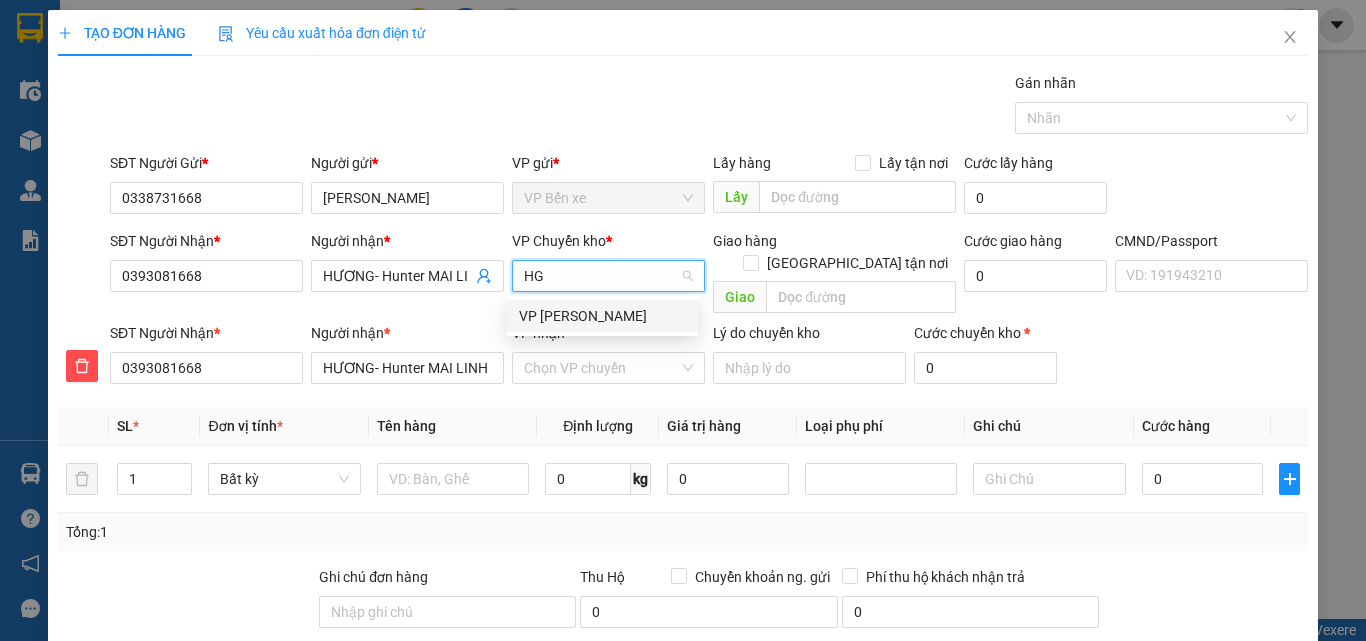 scroll, scrollTop: 0, scrollLeft: 0, axis: both 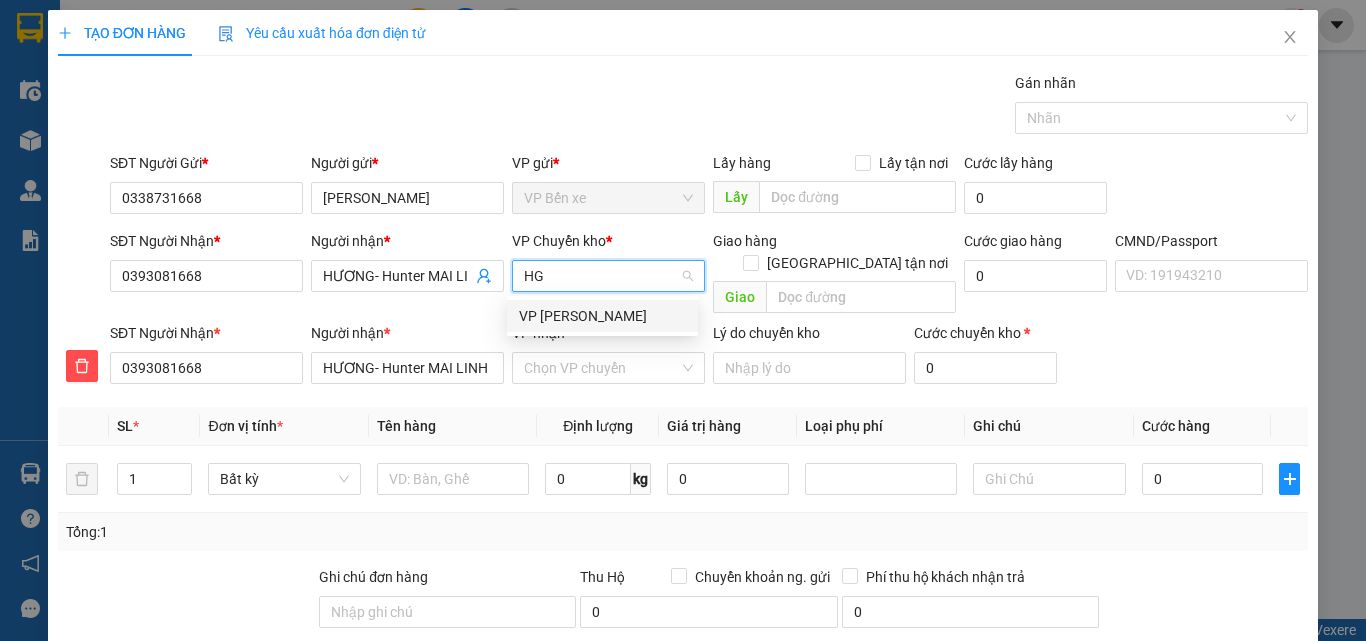 click on "VP Hoàng Gia" at bounding box center (602, 316) 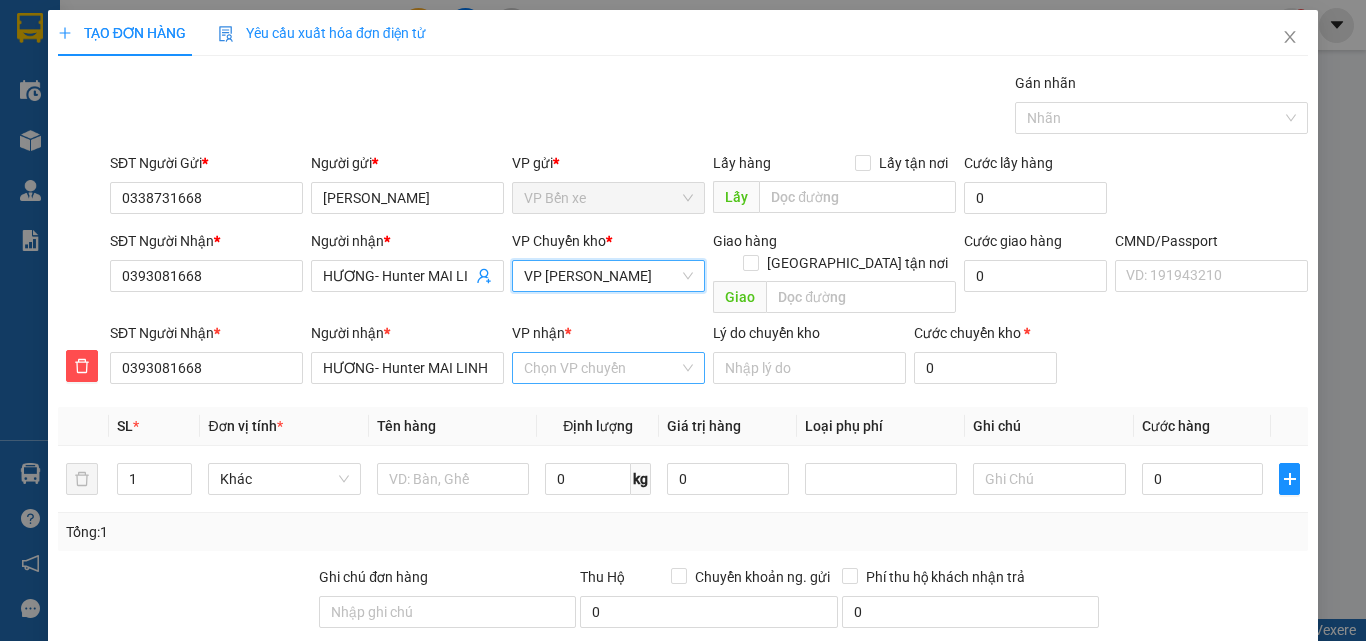 click on "VP nhận  *" at bounding box center [601, 368] 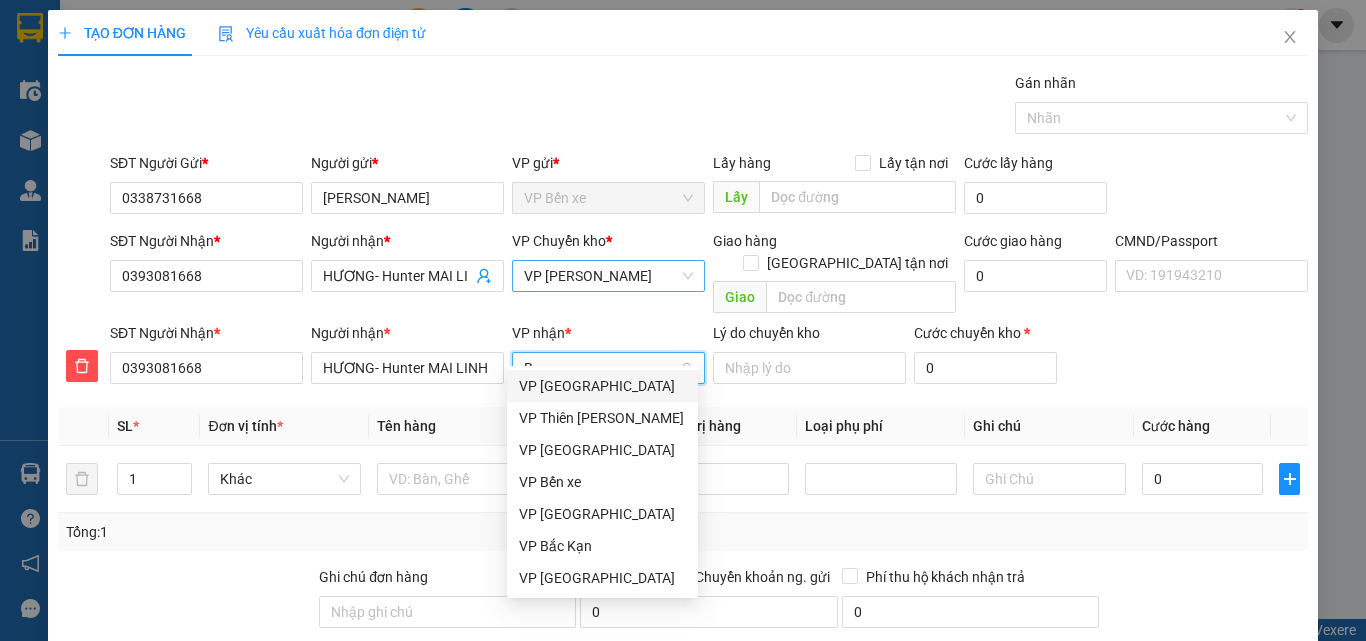 type on "BK" 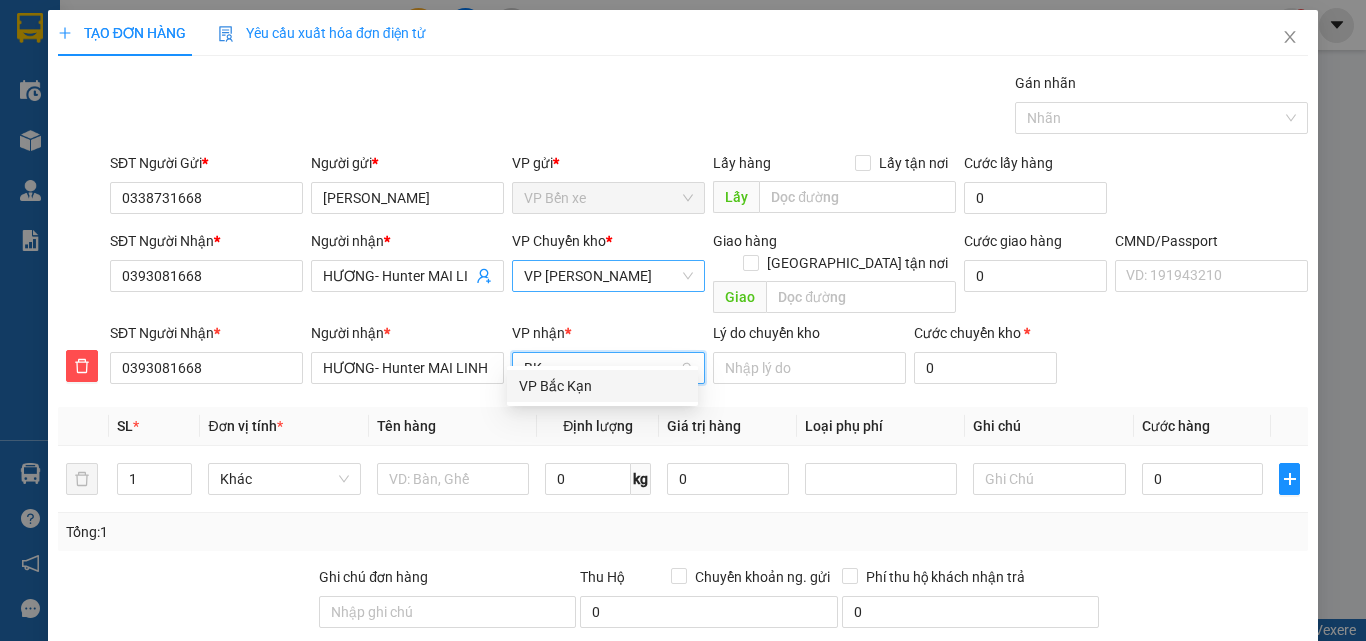 click on "VP Bắc Kạn" at bounding box center [602, 386] 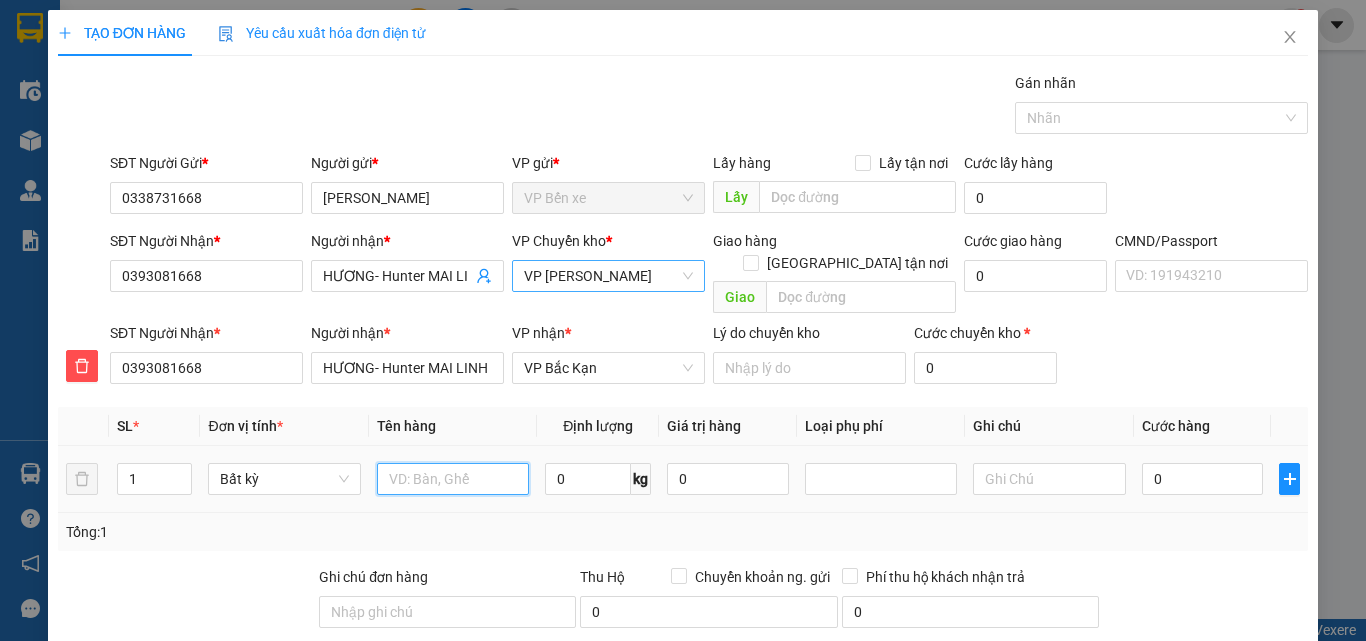click at bounding box center (453, 479) 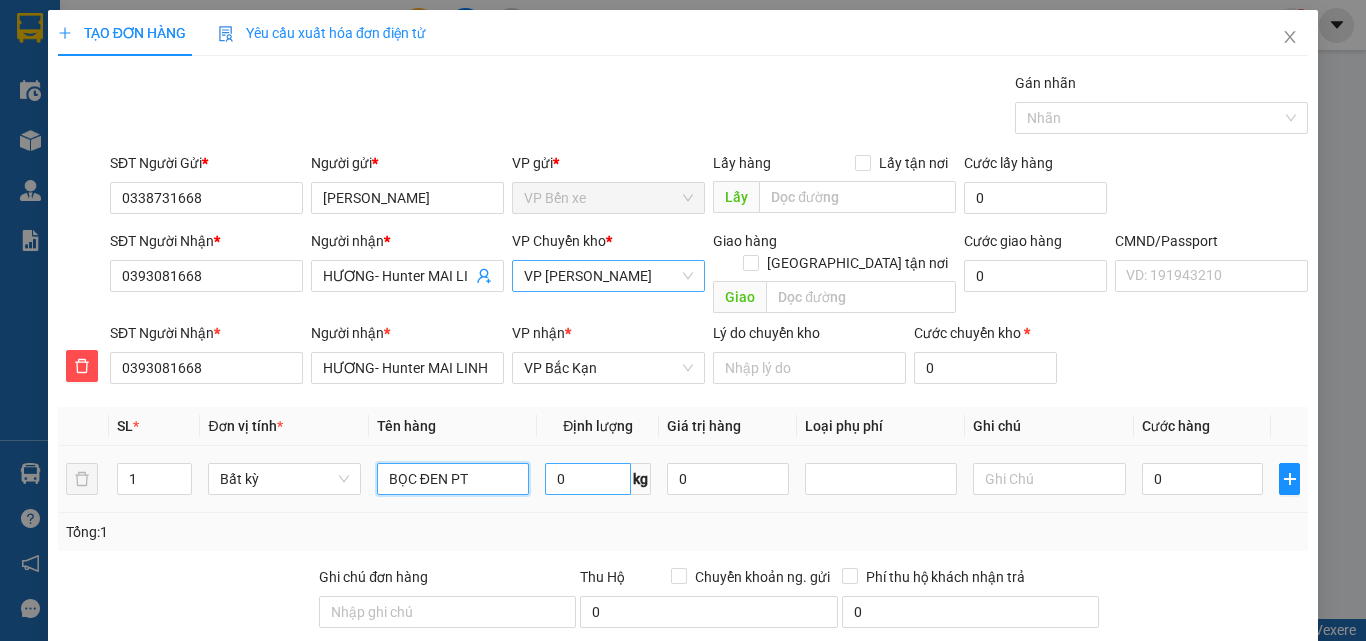 type on "BỌC ĐEN PT" 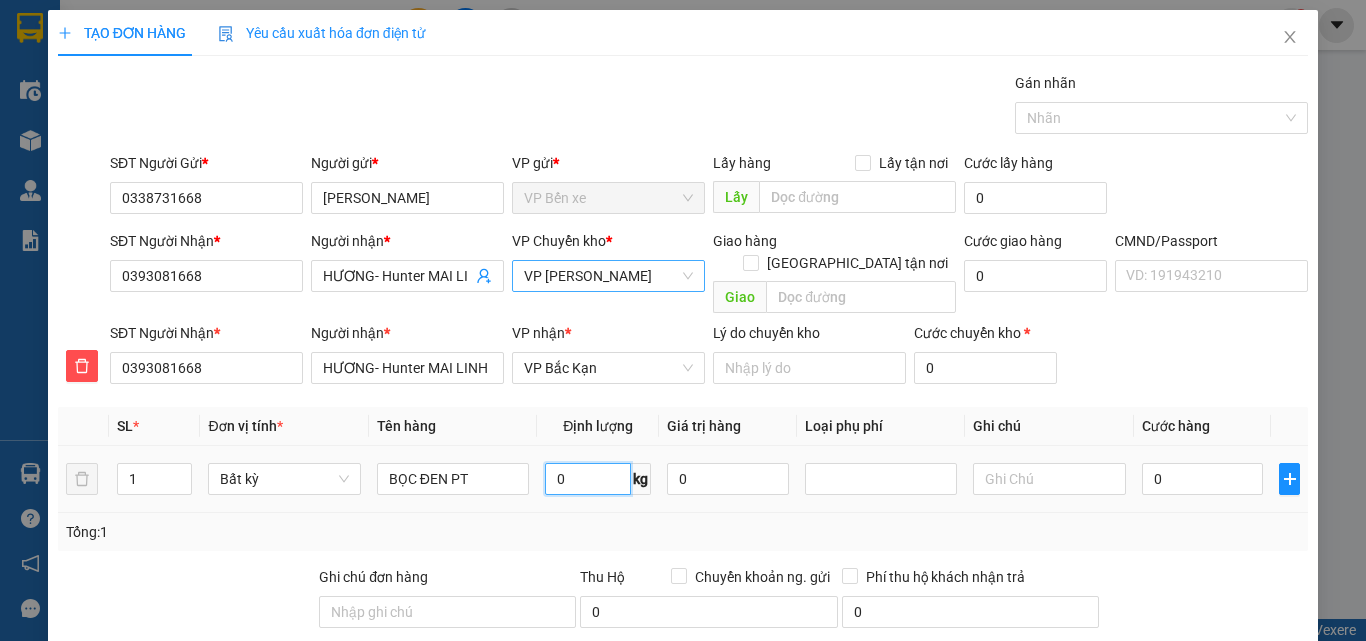 click on "0" at bounding box center [588, 479] 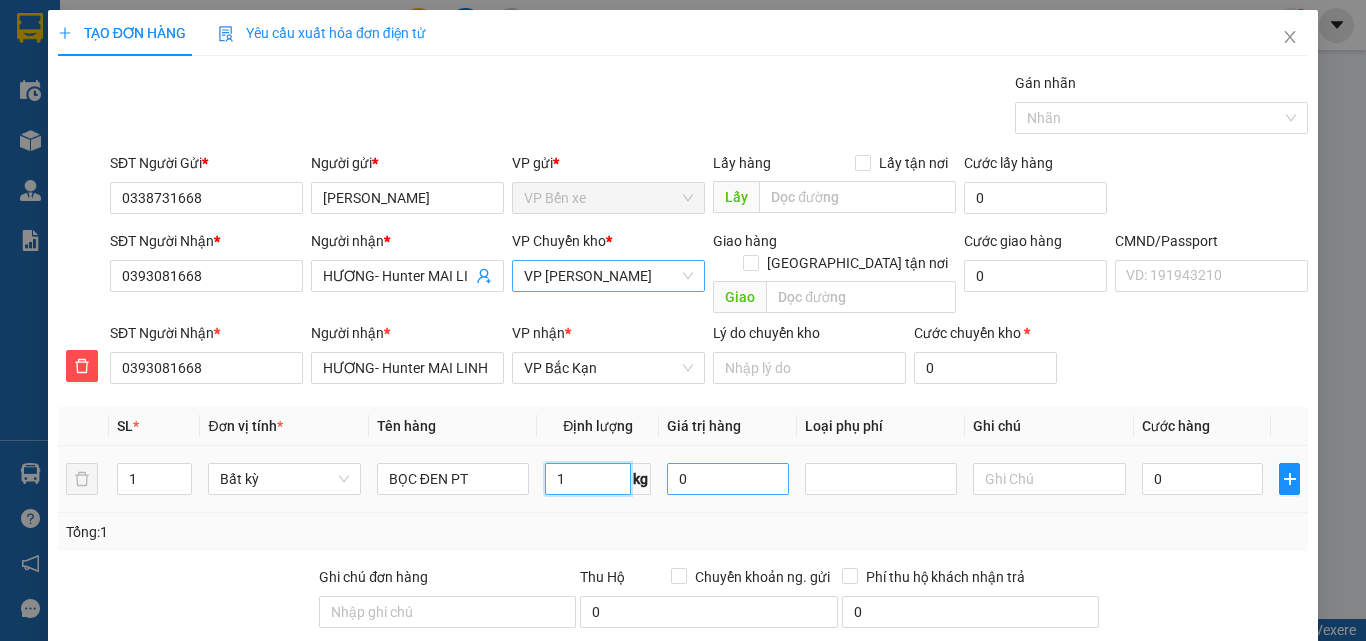 type on "1" 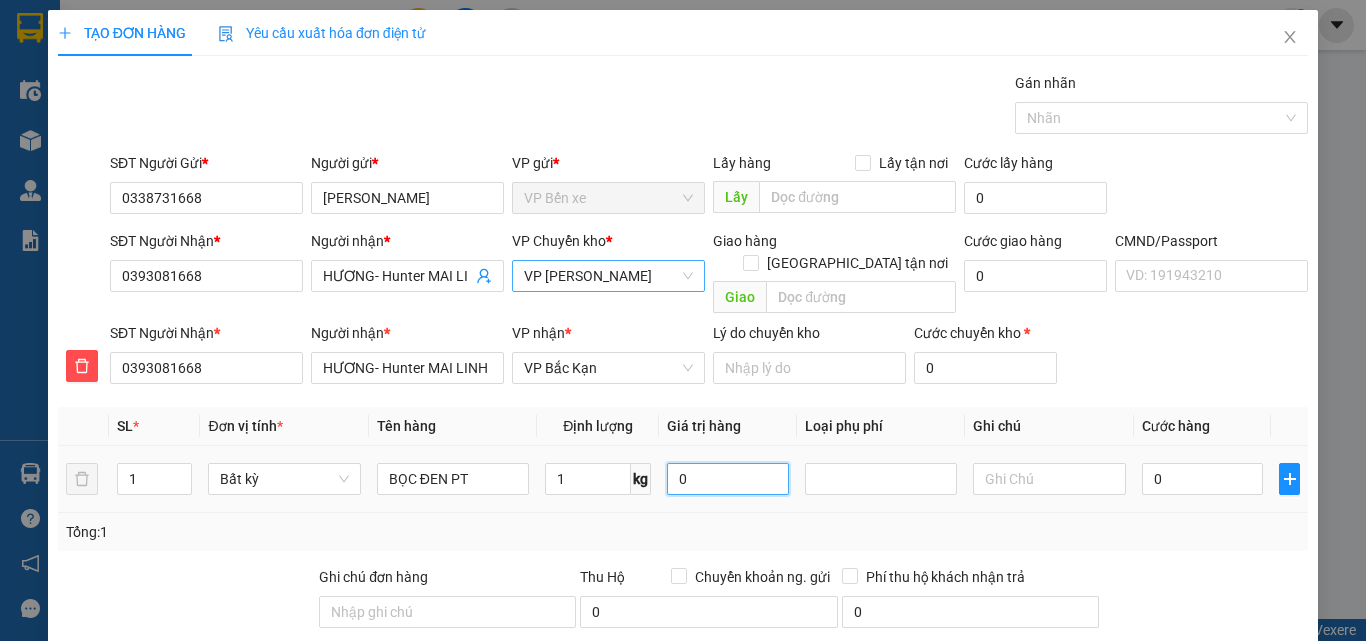 click on "0" at bounding box center (728, 479) 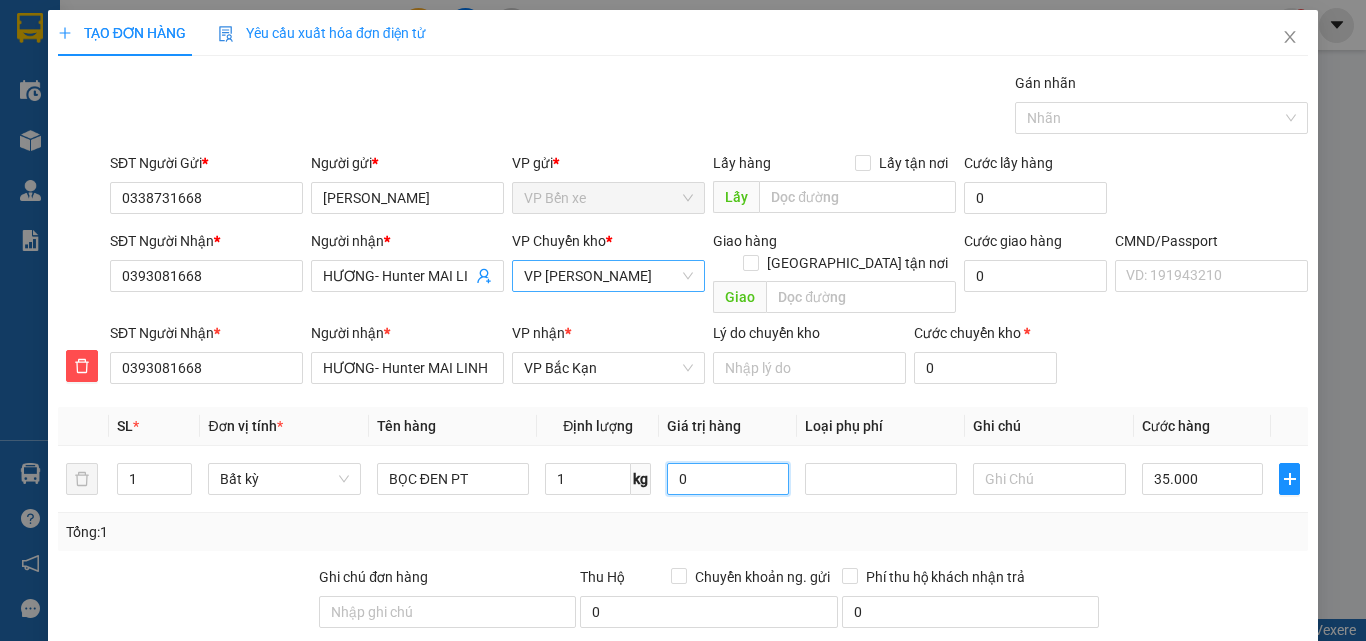 type on "35.000" 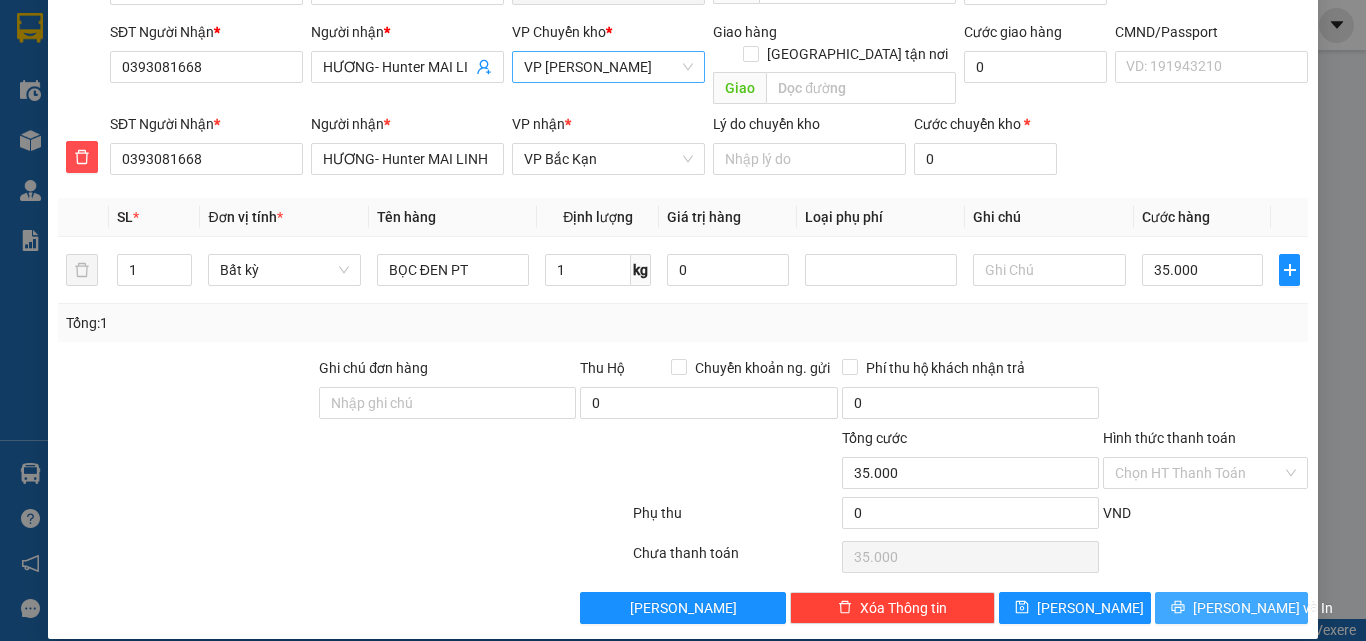 click on "Lưu và In" at bounding box center [1231, 608] 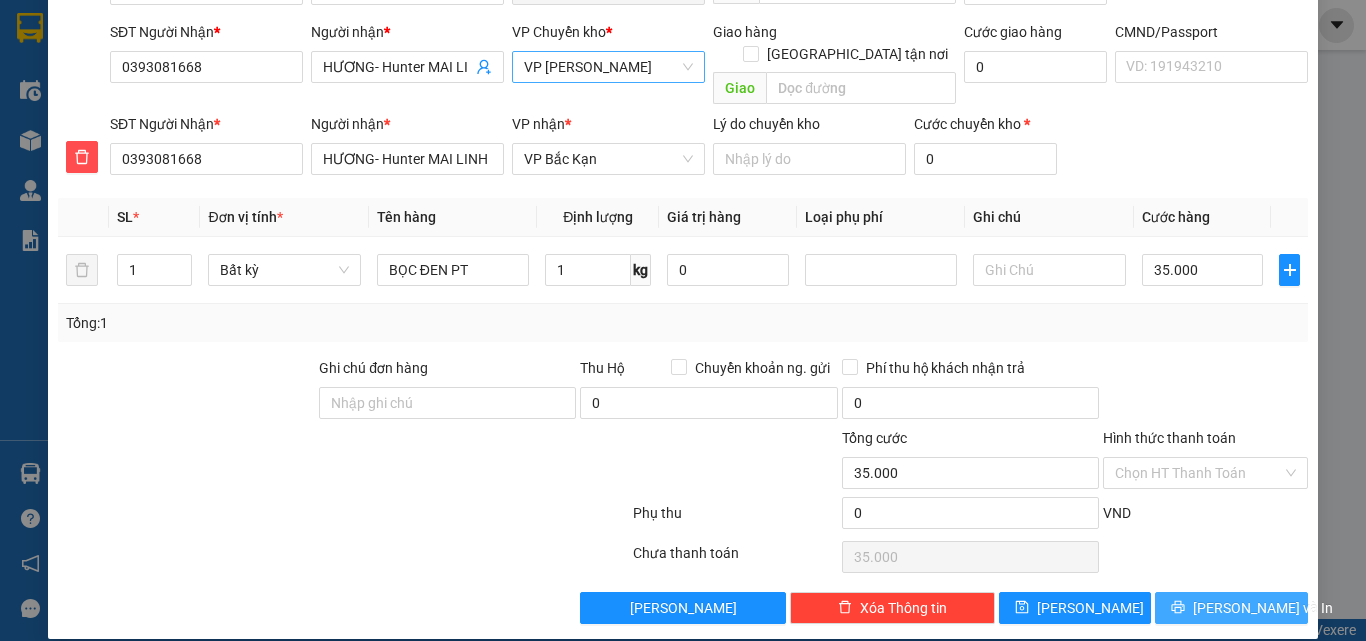 click 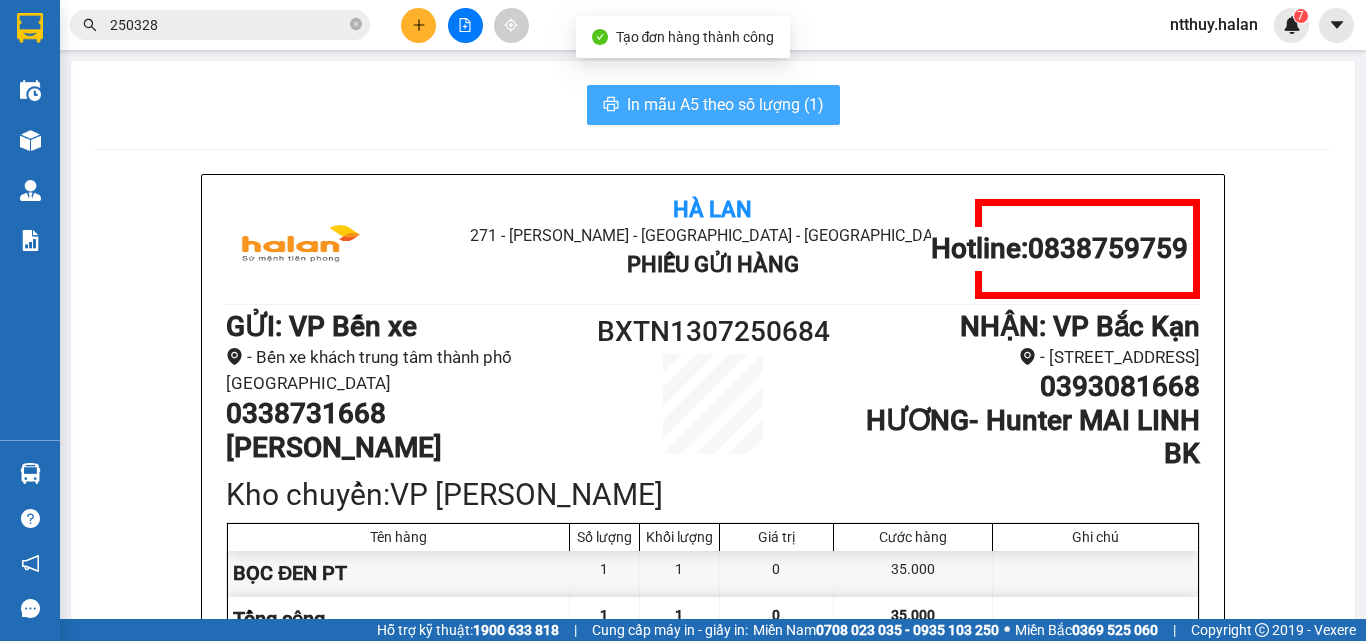 click on "In mẫu A5 theo số lượng
(1)" at bounding box center (725, 104) 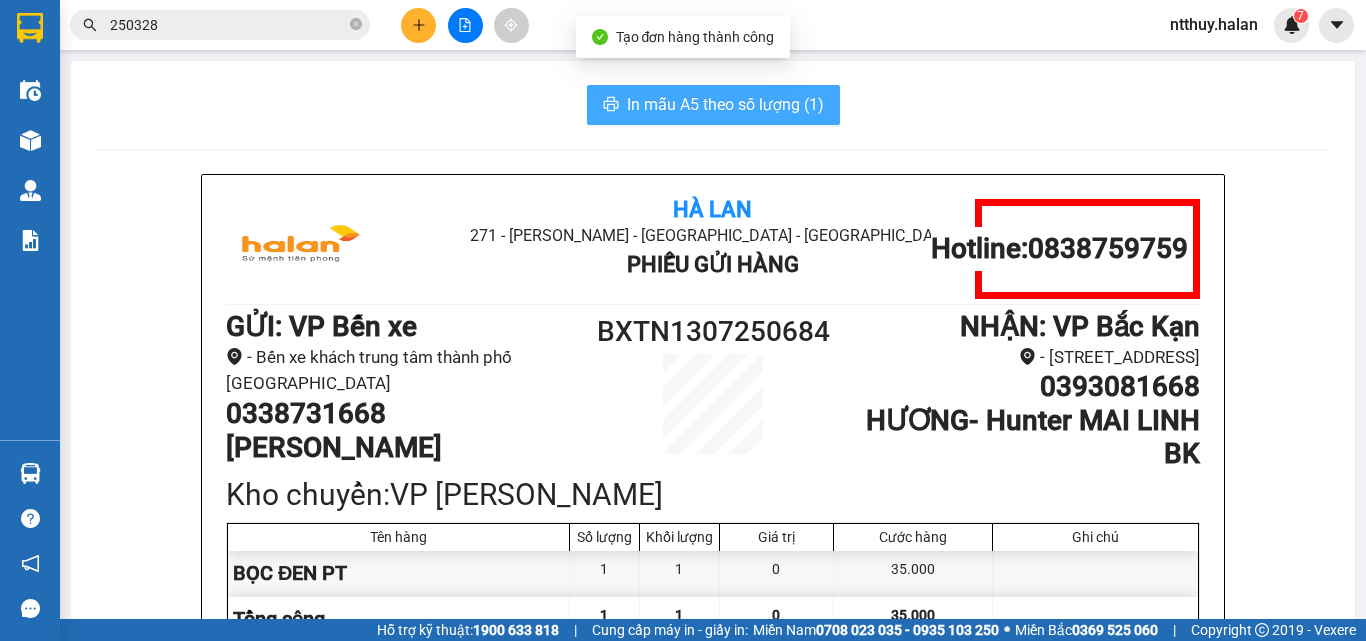 scroll, scrollTop: 0, scrollLeft: 0, axis: both 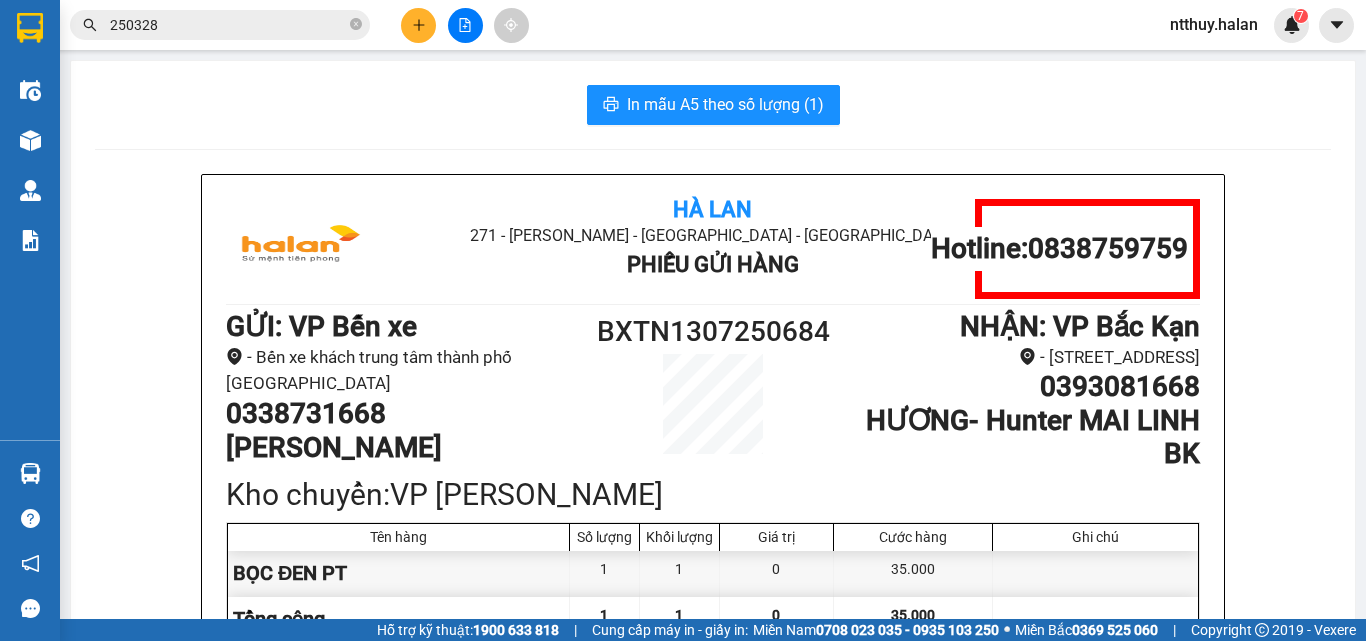 click on "In mẫu A5 theo số lượng
(1)" at bounding box center (713, 105) 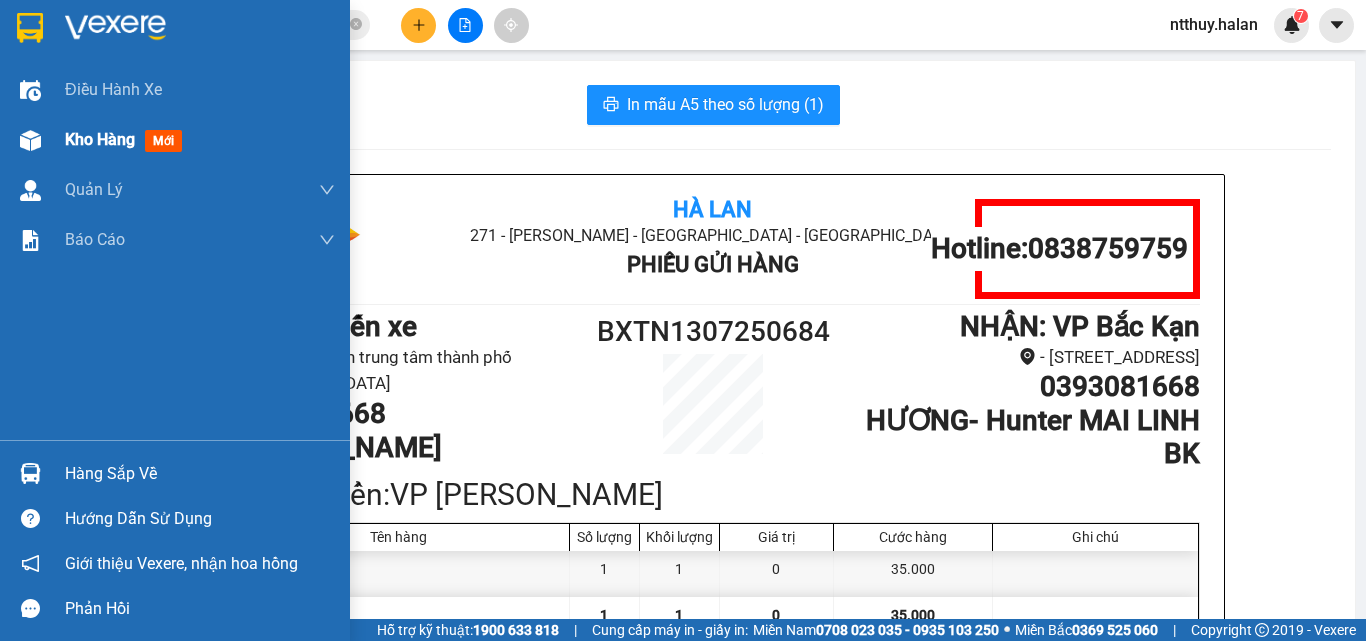 click on "Kho hàng" at bounding box center (100, 139) 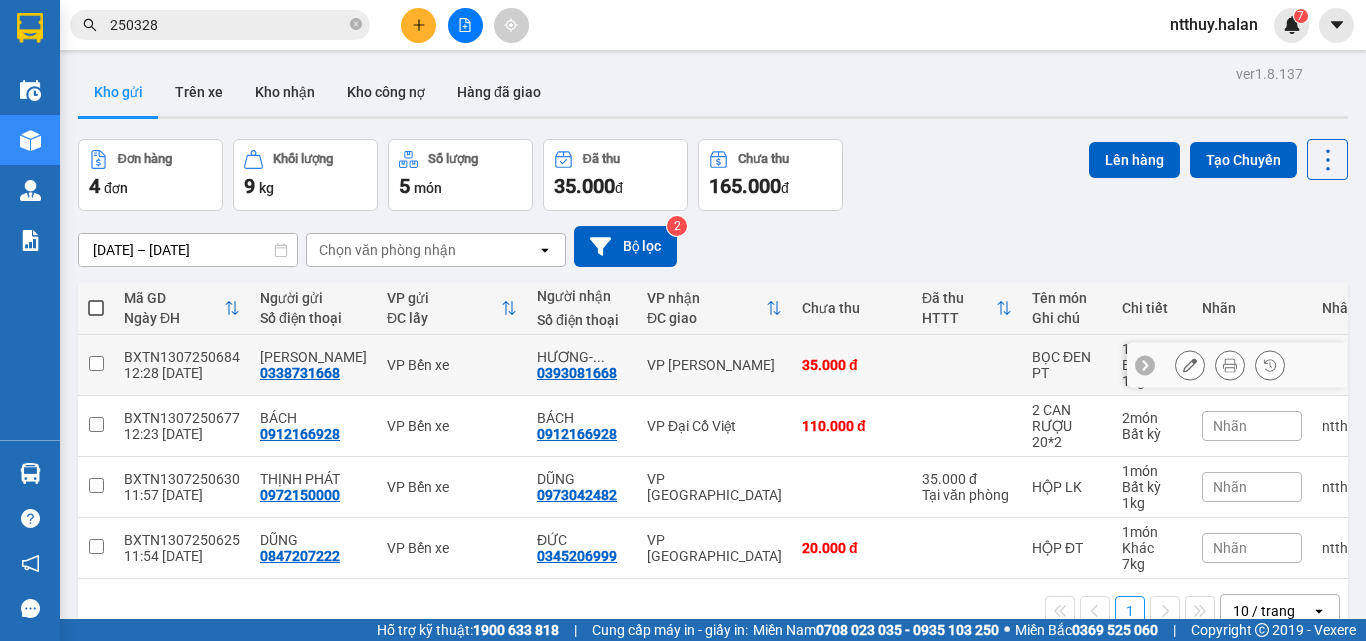 click at bounding box center [96, 363] 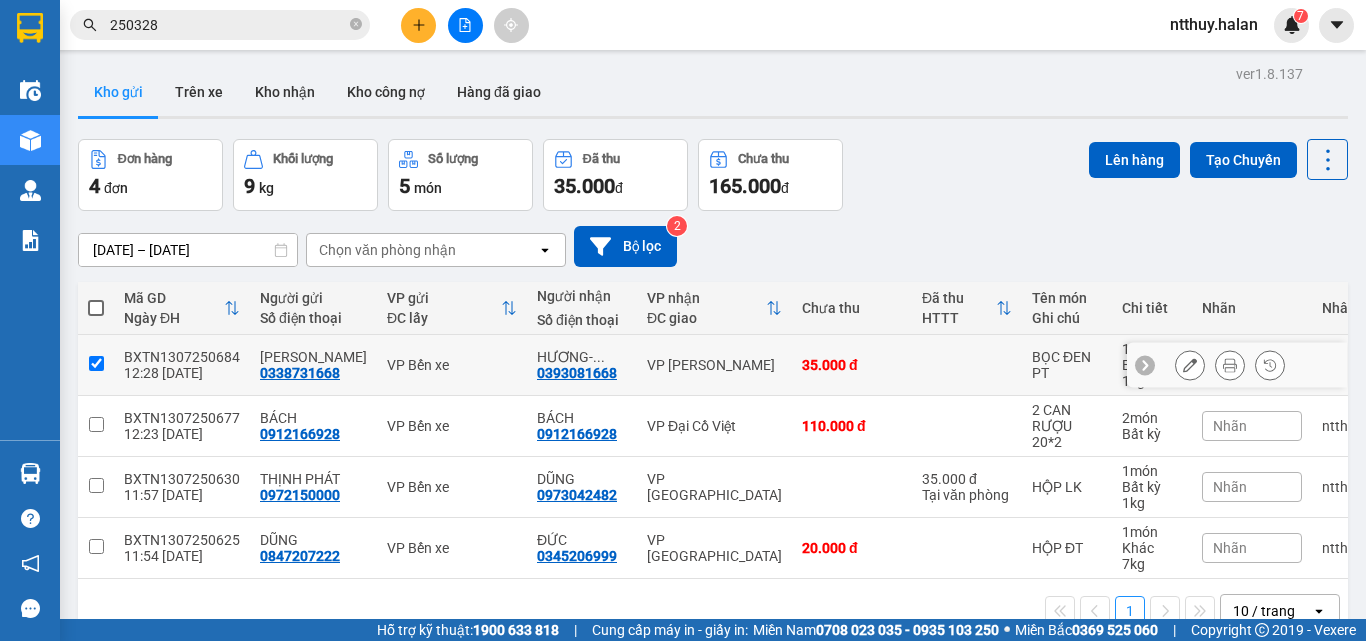 checkbox on "true" 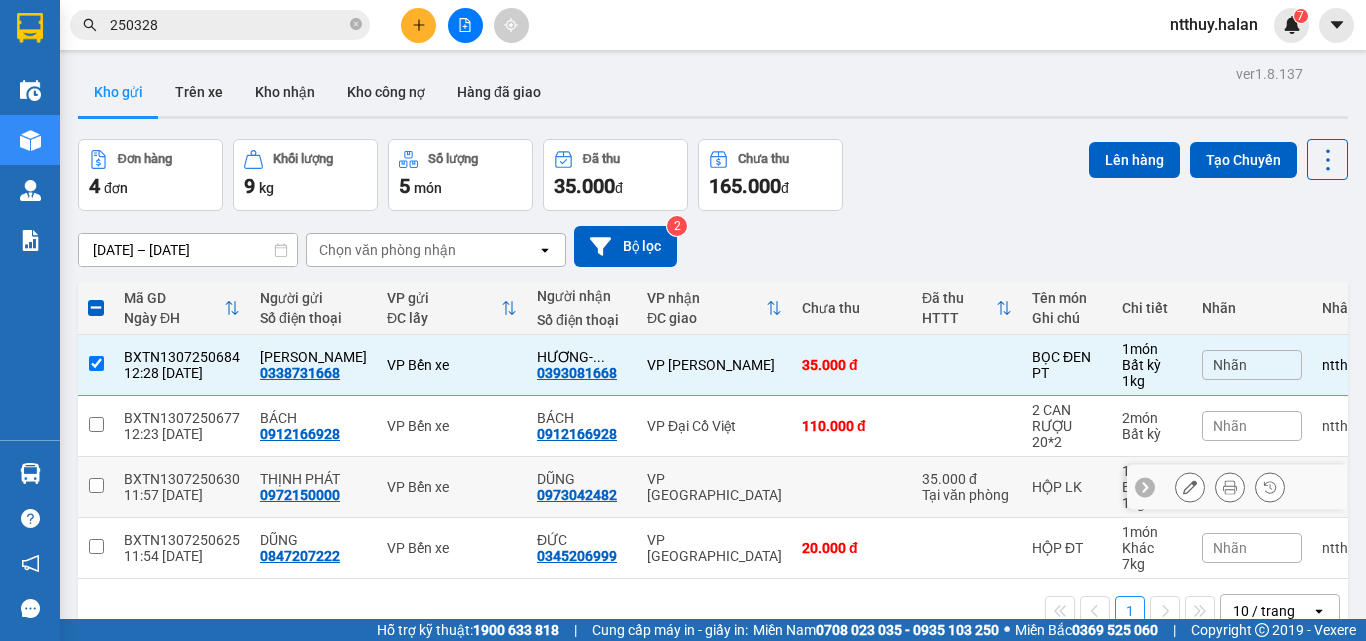 click at bounding box center [96, 485] 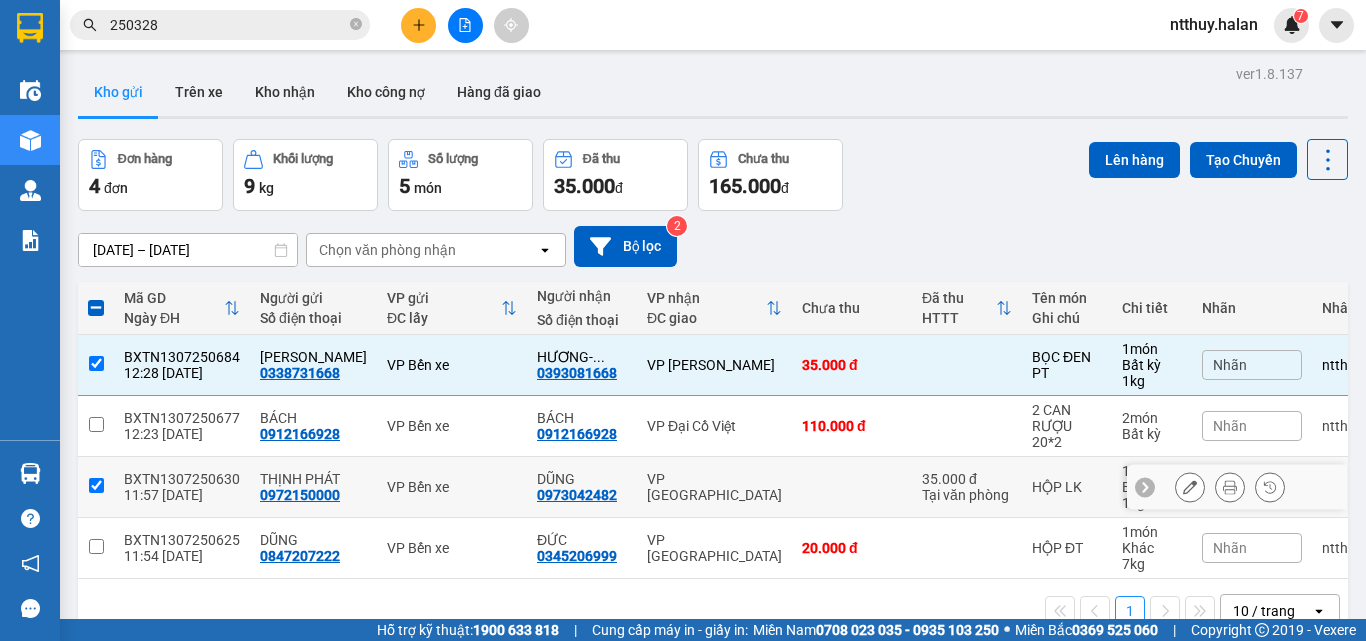 checkbox on "true" 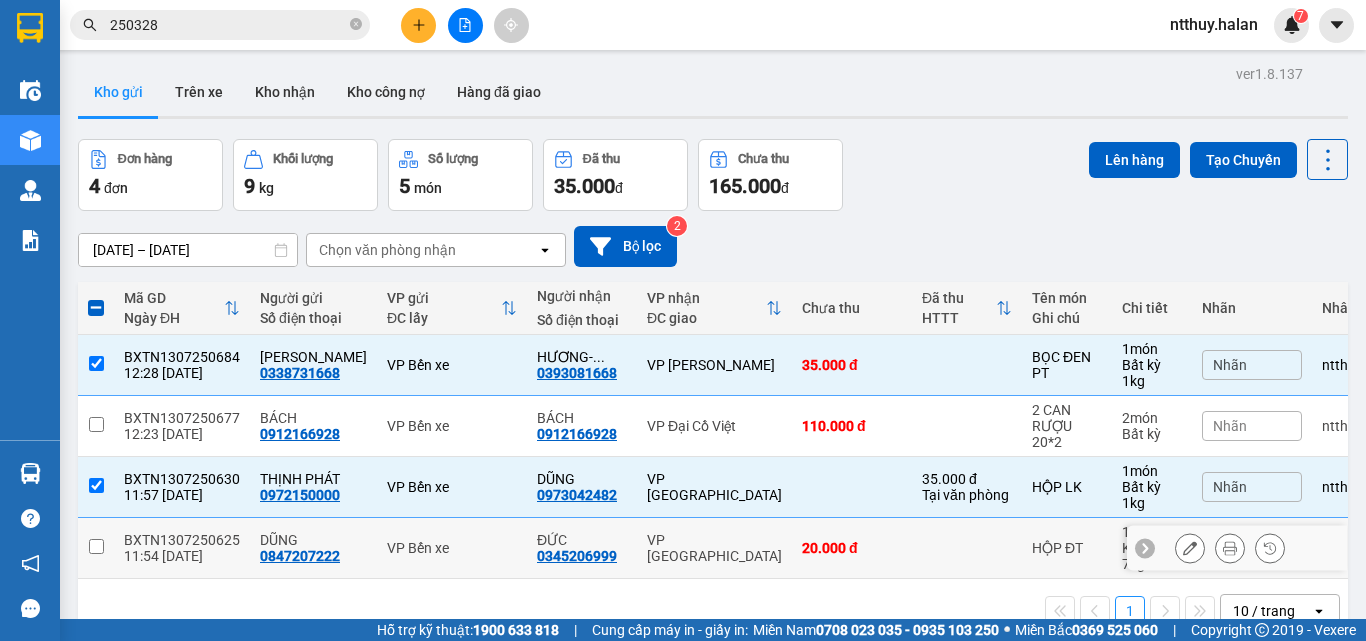 click at bounding box center [96, 546] 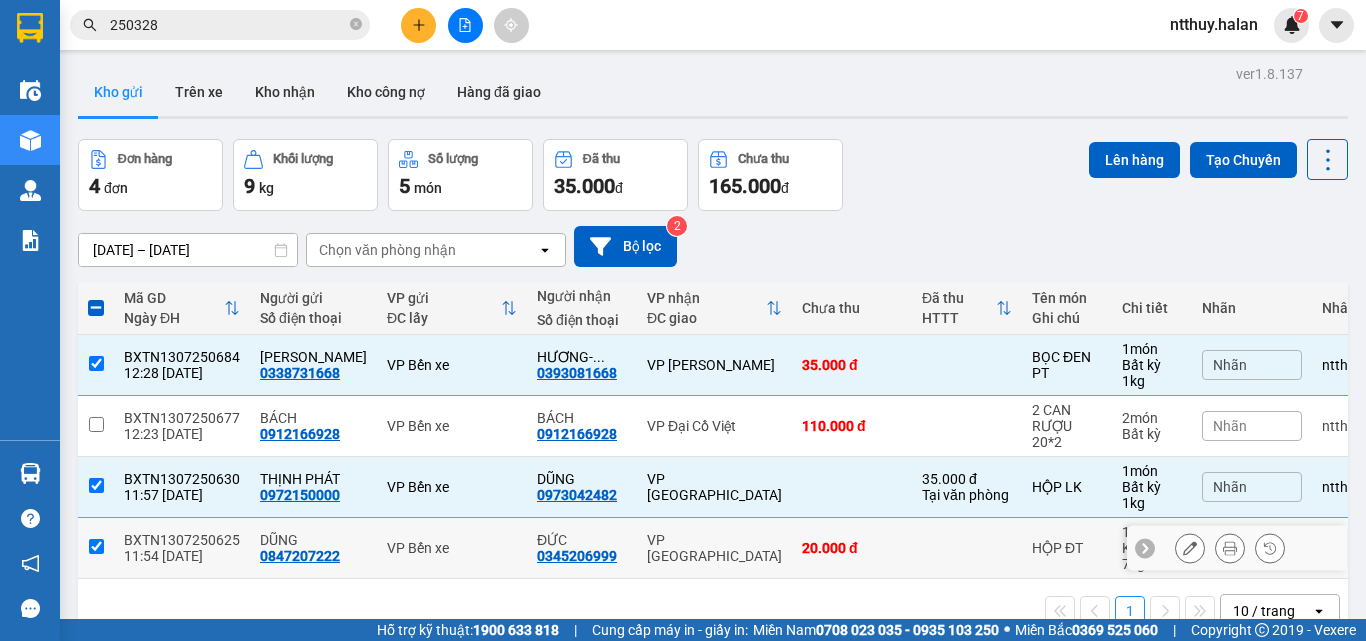 checkbox on "true" 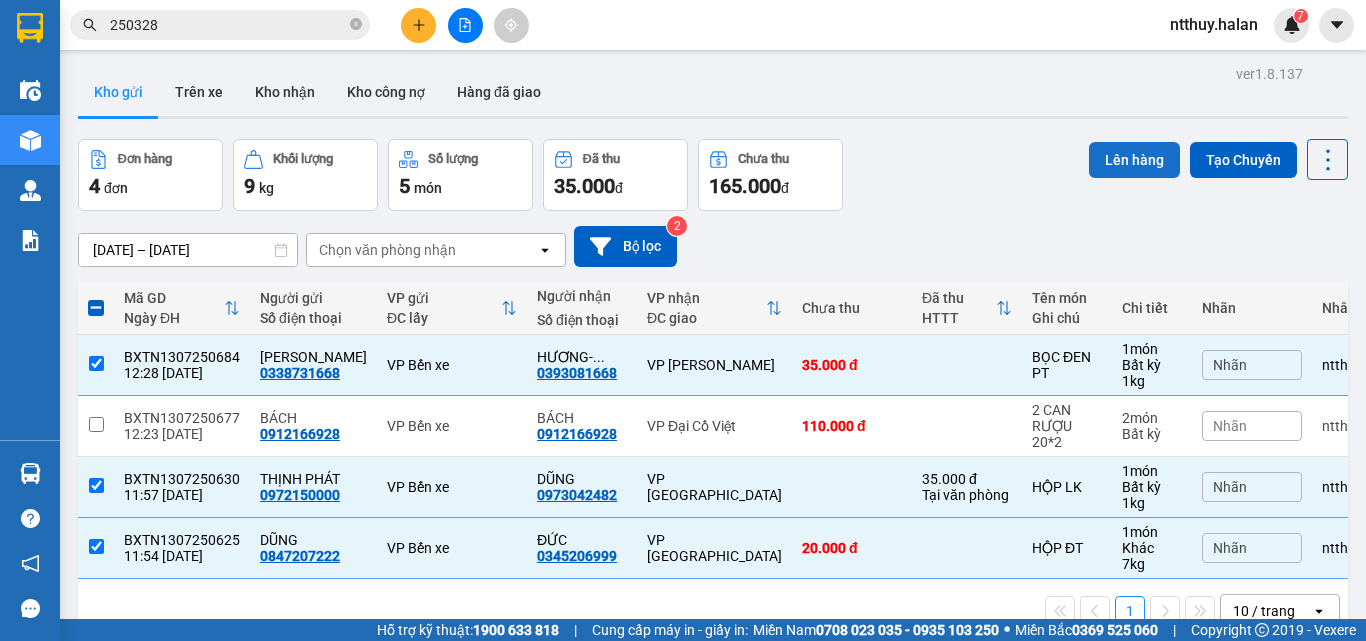 click on "Lên hàng" at bounding box center [1134, 160] 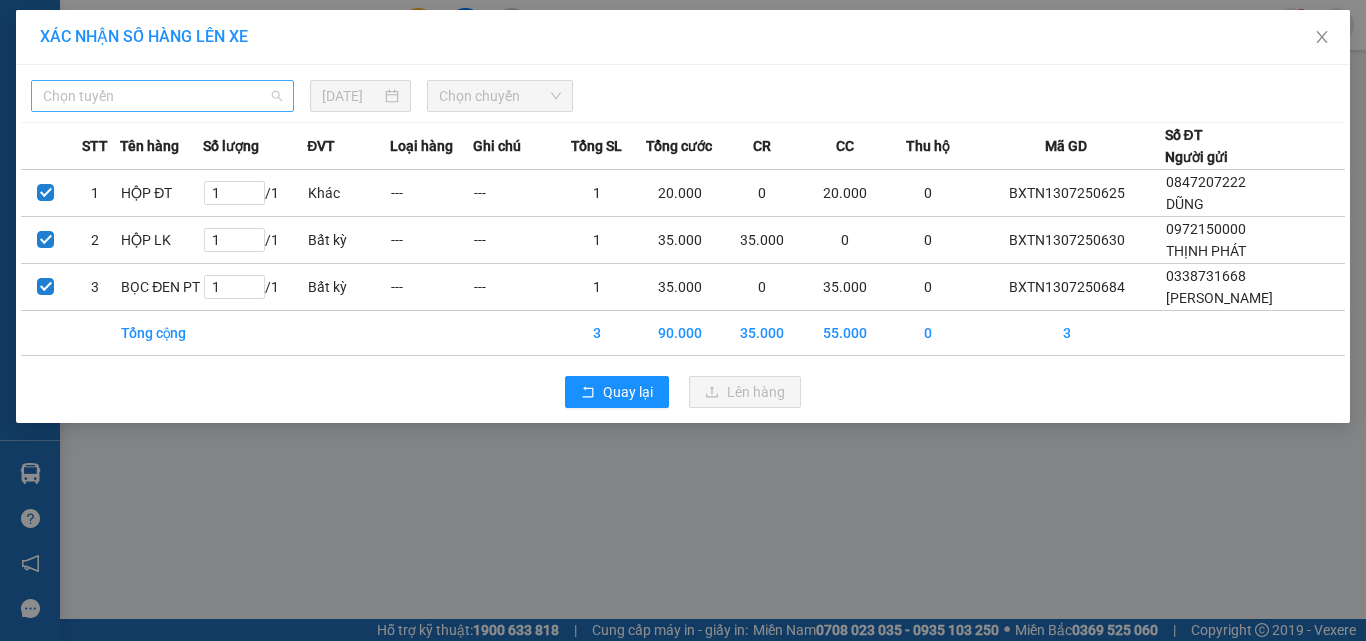 click on "Chọn tuyến" at bounding box center (162, 96) 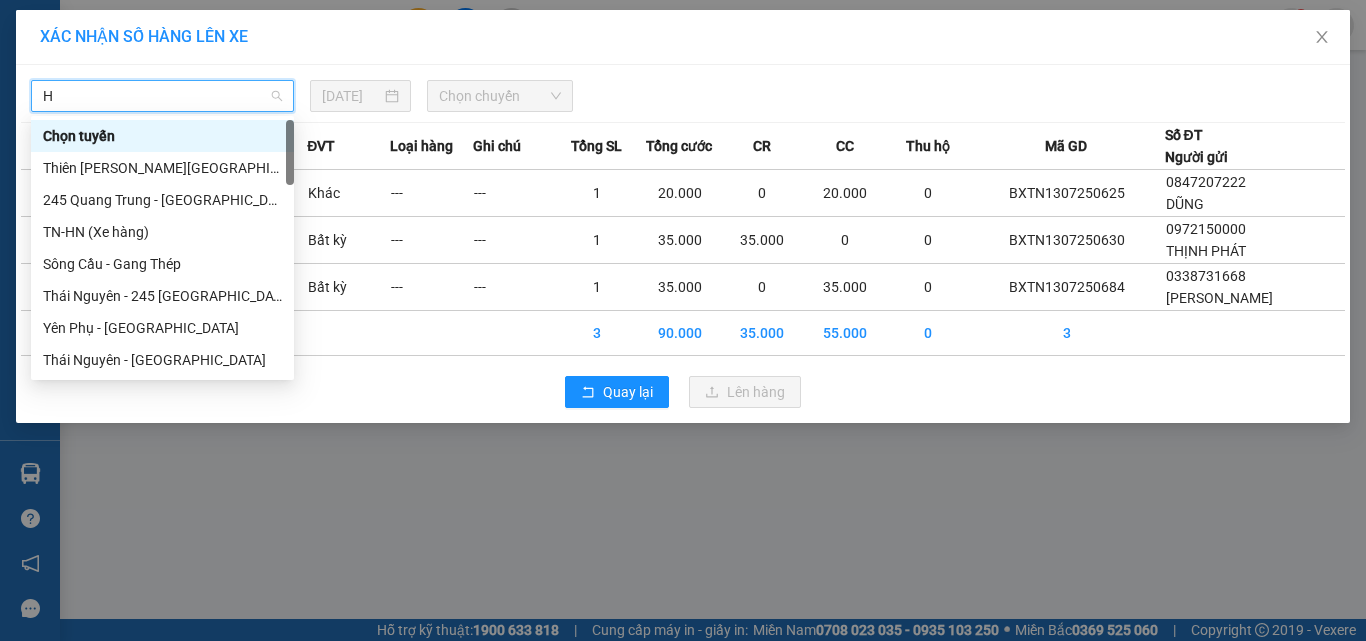 type on "HN" 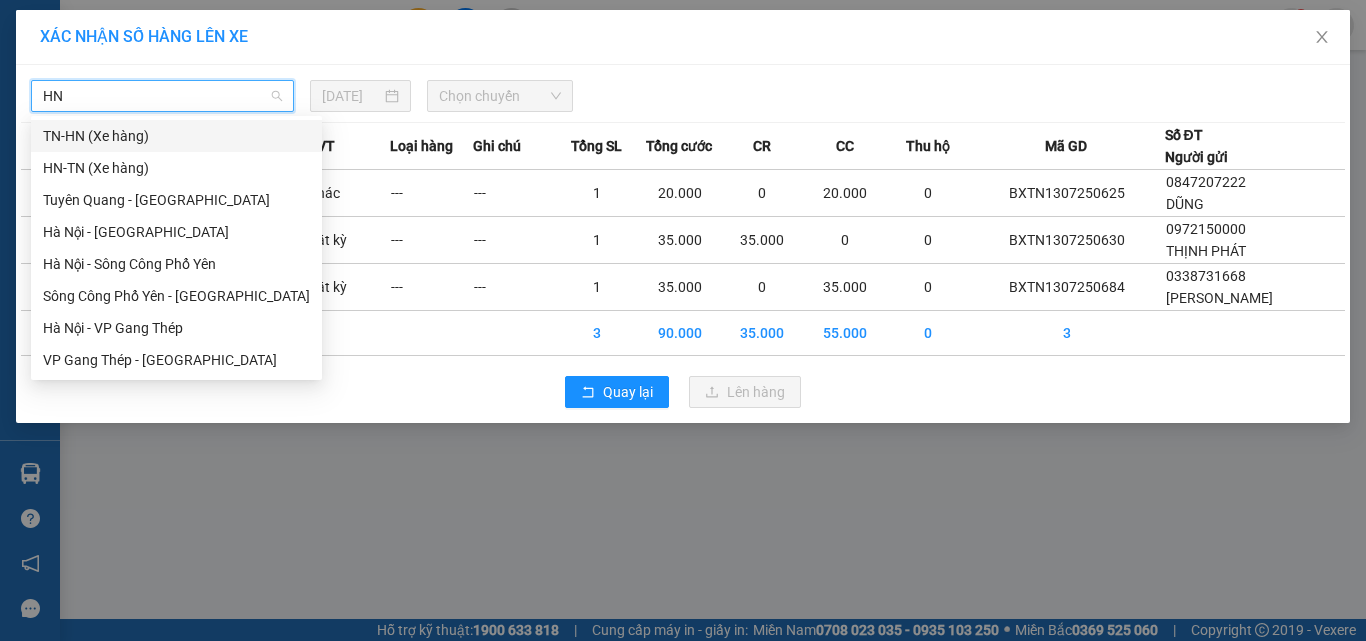 click on "TN-HN (Xe hàng)" at bounding box center (176, 136) 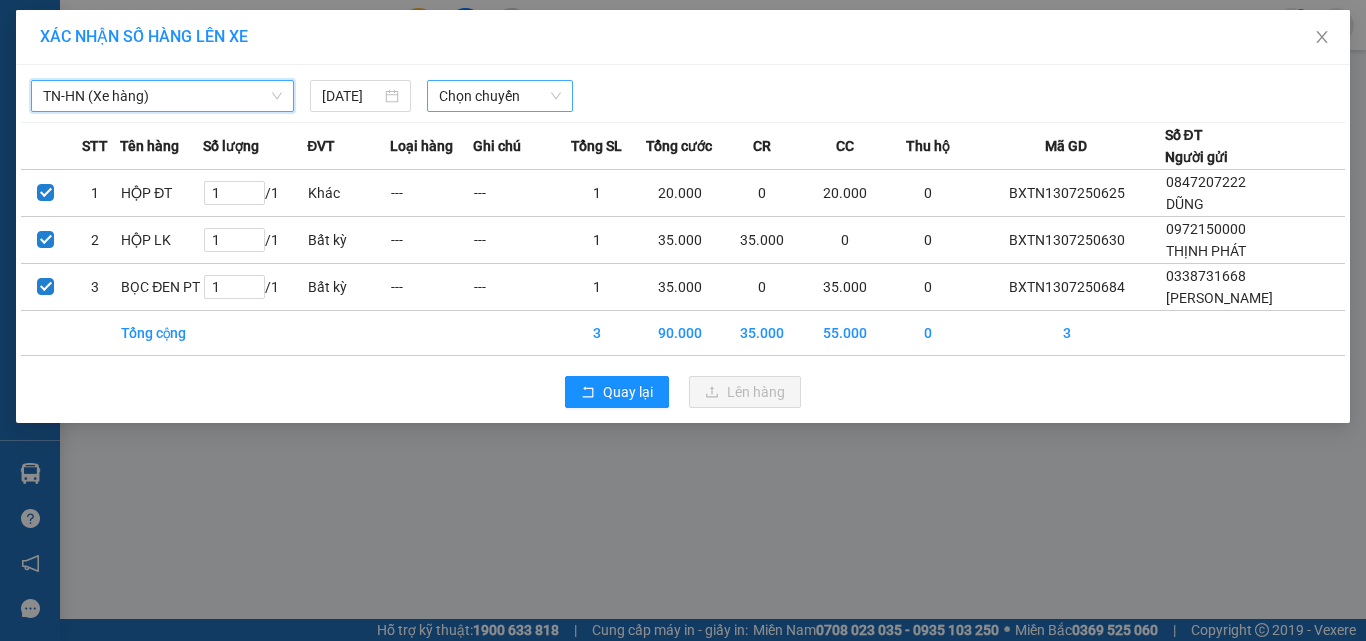click on "Chọn chuyến" at bounding box center (500, 96) 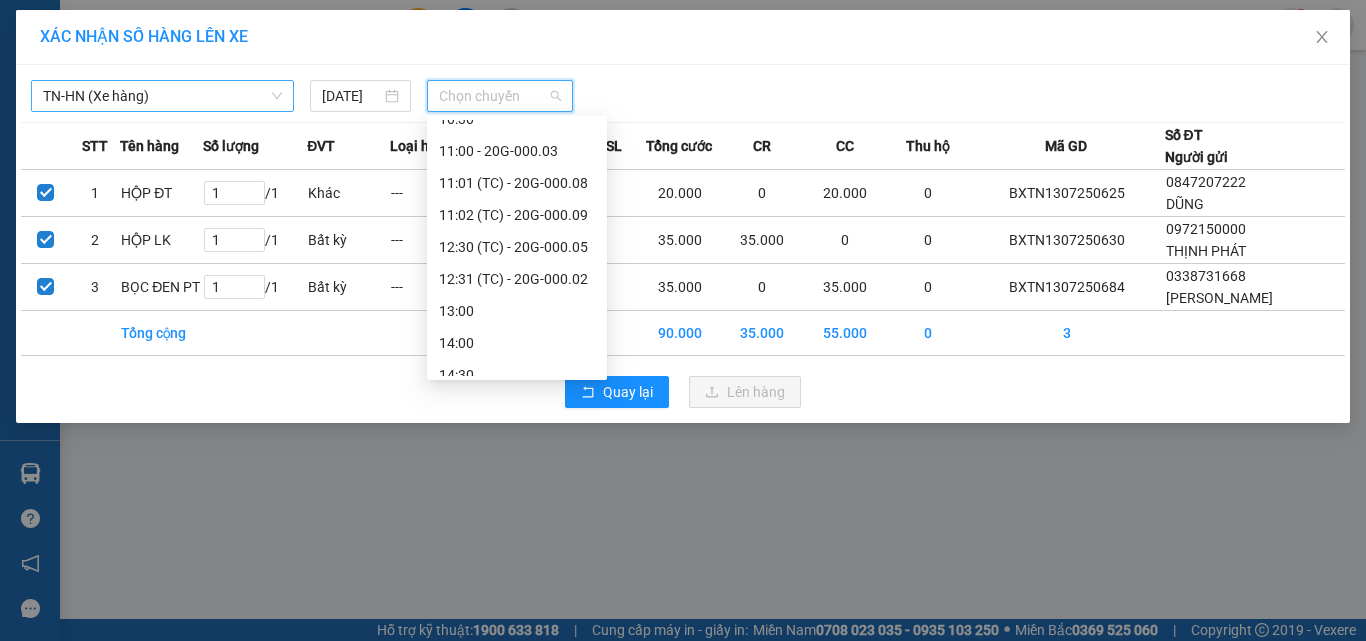 scroll, scrollTop: 448, scrollLeft: 0, axis: vertical 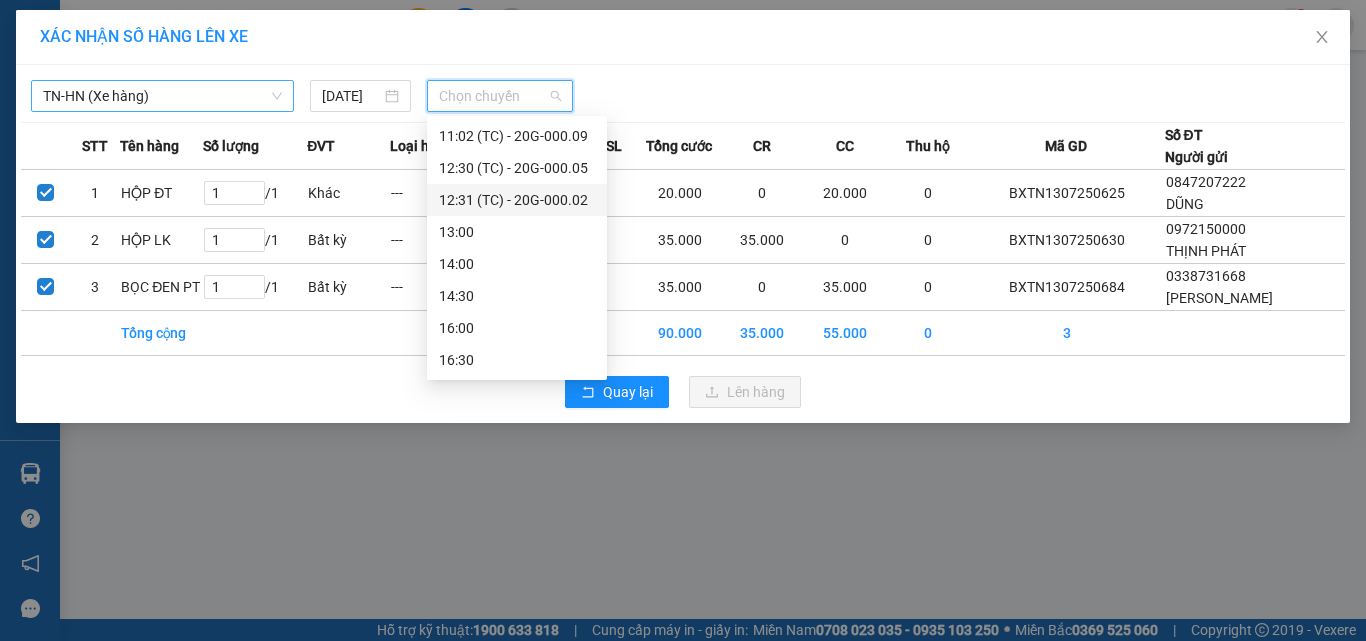 click on "12:31   (TC)   - 20G-000.02" at bounding box center (517, 200) 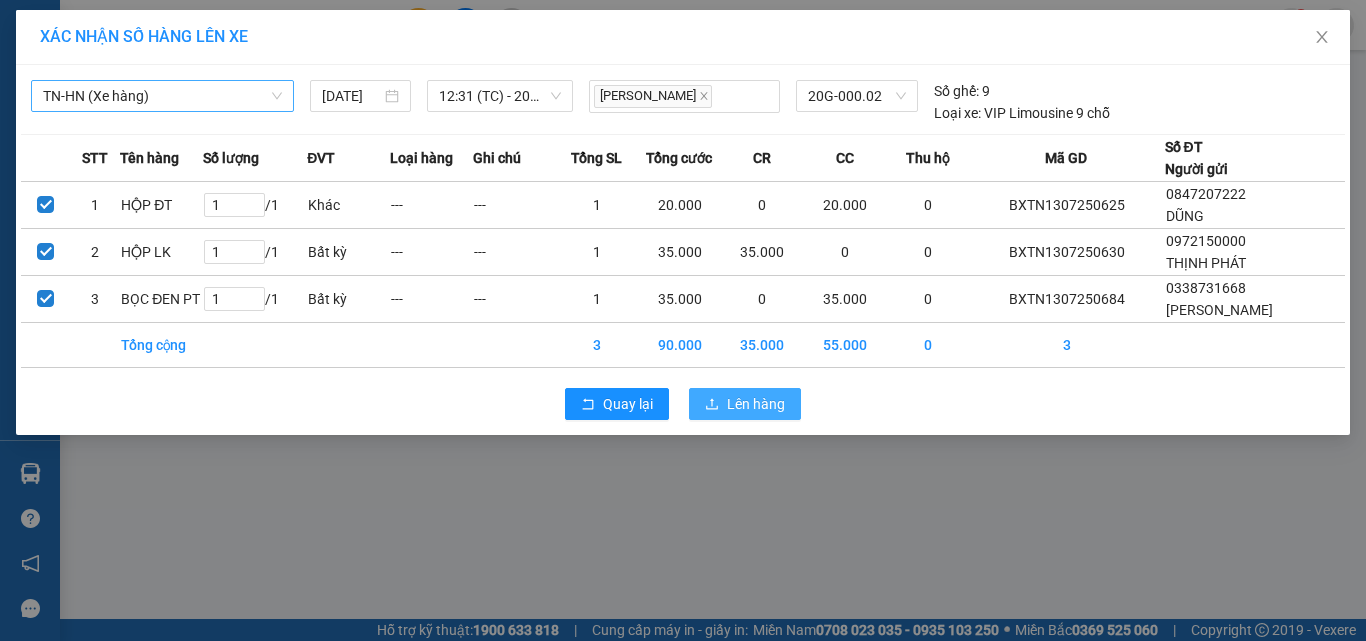 click on "Lên hàng" at bounding box center [756, 404] 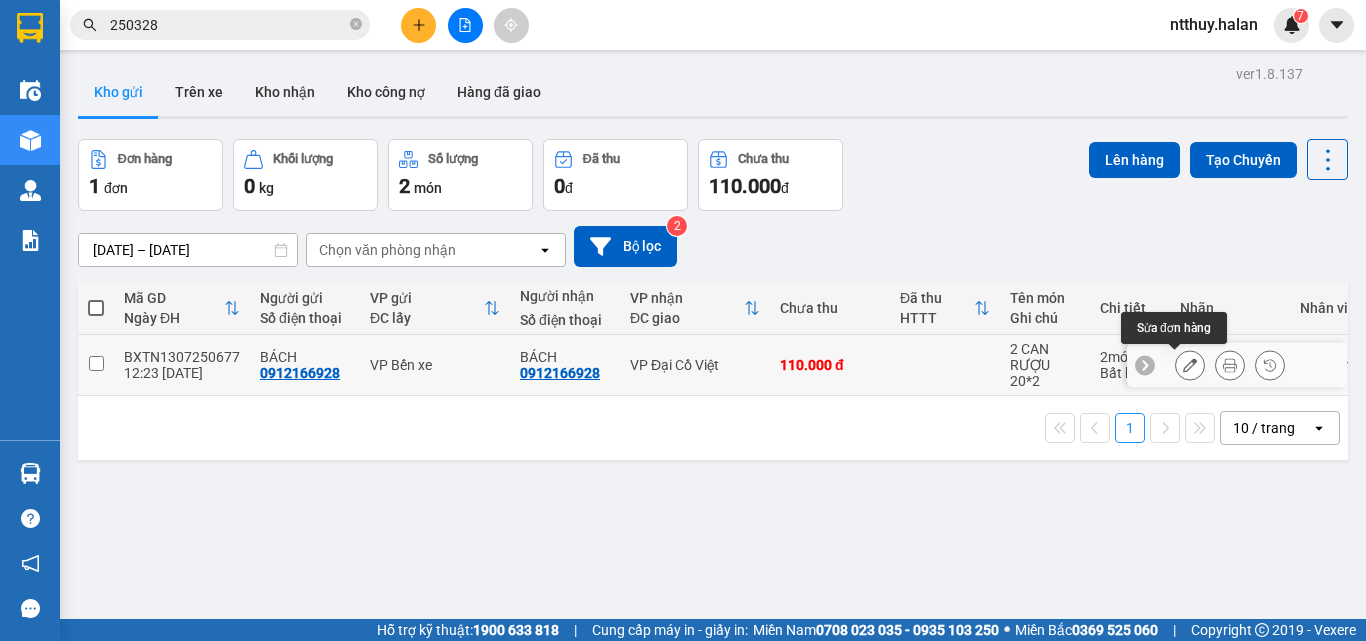click at bounding box center (1190, 365) 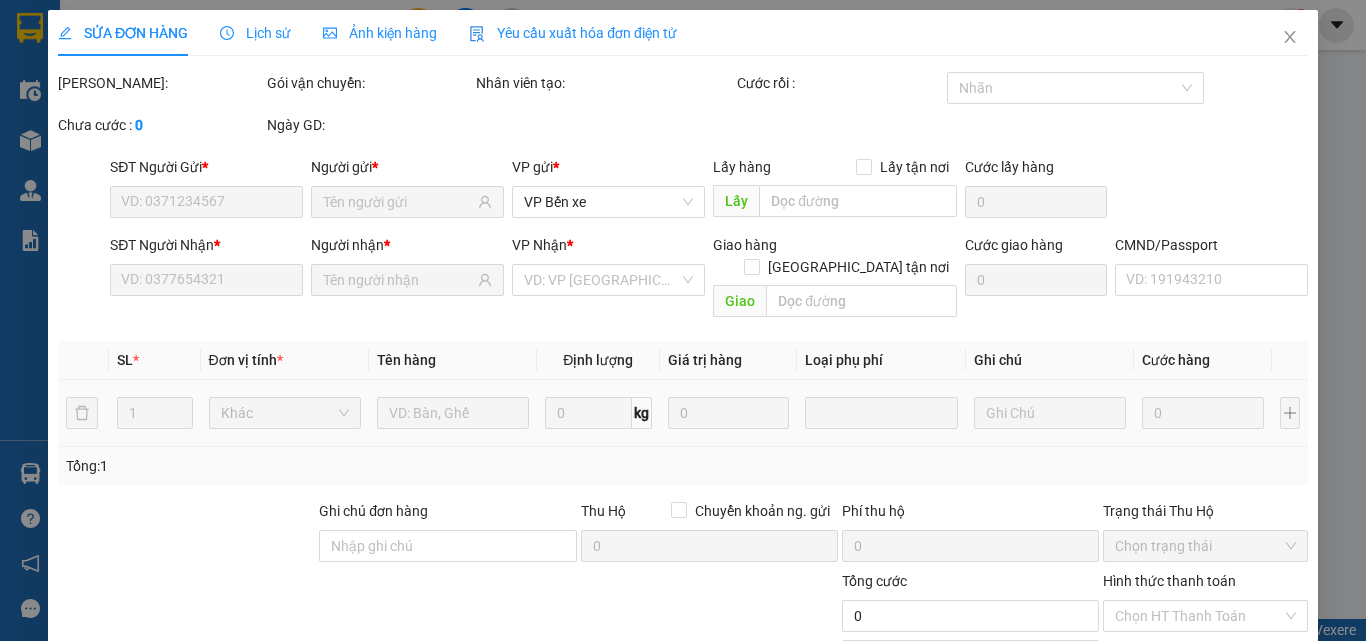 type on "0912166928" 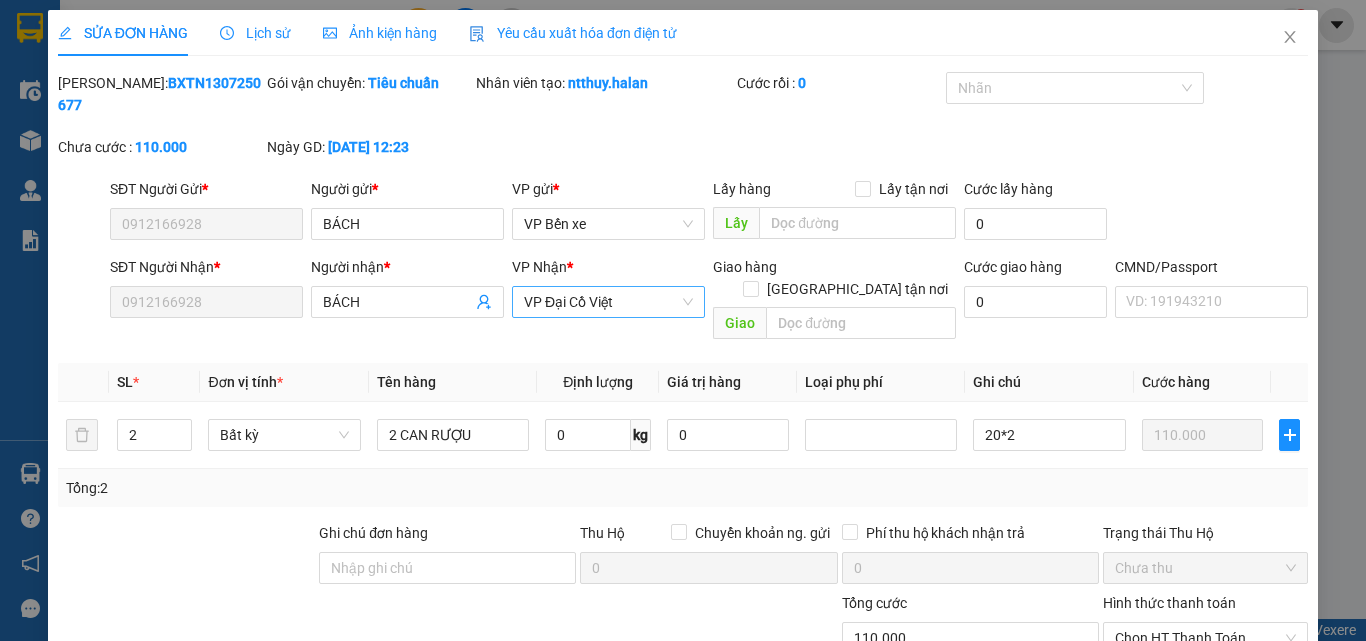 click on "VP Đại Cồ Việt" at bounding box center [608, 302] 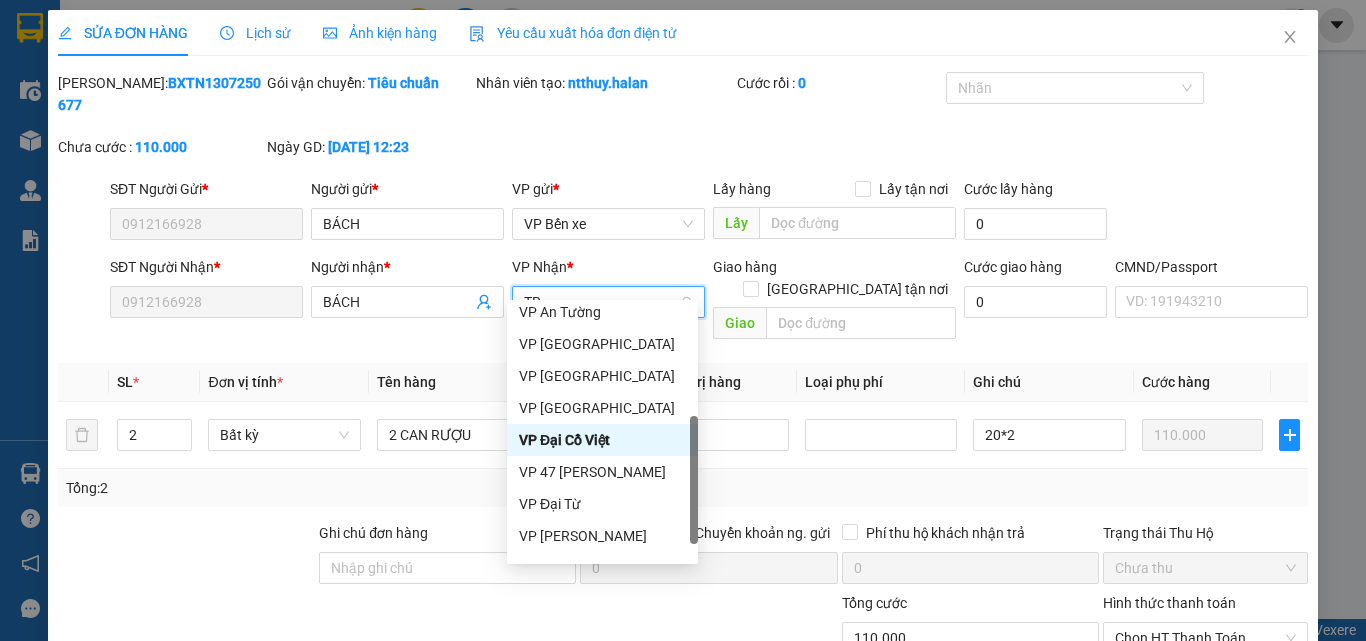 scroll, scrollTop: 0, scrollLeft: 0, axis: both 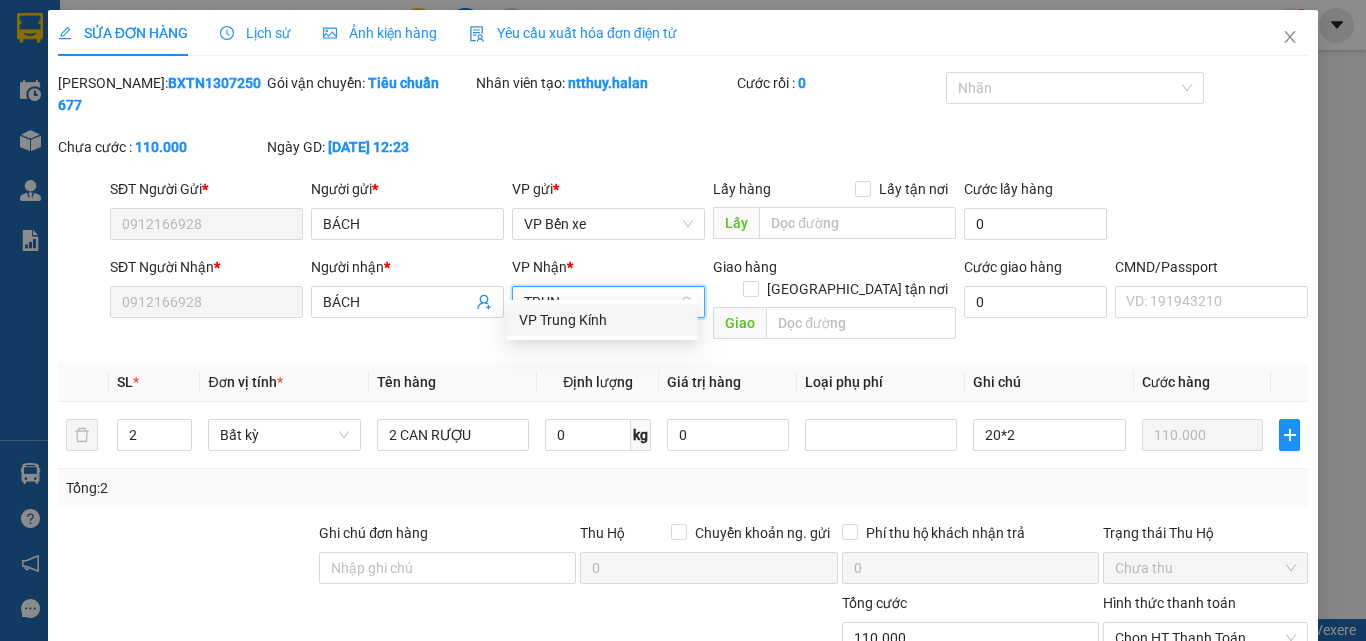 type on "TRUNG" 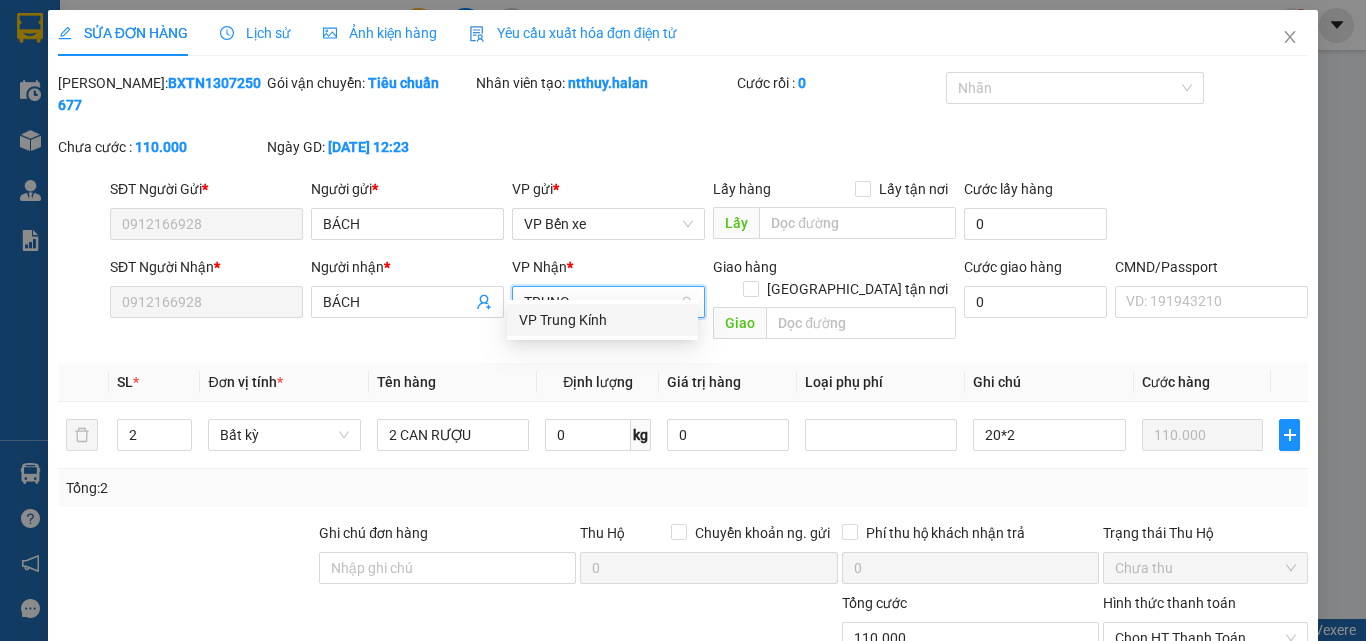 click on "VP Trung Kính" at bounding box center (602, 320) 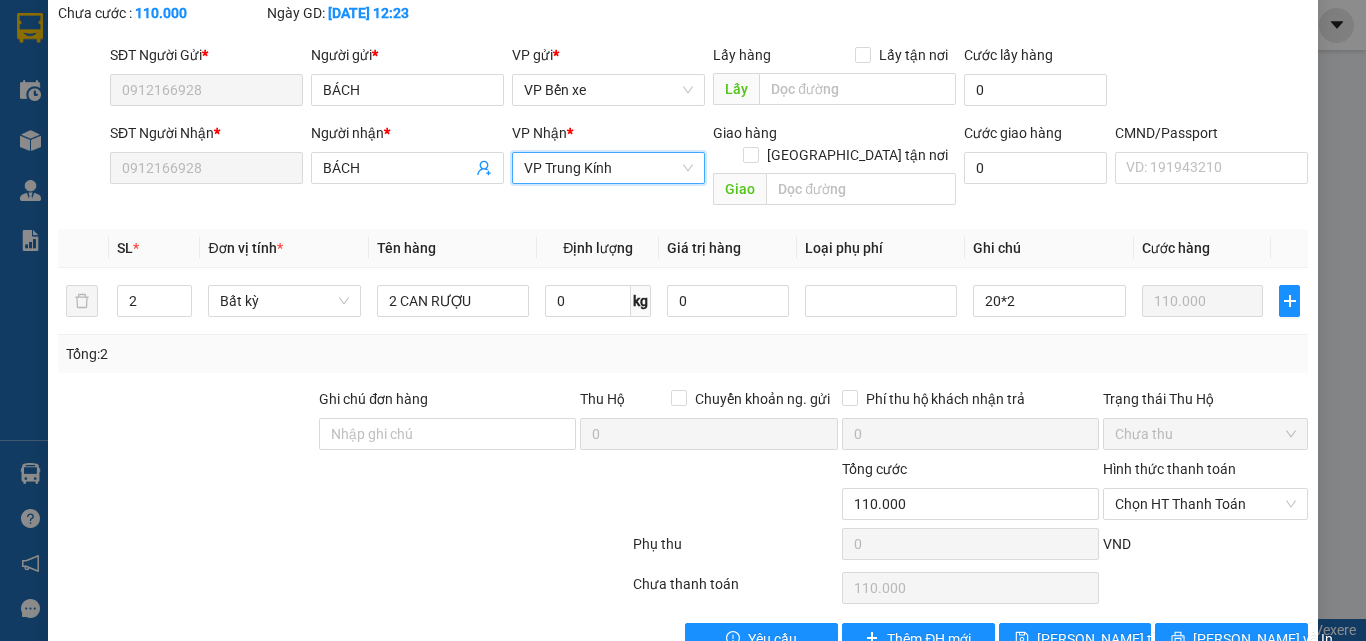 scroll, scrollTop: 143, scrollLeft: 0, axis: vertical 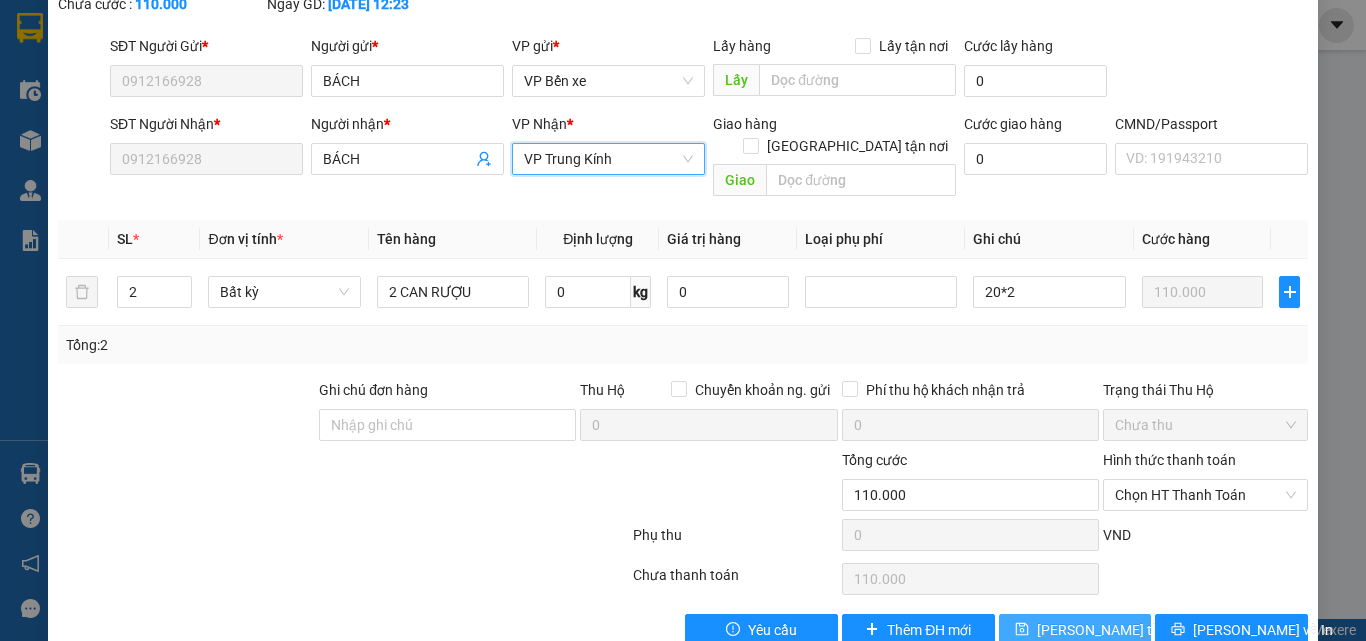 click on "Lưu thay đổi" at bounding box center [1117, 630] 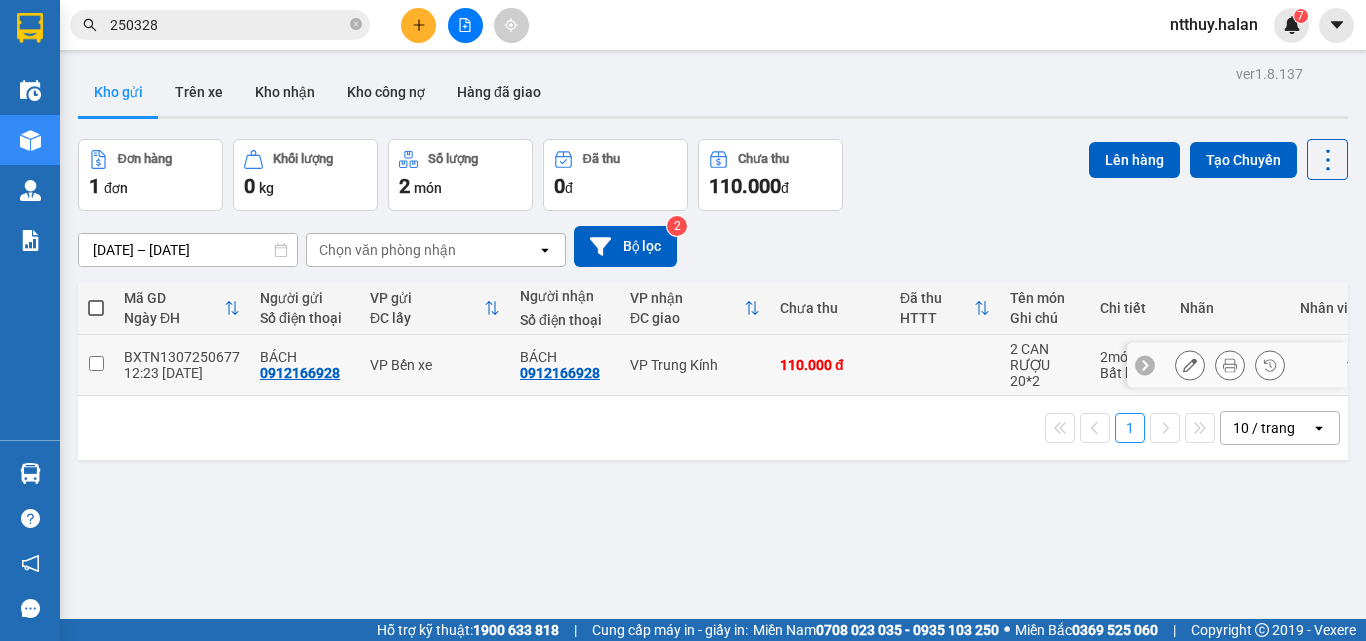 click at bounding box center (96, 363) 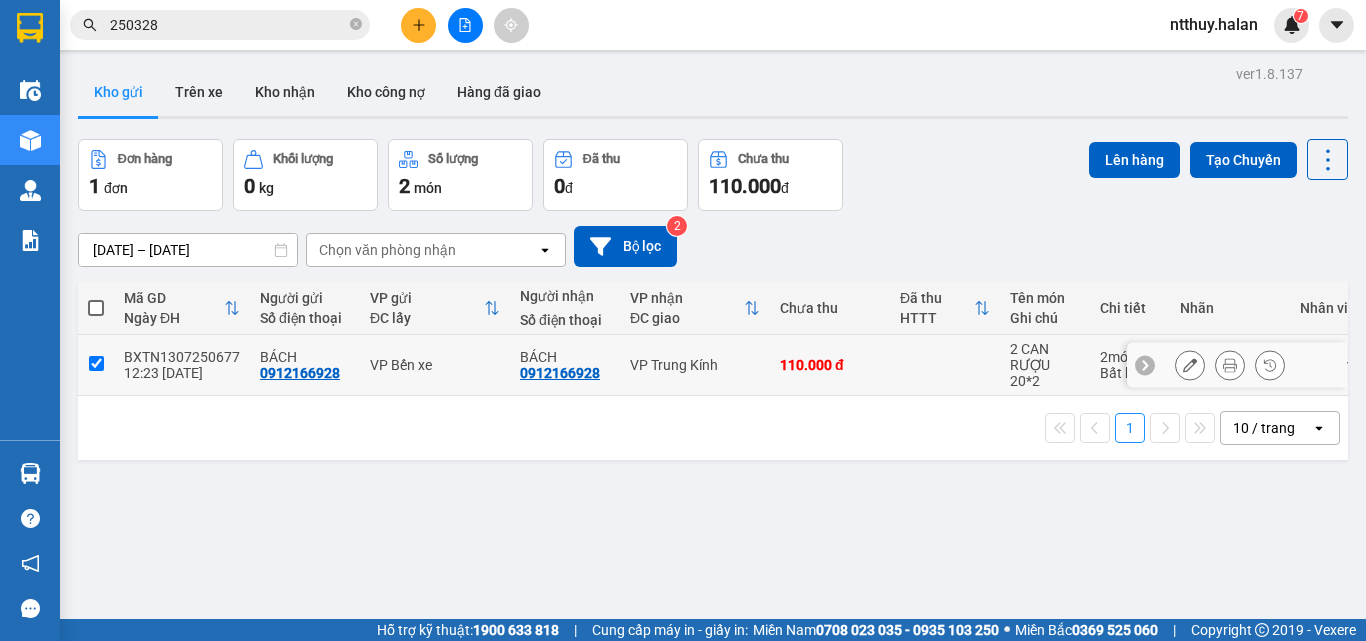 checkbox on "true" 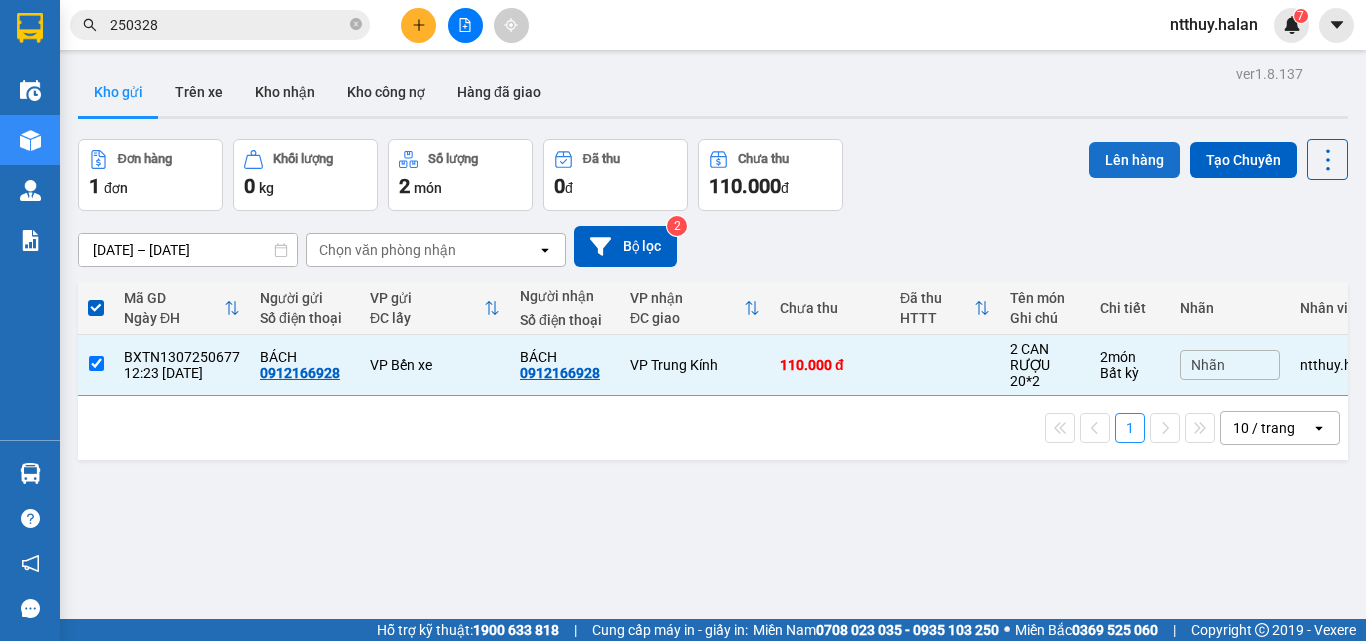 click on "Lên hàng" at bounding box center (1134, 160) 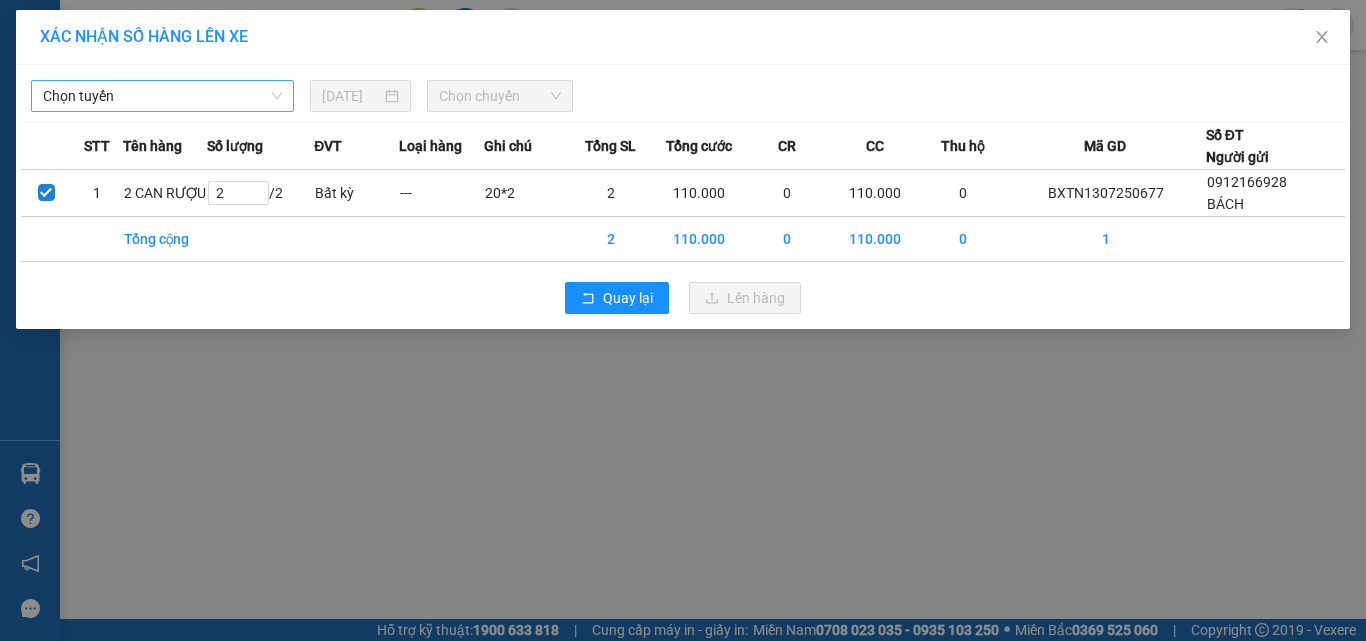 click on "Chọn tuyến" at bounding box center (162, 96) 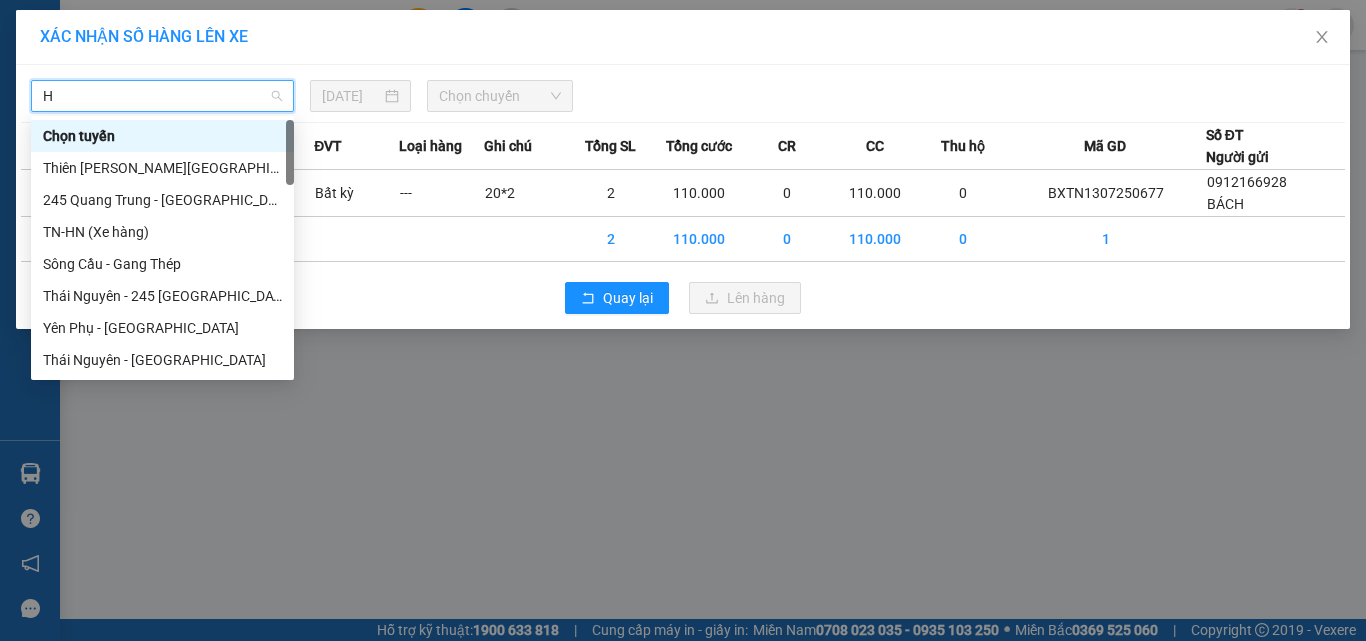 type on "HN" 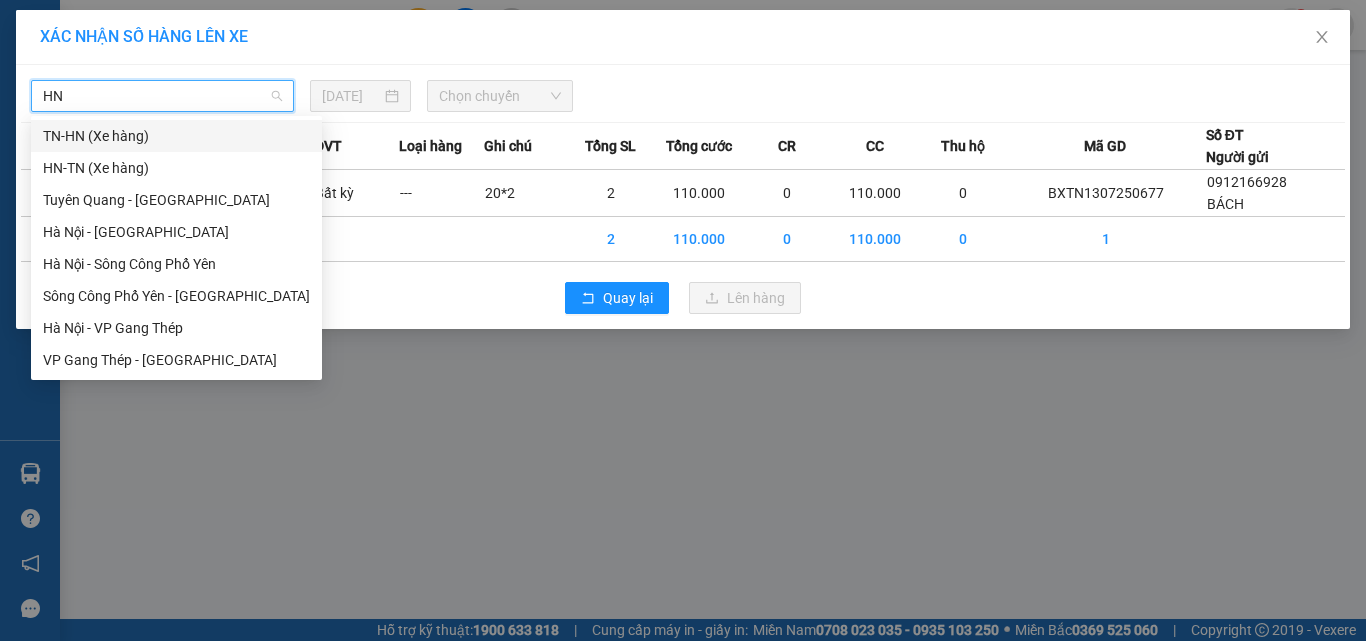 click on "TN-HN (Xe hàng)" at bounding box center [176, 136] 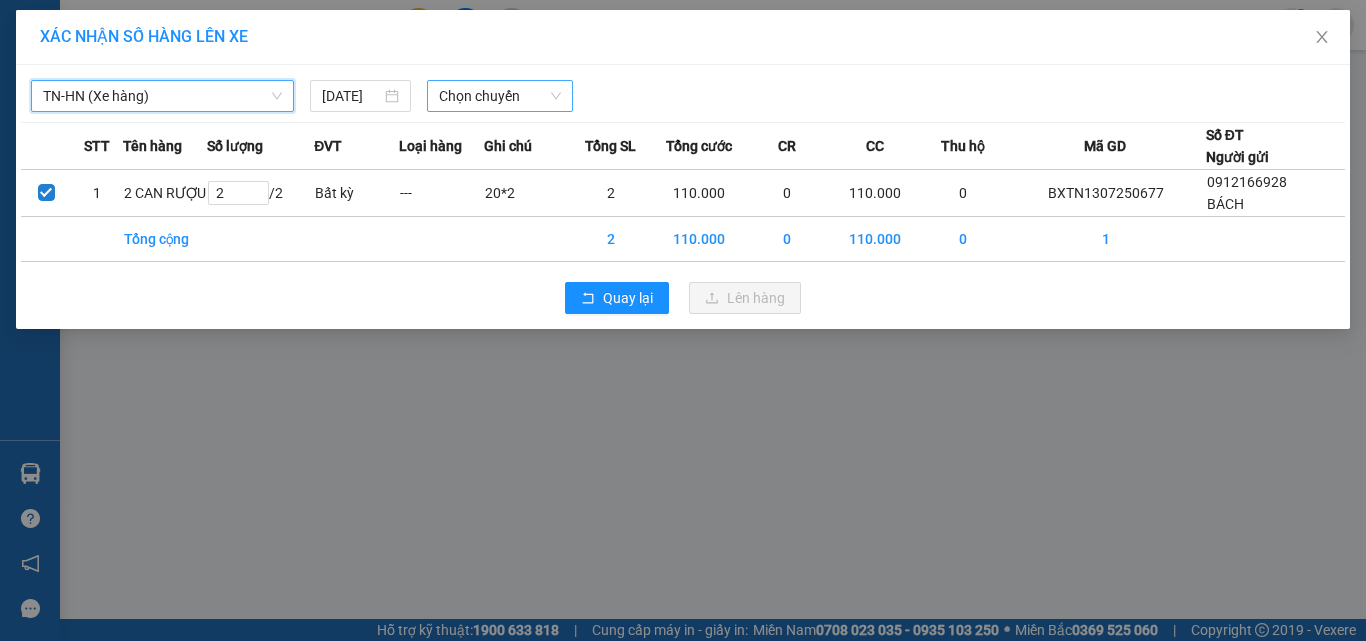 click on "Chọn chuyến" at bounding box center (500, 96) 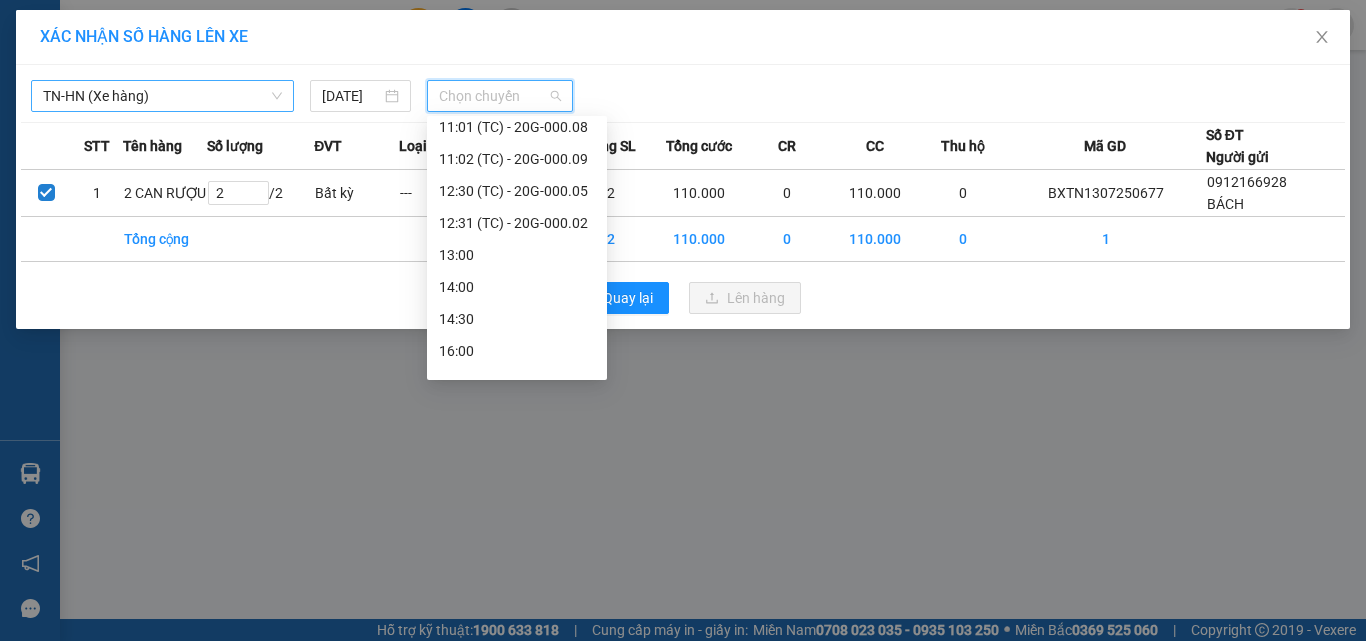scroll, scrollTop: 448, scrollLeft: 0, axis: vertical 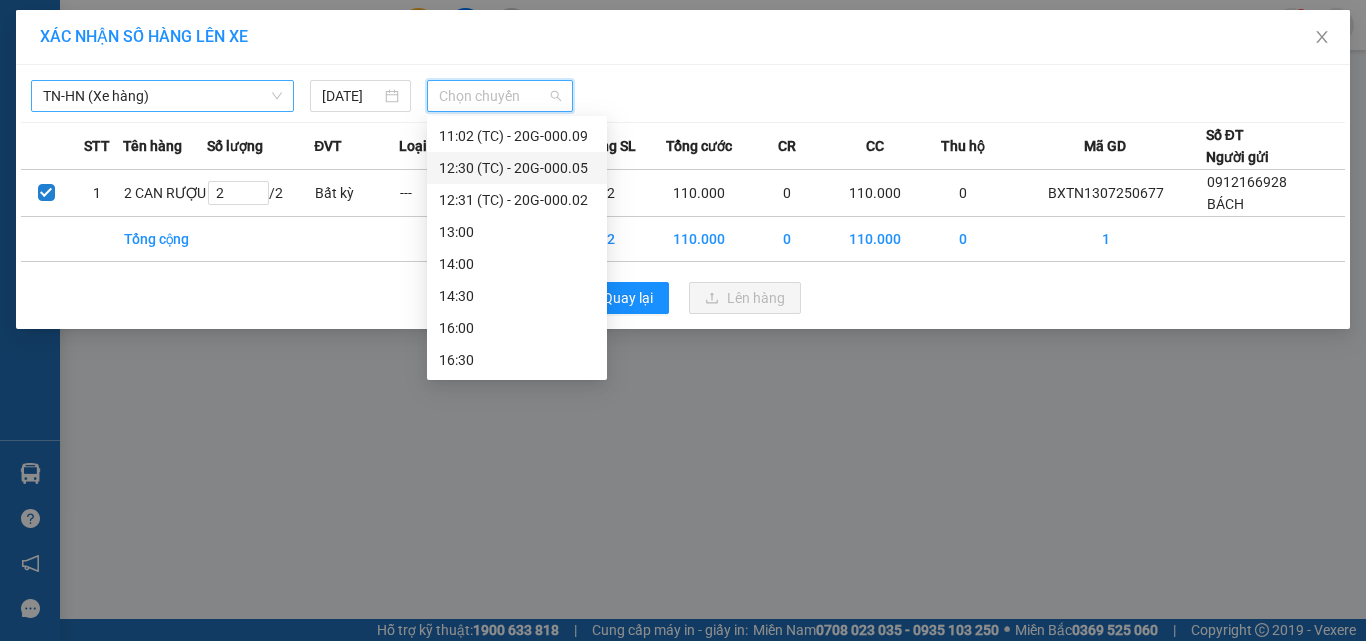 click on "12:30   (TC)   - 20G-000.05" at bounding box center [517, 168] 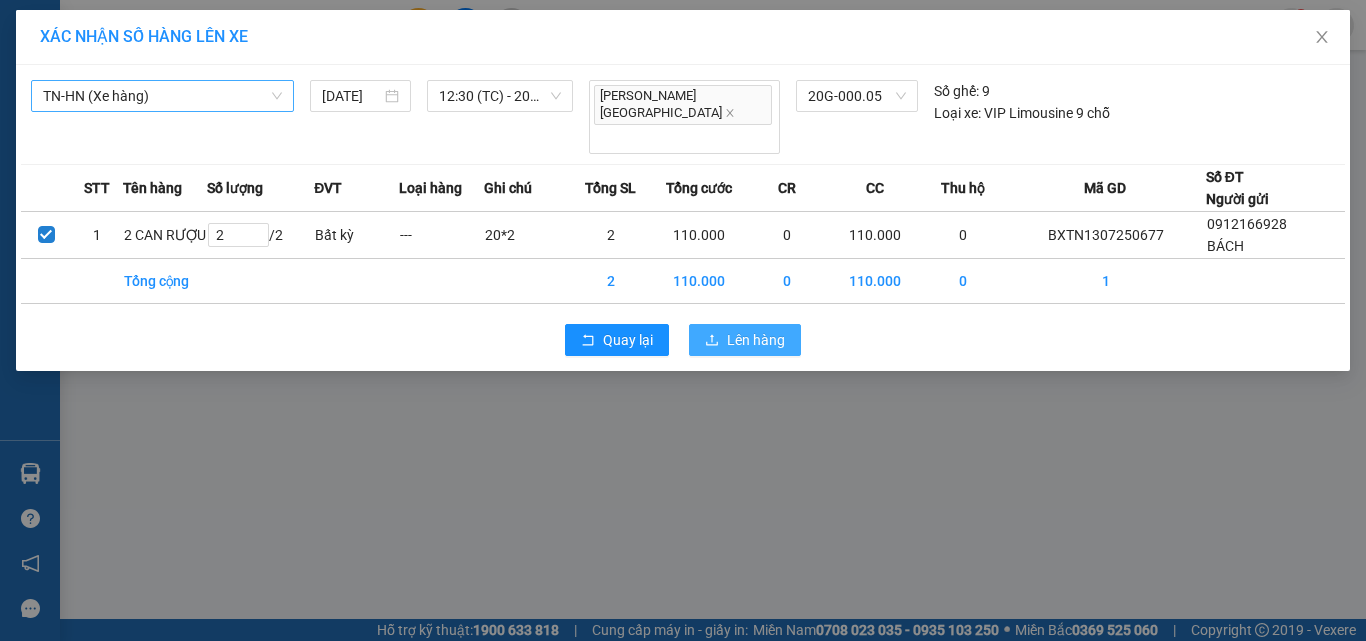 click on "Lên hàng" at bounding box center [756, 340] 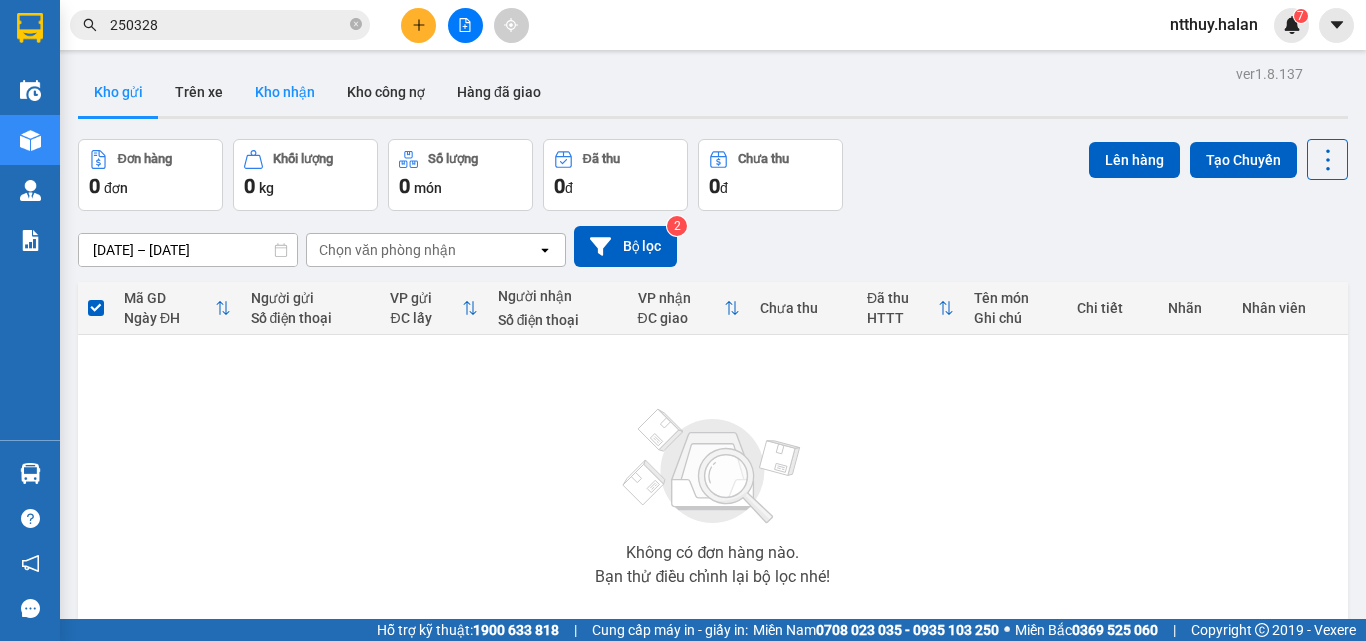 click on "Kho nhận" at bounding box center [285, 92] 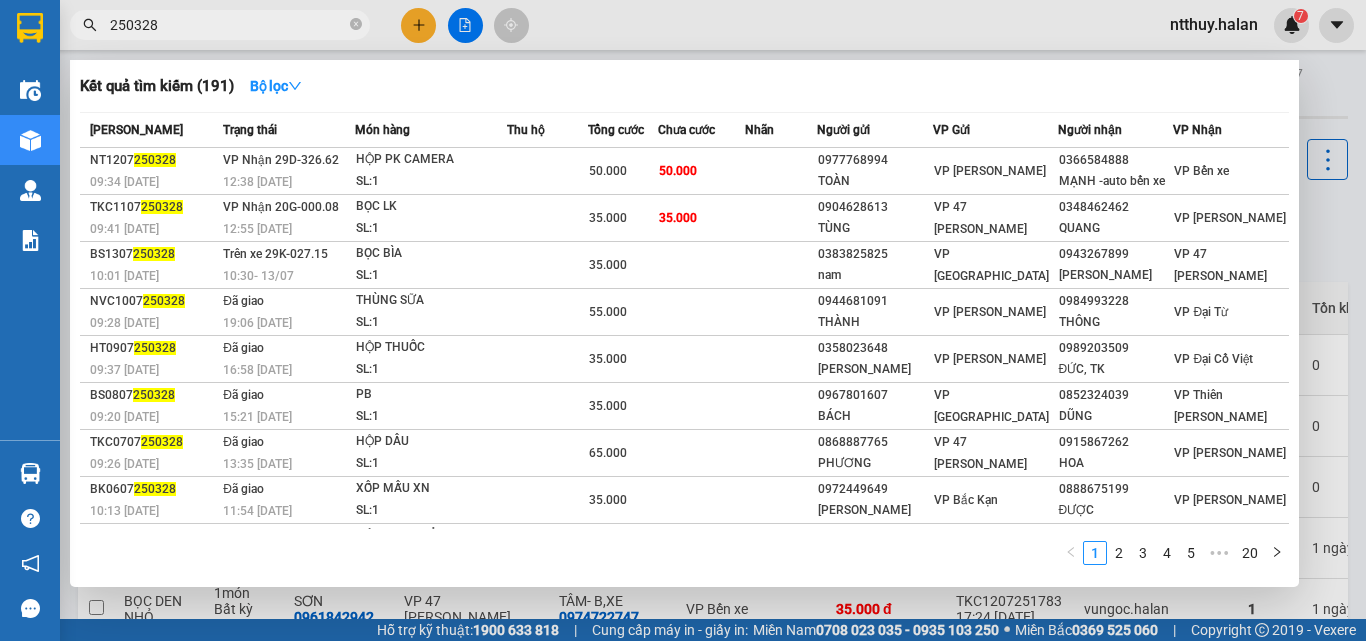 click on "250328" at bounding box center [228, 25] 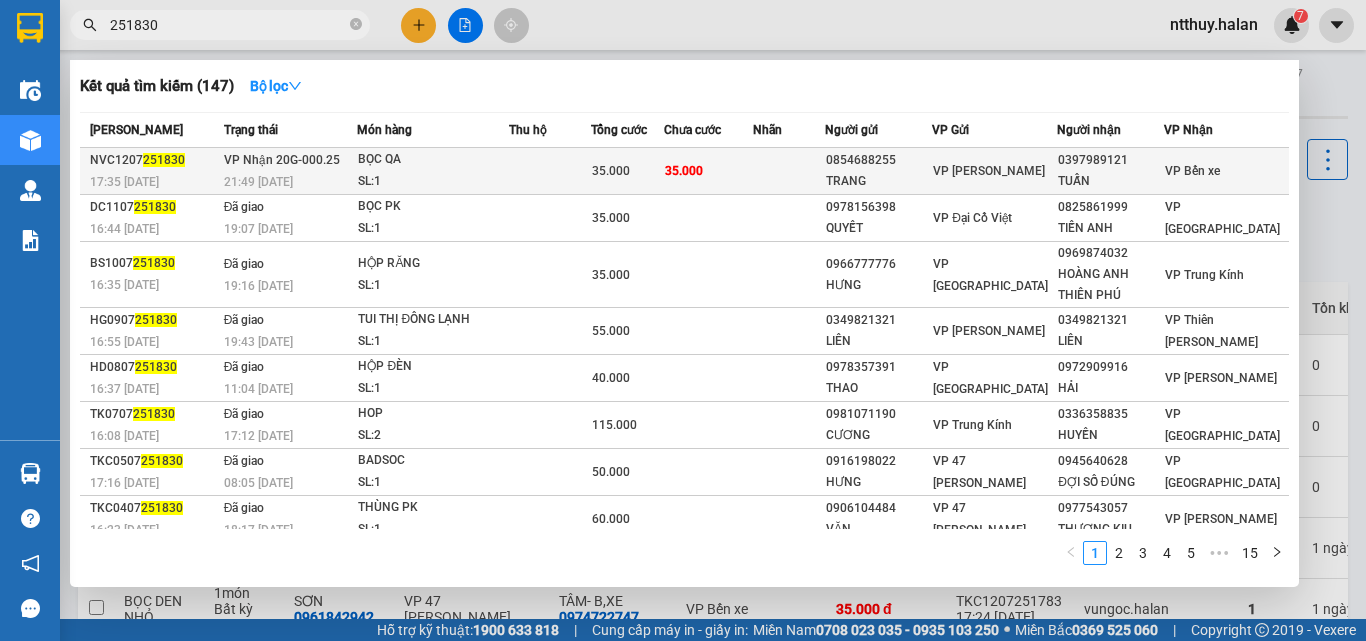 type on "251830" 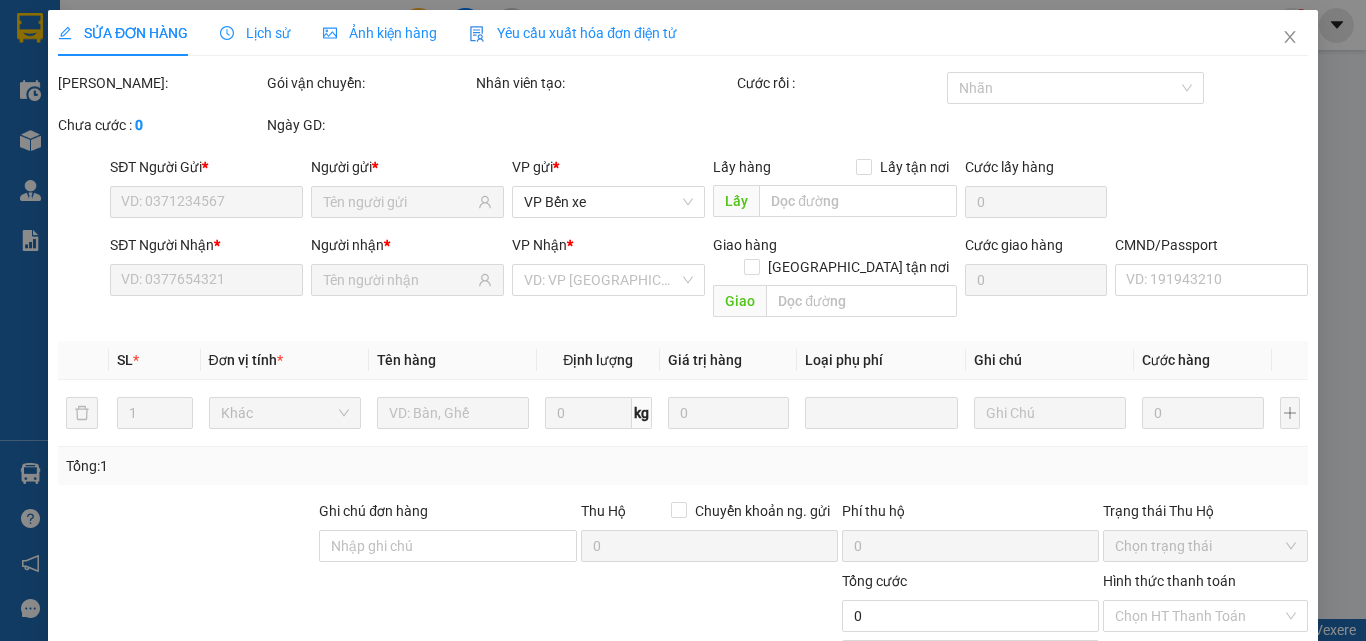 type on "0854688255" 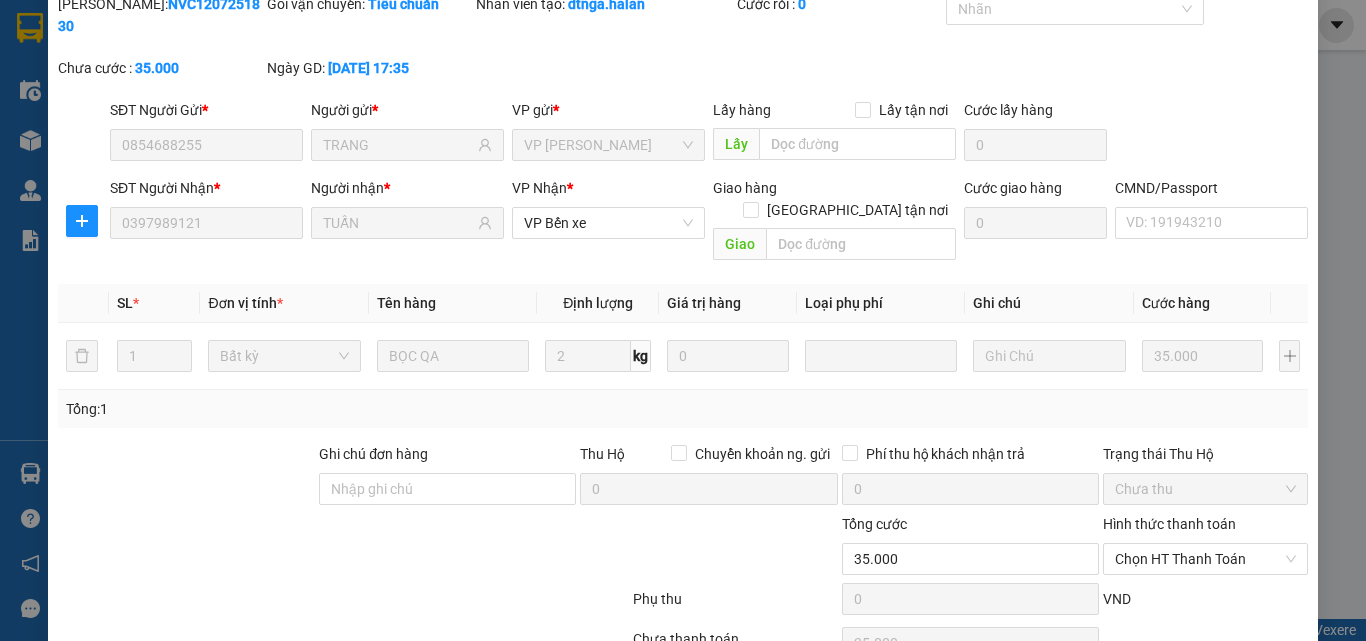 scroll, scrollTop: 143, scrollLeft: 0, axis: vertical 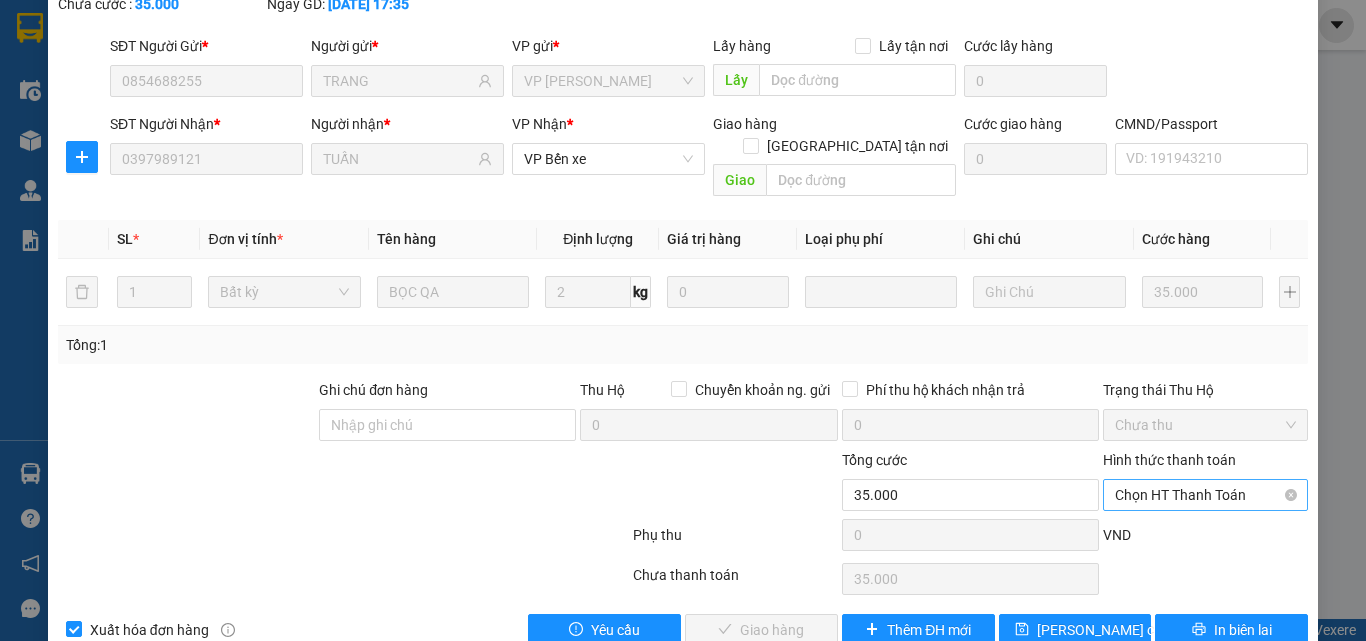click on "Chọn HT Thanh Toán" at bounding box center [1205, 495] 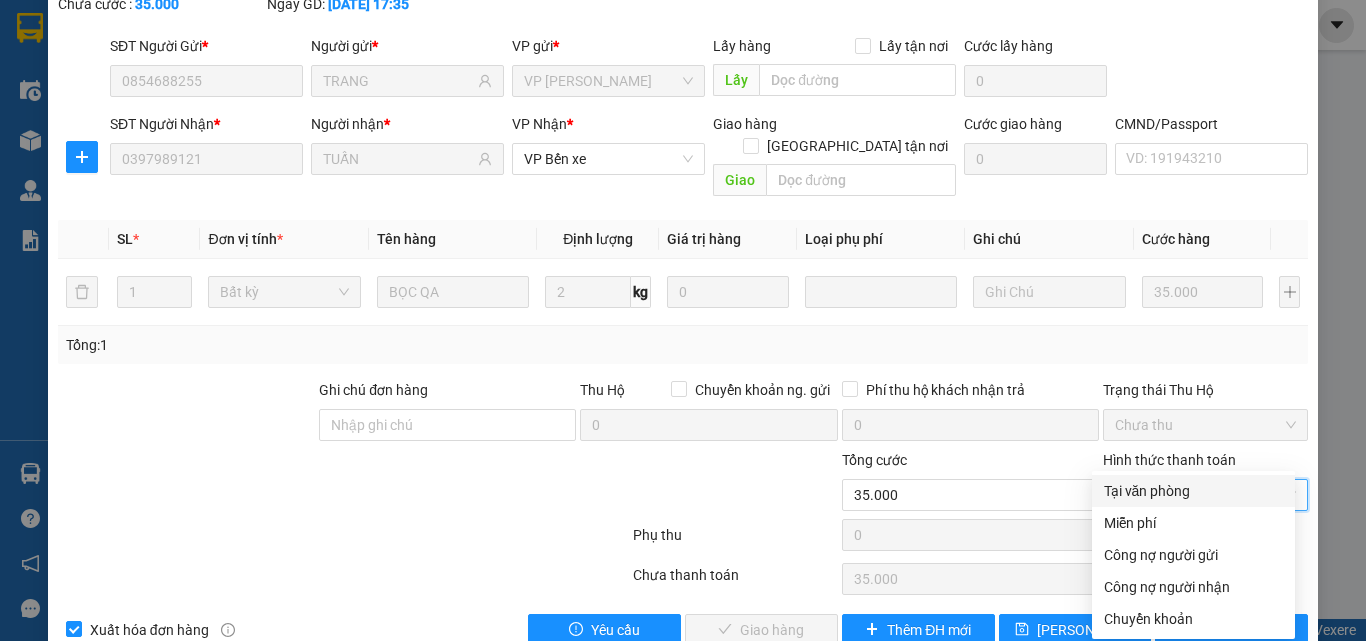 click on "Tại văn phòng" at bounding box center (1193, 491) 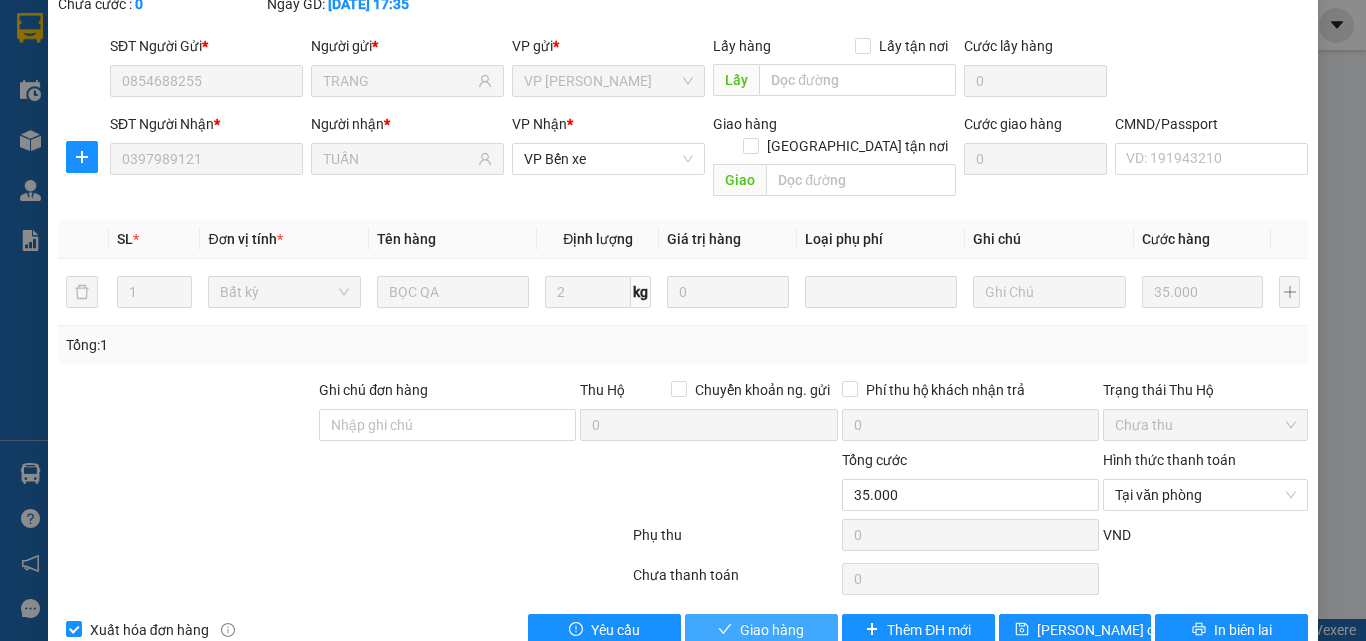 click on "Giao hàng" at bounding box center (772, 630) 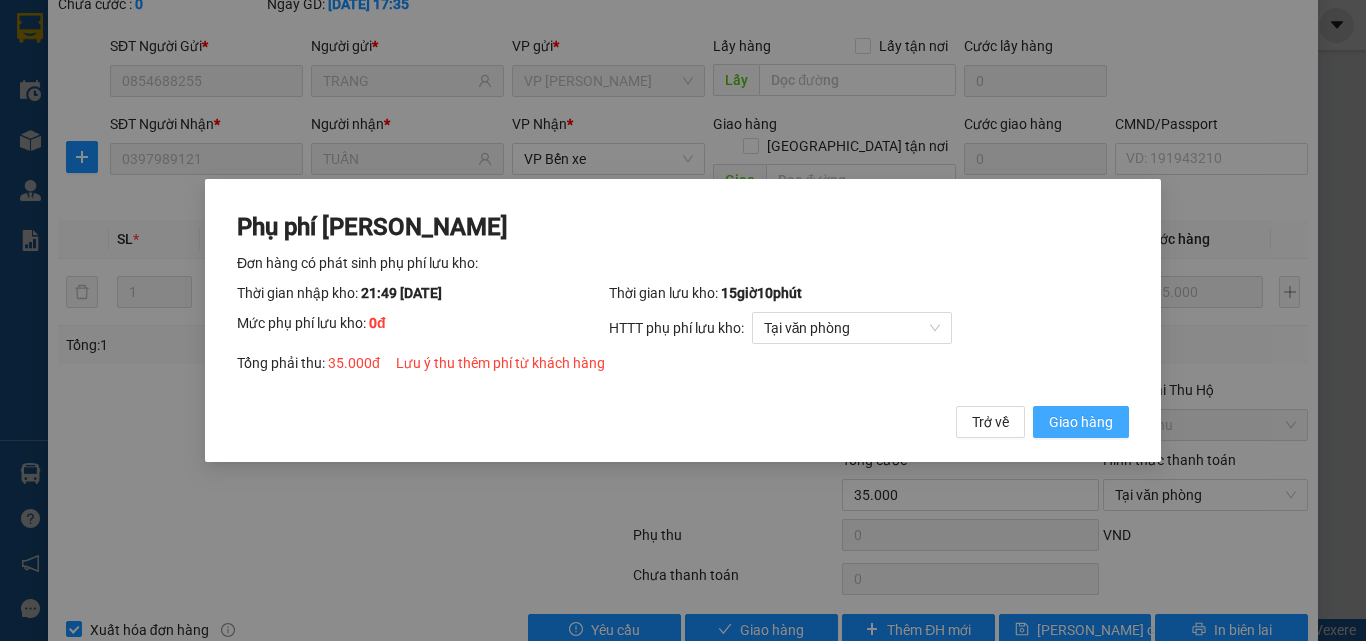 click on "Giao hàng" at bounding box center [1081, 422] 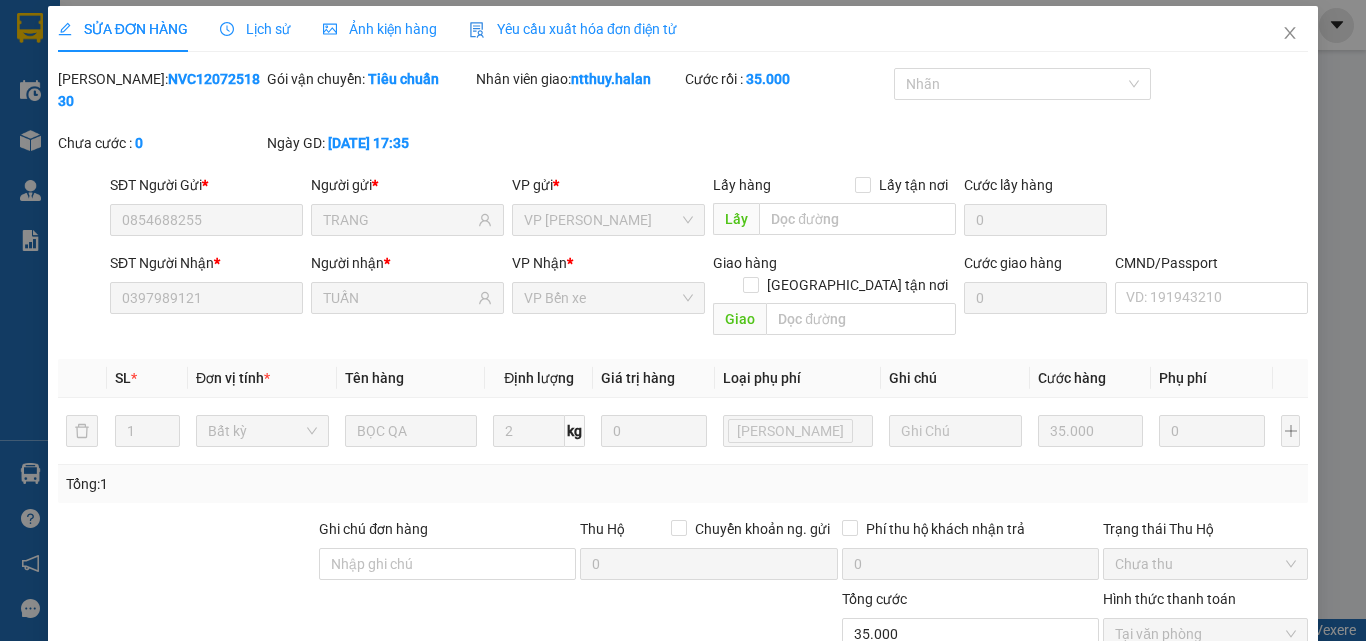 scroll, scrollTop: 0, scrollLeft: 0, axis: both 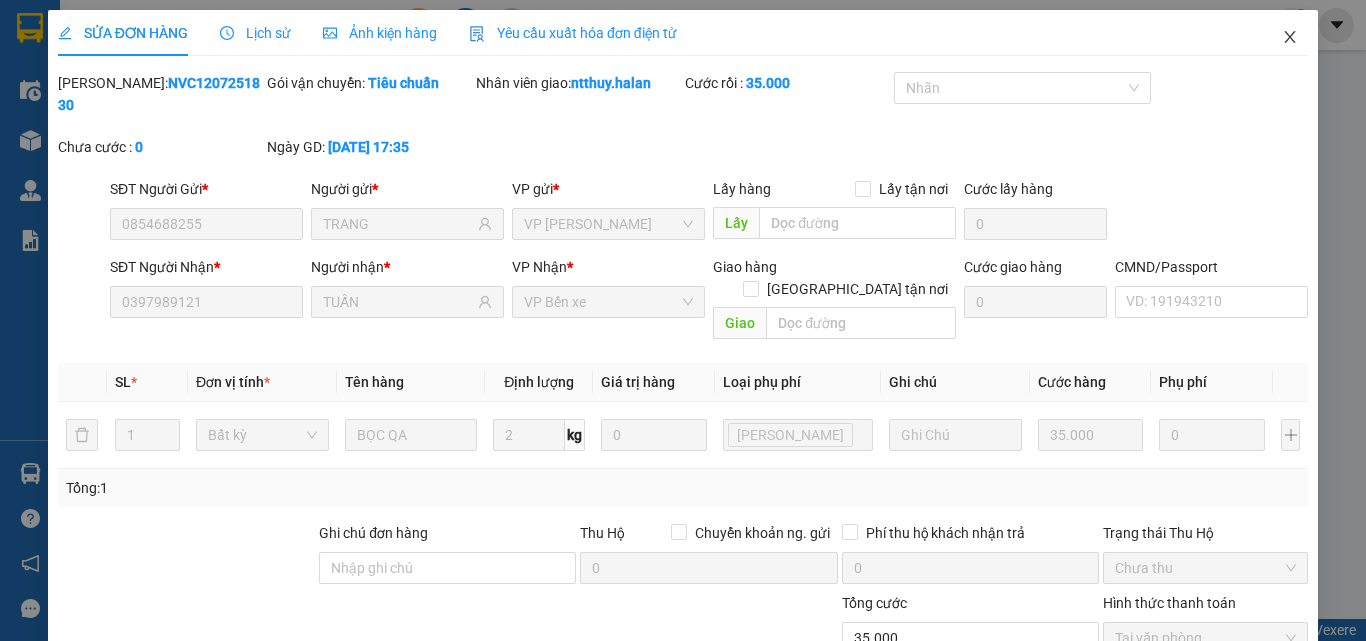 click 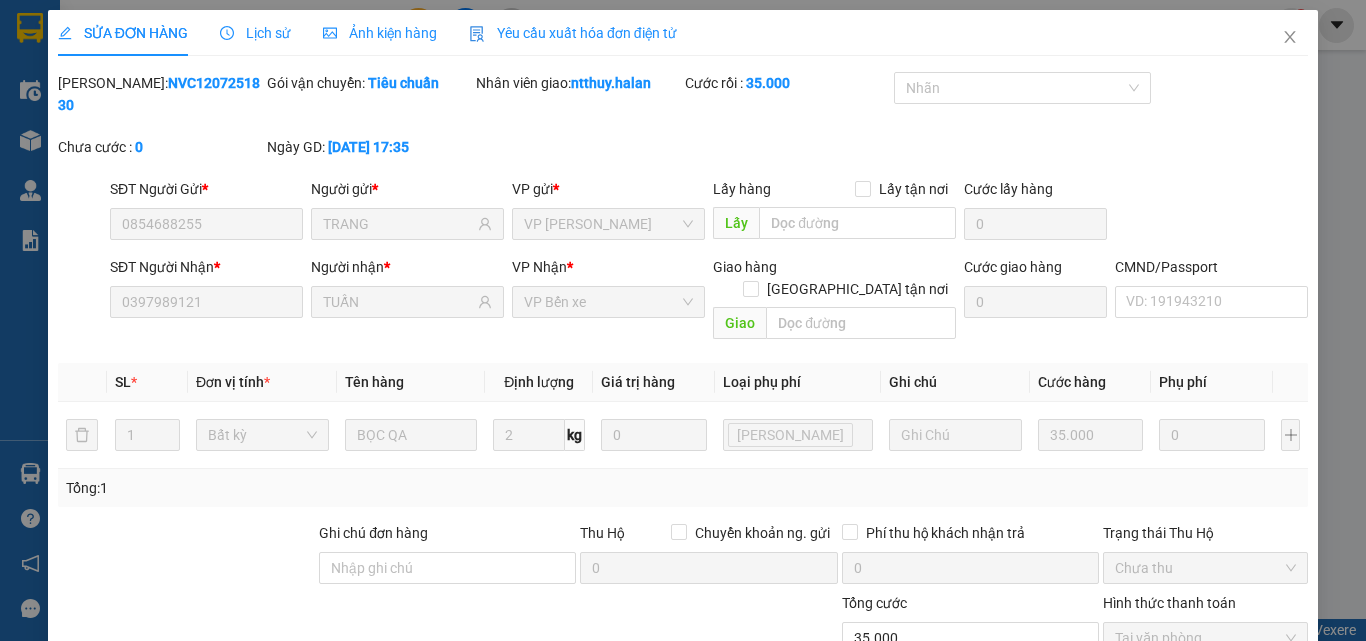 click on "ntthuy.halan 7" at bounding box center (1231, 25) 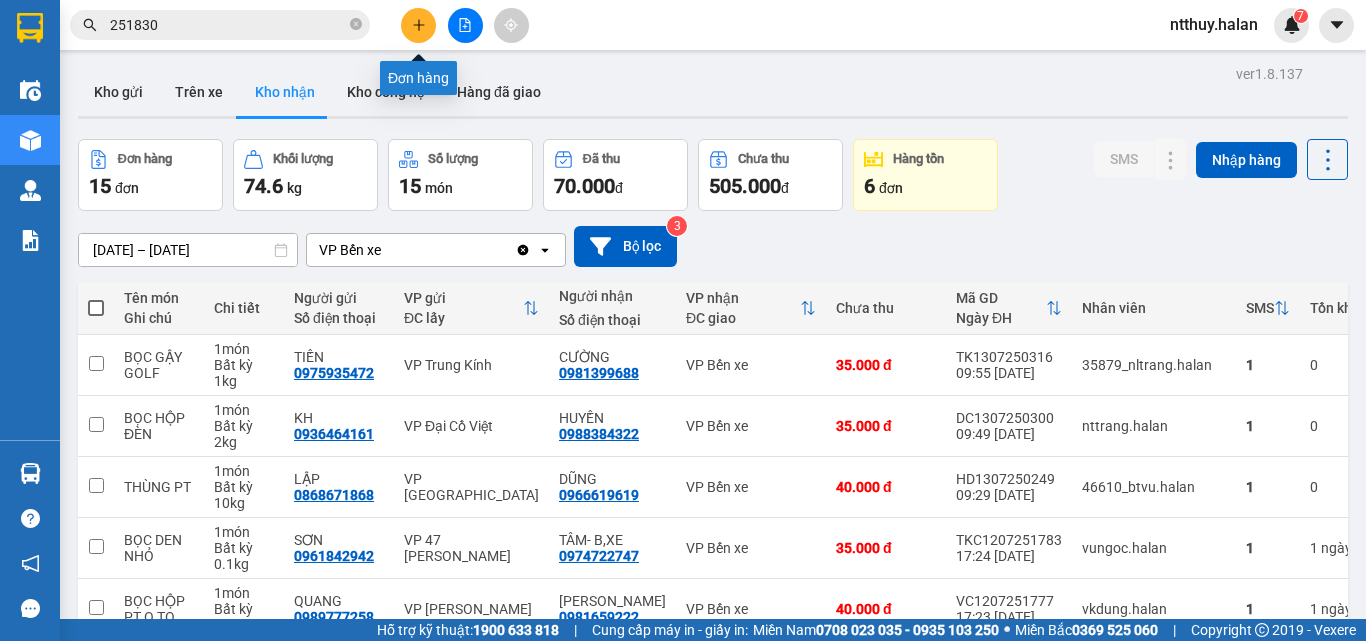 click 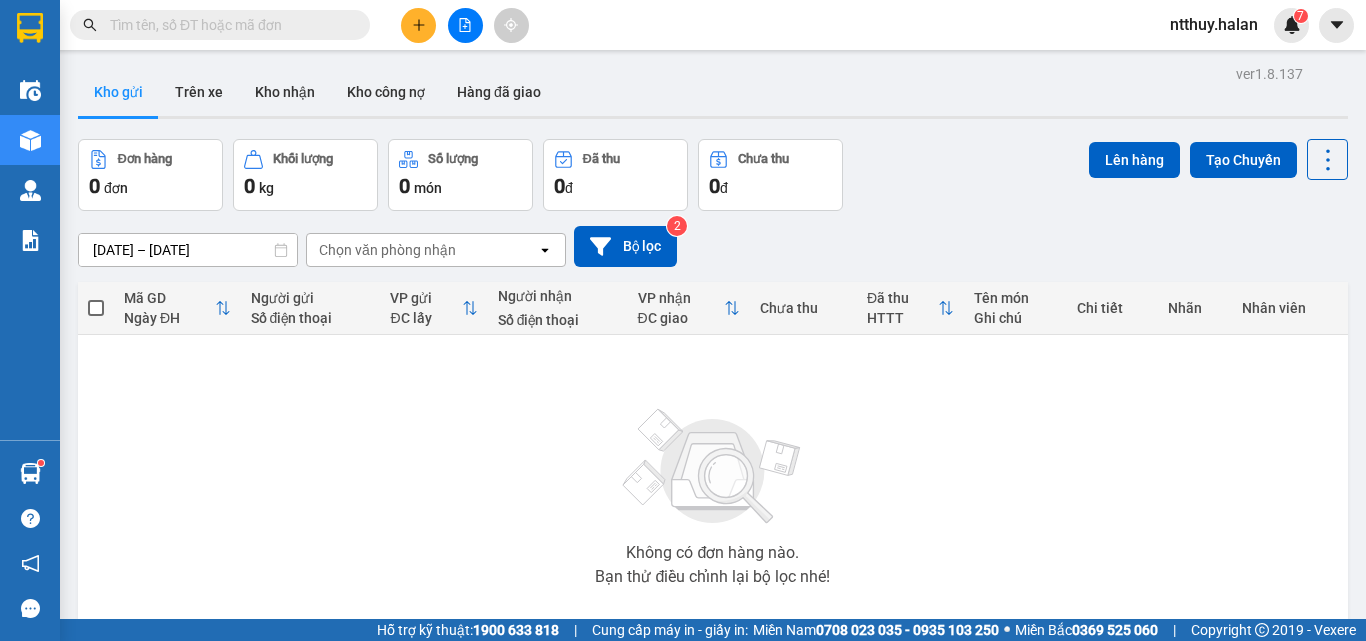 scroll, scrollTop: 0, scrollLeft: 0, axis: both 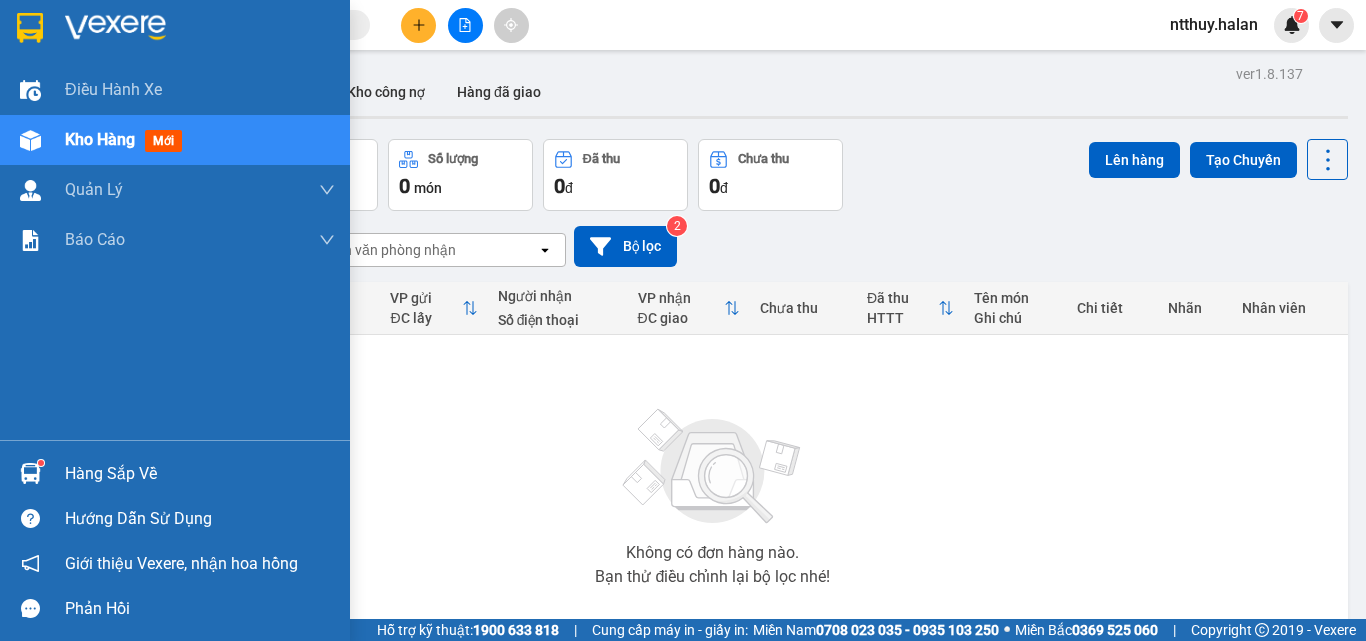 click on "Hàng sắp về" at bounding box center (200, 474) 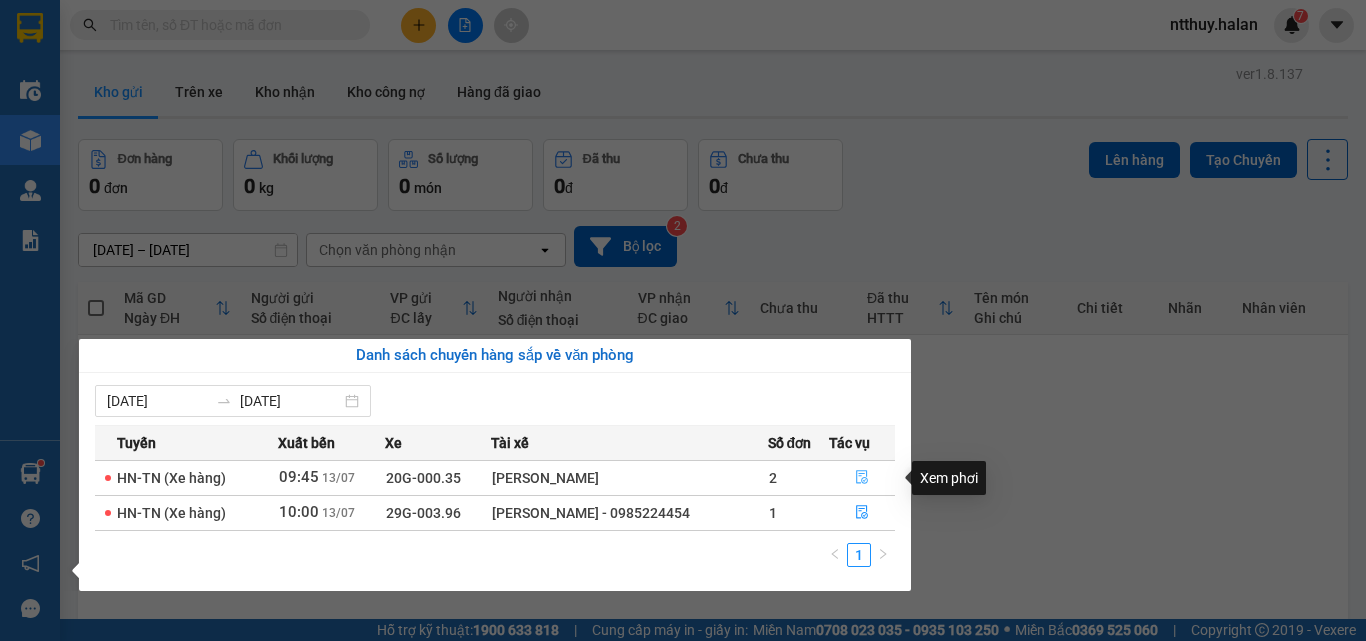 click 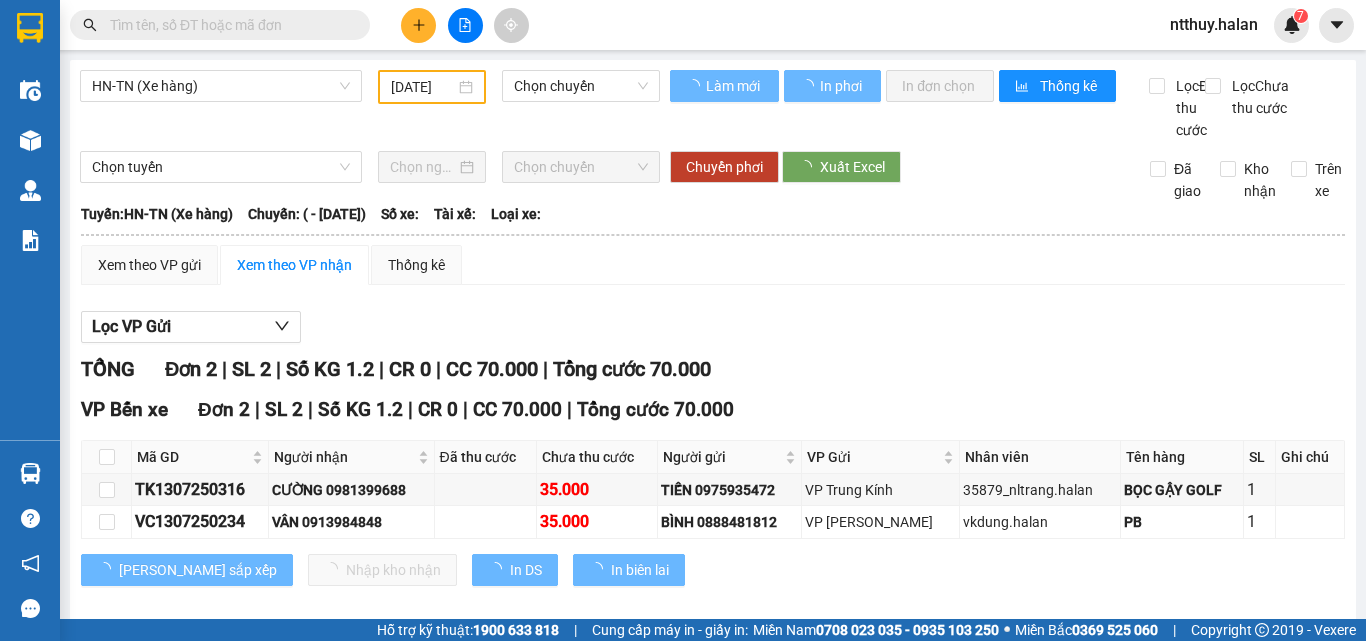 type on "[DATE]" 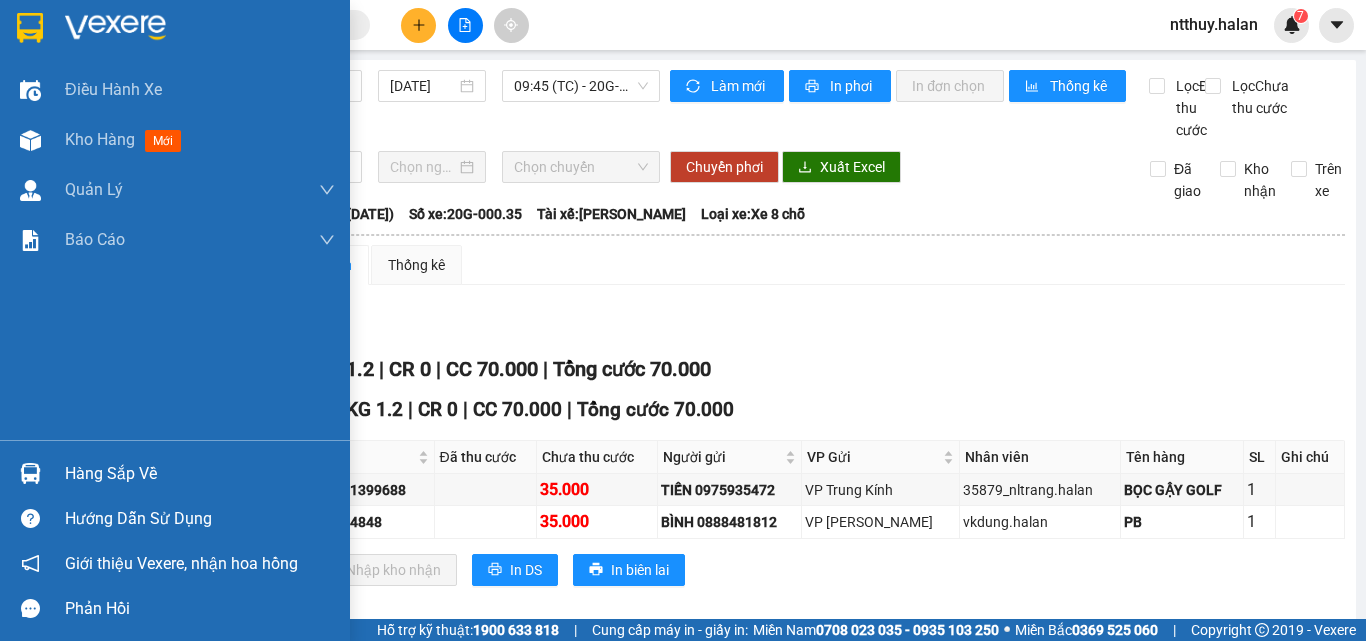 click on "Hàng sắp về" at bounding box center [200, 474] 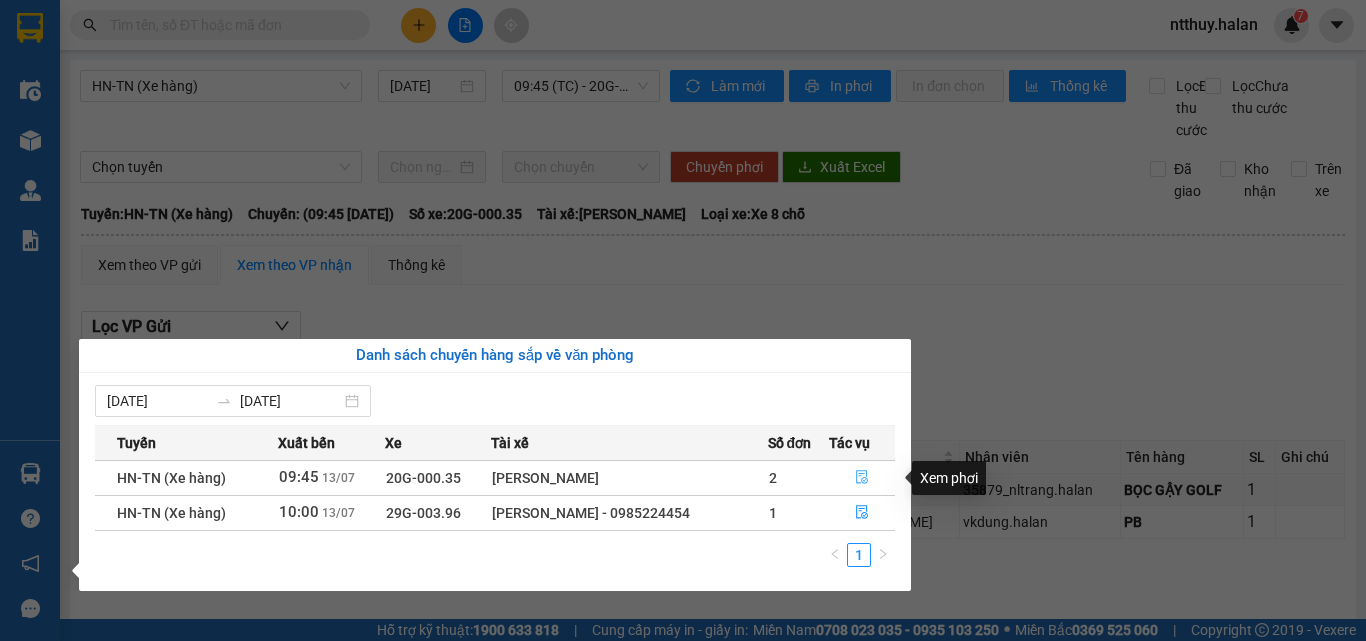 click 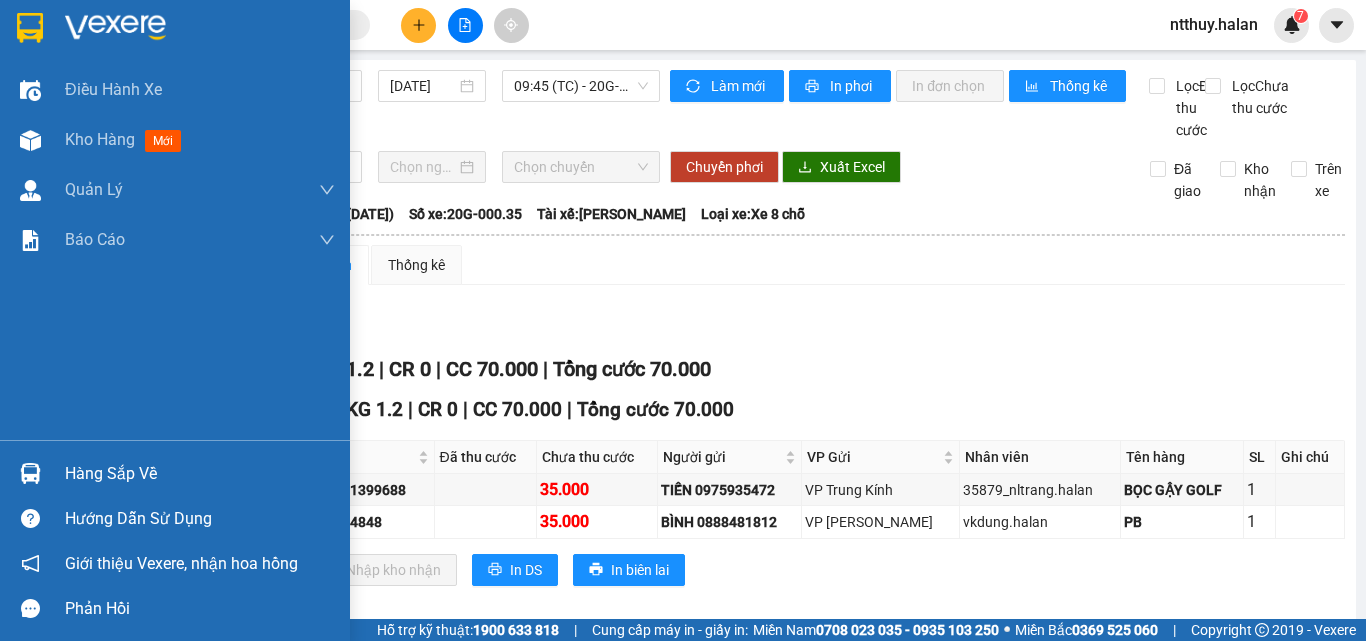 click on "Hàng sắp về" at bounding box center (200, 474) 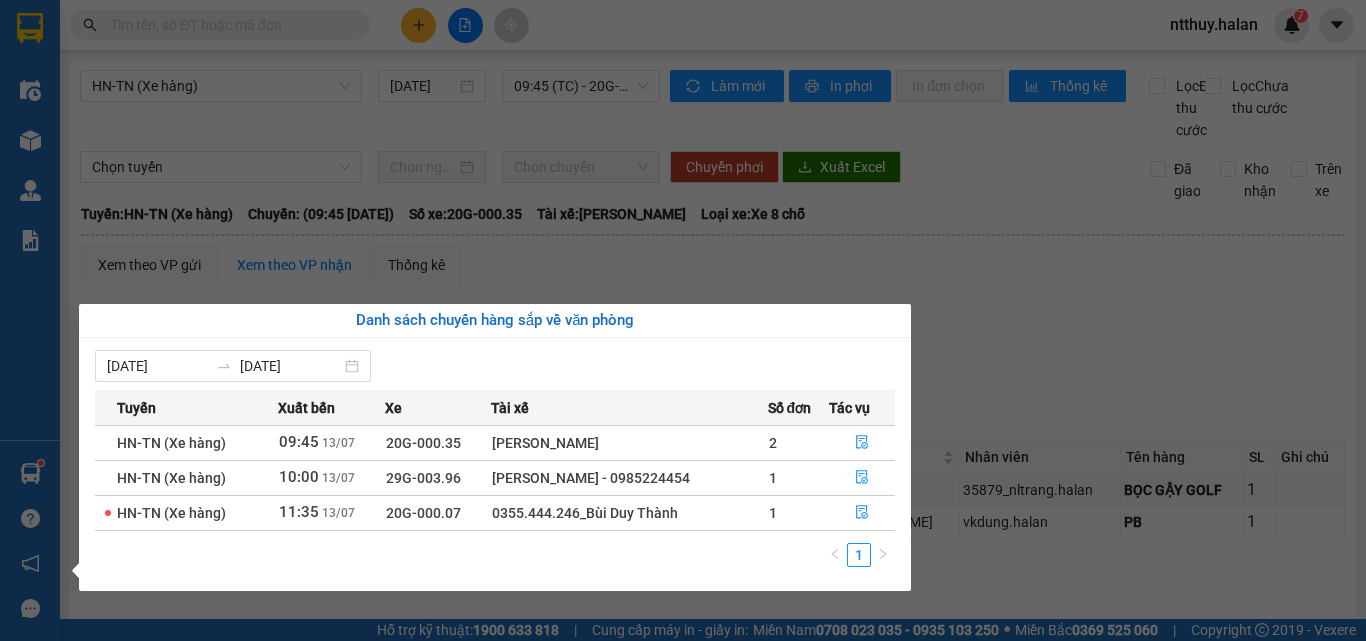 click on "Kết quả tìm kiếm ( 0 )  Bộ lọc  No Data ntthuy.halan 7     Điều hành xe     Kho hàng mới     Quản Lý Quản lý chuyến Quản lý kiểm kho     Báo cáo 12. Thống kê đơn đối tác 2. Doanh thu thực tế theo từng văn phòng 4. Thống kê đơn hàng theo văn phòng Hàng sắp về Hướng dẫn sử dụng Giới thiệu Vexere, nhận hoa hồng Phản hồi Phần mềm hỗ trợ bạn tốt chứ? HN-TN (Xe hàng) 13/07/2025 09:45   (TC)   - 20G-000.35  Làm mới In phơi In đơn chọn Thống kê Lọc  Đã thu cước Lọc  Chưa thu cước Chọn tuyến Chọn chuyến Chuyển phơi Xuất Excel Đã giao Kho nhận Trên xe Hà Lan   02083737373   271 - Dương Tự Minh - Phường Tân Long - Thái Nguyên 11:43 - 13/07/2025 Tuyến:  HN-TN (Xe hàng) Chuyến:   (09:45 - 13/07/2025) Tài xế:  Nguyễn Quốc Cường   Số xe:  20G-000.35 Loại xe:  Xe 8 chỗ Tuyến:  HN-TN (Xe hàng) Chuyến:   (09:45 - 13/07/2025) Số xe:  20G-000.35 TỔNG" at bounding box center [683, 320] 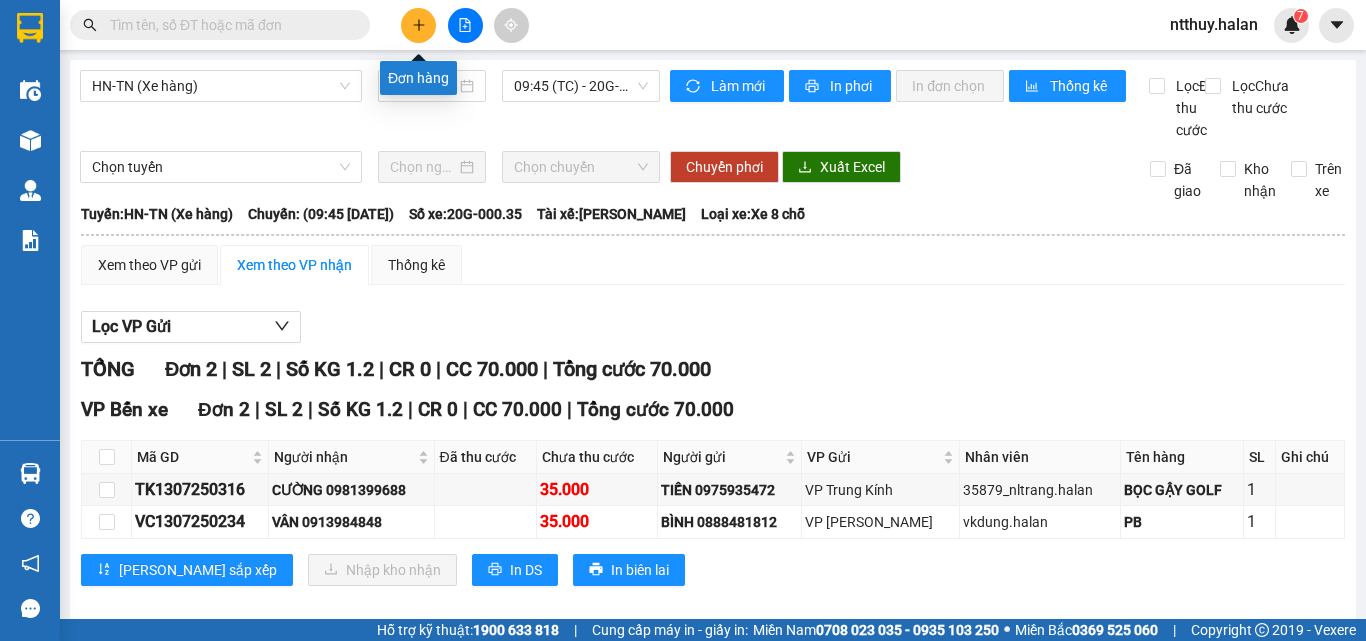 click at bounding box center (418, 25) 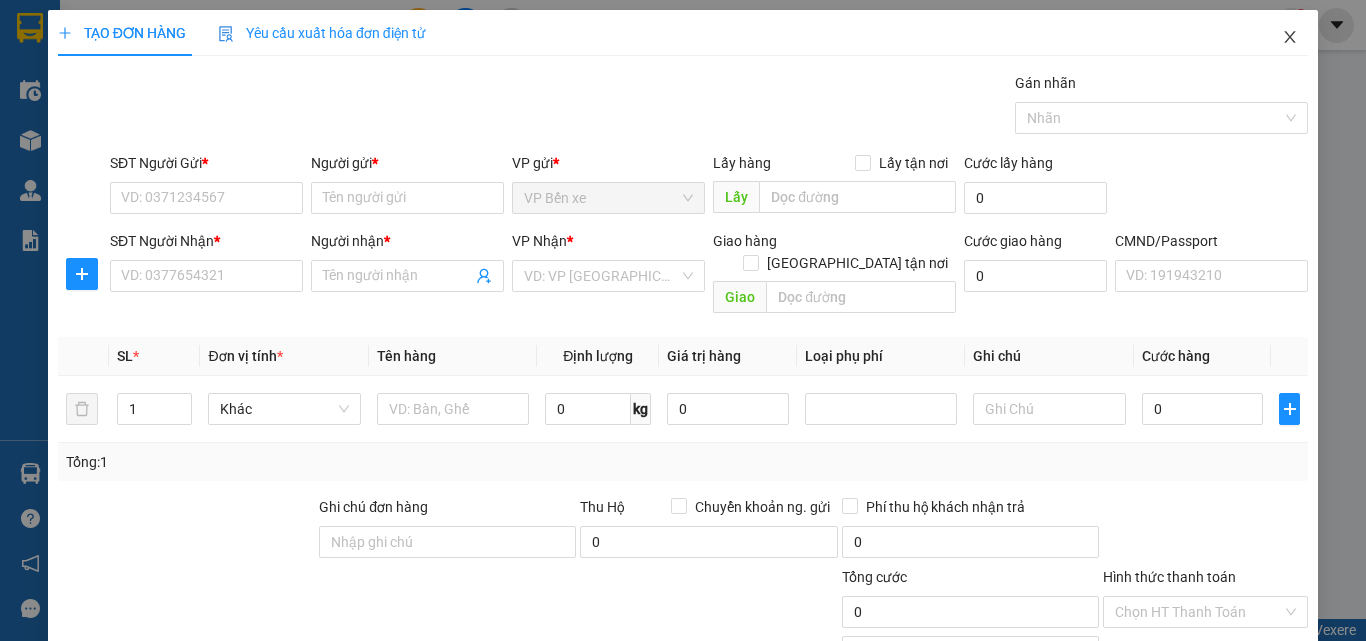 click 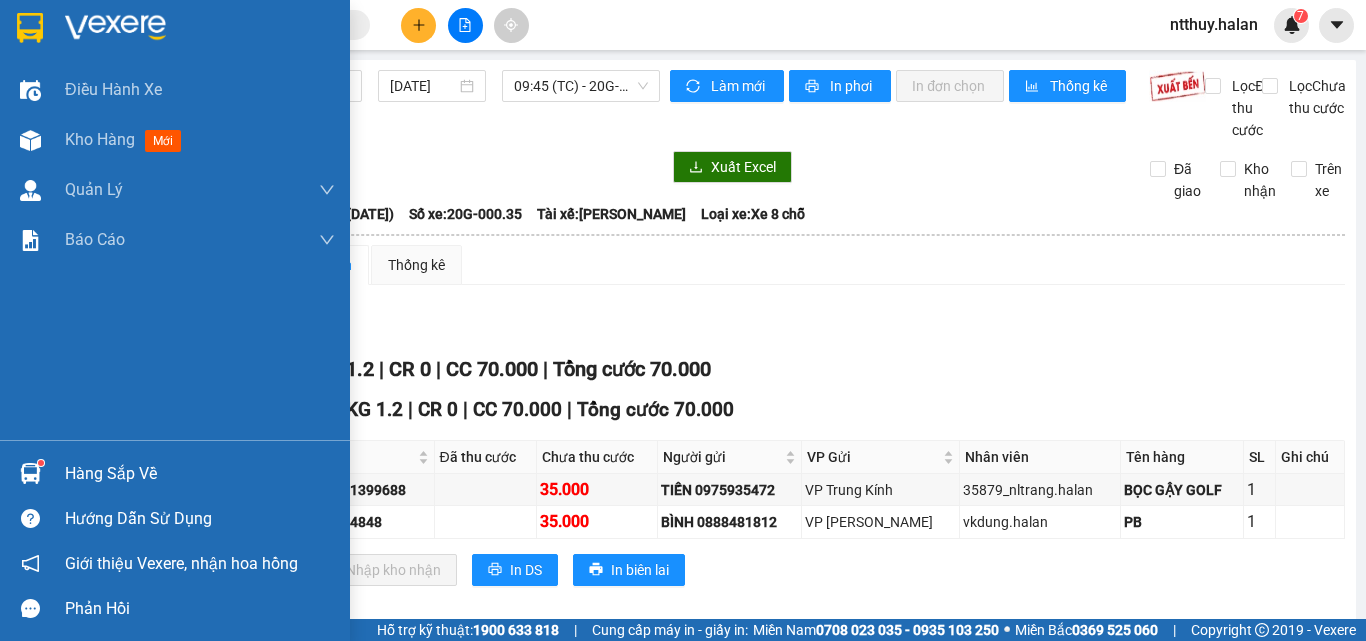 scroll, scrollTop: 0, scrollLeft: 0, axis: both 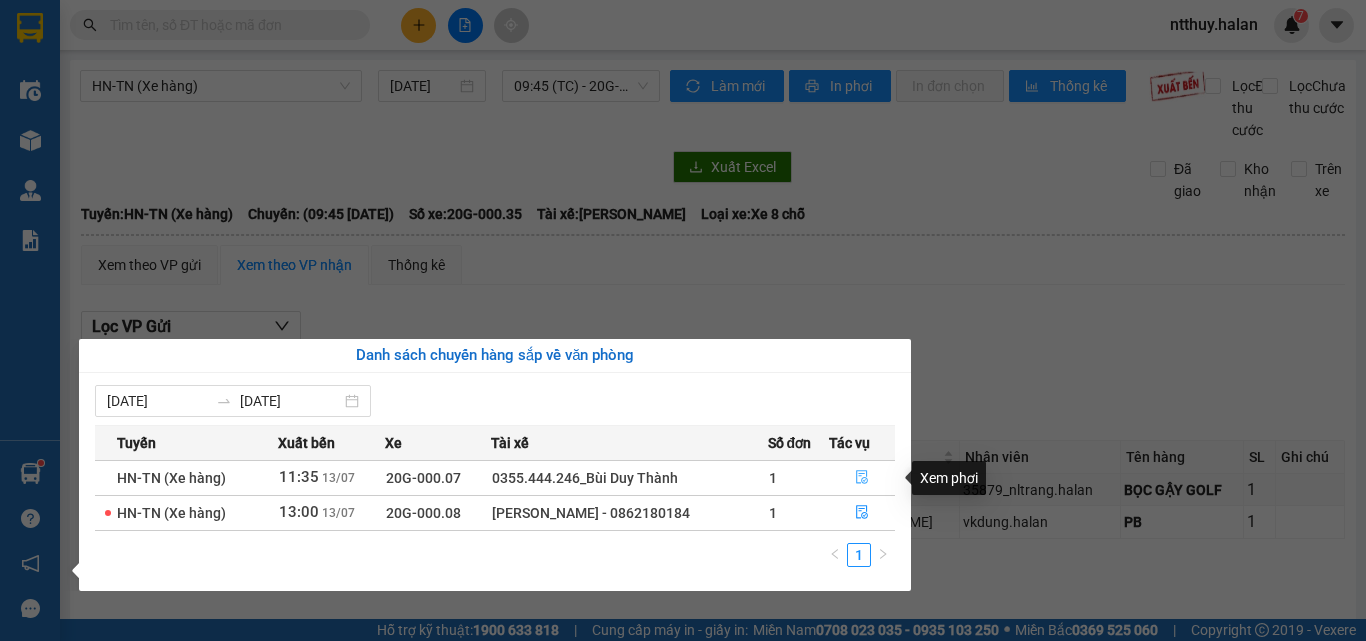 click 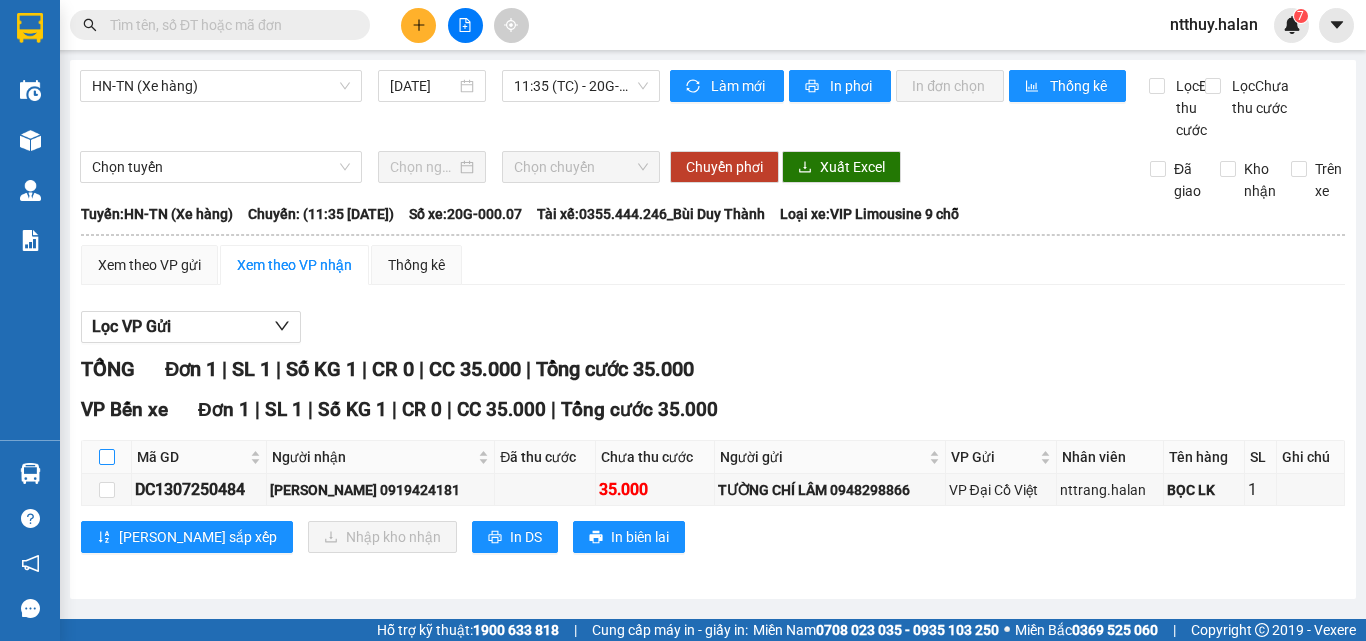 click at bounding box center (107, 457) 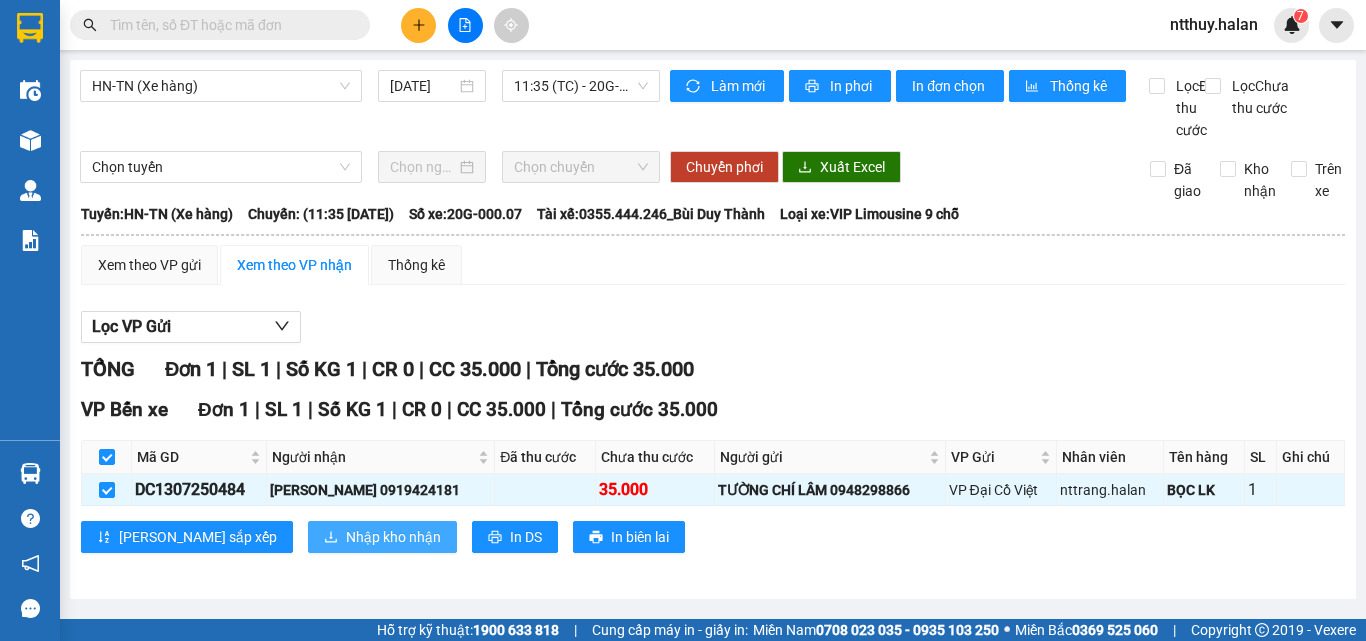 click on "Nhập kho nhận" at bounding box center (393, 537) 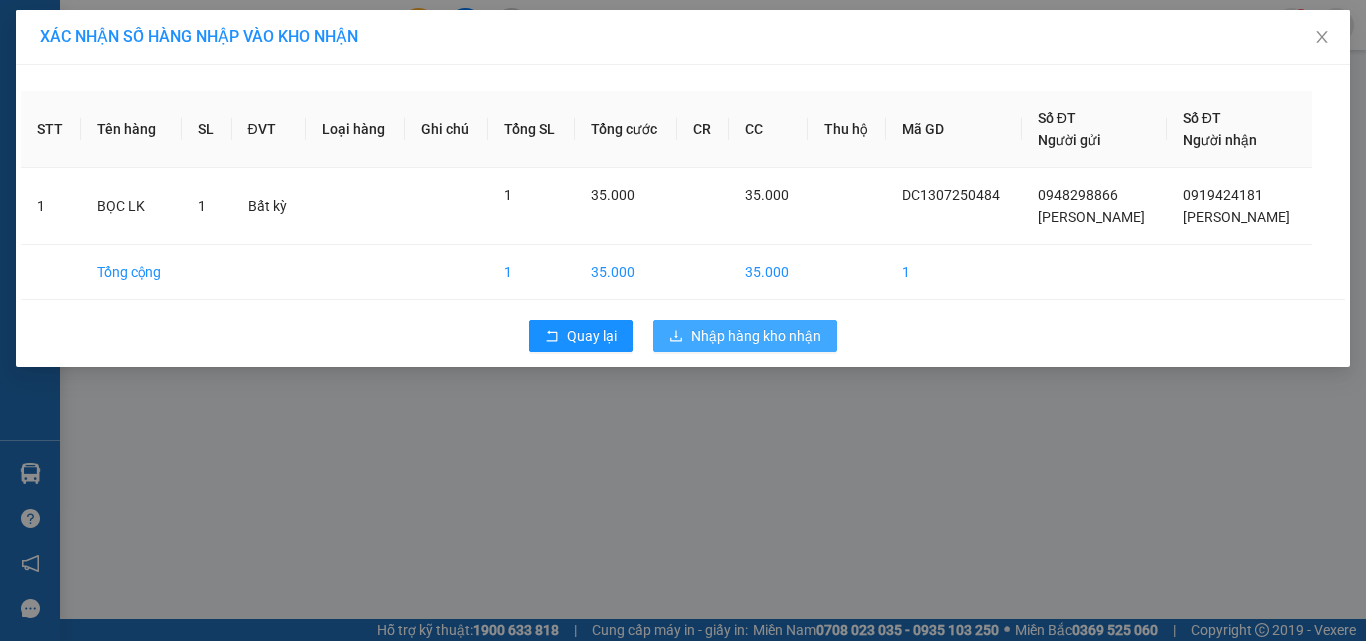 click on "Nhập hàng kho nhận" at bounding box center [756, 336] 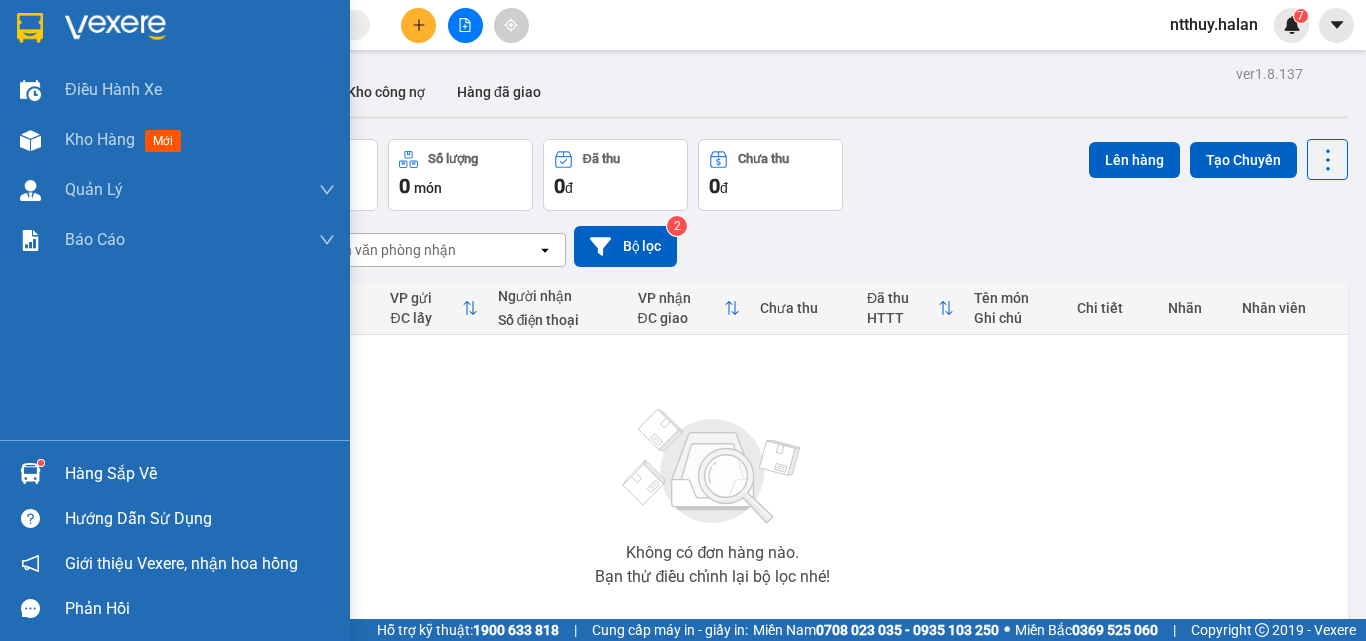 click on "Hàng sắp về" at bounding box center [200, 474] 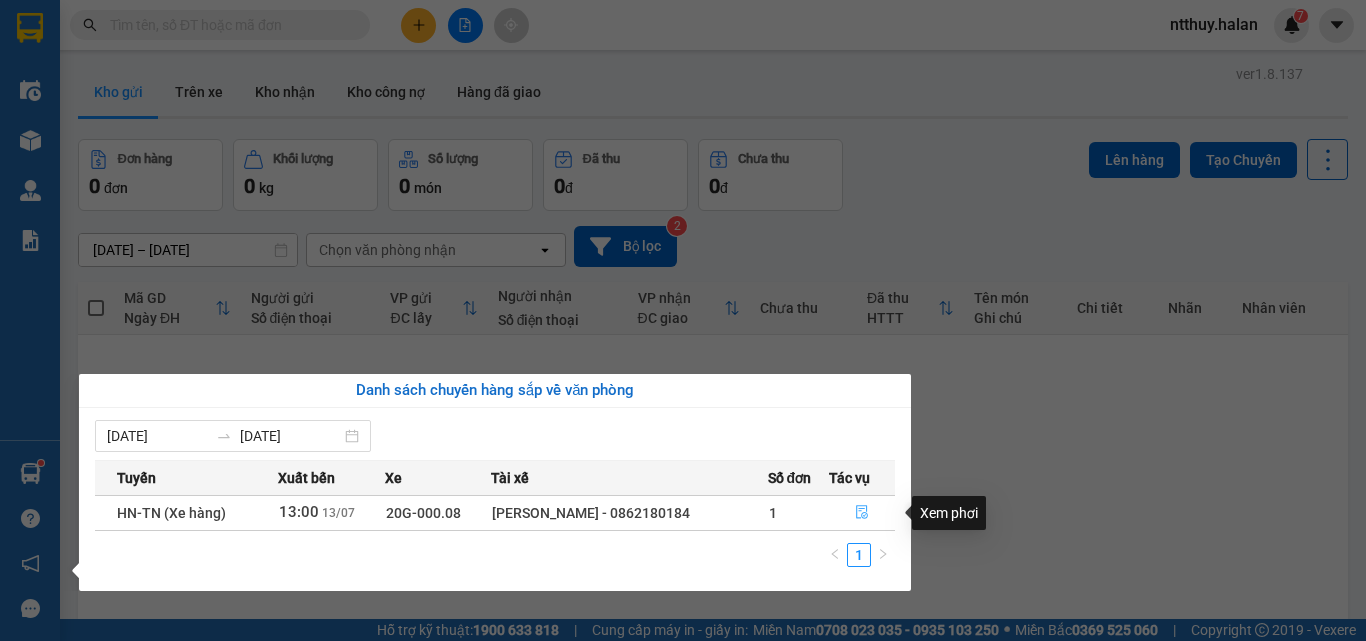 click 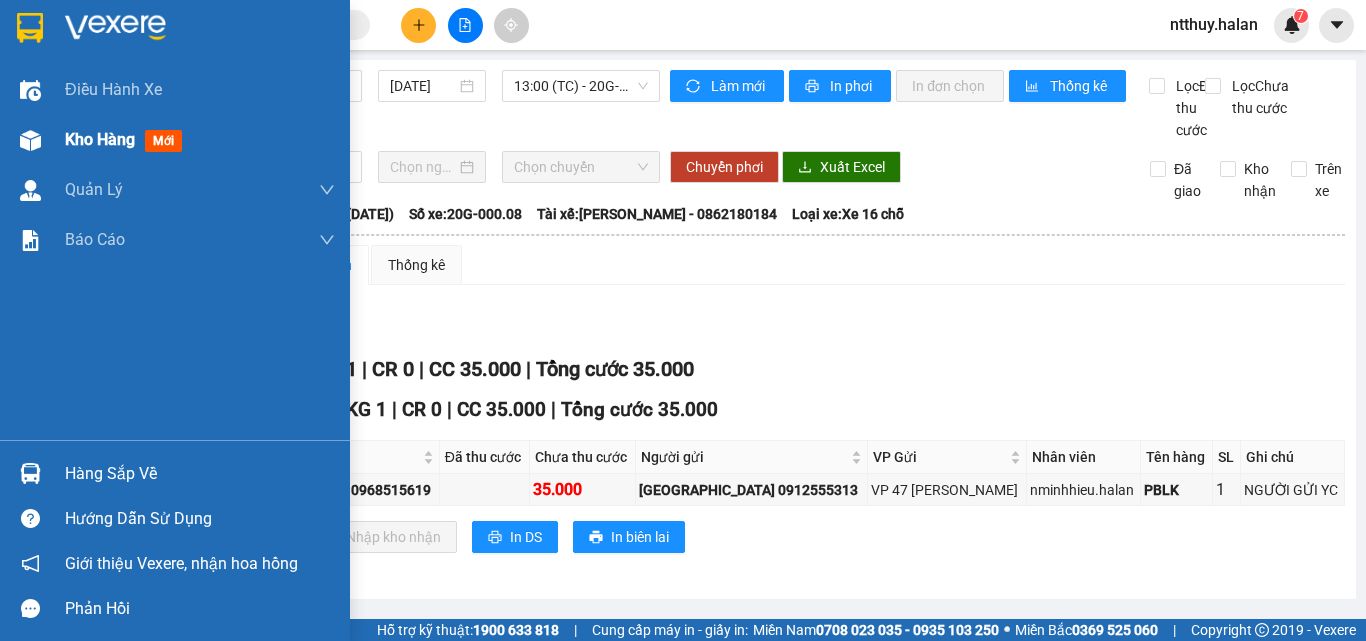 click on "Kho hàng" at bounding box center (100, 139) 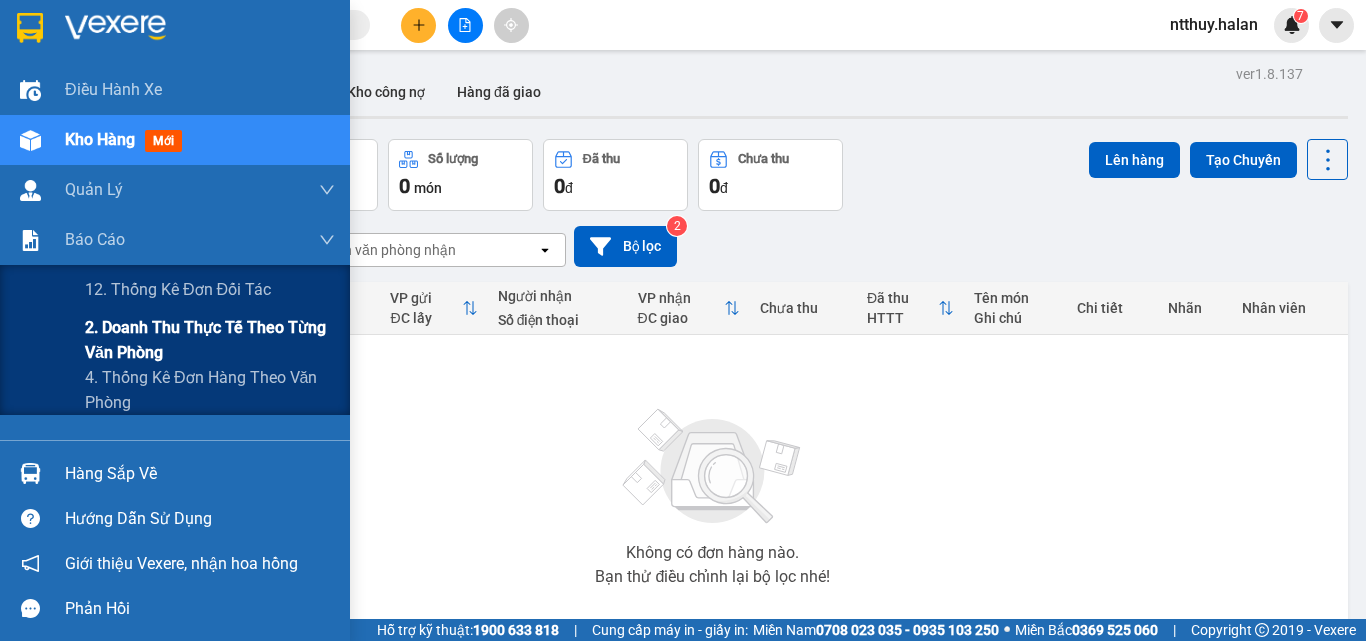 click on "2. Doanh thu thực tế theo từng văn phòng" at bounding box center (210, 340) 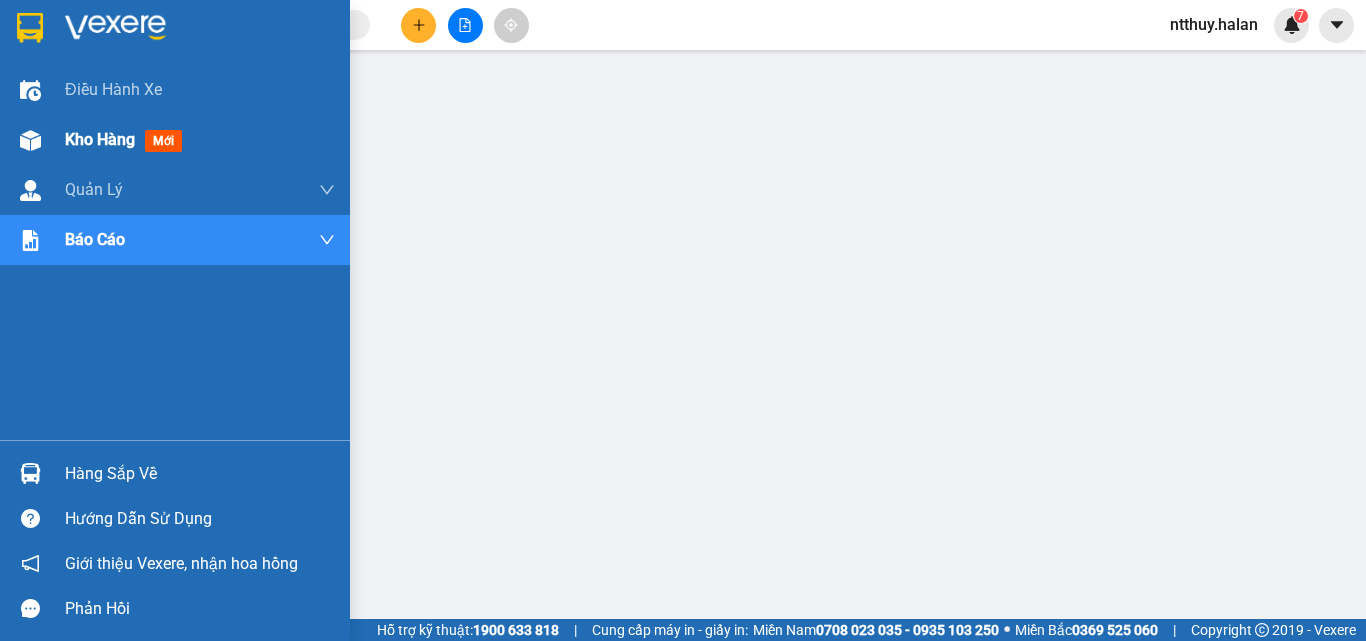 click on "Kho hàng mới" at bounding box center (175, 140) 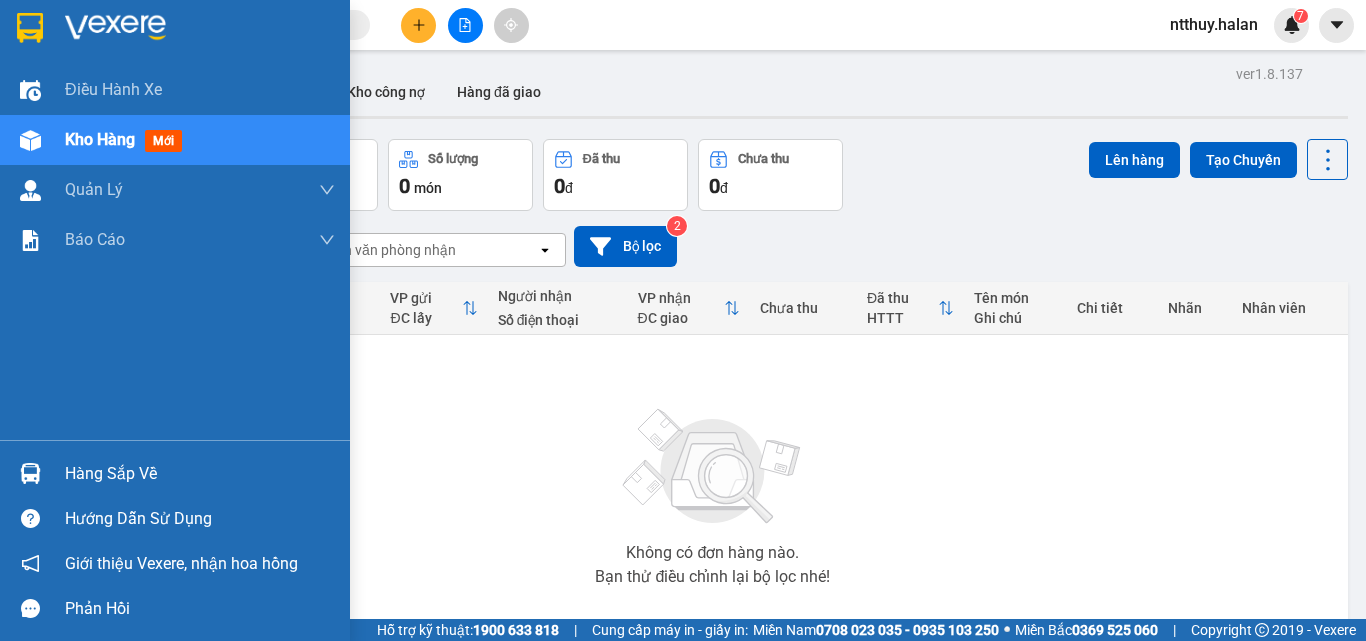 click on "Hàng sắp về Hướng dẫn sử dụng Giới thiệu Vexere, nhận hoa hồng Phản hồi" at bounding box center (175, 535) 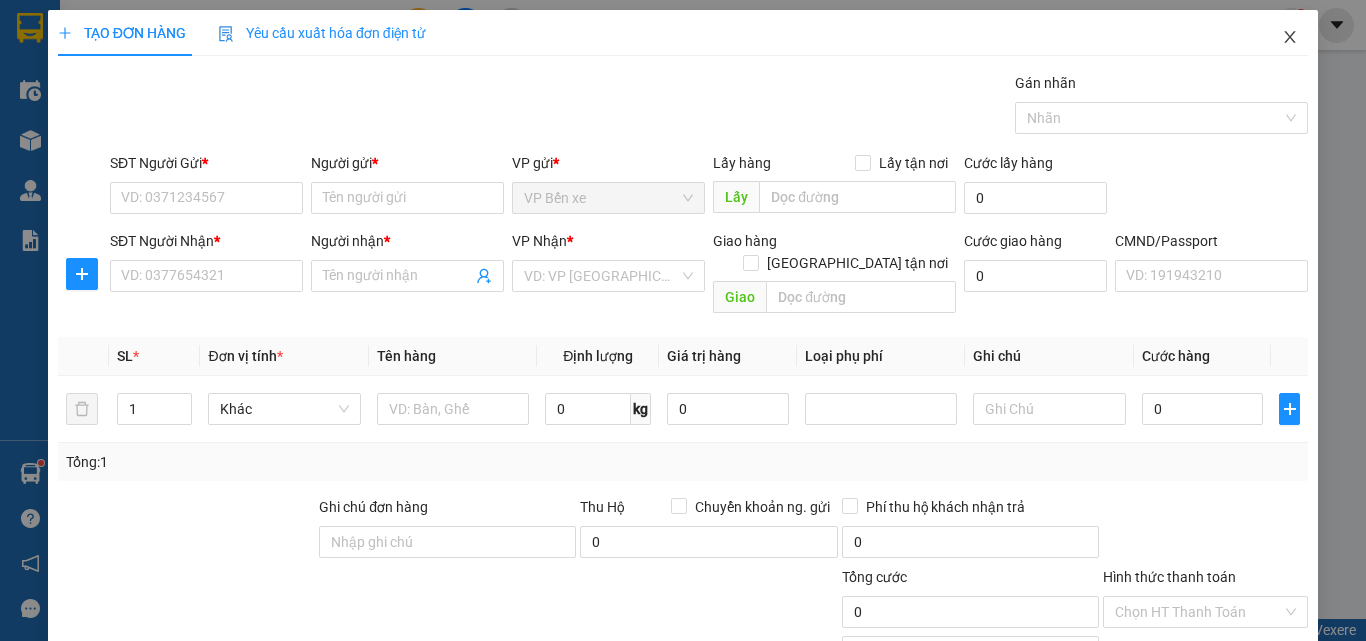 scroll, scrollTop: 0, scrollLeft: 0, axis: both 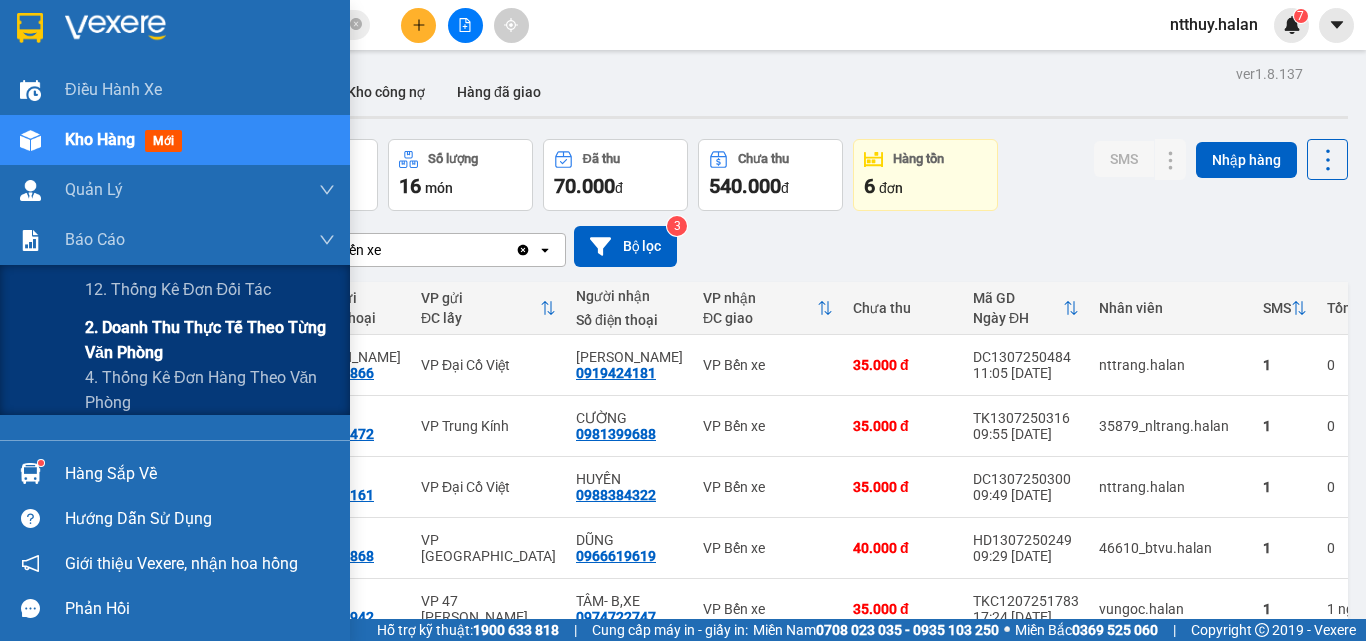 click on "2. Doanh thu thực tế theo từng văn phòng" at bounding box center [210, 340] 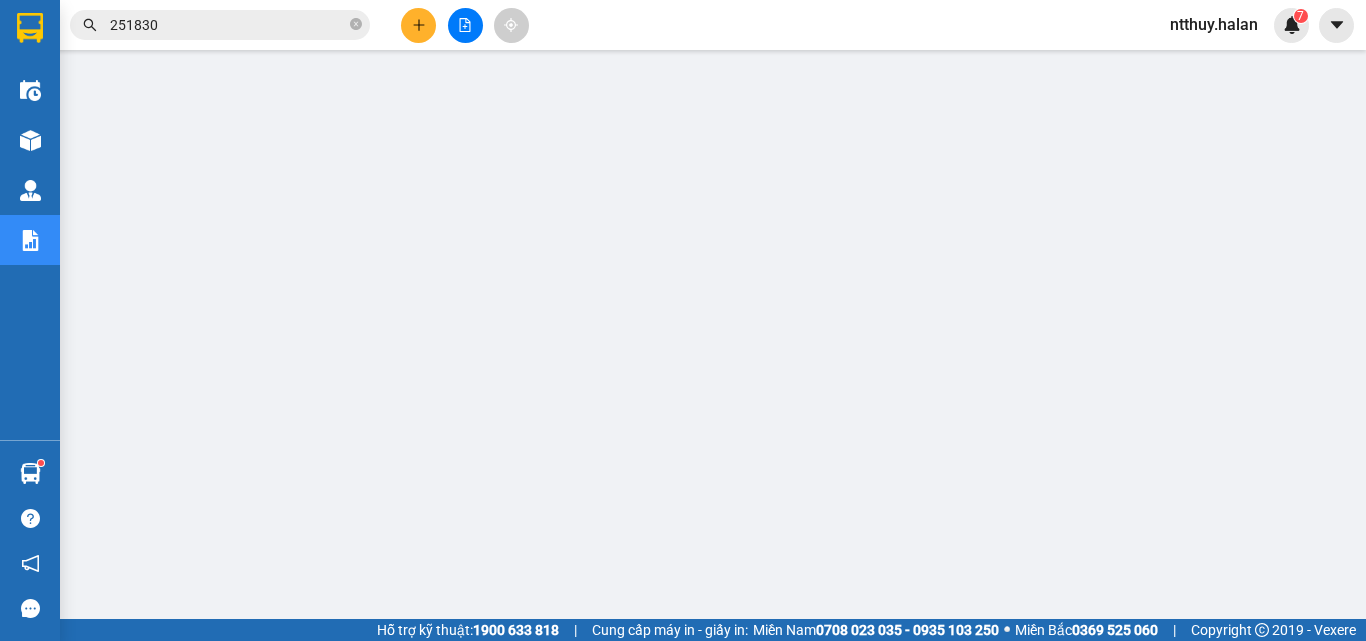 click on "251830" at bounding box center (228, 25) 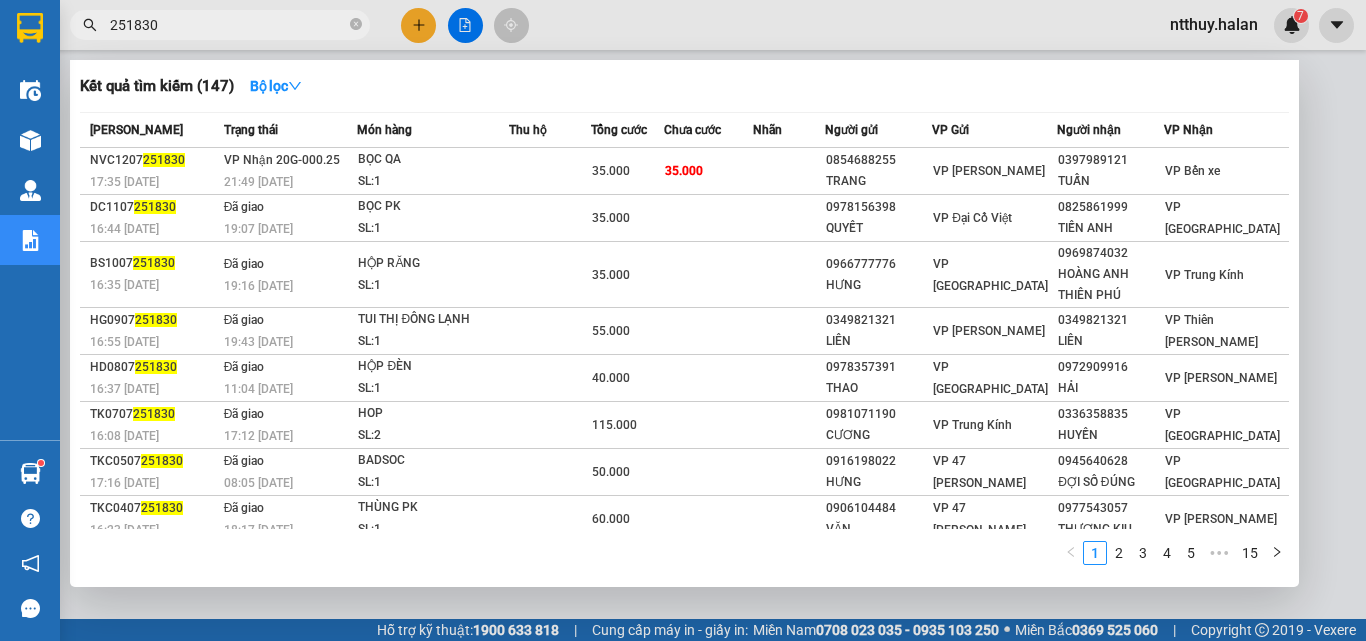 click on "251830" at bounding box center [228, 25] 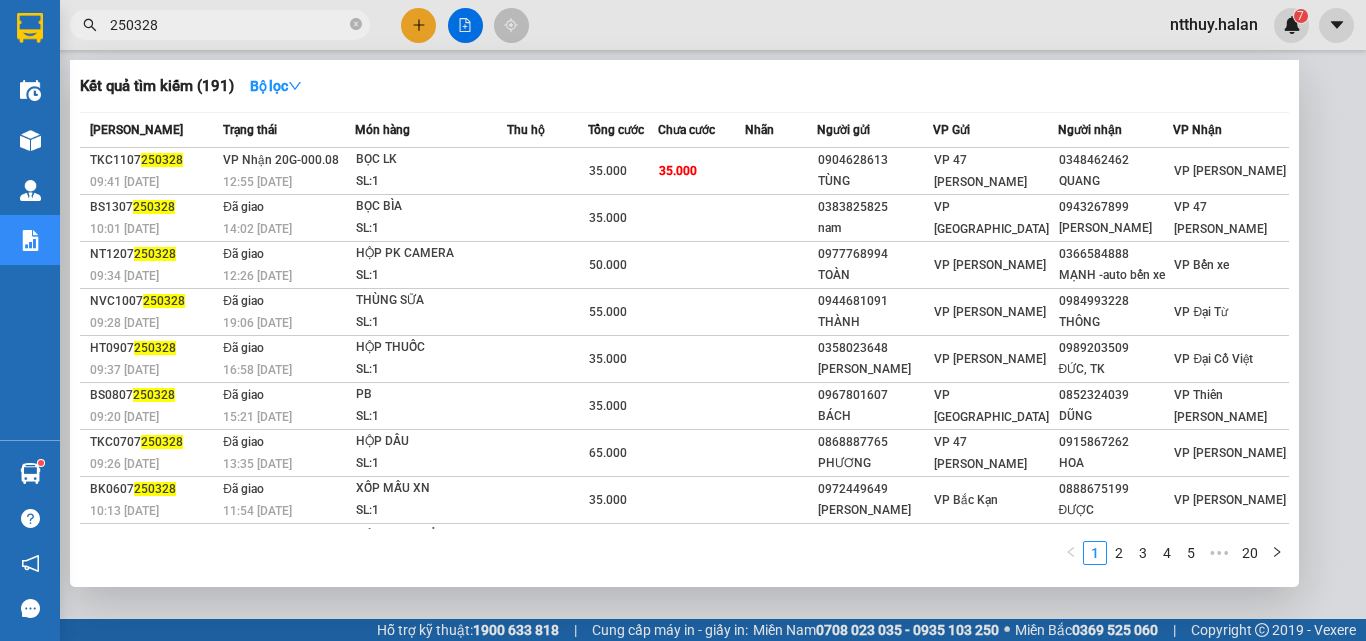 type on "250328" 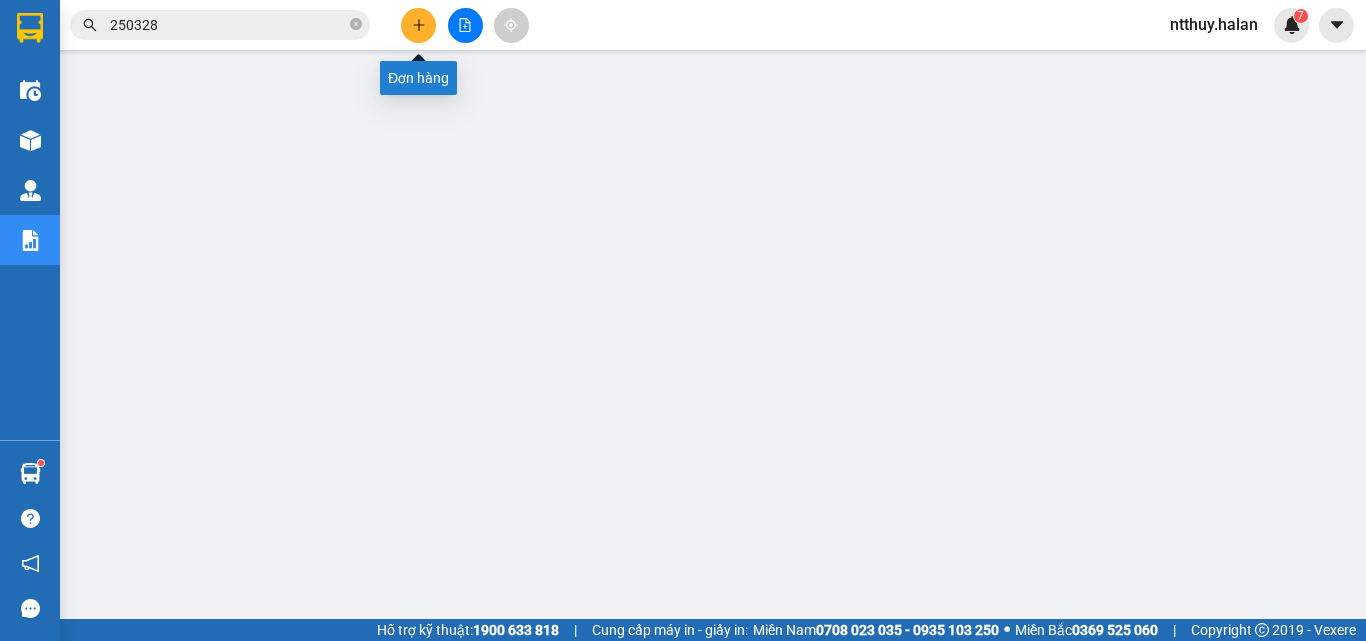 click 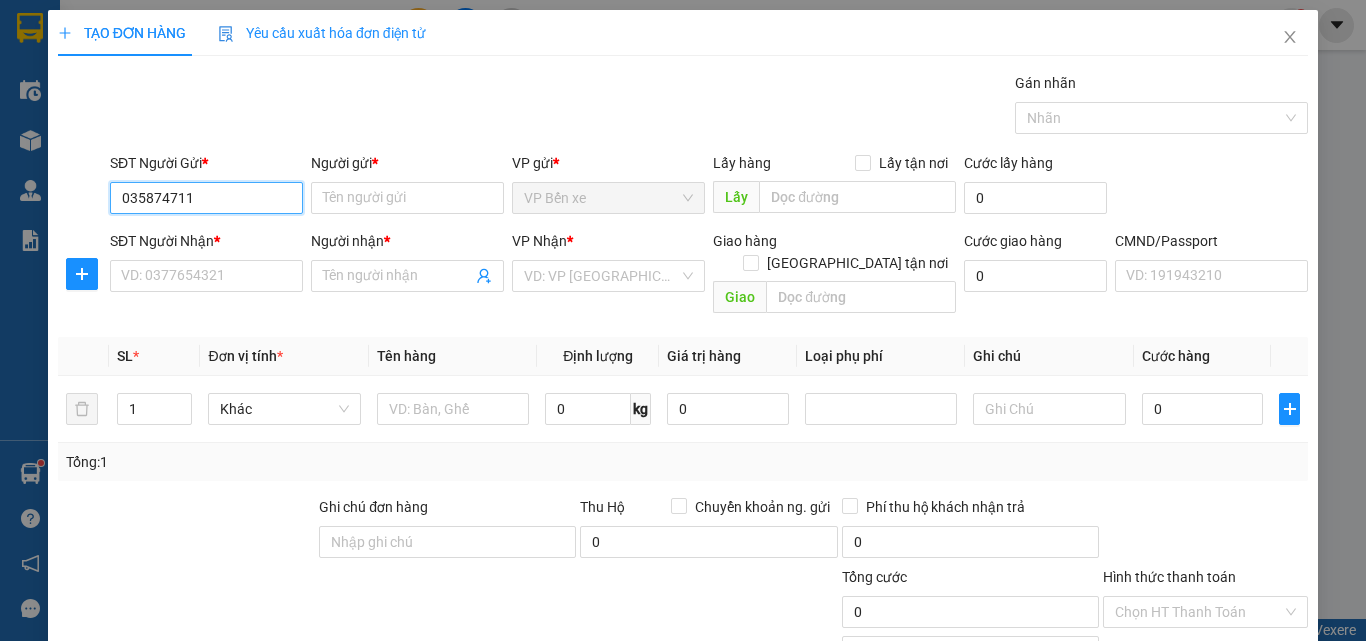 type on "0358747118" 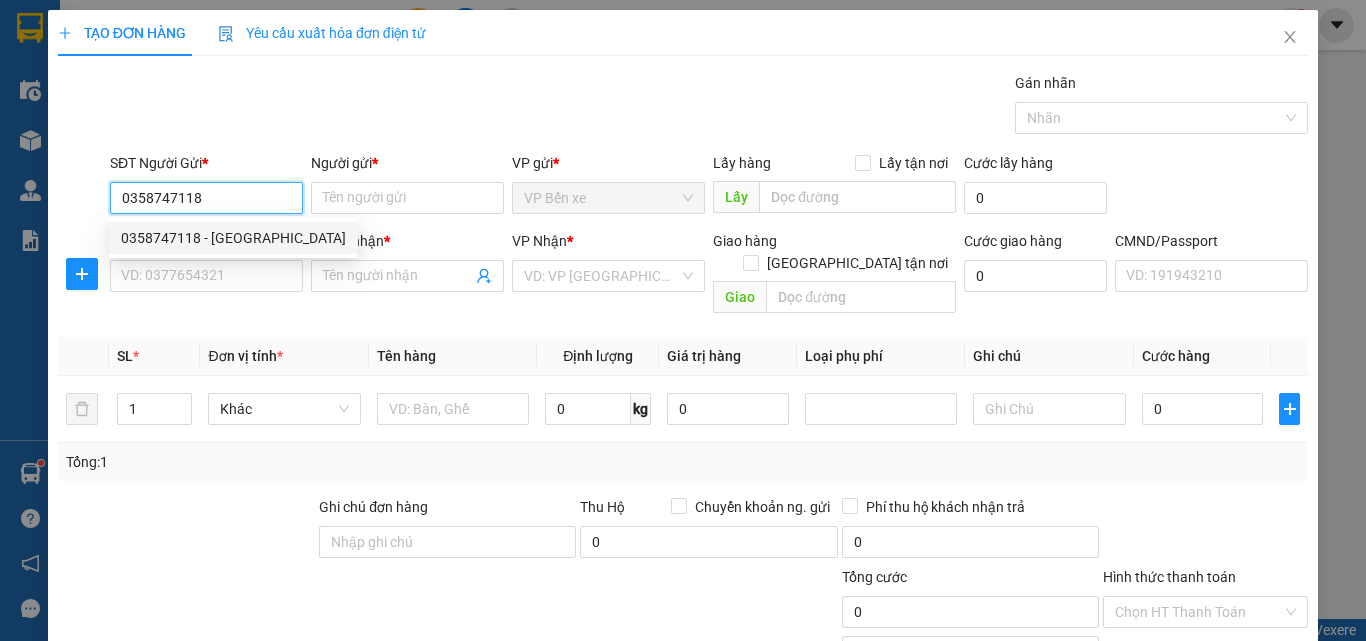 click on "0358747118 - [GEOGRAPHIC_DATA]" at bounding box center (233, 238) 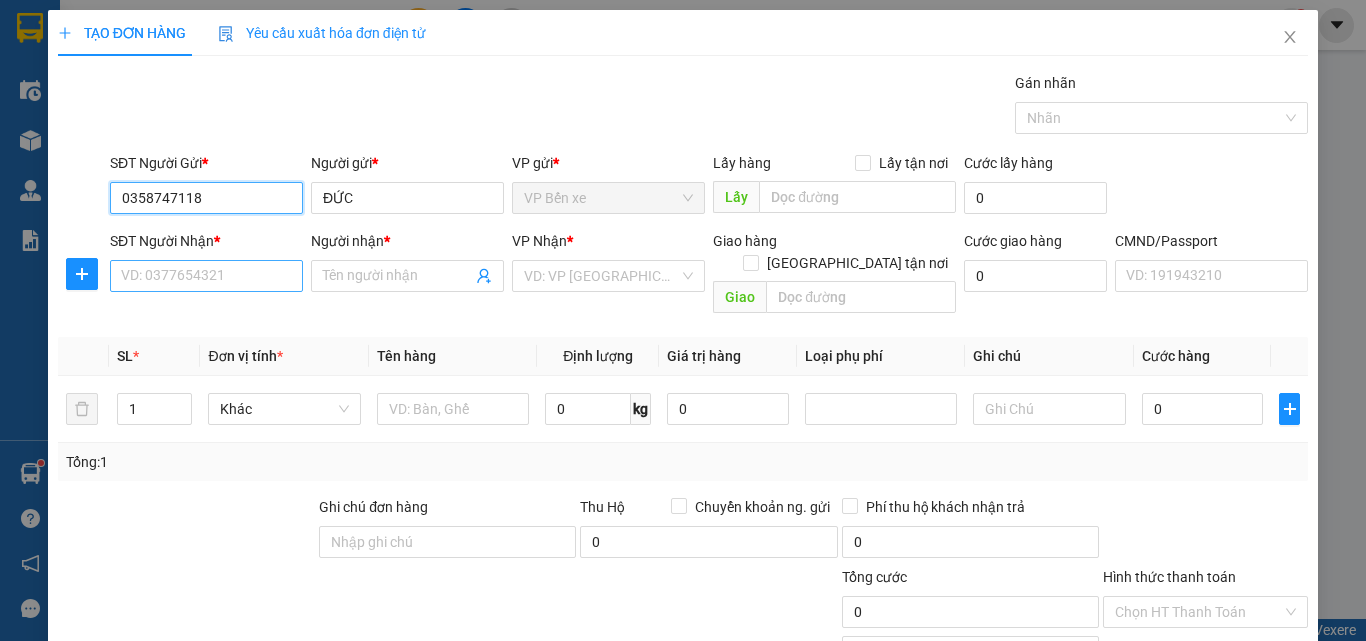 type on "0358747118" 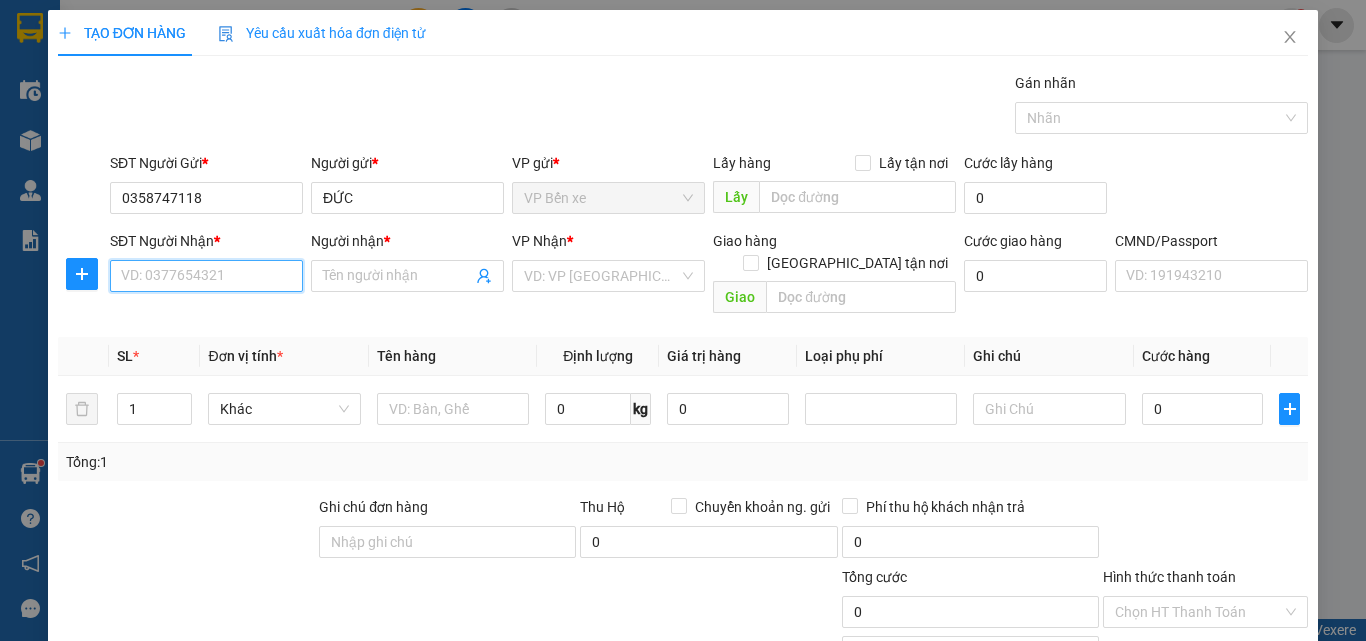 click on "SĐT Người Nhận  *" at bounding box center [206, 276] 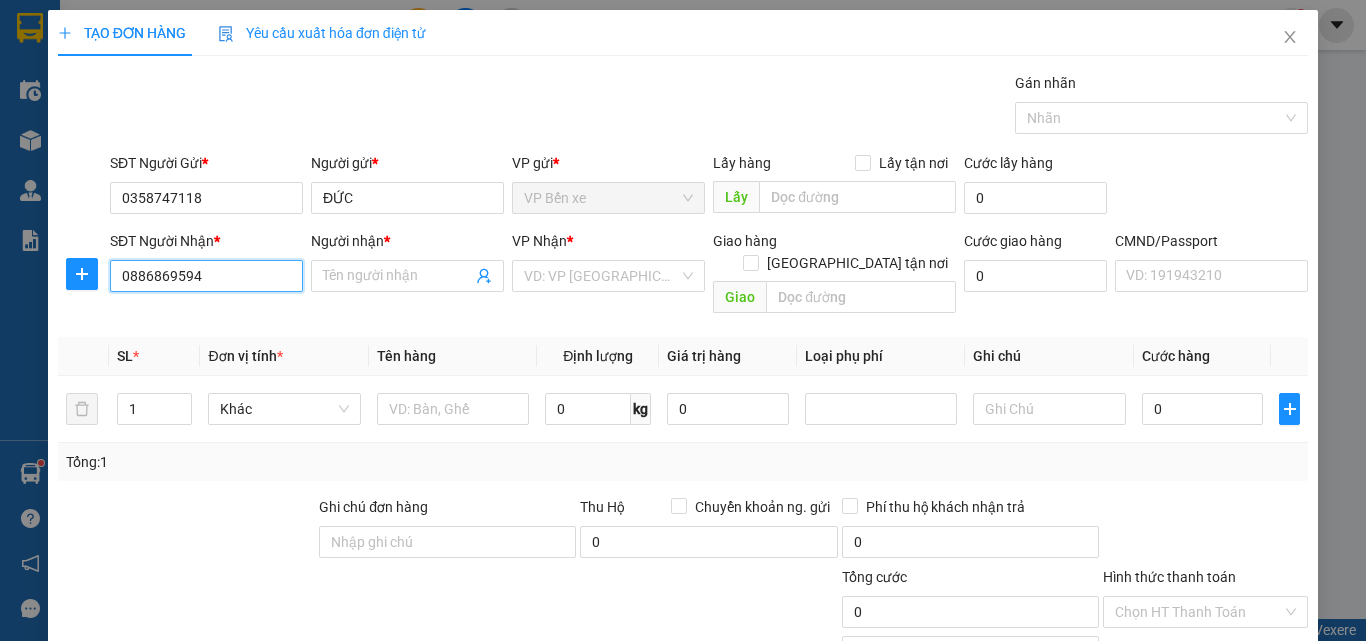 type on "0886869594" 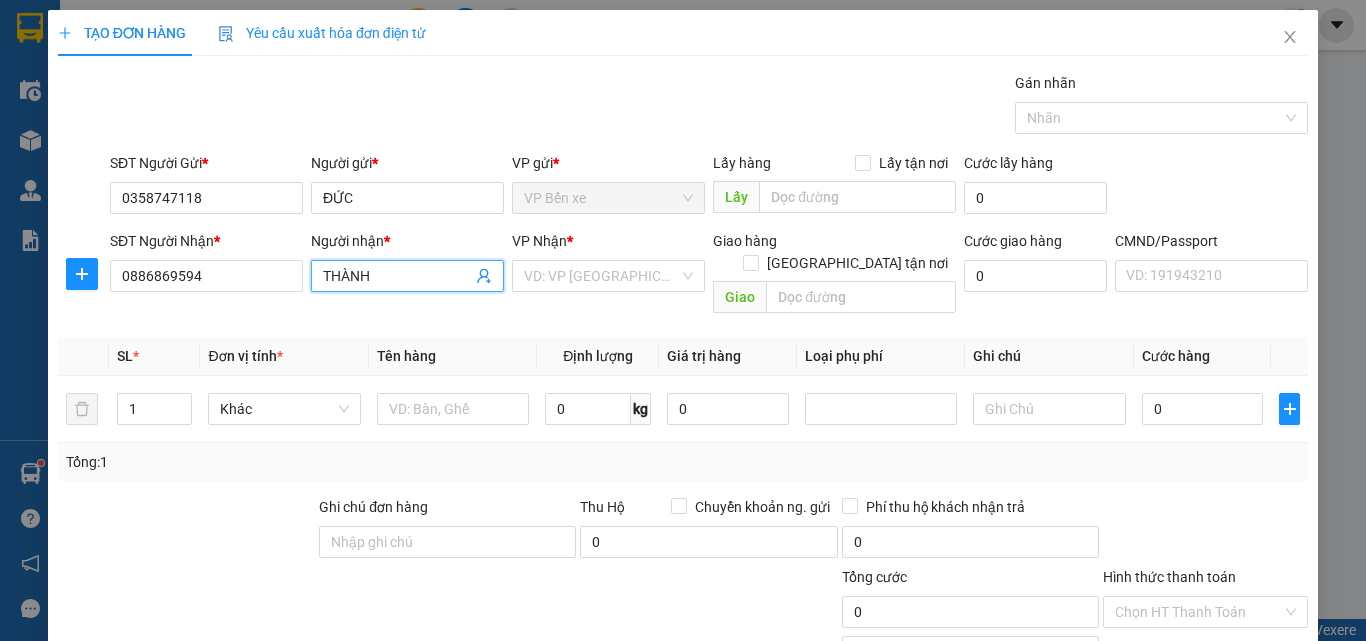 type on "THÀNH" 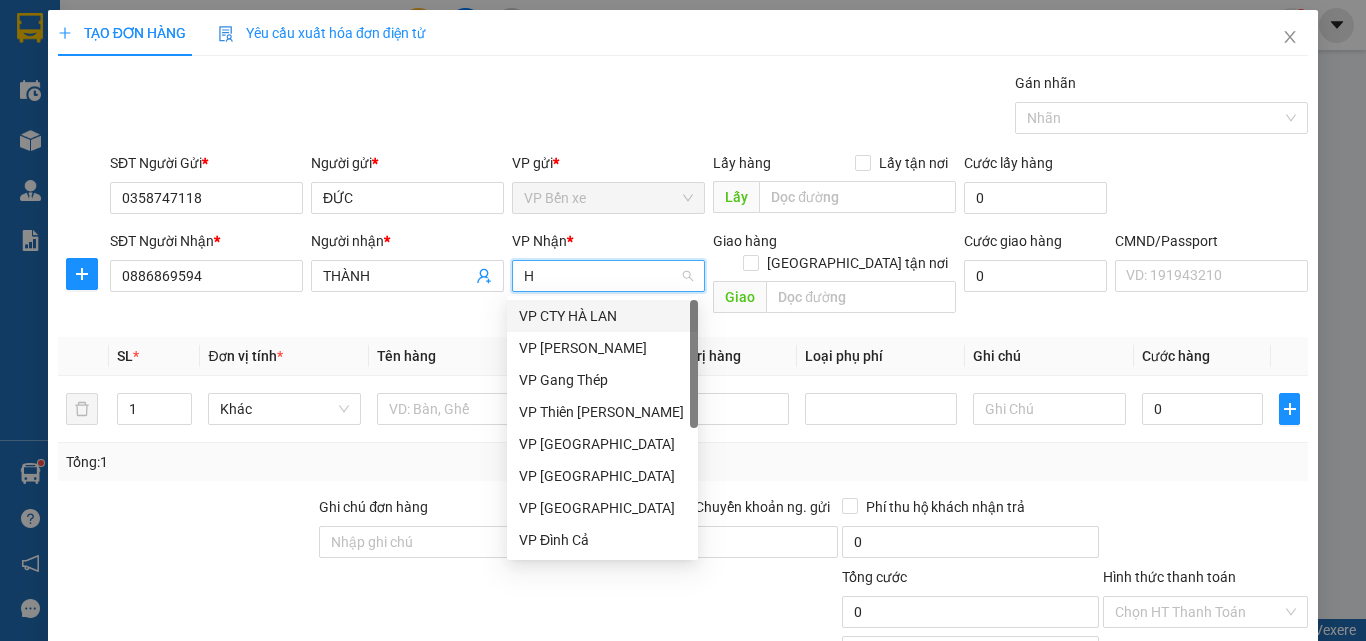 type on "HD" 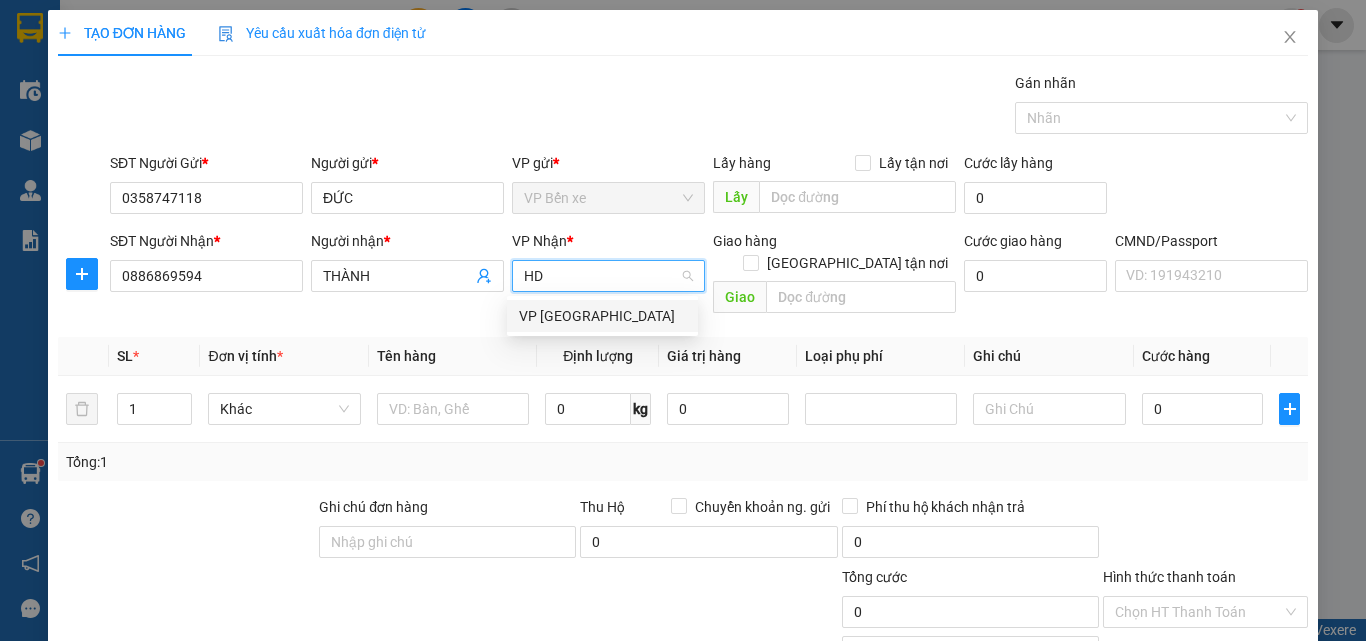 click on "VP Hà Đông" at bounding box center (602, 316) 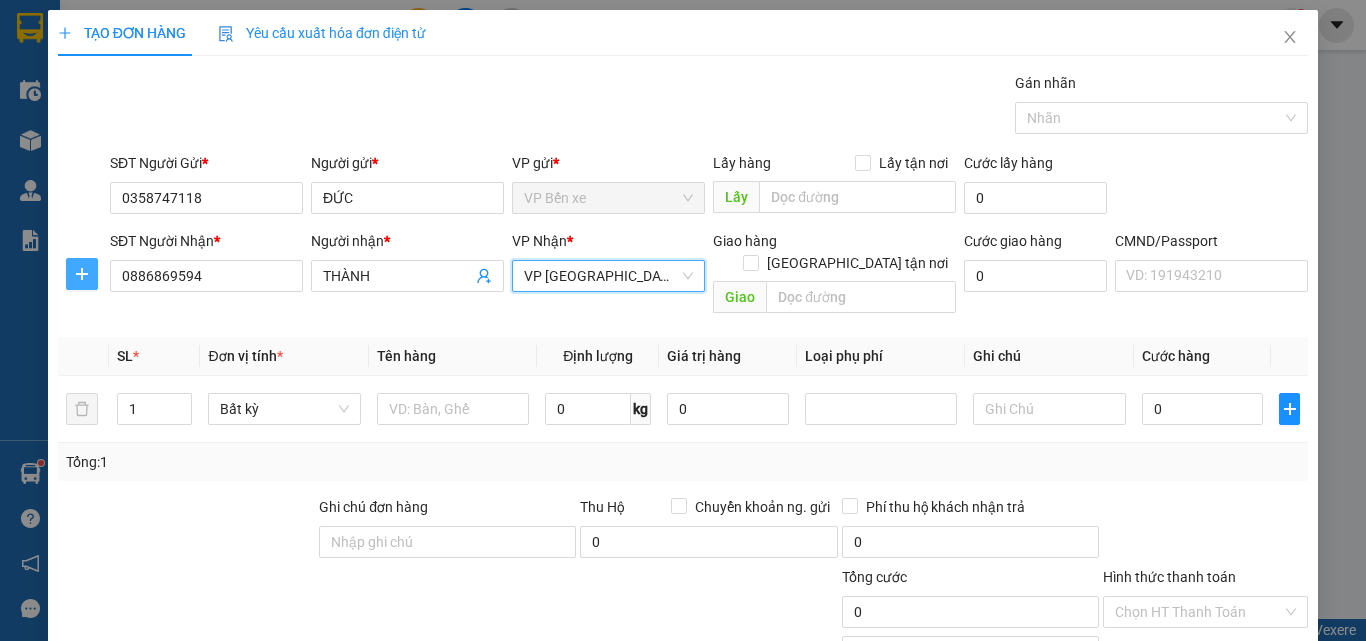 click 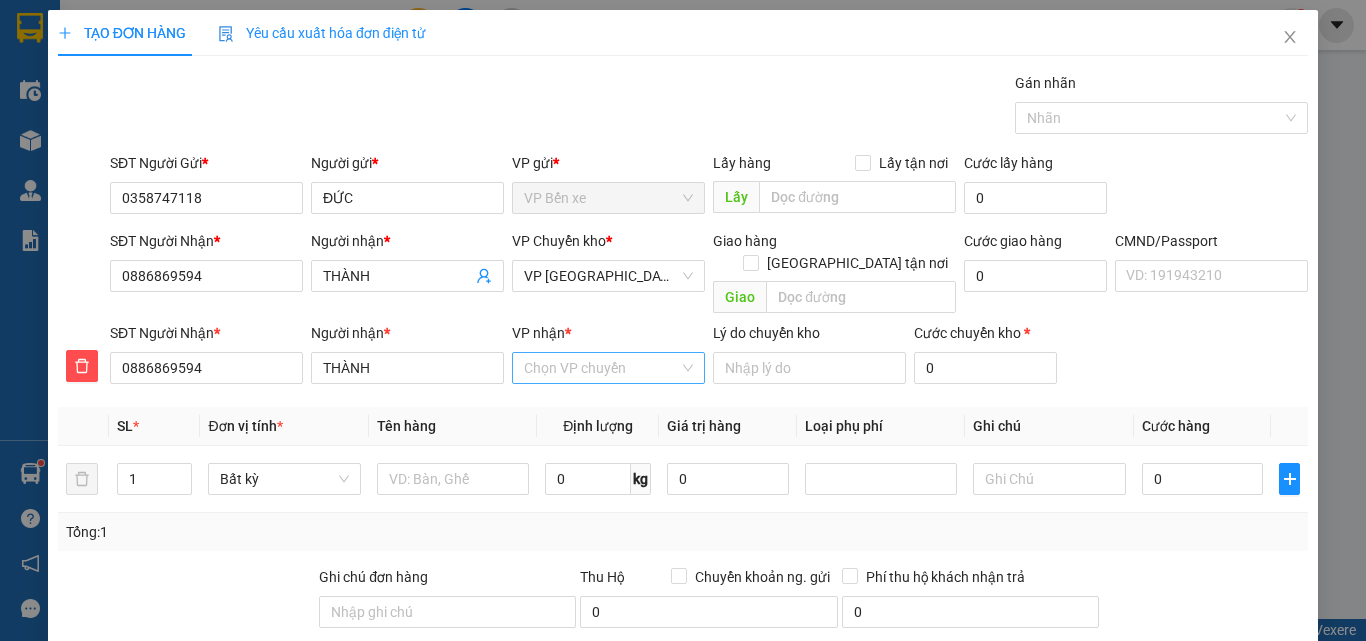 click on "VP nhận  *" at bounding box center [601, 368] 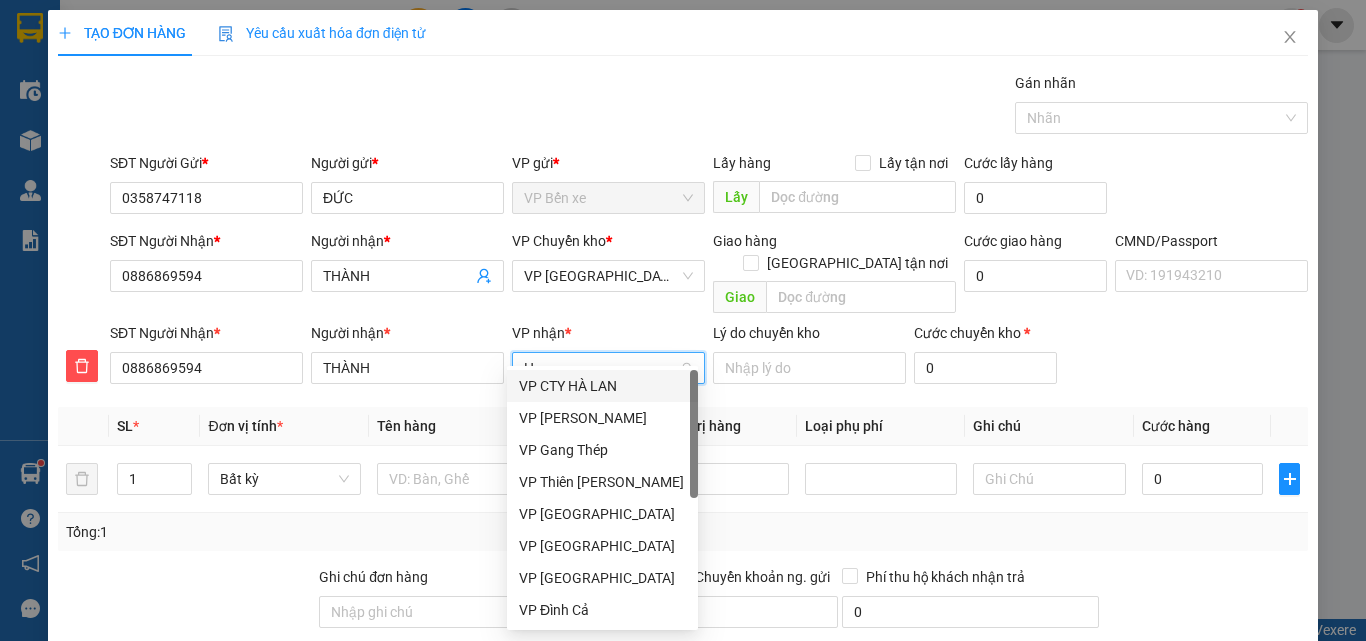 type on "HD" 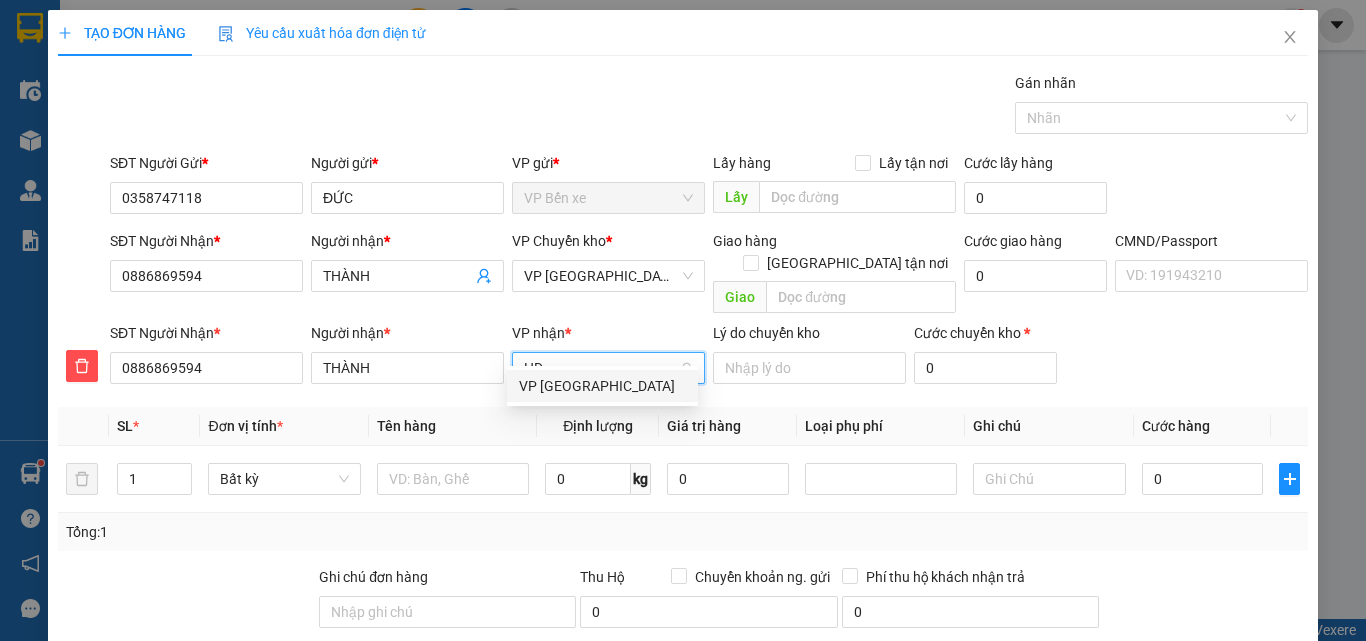 click on "VP [GEOGRAPHIC_DATA]" at bounding box center [602, 386] 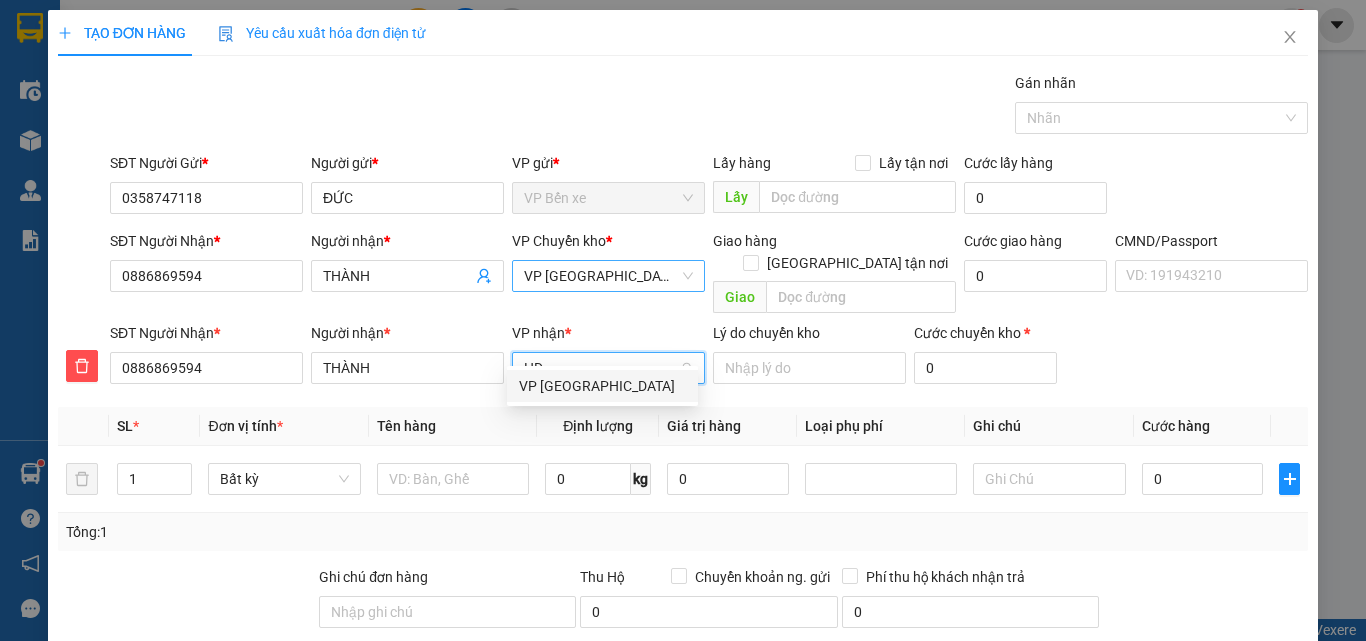 type 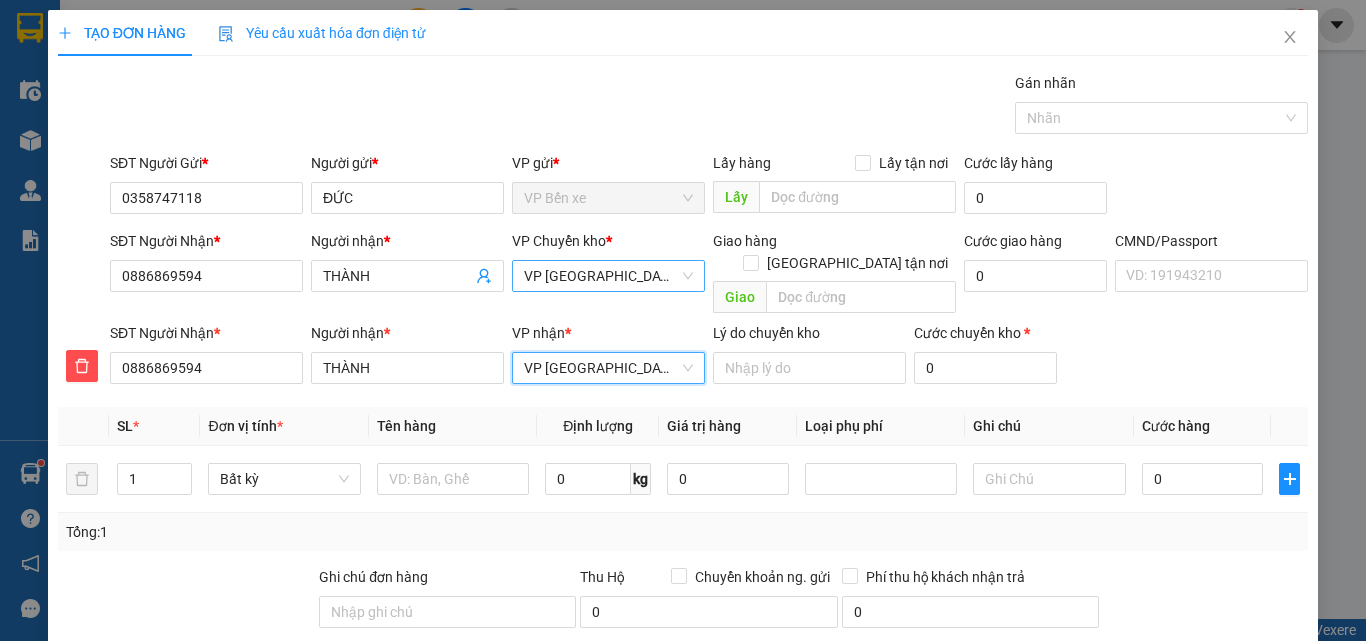 click on "VP [GEOGRAPHIC_DATA]" at bounding box center [608, 276] 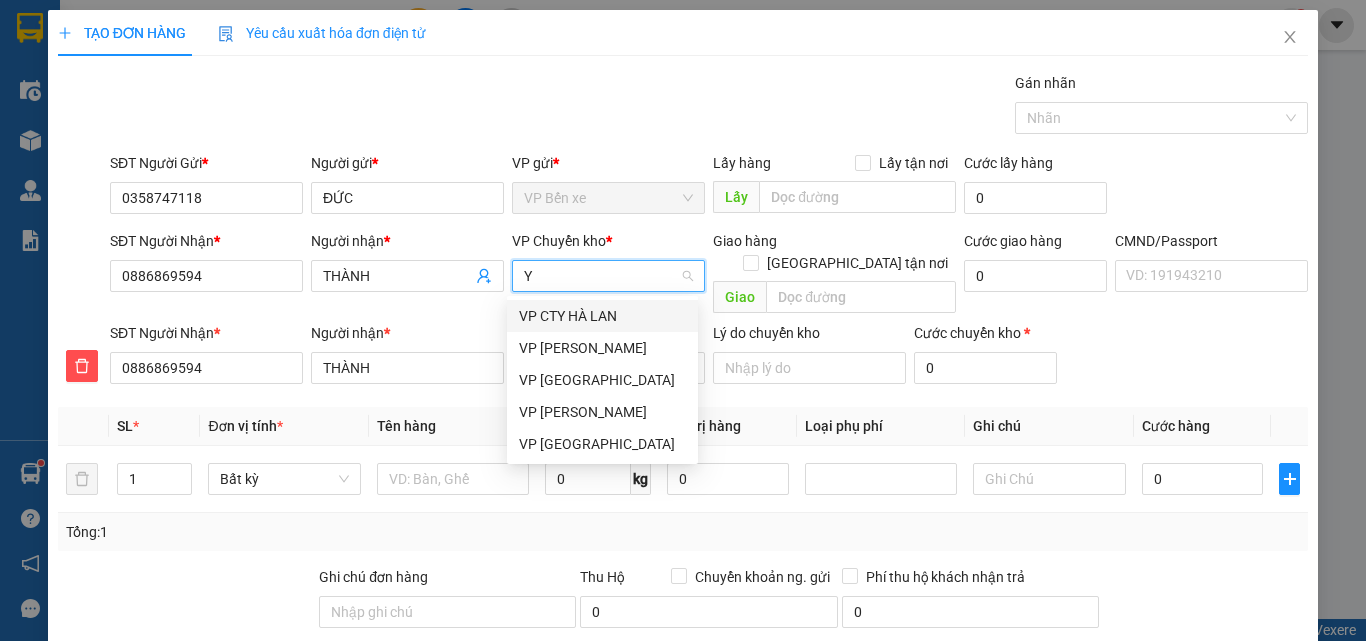 type on "YB" 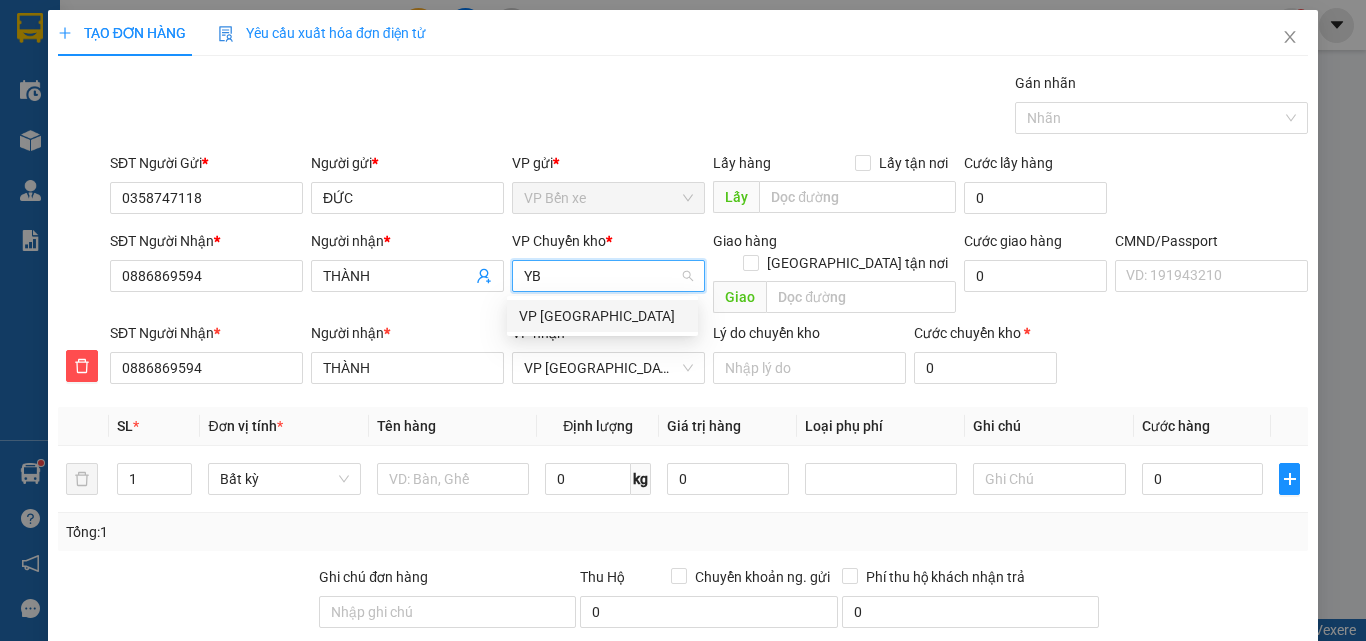 click on "VP Yên Bình" at bounding box center [602, 316] 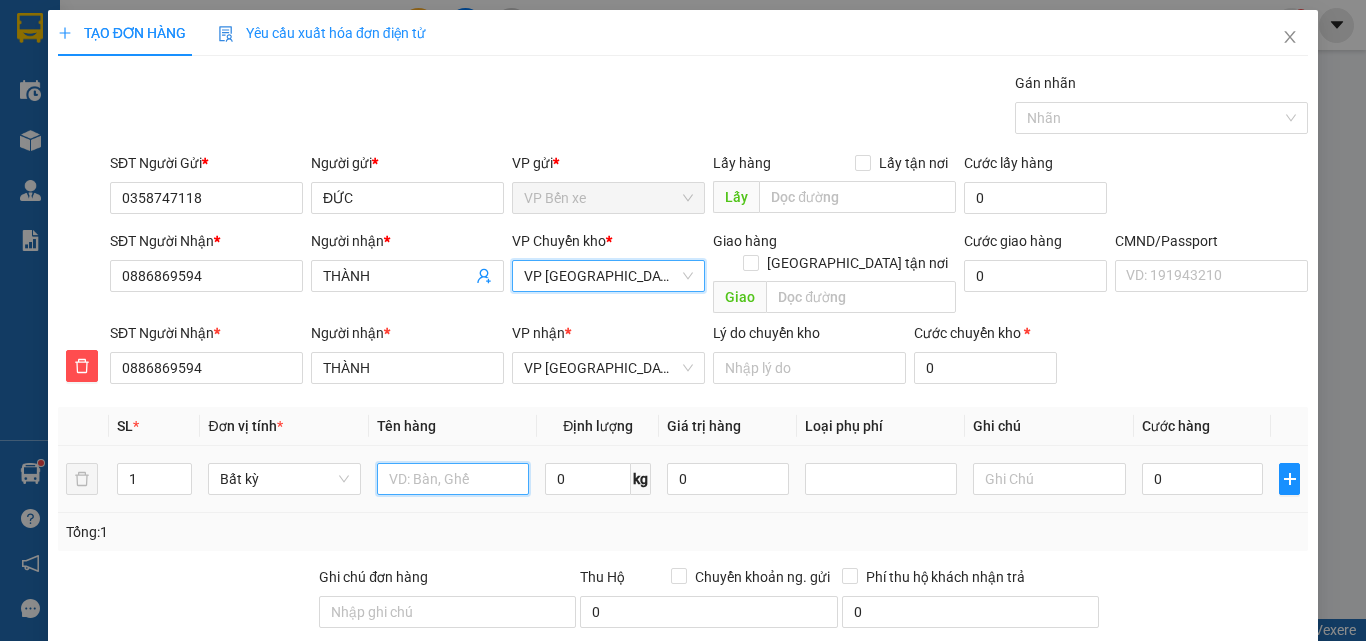 click at bounding box center [453, 479] 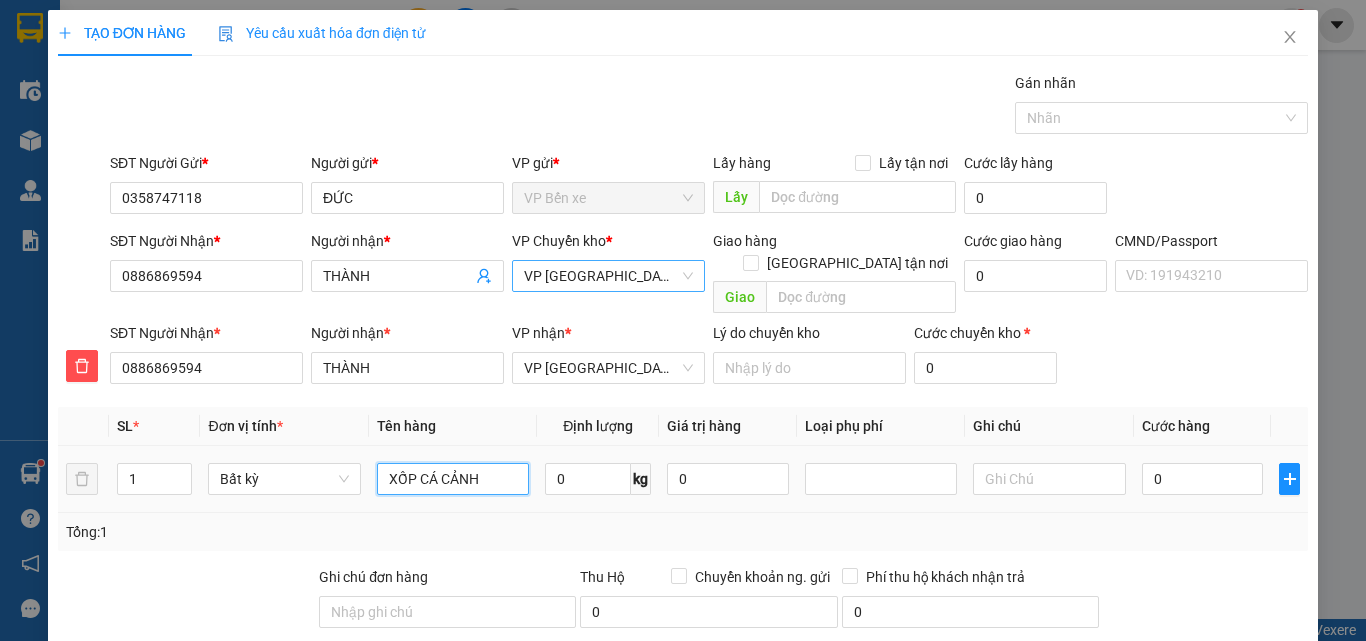 type on "XỐP CÁ CẢNH" 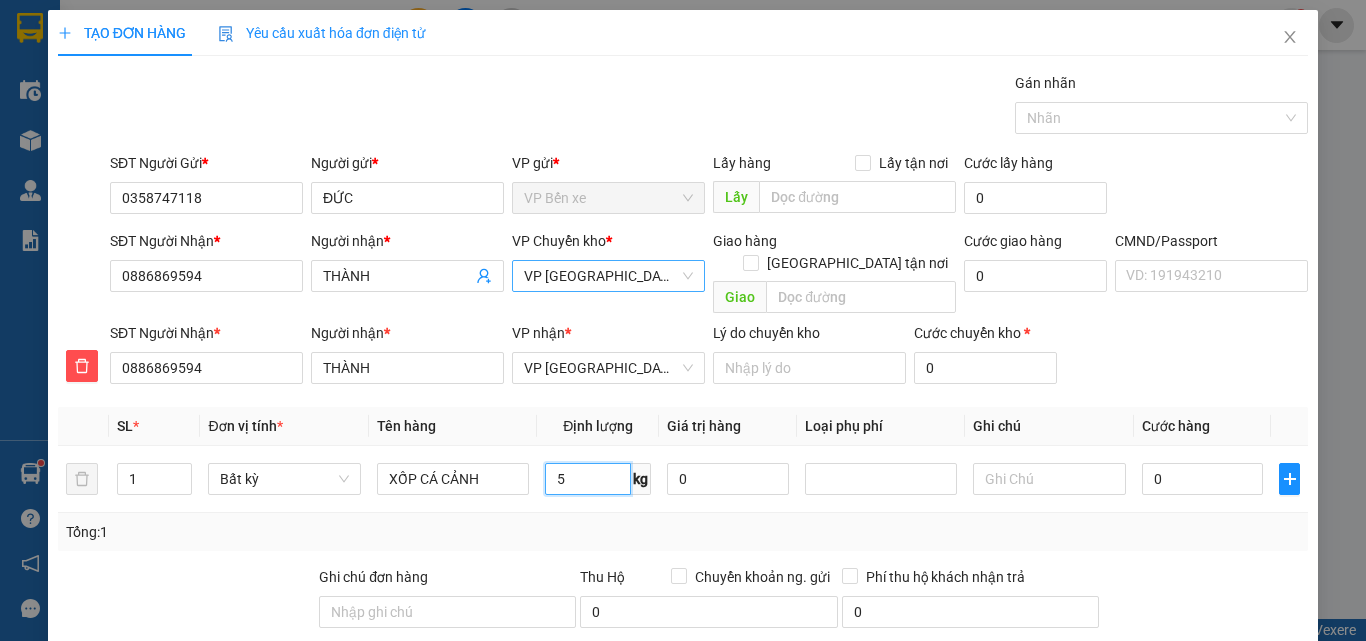 type on "5" 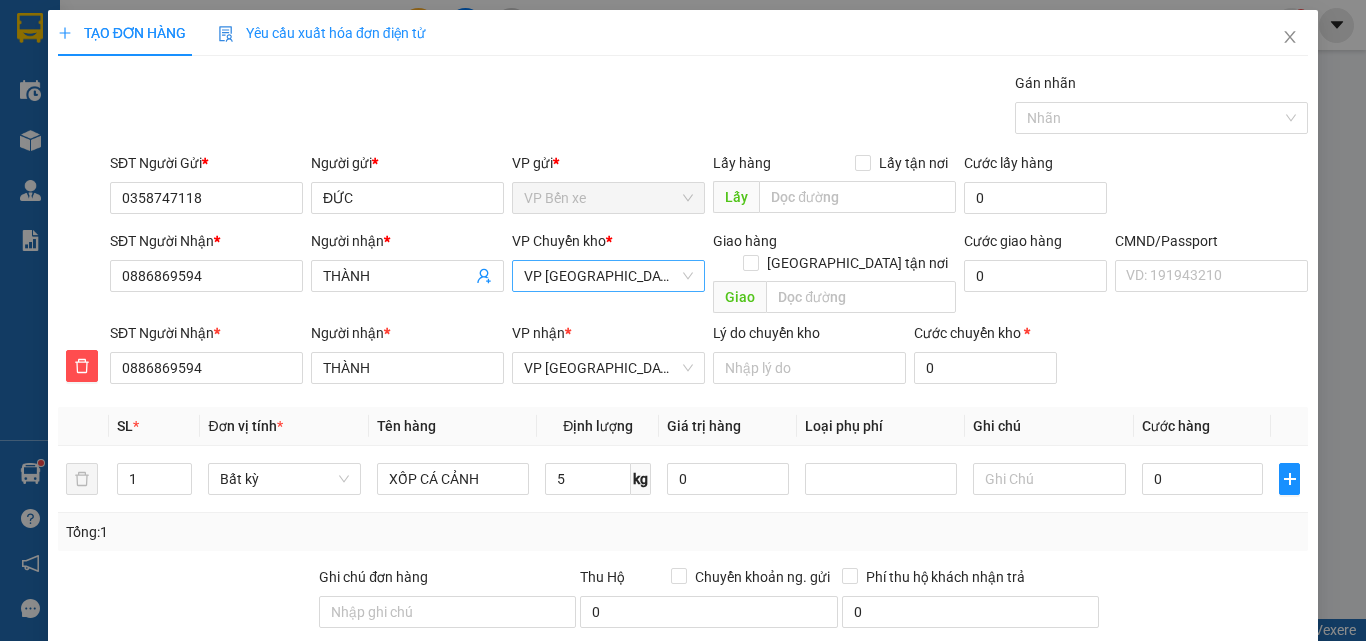 click on "Tổng:  1" at bounding box center [683, 532] 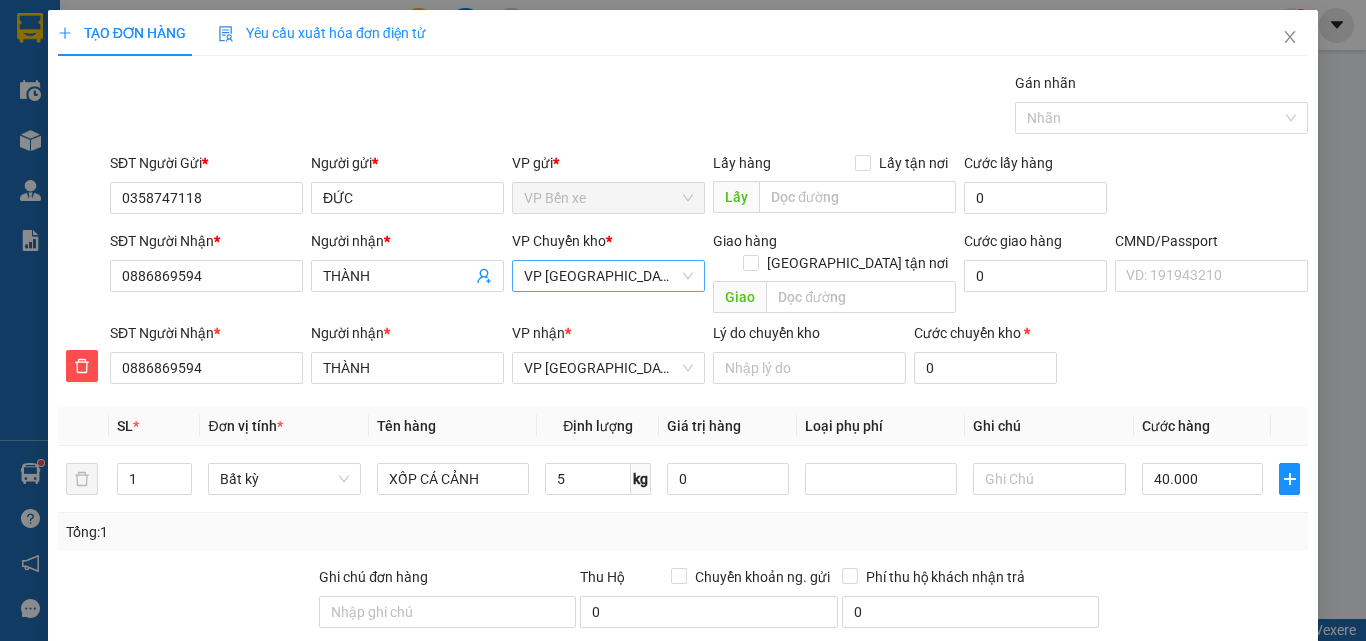 type on "40.000" 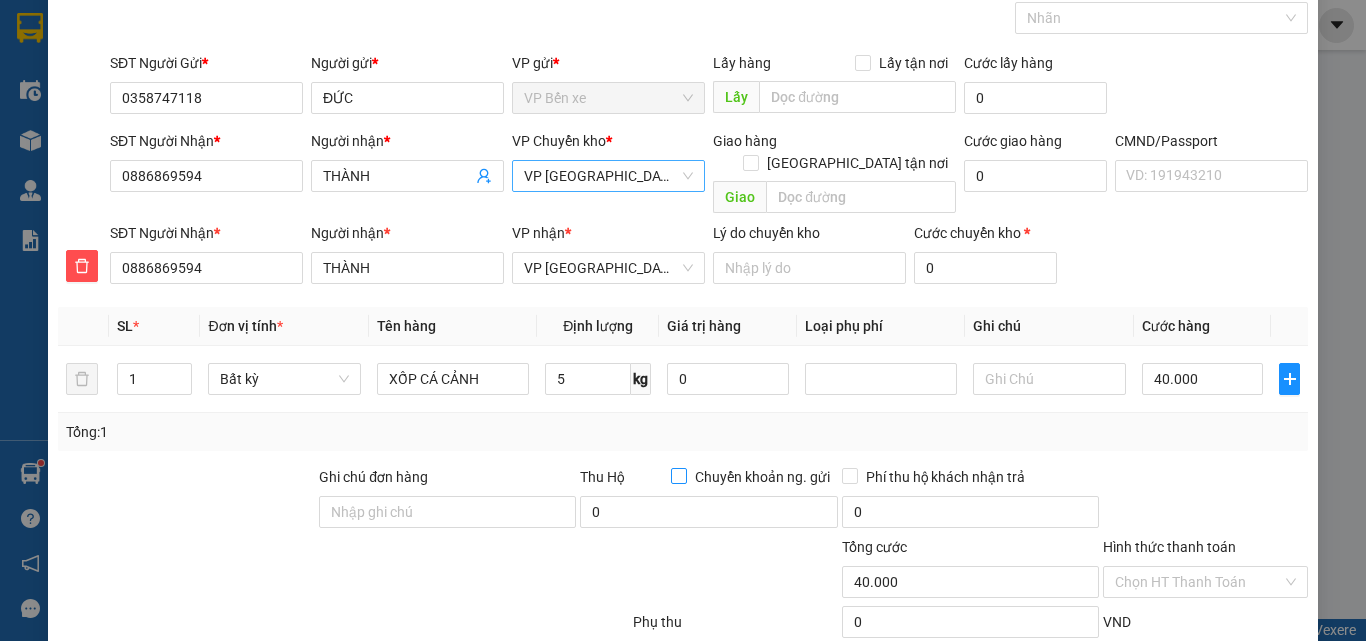 click on "Chuyển khoản ng. gửi" at bounding box center [762, 477] 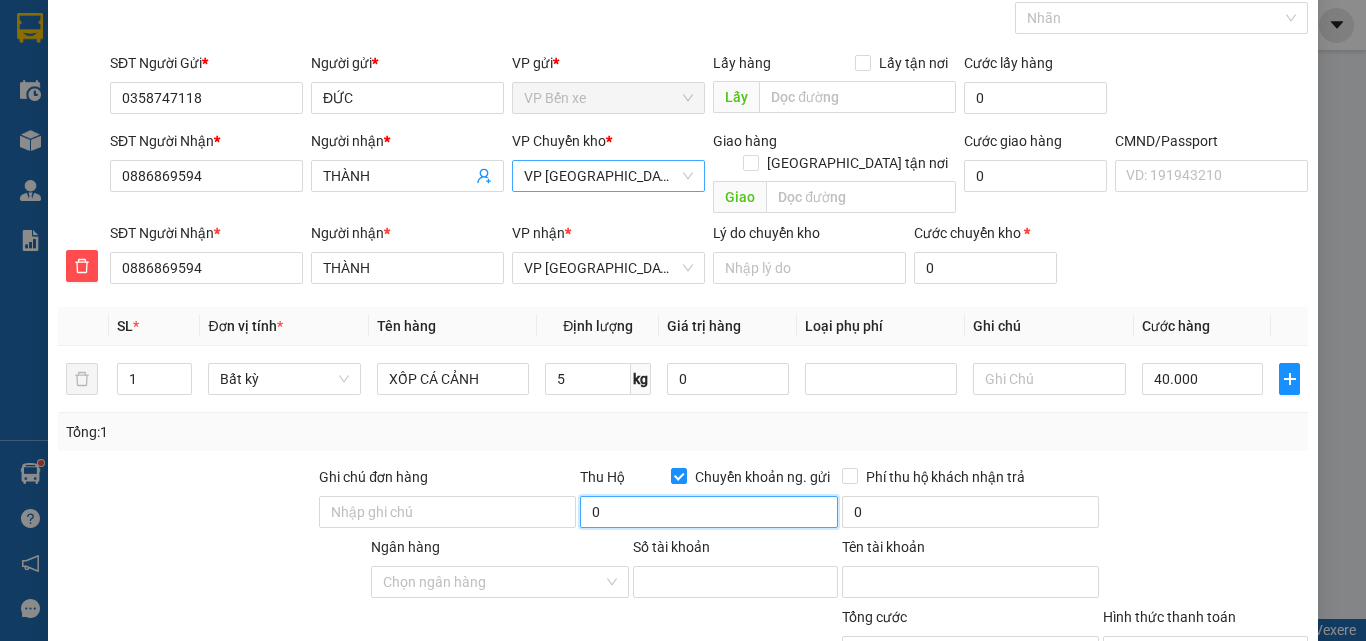 click on "0" at bounding box center (708, 512) 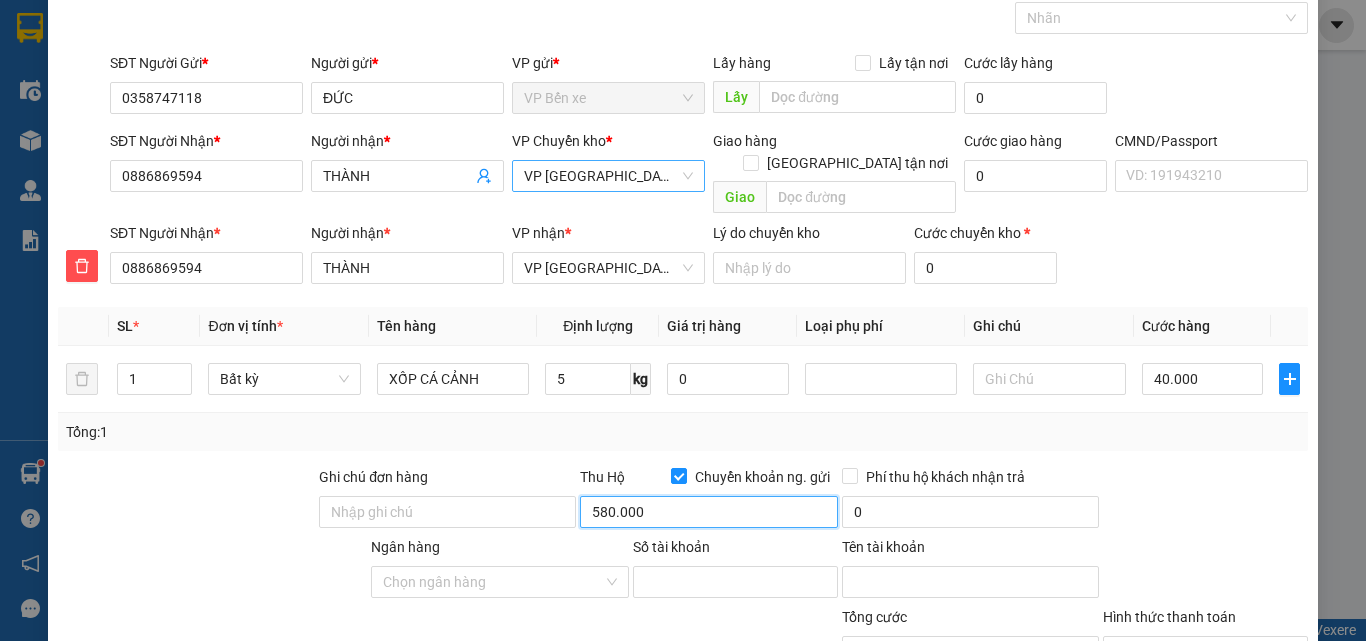 type on "580.000" 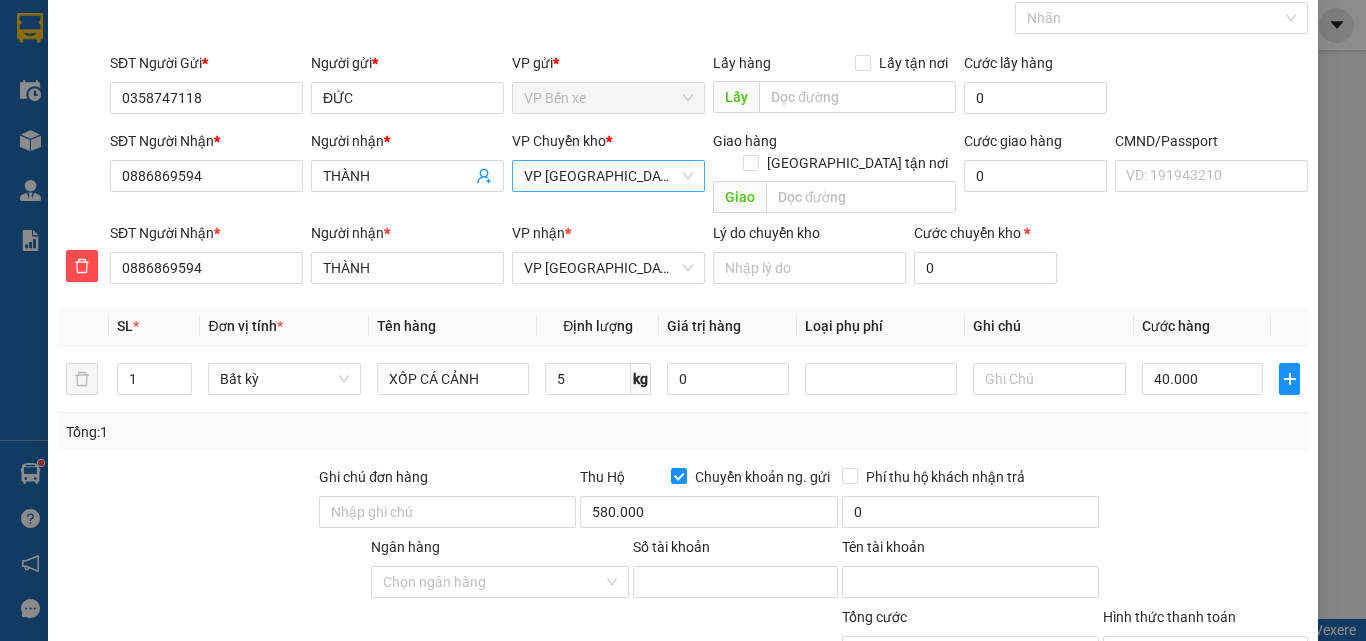 type on "30.000" 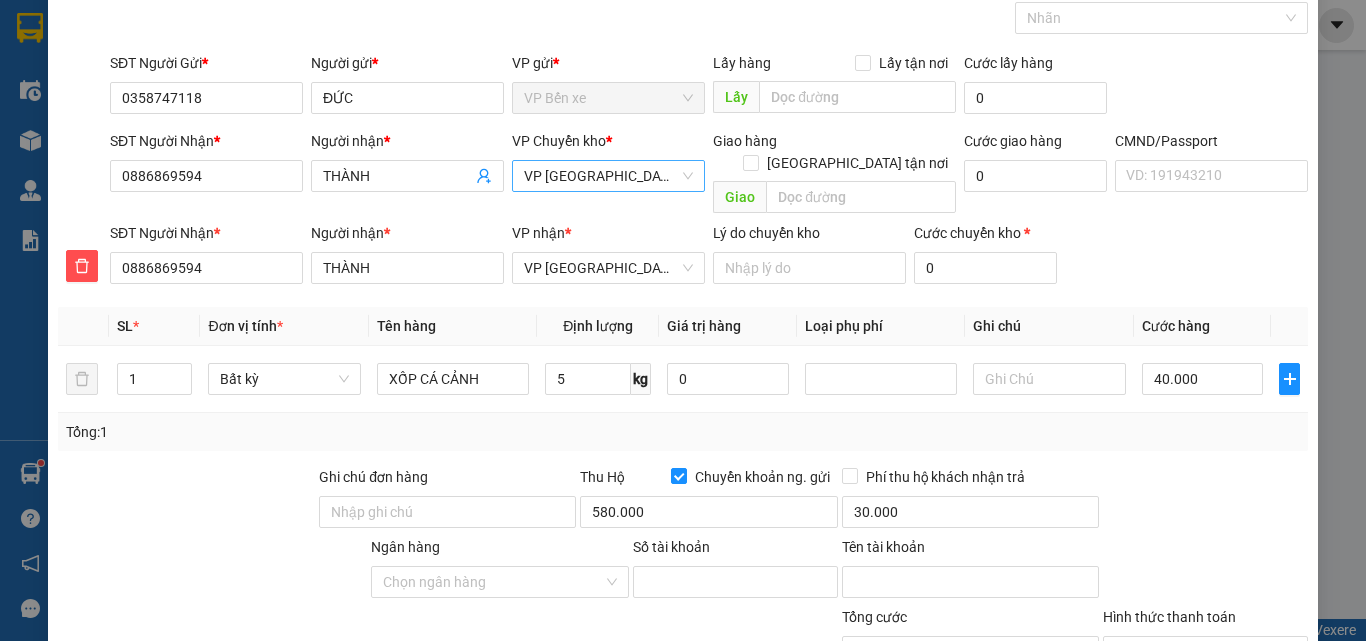 click on "Tổng:  1" at bounding box center [683, 432] 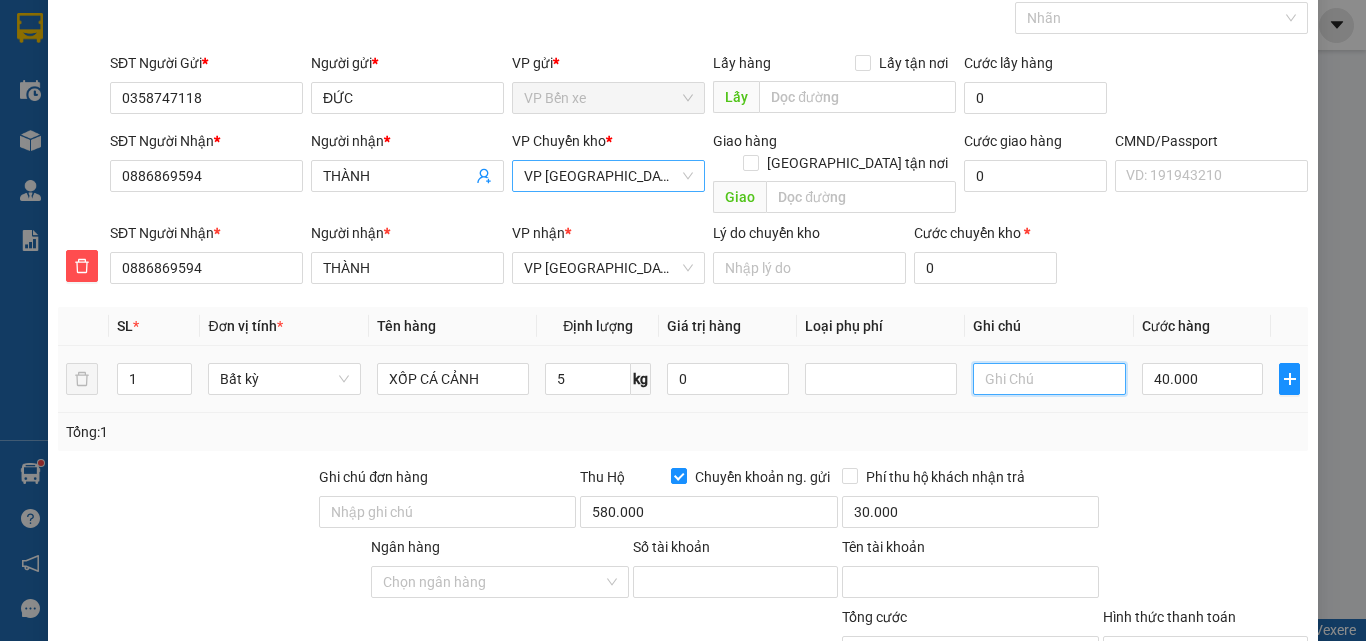 click at bounding box center [1049, 379] 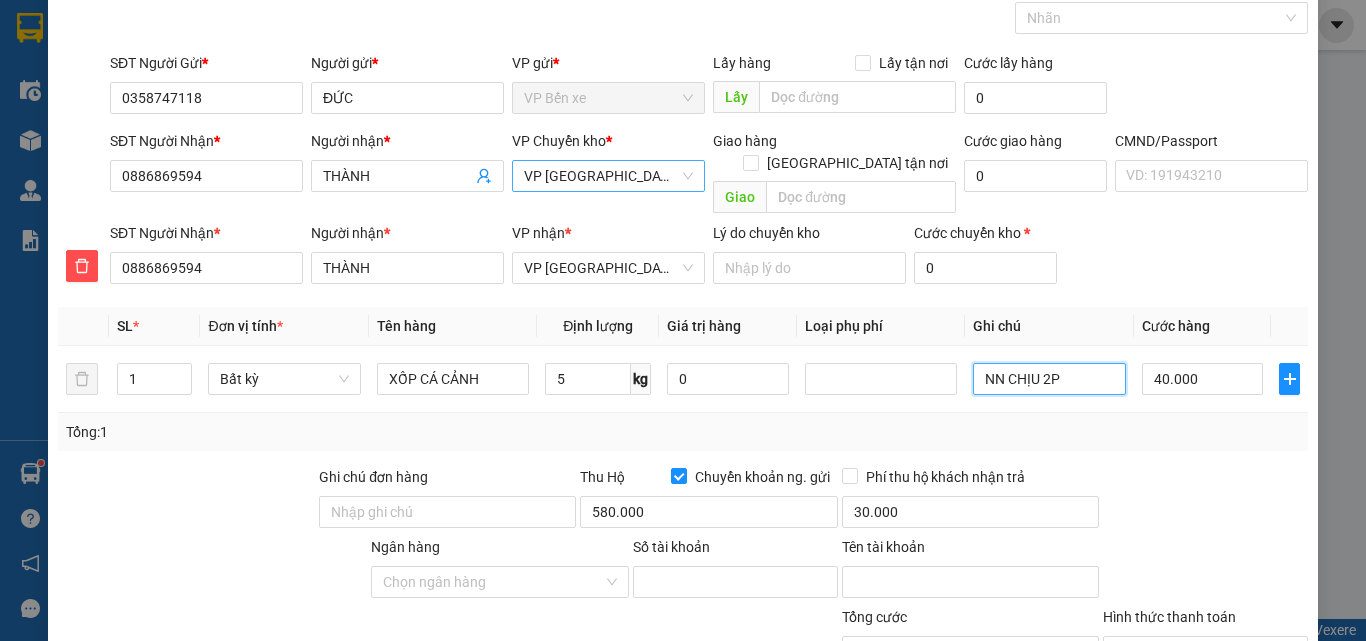 type on "NN CHỊU 2P" 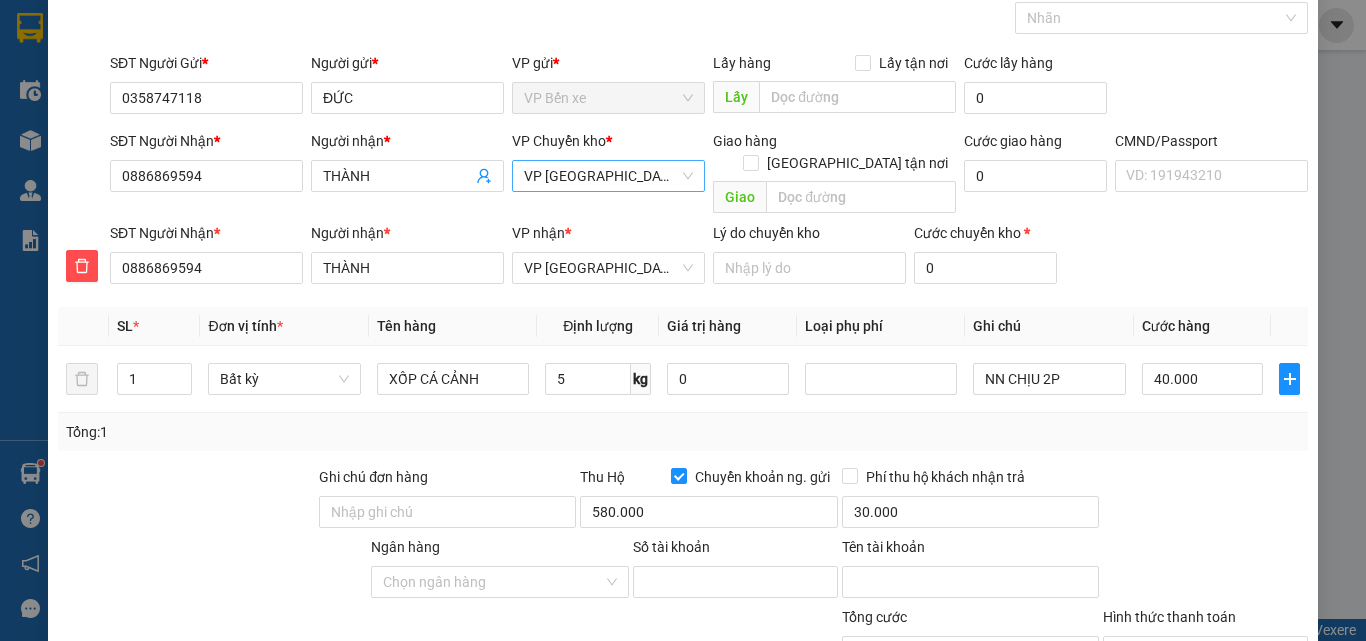 click on "Tổng:  1" at bounding box center [683, 432] 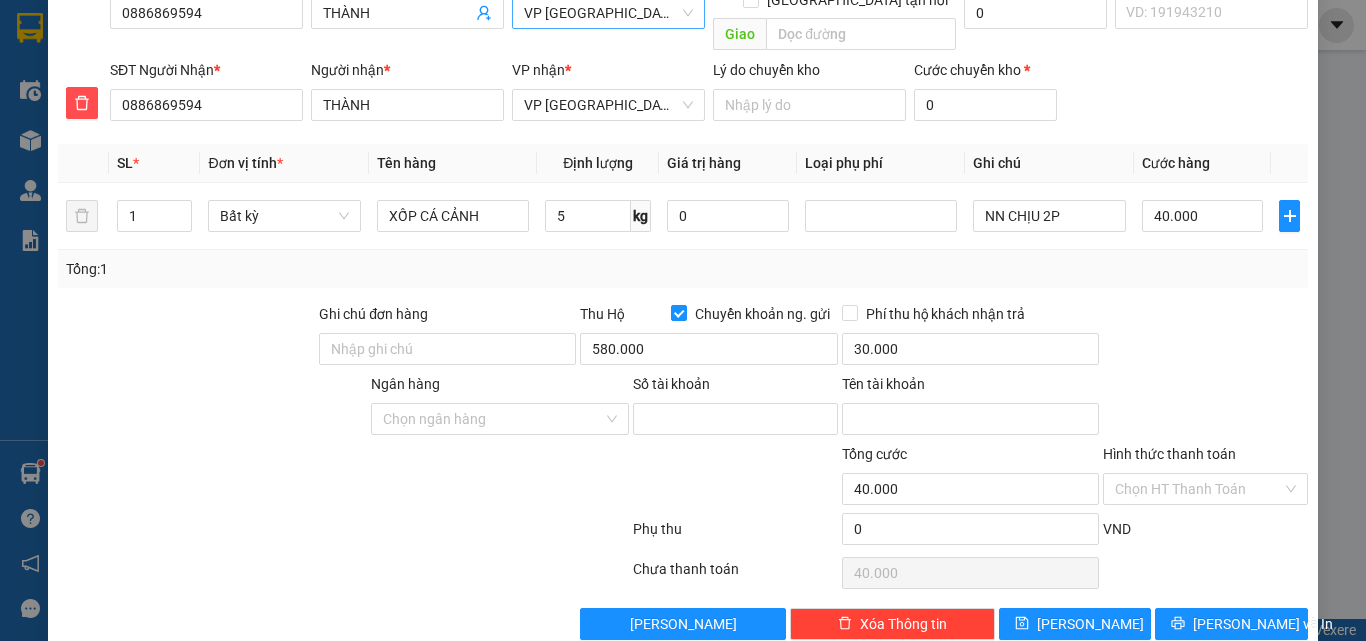 scroll, scrollTop: 279, scrollLeft: 0, axis: vertical 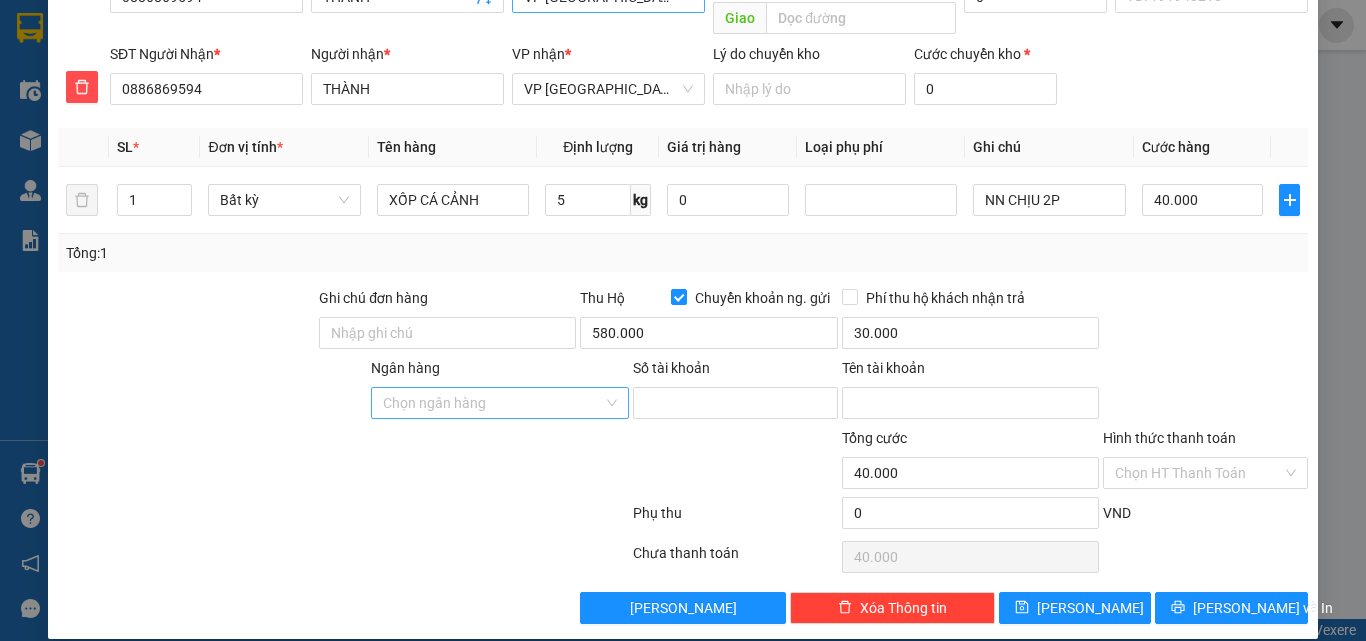 click on "Ngân hàng" at bounding box center [492, 403] 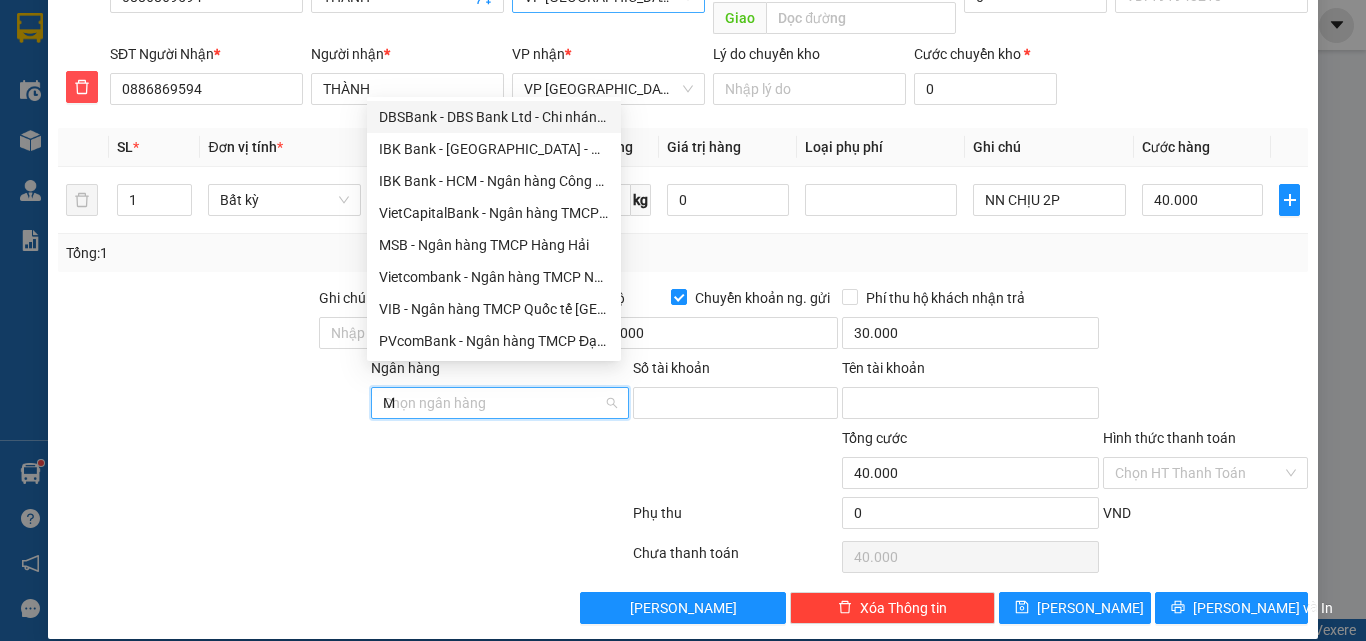 type on "MB" 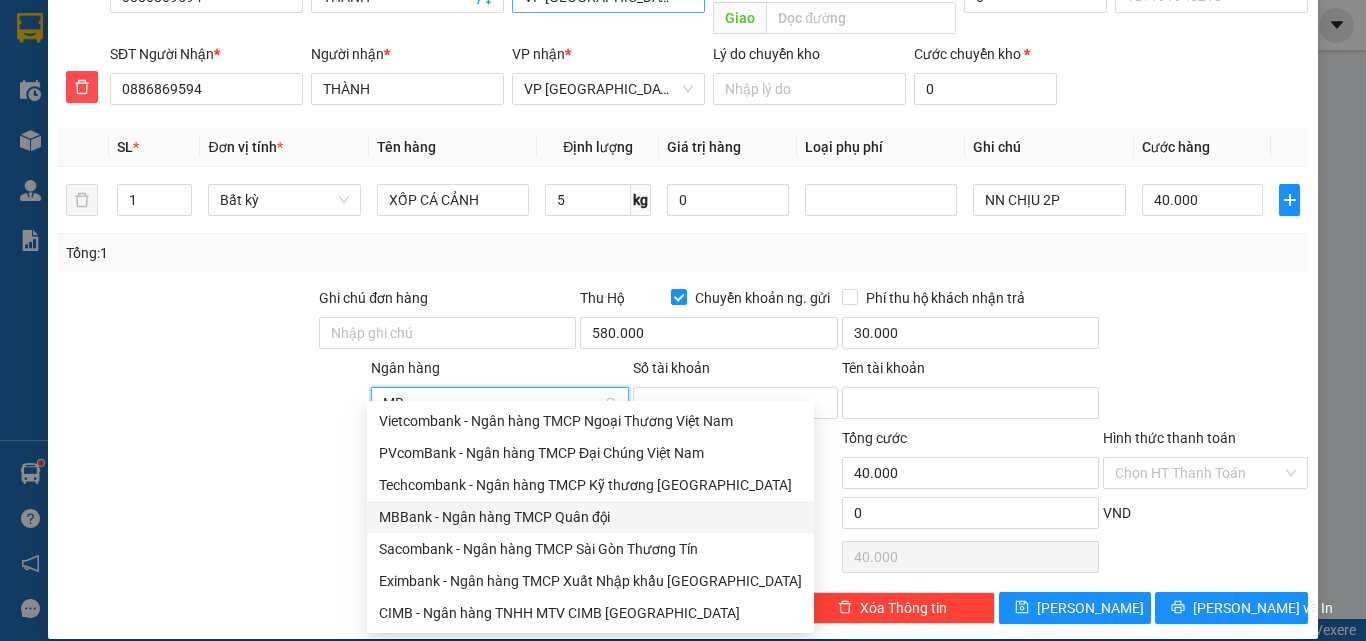 click on "MBBank - Ngân hàng TMCP Quân đội" at bounding box center [590, 517] 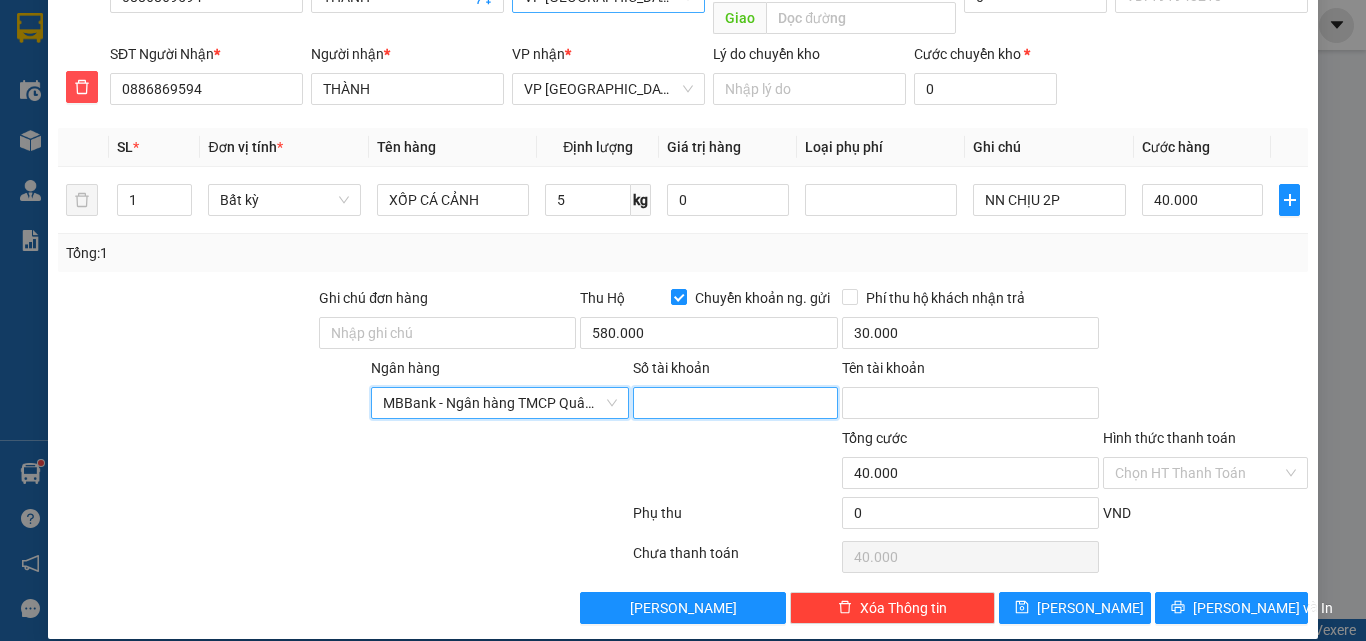 click on "Số tài khoản" at bounding box center (735, 403) 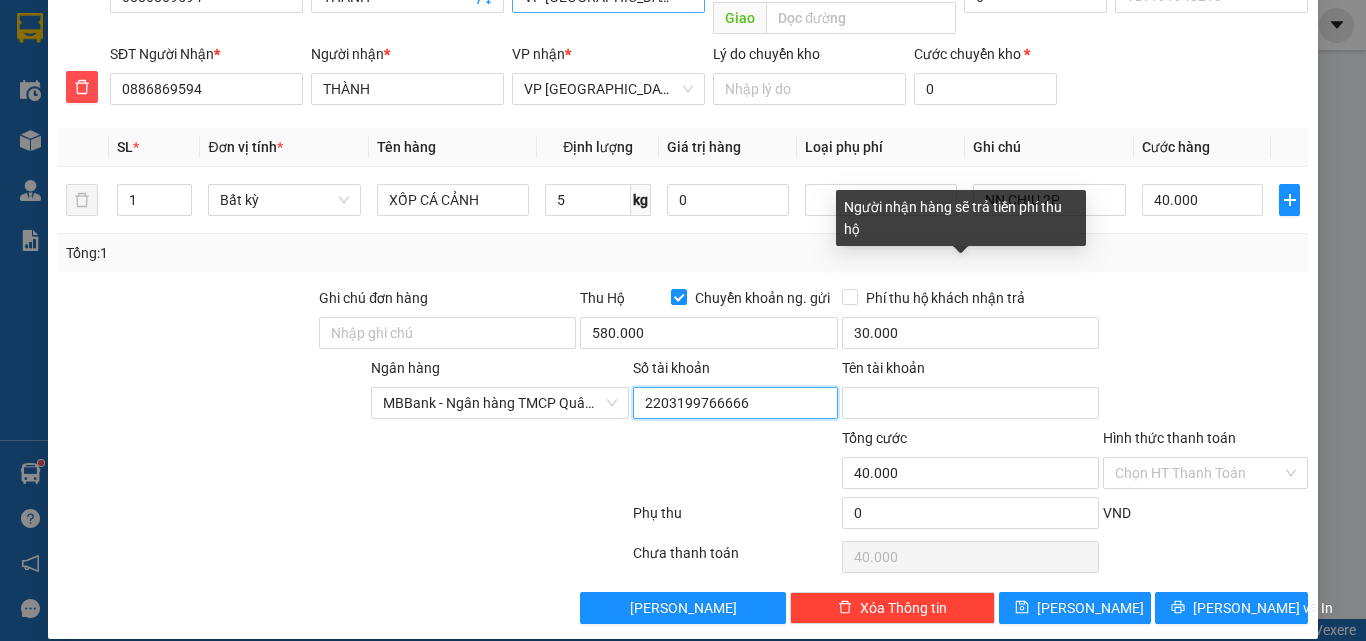 type on "2203199766666" 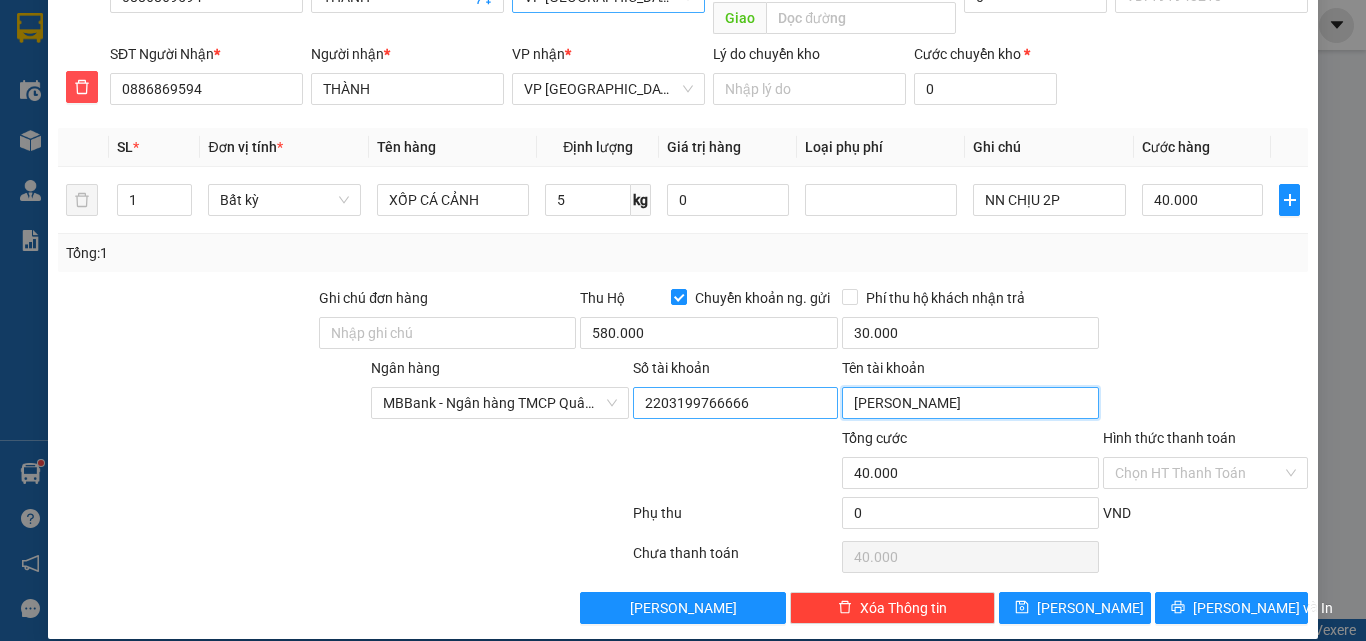 type on "TRẦN BÁ ĐỨC" 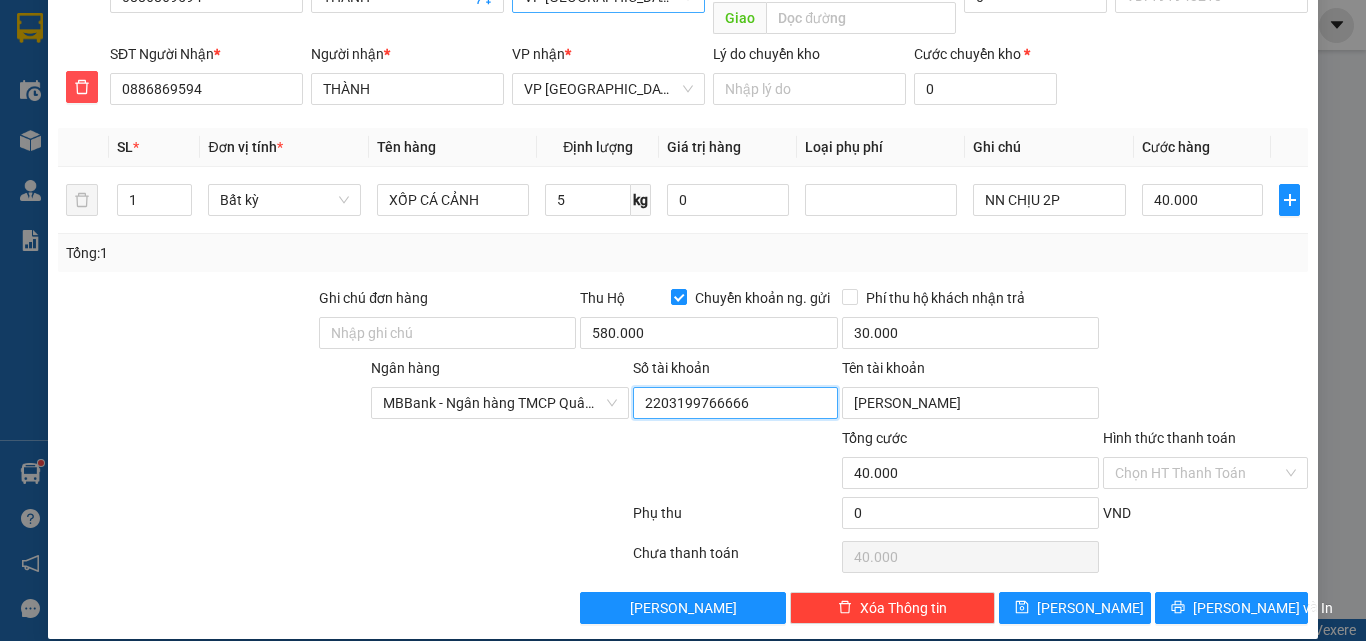 click on "2203199766666" at bounding box center (735, 403) 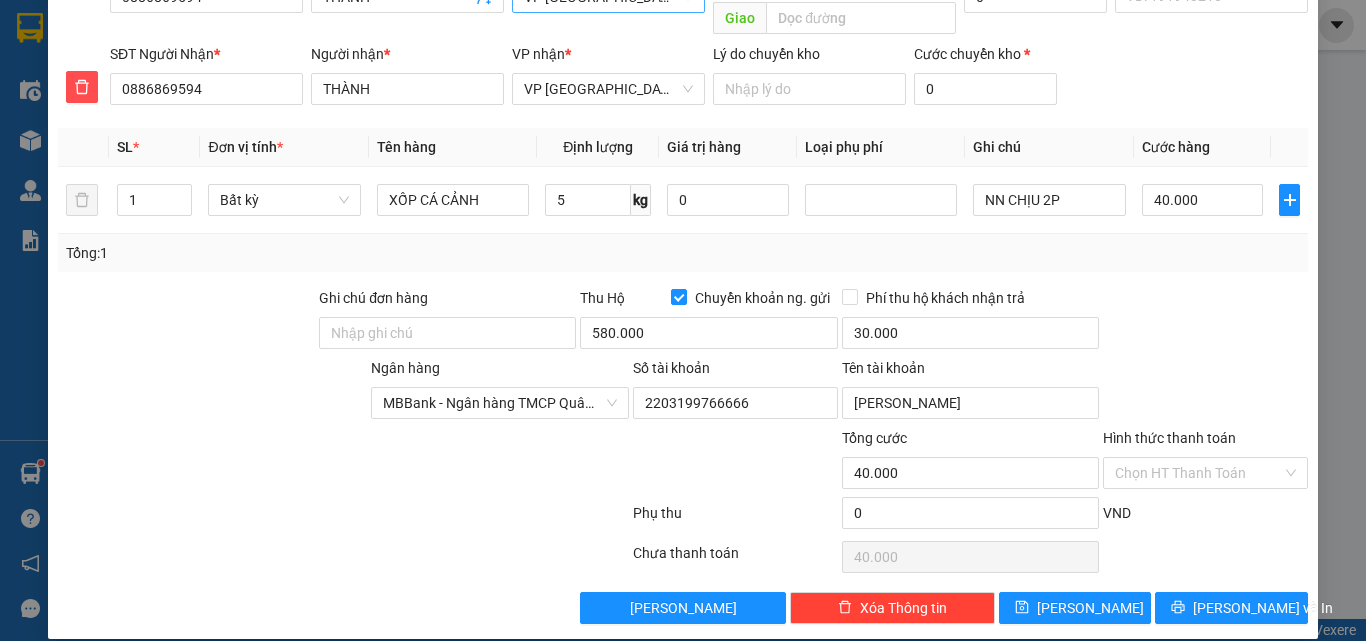 click on "VND" at bounding box center [1205, 519] 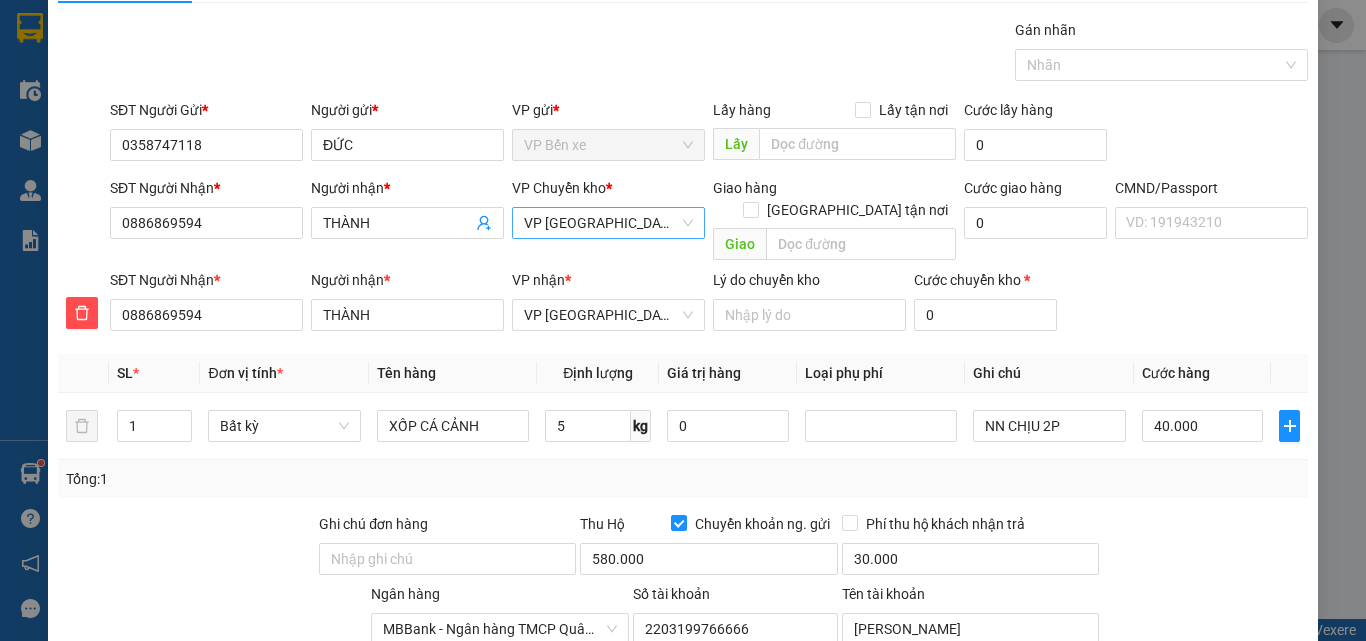 scroll, scrollTop: 0, scrollLeft: 0, axis: both 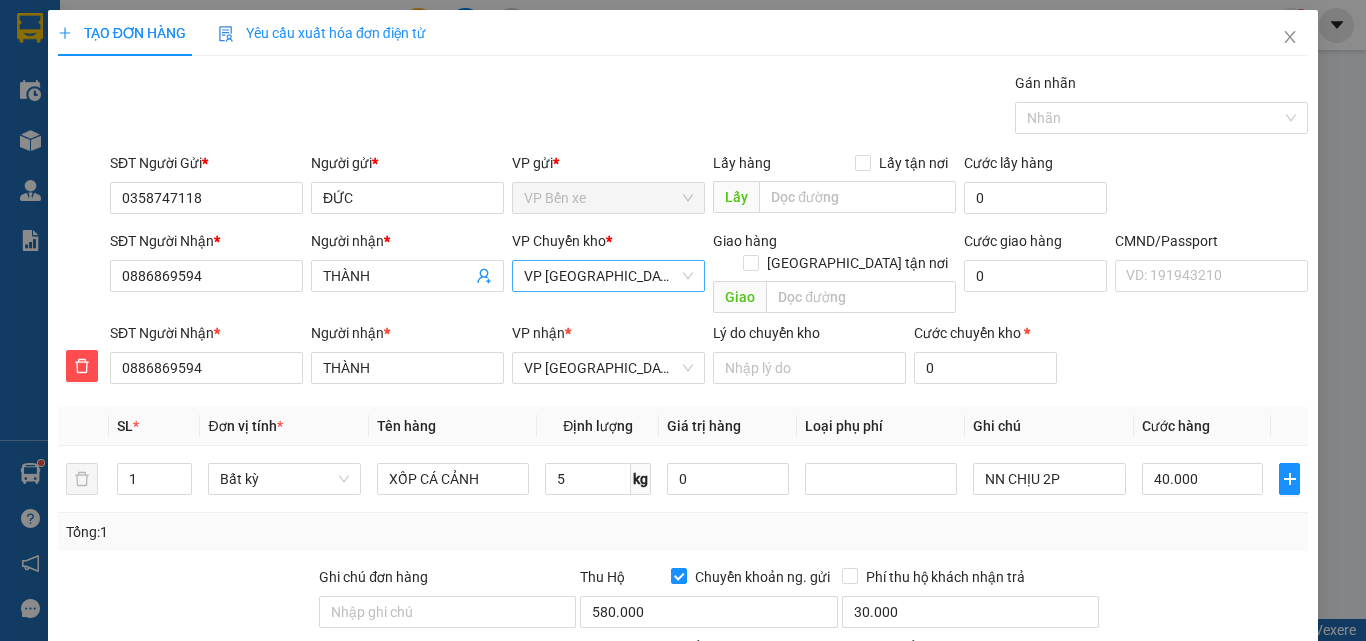 click on "VP Yên Bình" at bounding box center [608, 276] 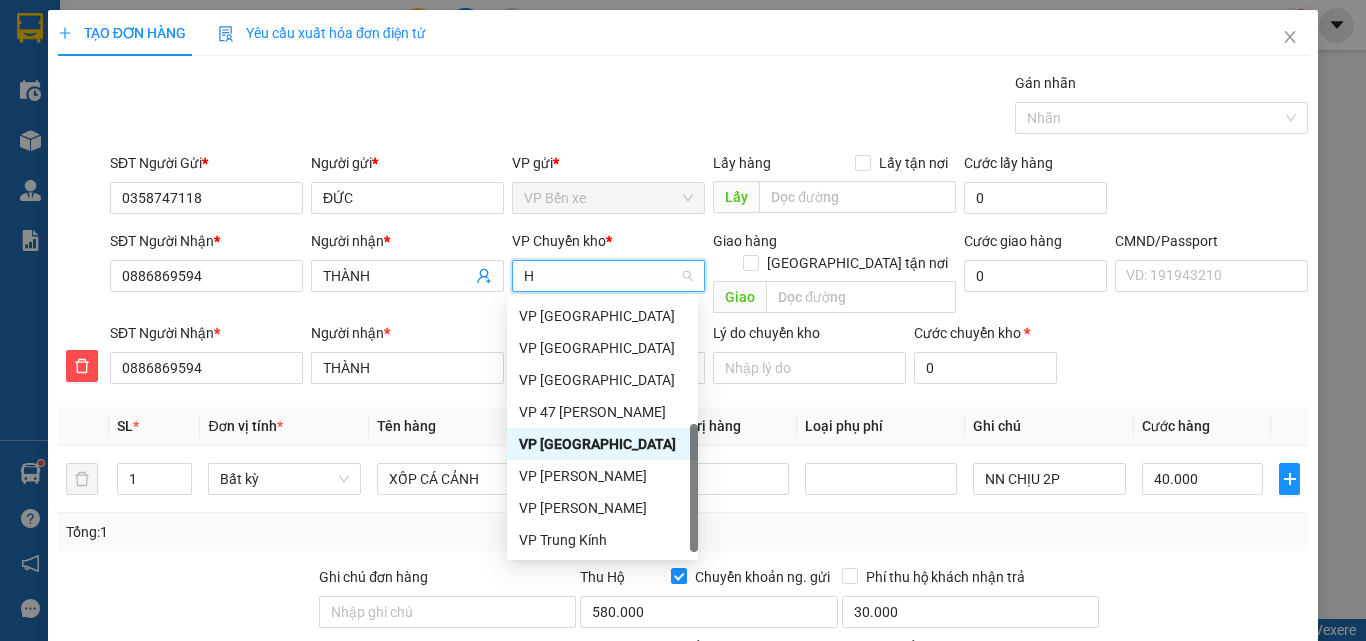 scroll, scrollTop: 248, scrollLeft: 0, axis: vertical 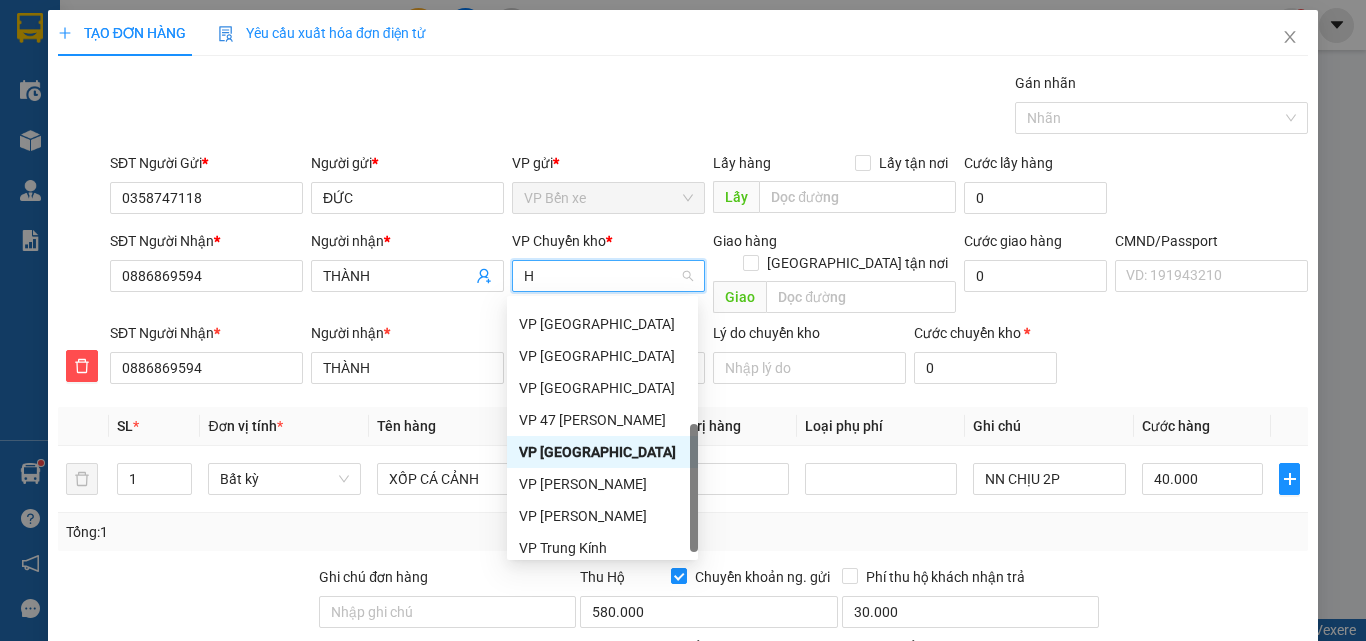 type on "HV" 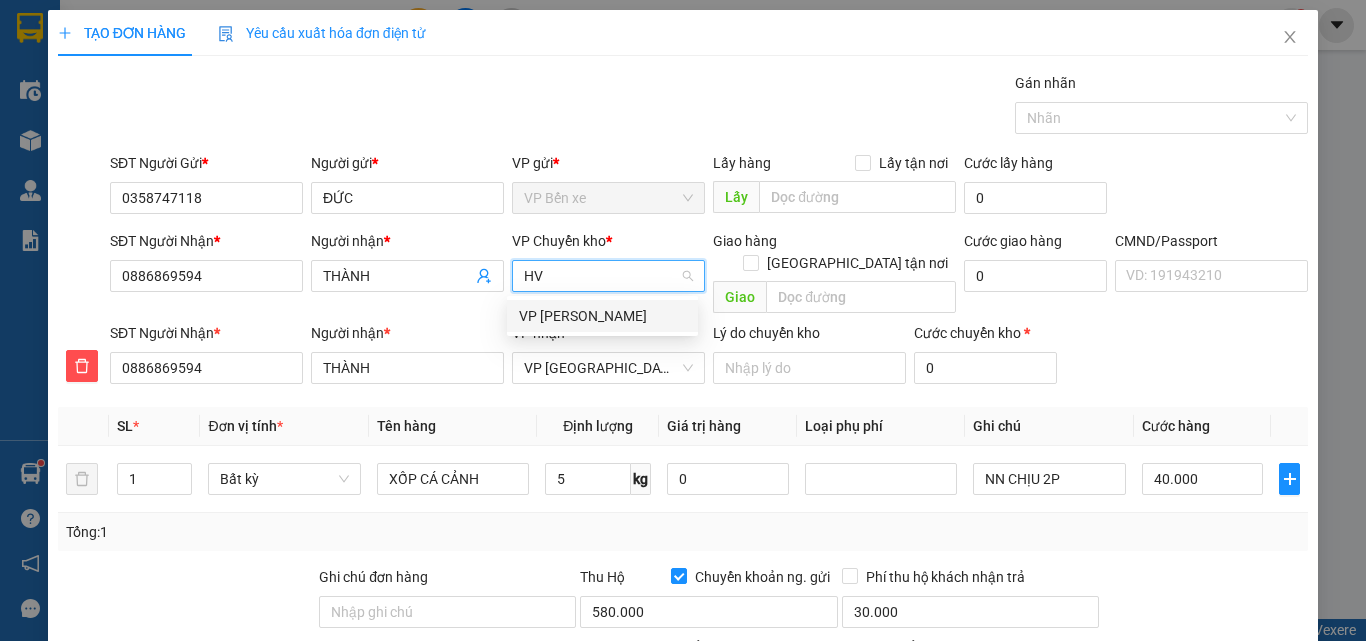 scroll, scrollTop: 0, scrollLeft: 0, axis: both 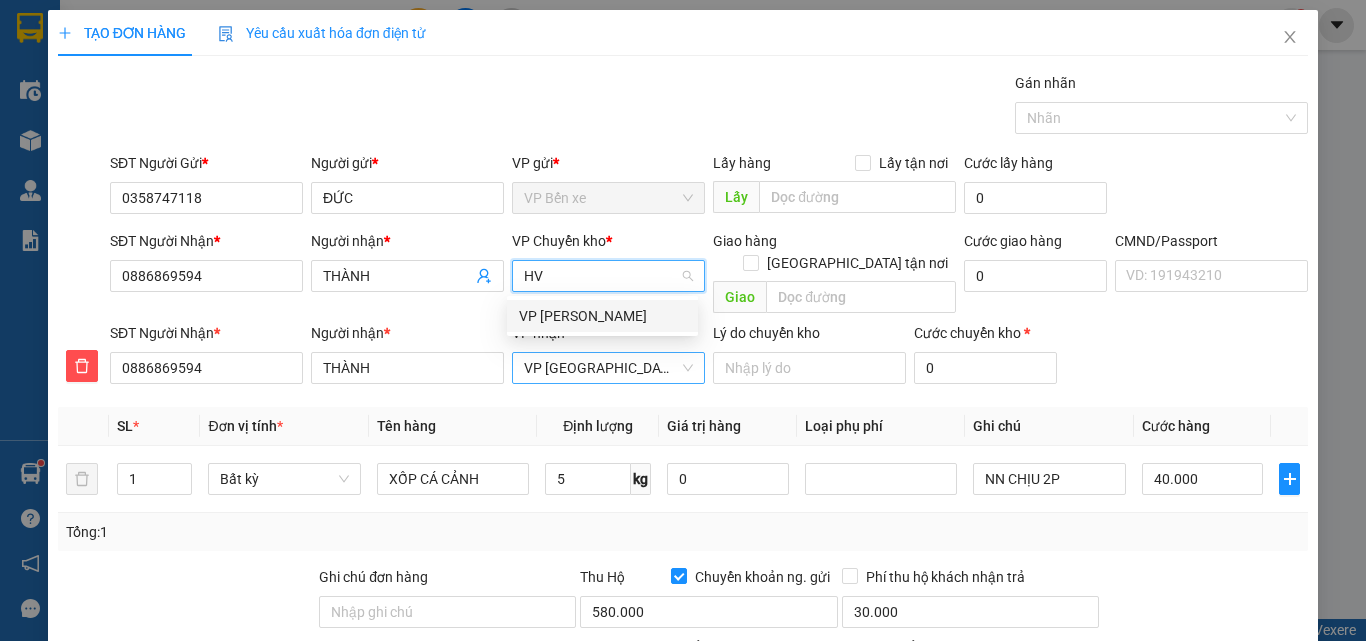 type 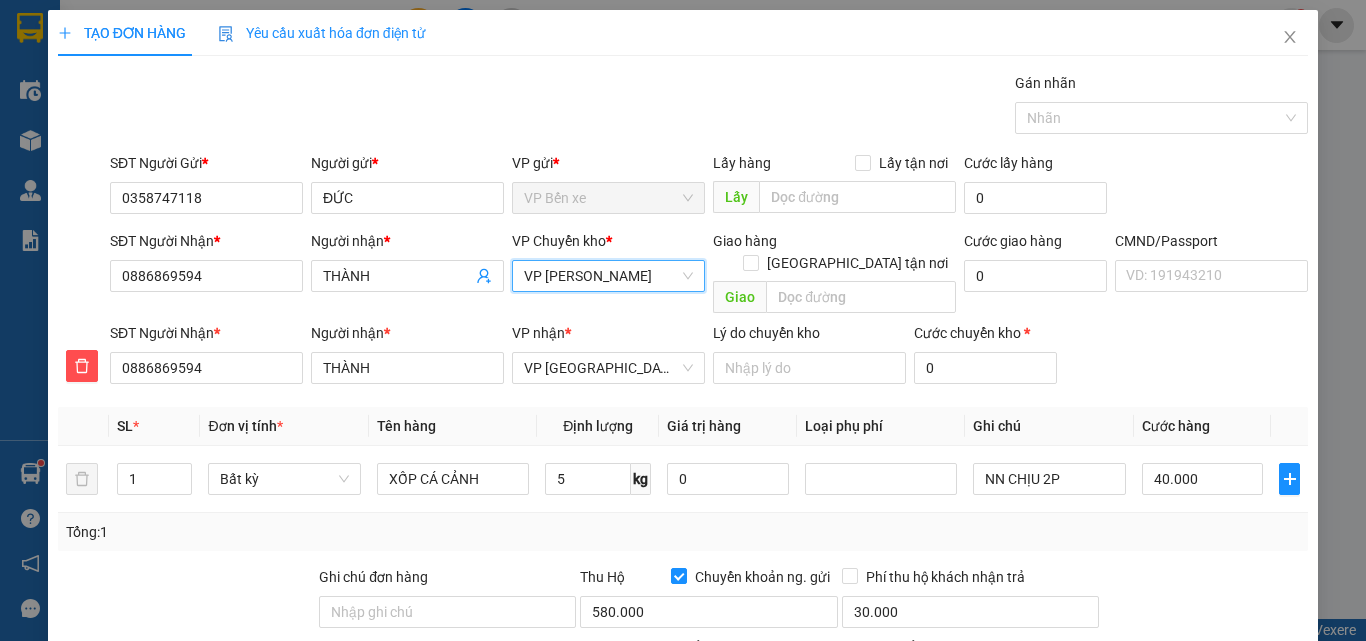 scroll, scrollTop: 279, scrollLeft: 0, axis: vertical 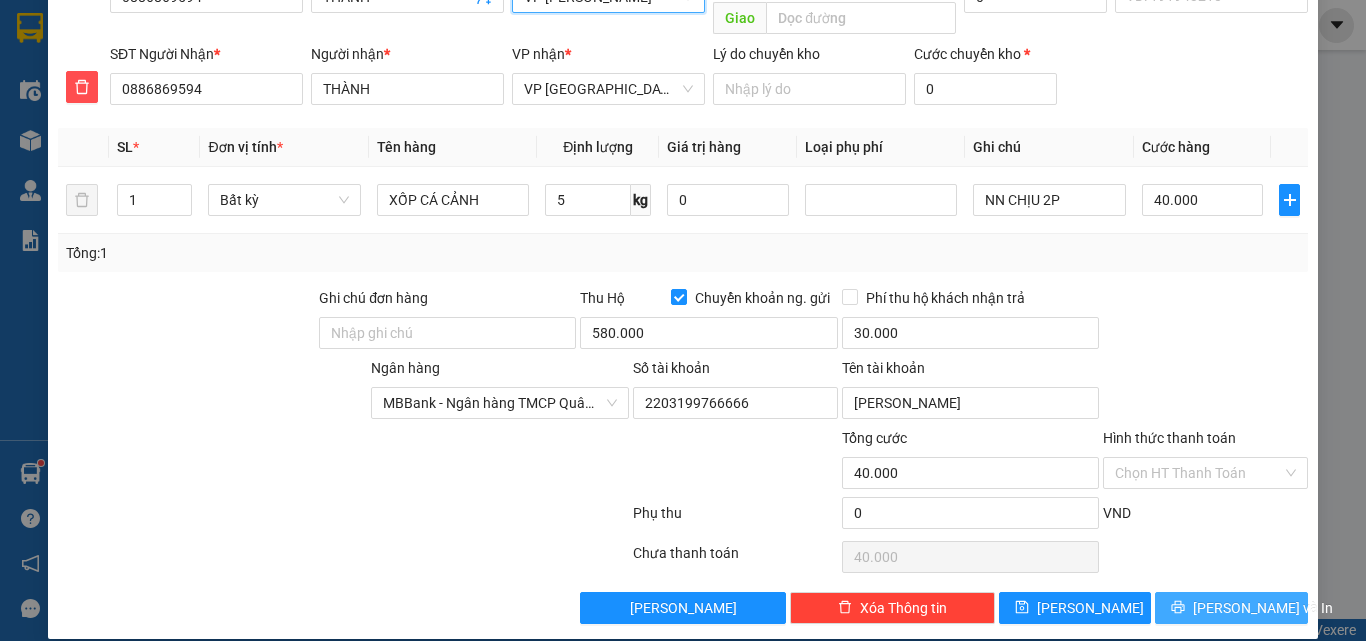 click 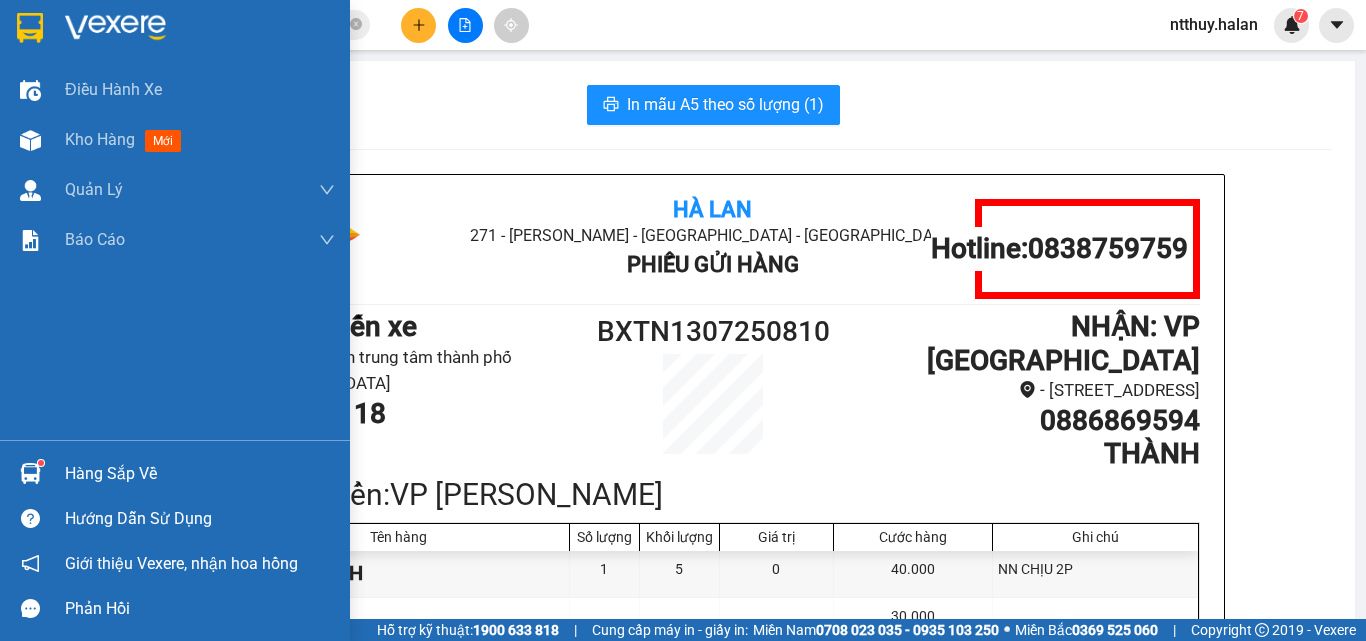 click on "Hàng sắp về" at bounding box center [200, 474] 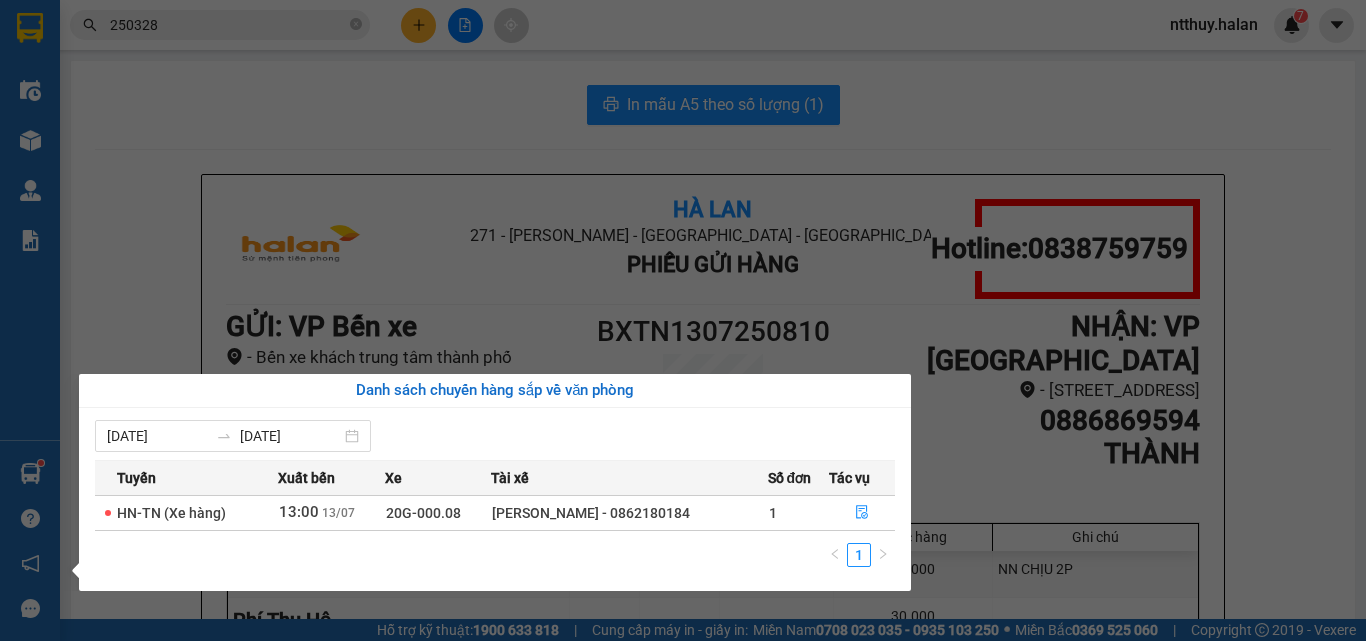 click on "Kết quả tìm kiếm ( 191 )  Bộ lọc  Mã ĐH Trạng thái Món hàng Thu hộ Tổng cước Chưa cước Nhãn Người gửi VP Gửi Người nhận VP Nhận TKC1107 250328 09:41 - 11/07 VP Nhận   20G-000.08 12:55 - 11/07 BỌC LK SL:  1 35.000 35.000 0904628613 TÙNG VP 47 Trần Khát Chân 0348462462 QUANG VP Hoàng Gia BS1307 250328 10:01 - 13/07 Đã giao   14:02 - 13/07 BỌC BÌA SL:  1 35.000 0383825825 nam  VP Bắc Sơn 0943267899 ANH HÙNG VP 47 Trần Khát Chân NT1207 250328 09:34 - 12/07 Đã giao   12:26 - 13/07 HỘP PK CAMERA SL:  1 50.000 0977768994 TOÀN VP Nguyễn Trãi 0366584888 MẠNH -auto bến xe VP Bến xe NVC1007 250328 09:28 - 10/07 Đã giao   19:06 - 10/07 THÙNG SỮA SL:  1 55.000 0944681091 THÀNH VP Nguyễn Văn Cừ 0984993228 THÔNG VP Đại Từ HT0907 250328 09:37 - 09/07 Đã giao   16:58 - 09/07 HỘP THUỐC SL:  1 35.000 0358023648 XUÂN PHAN VP Hoàng Văn Thụ 0989203509 ĐỨC, TK VP Đại Cồ Việt BS0807 250328 09:20 - 08/07 Đã giao" at bounding box center [683, 320] 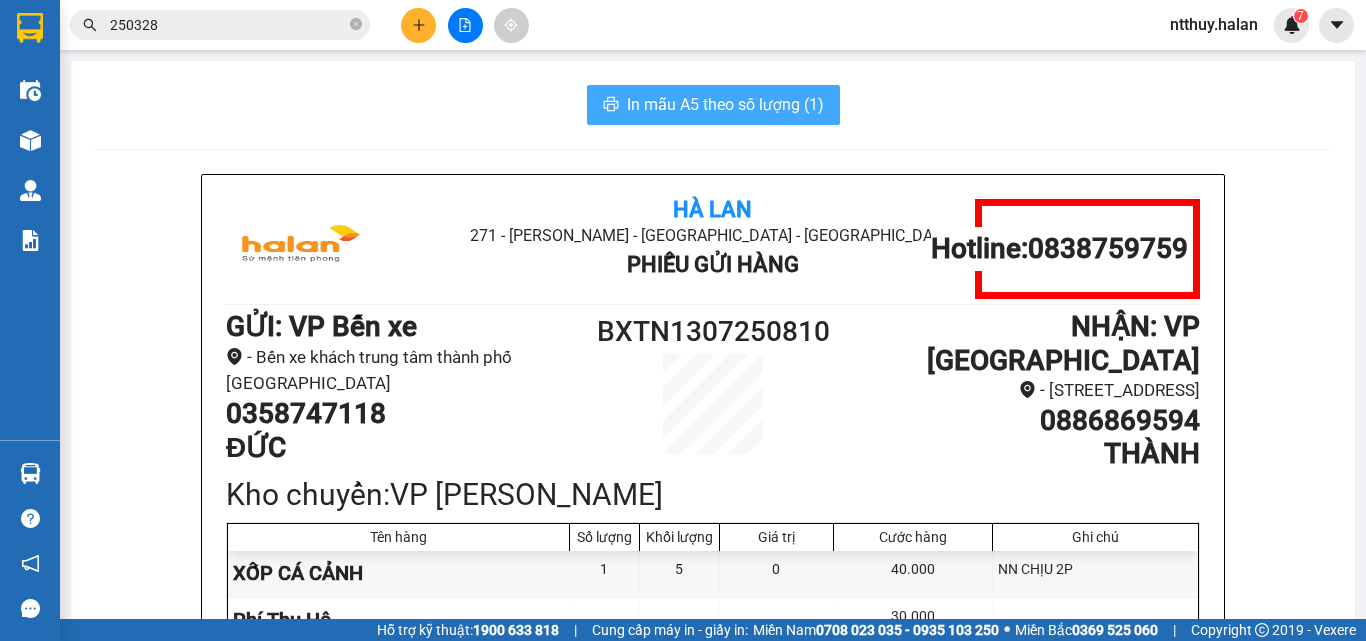 click on "In mẫu A5 theo số lượng
(1)" at bounding box center (725, 104) 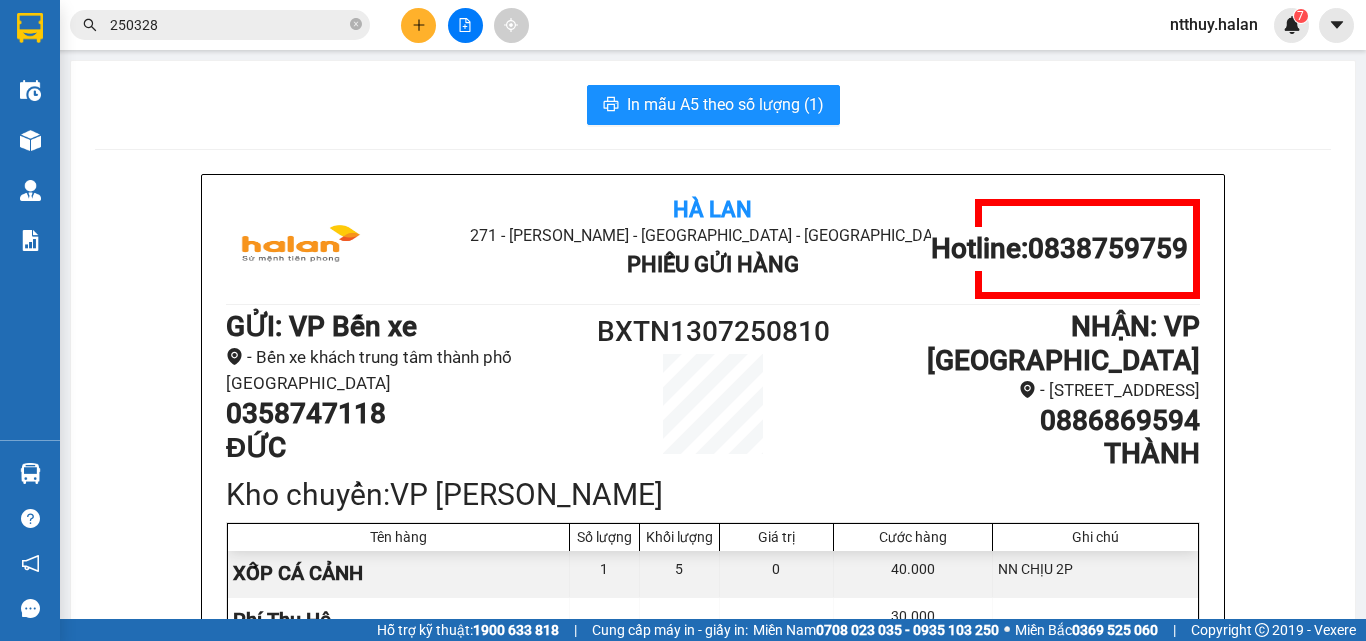scroll, scrollTop: 0, scrollLeft: 0, axis: both 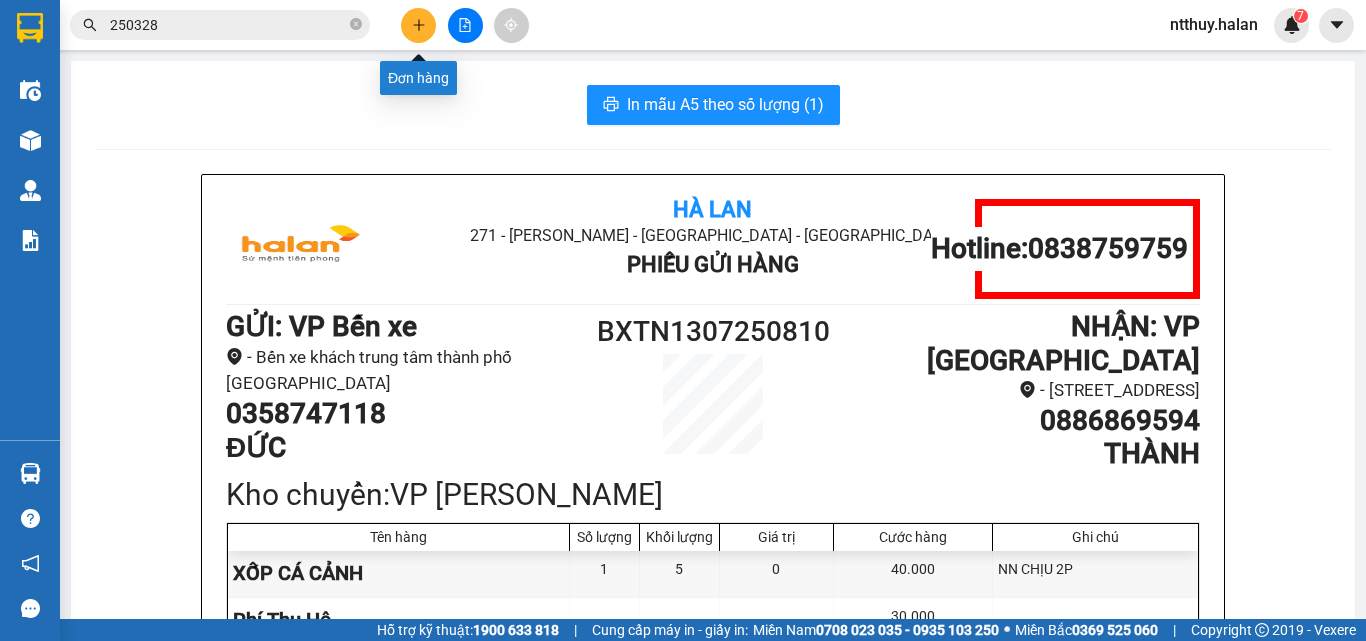 click 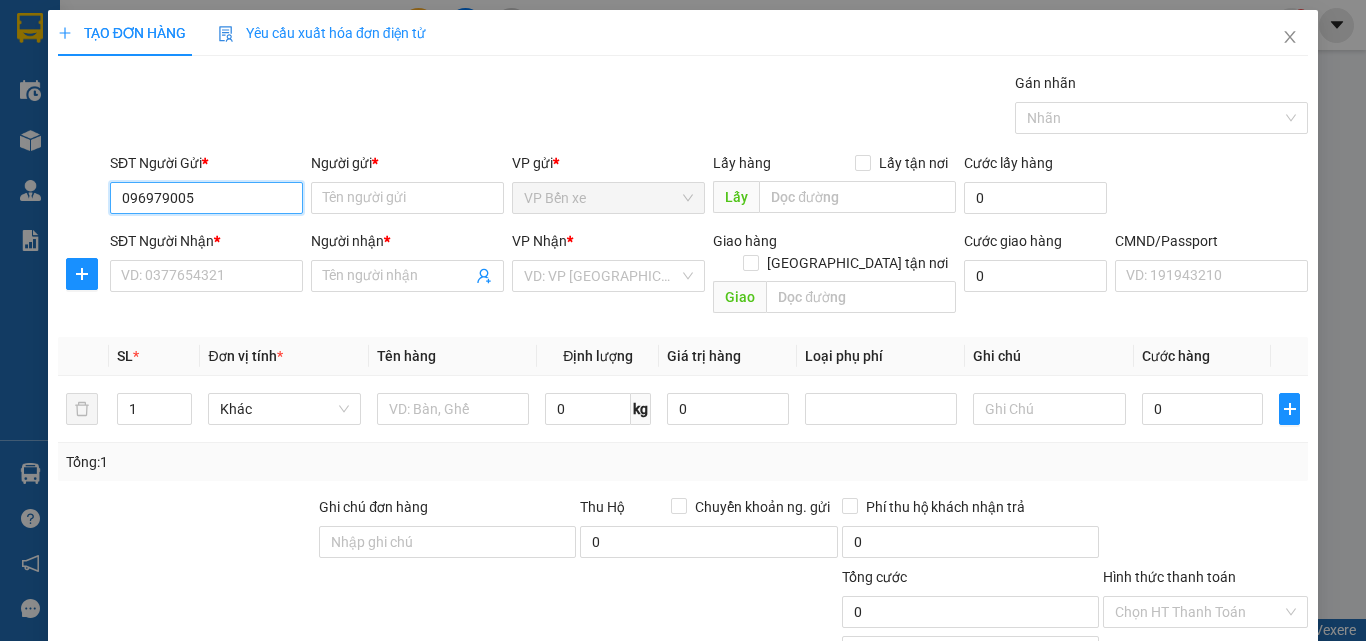 type on "0969790055" 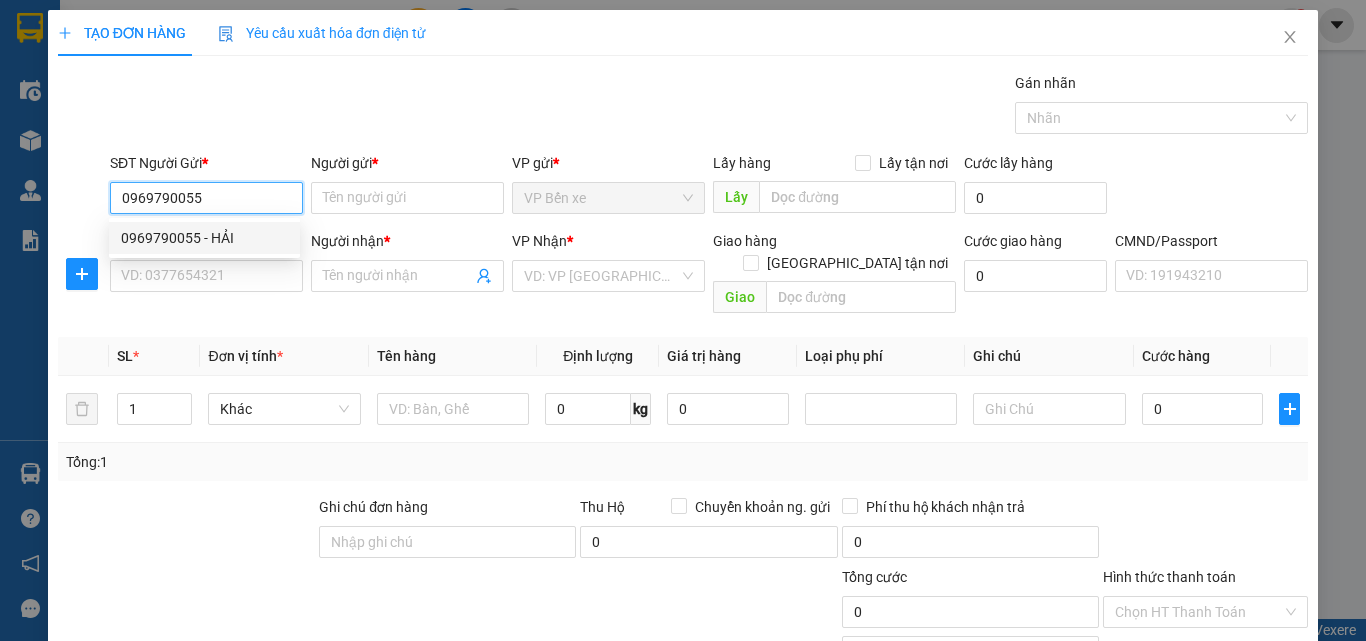 click on "0969790055 - HẢI" at bounding box center (204, 238) 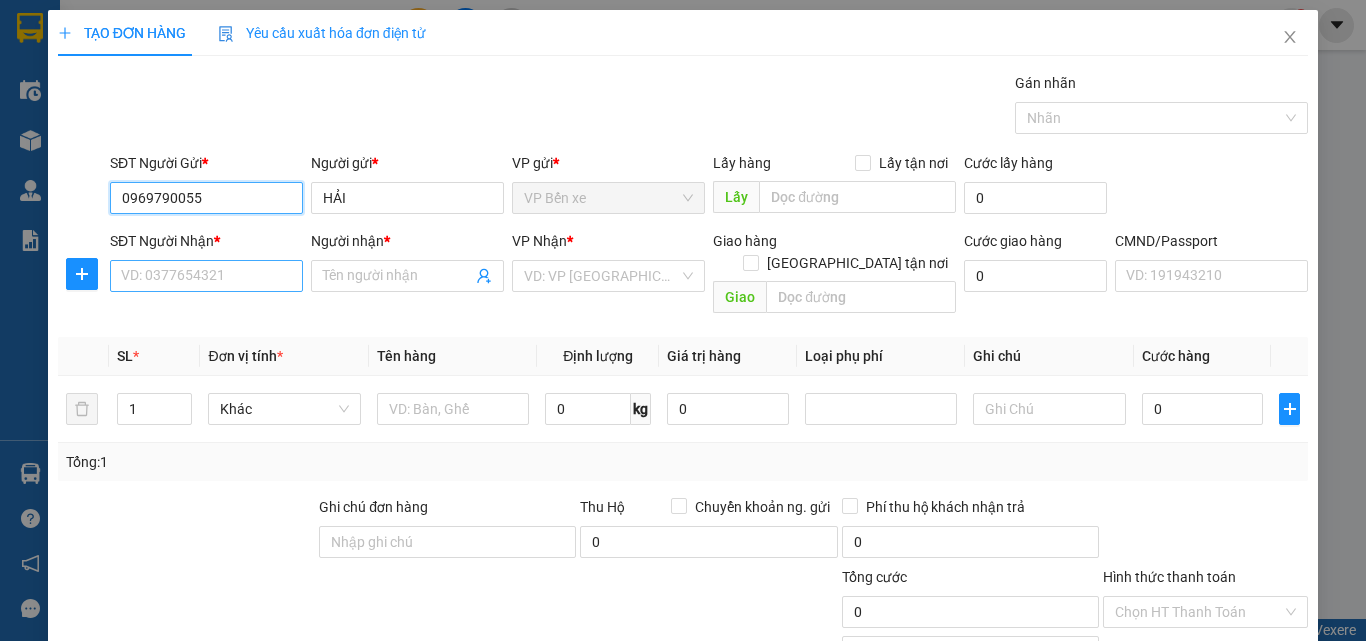 type on "0969790055" 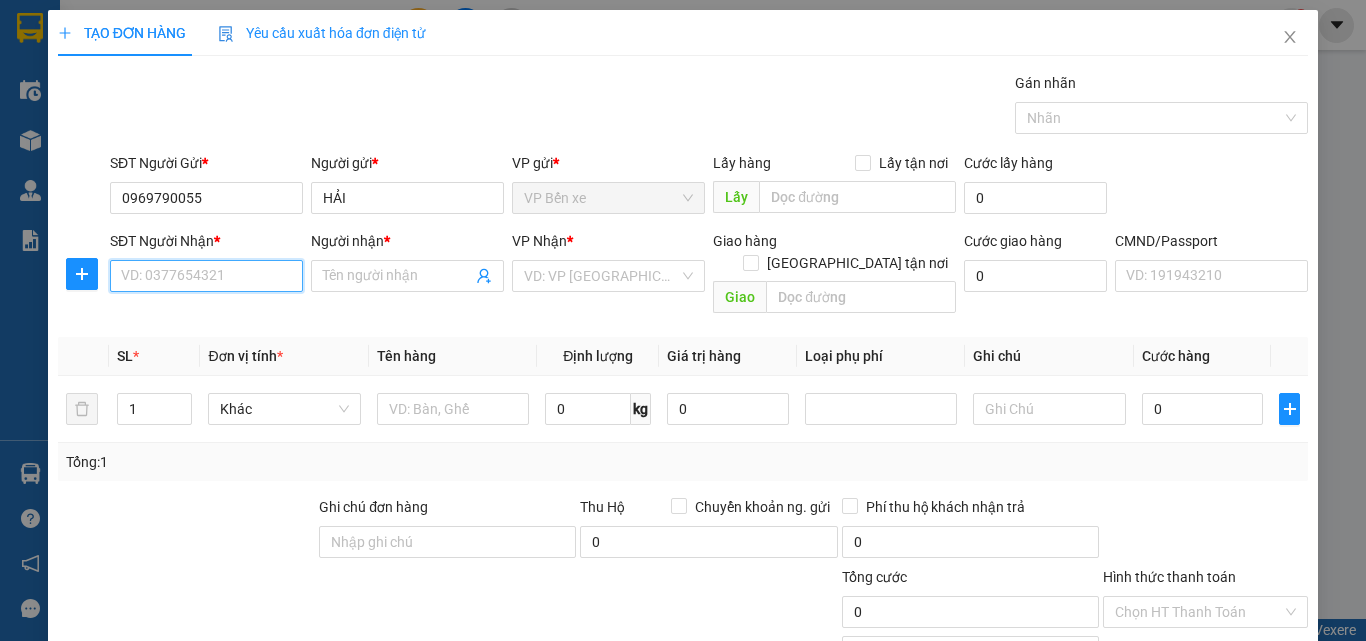 click on "SĐT Người Nhận  *" at bounding box center (206, 276) 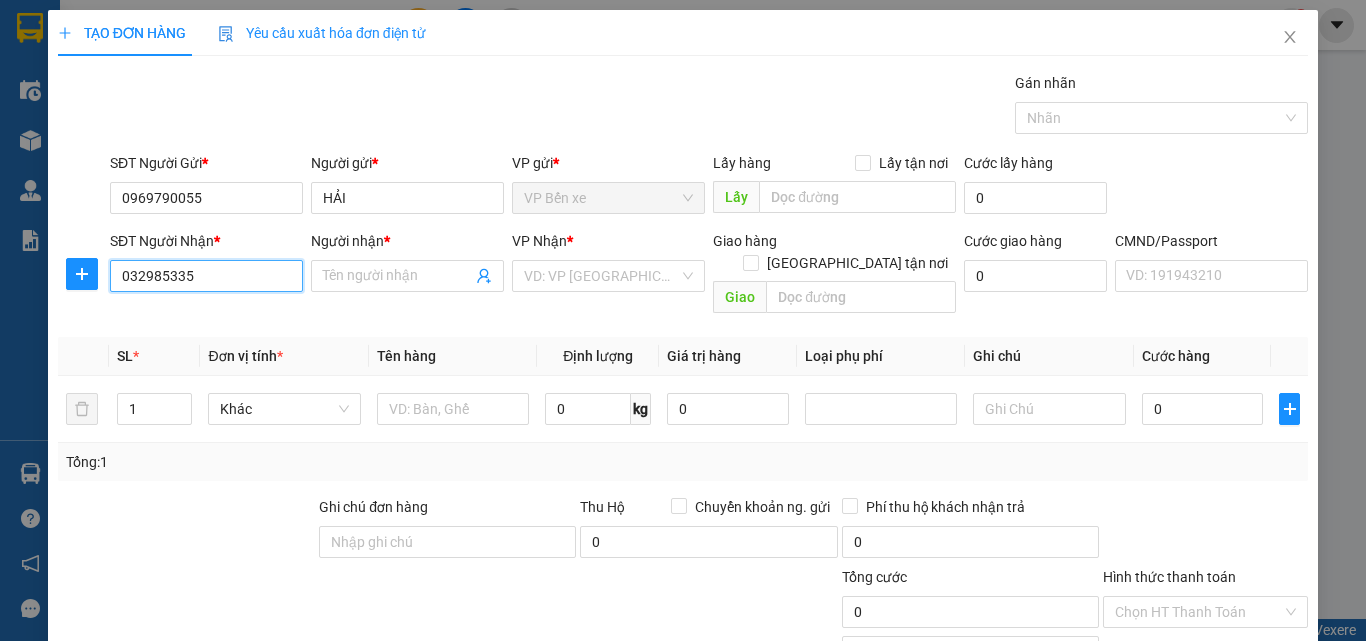type on "0329853352" 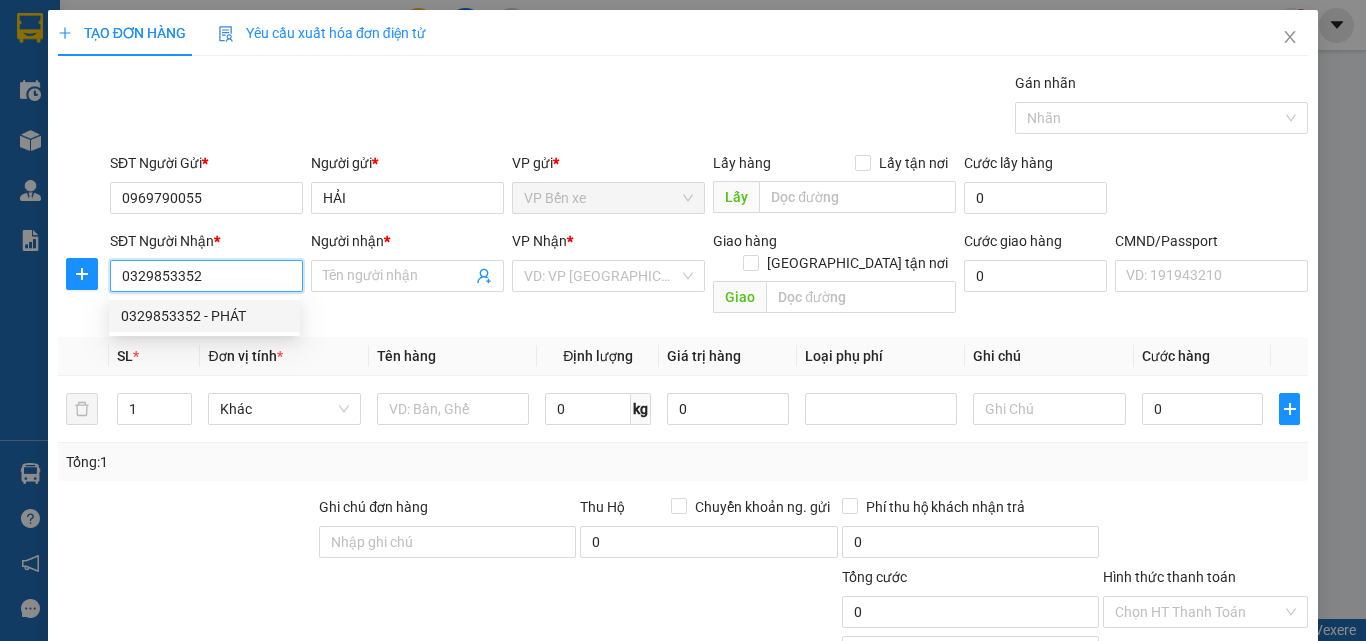 click on "0329853352 - PHÁT" at bounding box center [204, 316] 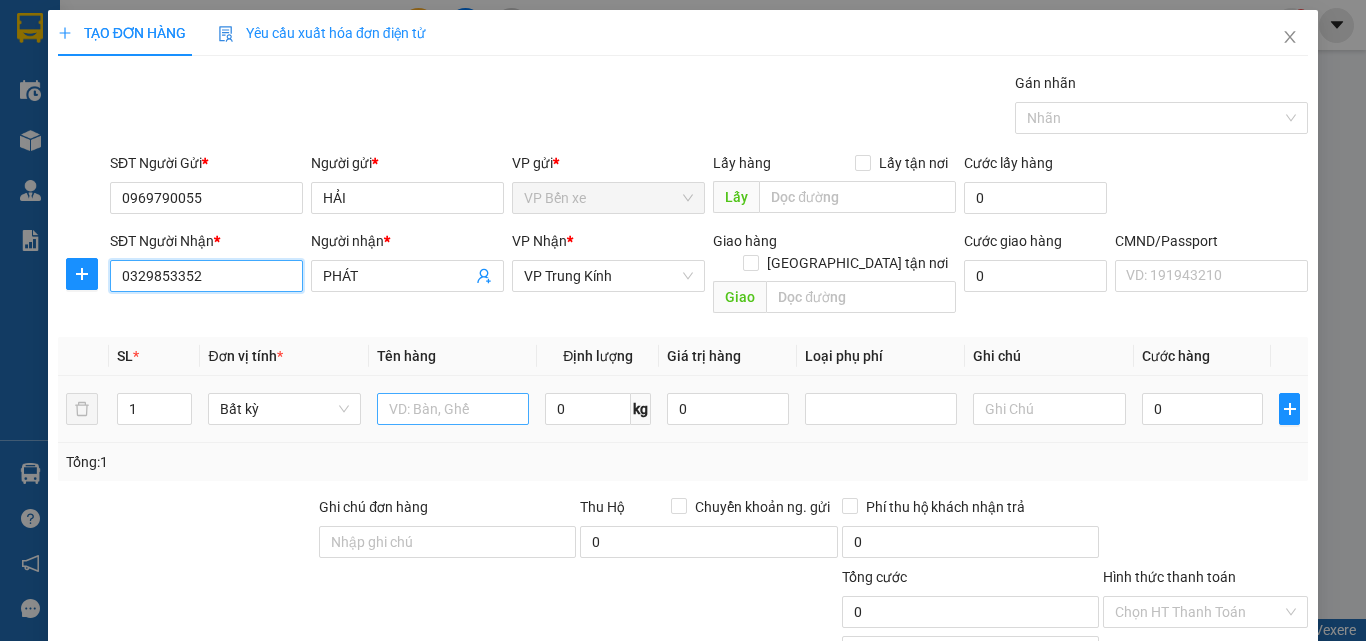 type on "0329853352" 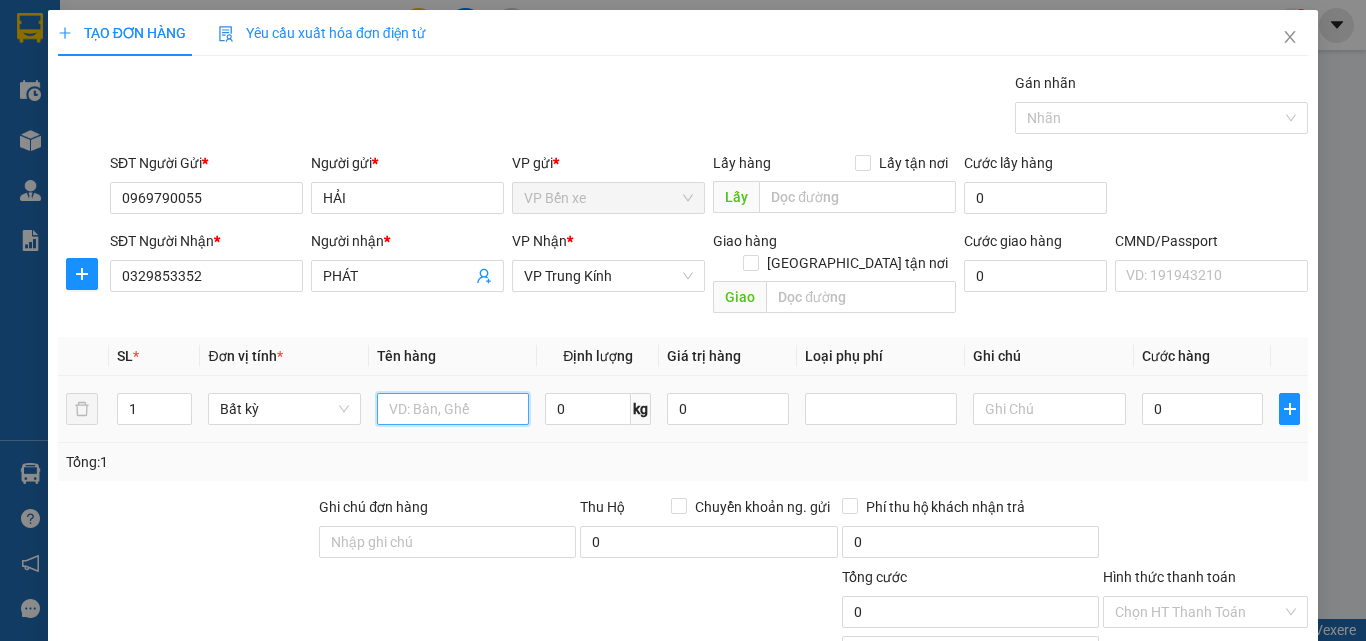 click at bounding box center (453, 409) 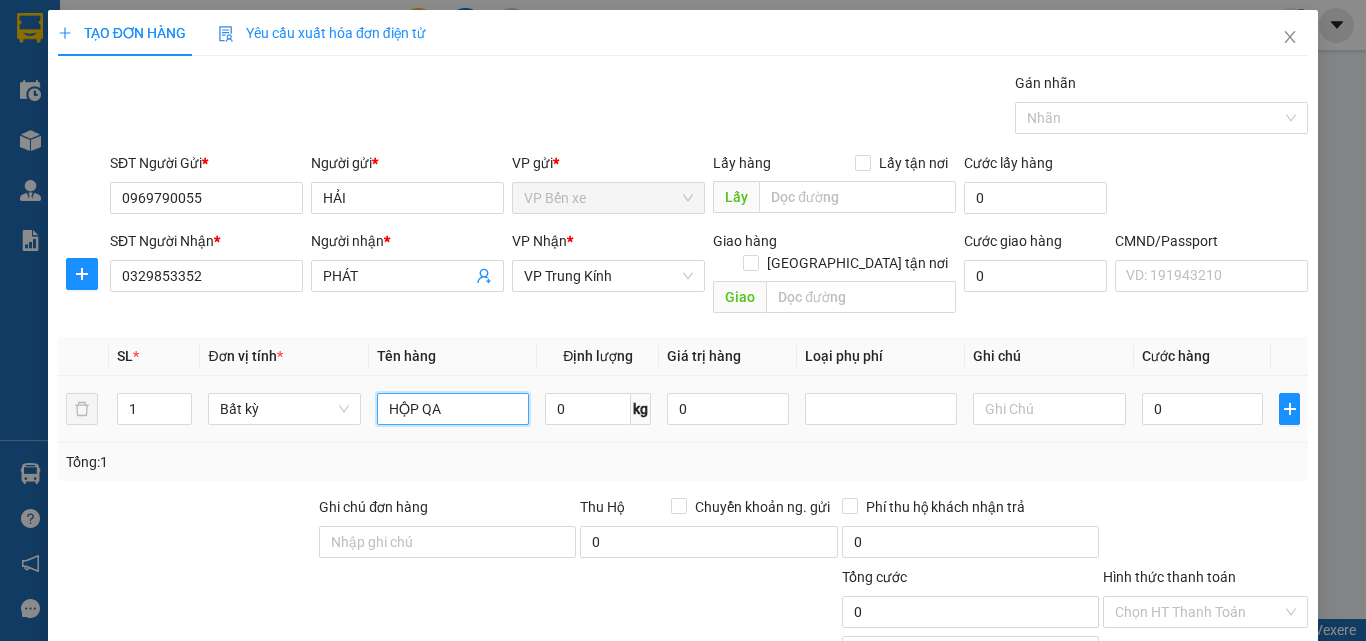 click on "HỘP QA" at bounding box center [453, 409] 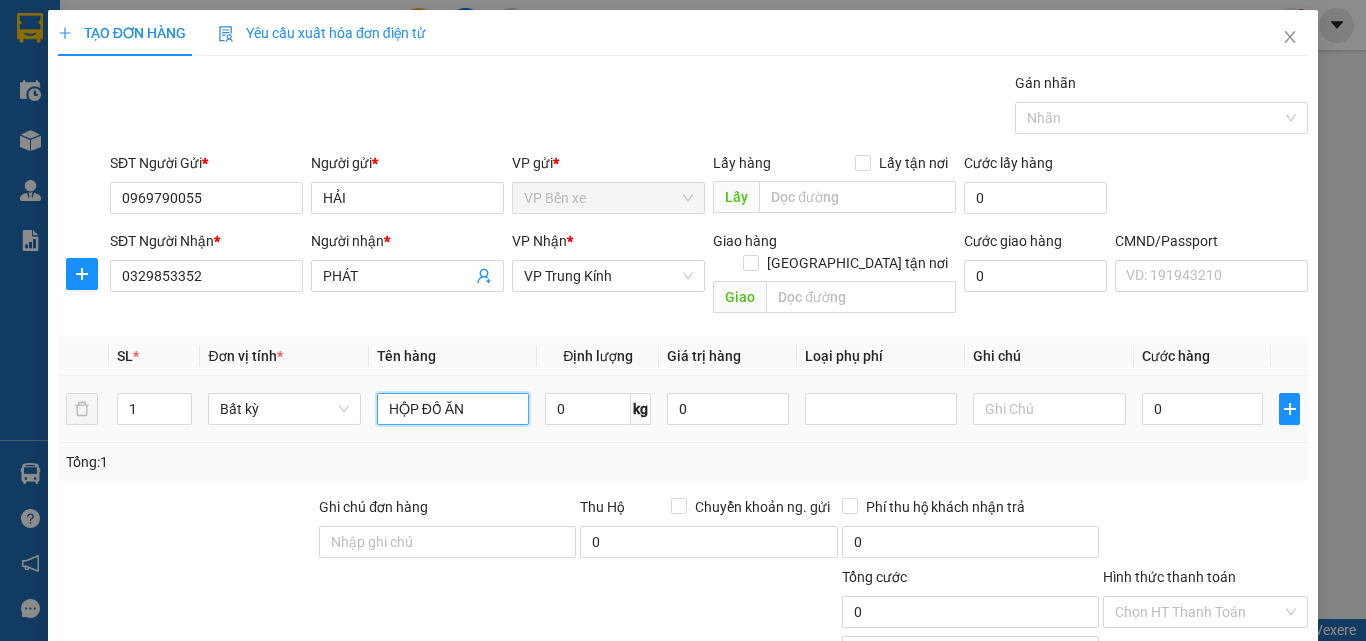 type on "HỘP ĐỒ ĂN" 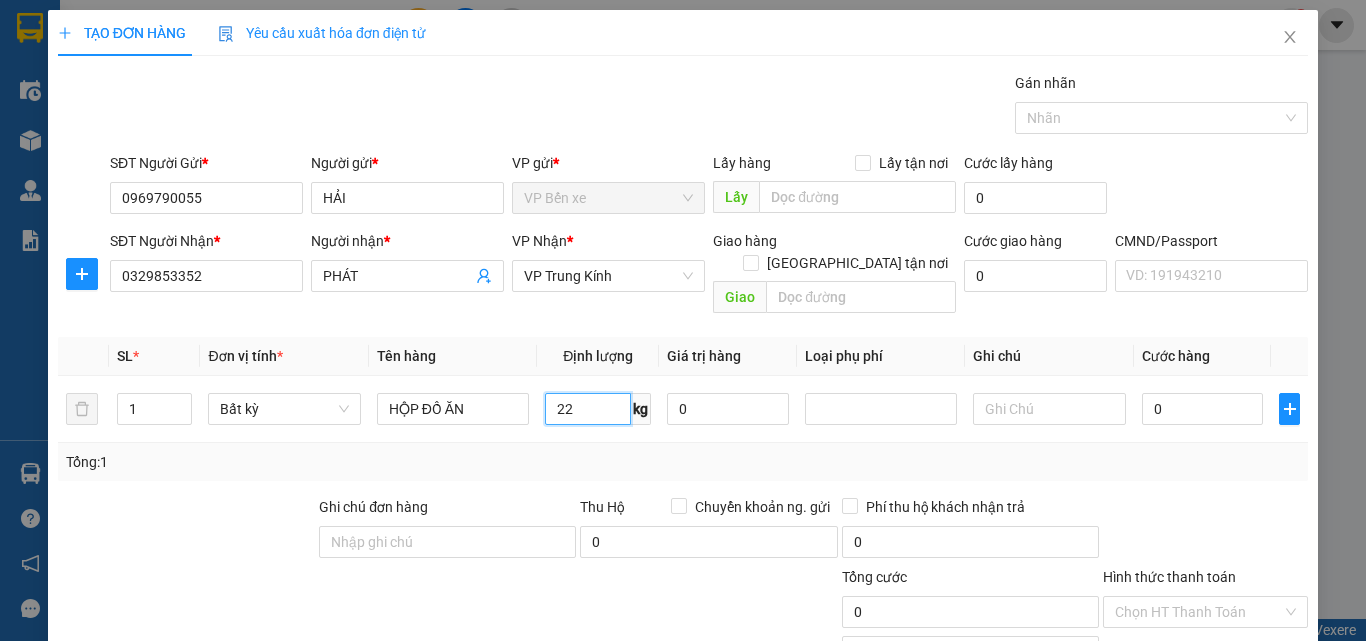 type on "22" 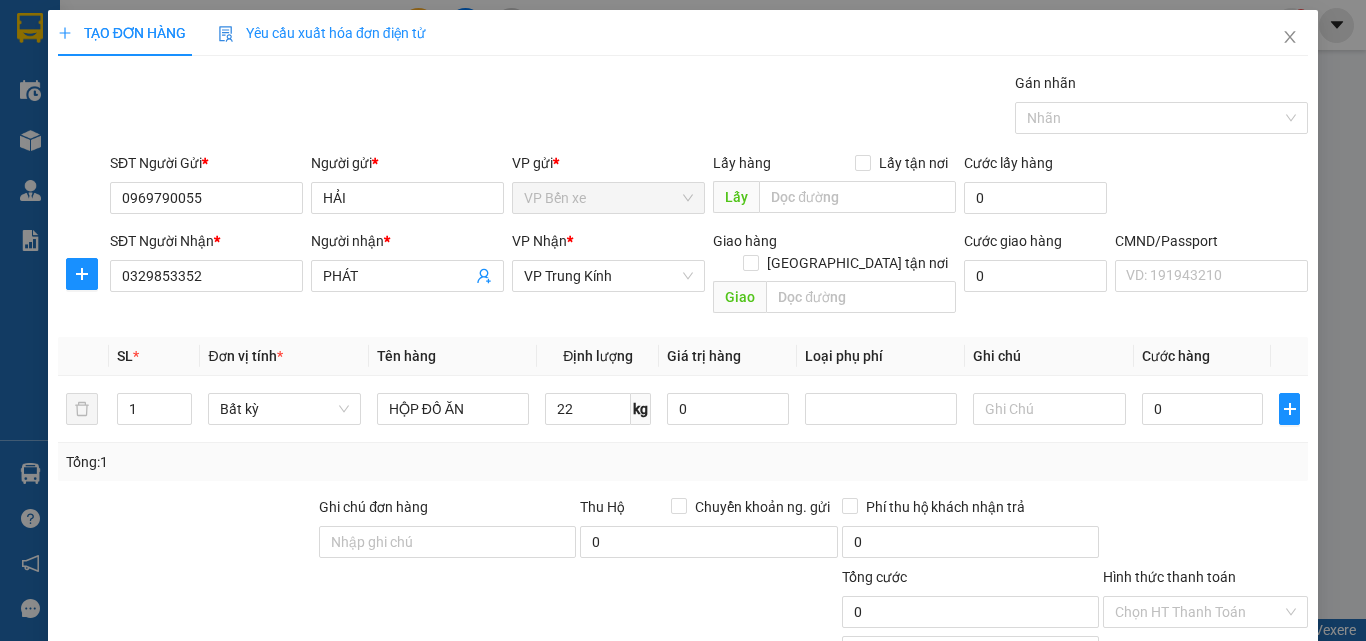 click on "Tổng:  1" at bounding box center [683, 462] 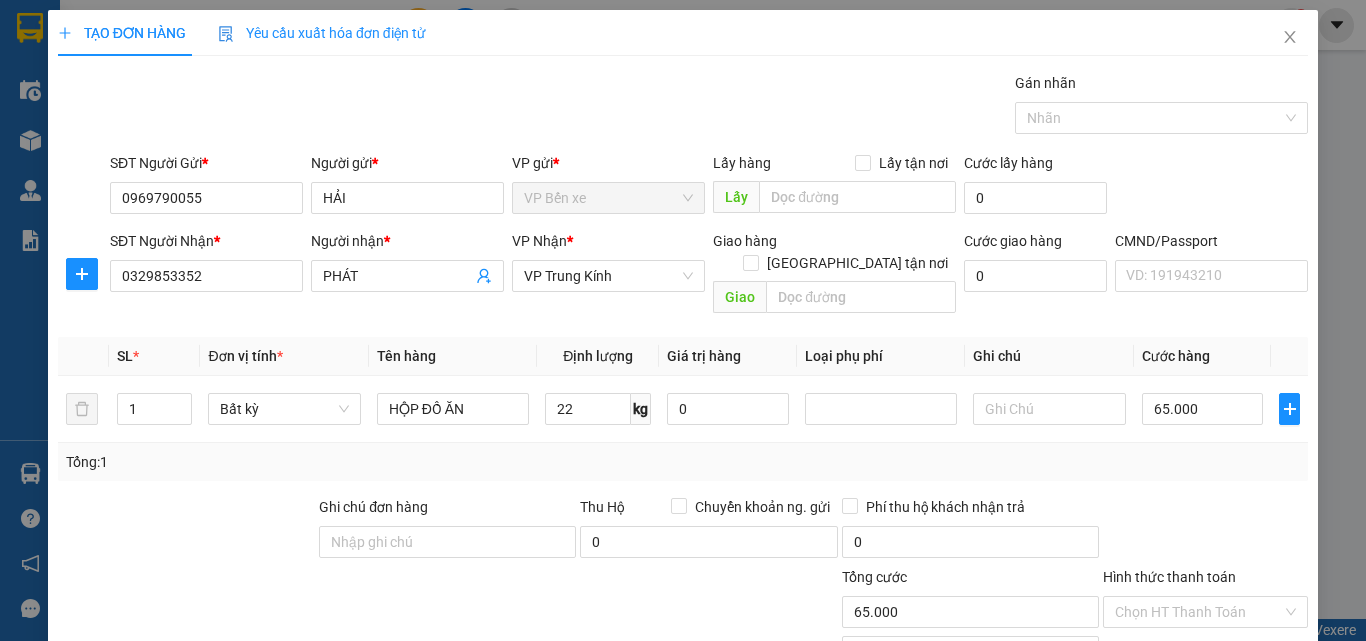 type on "65.000" 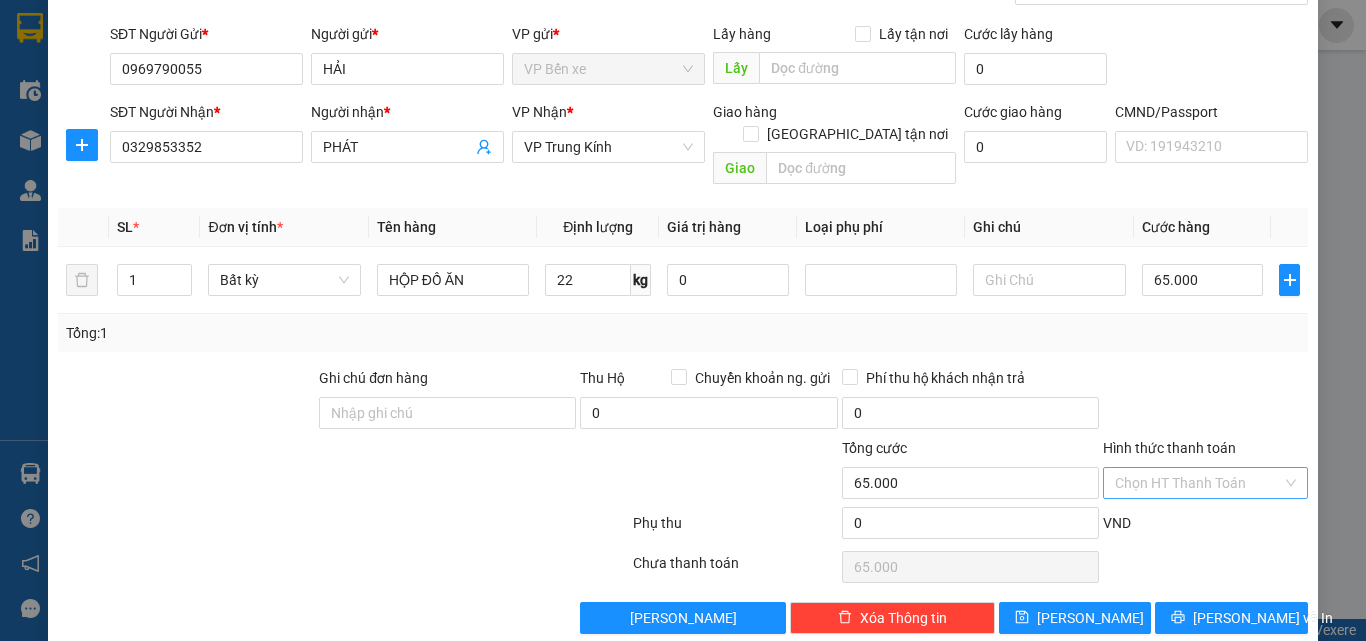 scroll, scrollTop: 139, scrollLeft: 0, axis: vertical 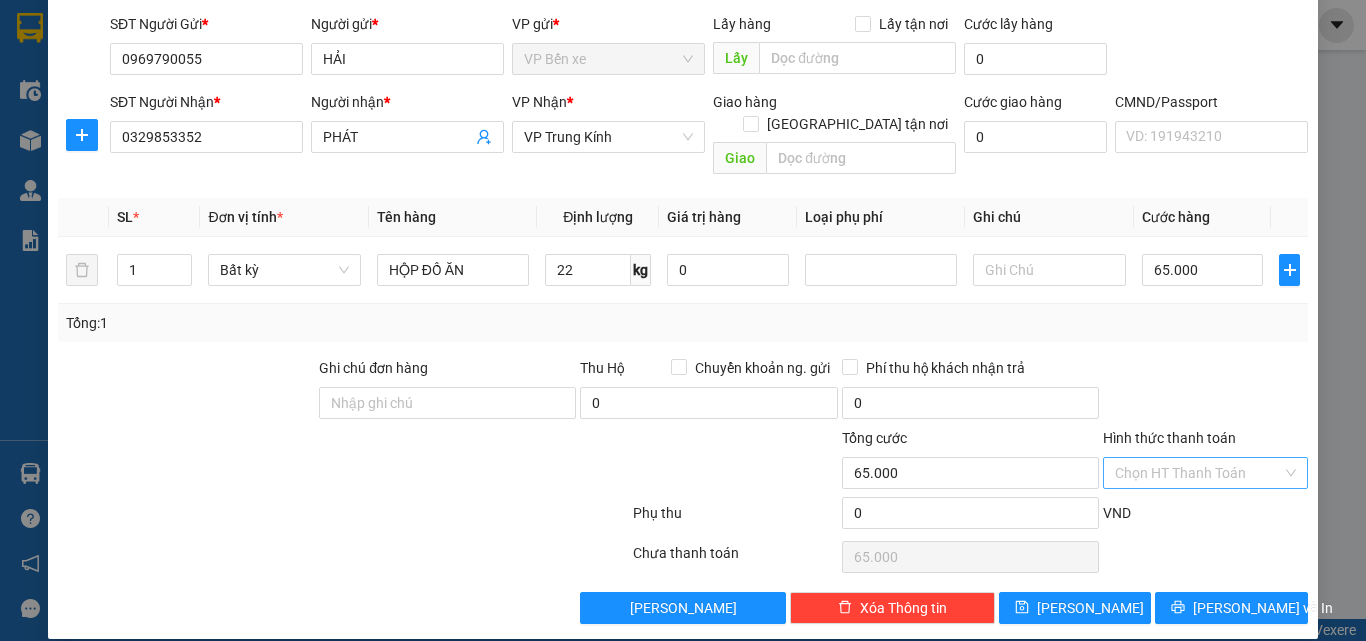 click on "Hình thức thanh toán" at bounding box center (1198, 473) 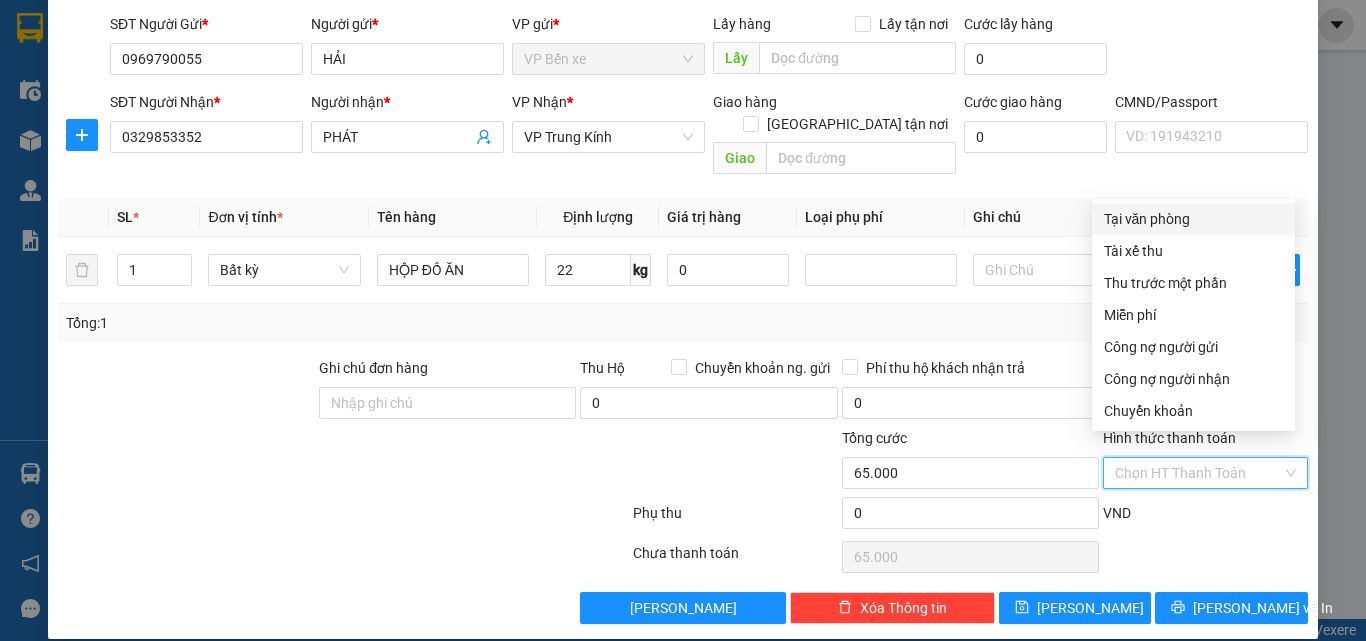 click on "Tại văn phòng" at bounding box center (1193, 219) 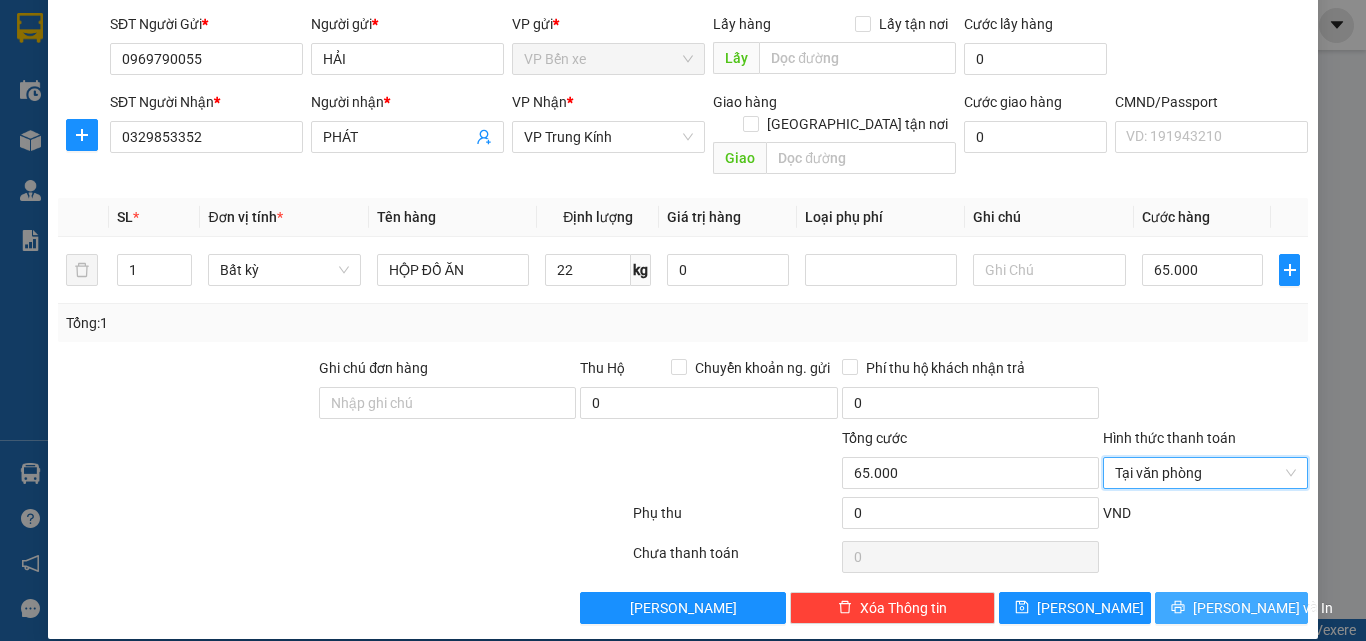 click on "Lưu và In" at bounding box center [1231, 608] 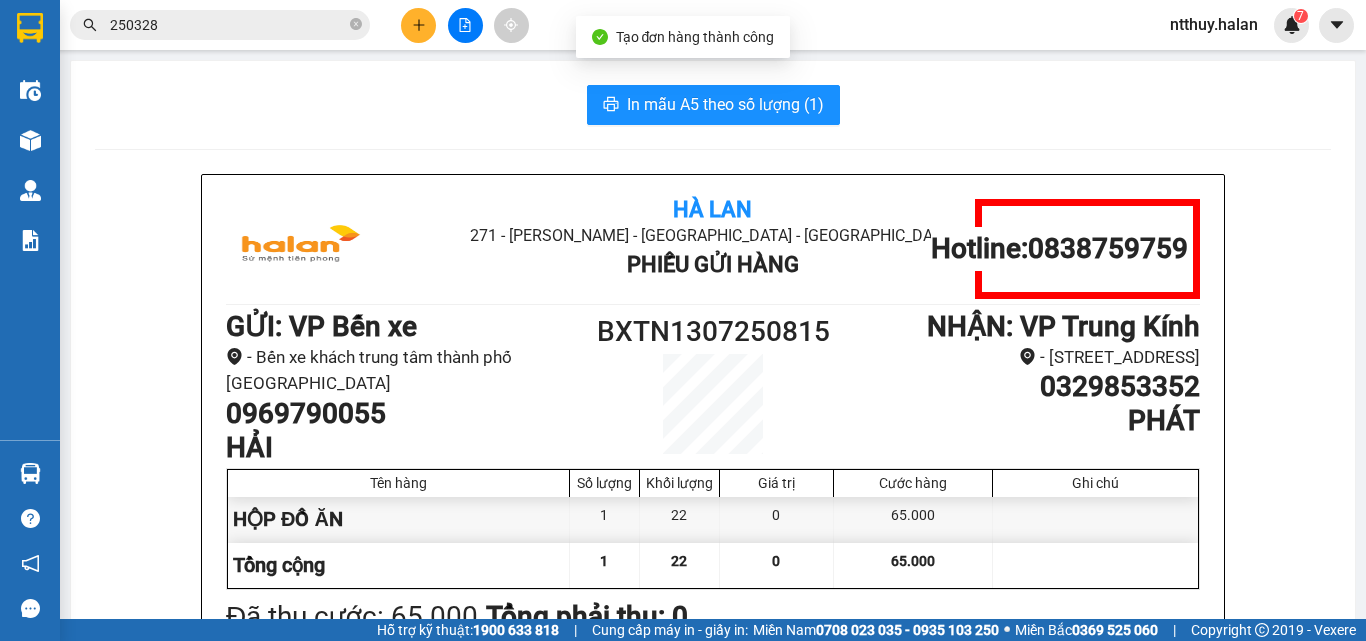 click on "In mẫu A5 theo số lượng
(1) Hà Lan 271 - Dương Tự Minh - Phường Tân Long - Thái Nguyên Phiếu Gửi Hàng Hotline:  0838759759 GỬI :   VP Bến xe   - Bến xe khách trung tâm thành phố Thái Nguyên 0969790055 HẢI BXTN1307250815 NHẬN :   VP Trung Kính   - 180 đường Trung Kính, phường Yên Hòa, Cầu Giấy, Hà Nội 0329853352 PHÁT Tên hàng Số lượng Khối lượng Giá trị Cước hàng Ghi chú HỘP ĐỒ ĂN 1 22 0 65.000 Tổng cộng 1 22 0 65.000 Loading... Đã thu cước : 65.000 Tổng phải thu: 0 Thông tin NH người nhận tiền thu hộ Người gửi  (Tôi đã đọc và đồng ý nội dung phiếu gửi hàng) 14:18, ngày 13 tháng 07 năm 2025 NV nhận hàng (Kí và ghi rõ họ tên) Nguyễn Thị Thu Thủy Người nhận (Kí và ghi rõ họ tên) Quy định nhận/gửi hàng : Hà Lan 271 - Dương Tự Minh - Phường Tân Long - Thái Nguyên Phiếu Gửi Hàng Hotline:  0838759759 GỬI :   VP Bến xe   :" at bounding box center (713, 860) 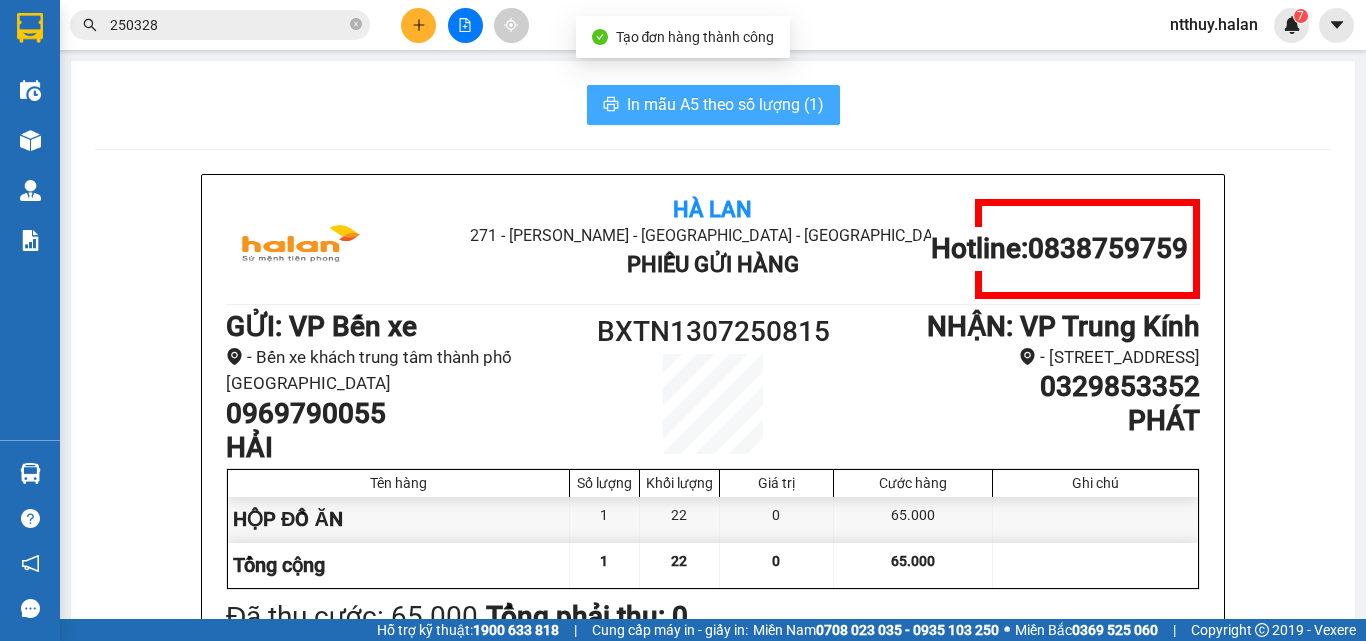 click on "In mẫu A5 theo số lượng
(1)" at bounding box center [713, 105] 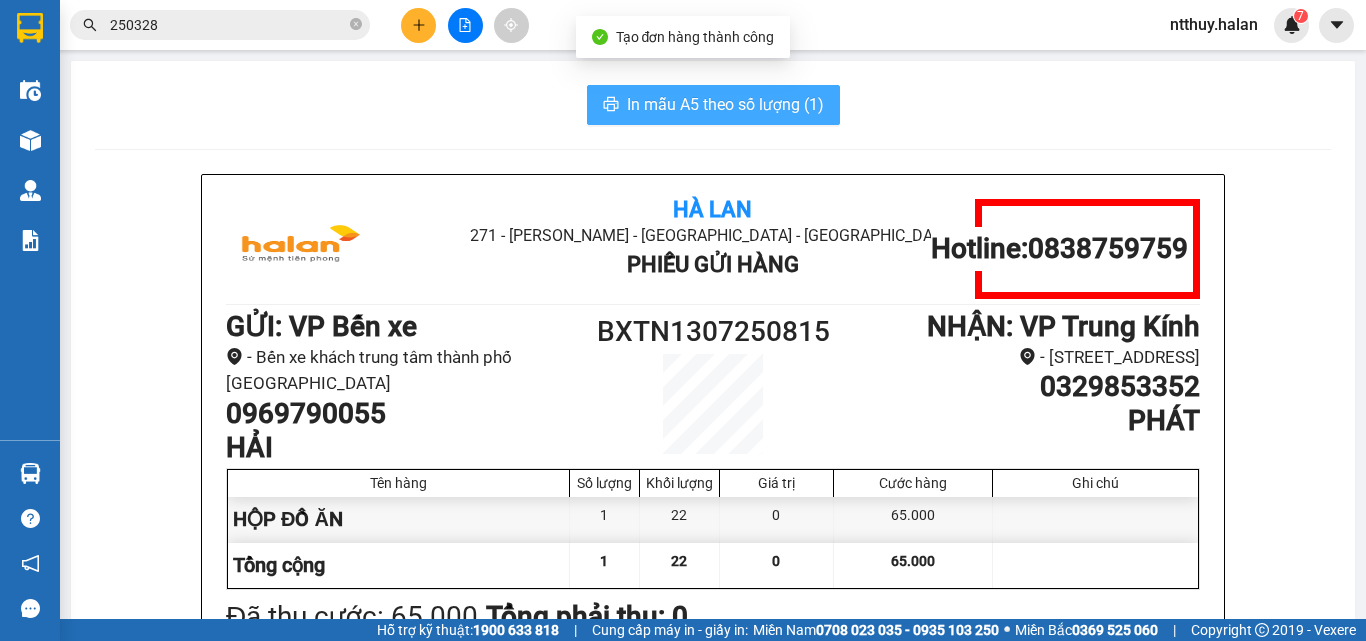 scroll, scrollTop: 0, scrollLeft: 0, axis: both 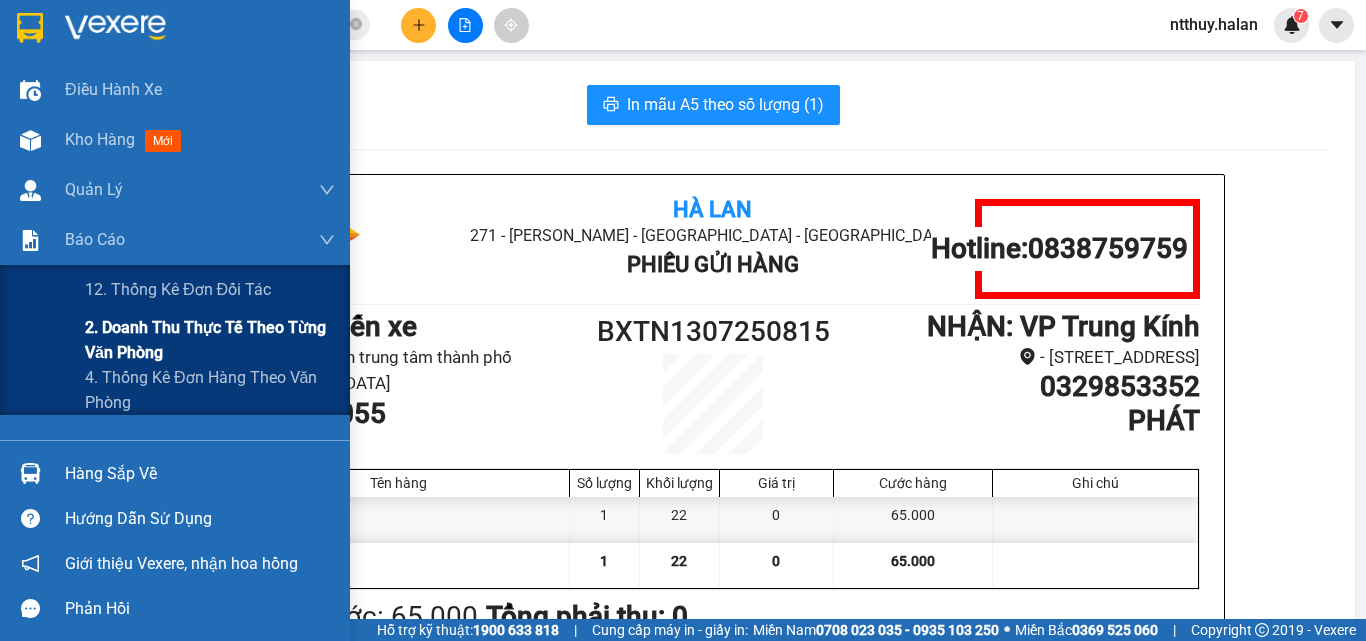click on "2. Doanh thu thực tế theo từng văn phòng" at bounding box center [210, 340] 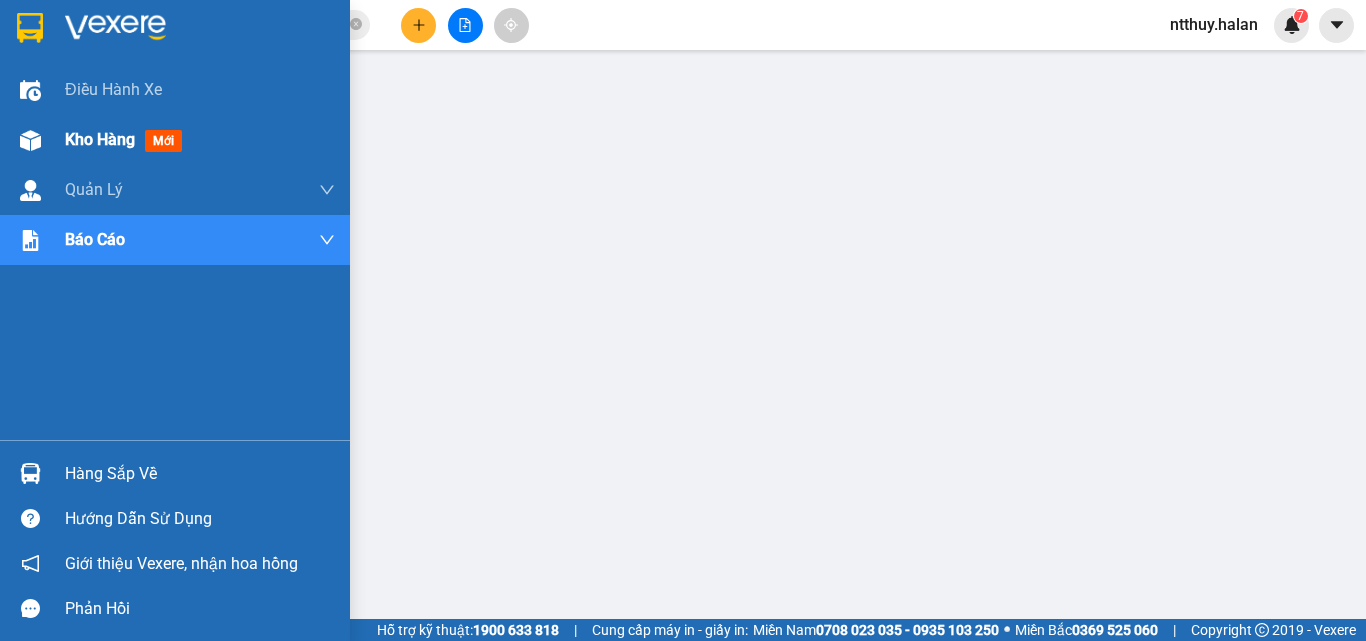 click on "Kho hàng" at bounding box center (100, 139) 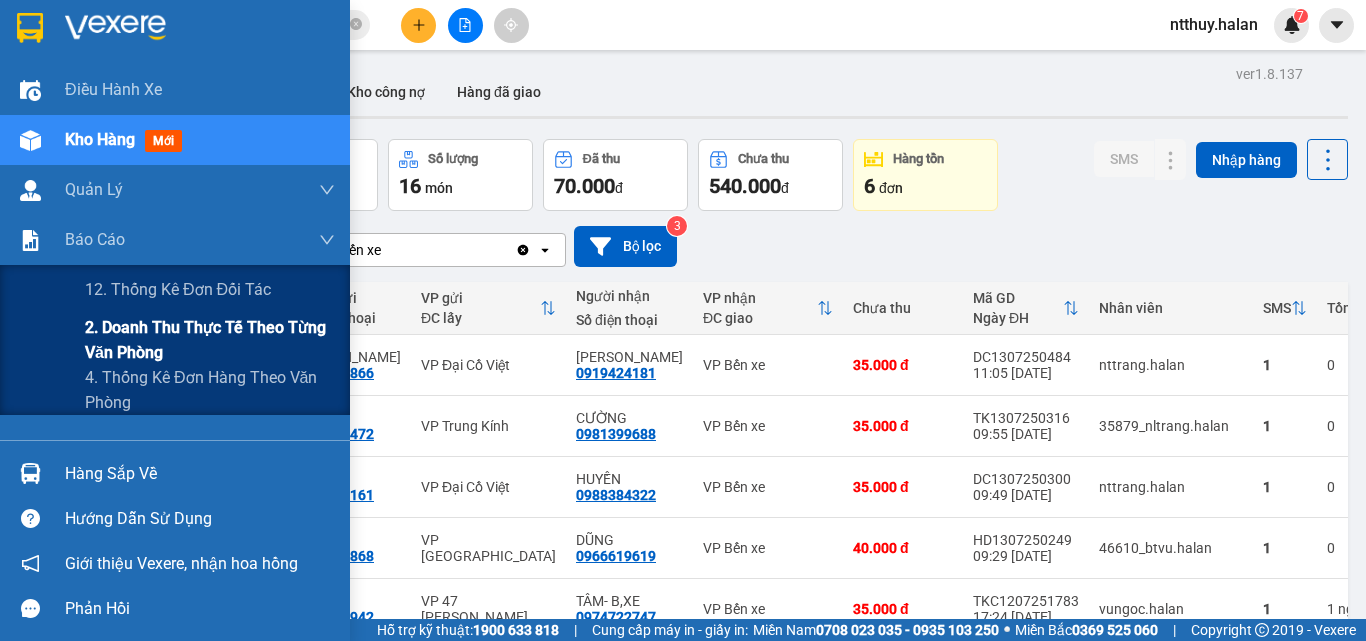click on "2. Doanh thu thực tế theo từng văn phòng" at bounding box center [210, 340] 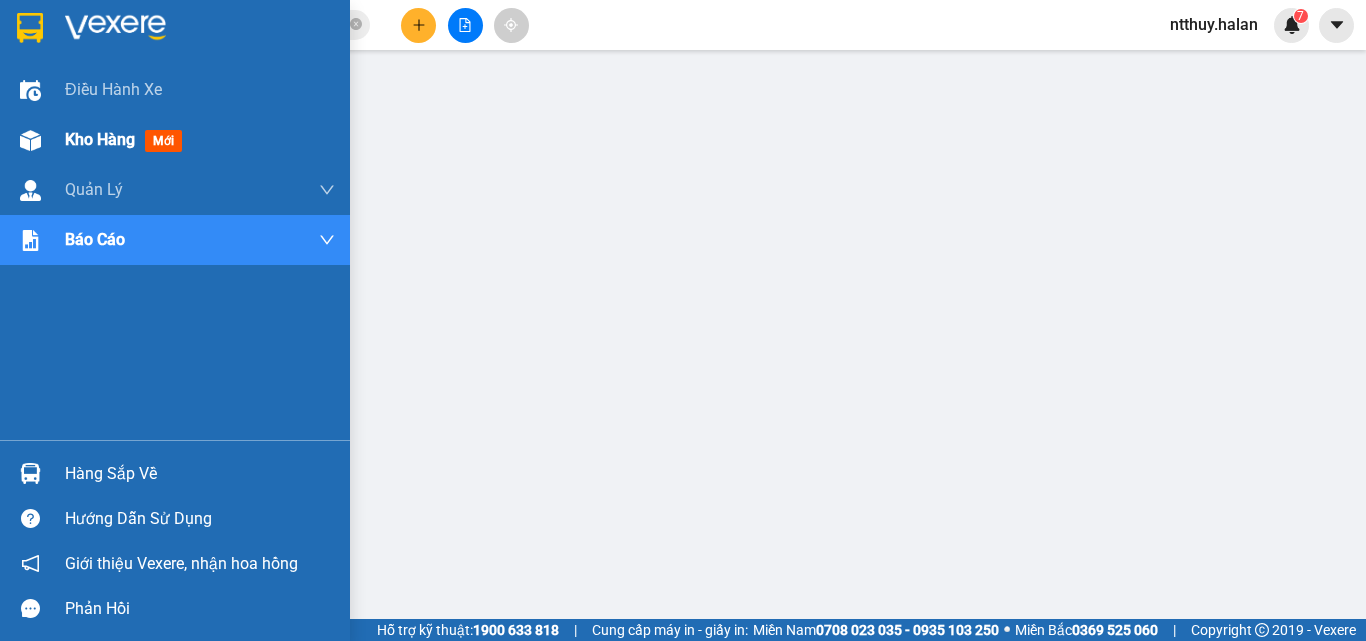 click on "Kho hàng mới" at bounding box center (175, 140) 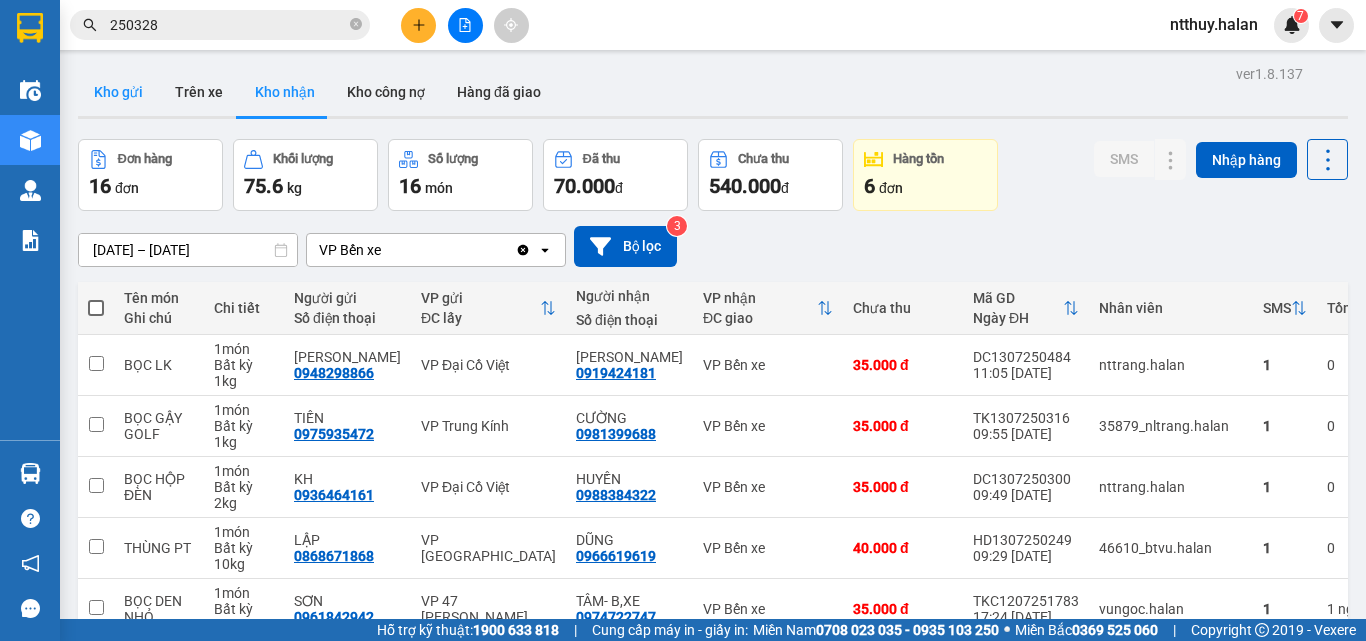 click on "Kho gửi" at bounding box center (118, 92) 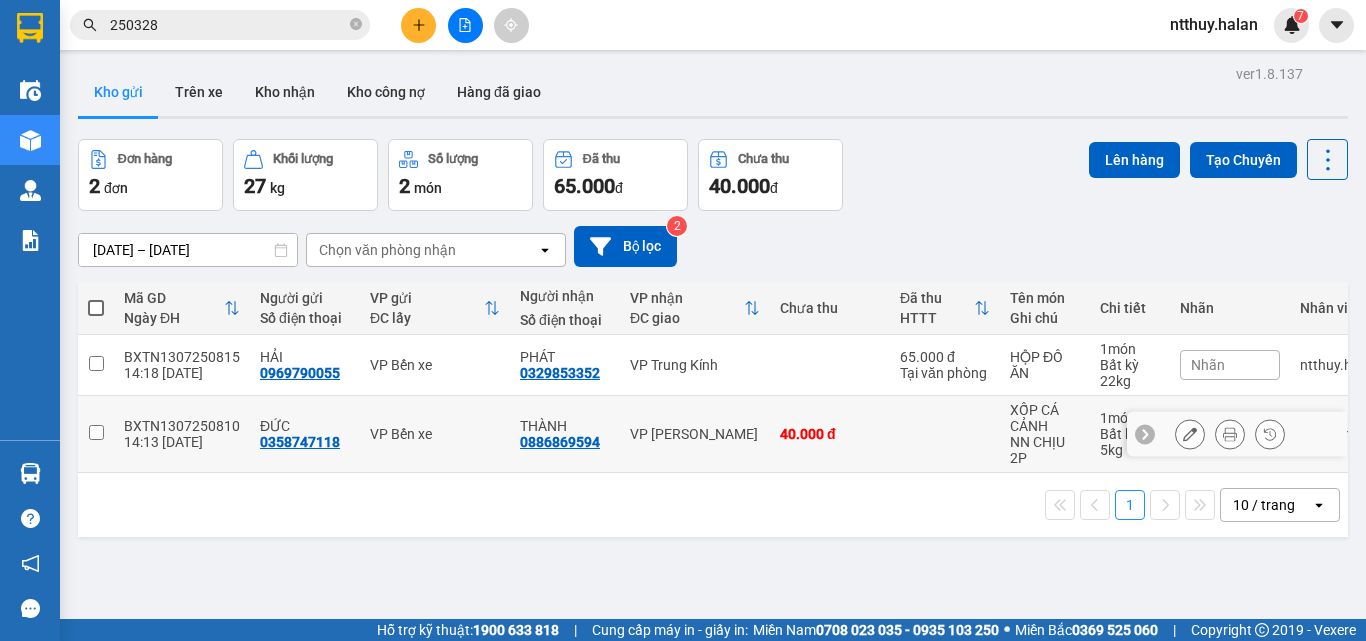 click on "14:13 13/07" at bounding box center (182, 442) 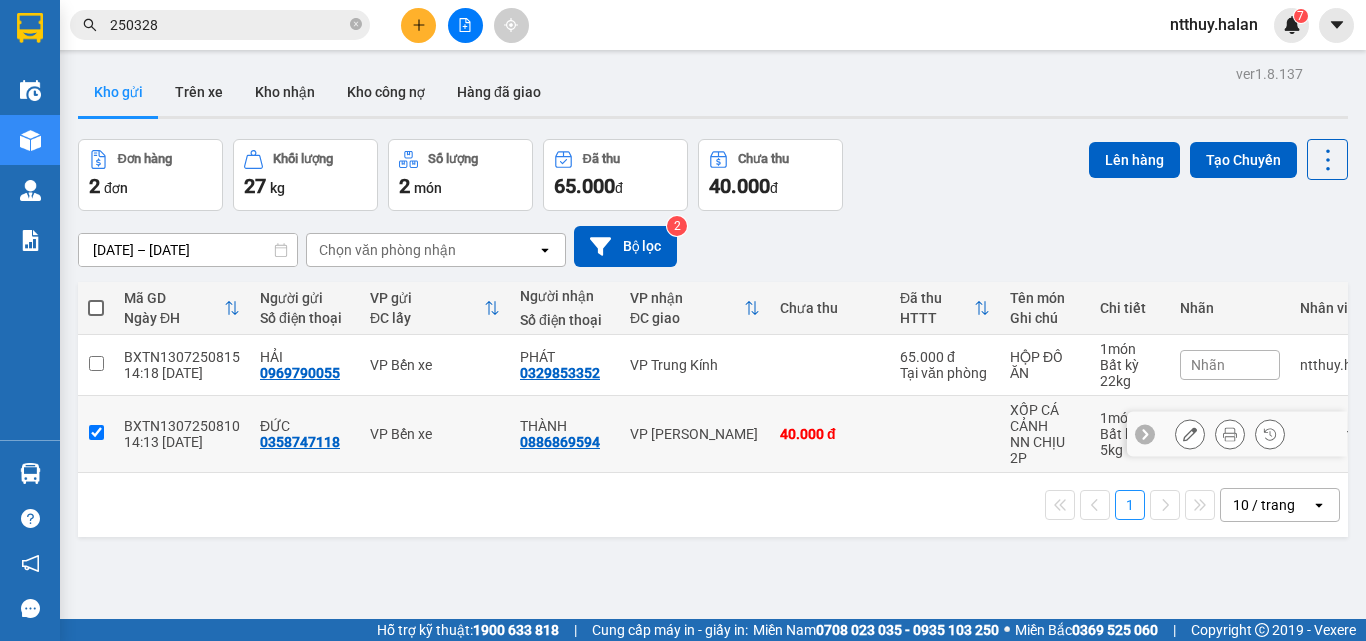 checkbox on "true" 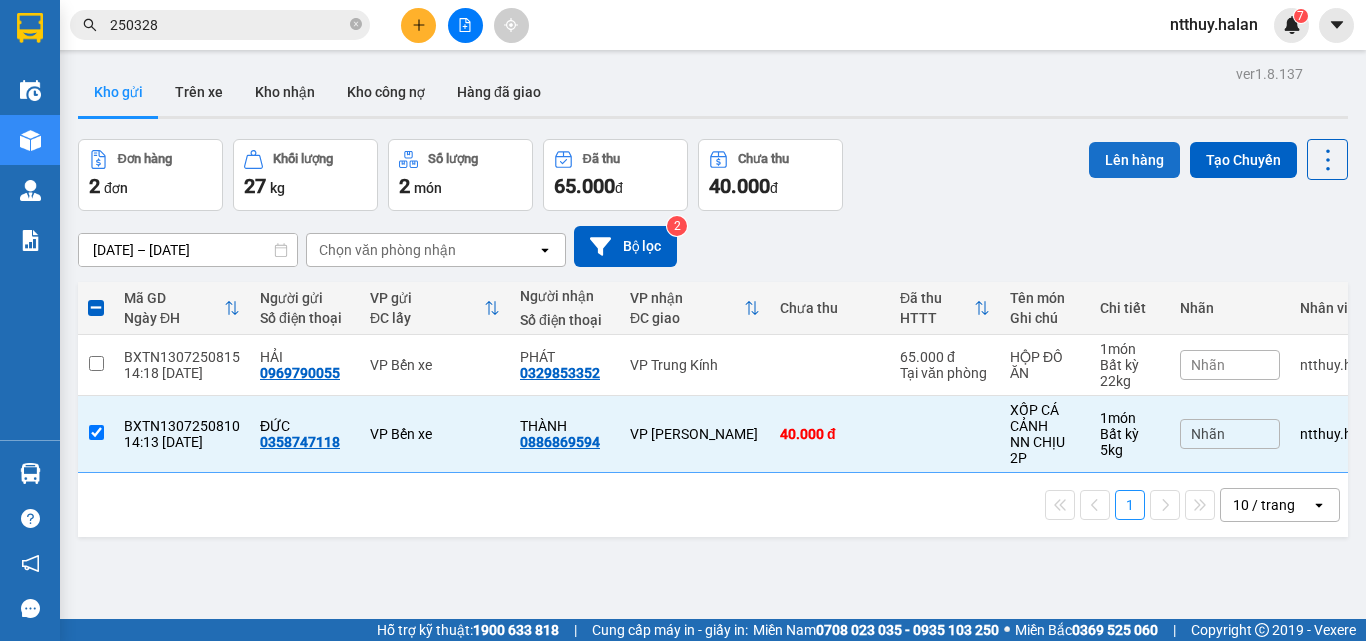 click on "Lên hàng" at bounding box center [1134, 160] 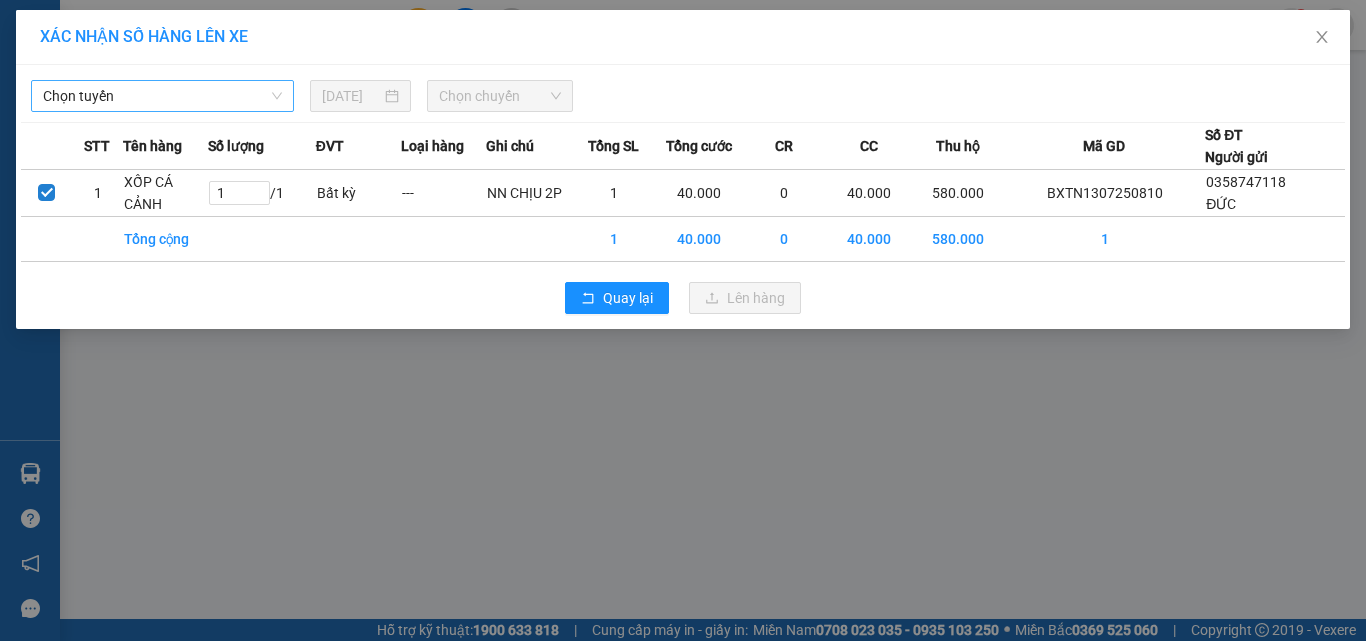click on "Chọn tuyến" at bounding box center (162, 96) 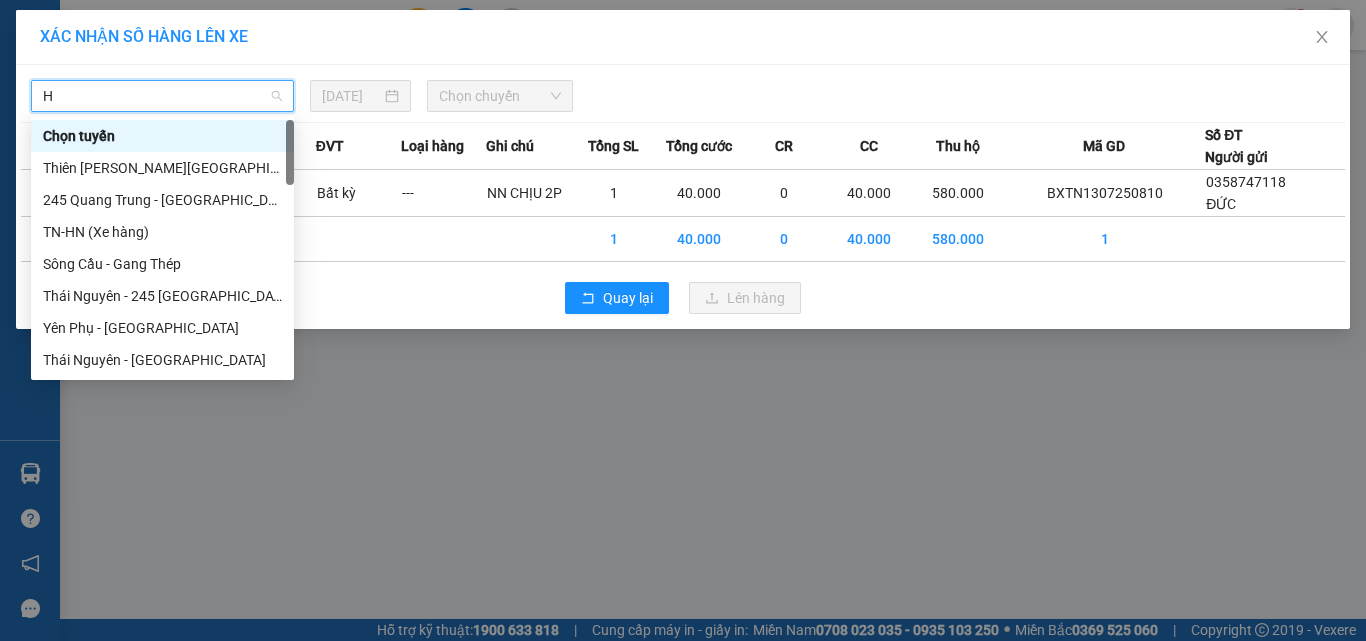 type on "HN" 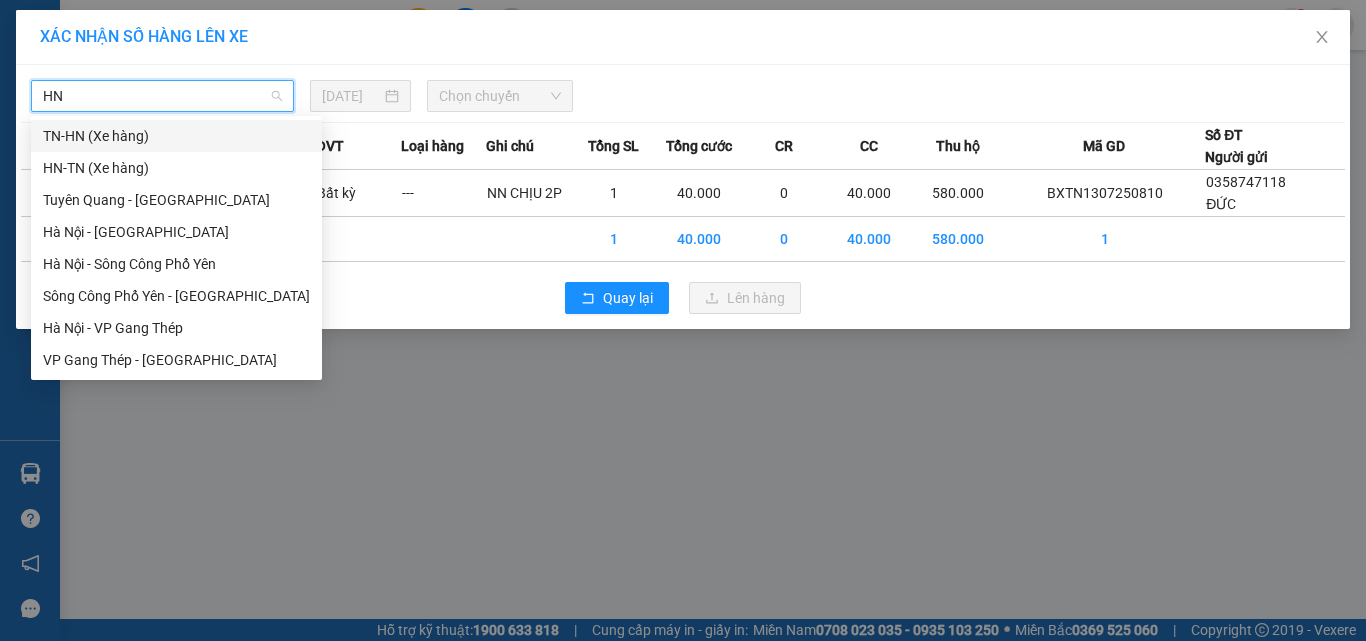 click on "TN-HN (Xe hàng)" at bounding box center (176, 136) 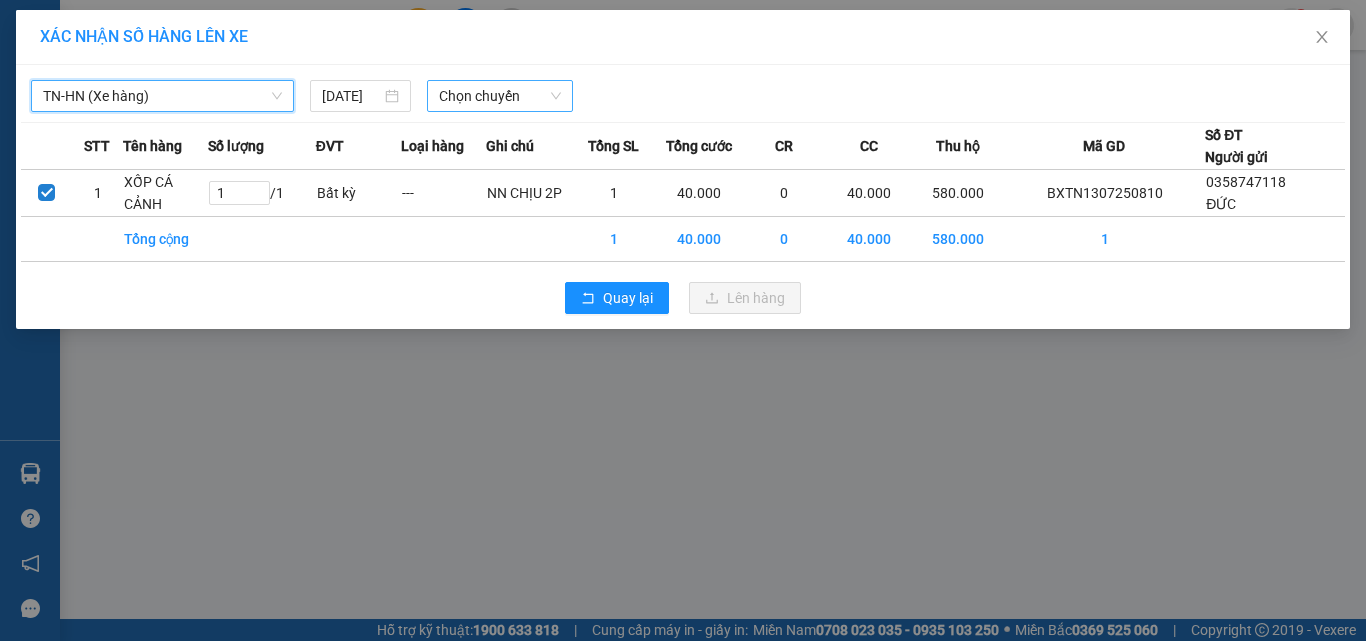click on "Chọn chuyến" at bounding box center [500, 96] 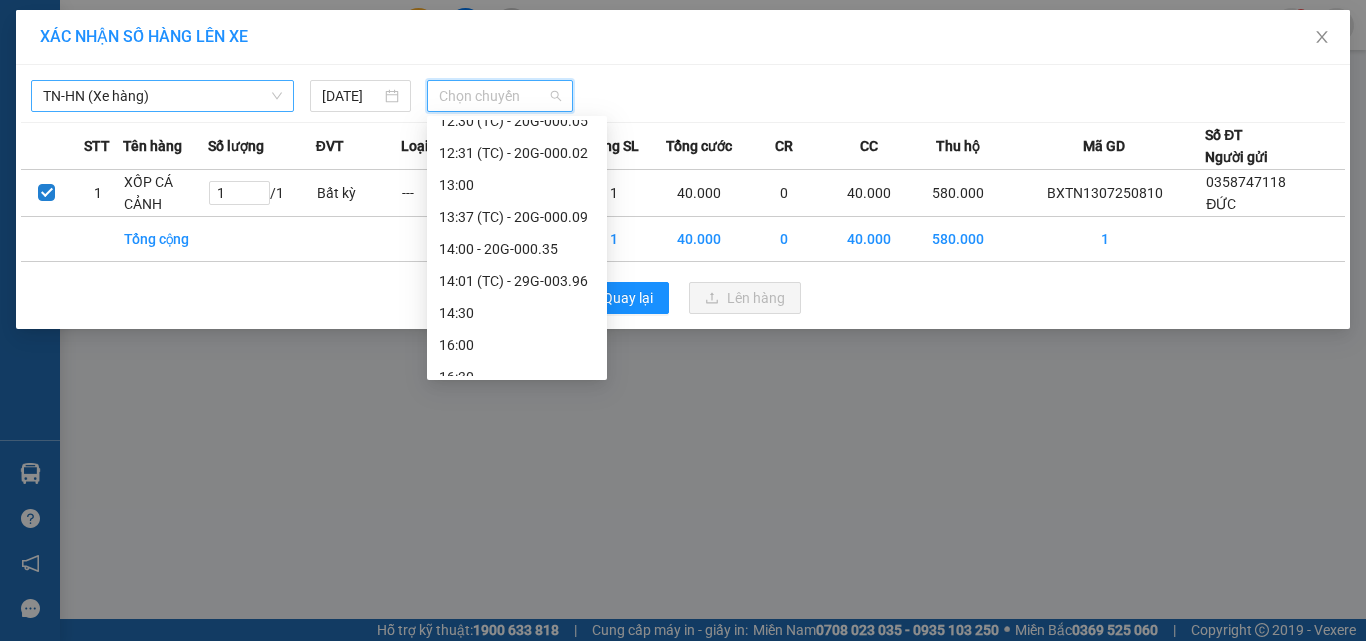 scroll, scrollTop: 512, scrollLeft: 0, axis: vertical 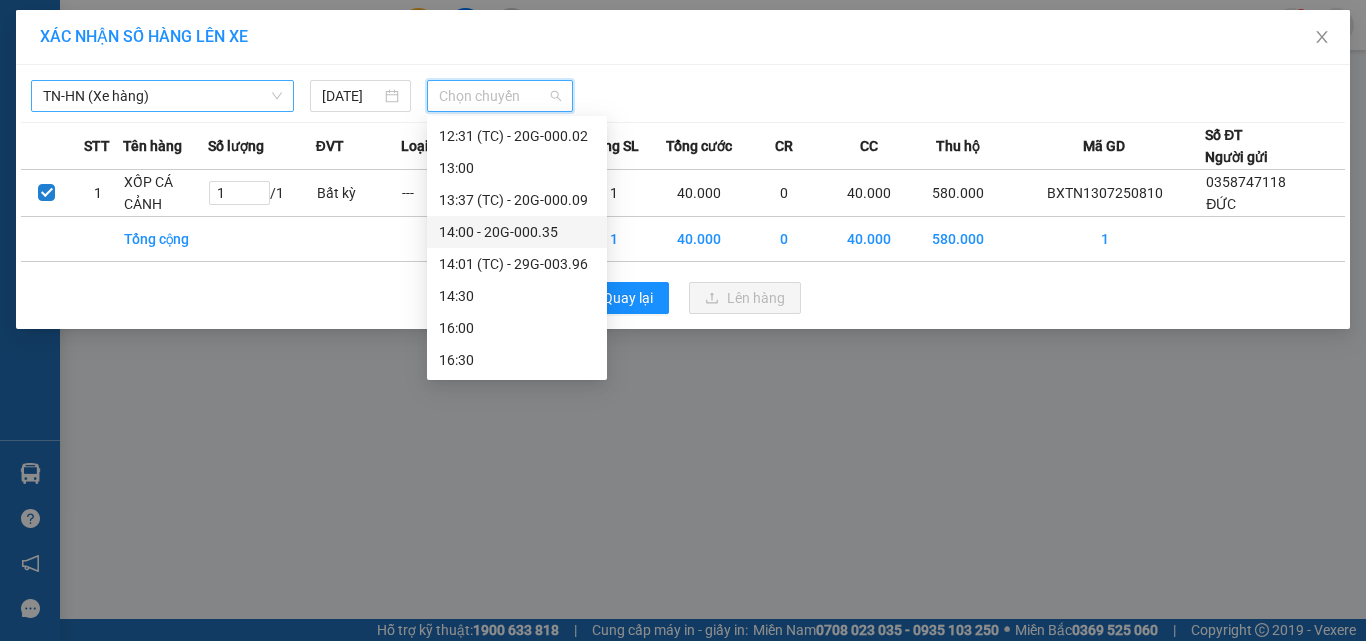 click on "14:00     - 20G-000.35" at bounding box center [517, 232] 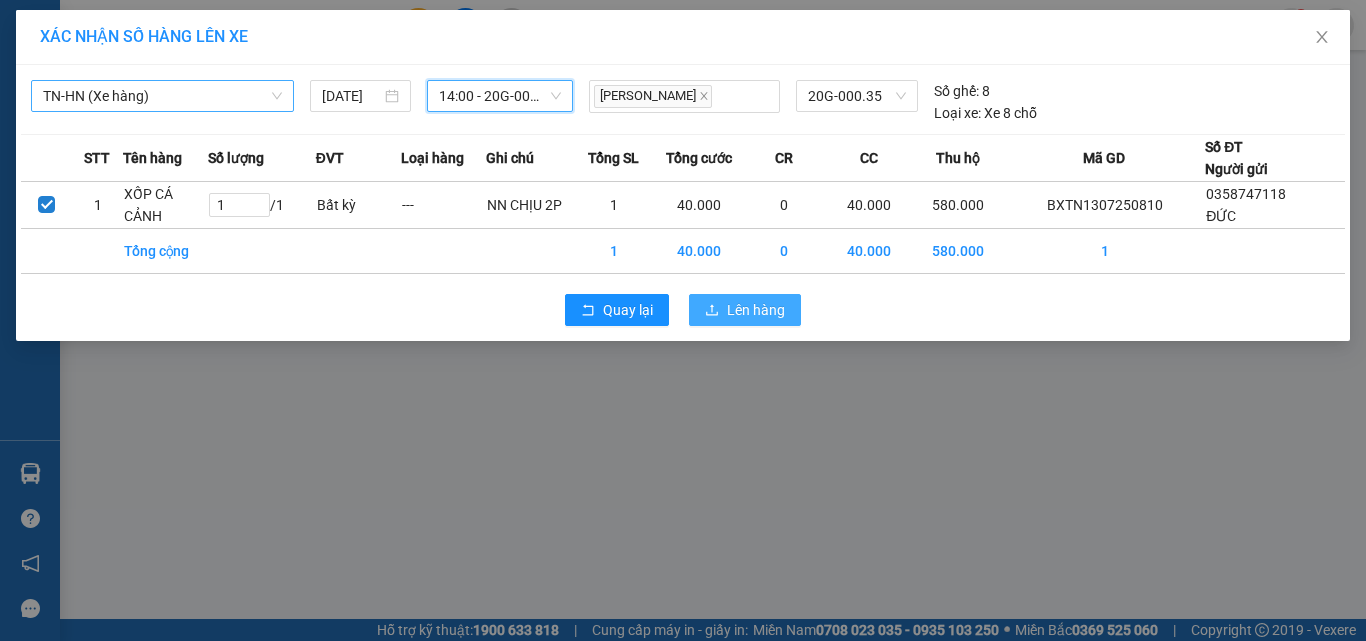 click on "Lên hàng" at bounding box center [756, 310] 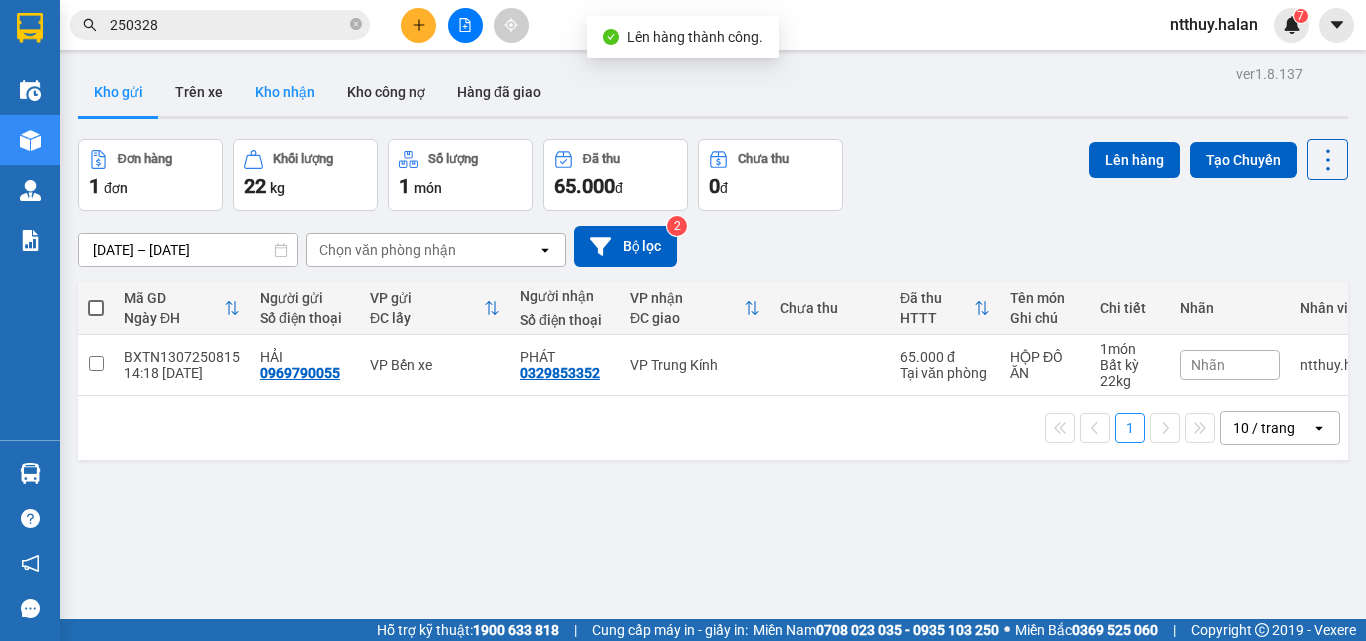 click on "Kho nhận" at bounding box center [285, 92] 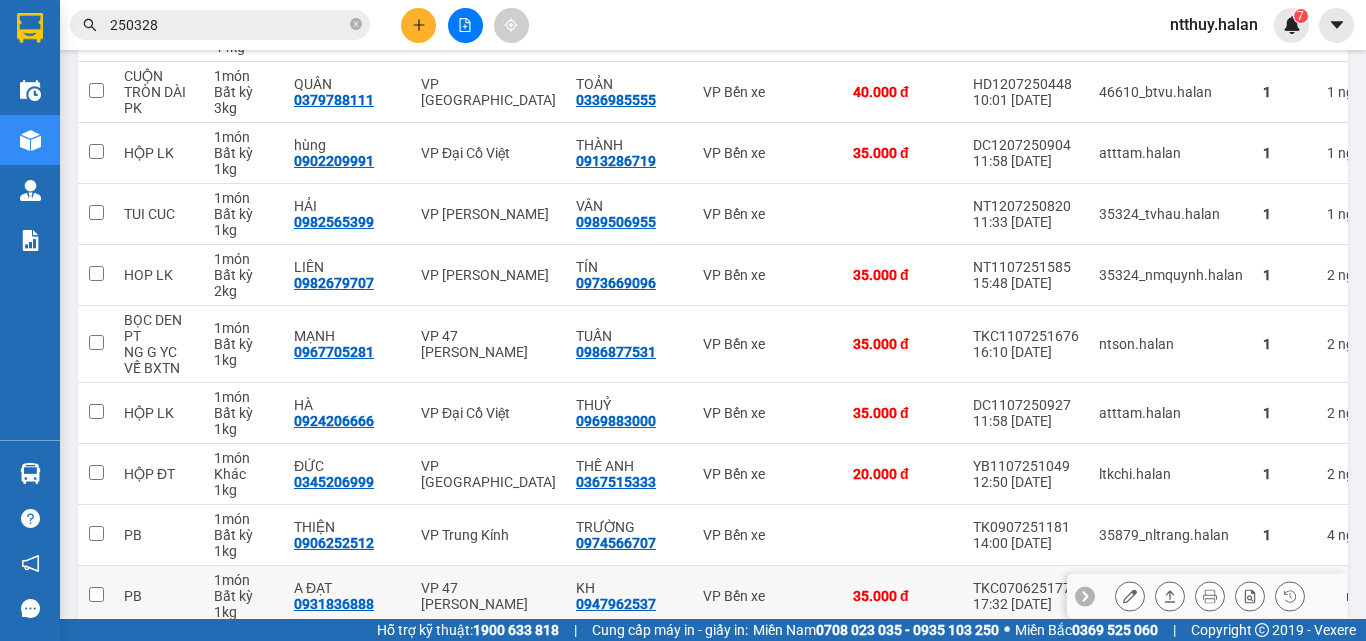 scroll, scrollTop: 798, scrollLeft: 0, axis: vertical 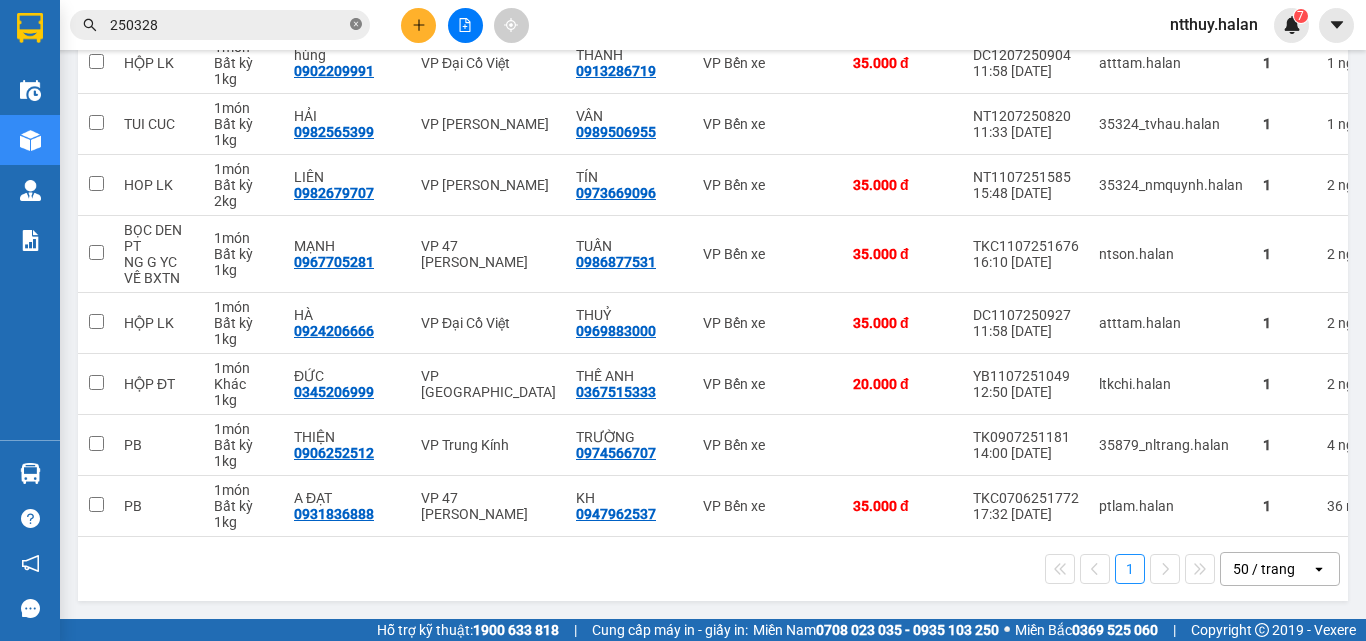 click 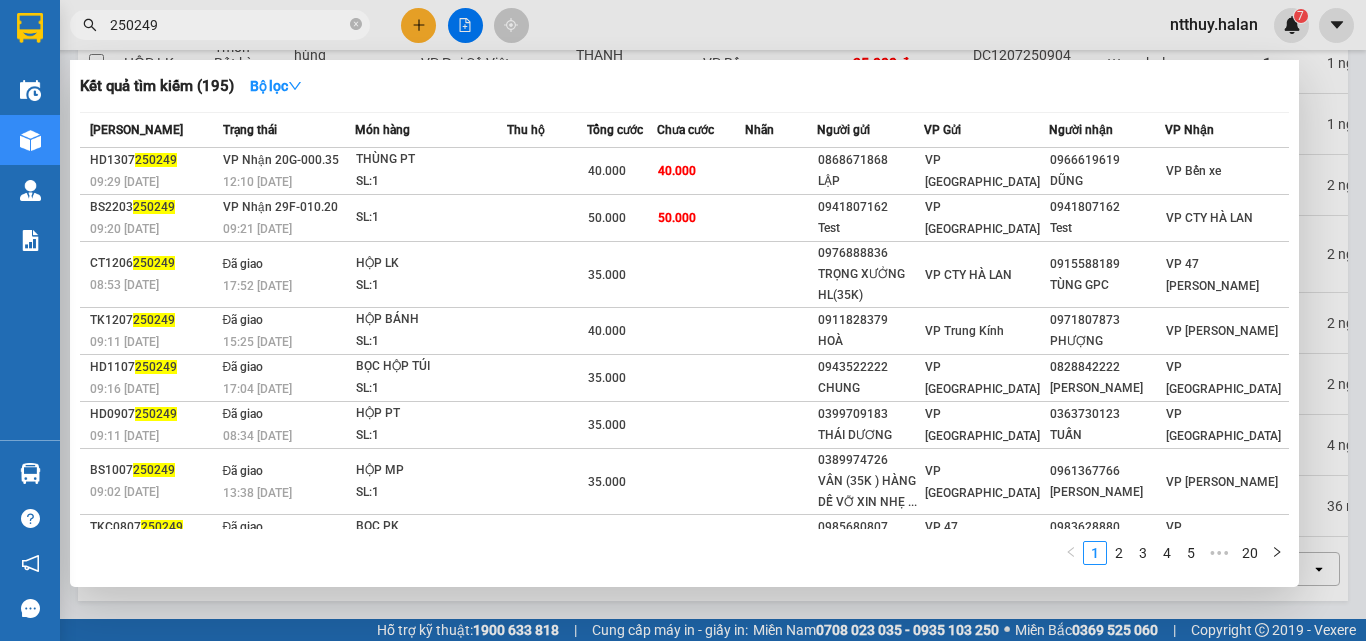 type on "250249" 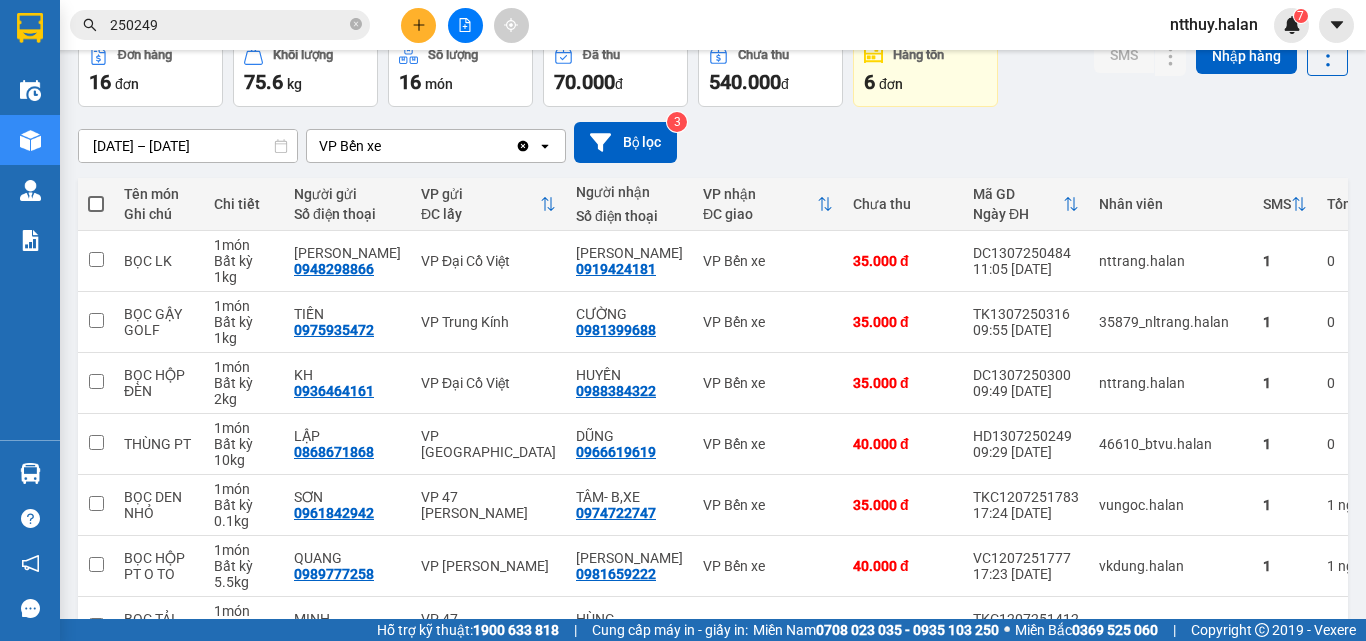 scroll, scrollTop: 0, scrollLeft: 0, axis: both 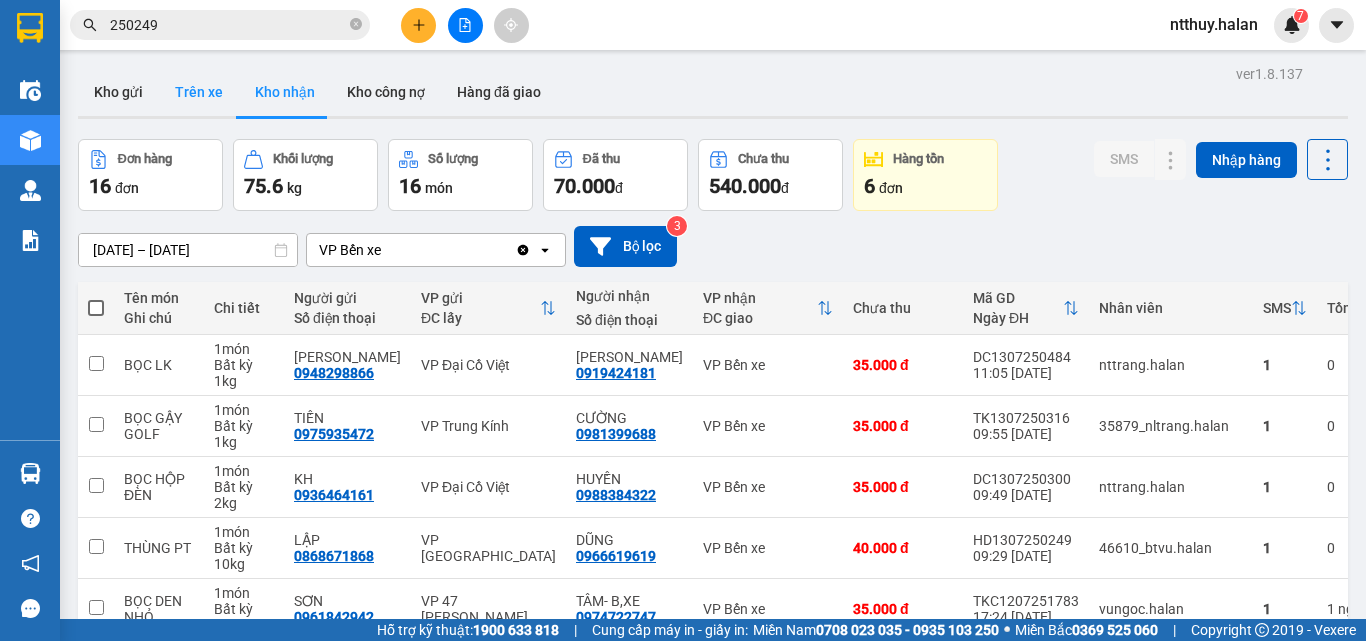 click on "Kho gửi" at bounding box center (118, 92) 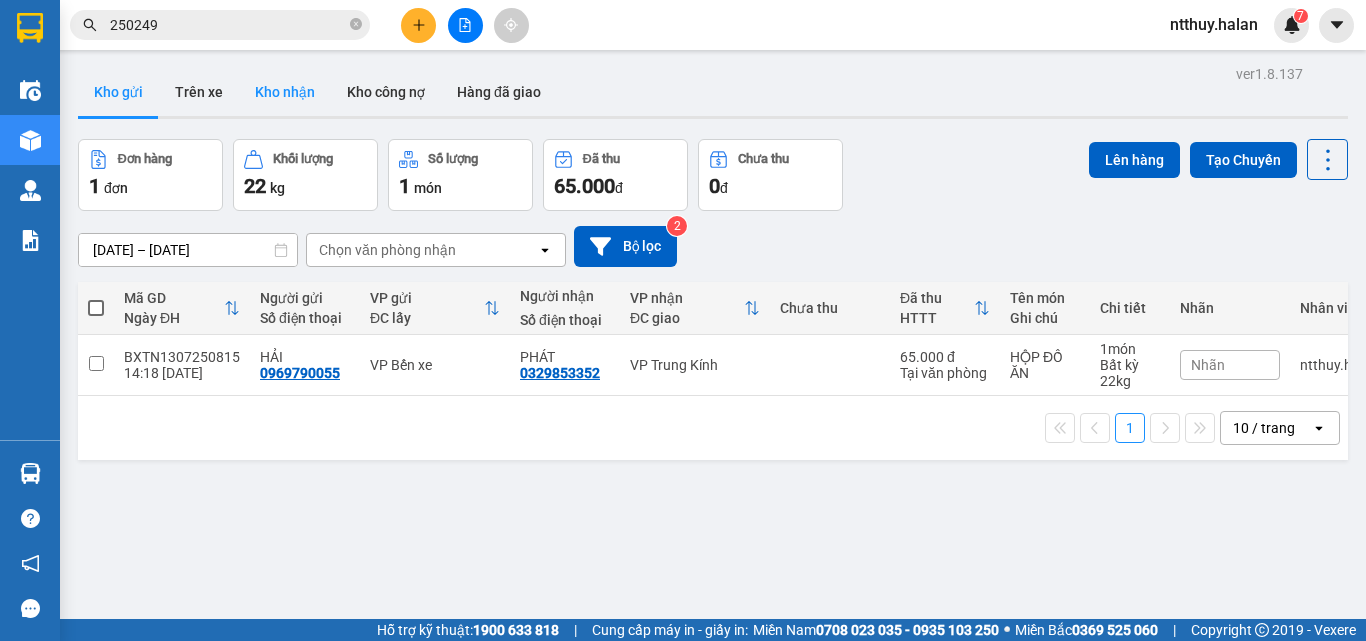 click on "Kho nhận" at bounding box center [285, 92] 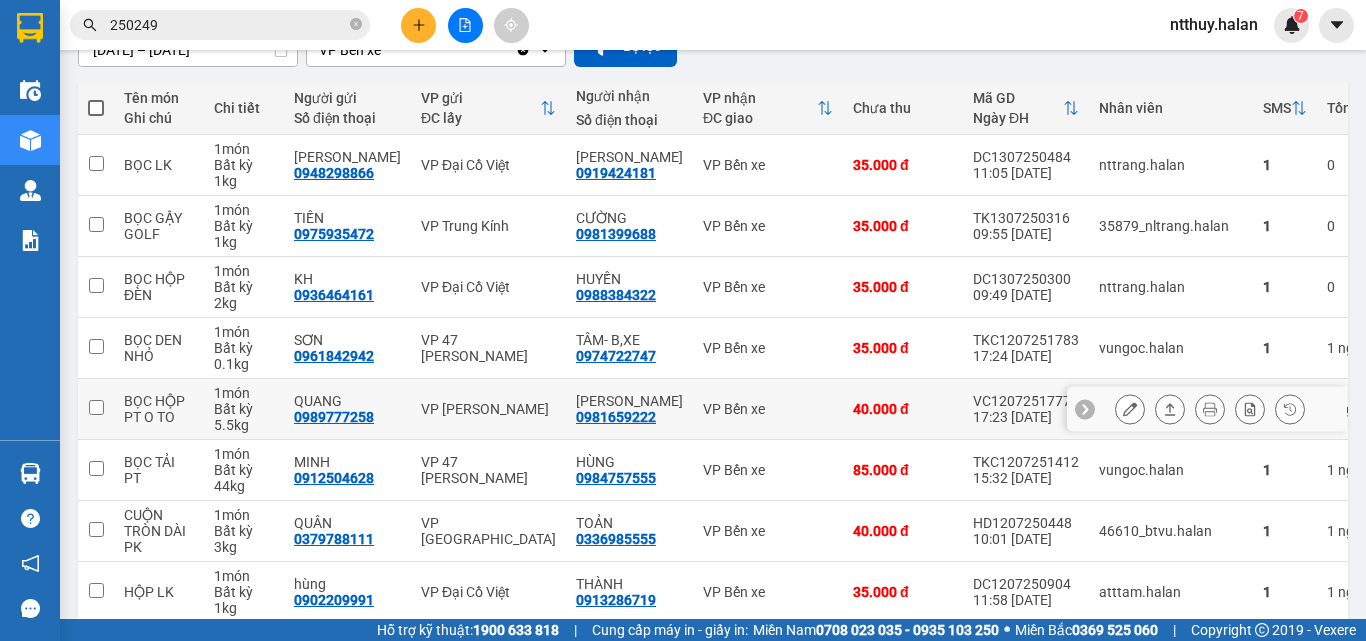 scroll, scrollTop: 600, scrollLeft: 0, axis: vertical 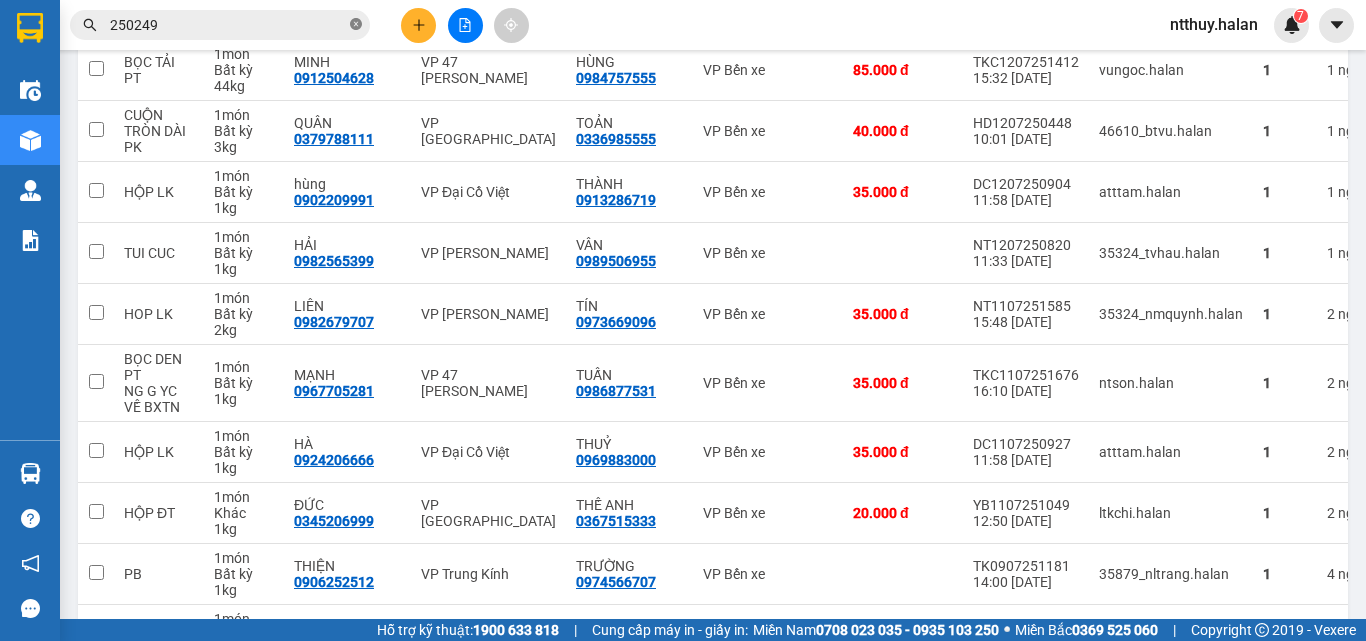 click 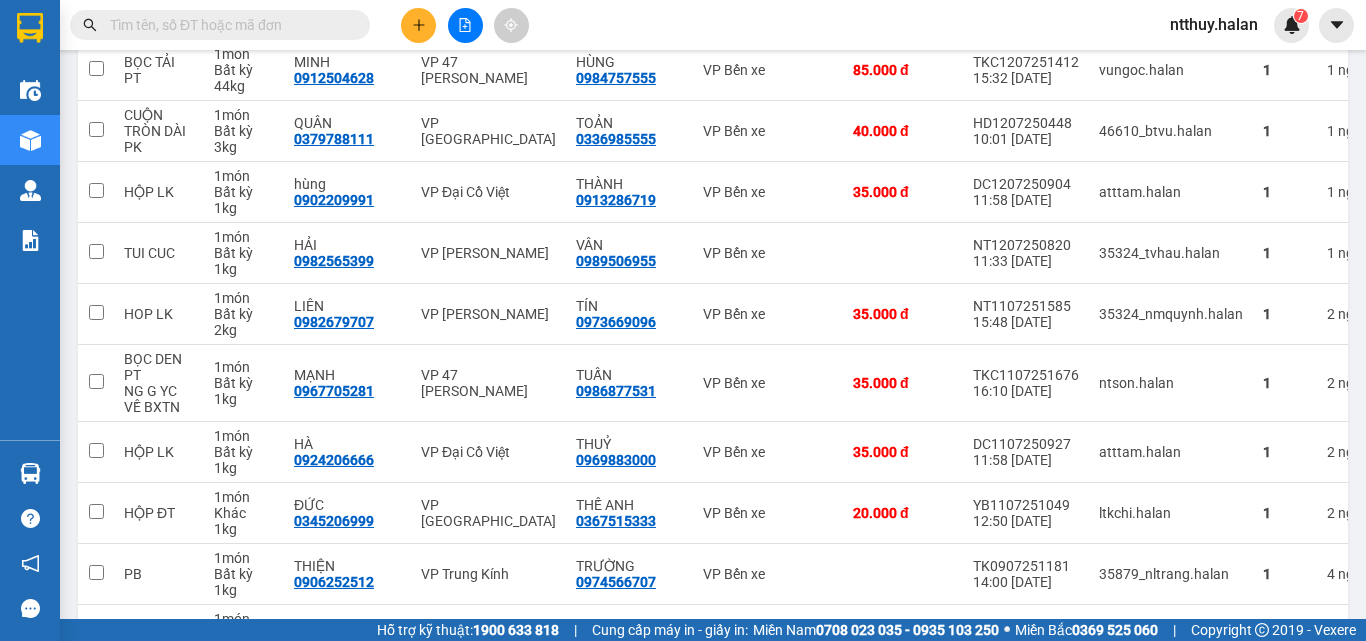 click at bounding box center [228, 25] 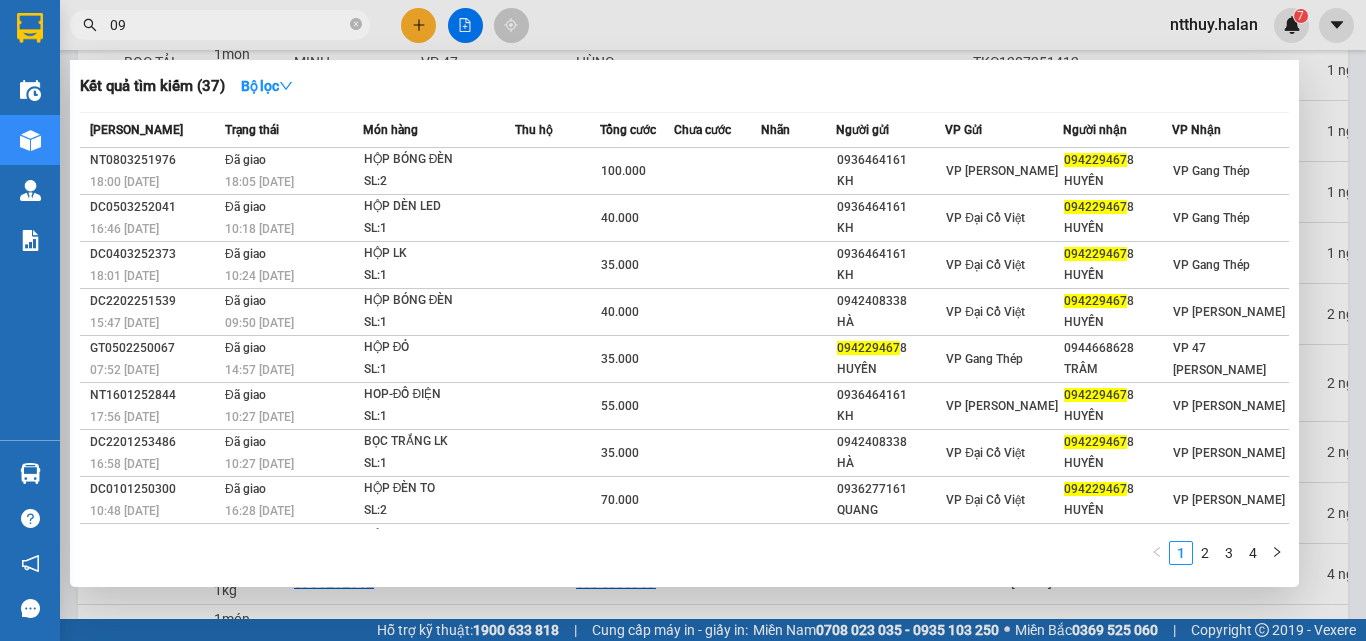 type on "0" 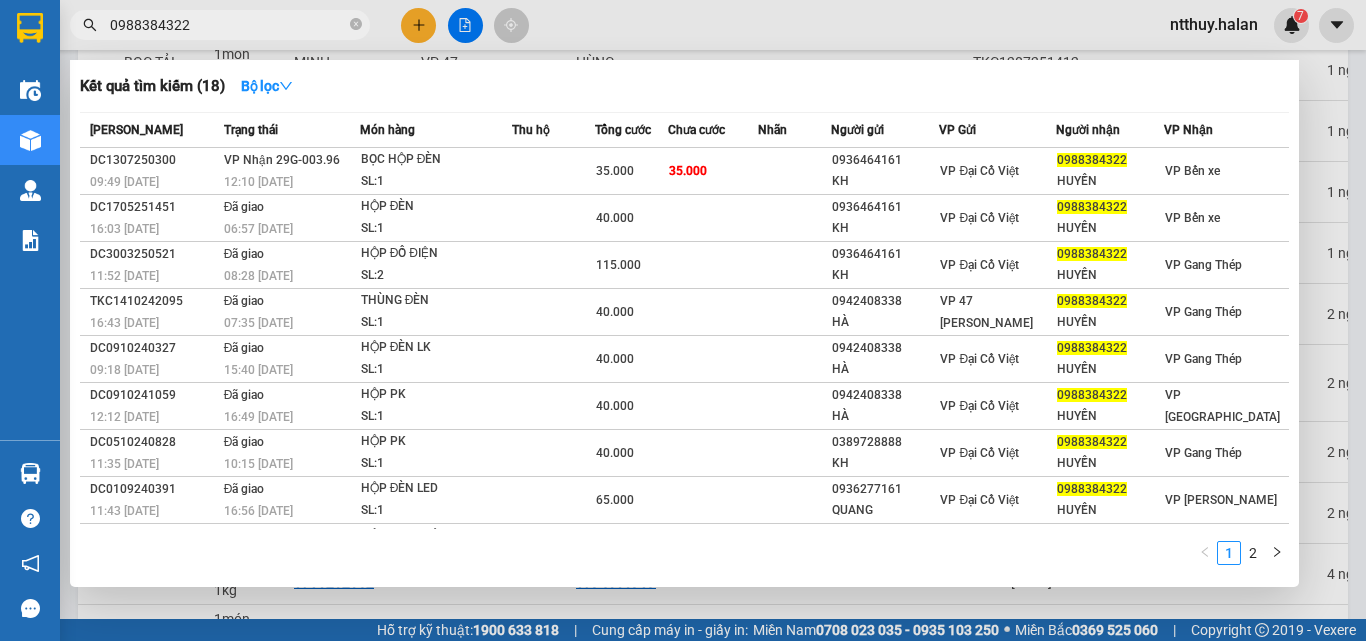 type on "0988384322" 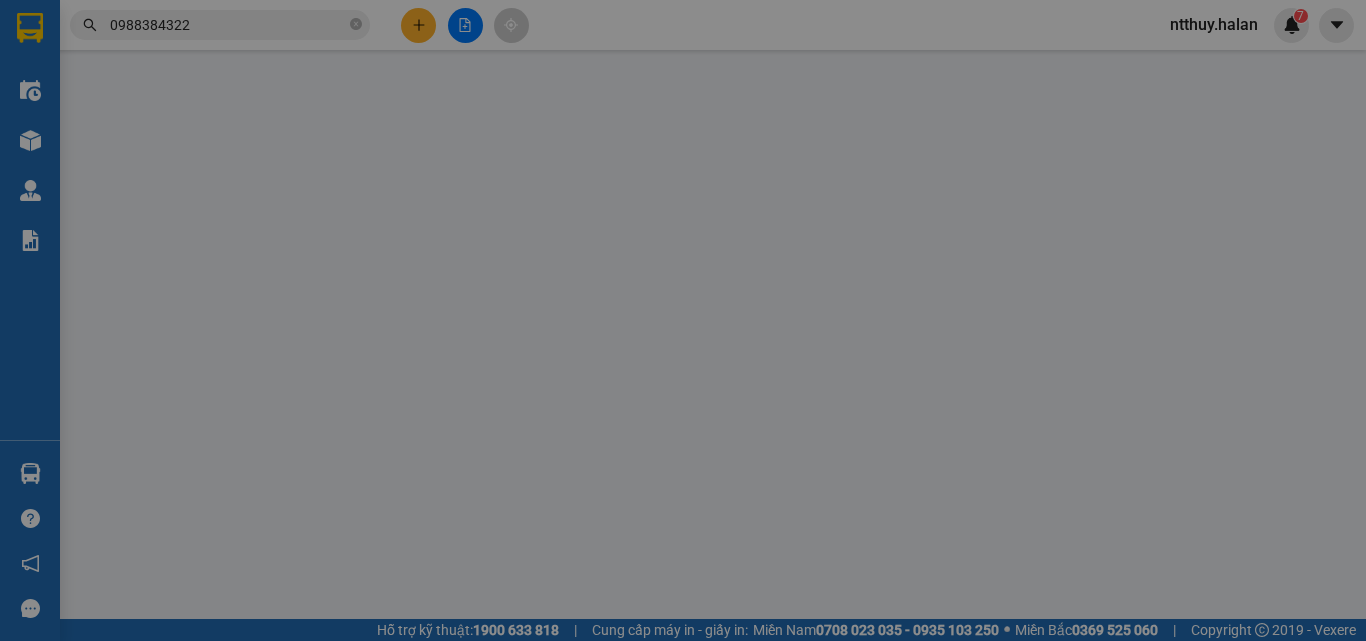 scroll, scrollTop: 0, scrollLeft: 0, axis: both 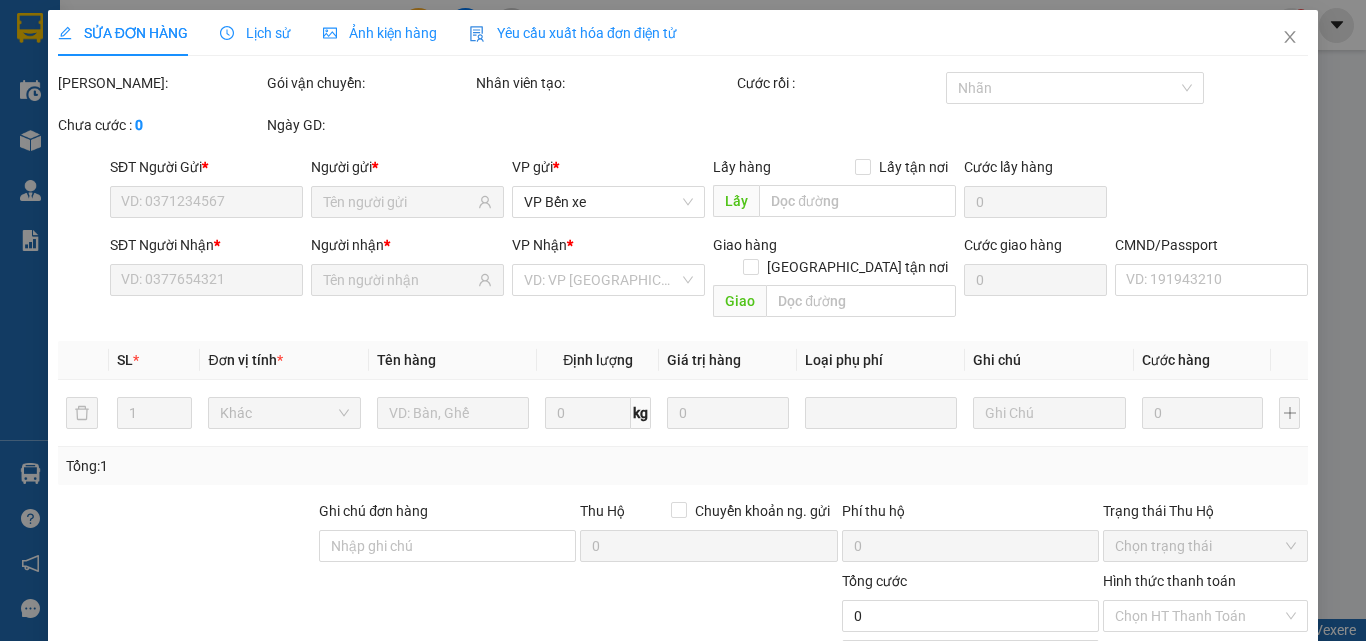 type on "0936464161" 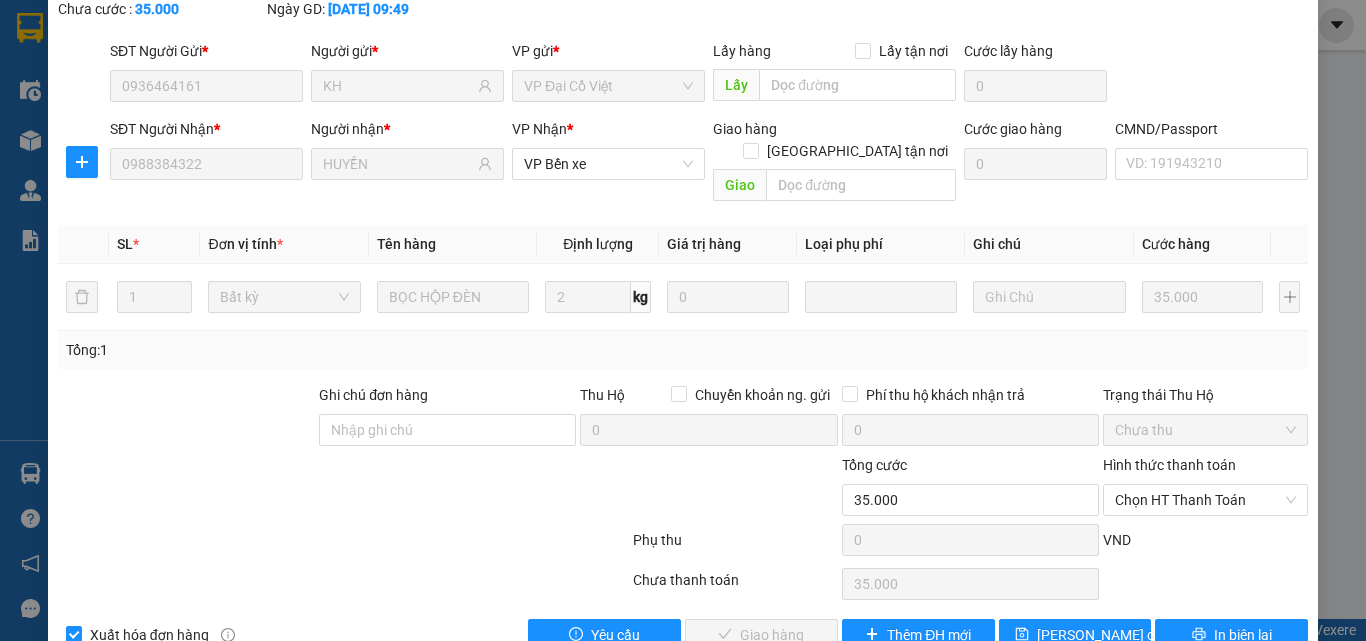 scroll, scrollTop: 143, scrollLeft: 0, axis: vertical 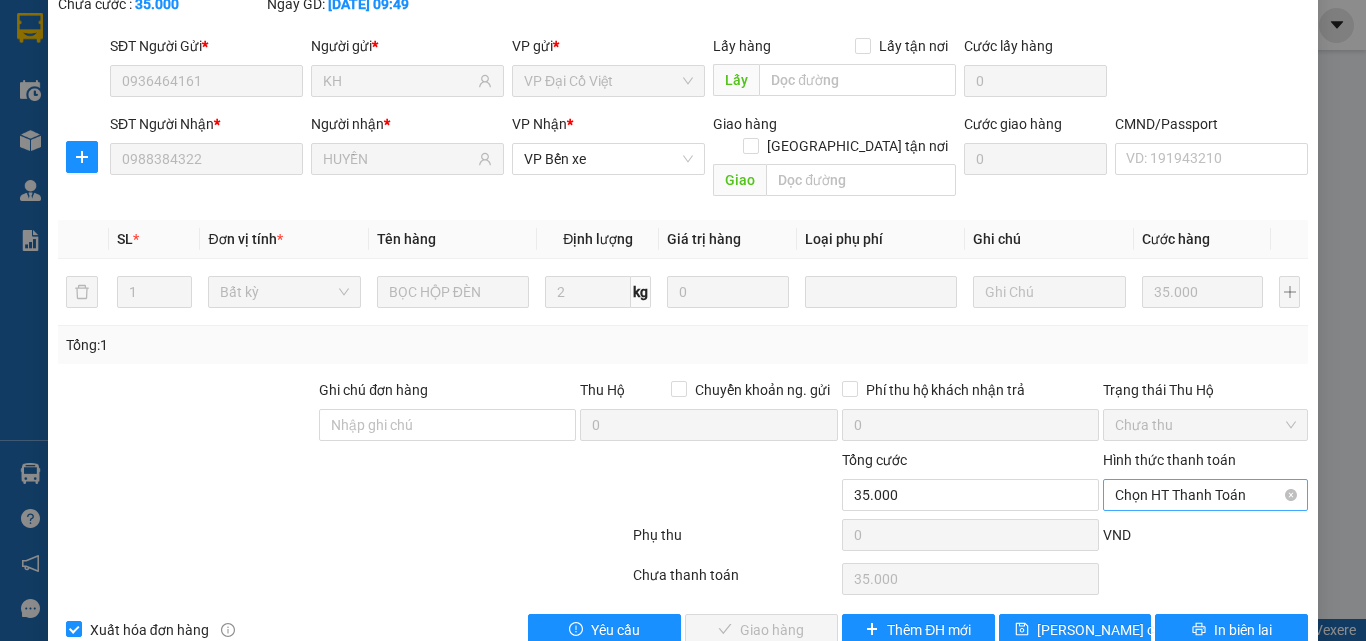 click on "Chọn HT Thanh Toán" at bounding box center [1205, 495] 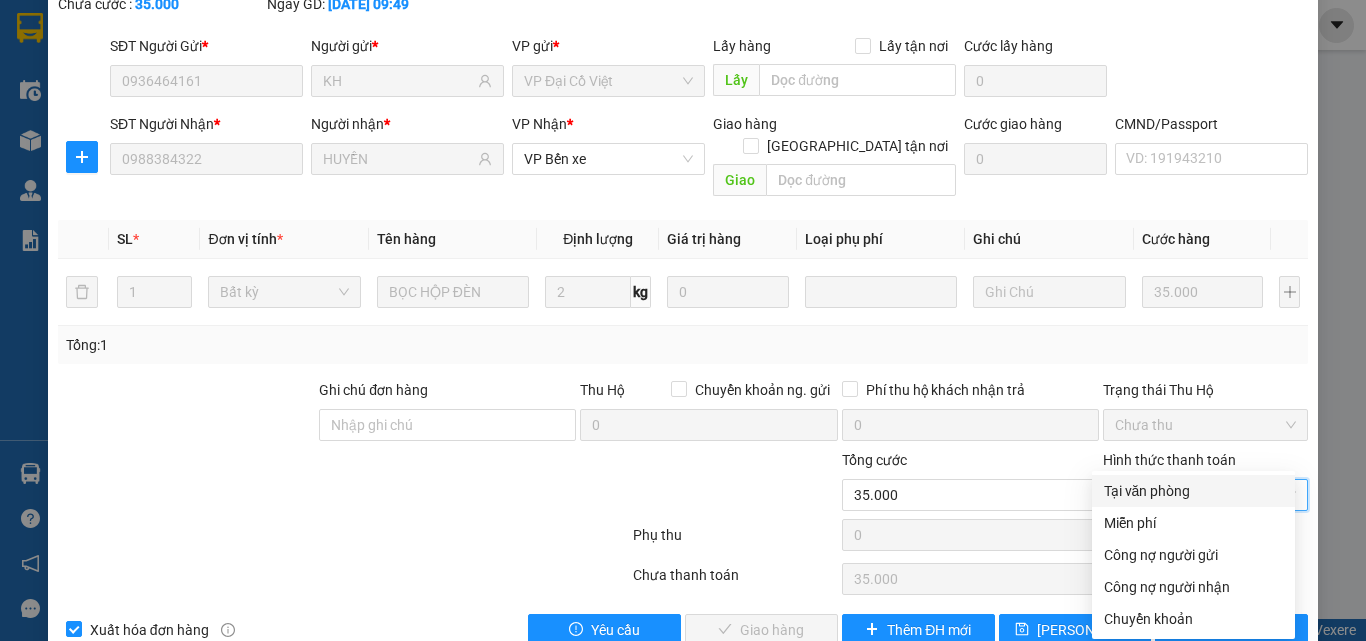 click on "Tại văn phòng" at bounding box center [1193, 491] 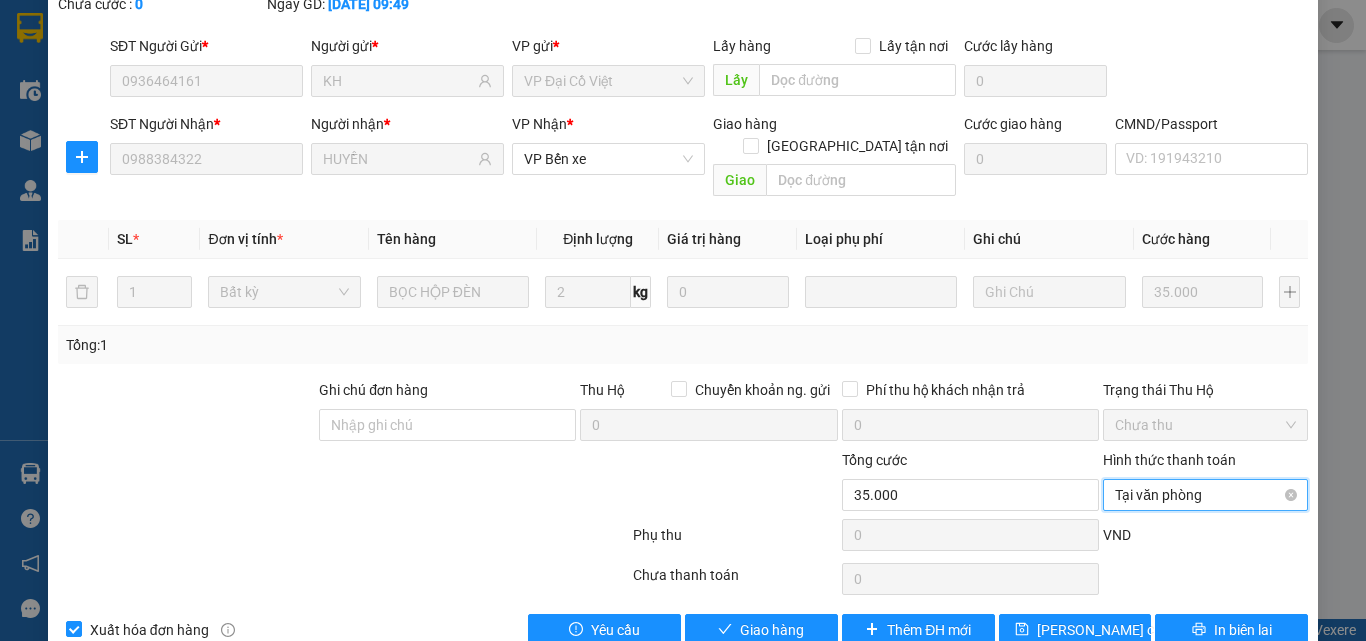 click on "Tại văn phòng" at bounding box center (1205, 495) 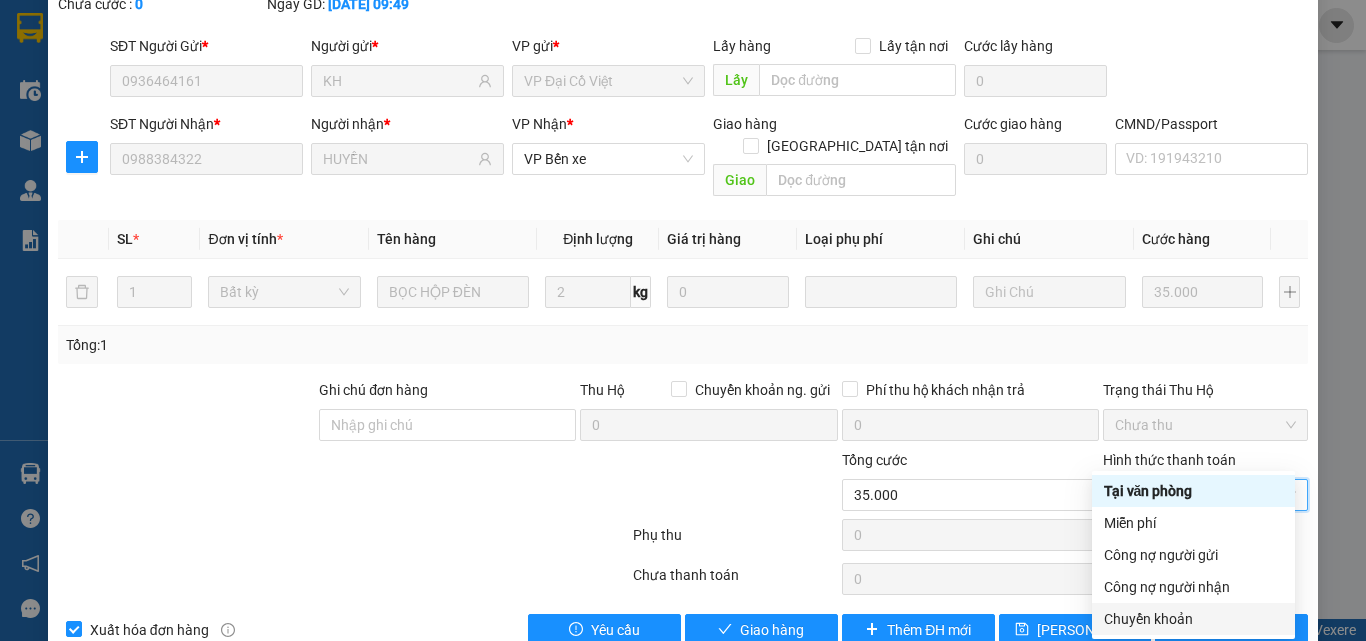 click on "Chuyển khoản" at bounding box center (1193, 619) 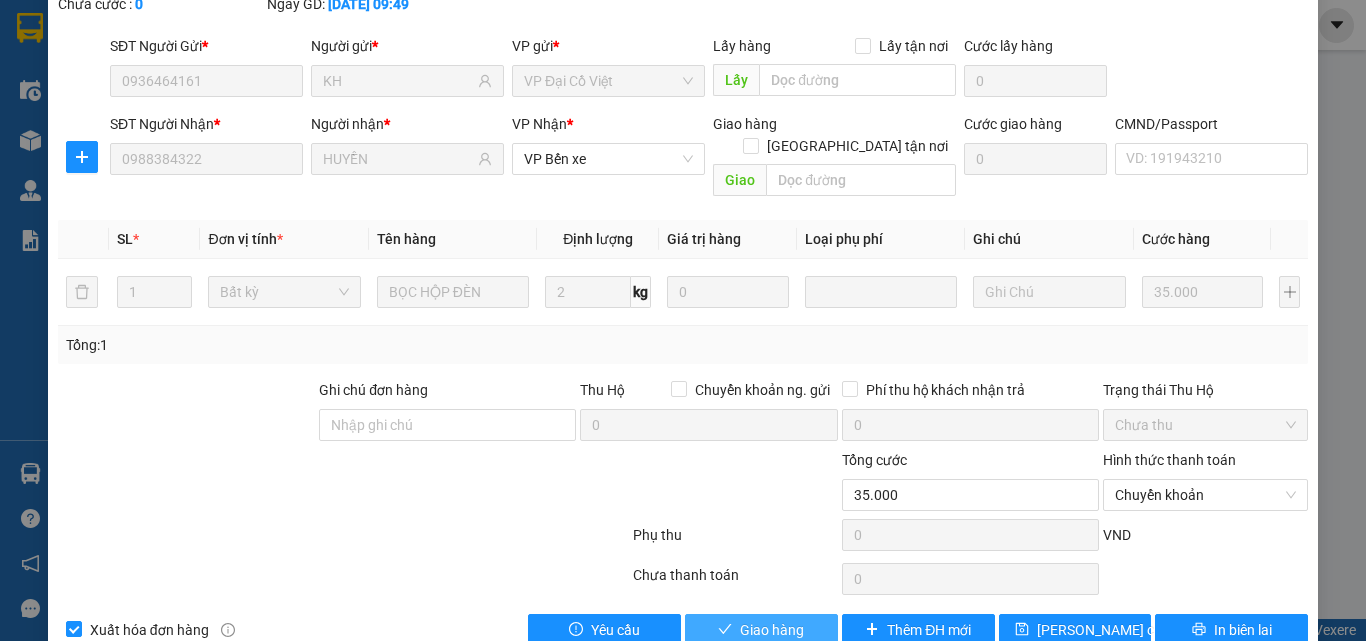 click on "Giao hàng" at bounding box center [772, 630] 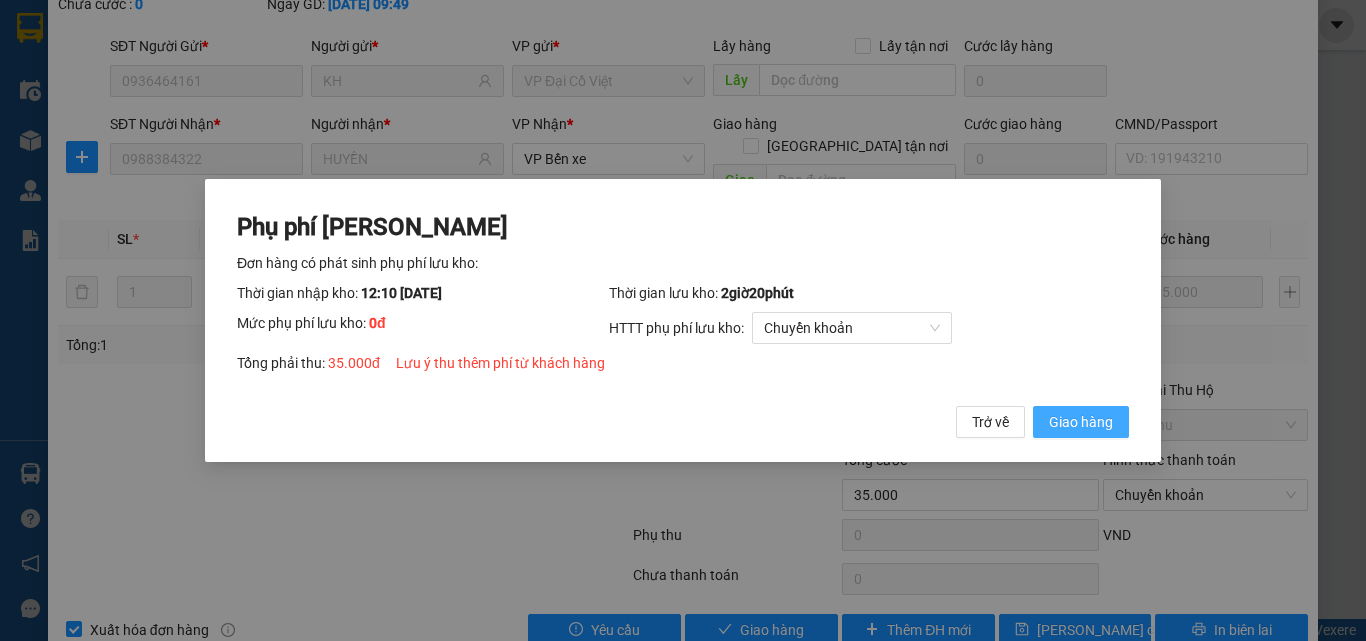 click on "Giao hàng" at bounding box center (1081, 422) 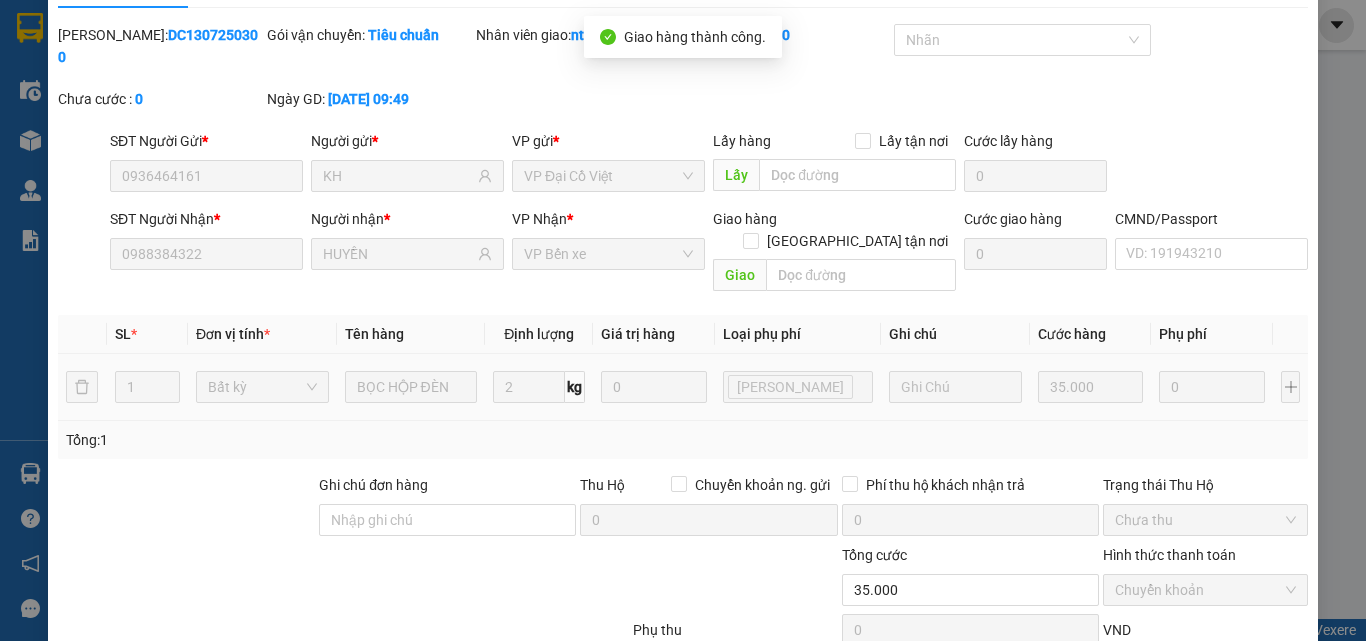 scroll, scrollTop: 0, scrollLeft: 0, axis: both 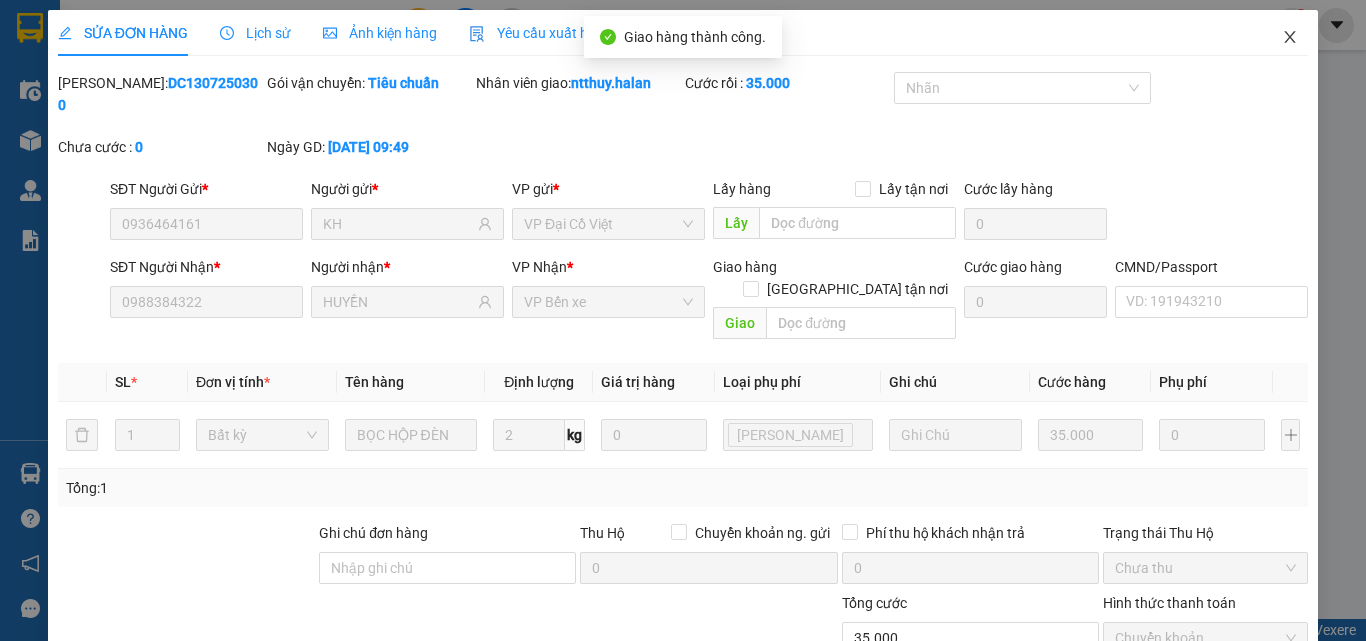 click 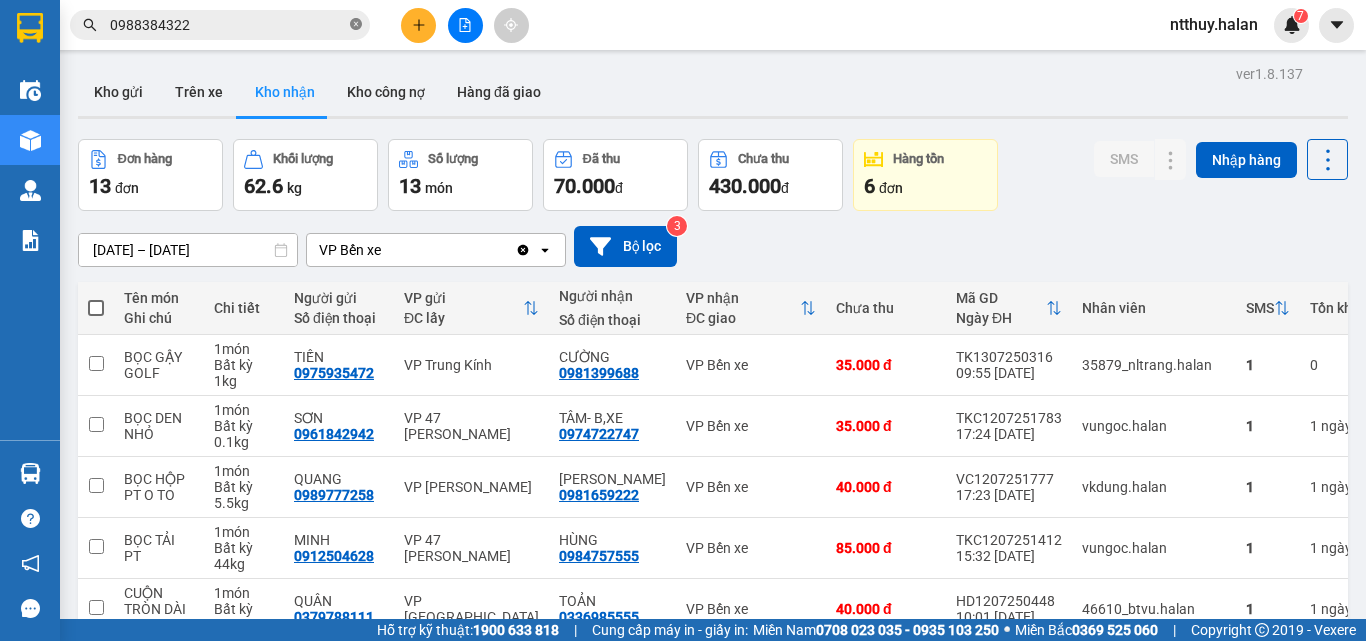 click 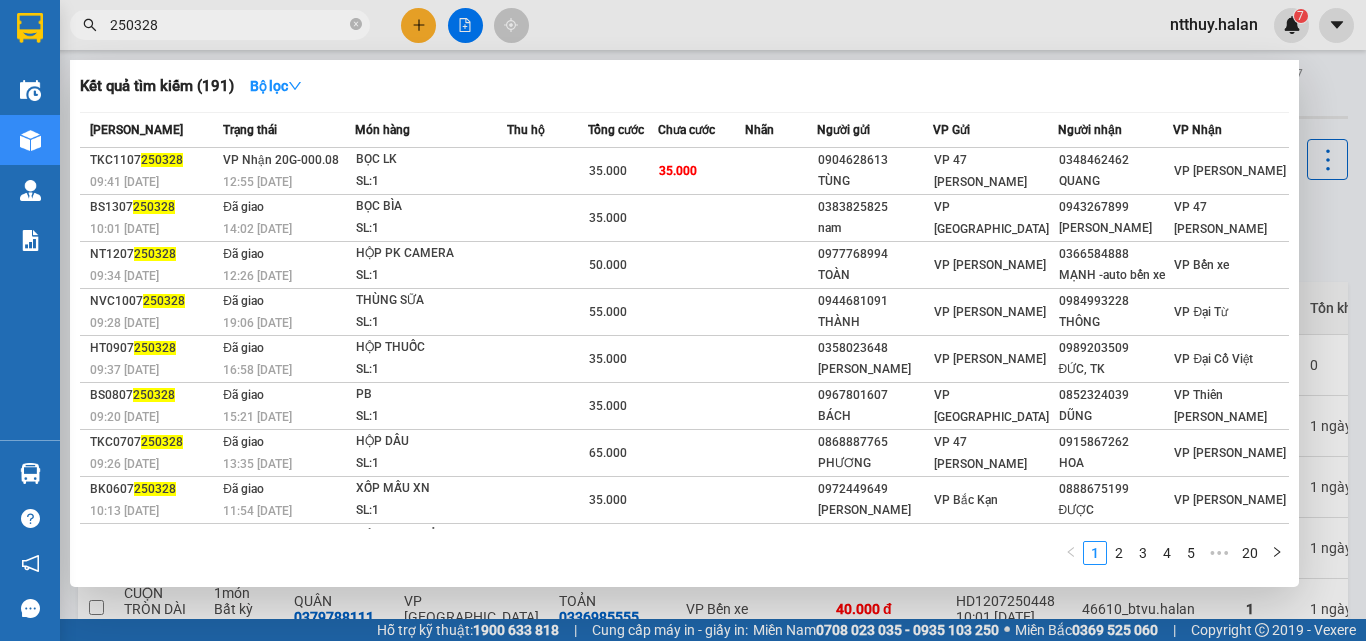 type on "250328" 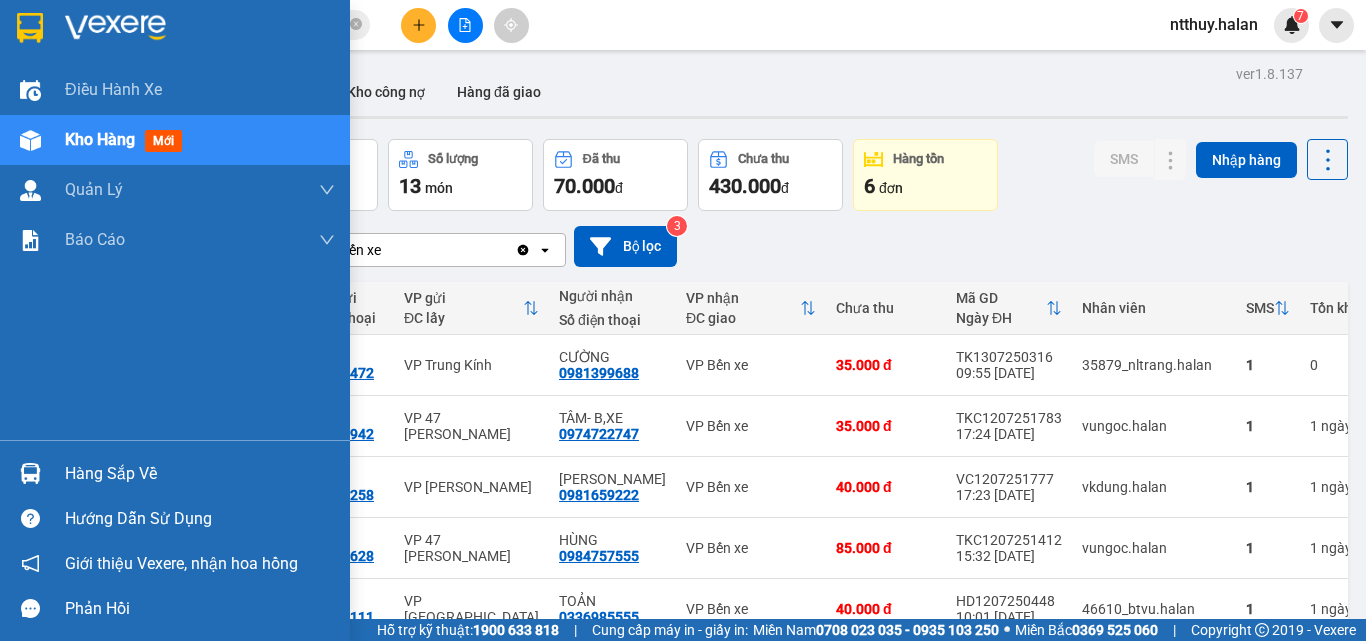 click on "Kho hàng" at bounding box center [100, 139] 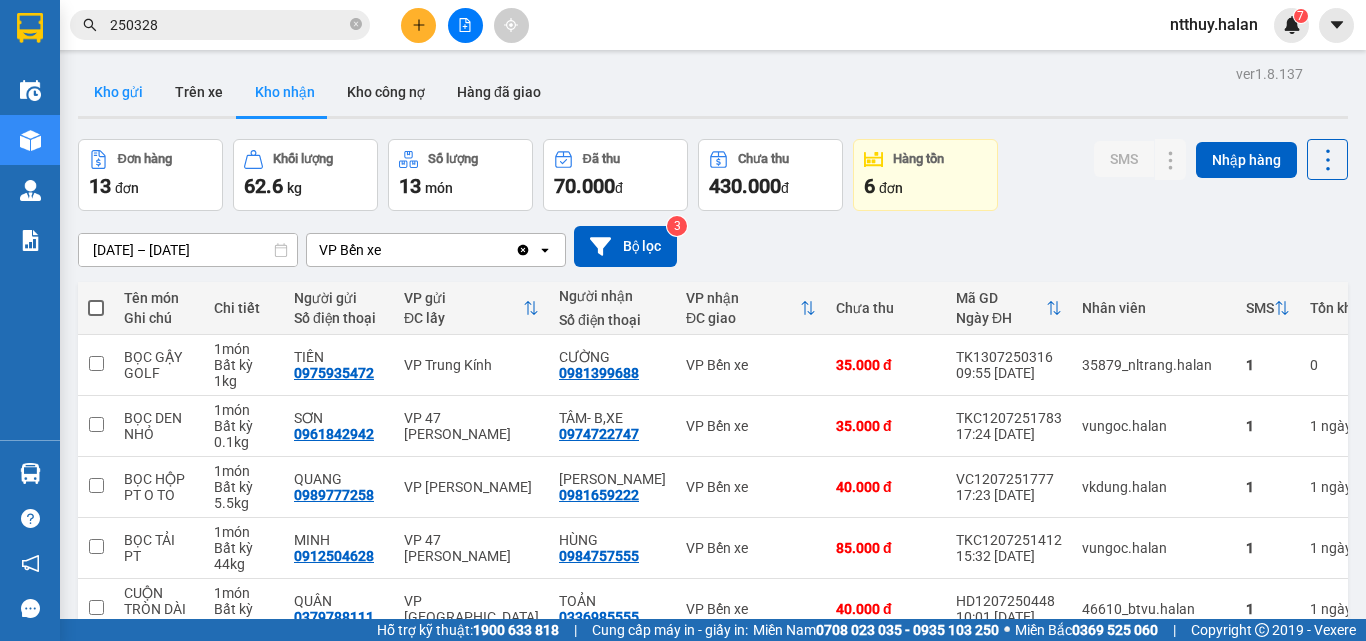 click on "Kho gửi" at bounding box center [118, 92] 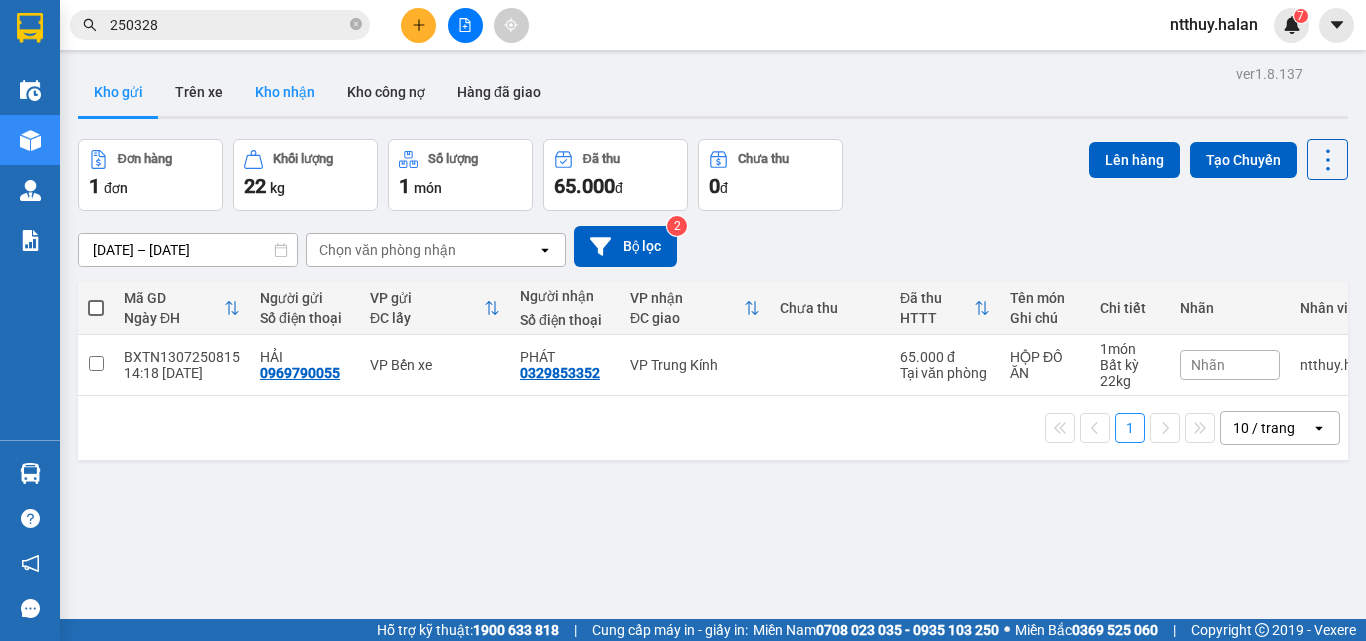 click on "Kho nhận" at bounding box center [285, 92] 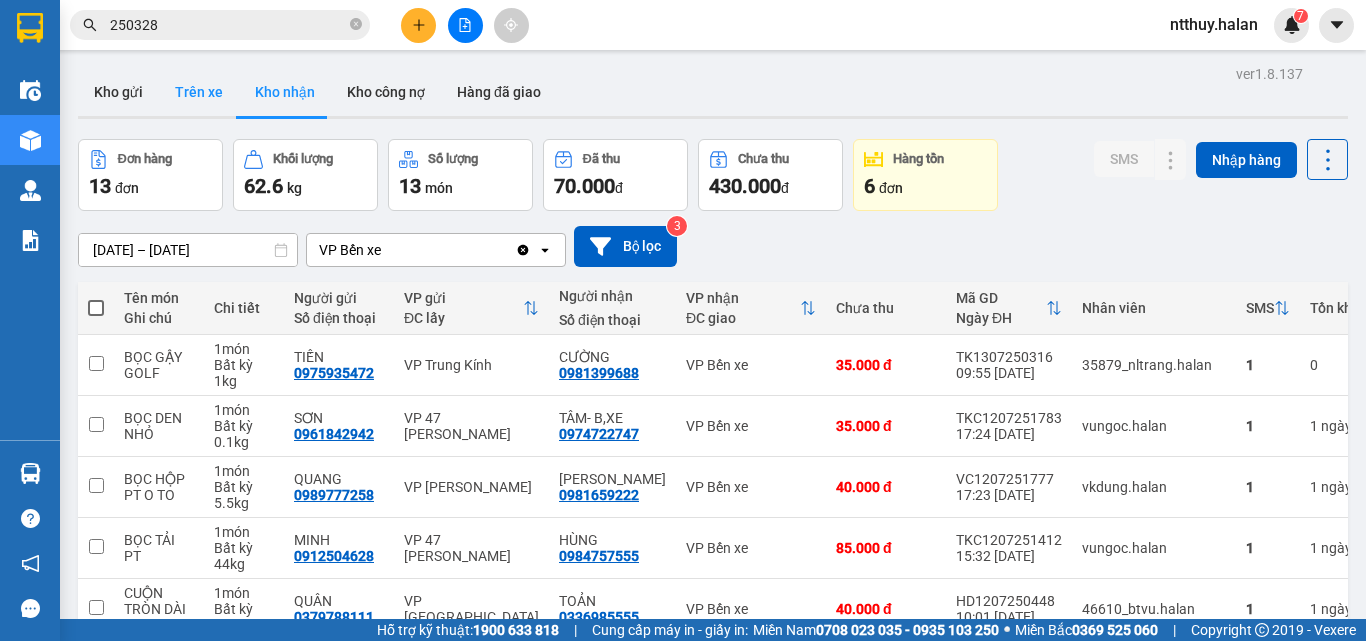 click on "Trên xe" at bounding box center (199, 92) 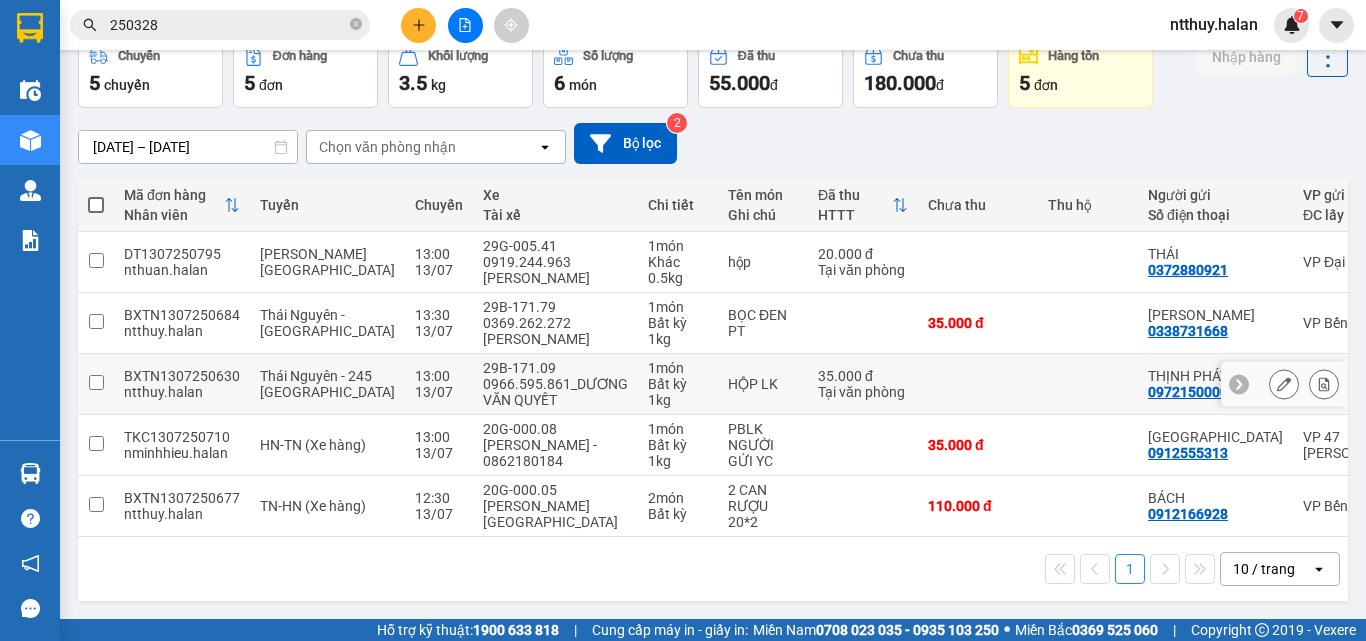 scroll, scrollTop: 111, scrollLeft: 0, axis: vertical 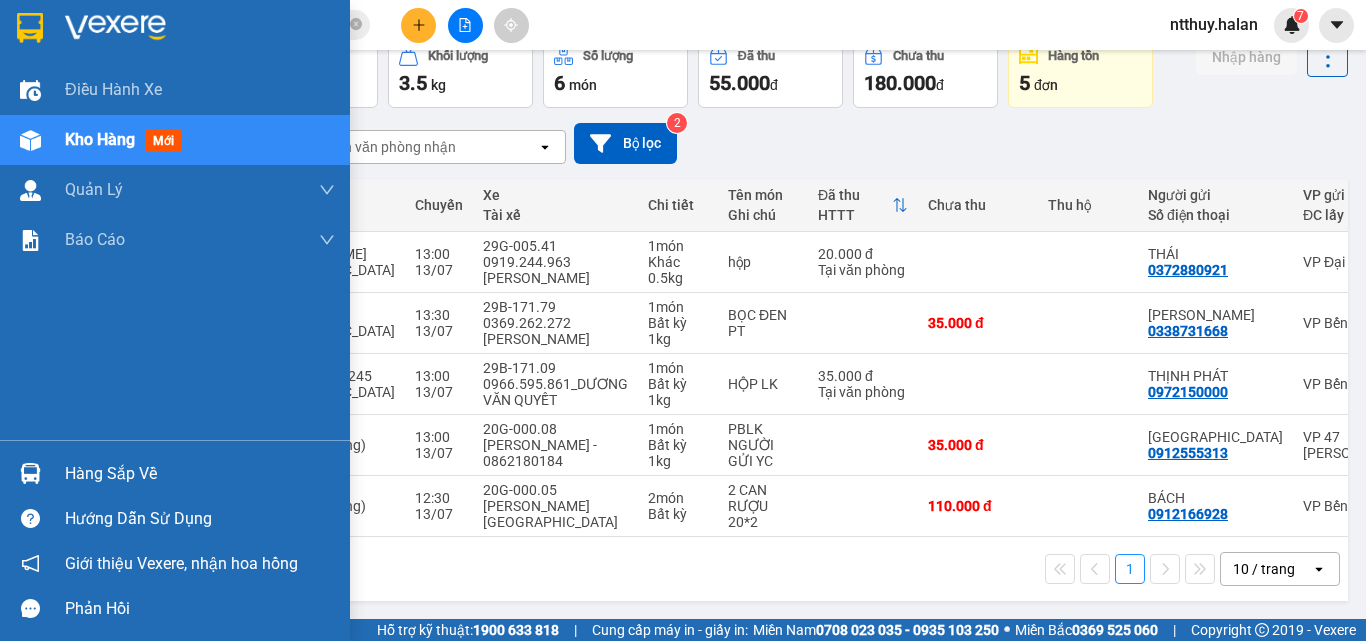 click on "Hàng sắp về" at bounding box center [200, 474] 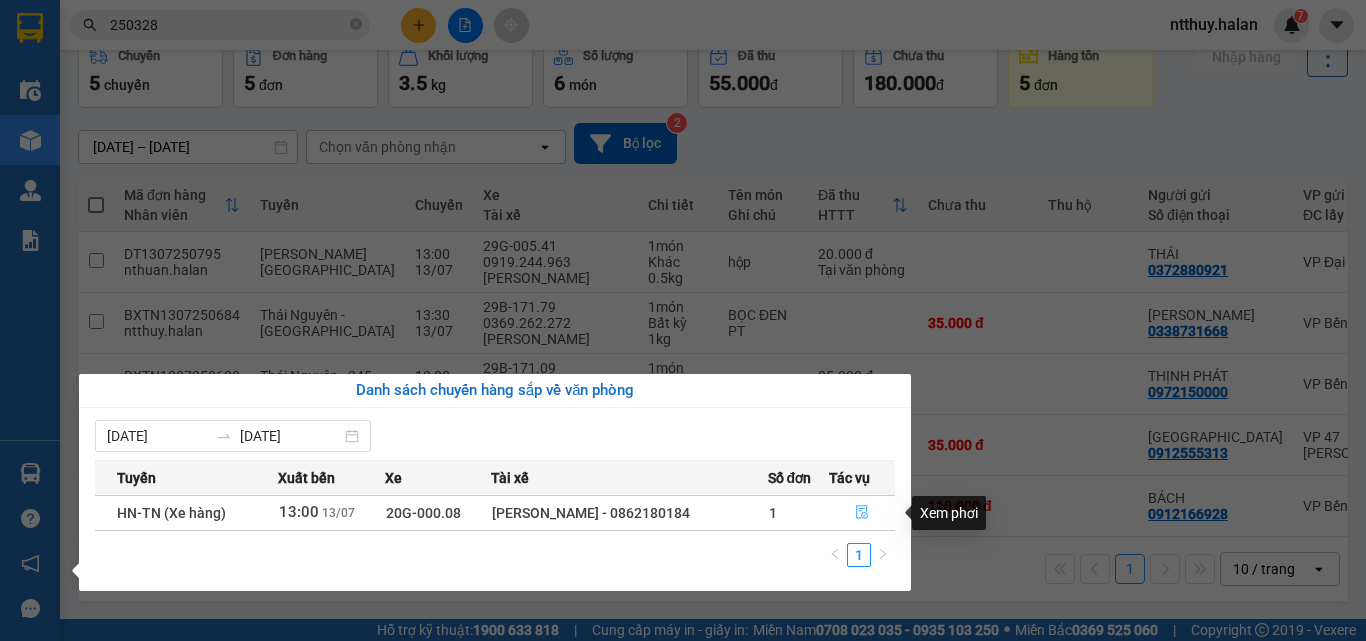 click 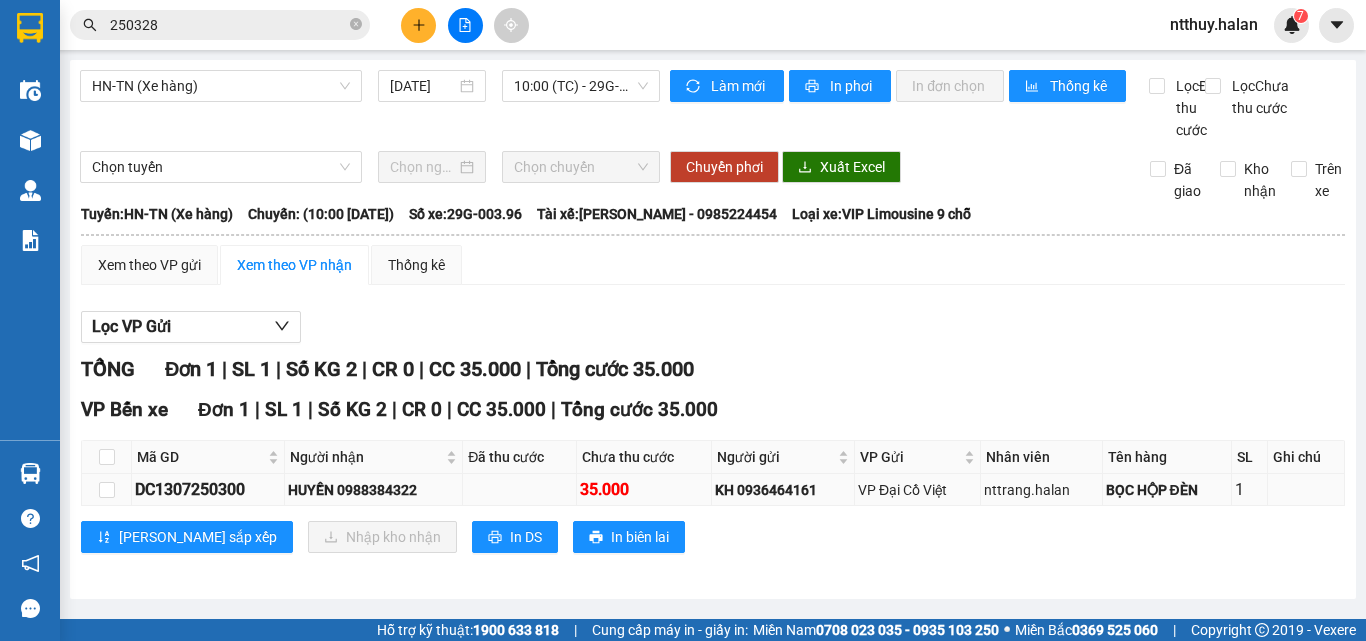 scroll, scrollTop: 0, scrollLeft: 0, axis: both 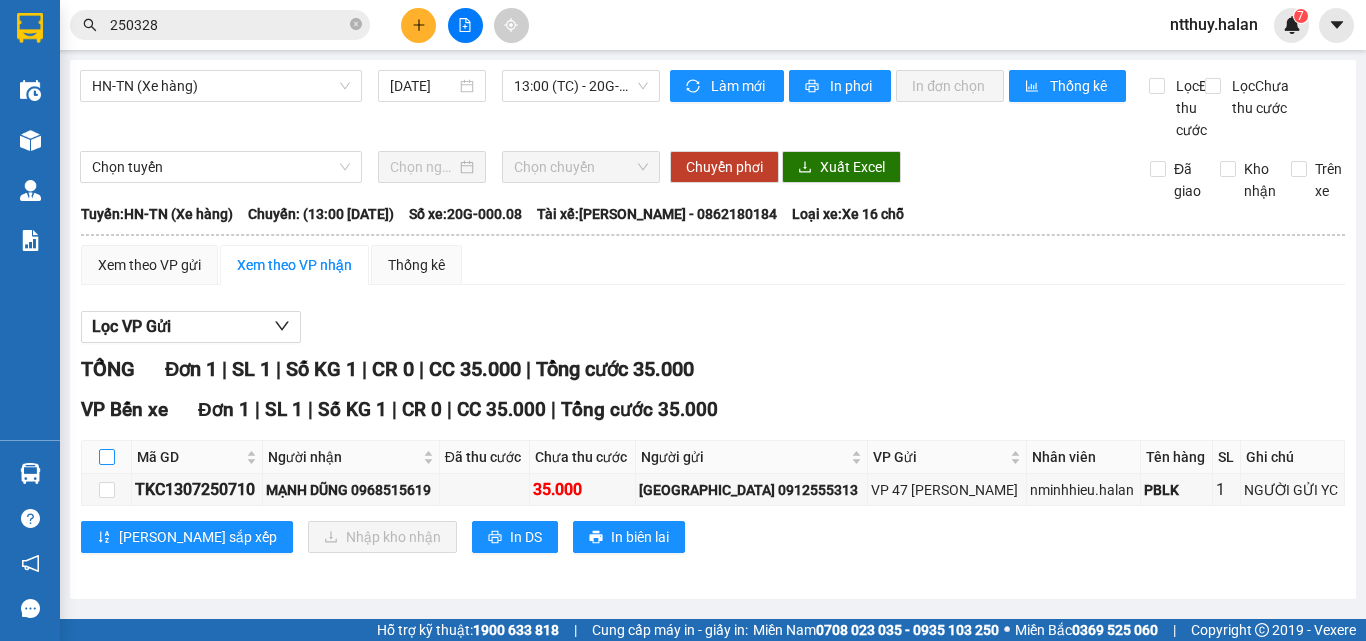 click at bounding box center (107, 457) 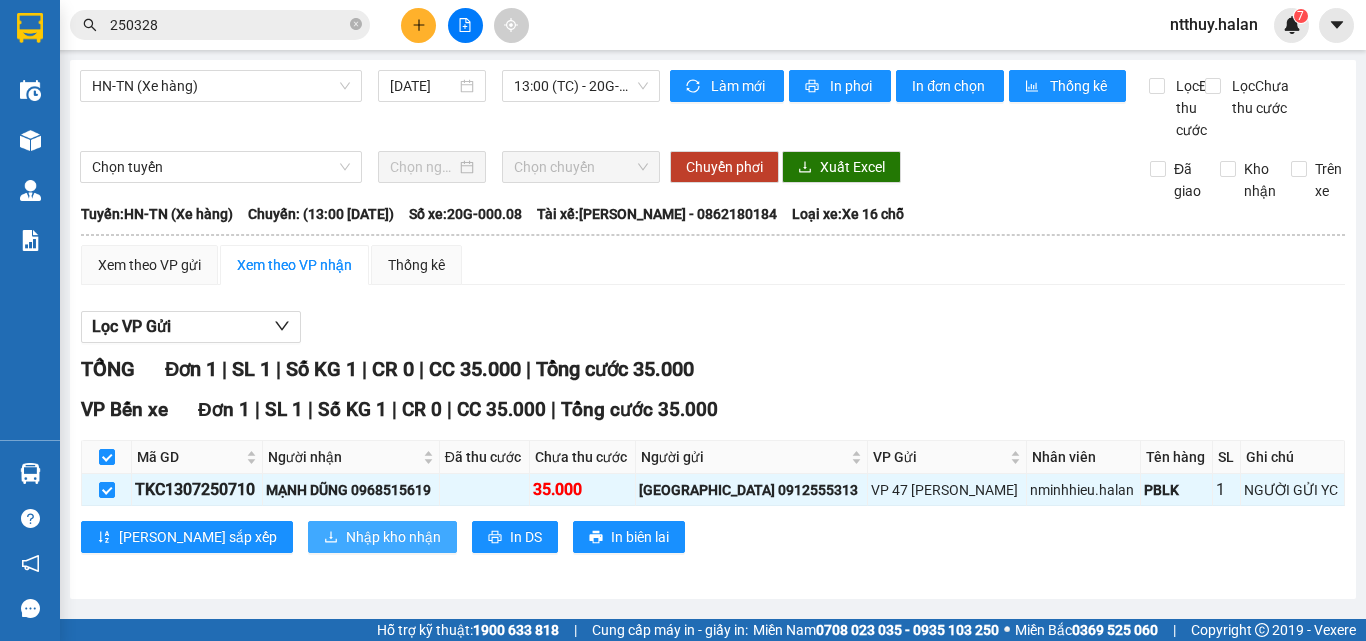 click on "Nhập kho nhận" at bounding box center [382, 537] 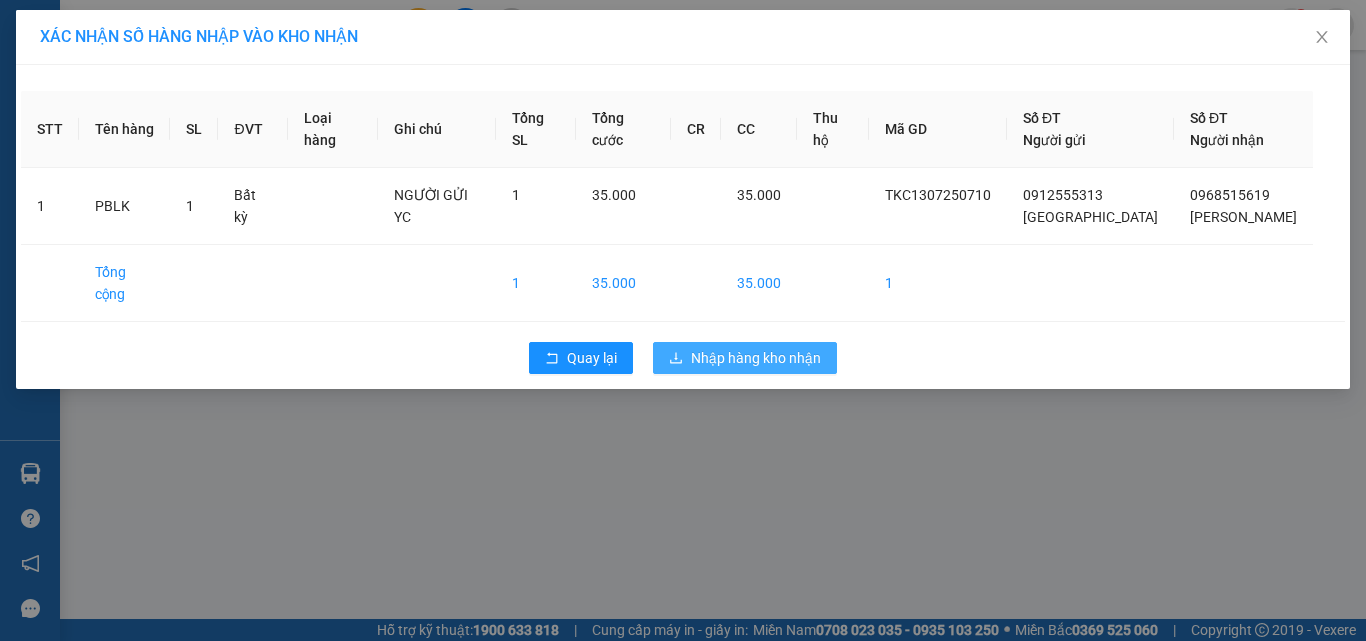 click on "Nhập hàng kho nhận" at bounding box center [756, 358] 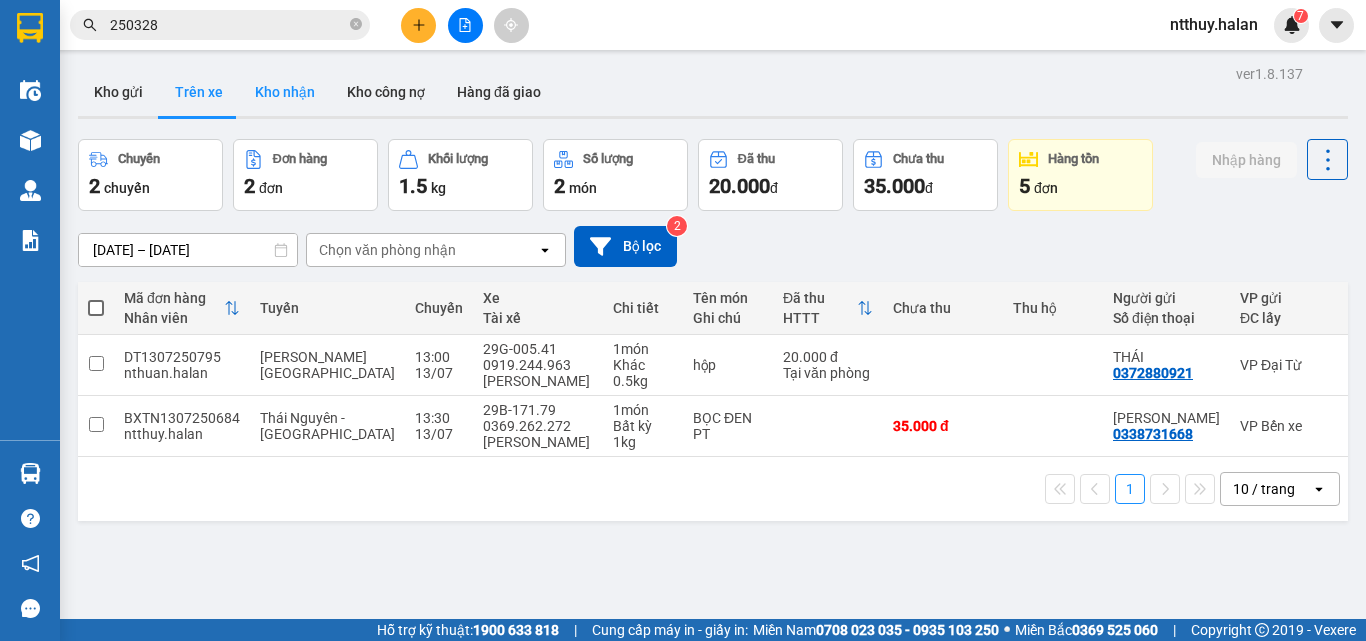 click on "Kho nhận" at bounding box center [285, 92] 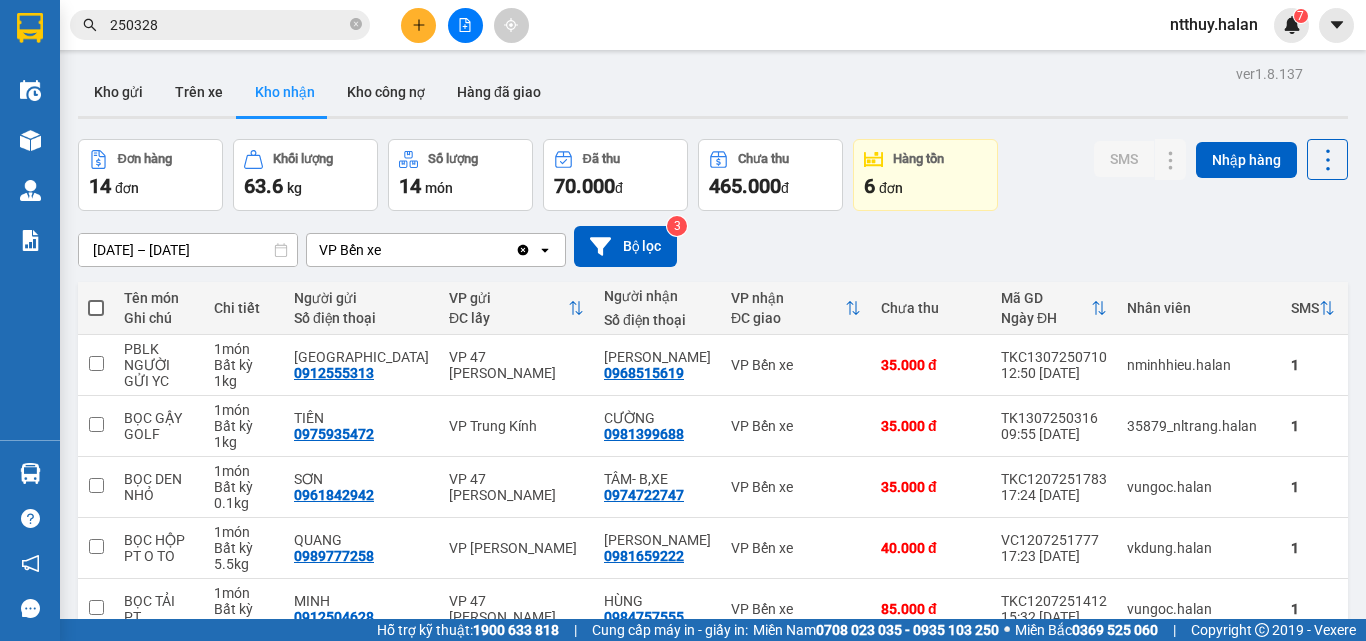 click at bounding box center [418, 25] 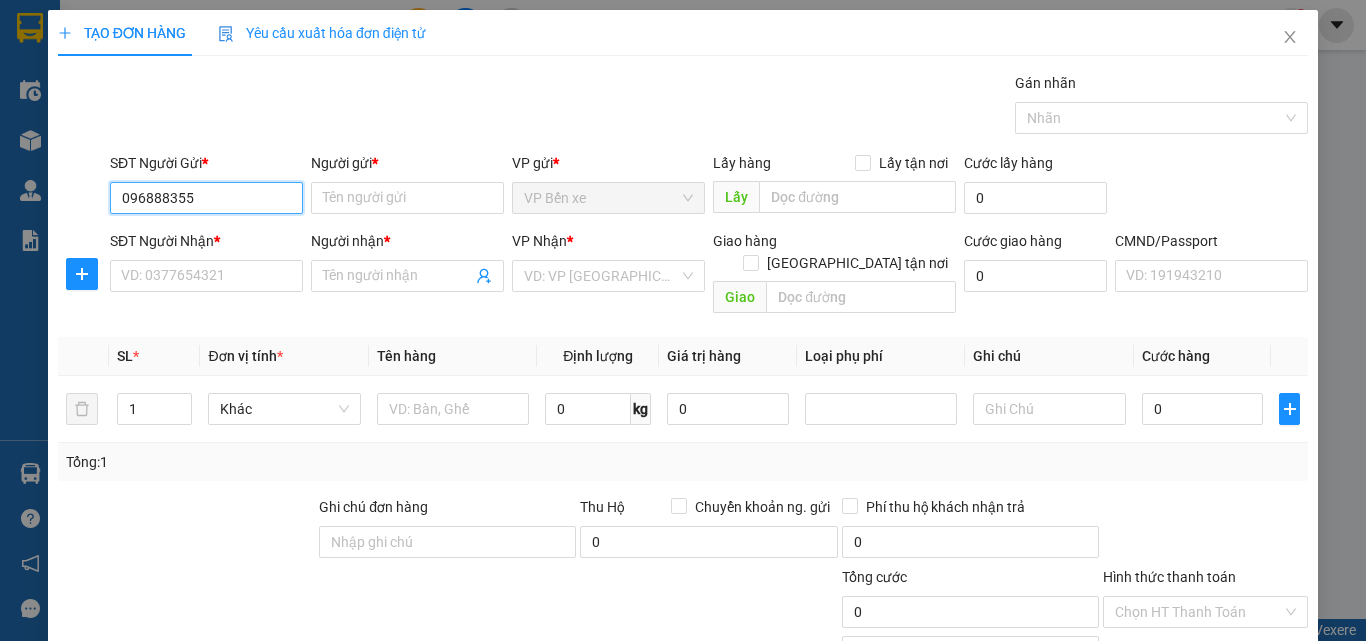 type on "0968883556" 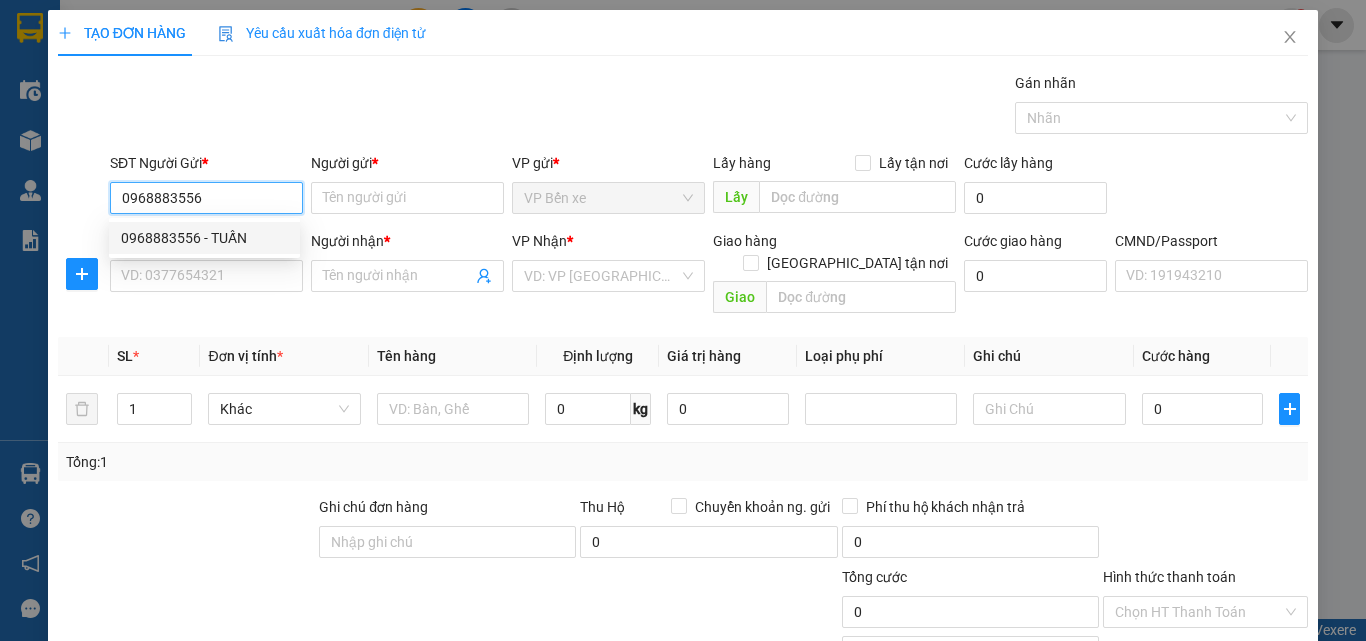 click on "0968883556 - TUẤN" at bounding box center [204, 238] 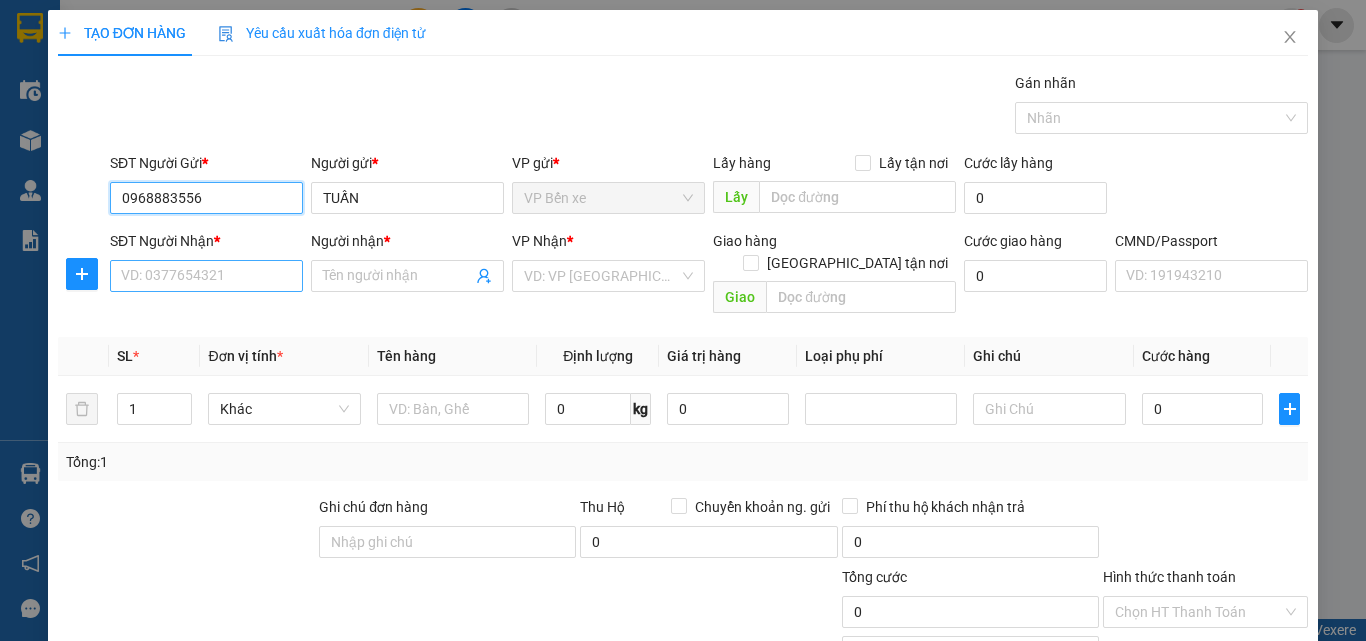 type on "0968883556" 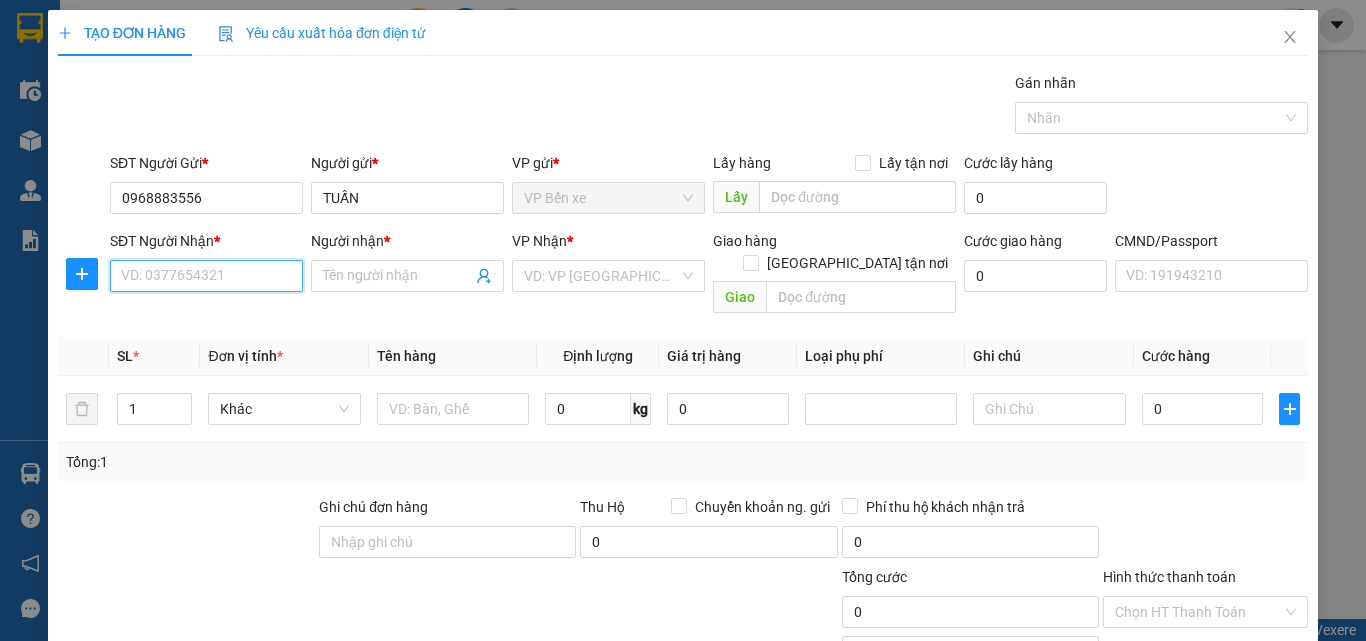 click on "SĐT Người Nhận  *" at bounding box center (206, 276) 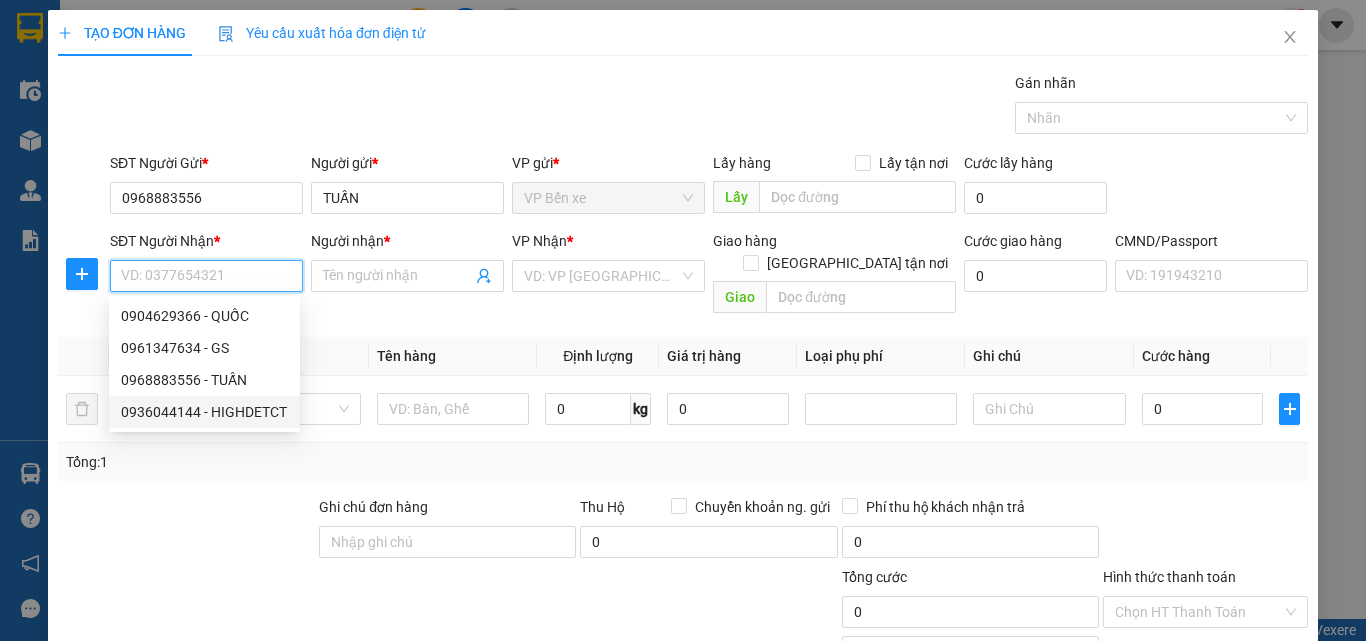 click on "0936044144 - HIGHDETCT" at bounding box center [204, 412] 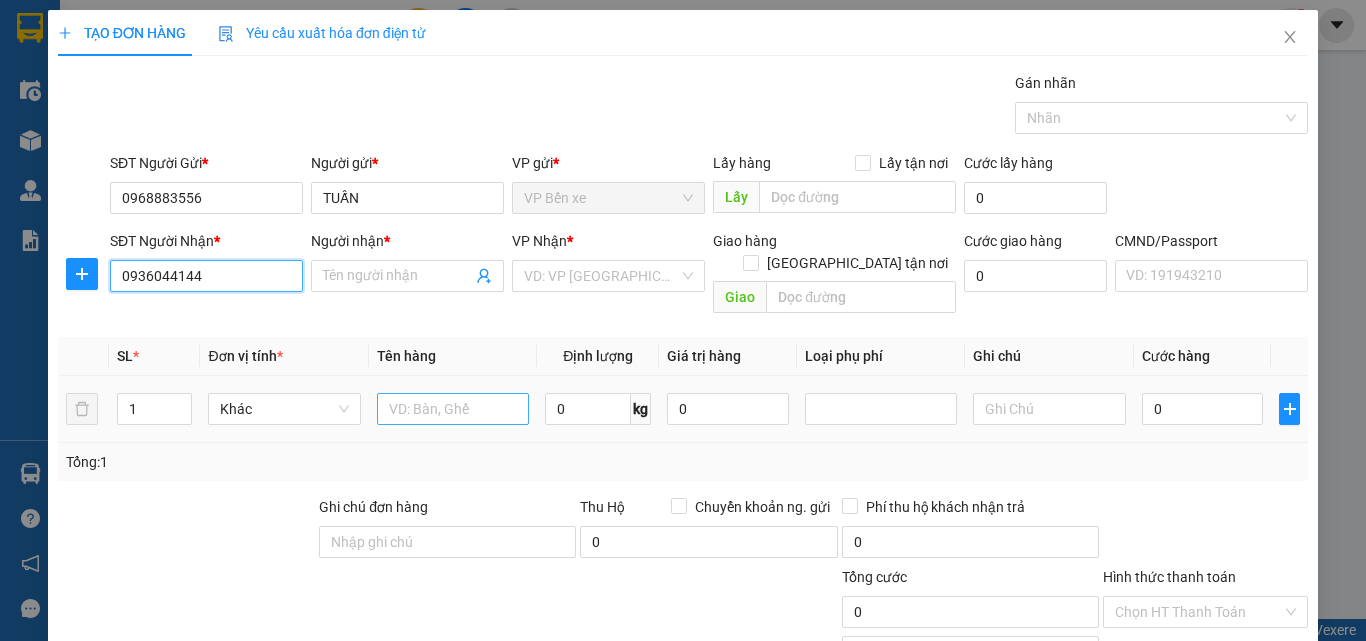 type on "HIGHDETCT" 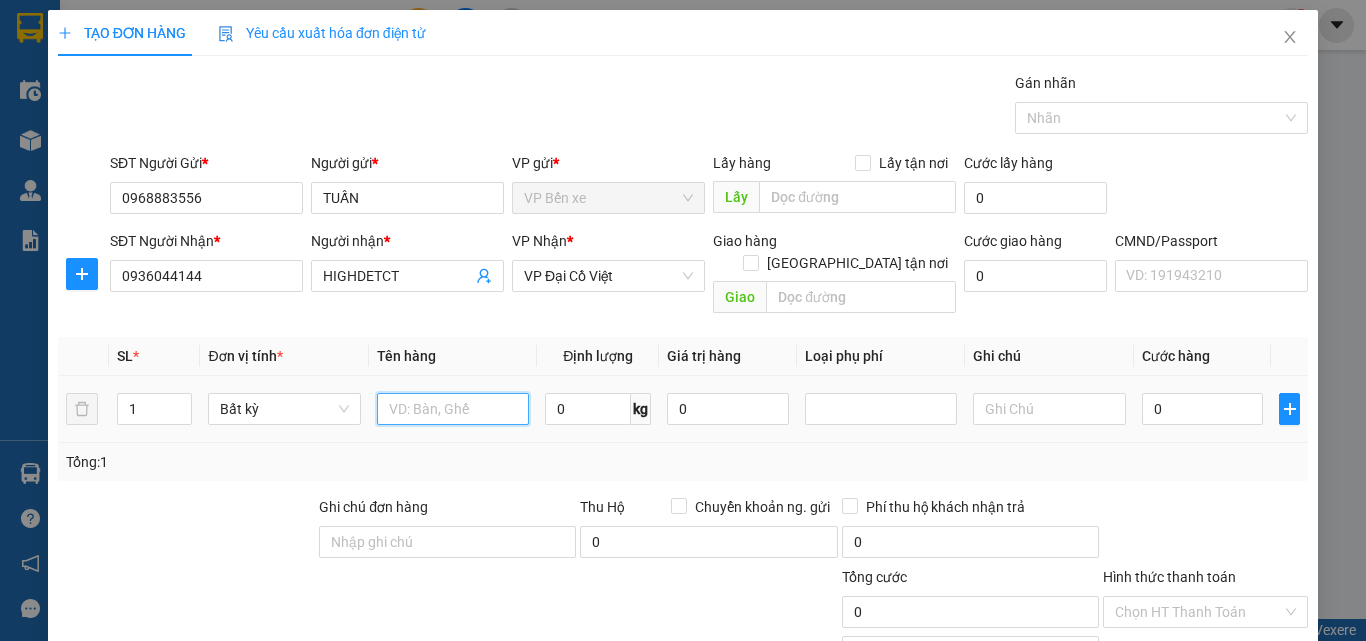 click at bounding box center (453, 409) 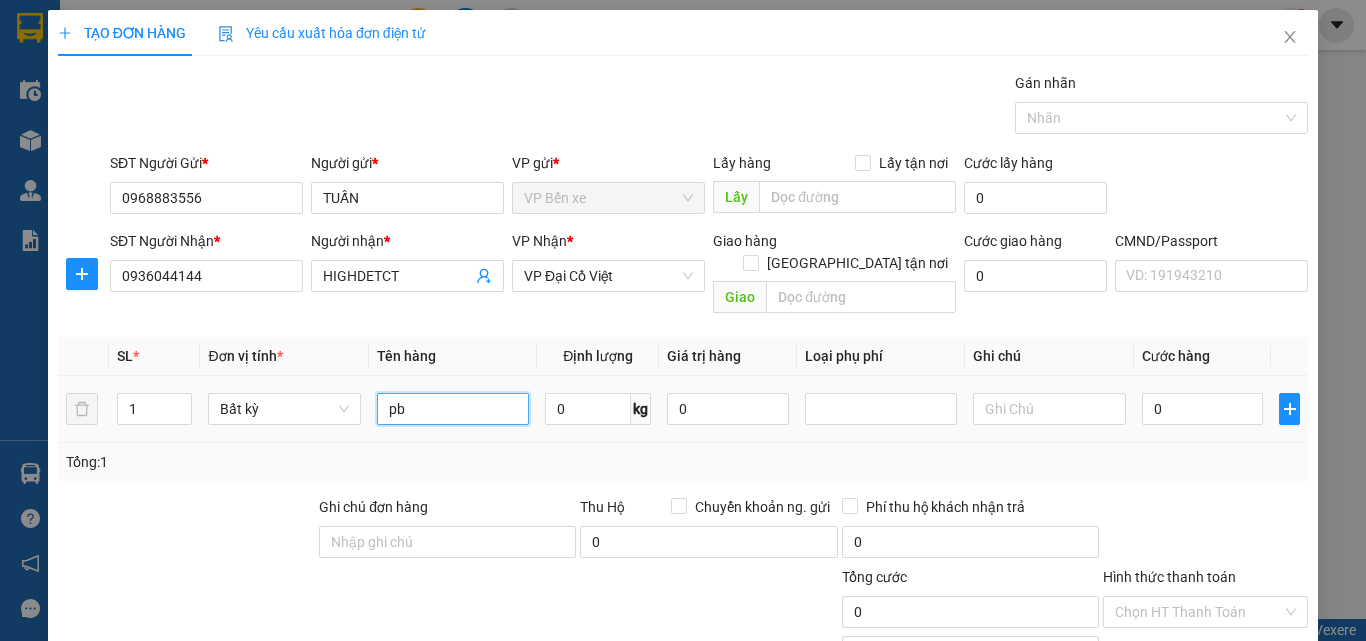 type on "pb" 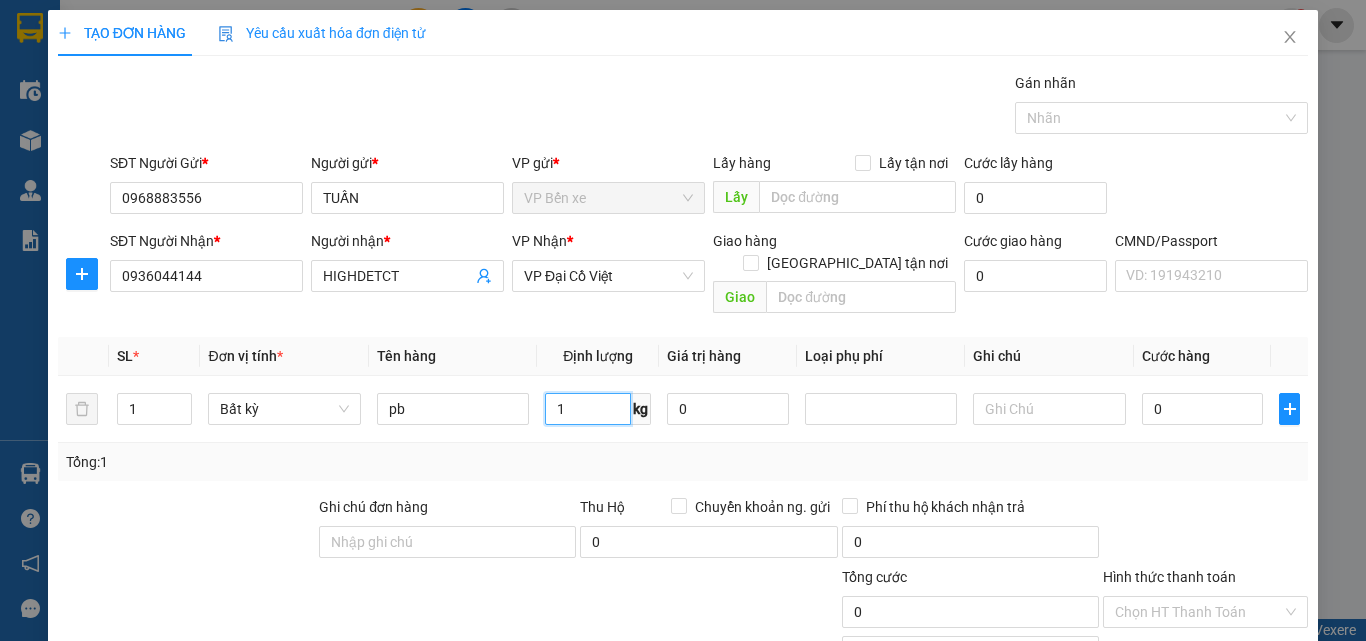 type on "1" 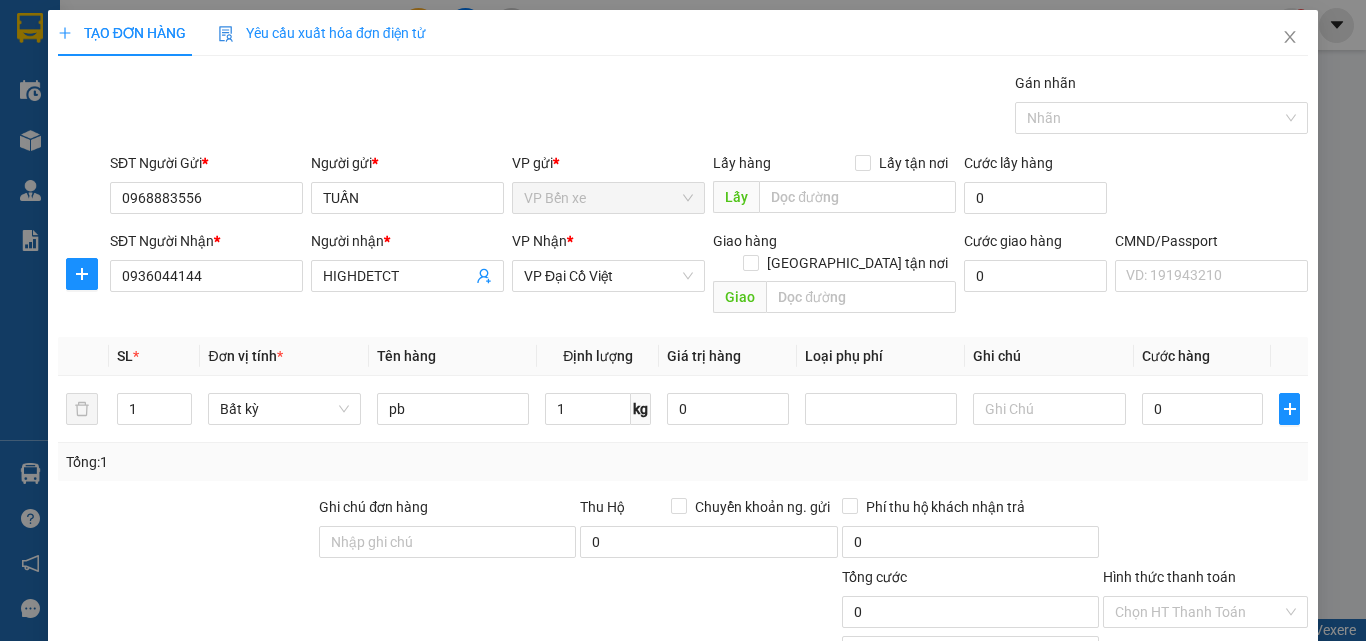 click on "Tổng:  1" at bounding box center (683, 462) 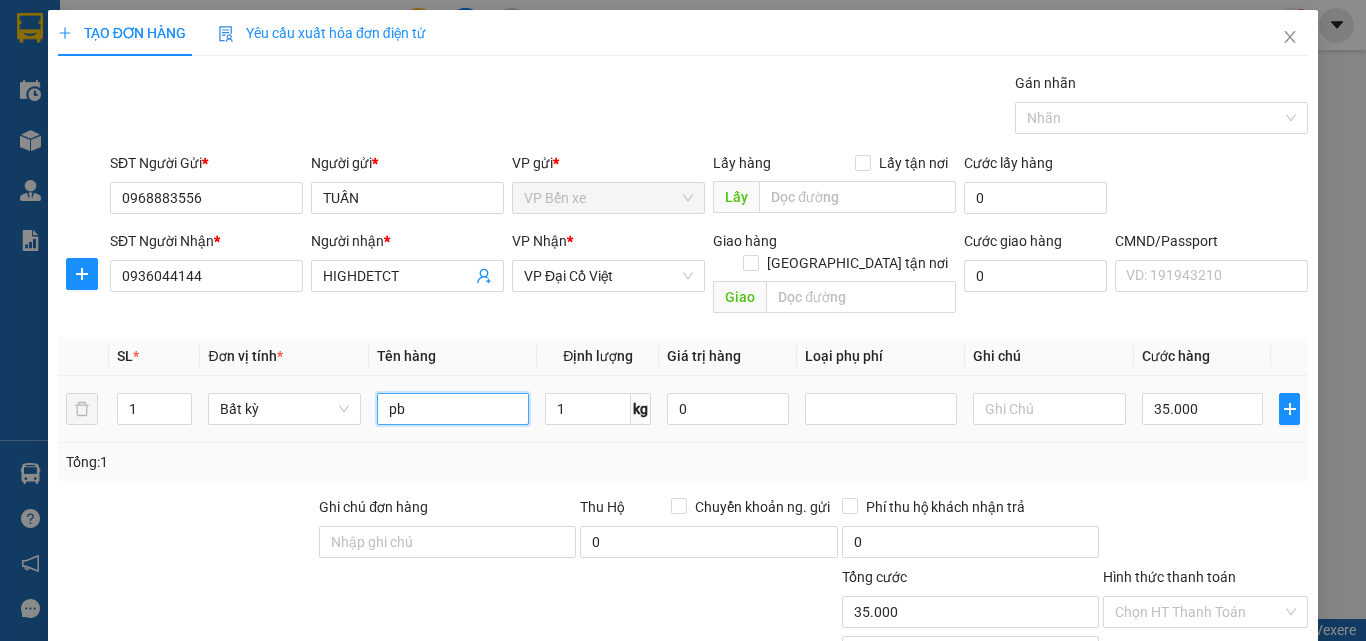 type on "35.000" 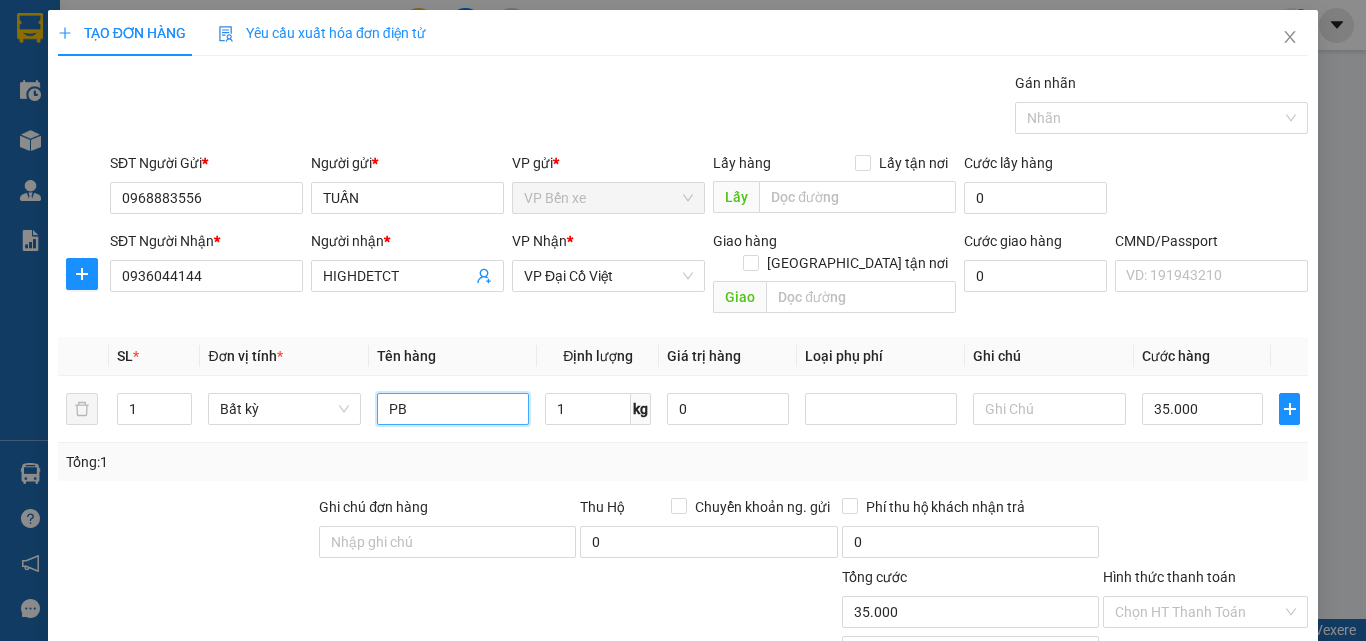 type on "PB" 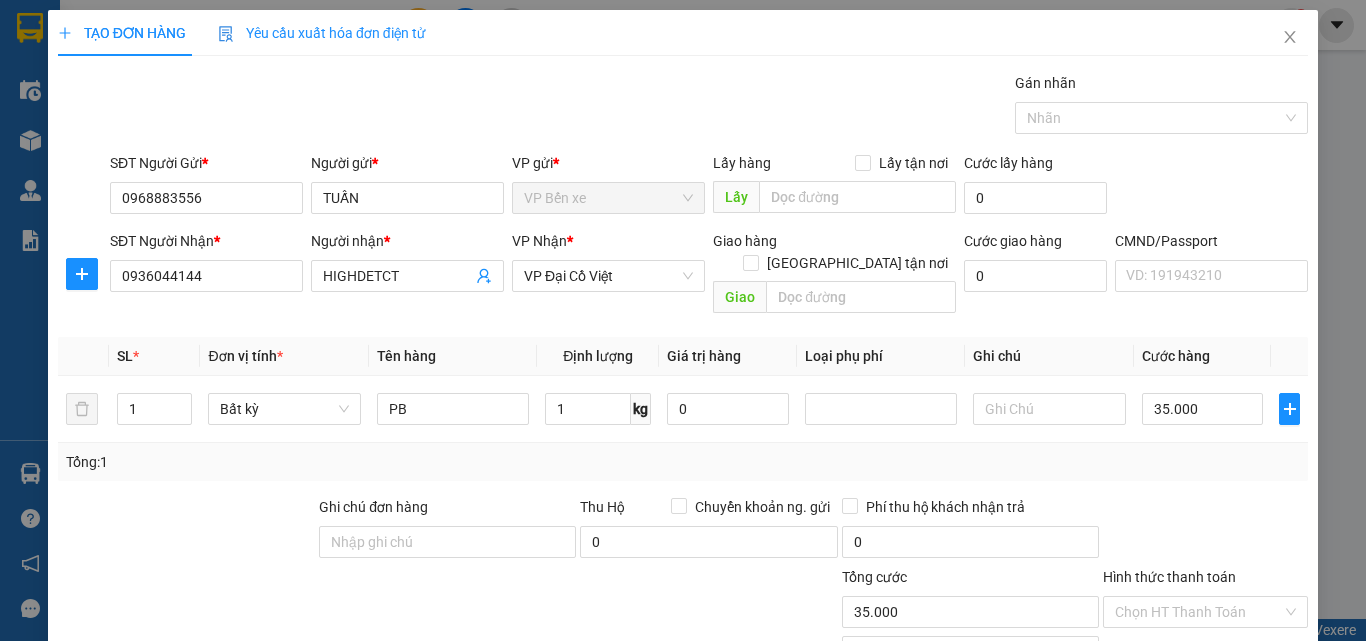 click on "Tổng:  1" at bounding box center [683, 462] 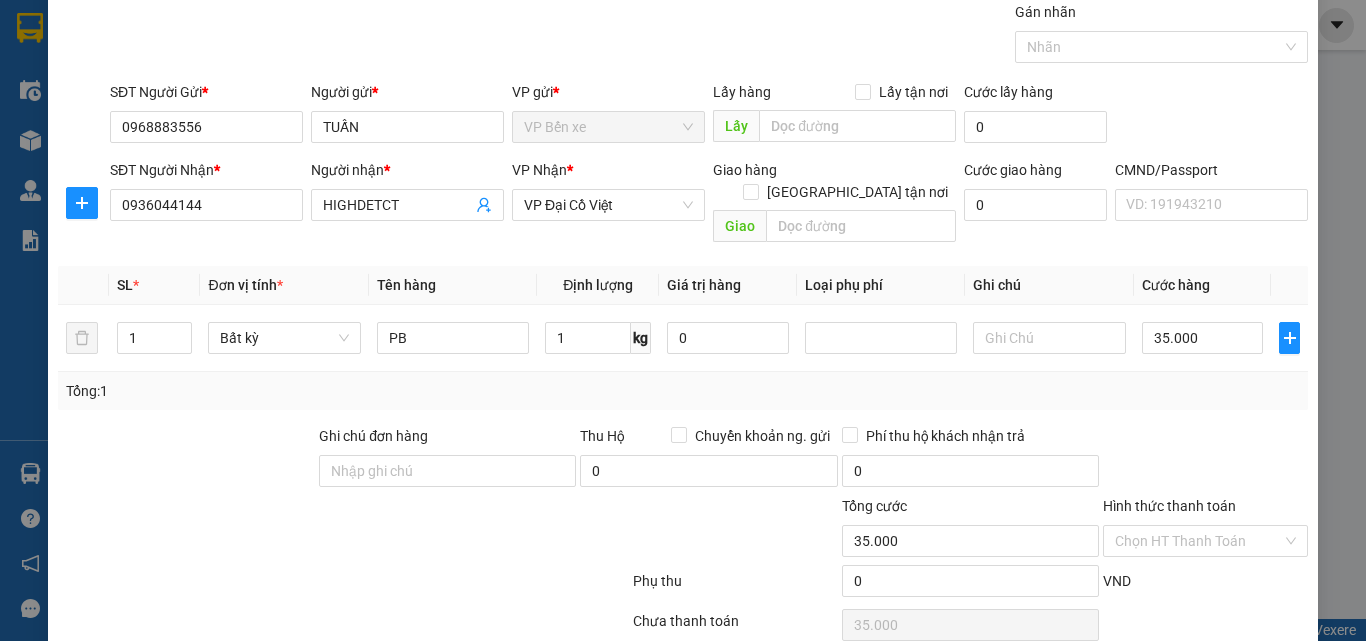scroll, scrollTop: 139, scrollLeft: 0, axis: vertical 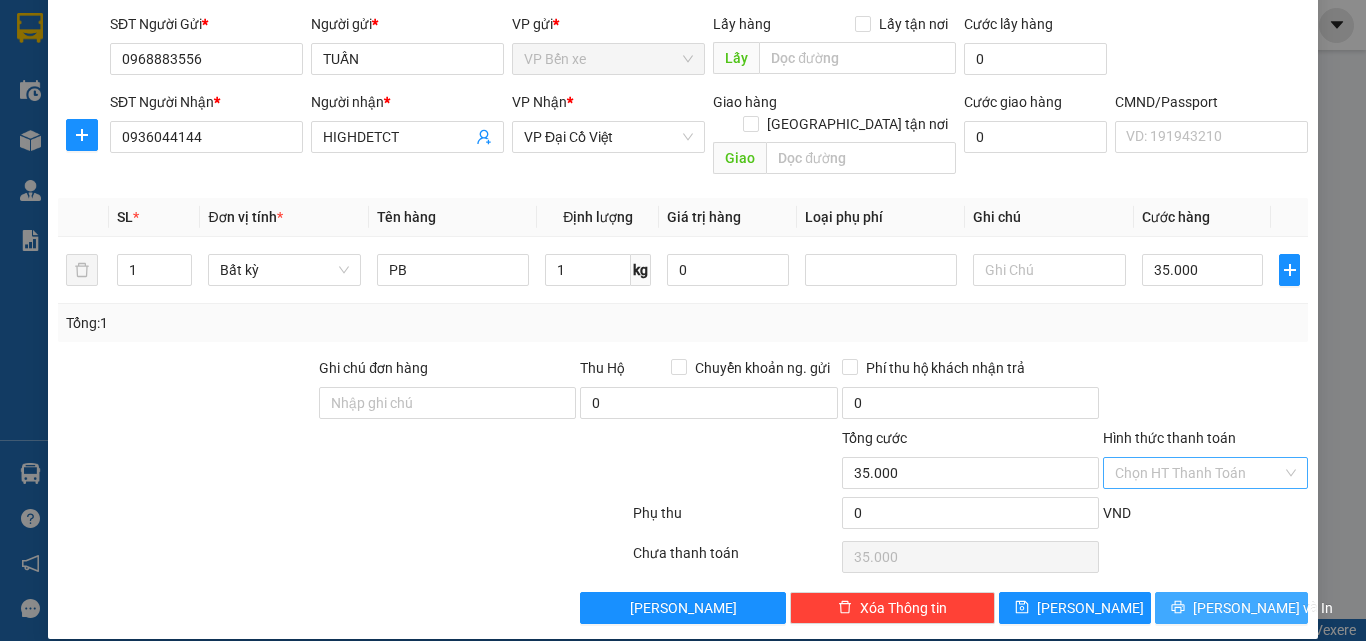 click on "Lưu và In" at bounding box center [1231, 608] 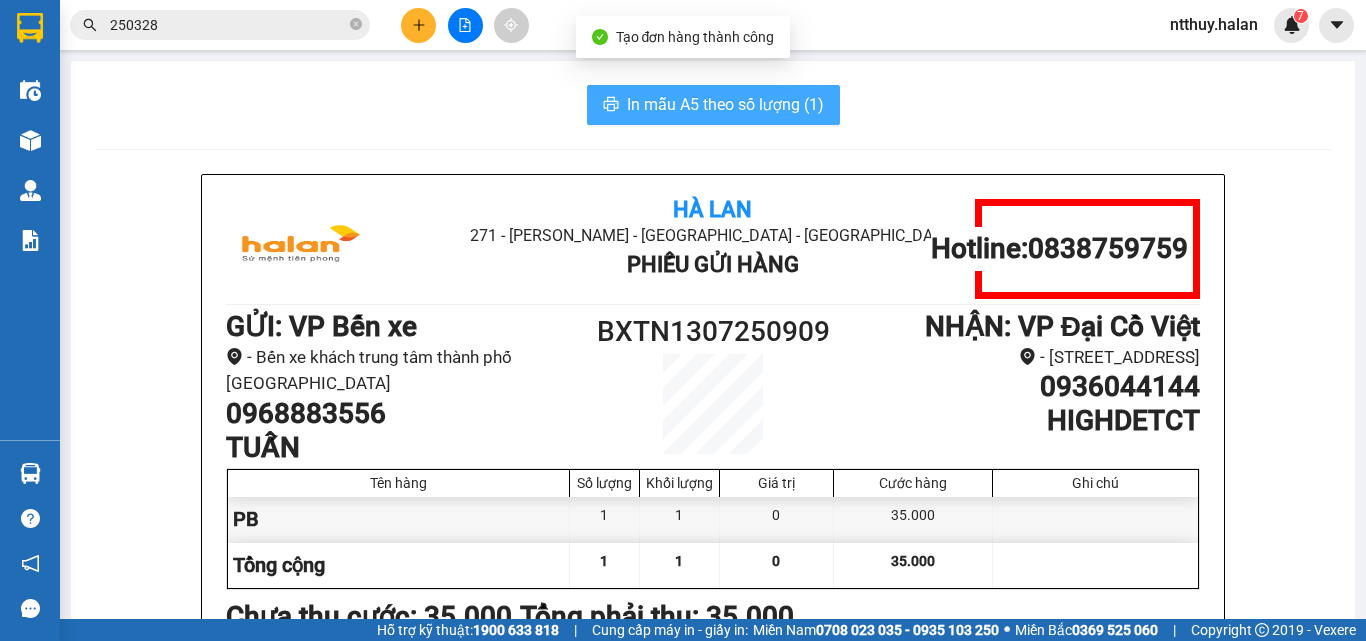 click on "In mẫu A5 theo số lượng
(1)" at bounding box center (725, 104) 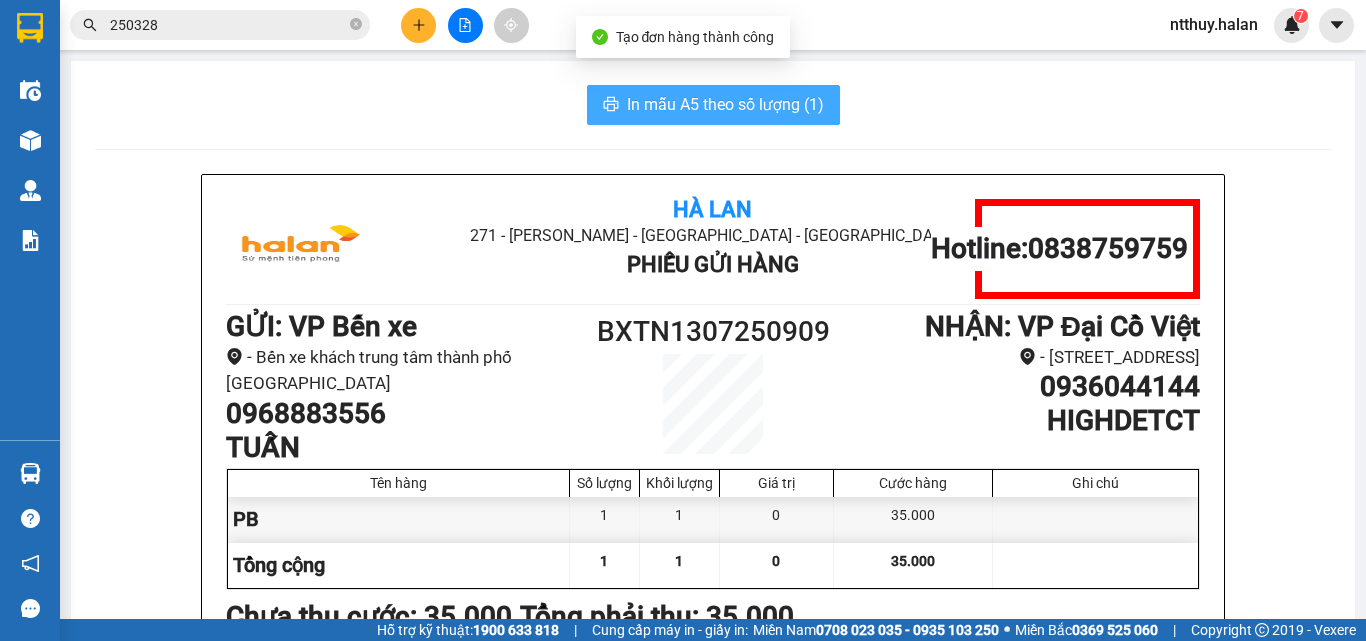 scroll, scrollTop: 0, scrollLeft: 0, axis: both 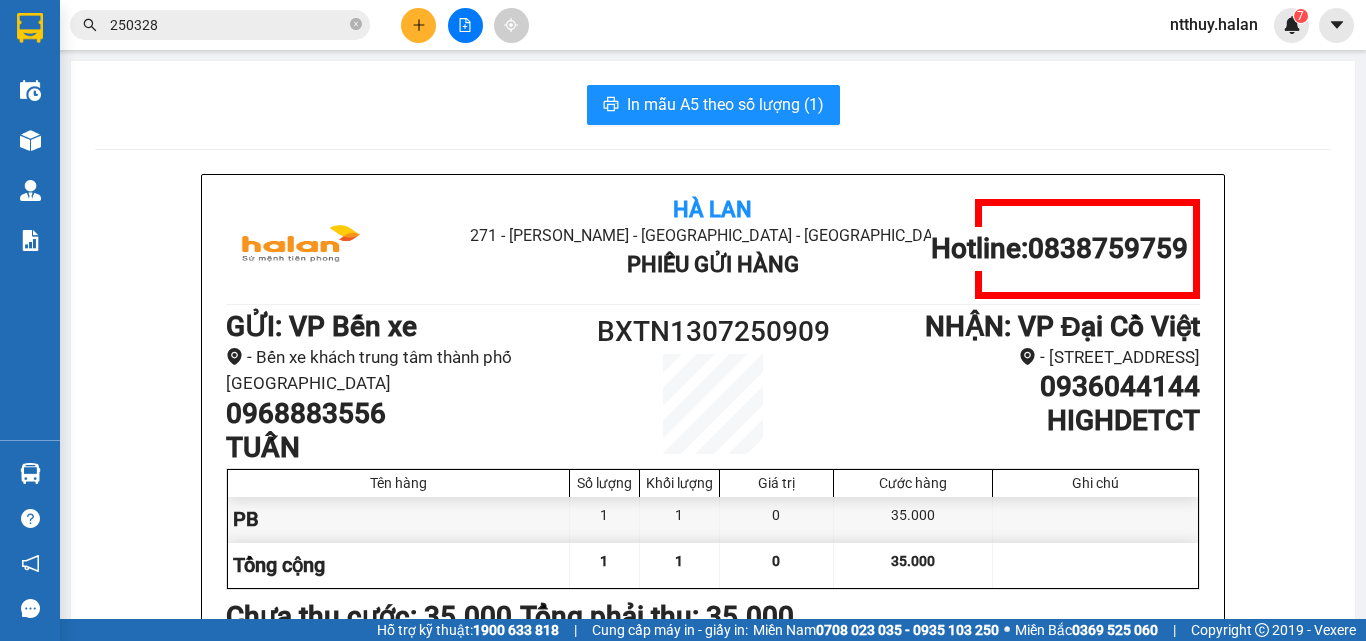 click 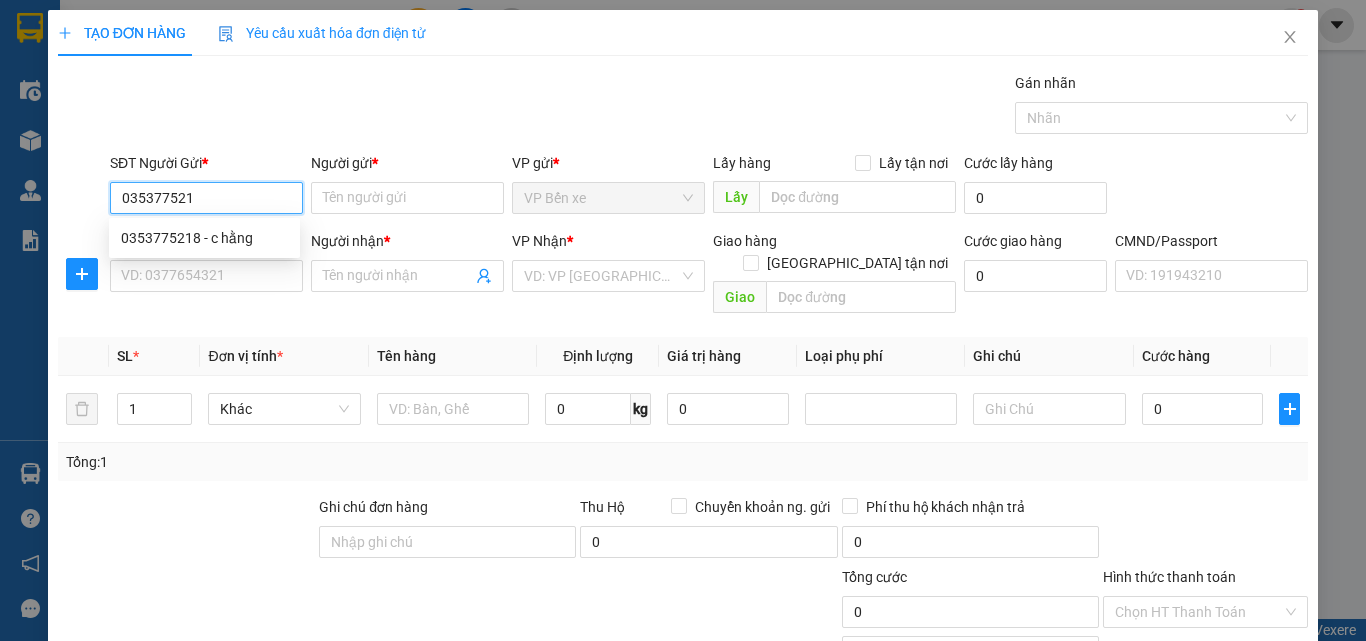 type on "0353775218" 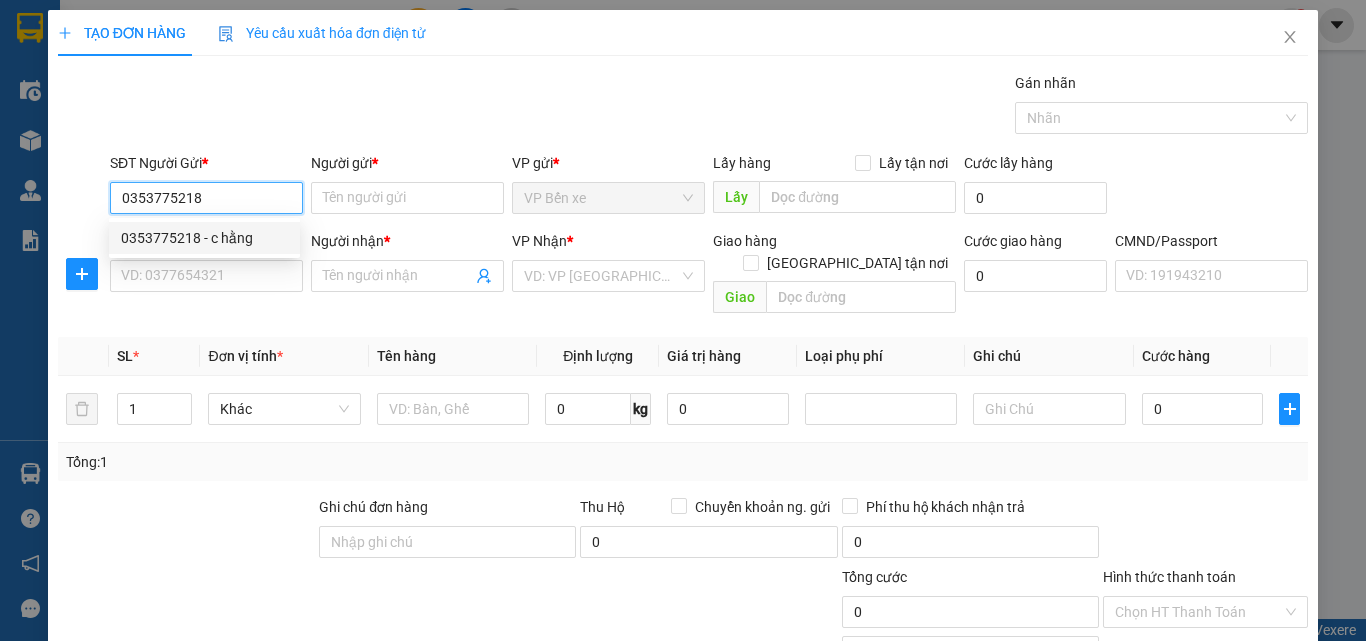 click on "0353775218 - c hằng" at bounding box center (204, 238) 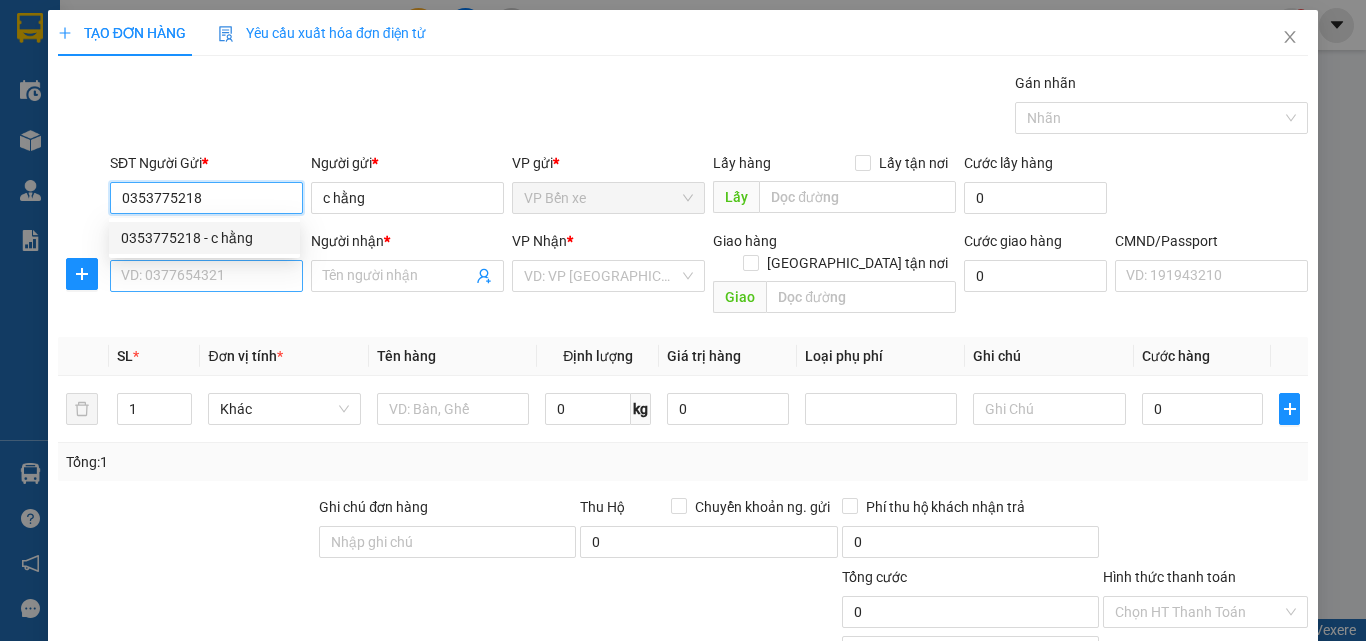 type on "0353775218" 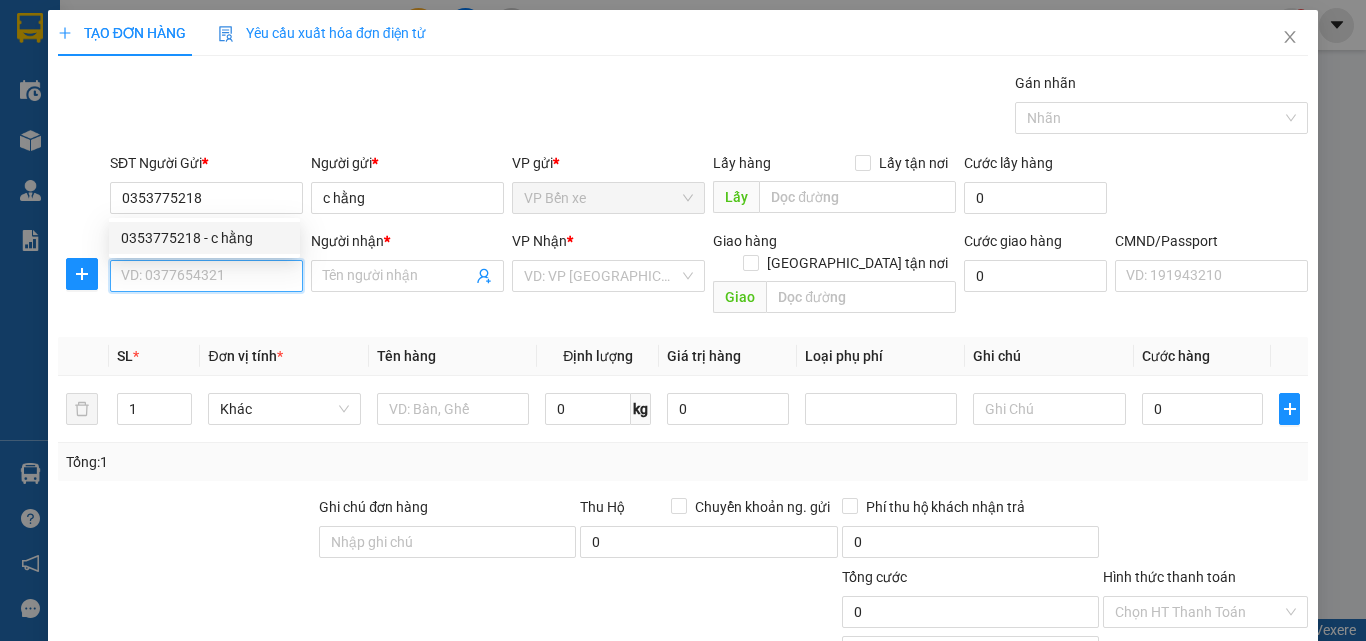 click on "SĐT Người Nhận  *" at bounding box center [206, 276] 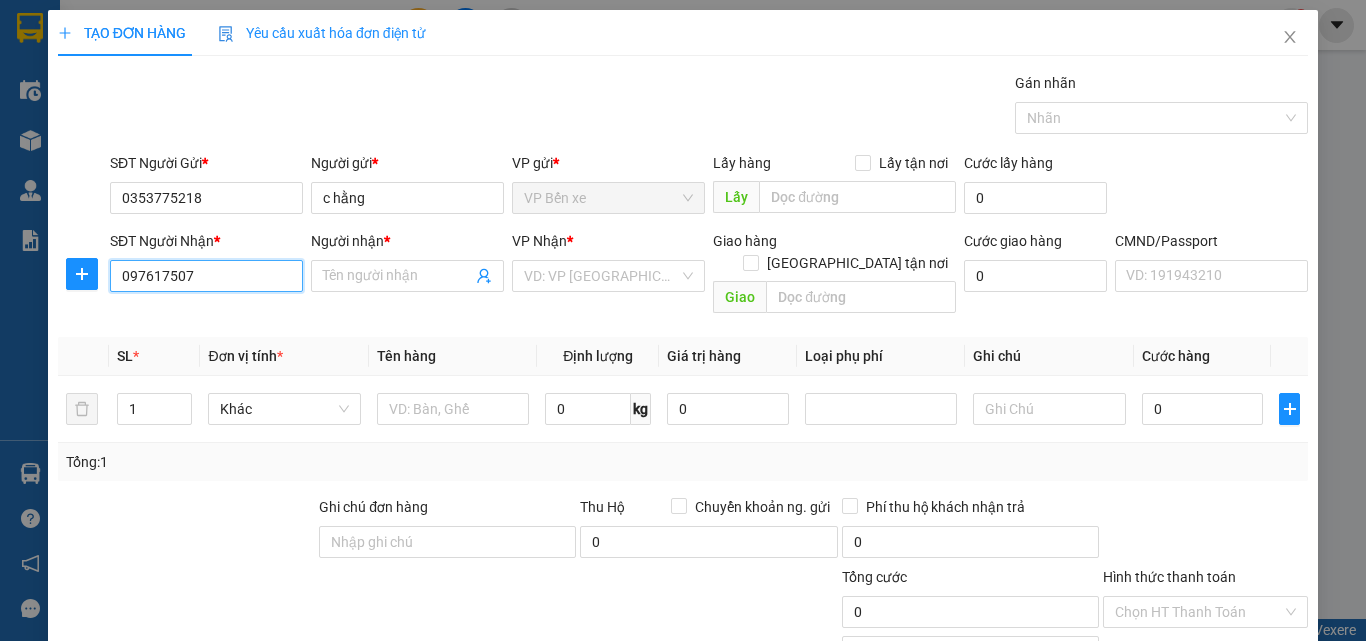 type on "0976175076" 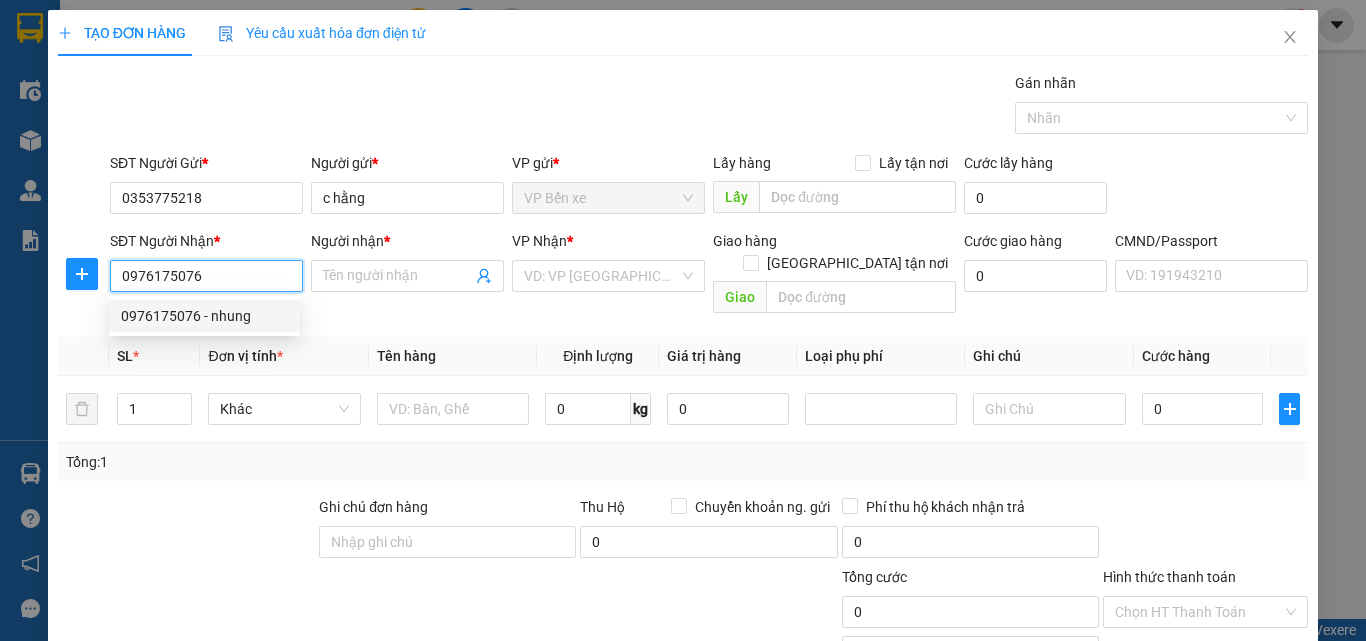 click on "0976175076 - nhung" at bounding box center [204, 316] 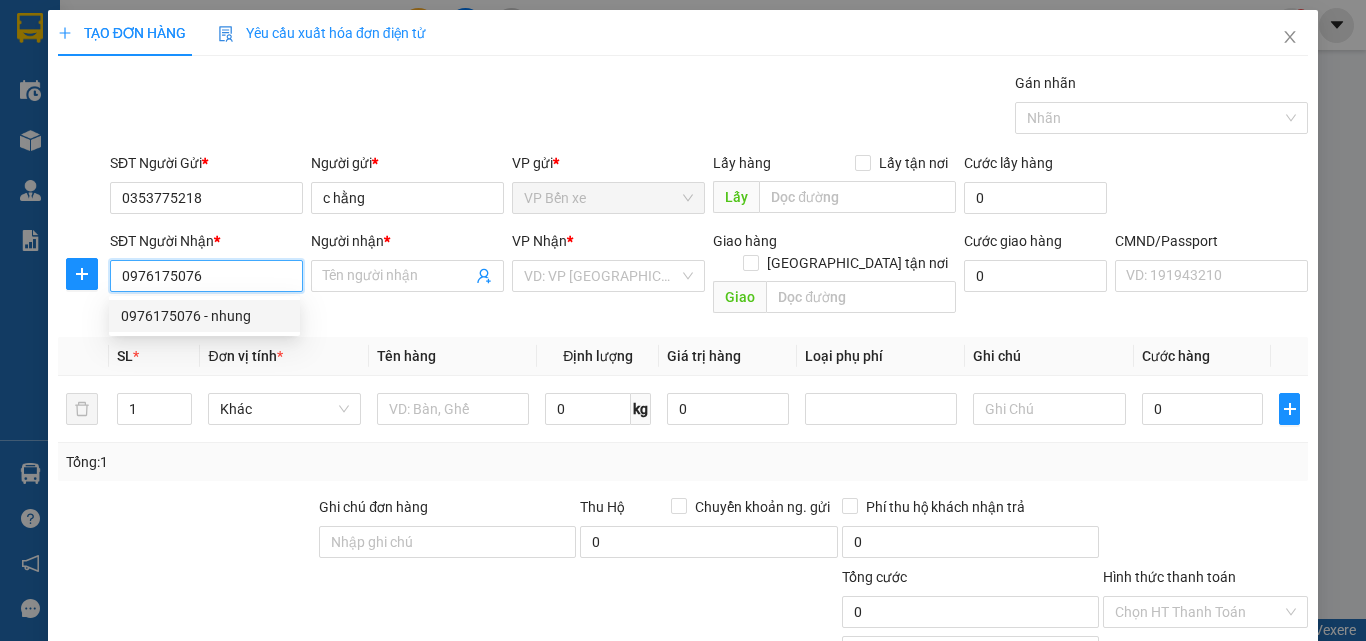 type on "nhung" 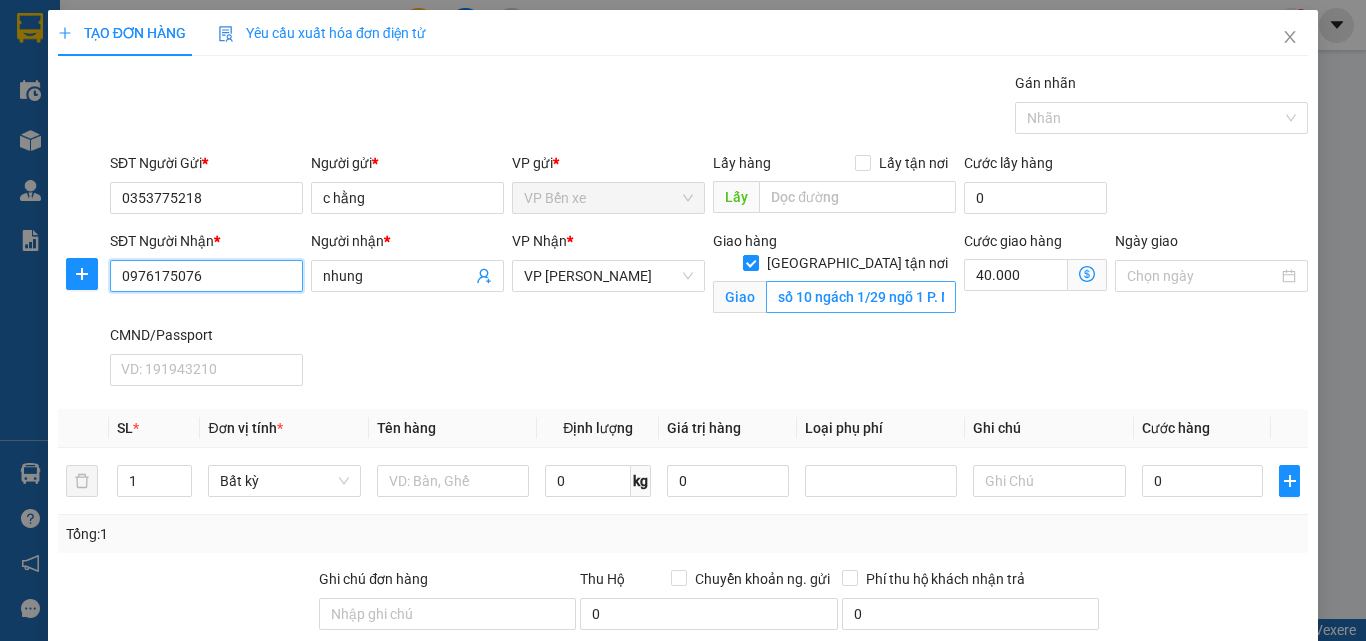 type on "0976175076" 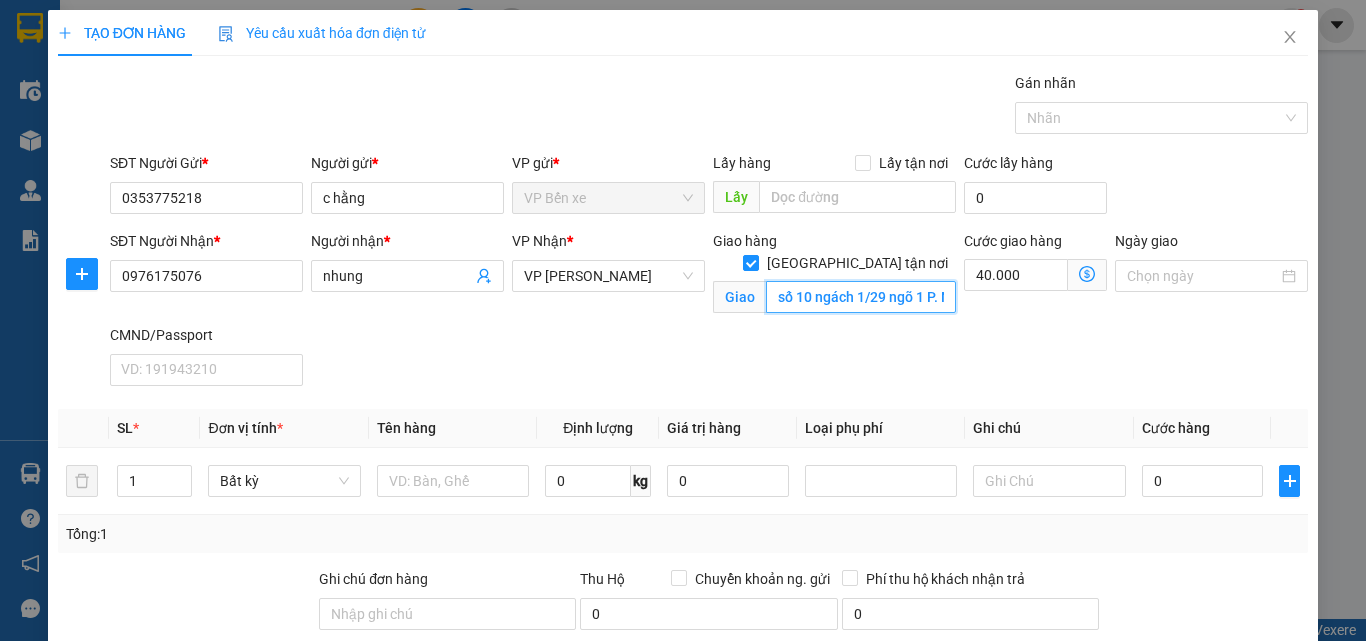click on "số 10 ngách 1/29 ngõ 1 P. Nhân Hòa/Ngõ 1 Tổ 10, Thanh Xuân Trung, Thanh Xuân, Hà Nội, Việt Nam" at bounding box center [861, 297] 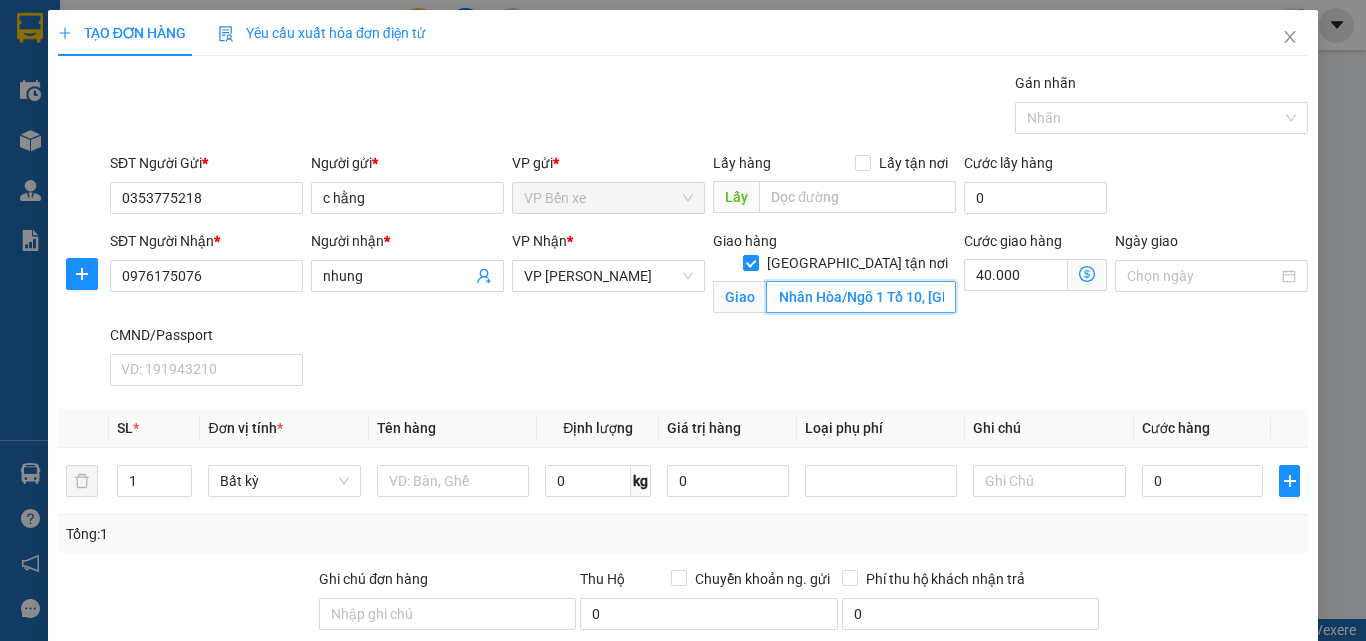 scroll, scrollTop: 0, scrollLeft: 159, axis: horizontal 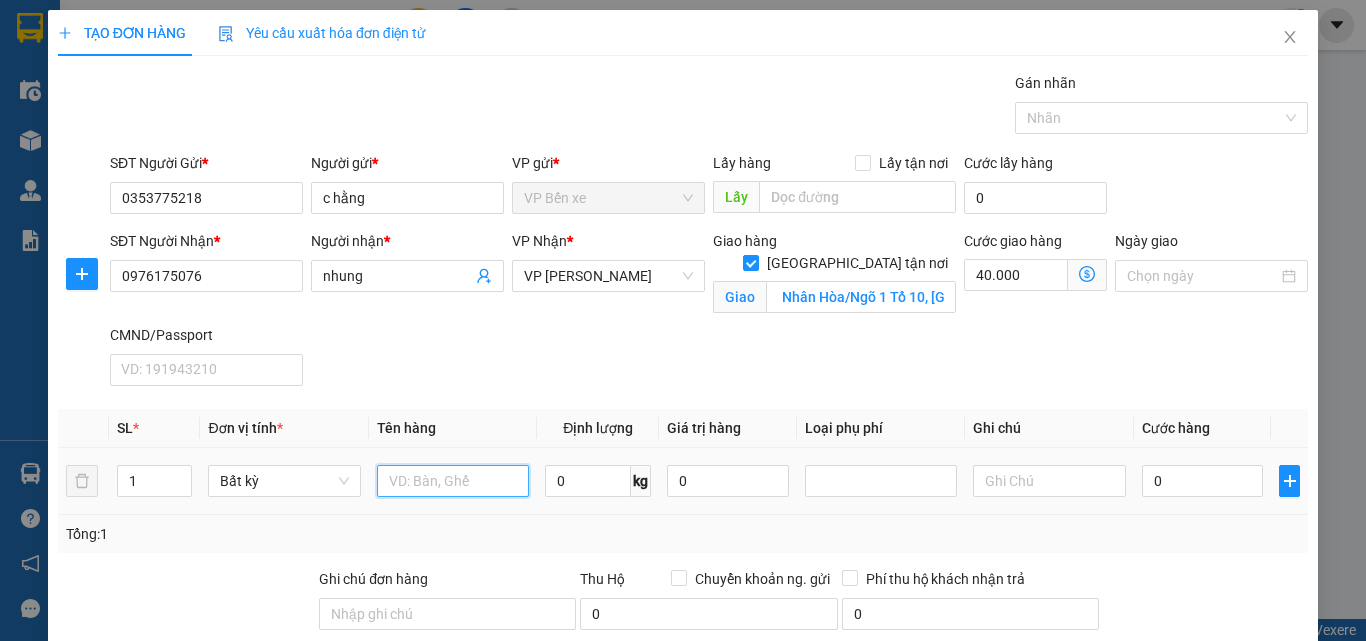click at bounding box center (453, 481) 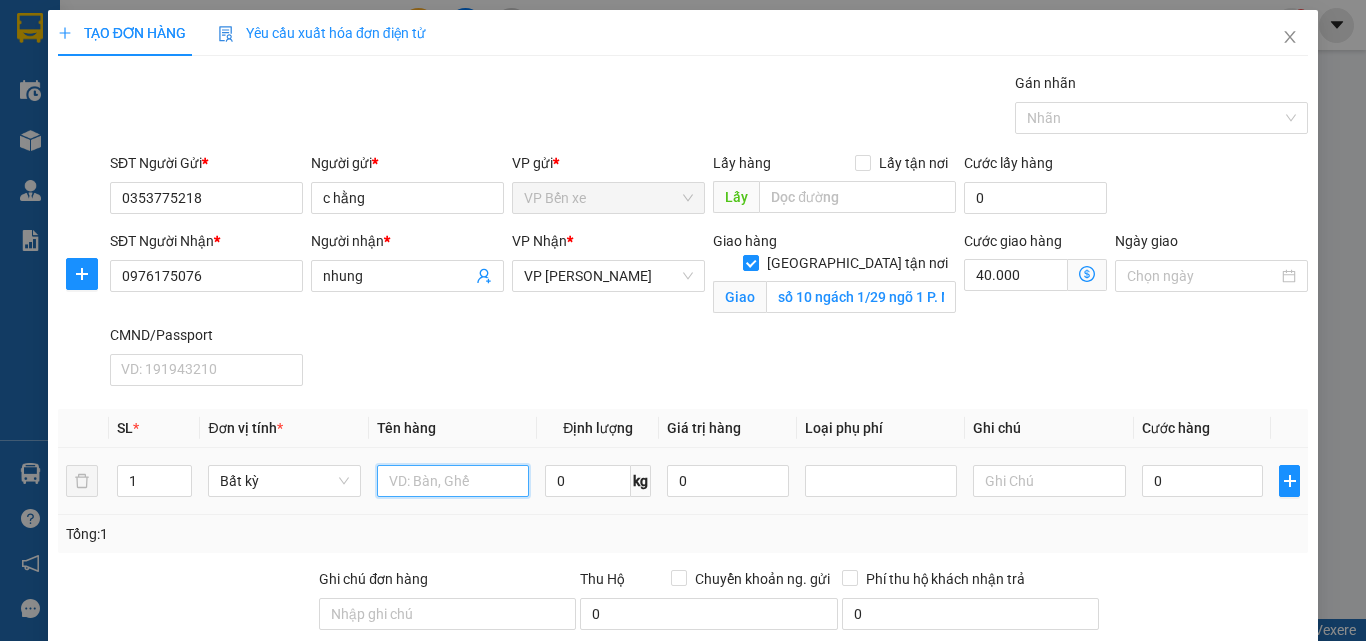 type on "O" 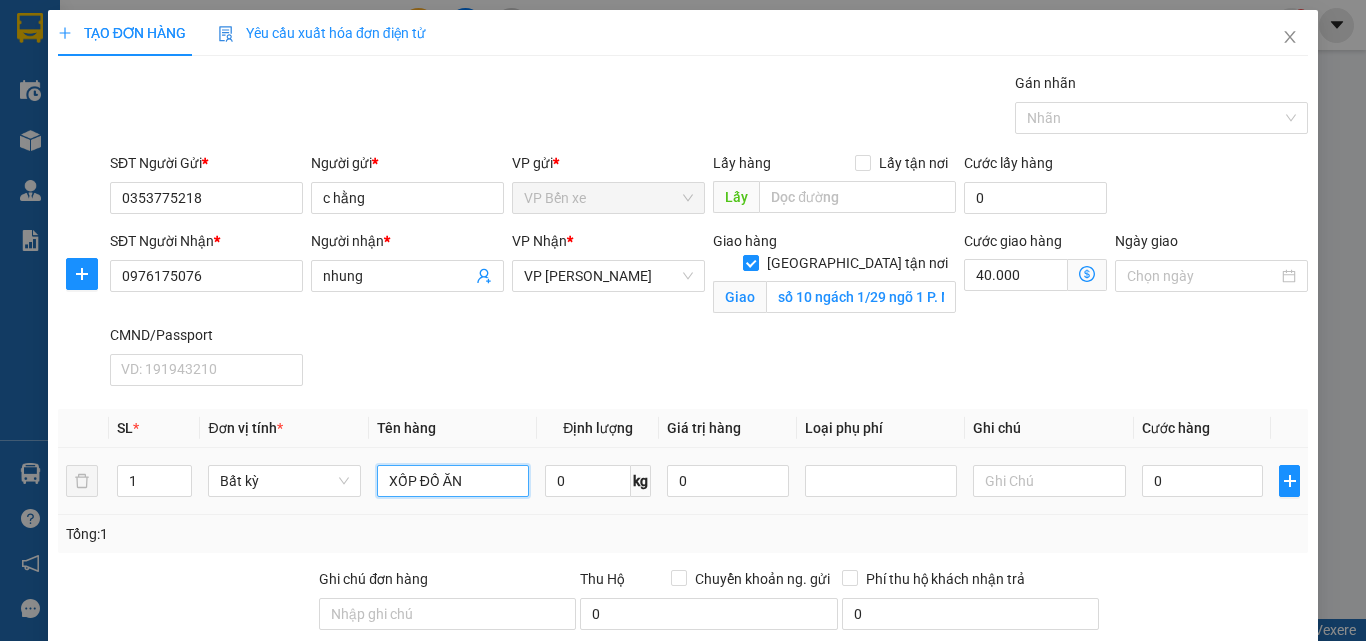 type on "XỐP ĐỒ ĂN" 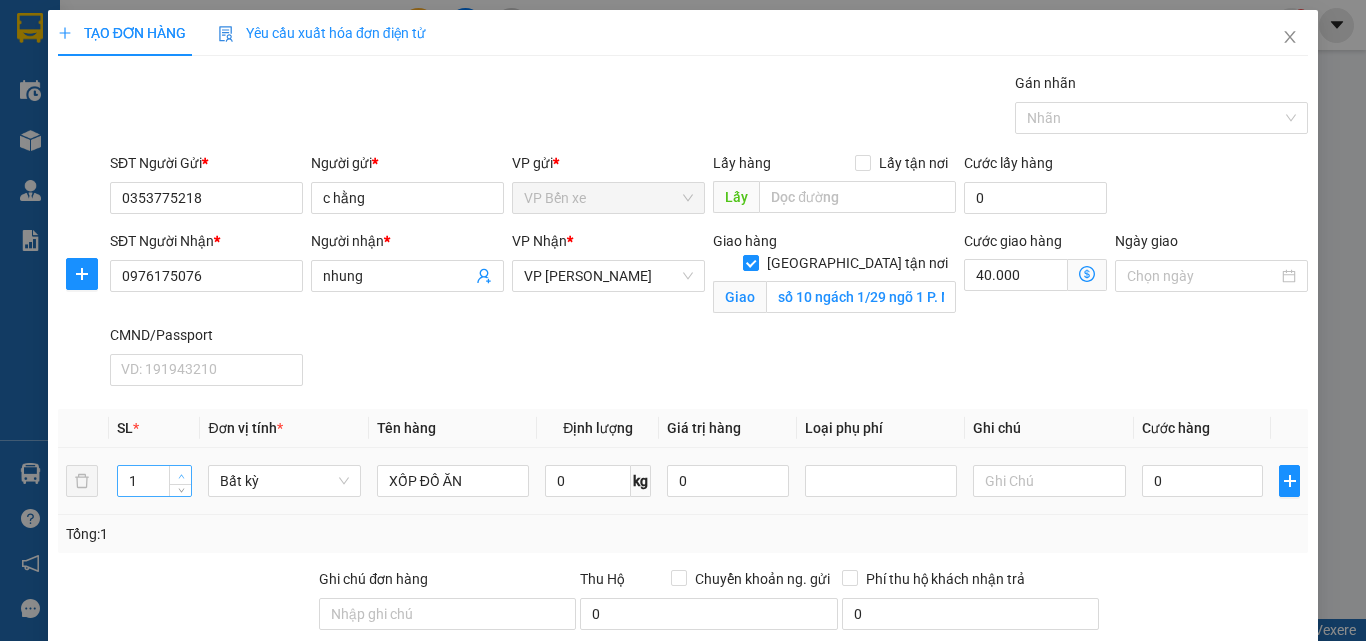 click at bounding box center [181, 476] 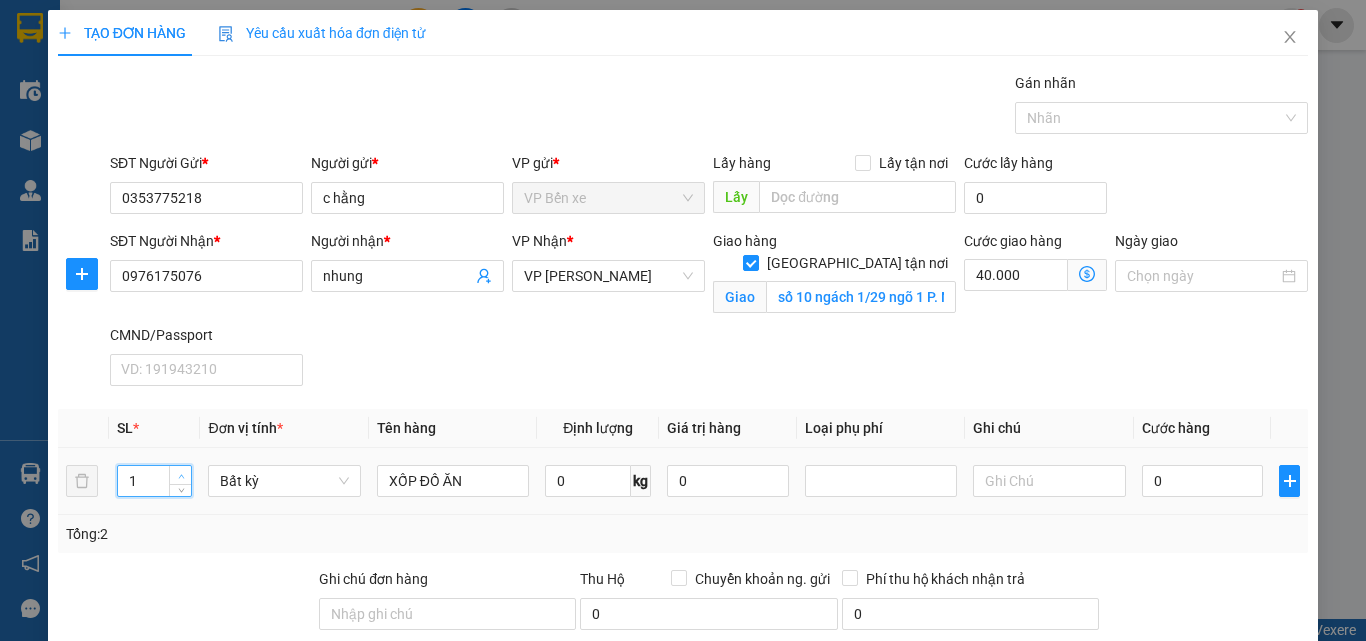 type on "2" 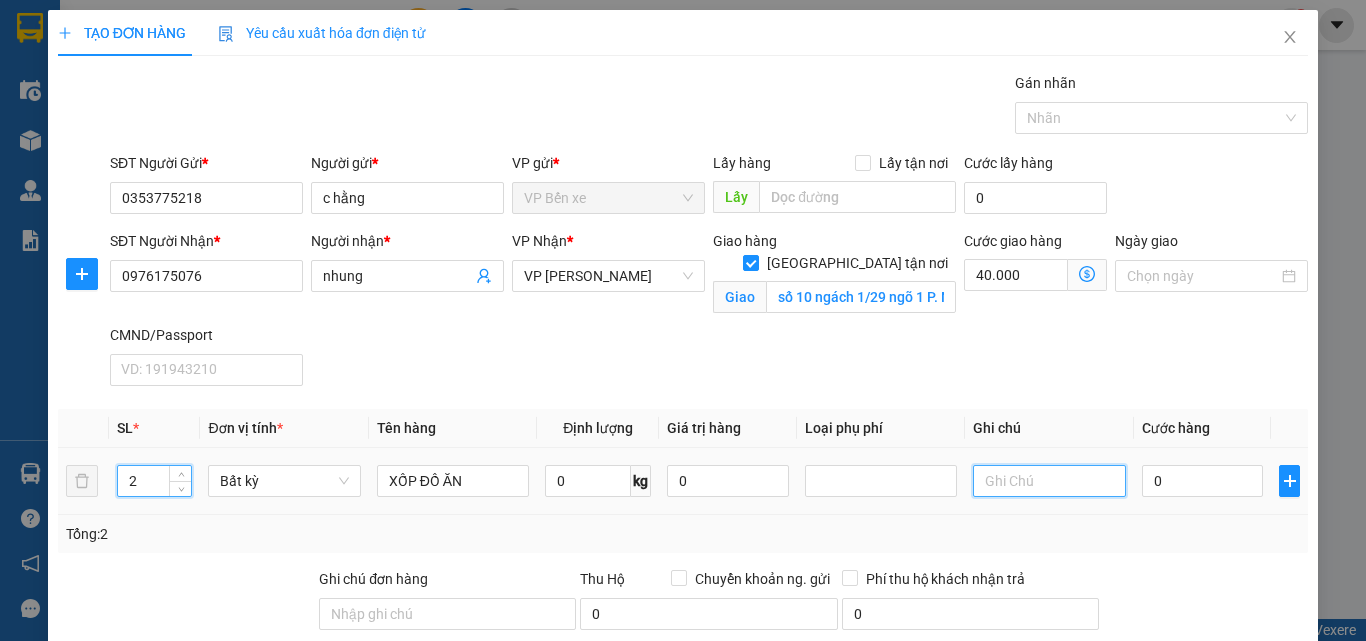 click at bounding box center (1049, 481) 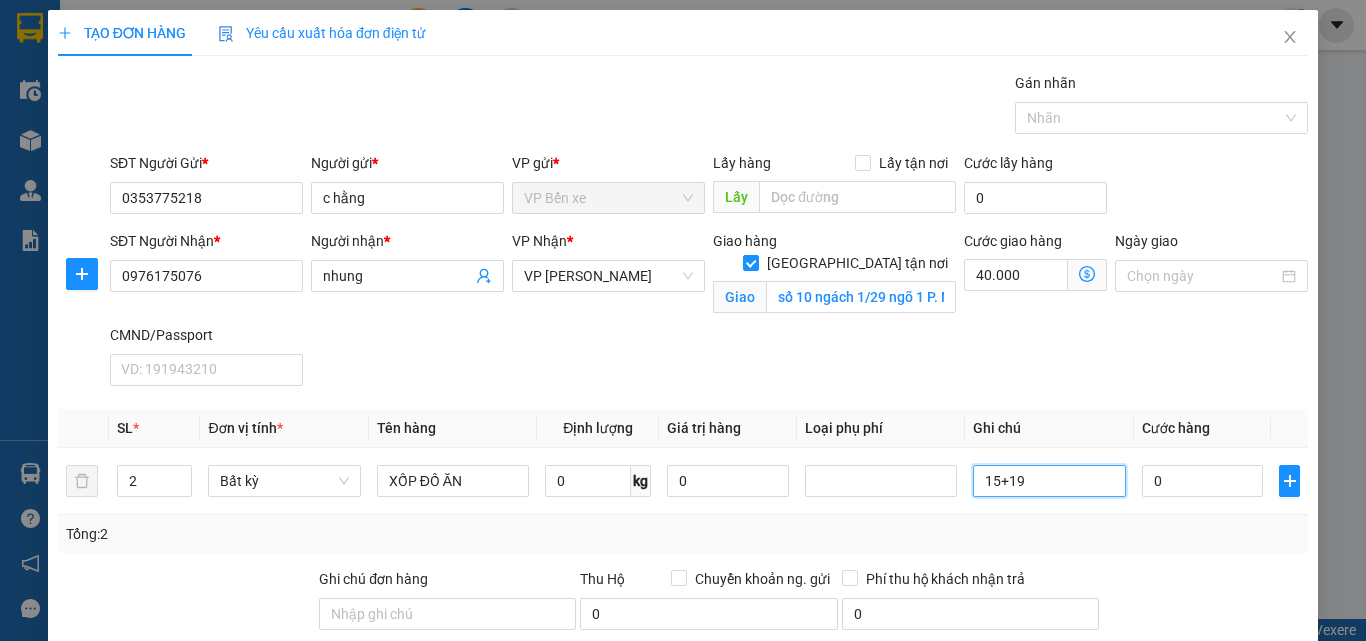 type on "15+19" 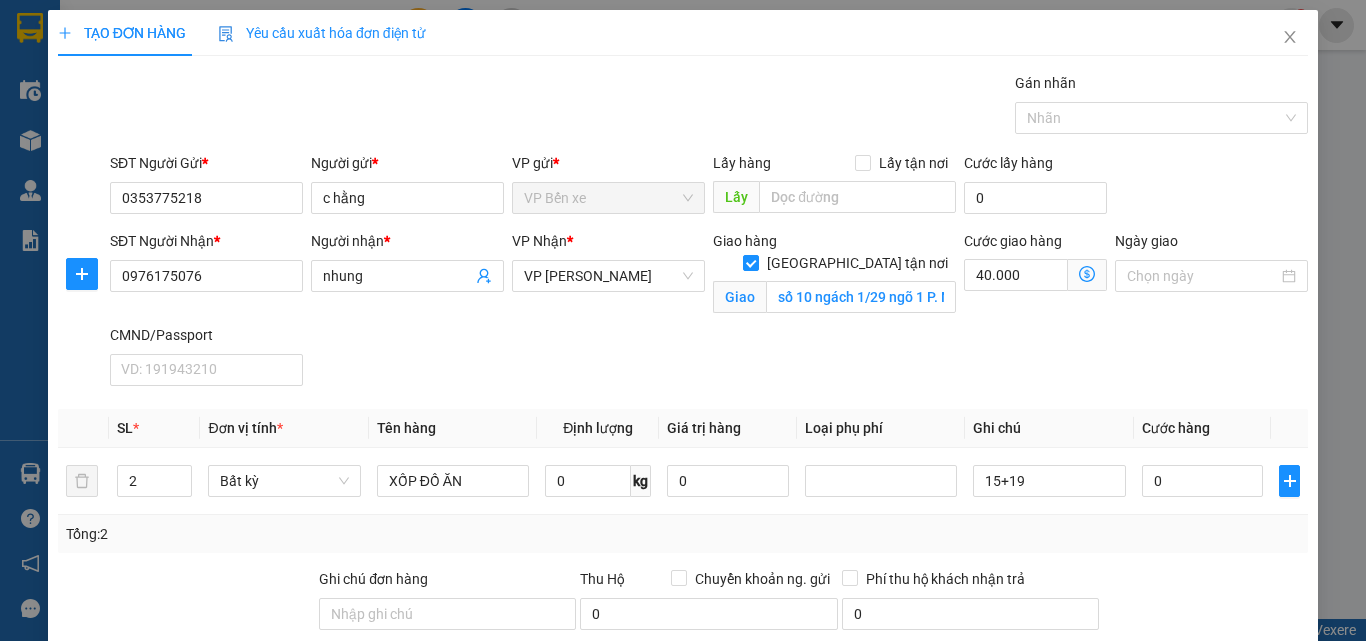 click on "Tổng:  2" at bounding box center [683, 534] 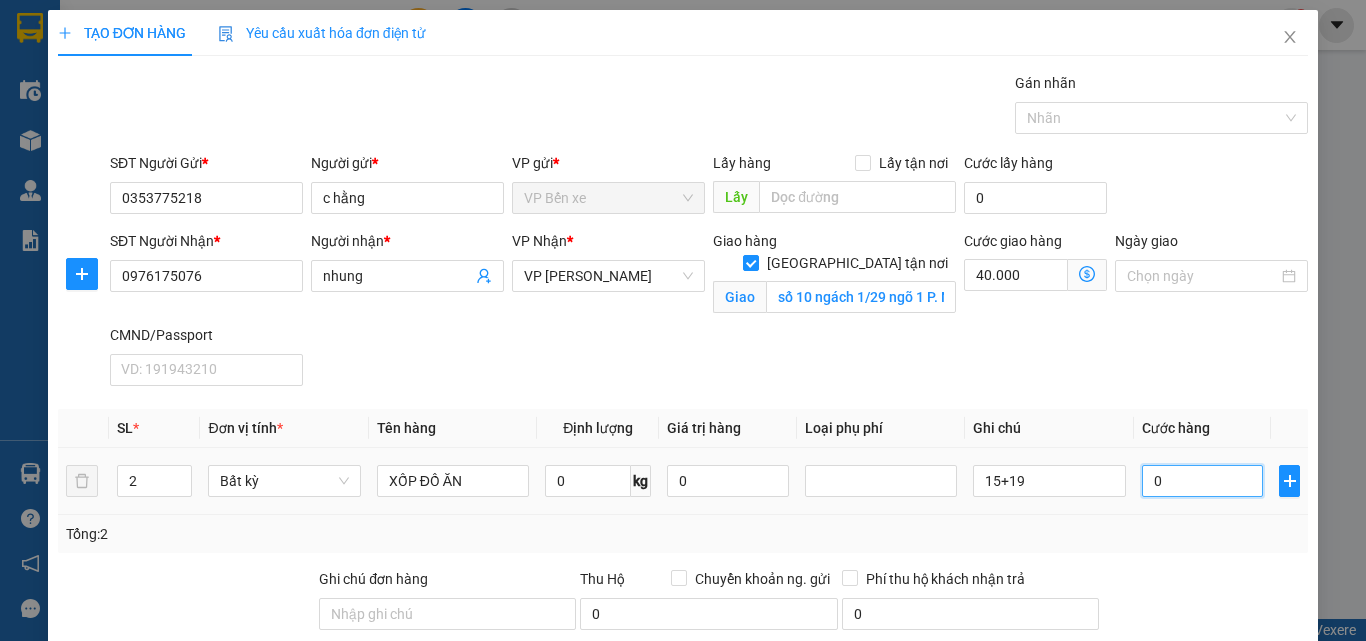click on "0" at bounding box center [1203, 481] 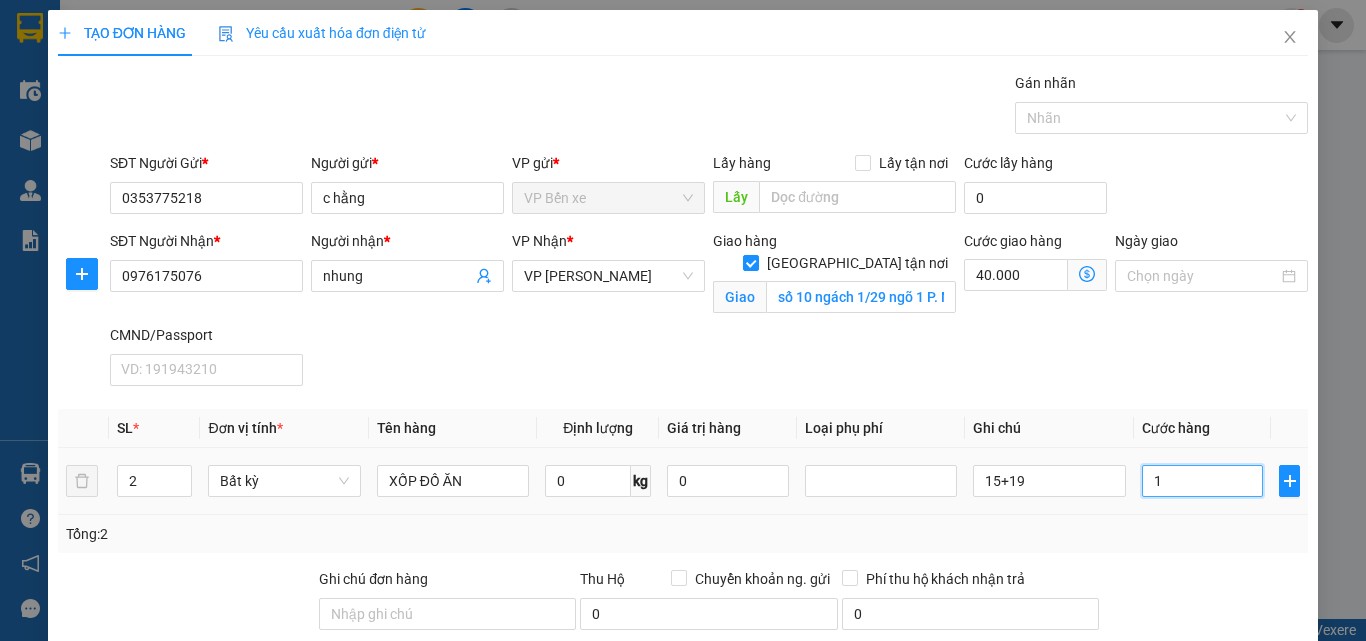 type on "40.001" 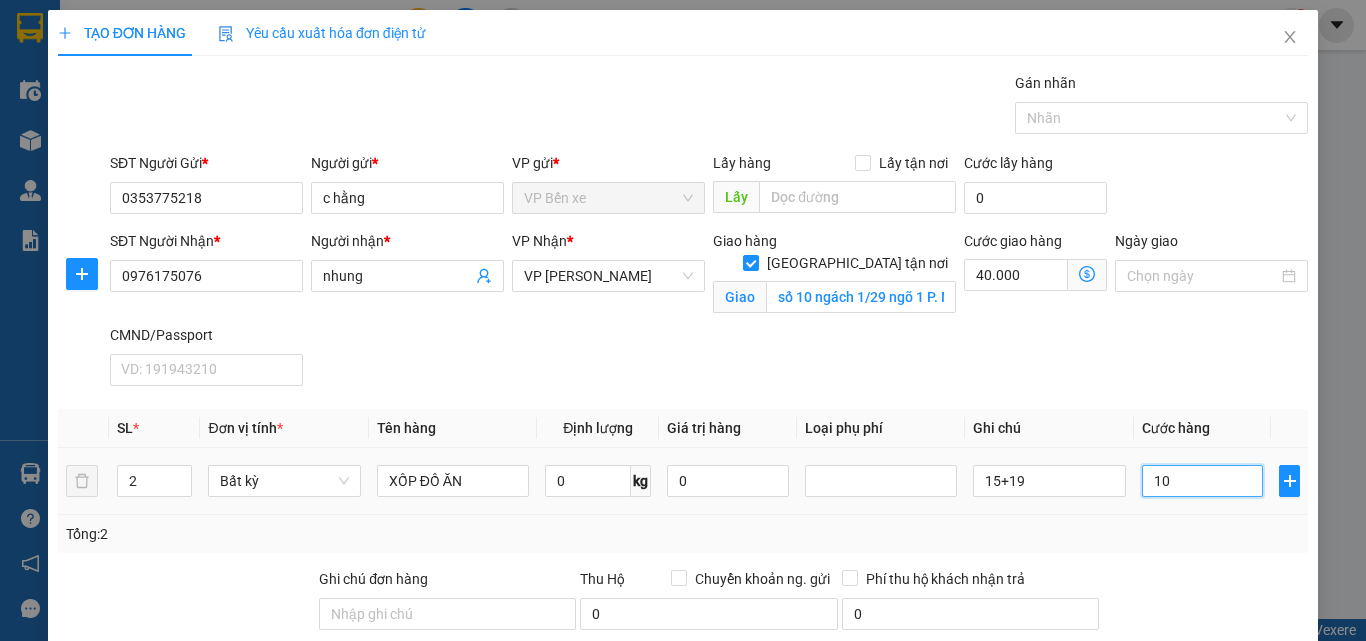 type on "100" 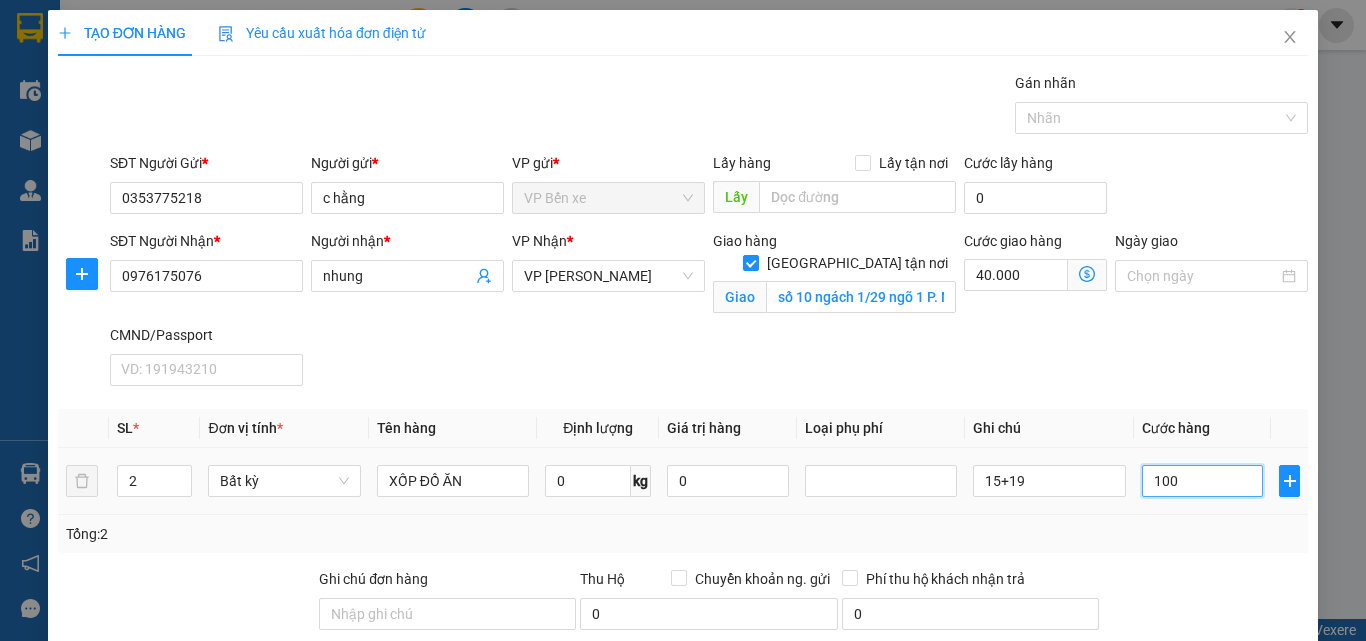 type on "40.100" 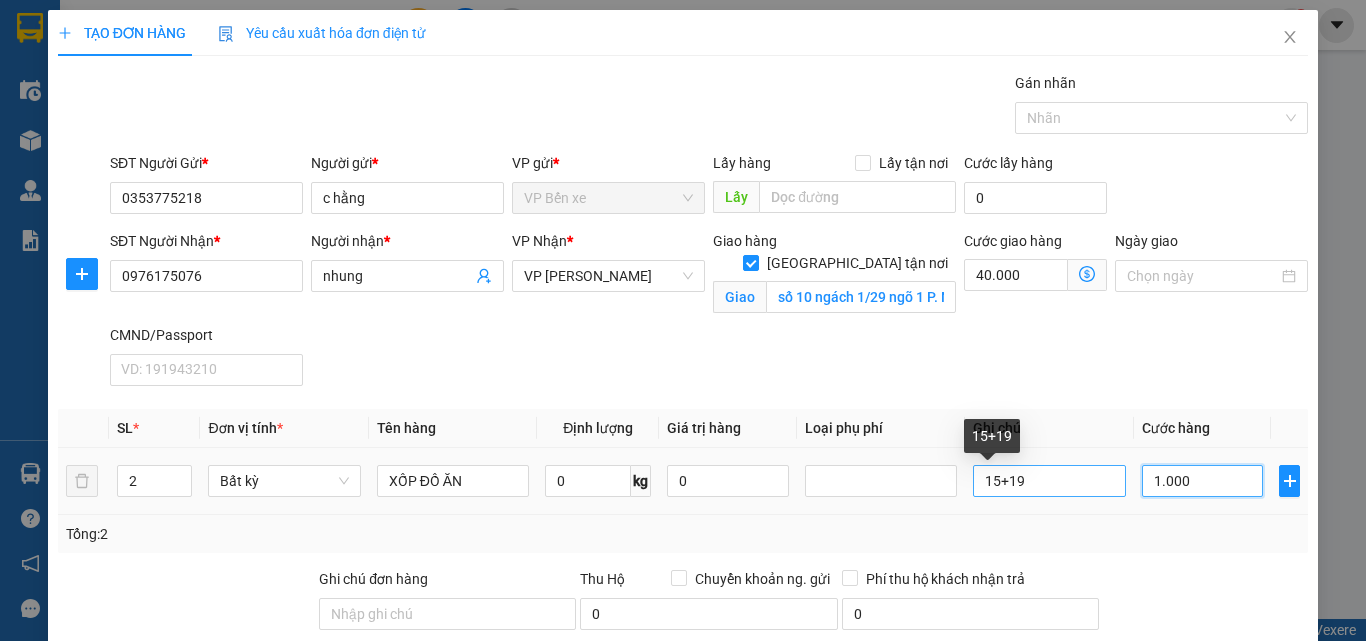 type on "10.000" 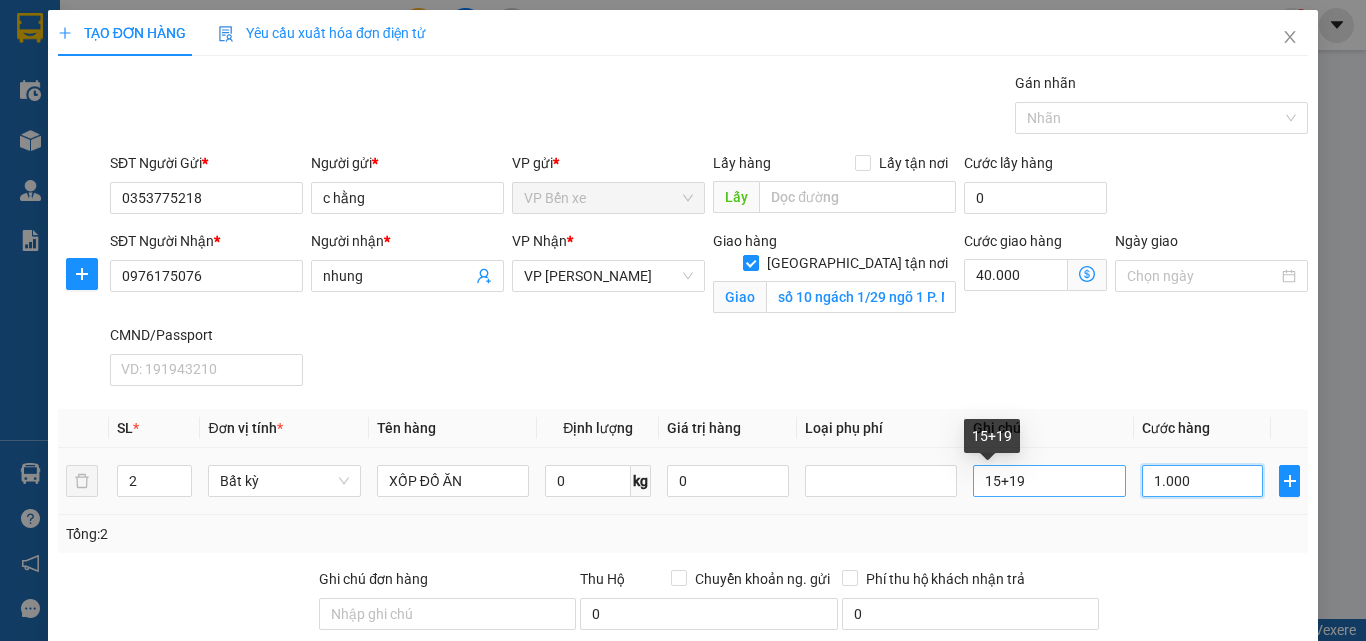 type on "50.000" 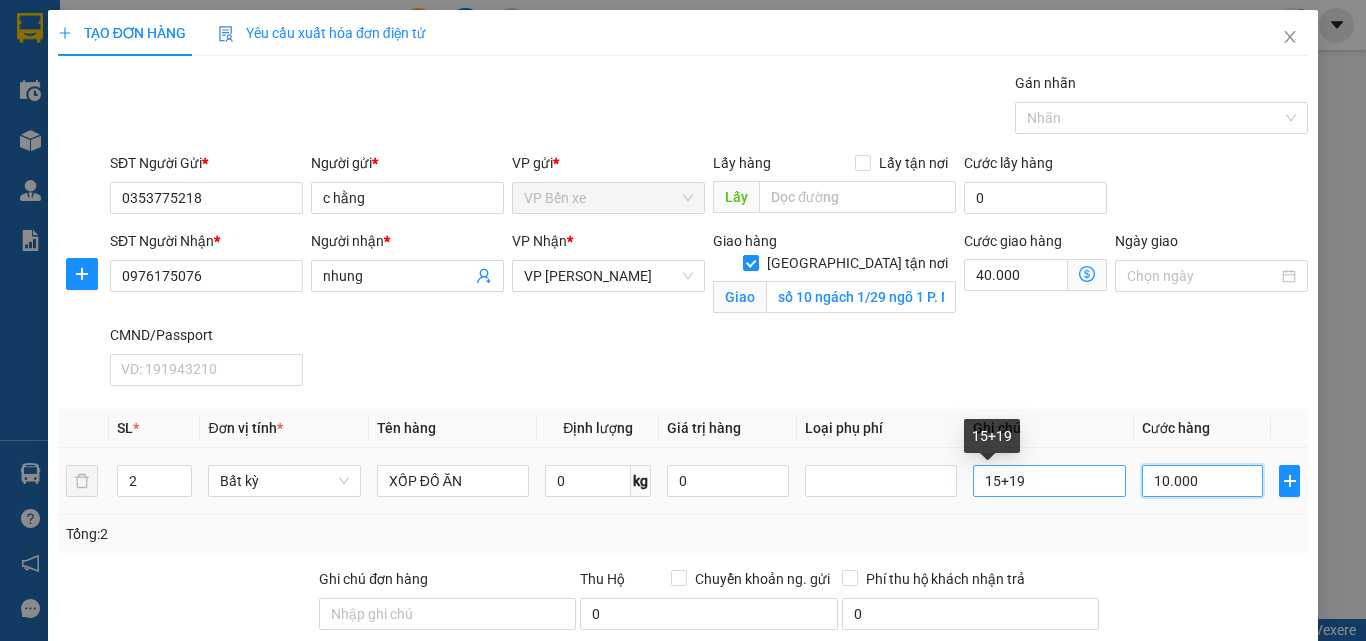 type on "100.000" 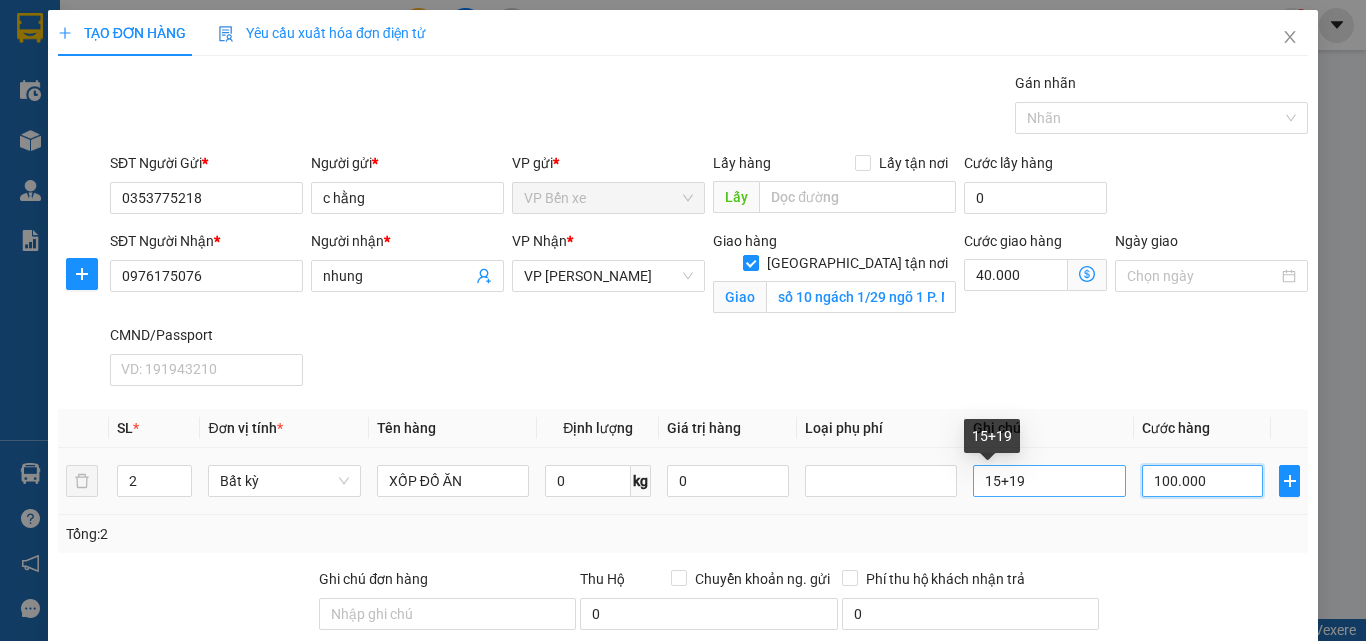 type on "140.000" 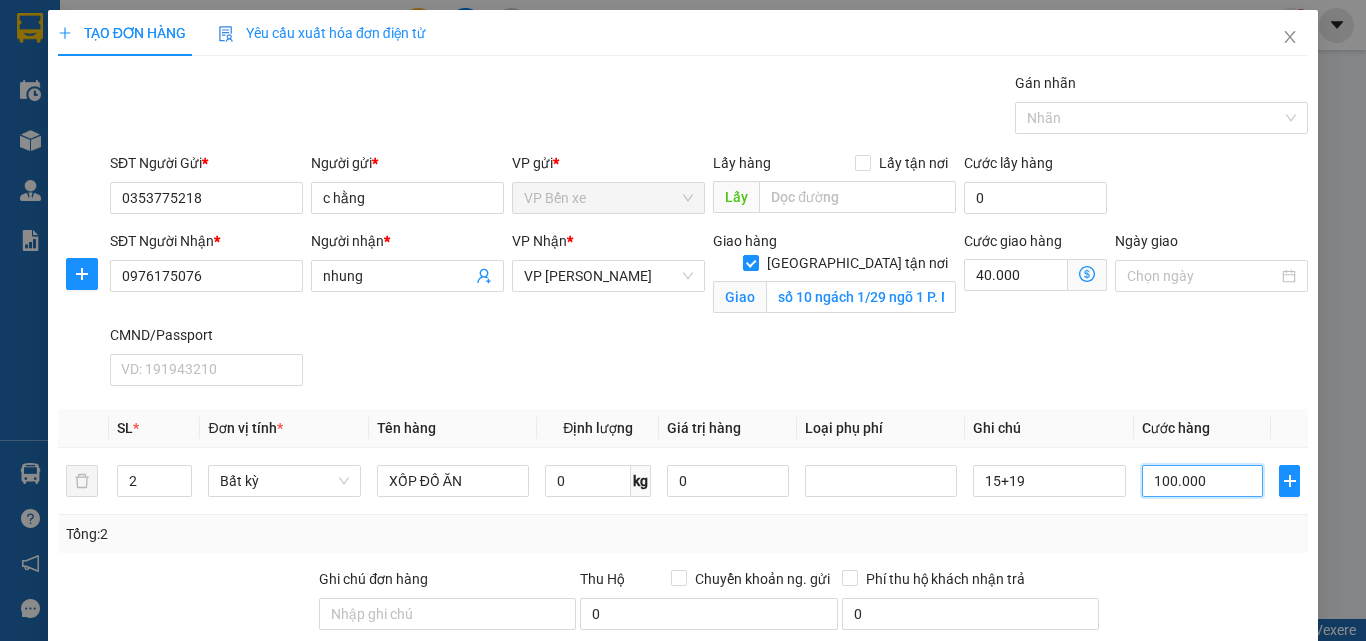 type on "100.000" 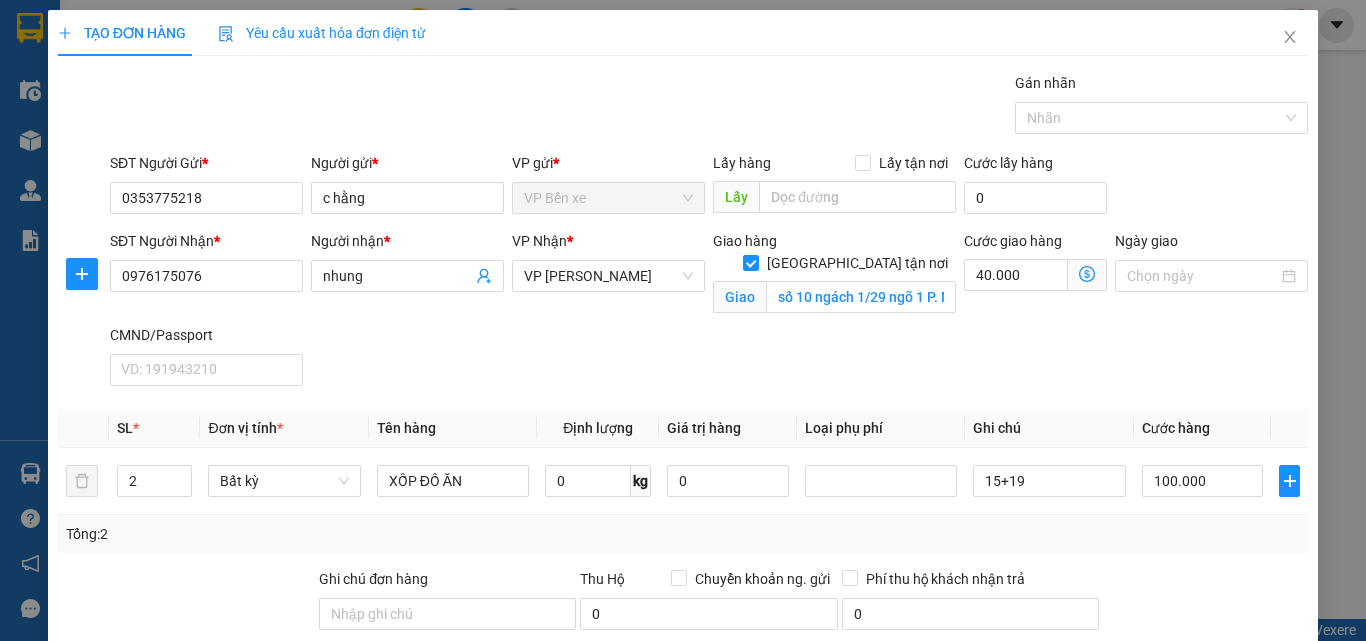 click on "SĐT Người Nhận  * 0976175076 Người nhận  * nhung VP Nhận  * VP Nguyễn Trãi Giao hàng Giao tận nơi Giao số 10 ngách 1/29 ngõ 1 P. Nhân Hòa/Ngõ 1 Tổ 10, Thanh Xuân Trung, Thanh Xuân, Hà Nội, Việt Nam Cước giao hàng 40.000 Ngày giao CMND/Passport VD: 191943210" at bounding box center (709, 312) 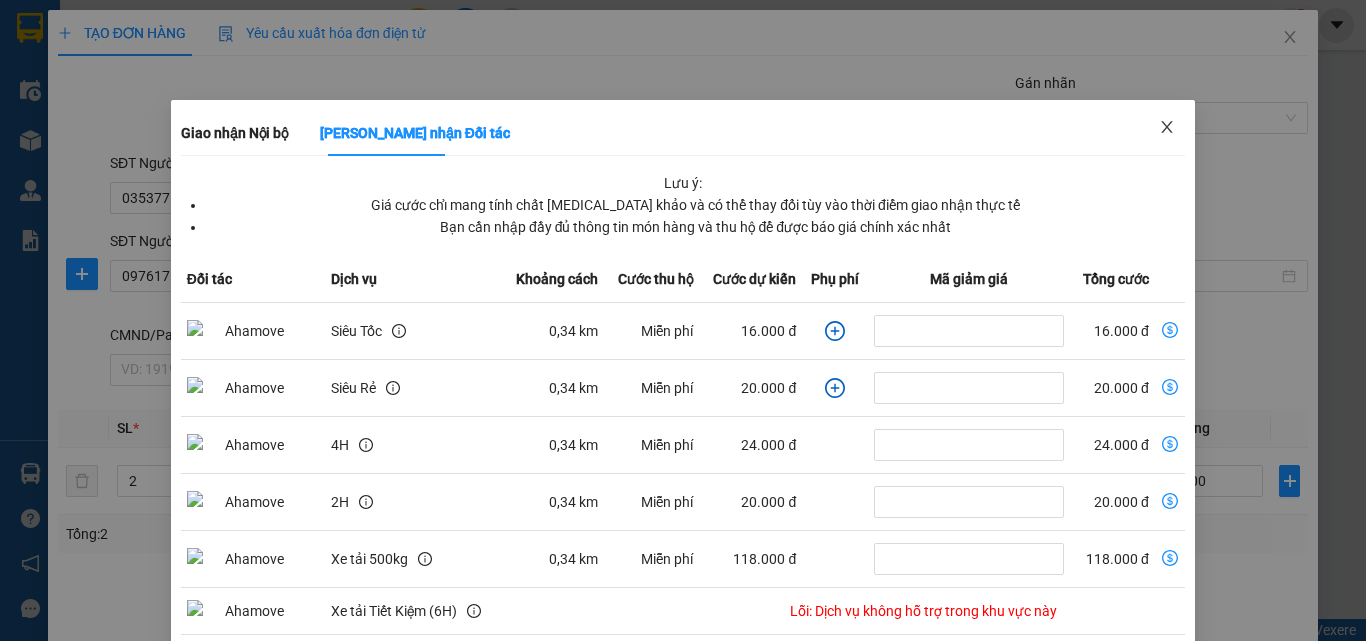 click 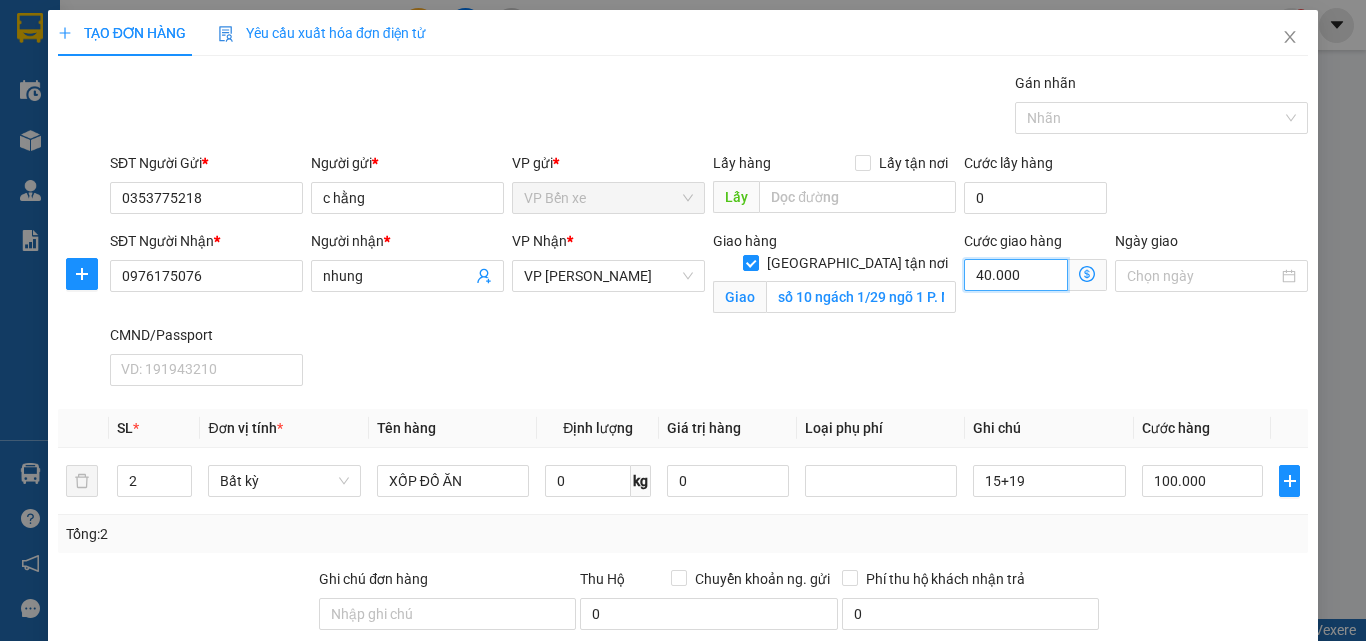 click on "40.000" at bounding box center (1016, 275) 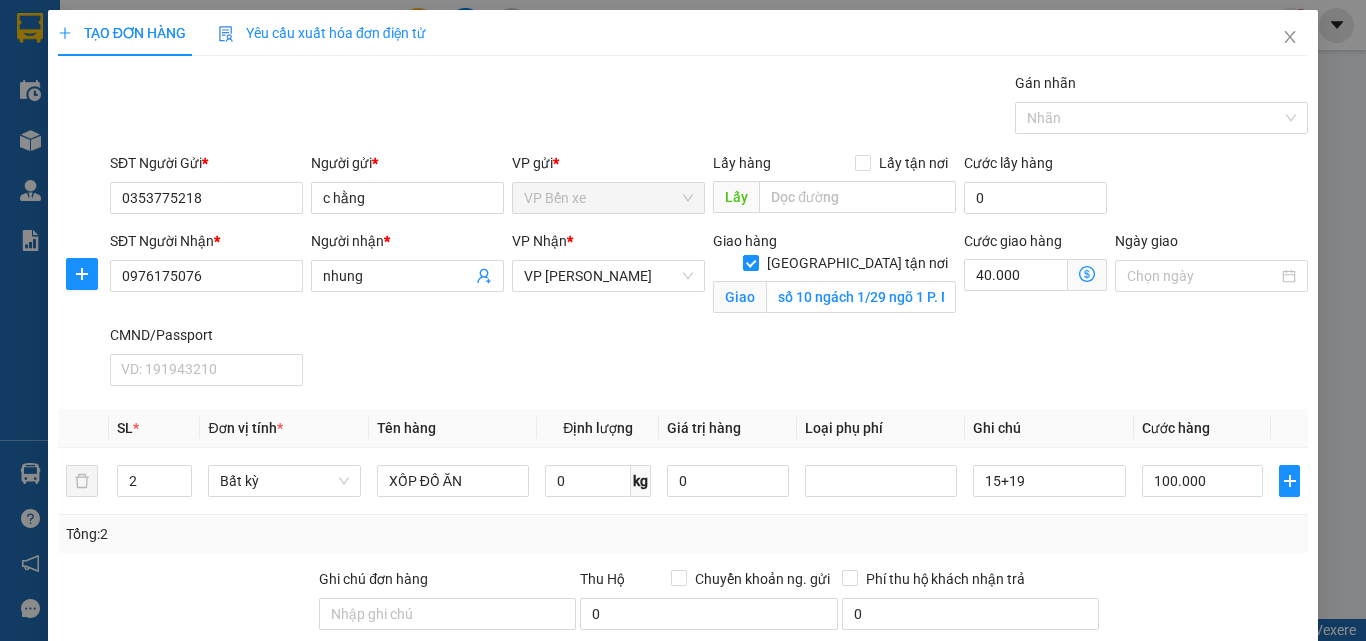 click 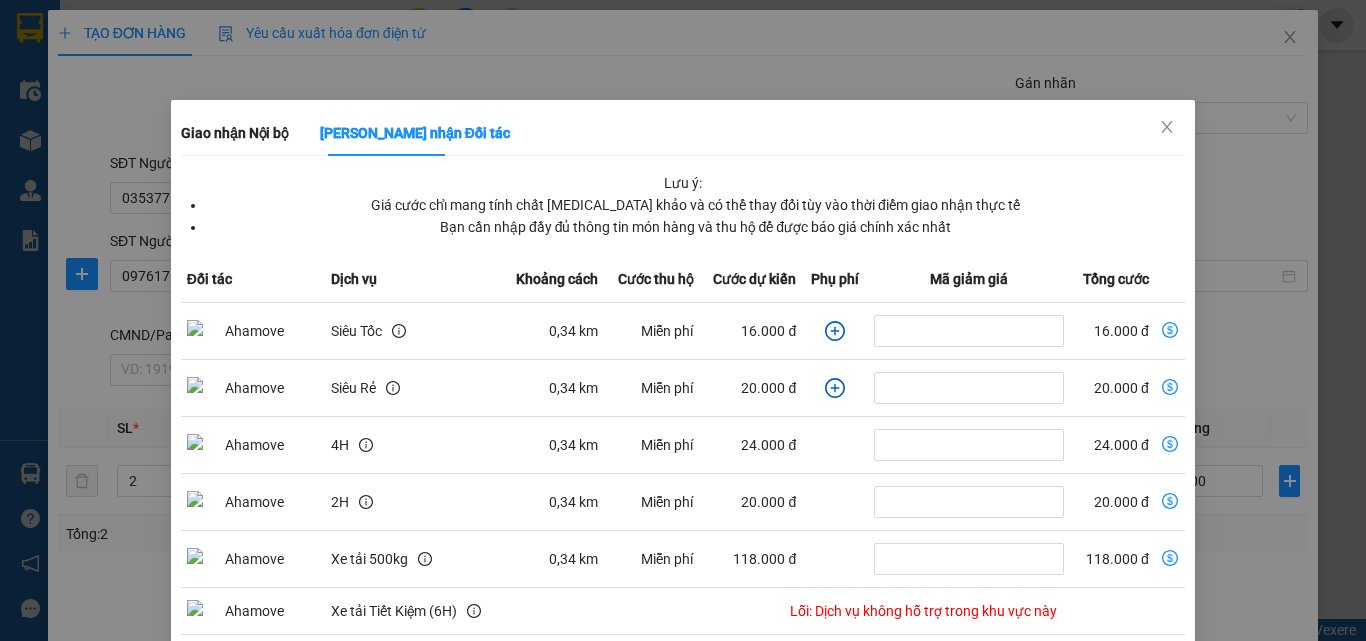 click 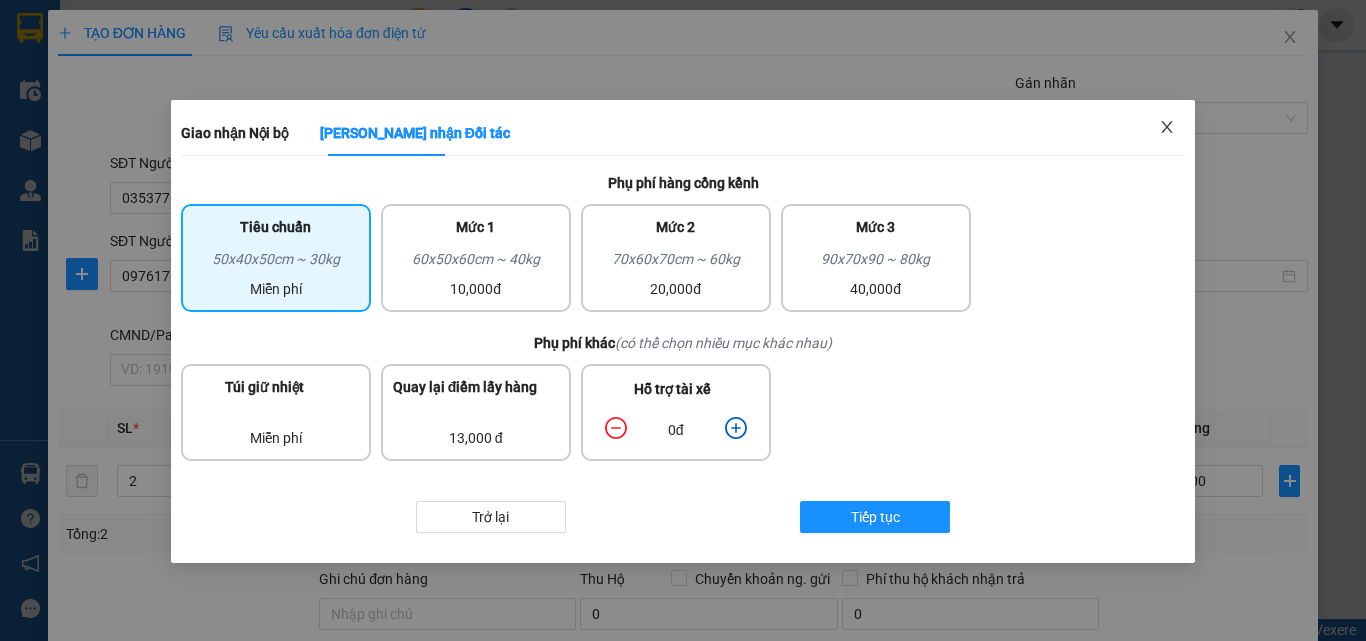 click 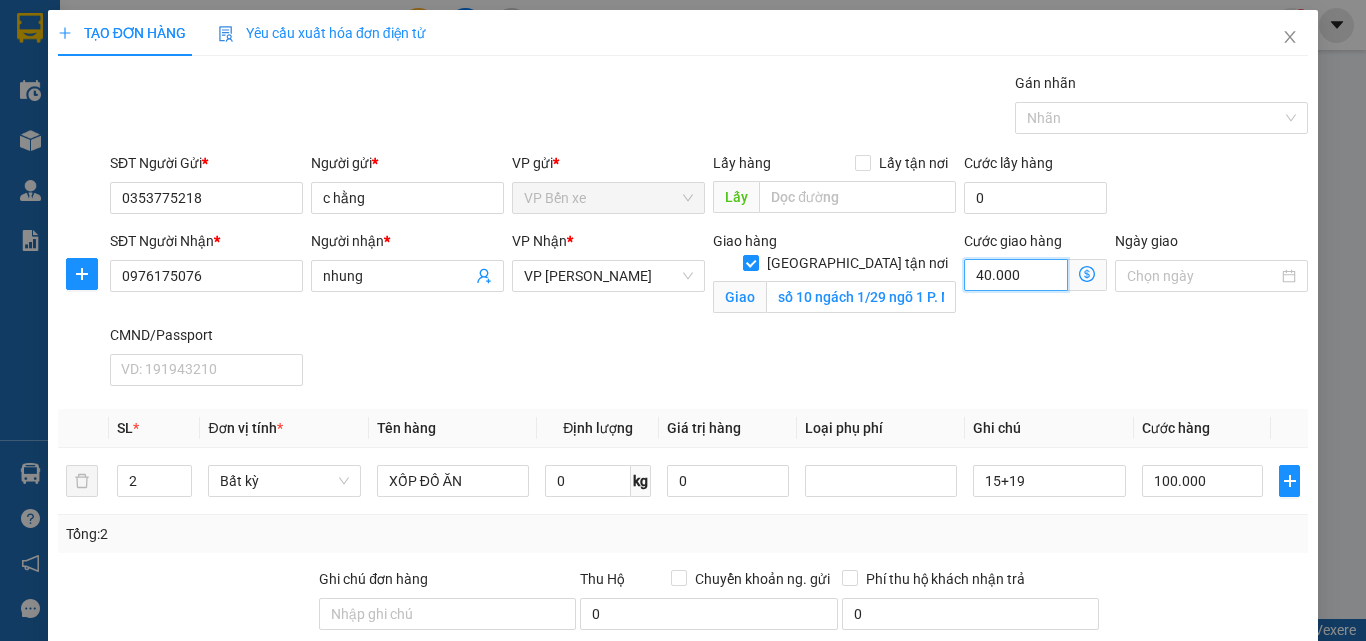 click on "40.000" at bounding box center (1016, 275) 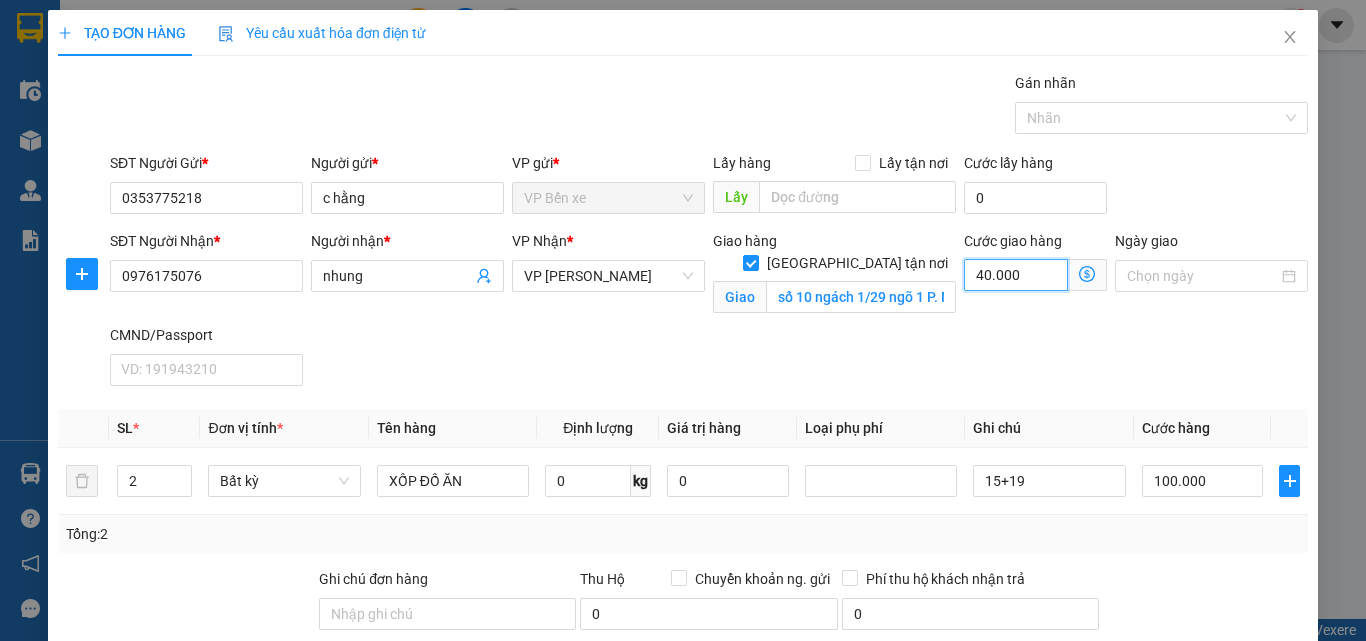 type on "100.005" 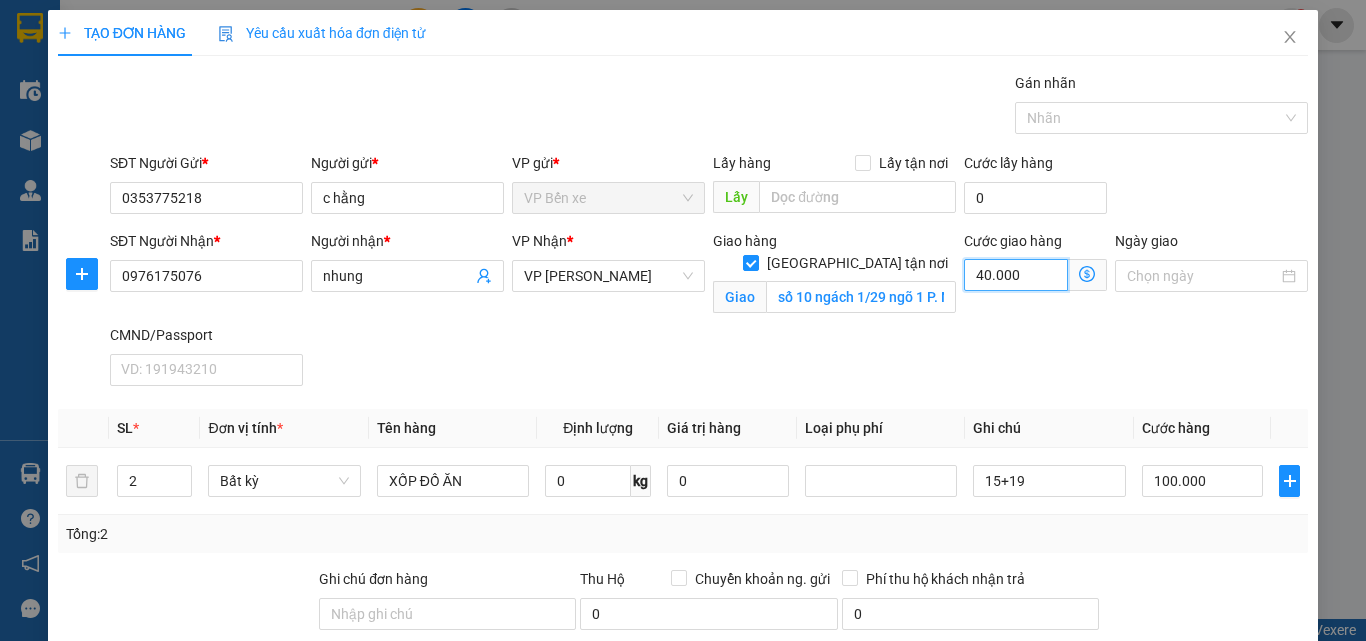 type on "100.005" 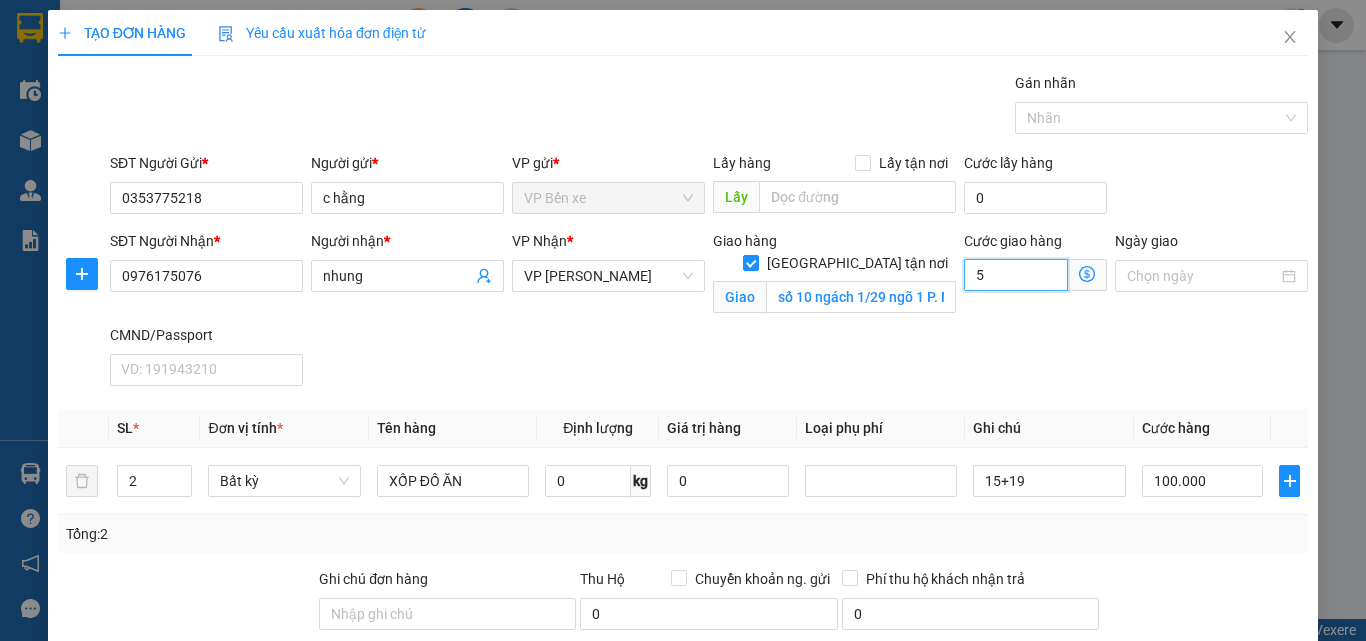 type on "100.055" 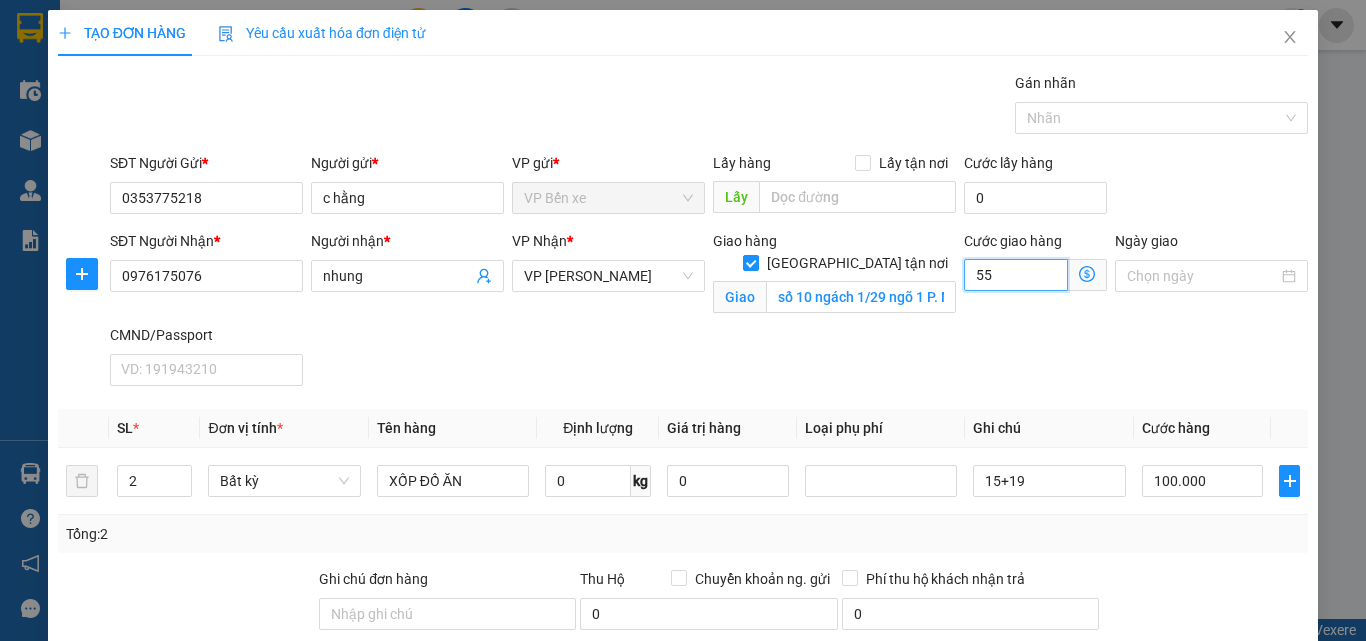type on "550" 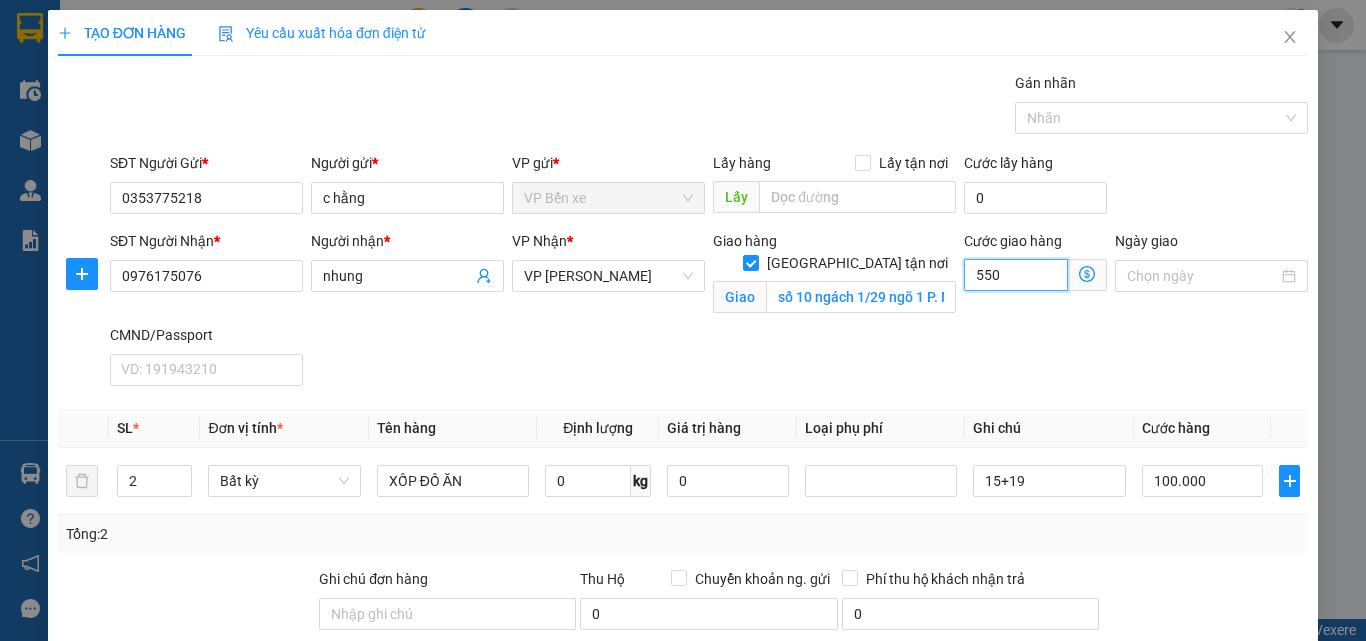 type on "100.550" 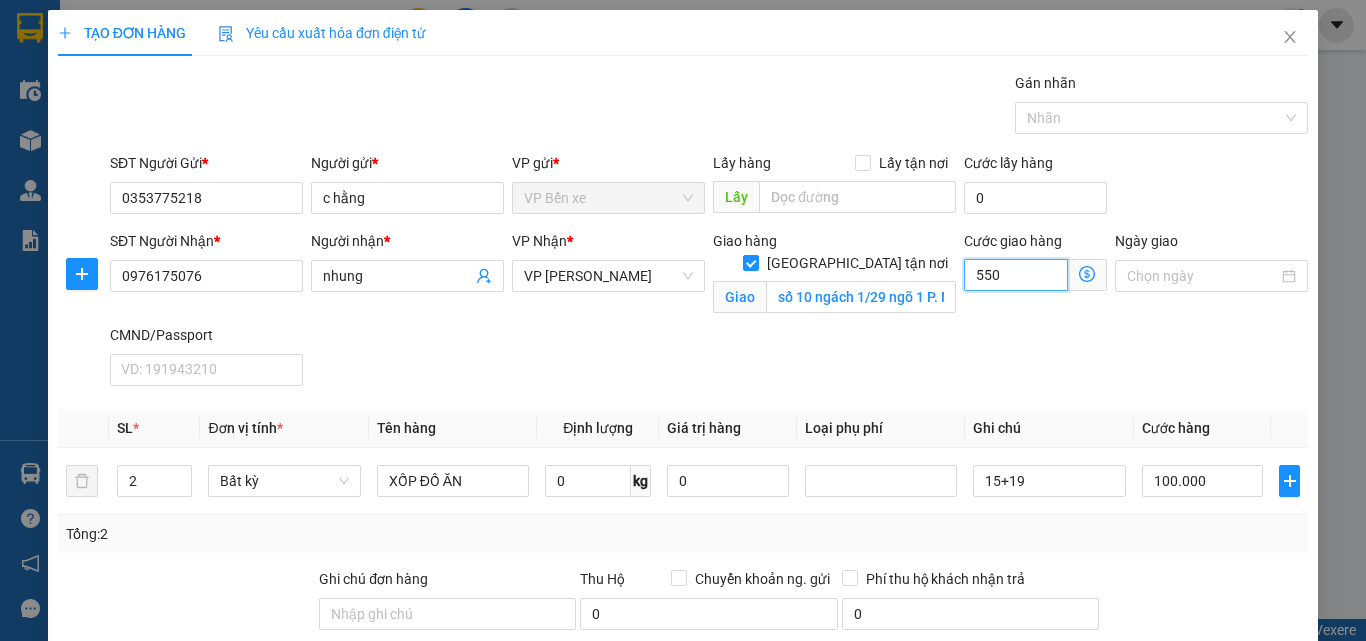 type on "55" 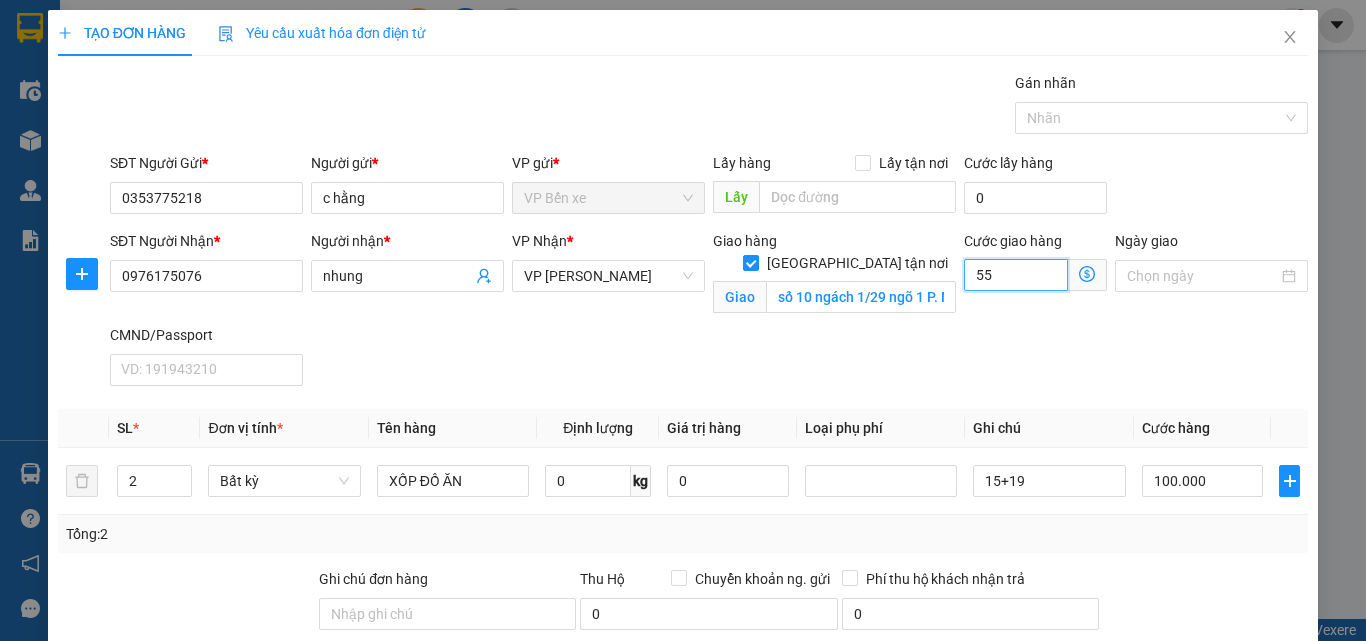 type on "100.055" 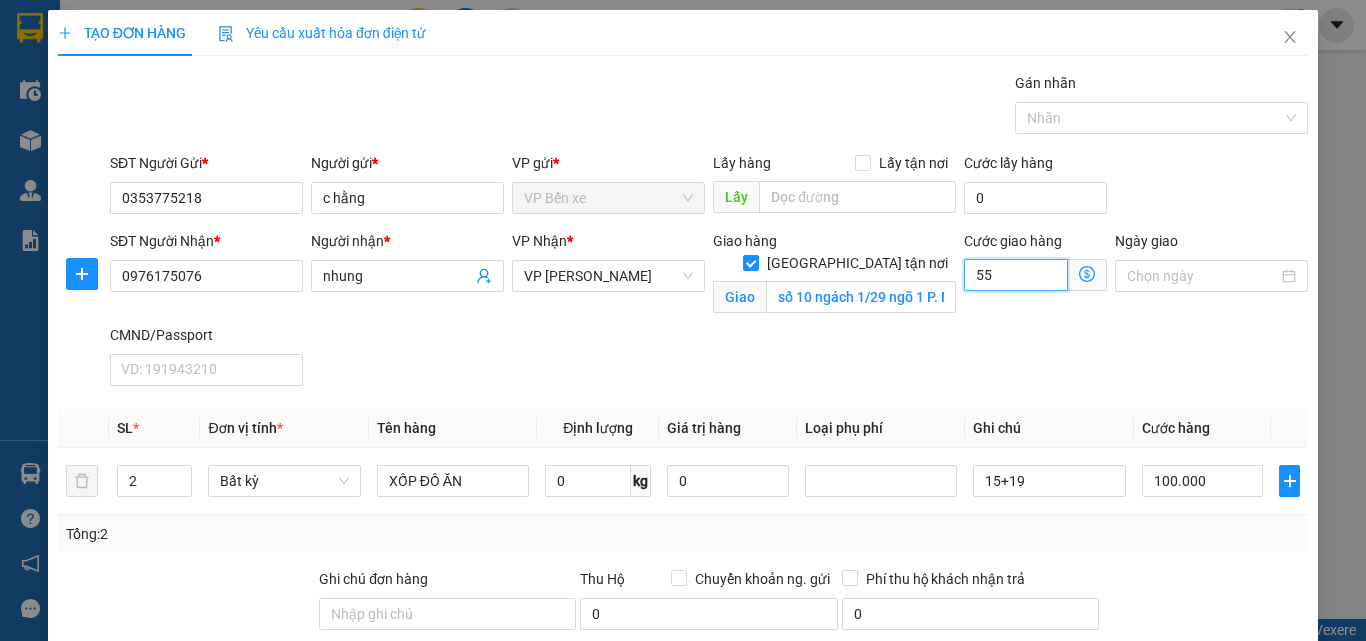 type on "55.000" 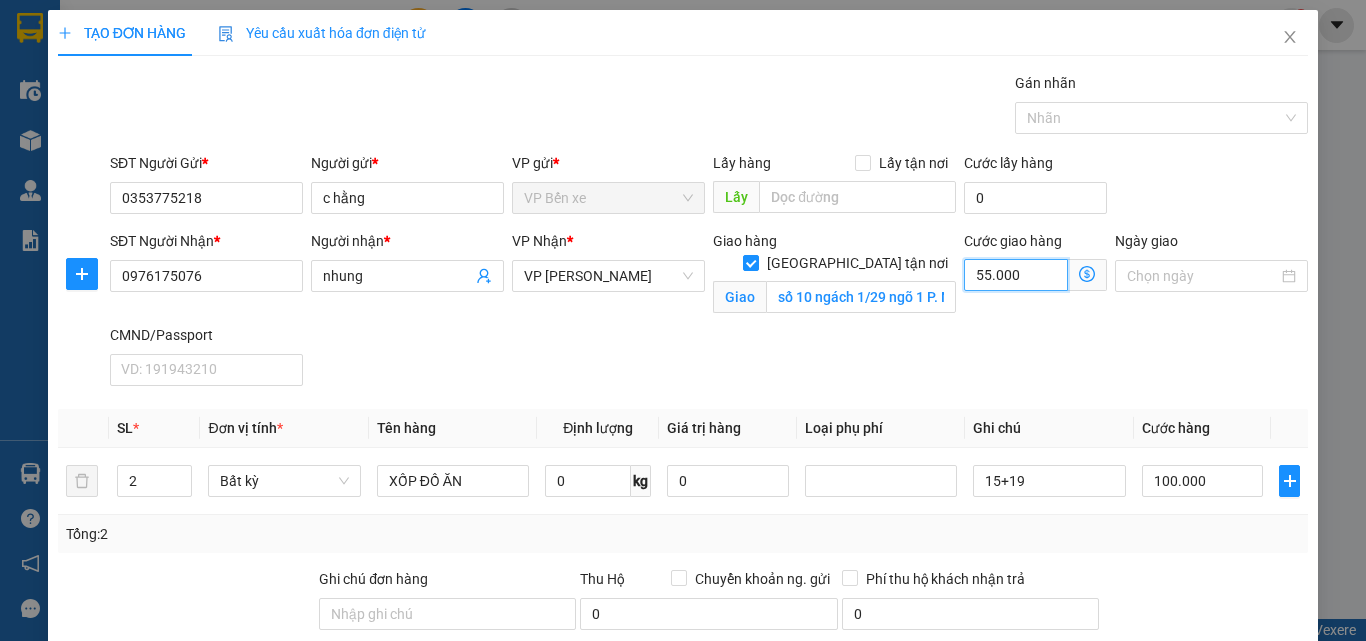 type on "155.000" 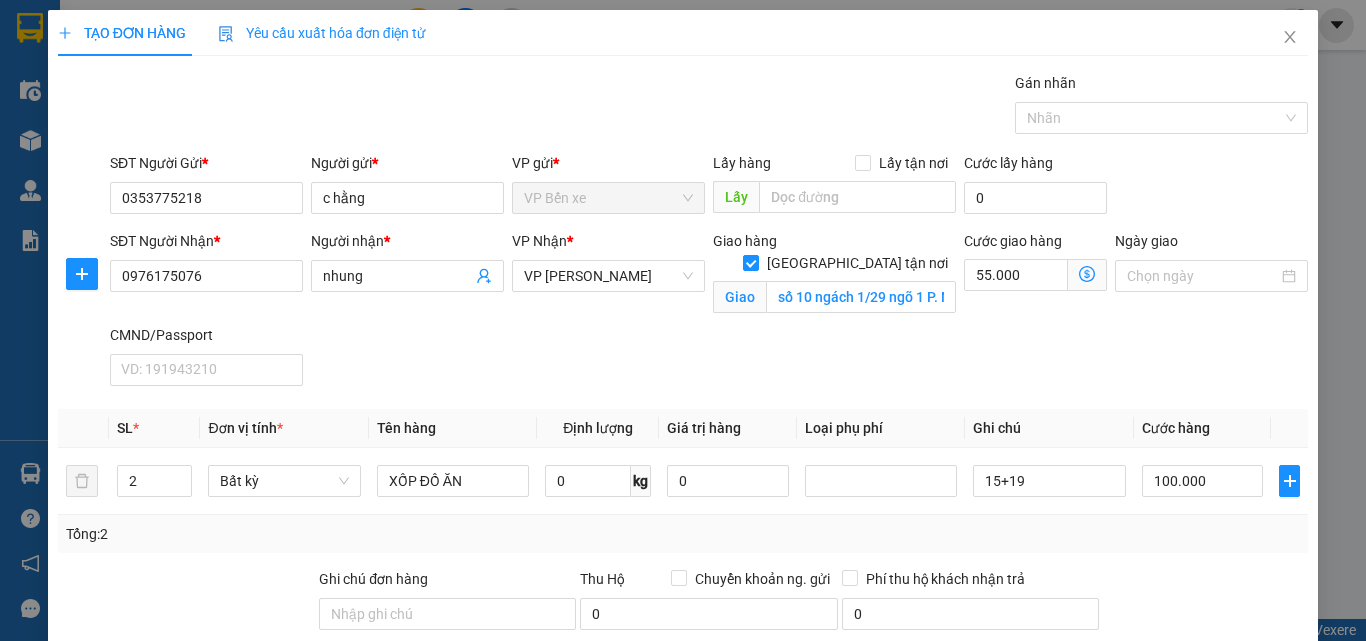 click 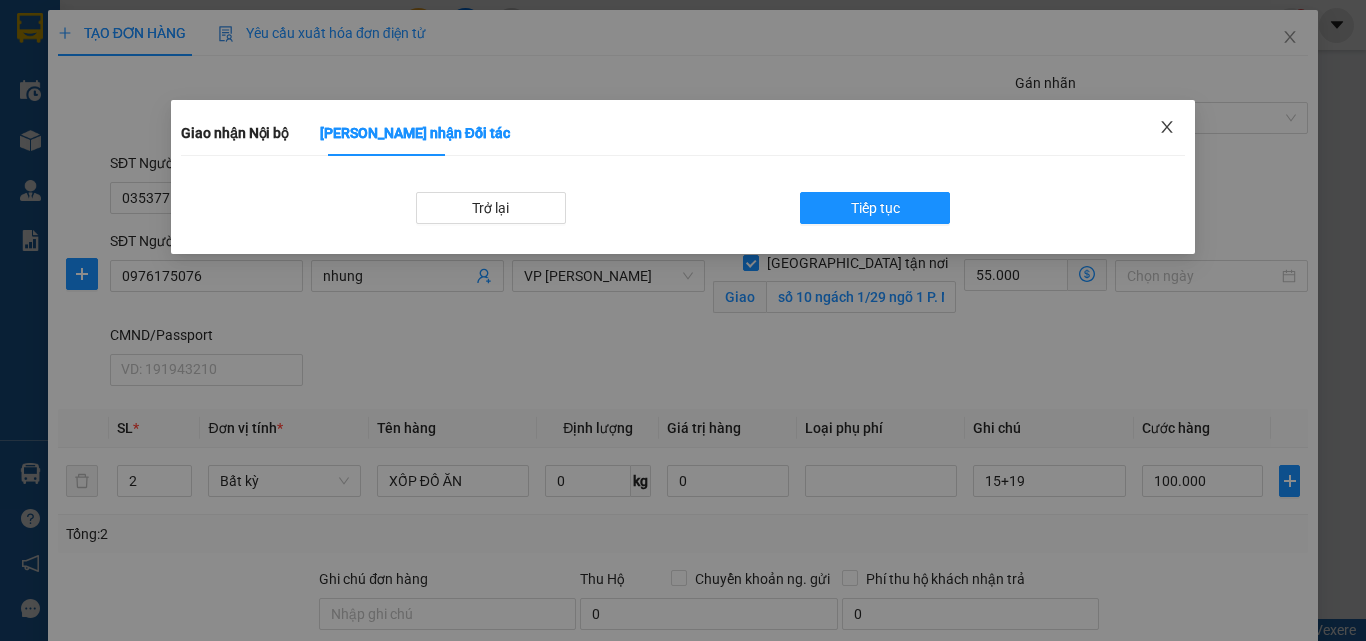 click 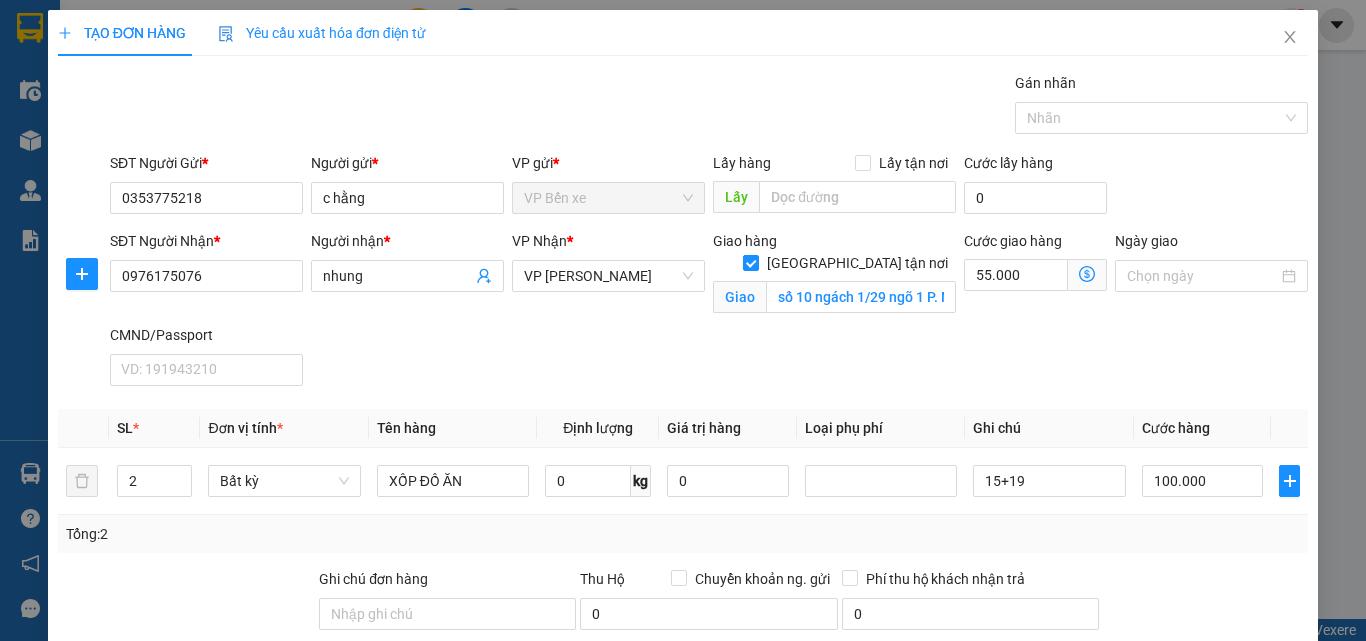 click on "SĐT Người Nhận  * 0976175076 Người nhận  * nhung VP Nhận  * VP Nguyễn Trãi Giao hàng Giao tận nơi Giao số 10 ngách 1/29 ngõ 1 P. Nhân Hòa/Ngõ 1 Tổ 10, Thanh Xuân Trung, Thanh Xuân, Hà Nội, Việt Nam Cước giao hàng 55.000 Giao nhận Nội bộ Giao nhận Đối tác Trở lại Tiếp tục Ngày giao CMND/Passport VD: 191943210" at bounding box center [709, 312] 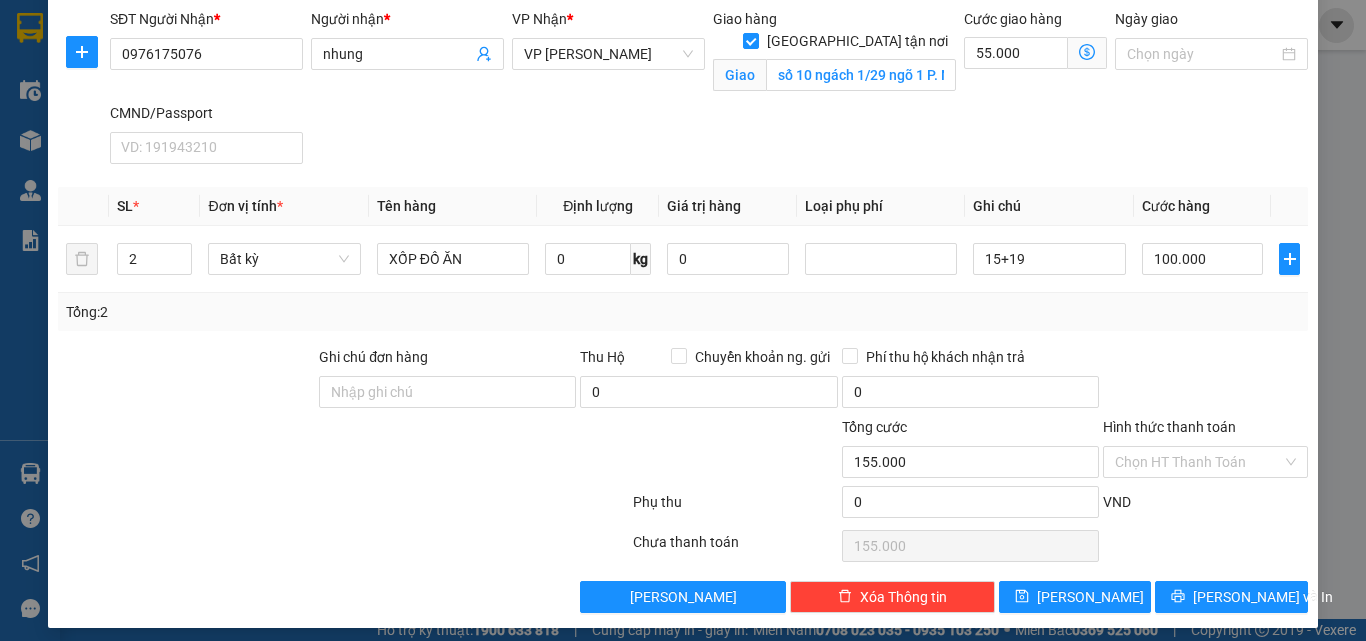 scroll, scrollTop: 233, scrollLeft: 0, axis: vertical 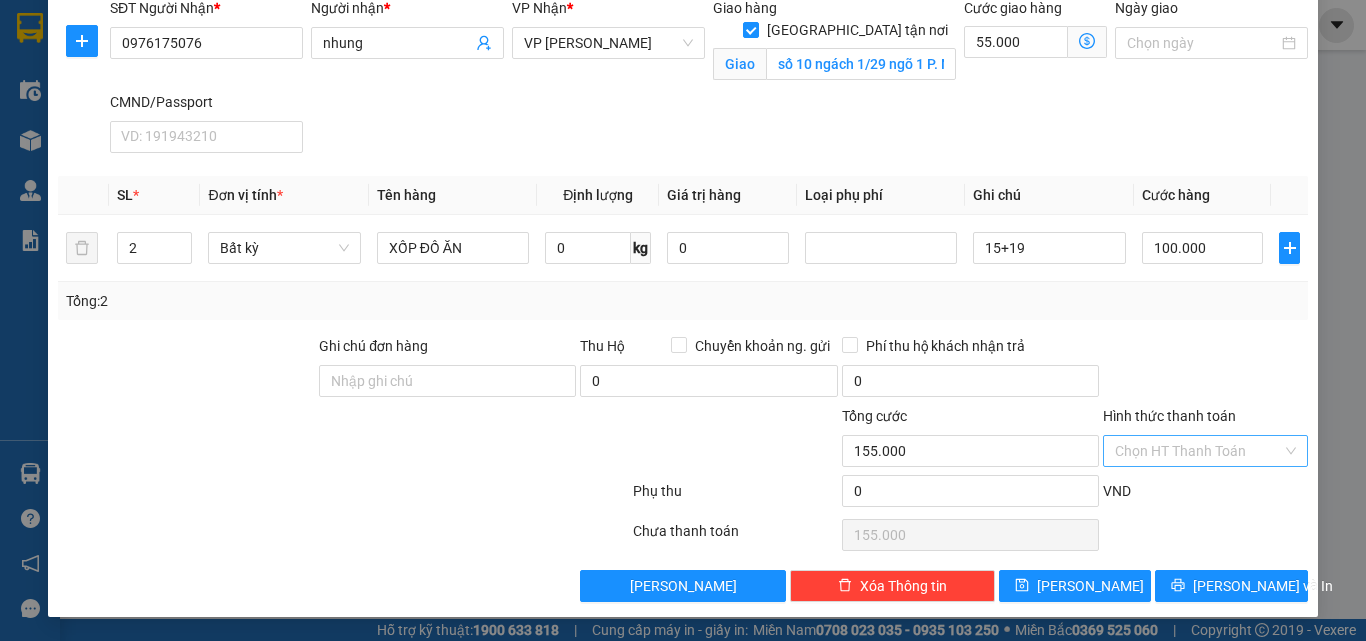 click on "Hình thức thanh toán" at bounding box center [1198, 451] 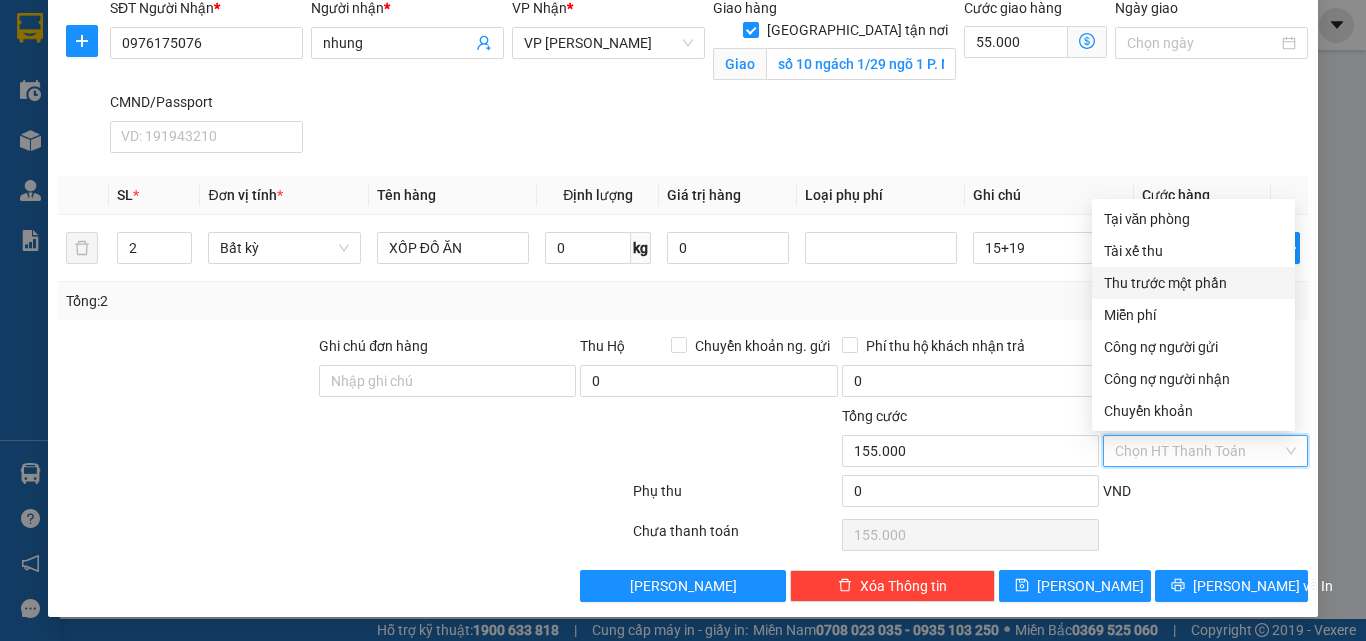 click on "Thu trước một phần" at bounding box center [1193, 283] 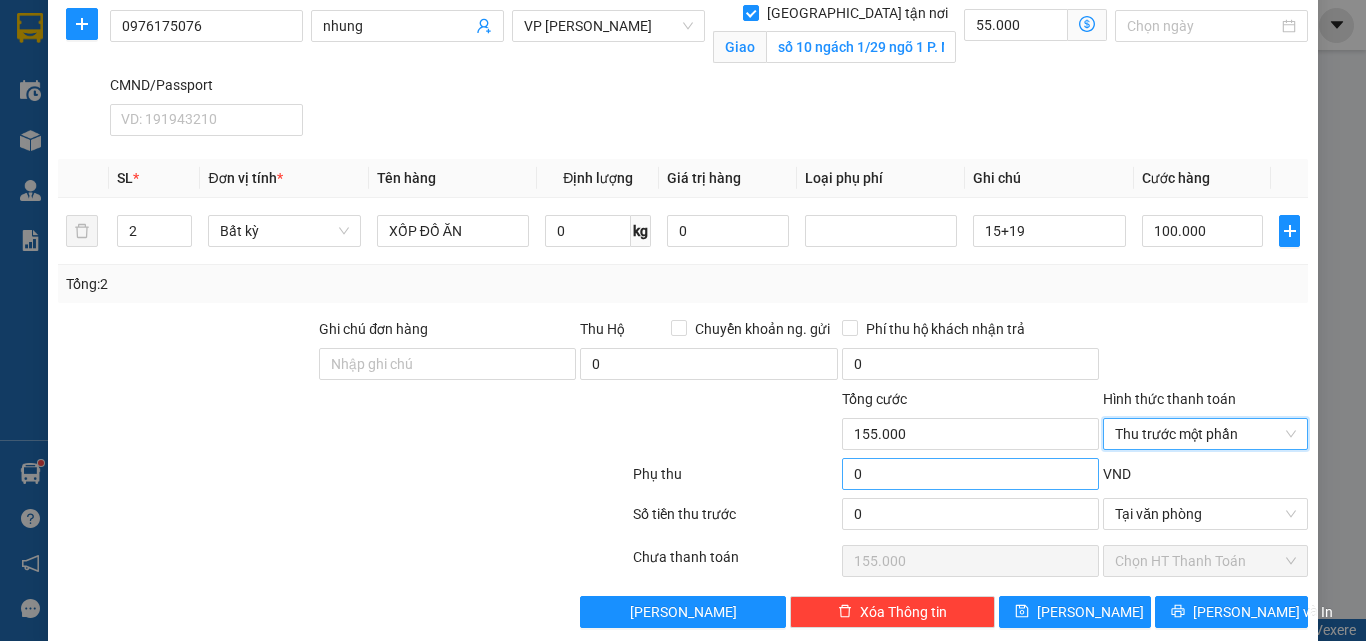 scroll, scrollTop: 276, scrollLeft: 0, axis: vertical 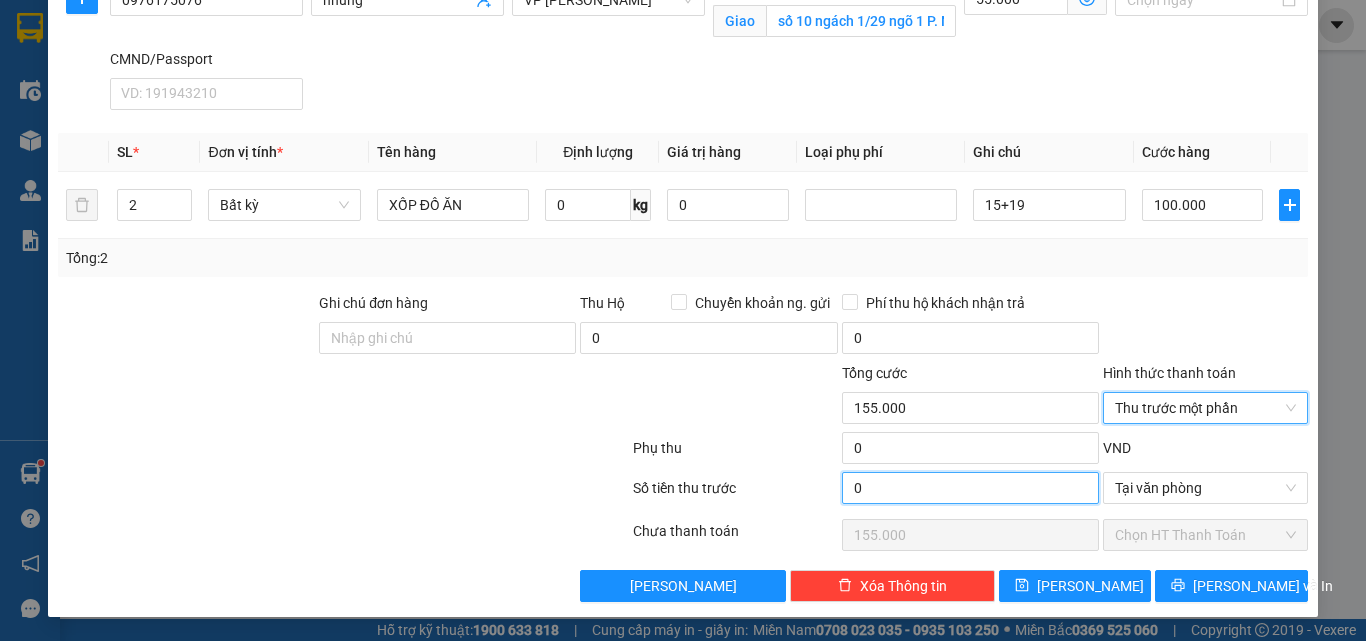 click on "0" at bounding box center [970, 488] 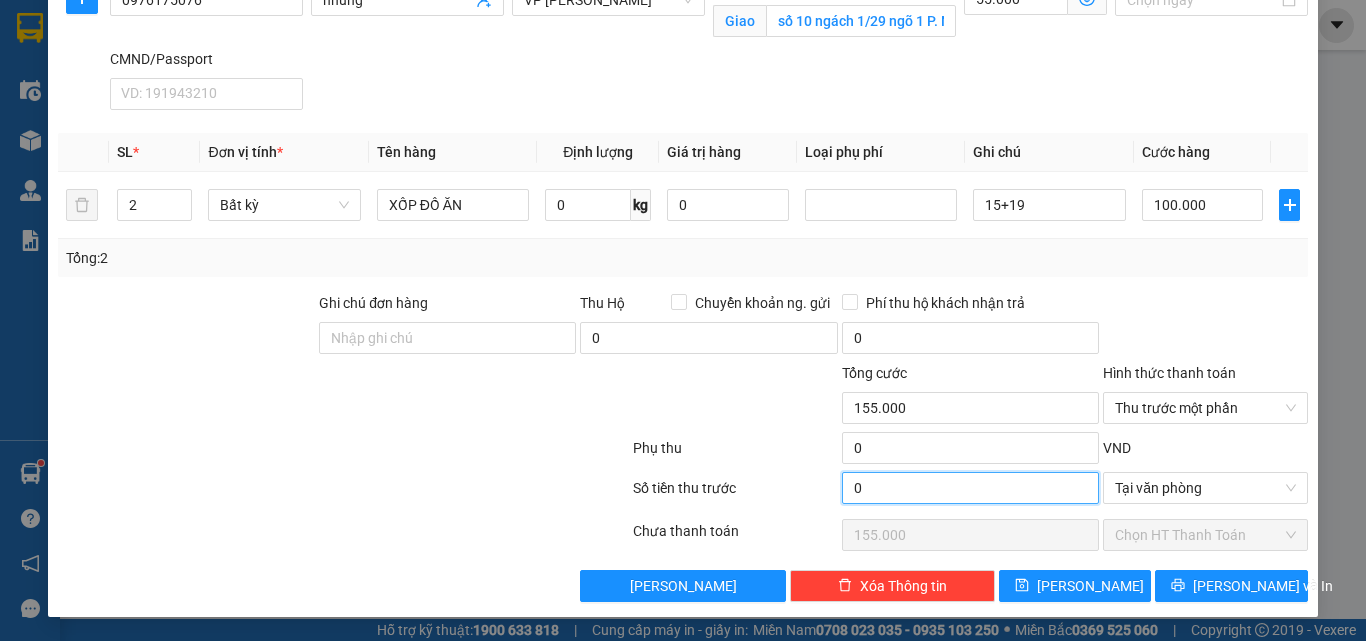 type on "5" 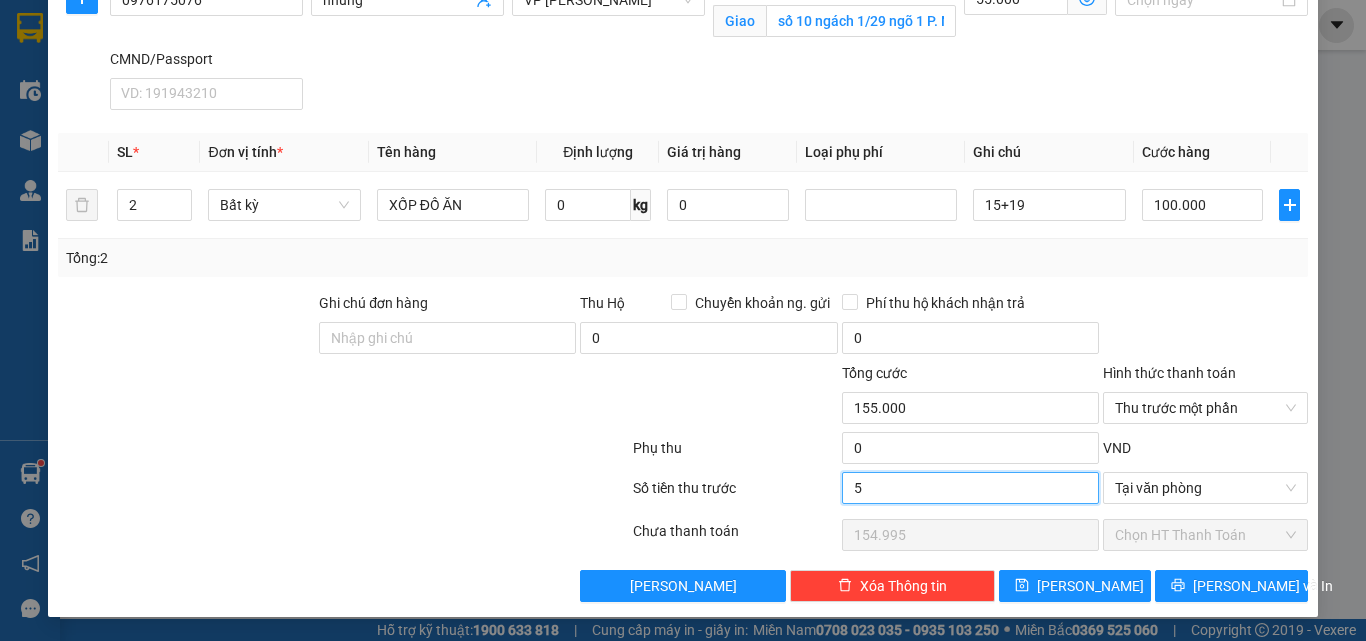 type on "55" 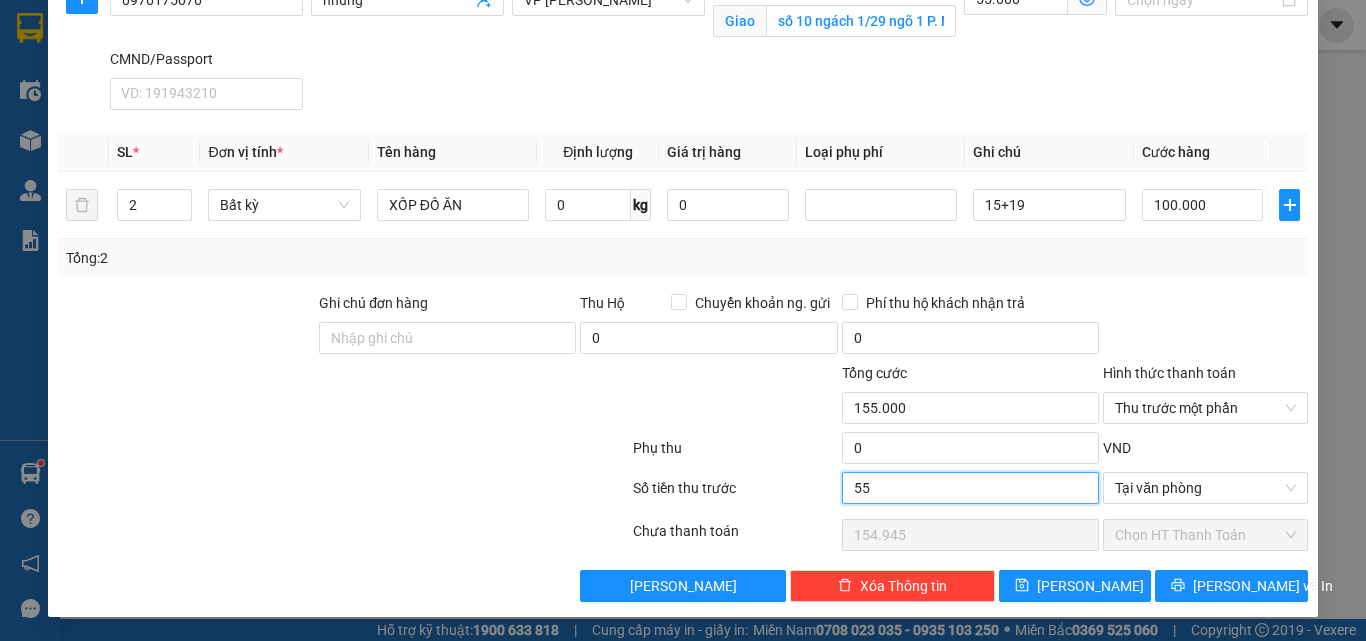 type on "550" 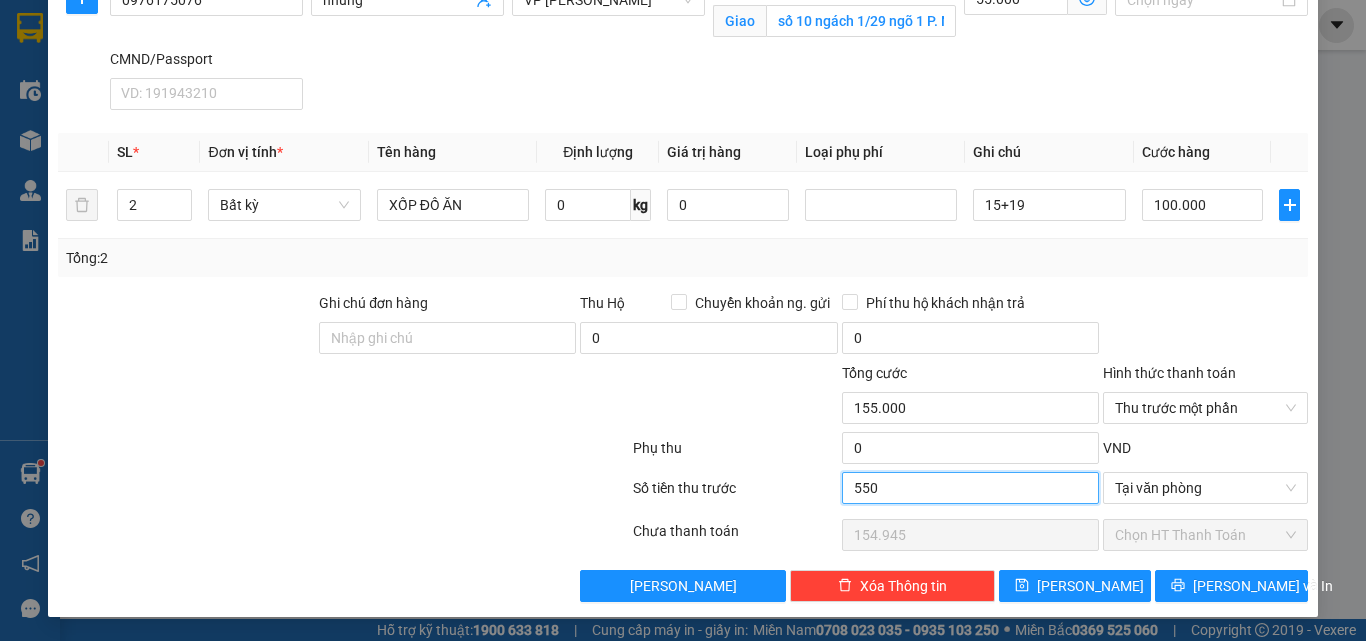 type on "154.450" 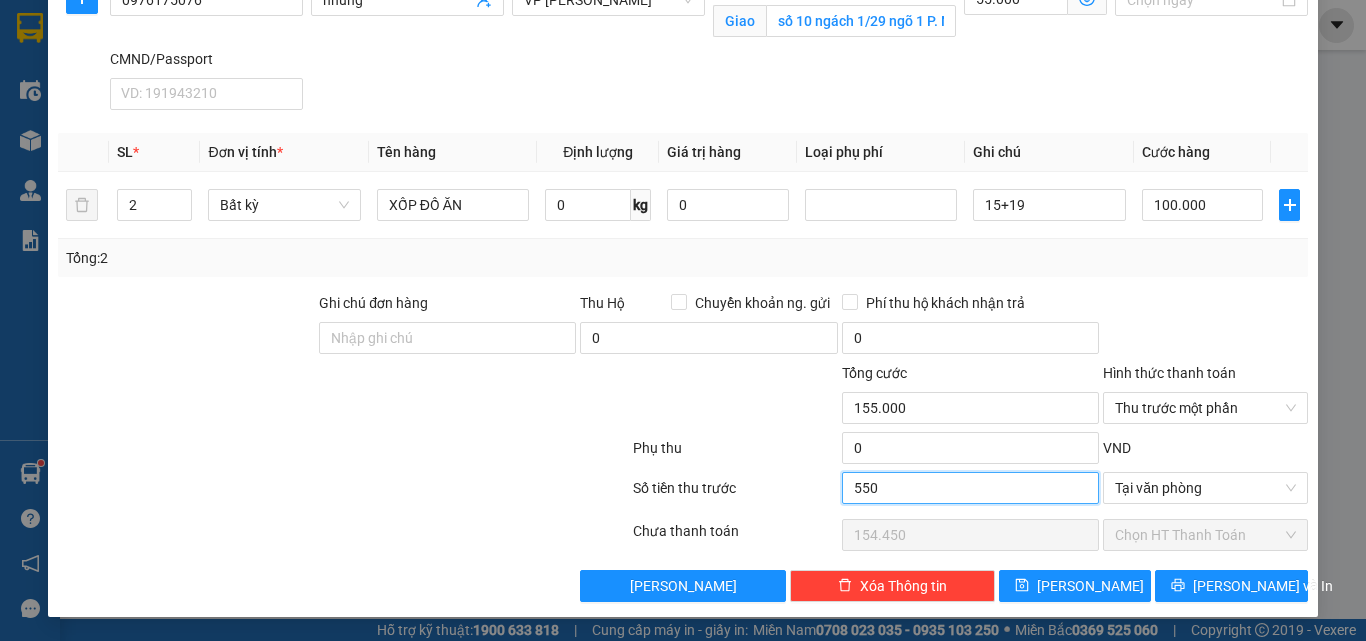 type on "5.500" 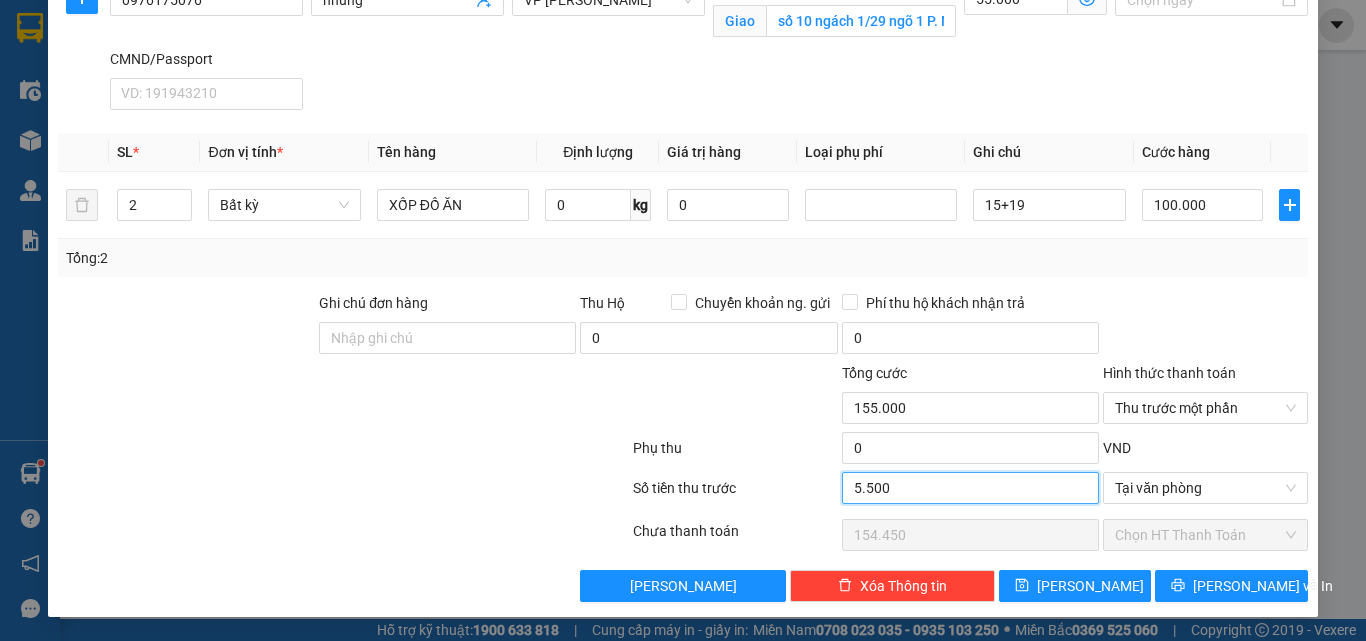 type on "149.500" 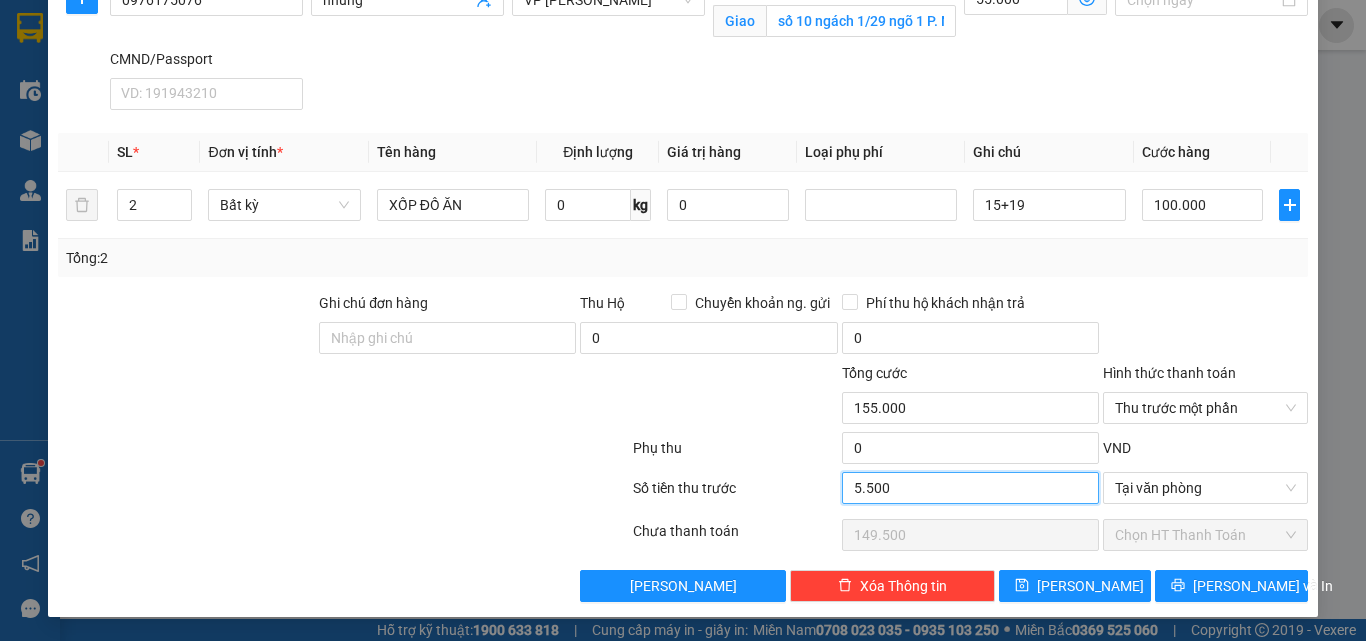 type on "55.000" 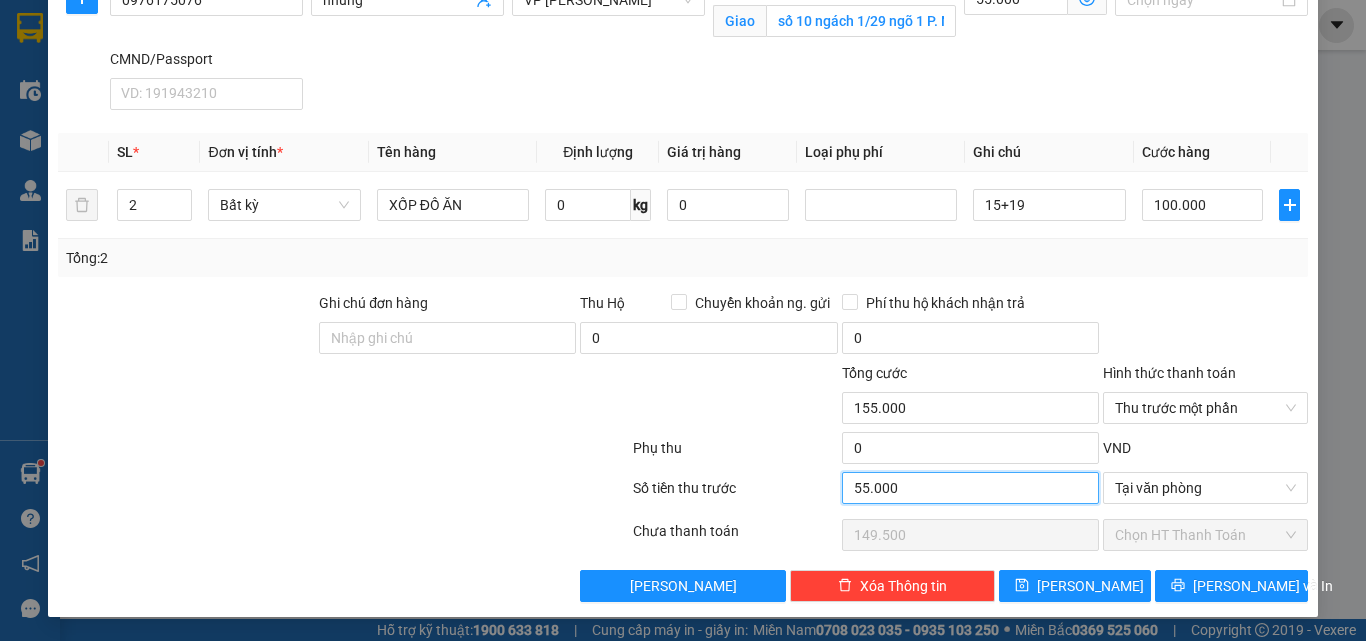 type on "100.000" 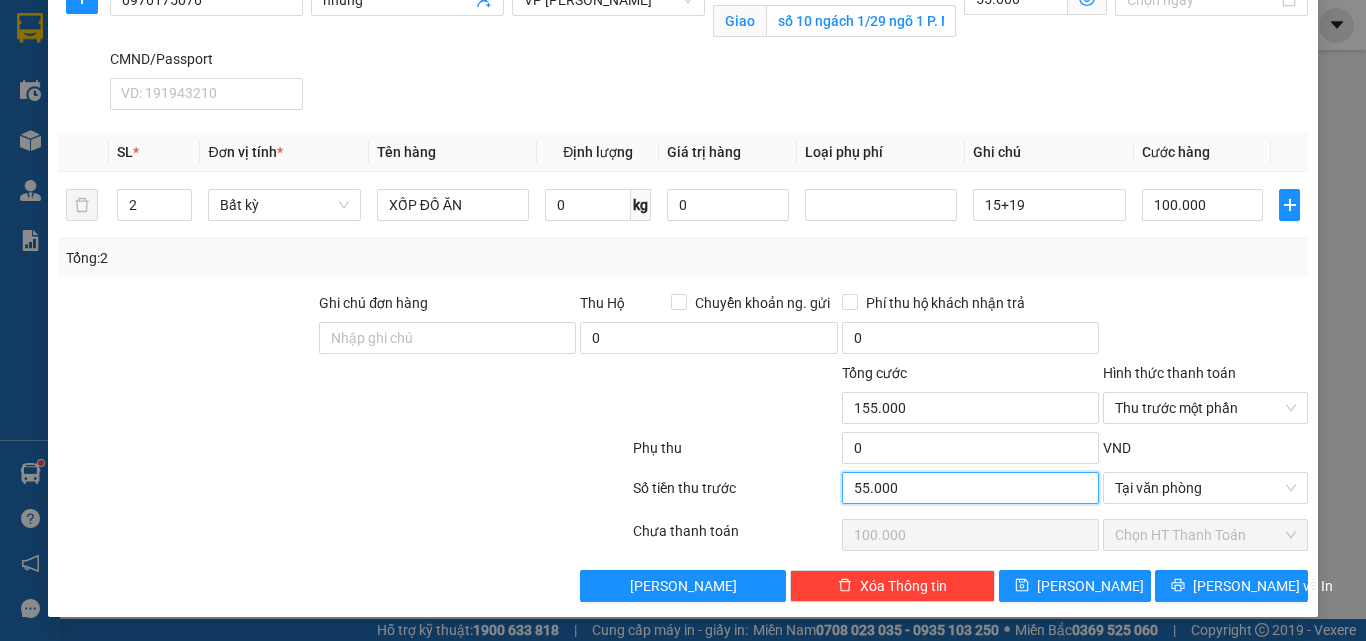 type on "55.000" 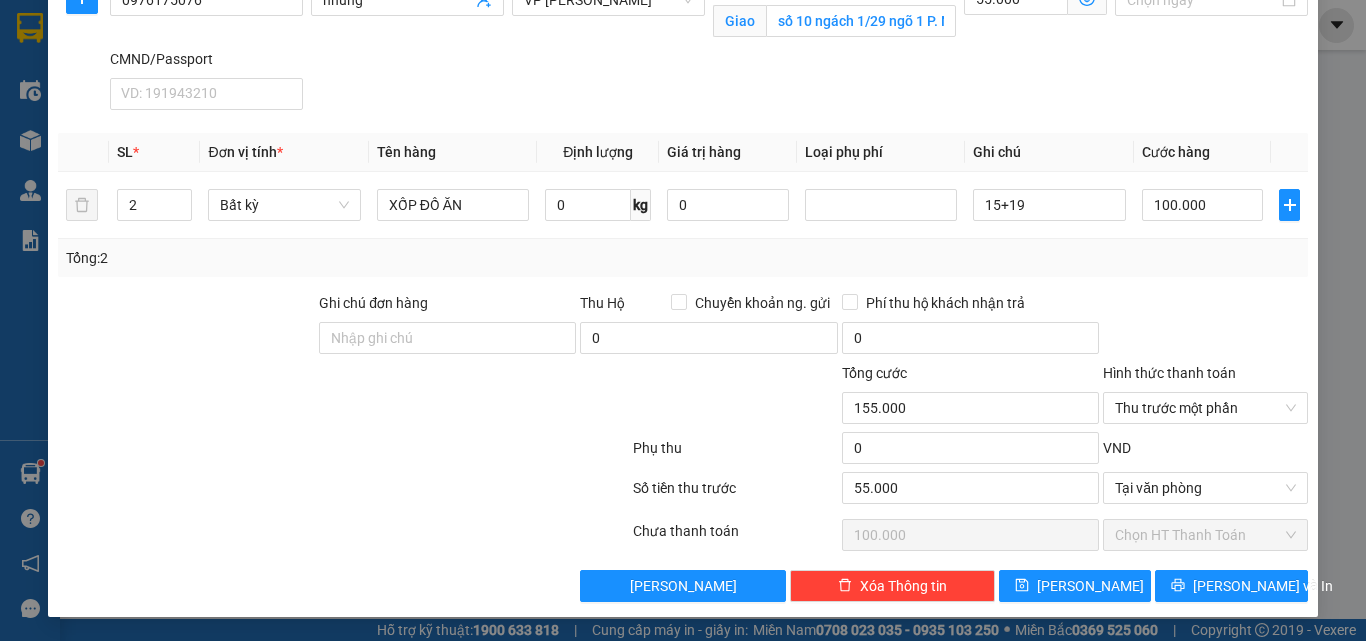 click at bounding box center [526, 397] 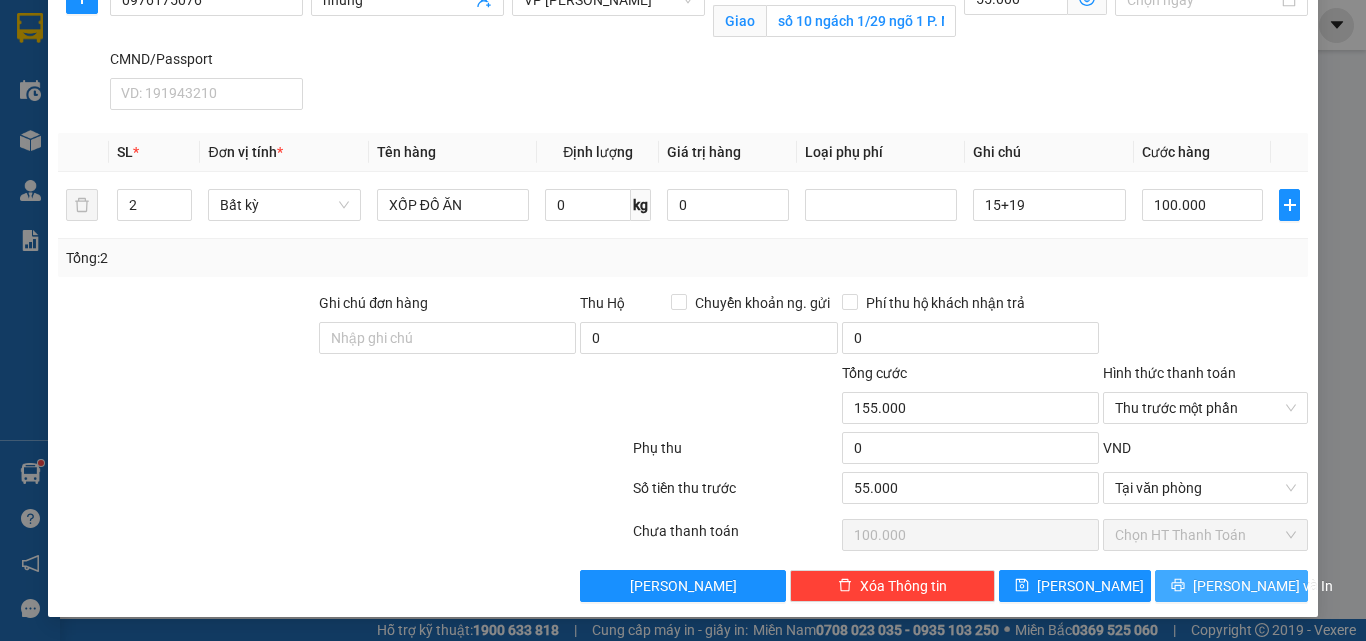 click 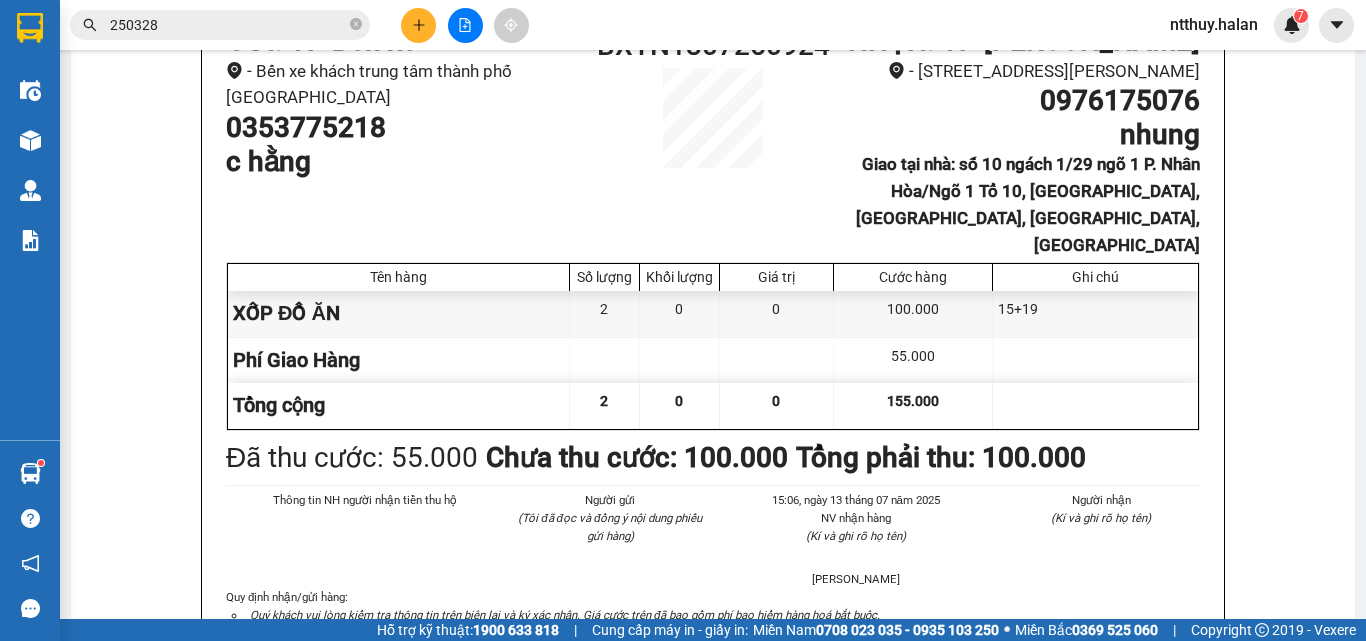 scroll, scrollTop: 0, scrollLeft: 0, axis: both 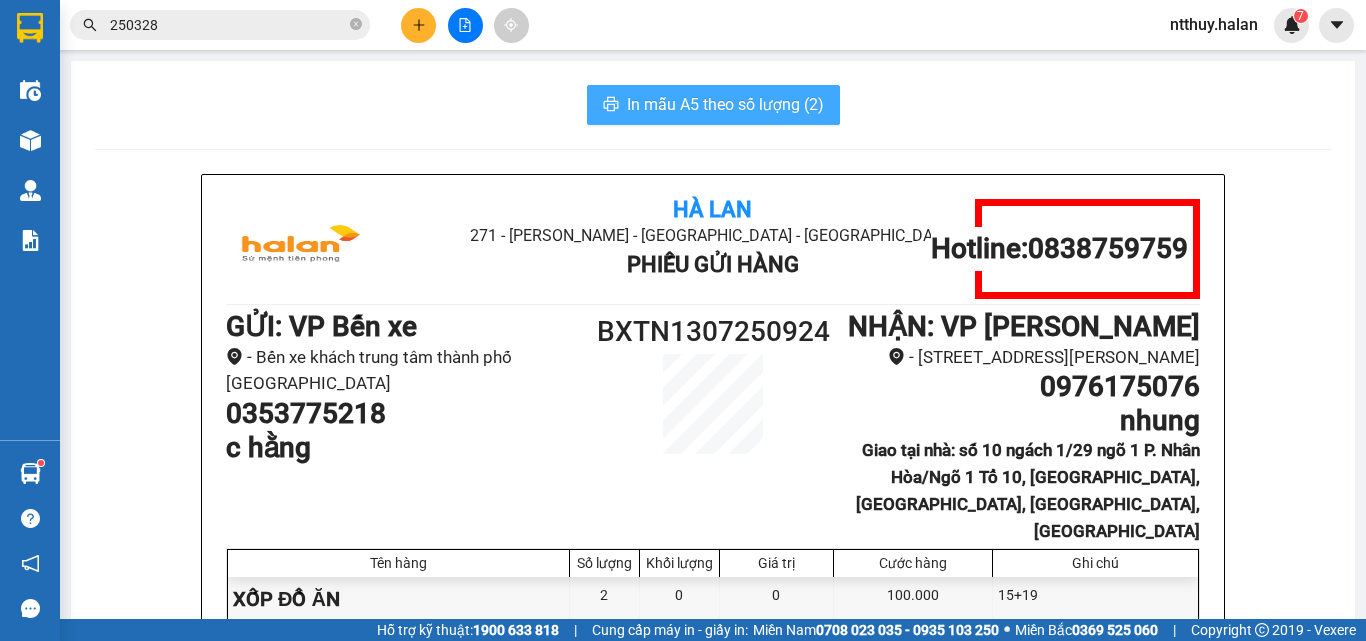 click on "In mẫu A5 theo số lượng
(2)" at bounding box center [725, 104] 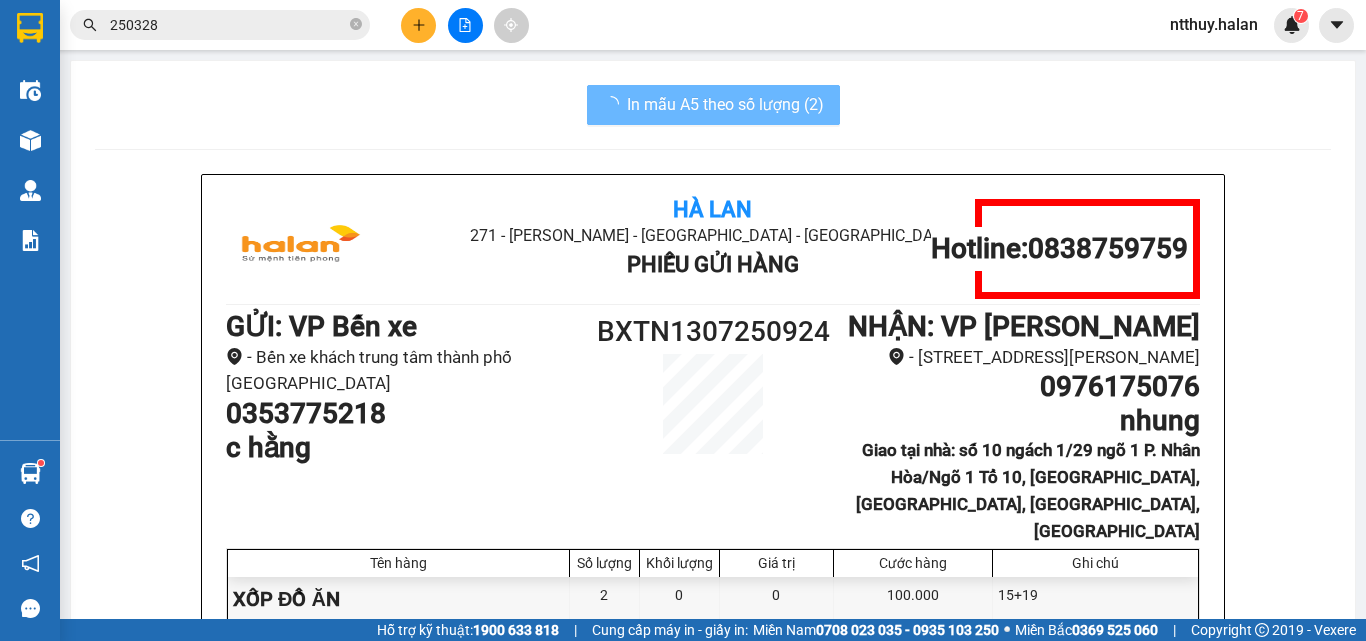 scroll, scrollTop: 0, scrollLeft: 0, axis: both 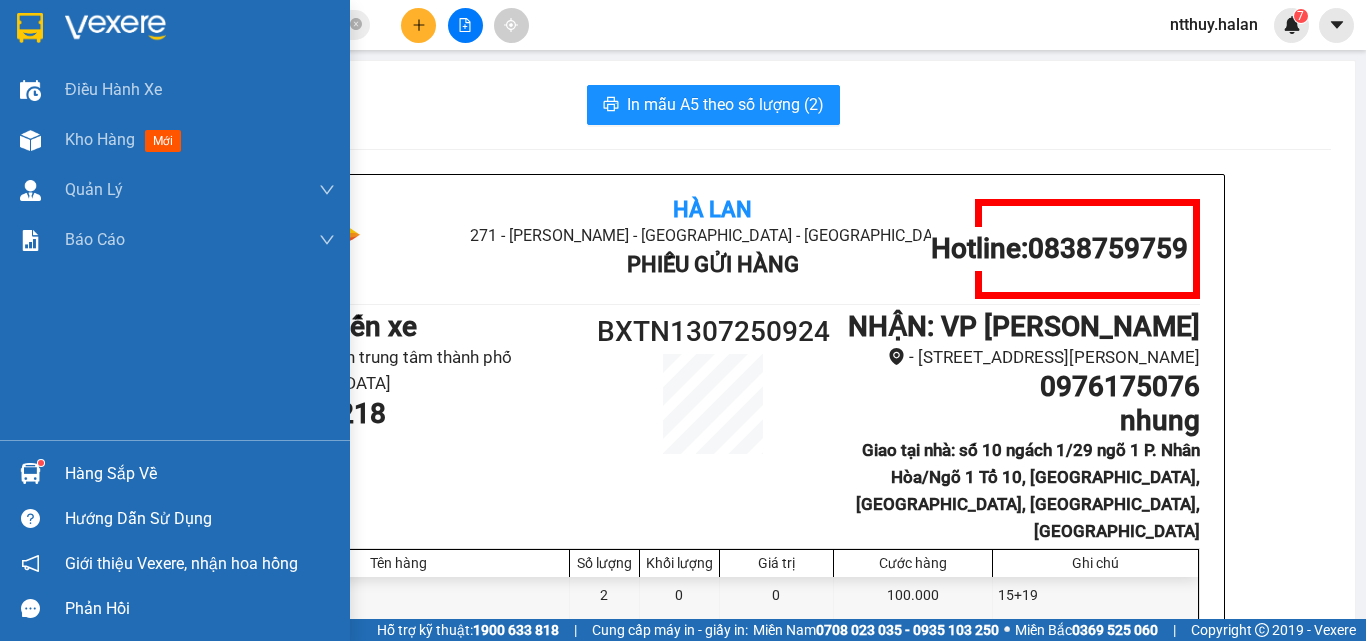 click on "Hàng sắp về" at bounding box center (200, 474) 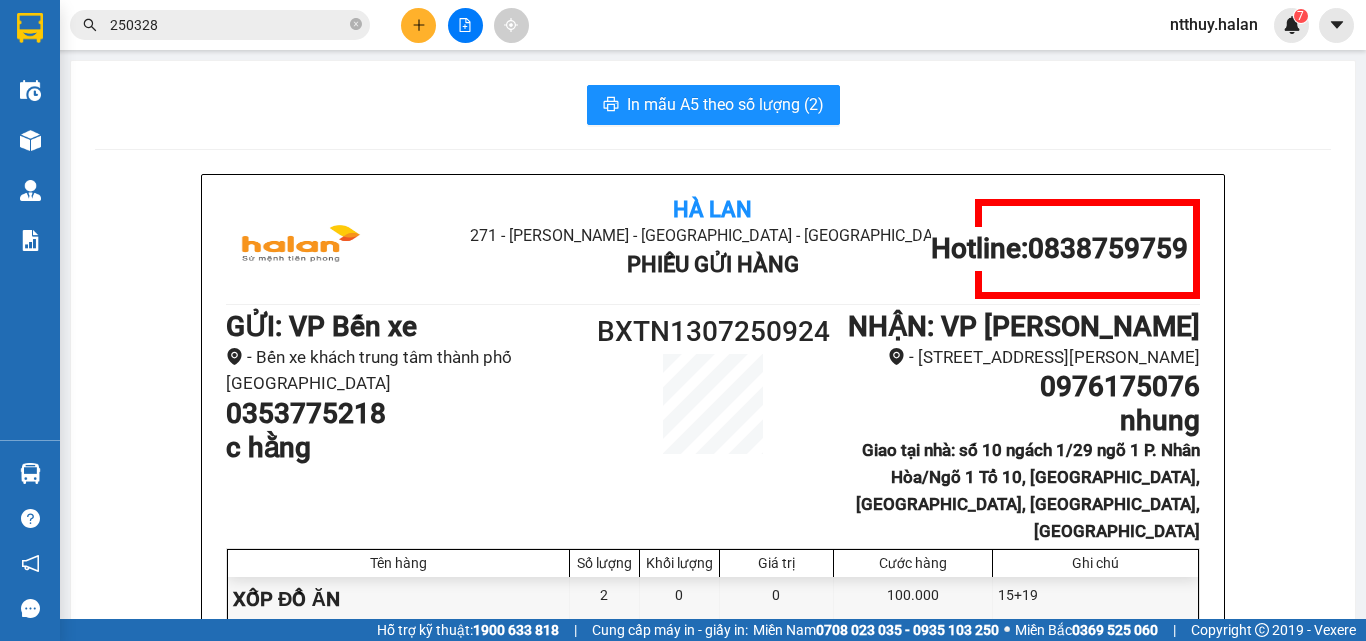 drag, startPoint x: 79, startPoint y: 145, endPoint x: 45, endPoint y: 144, distance: 34.0147 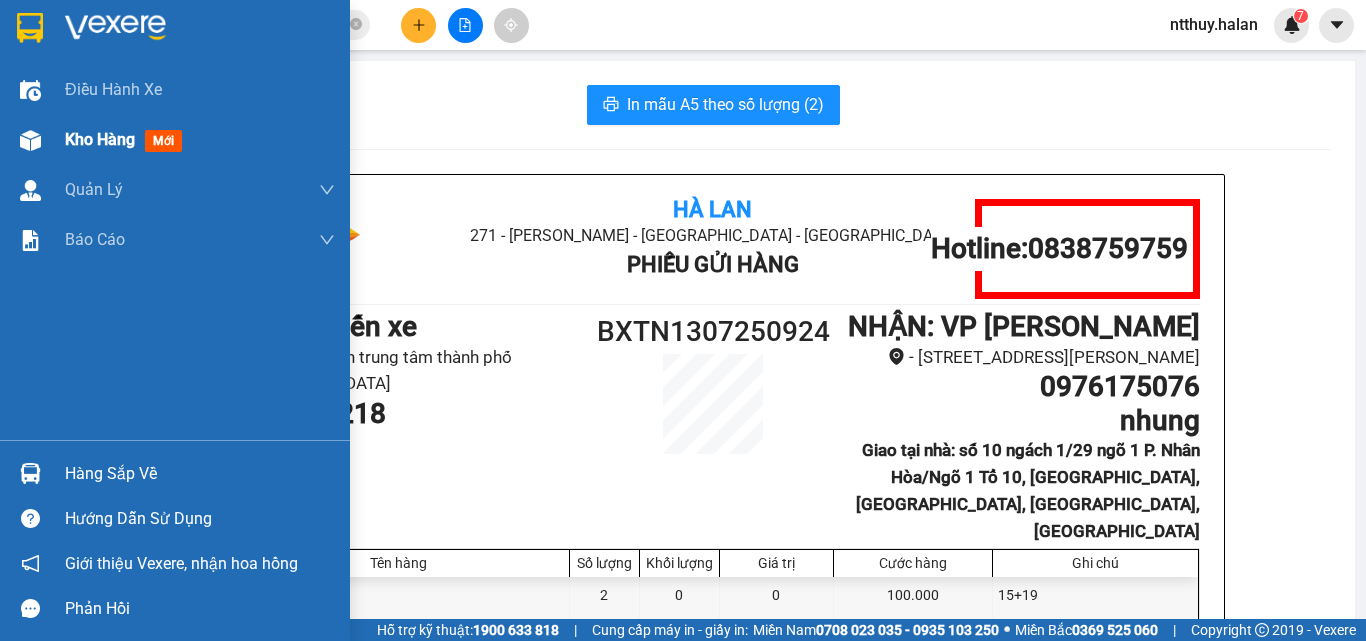 click on "Kho hàng mới" at bounding box center [175, 140] 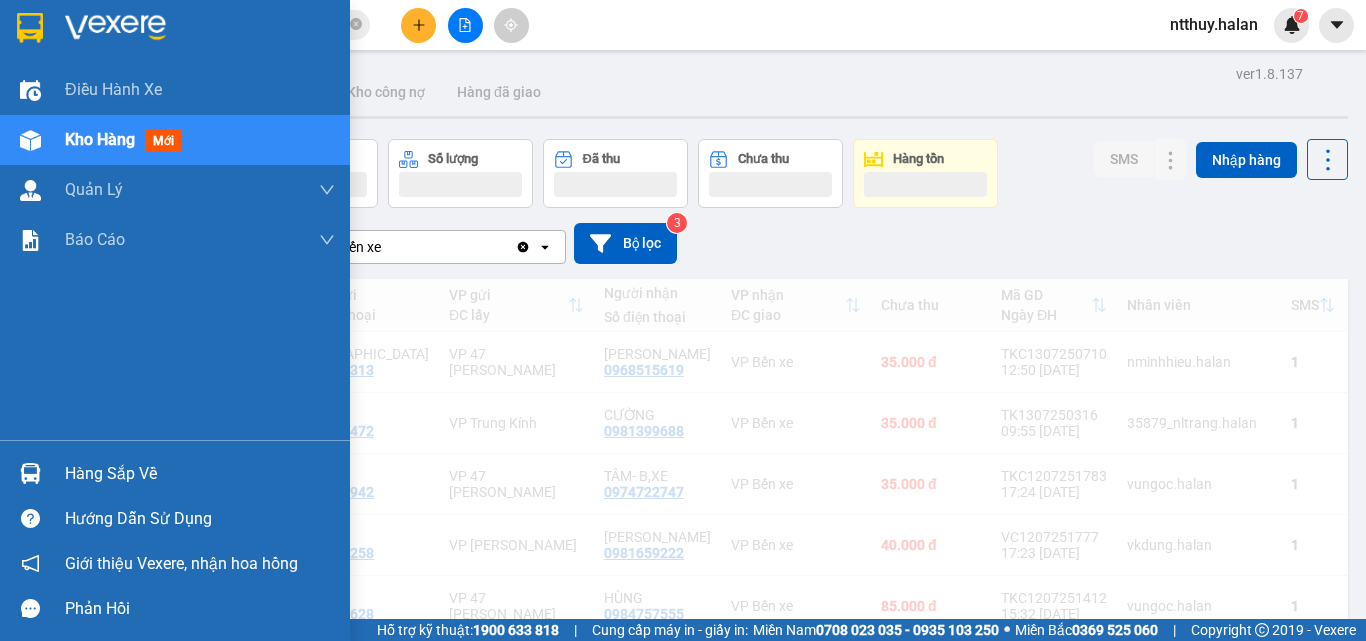 click on "Kho hàng" at bounding box center (100, 139) 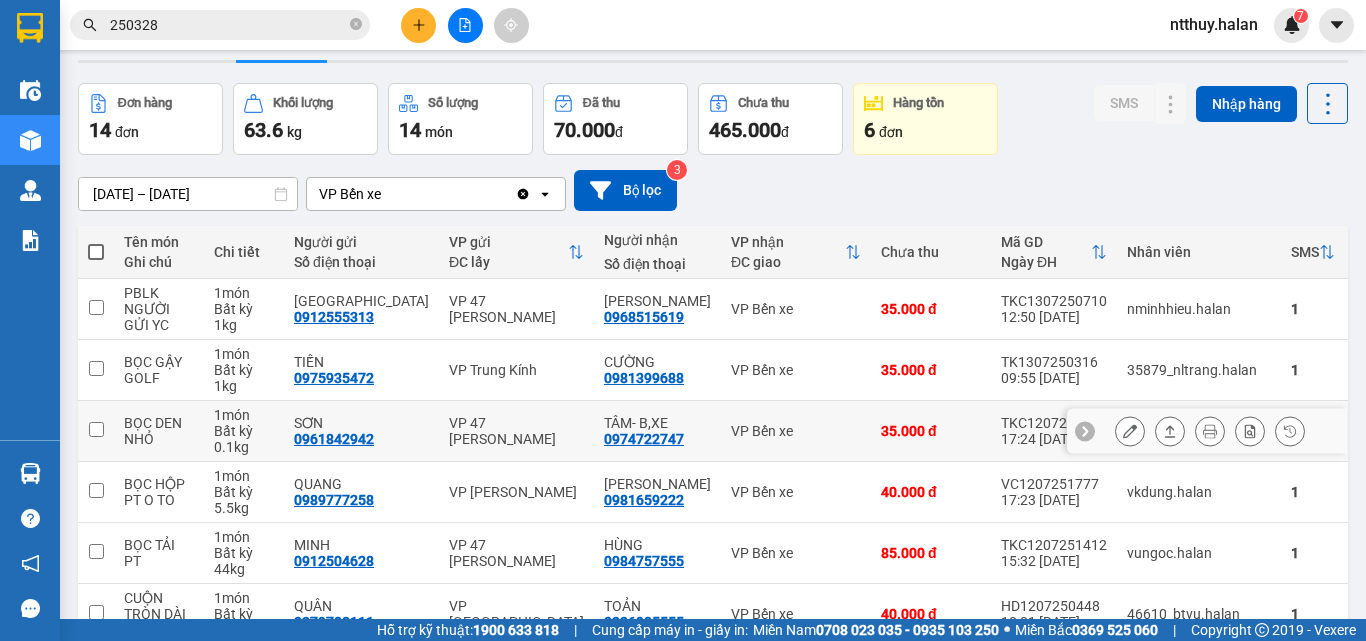 scroll, scrollTop: 0, scrollLeft: 0, axis: both 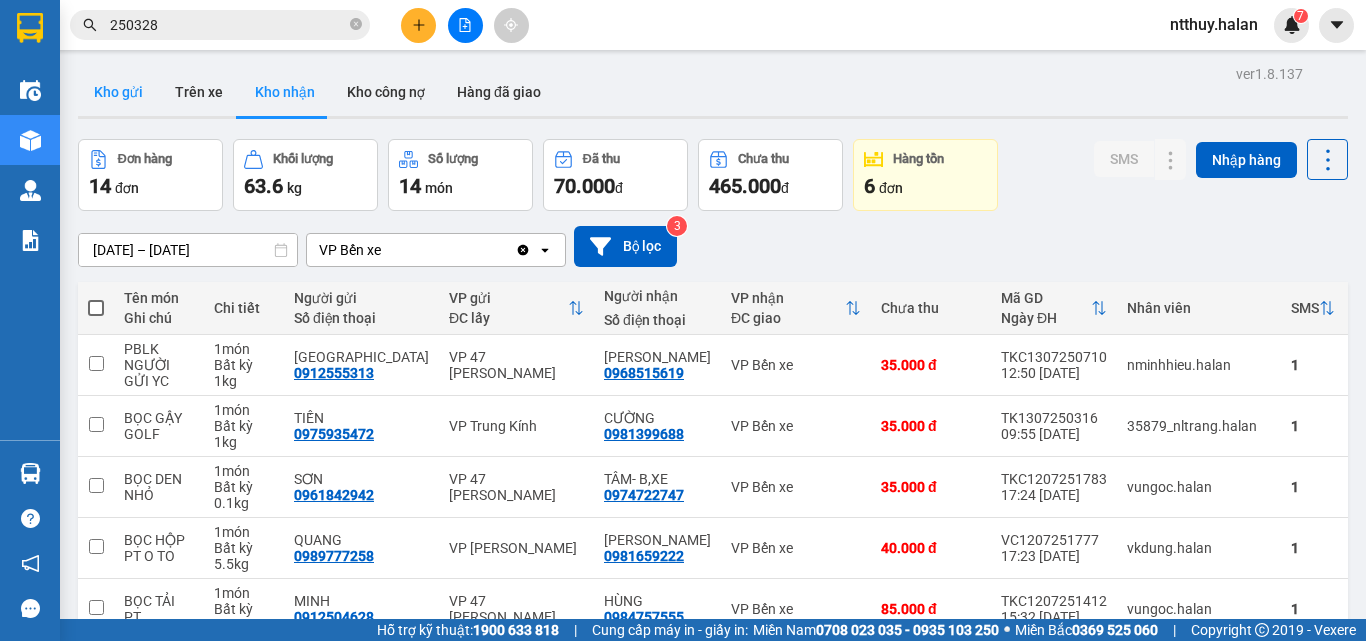 click on "Kho gửi" at bounding box center [118, 92] 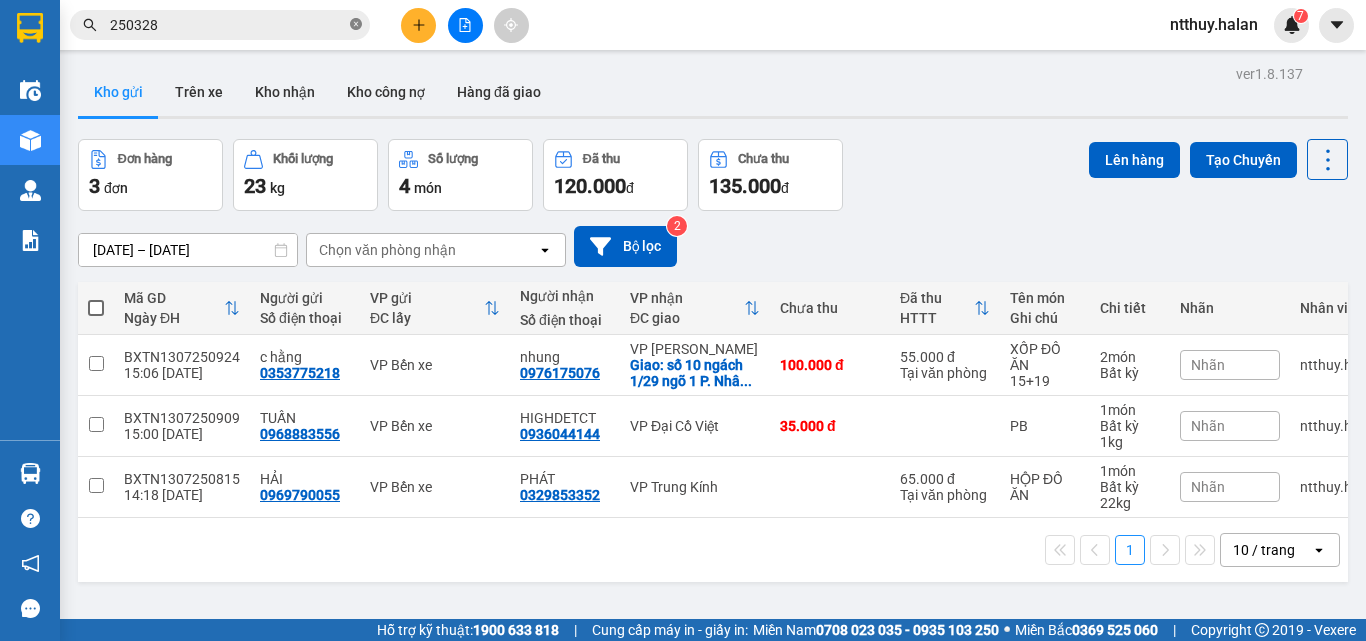 click 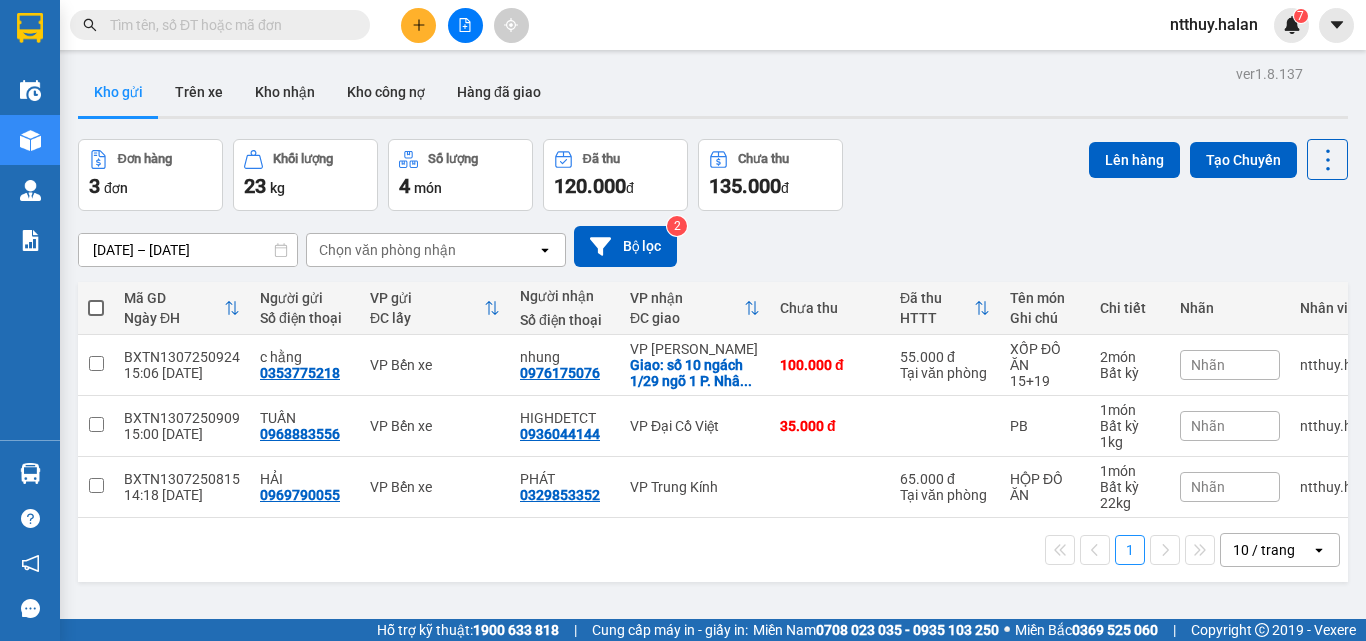 click at bounding box center (228, 25) 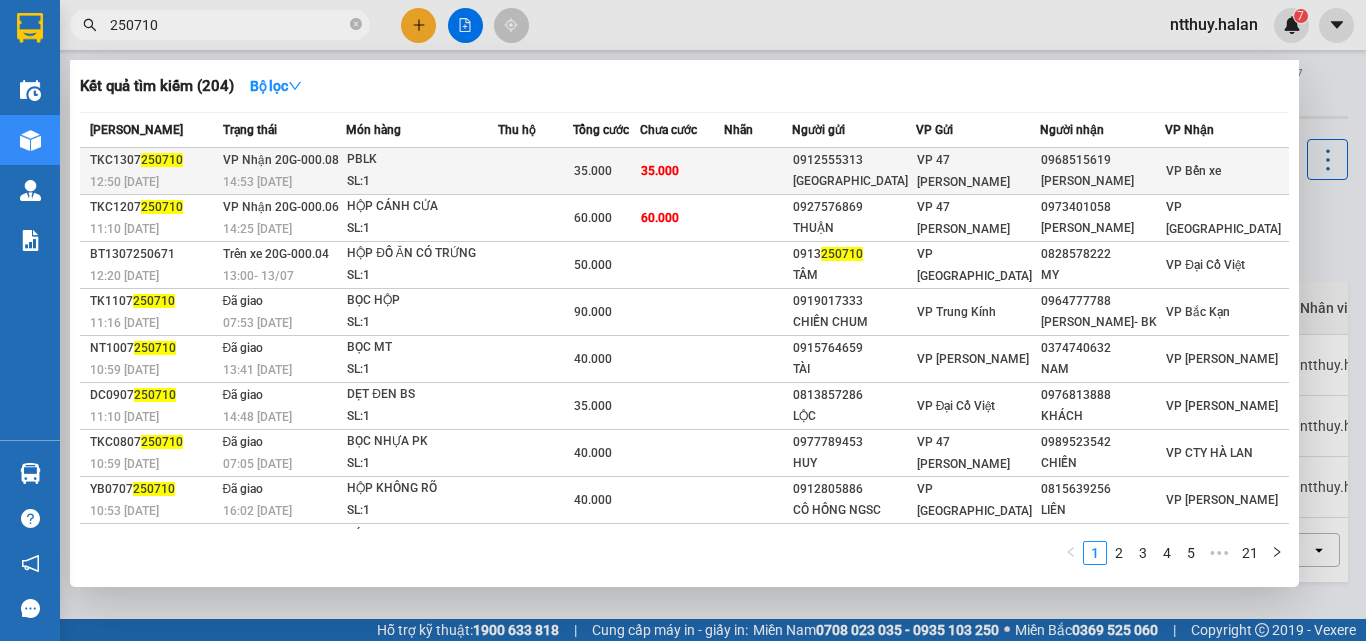 type on "250710" 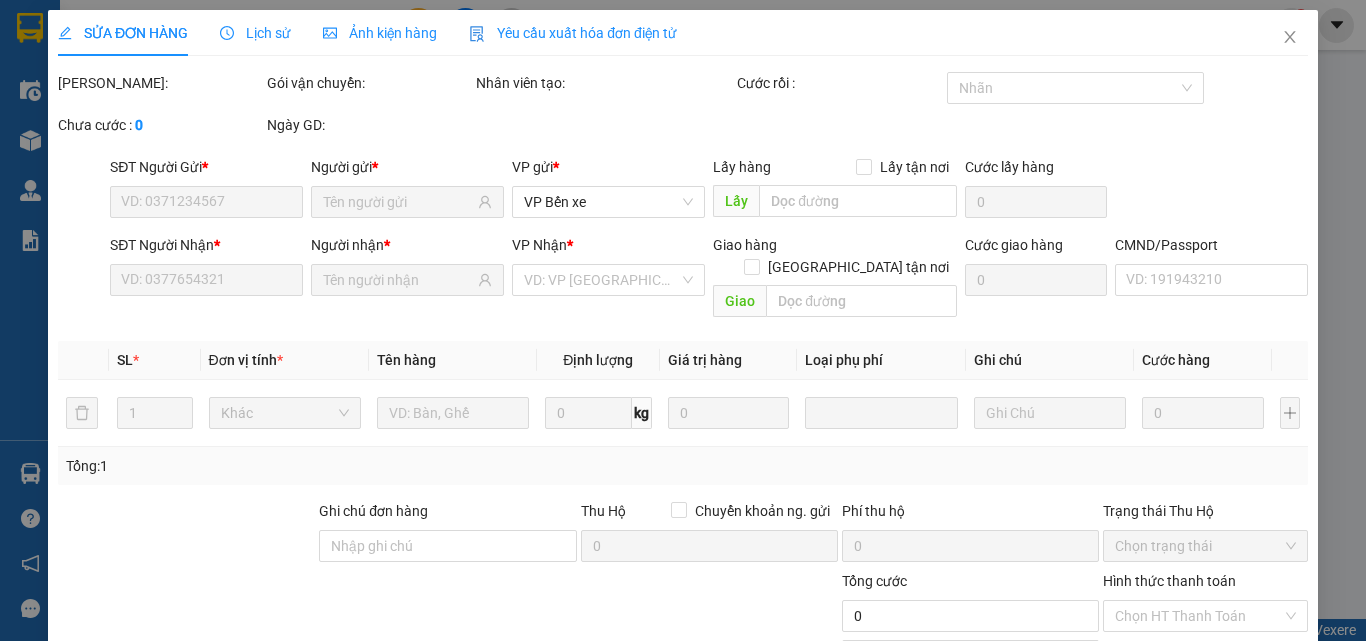 type on "0912555313" 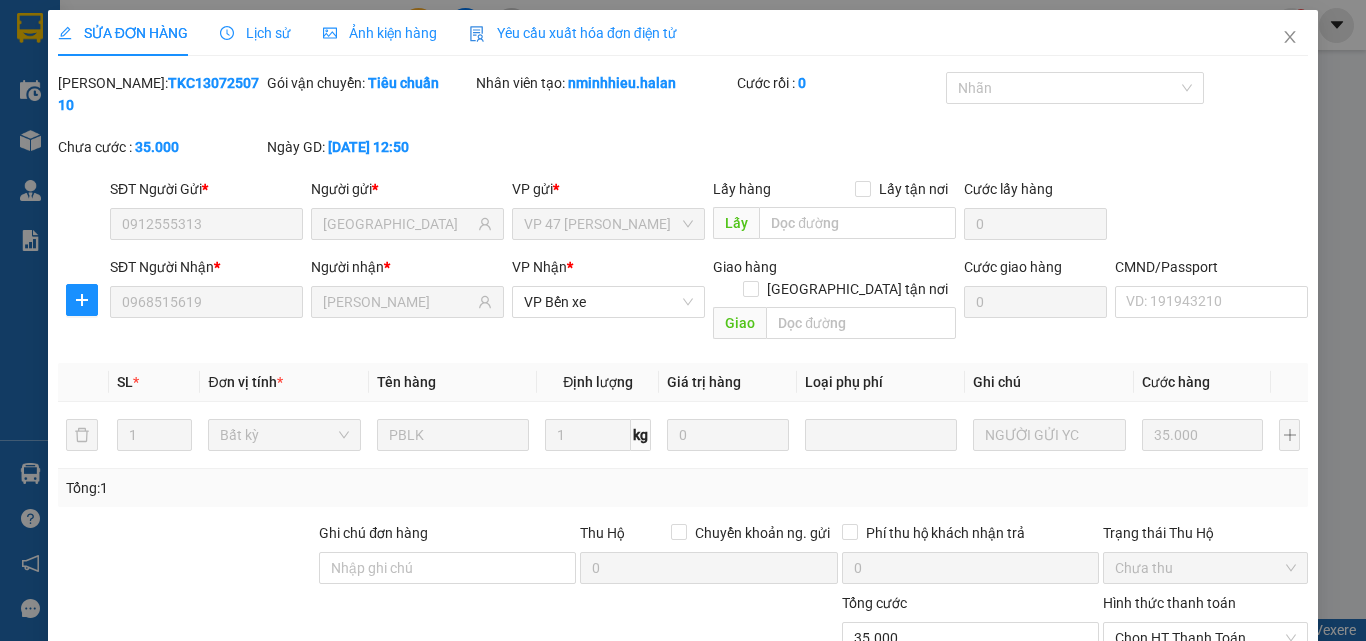 scroll, scrollTop: 143, scrollLeft: 0, axis: vertical 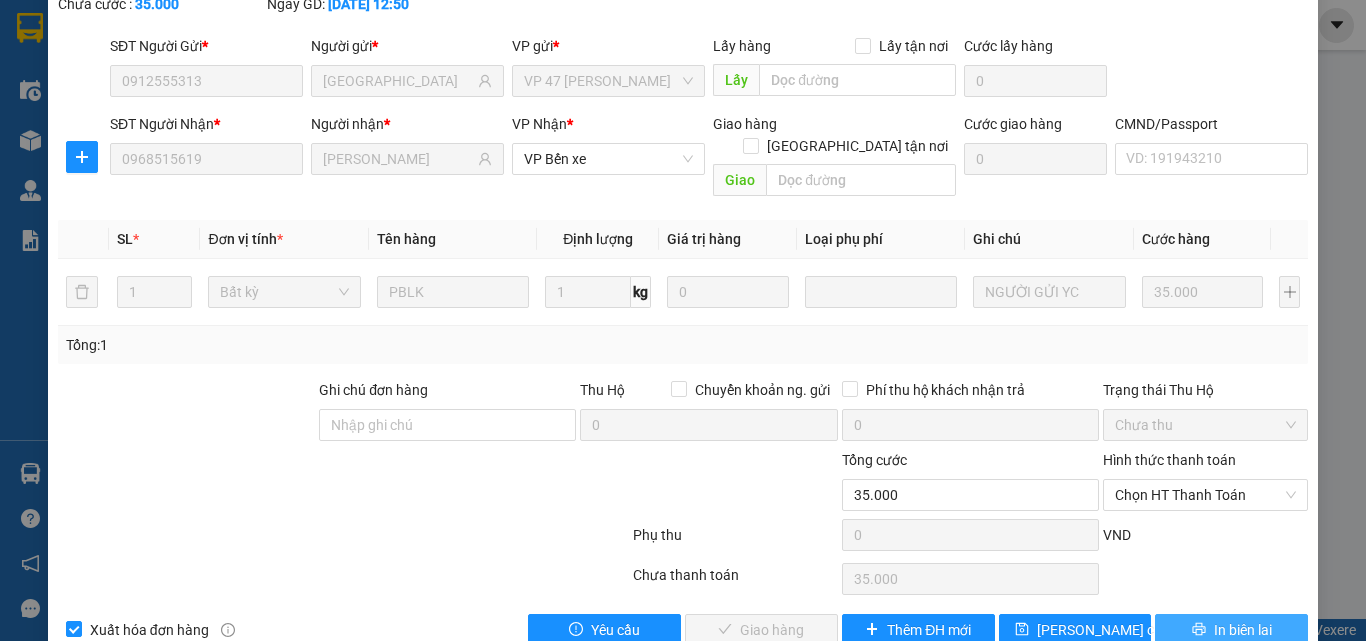 click on "In biên lai" at bounding box center [1231, 630] 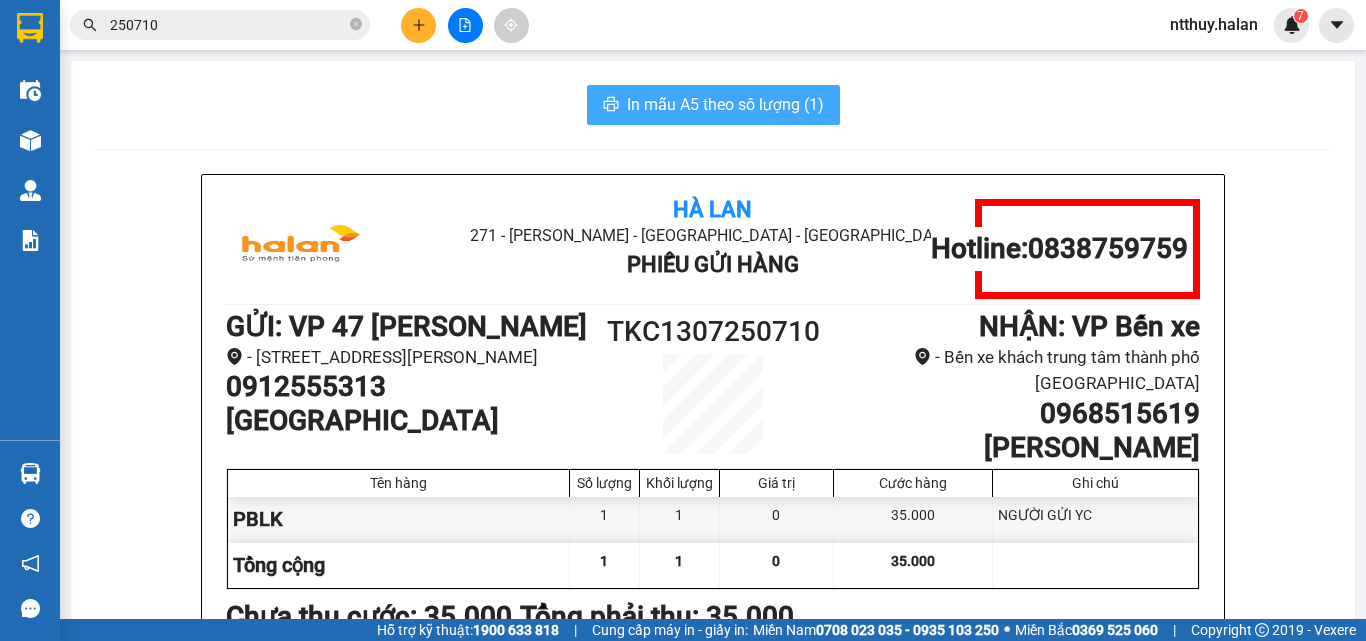 click on "In mẫu A5 theo số lượng
(1)" at bounding box center (725, 104) 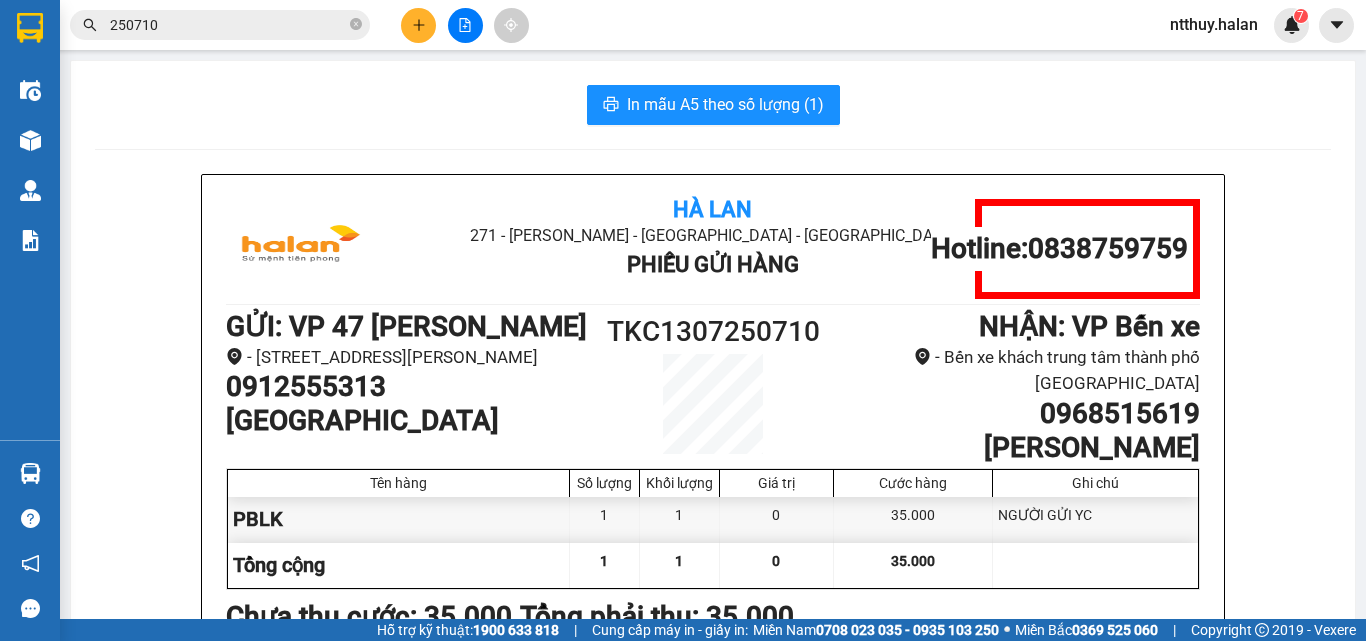 scroll, scrollTop: 0, scrollLeft: 0, axis: both 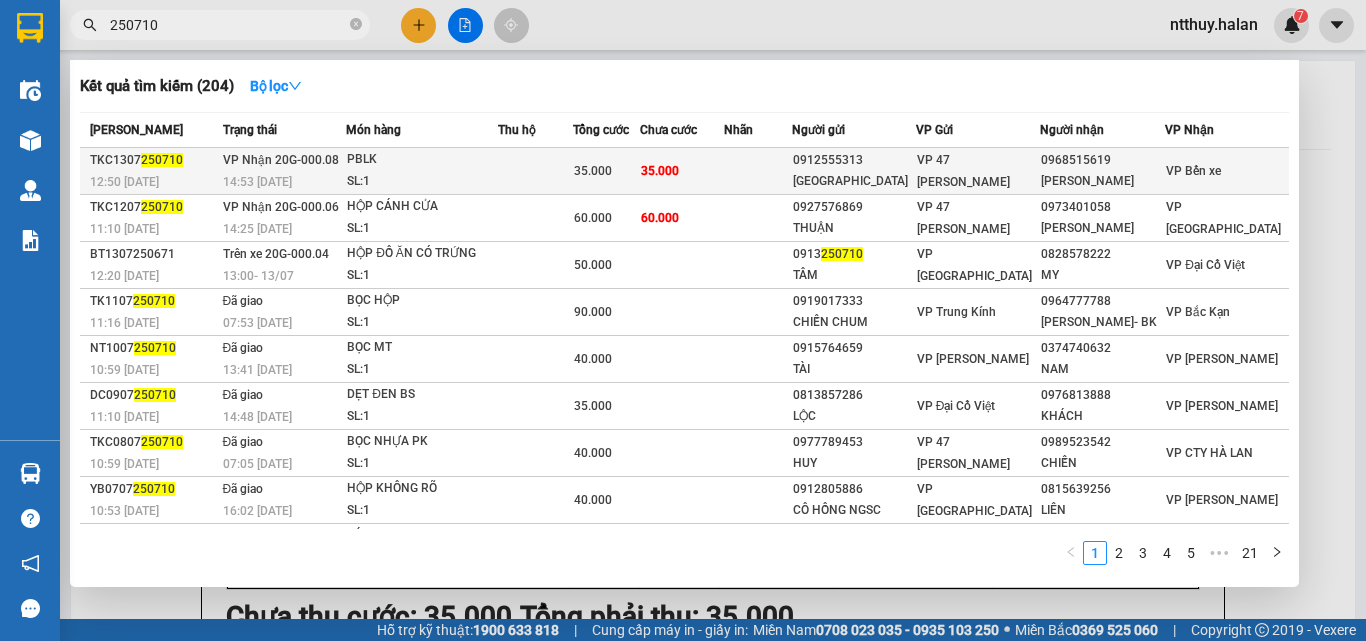 click at bounding box center [535, 171] 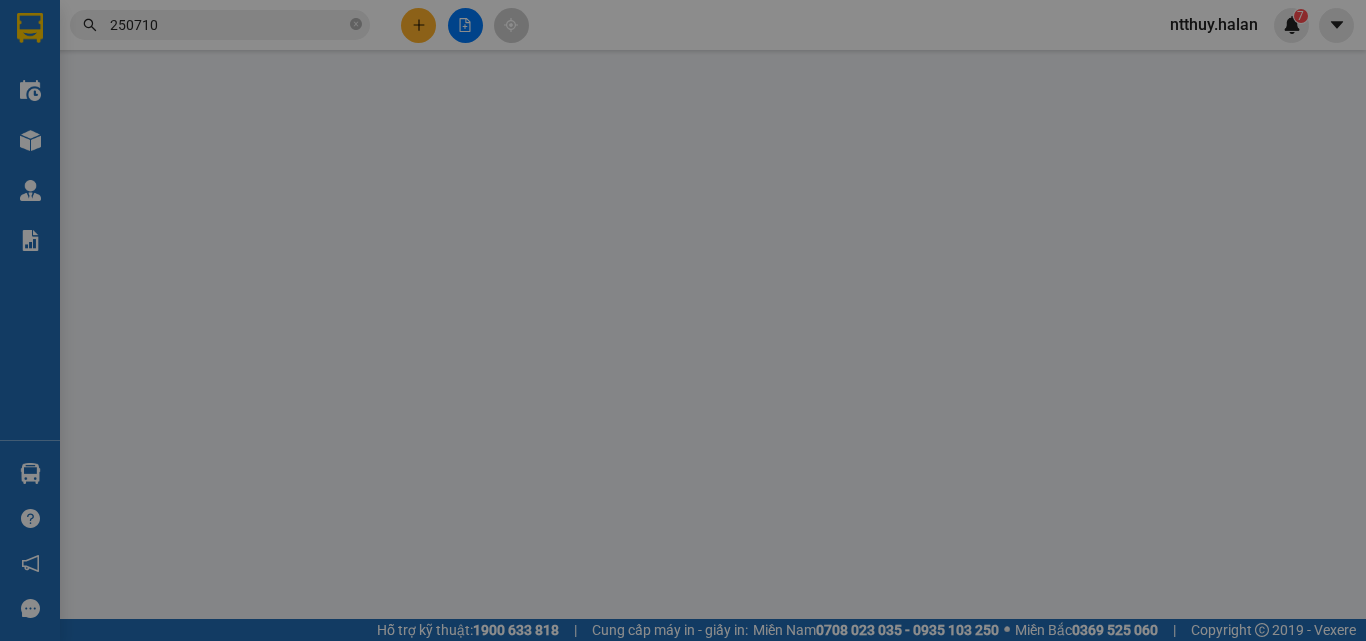 type on "0912555313" 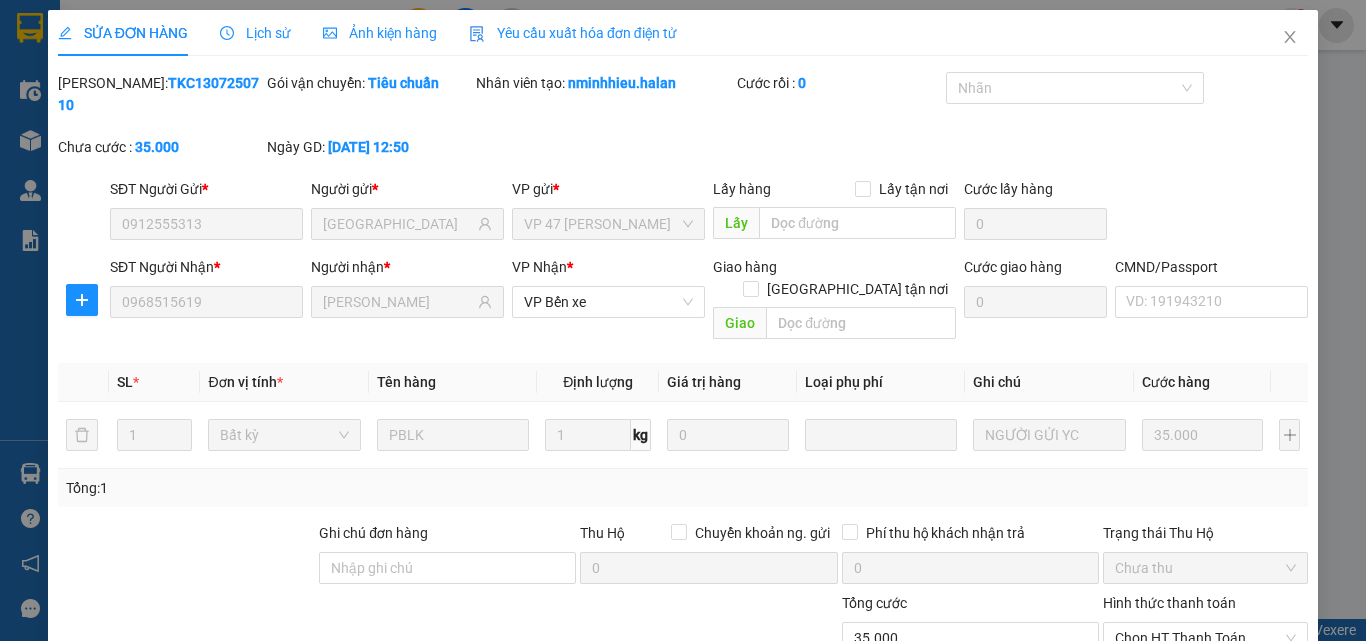 scroll, scrollTop: 143, scrollLeft: 0, axis: vertical 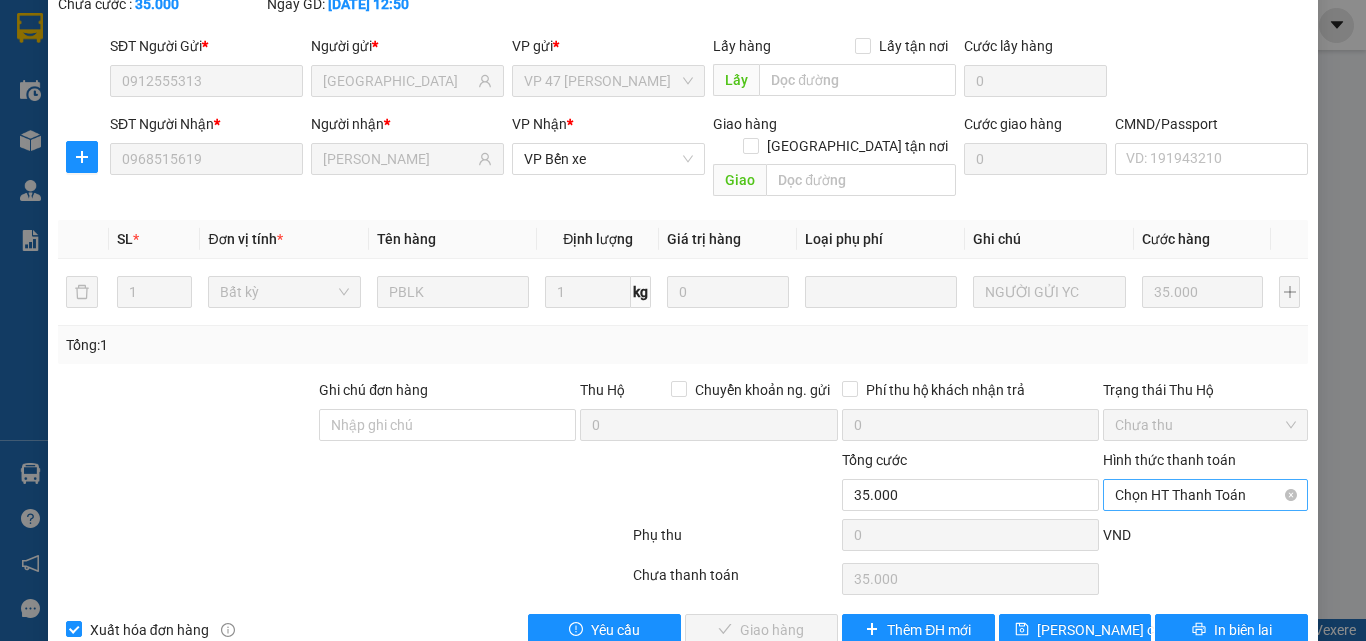 click on "Chọn HT Thanh Toán" at bounding box center [1205, 495] 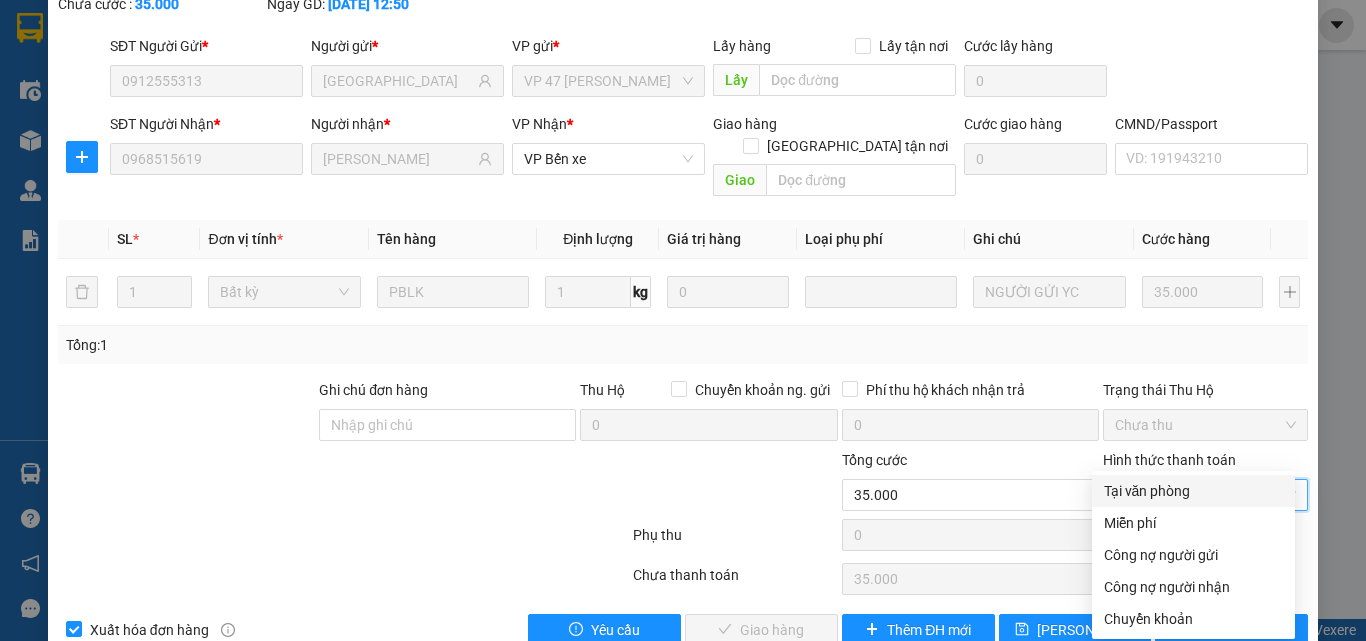click on "Tại văn phòng" at bounding box center [1193, 491] 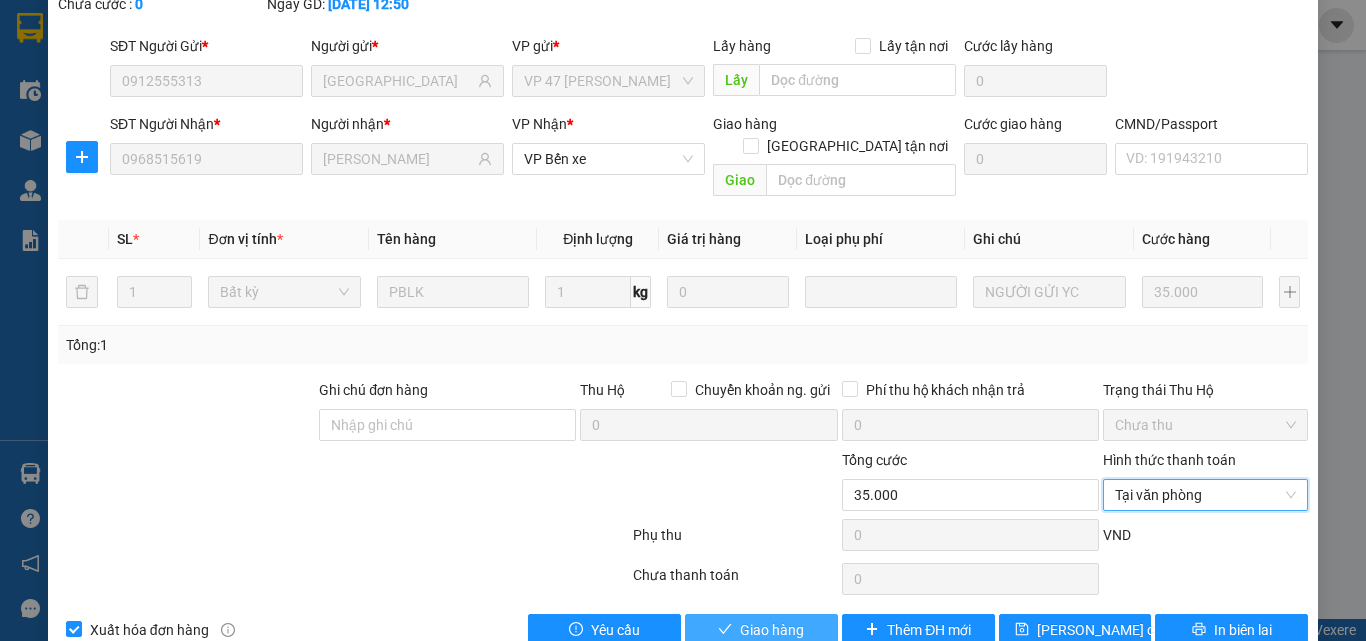 click on "Giao hàng" at bounding box center (772, 630) 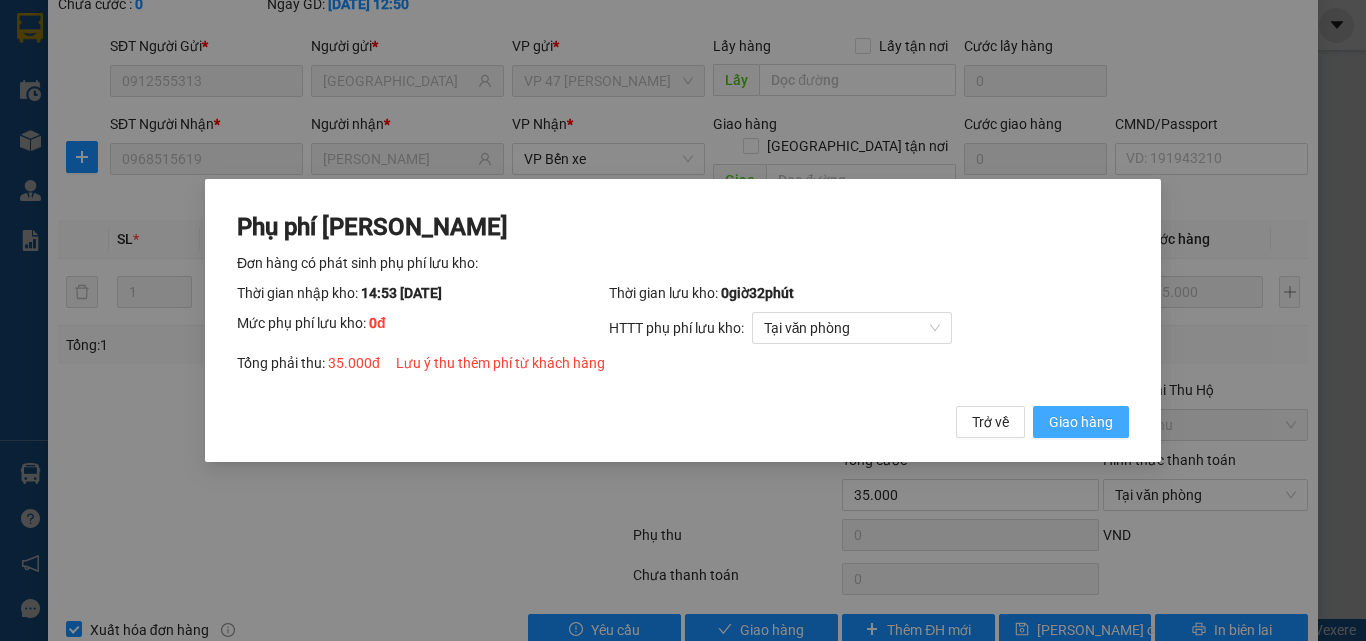 click on "Giao hàng" at bounding box center (1081, 422) 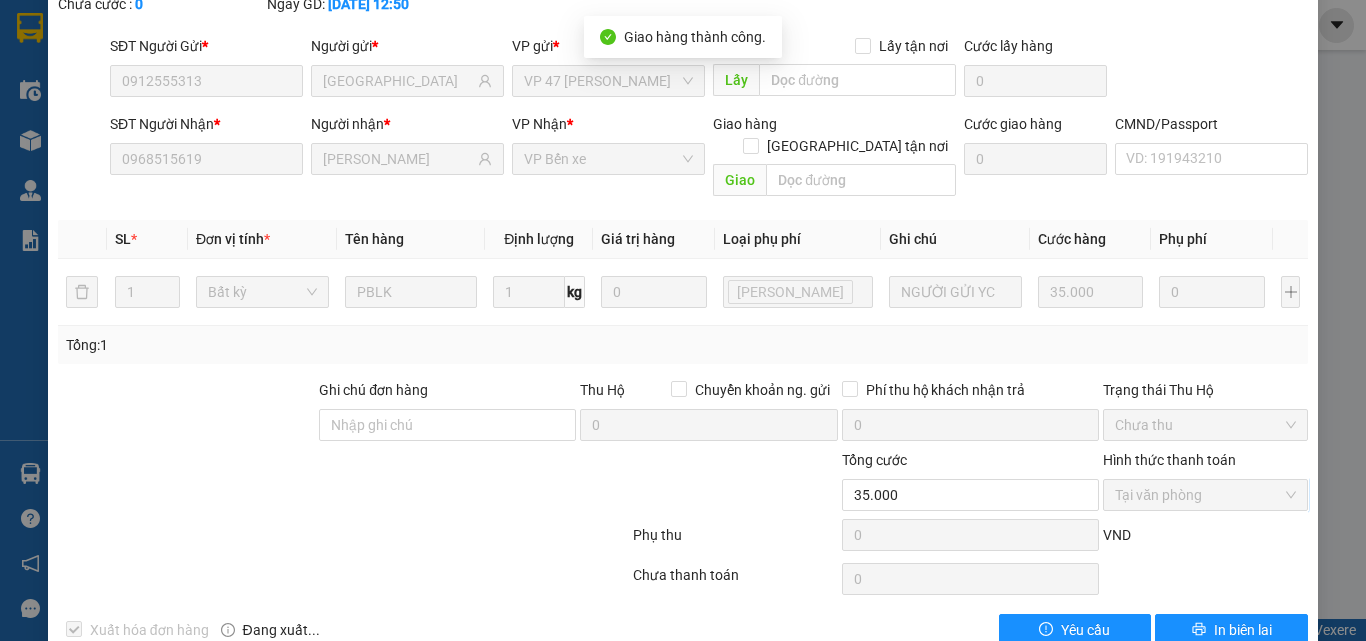 scroll, scrollTop: 0, scrollLeft: 0, axis: both 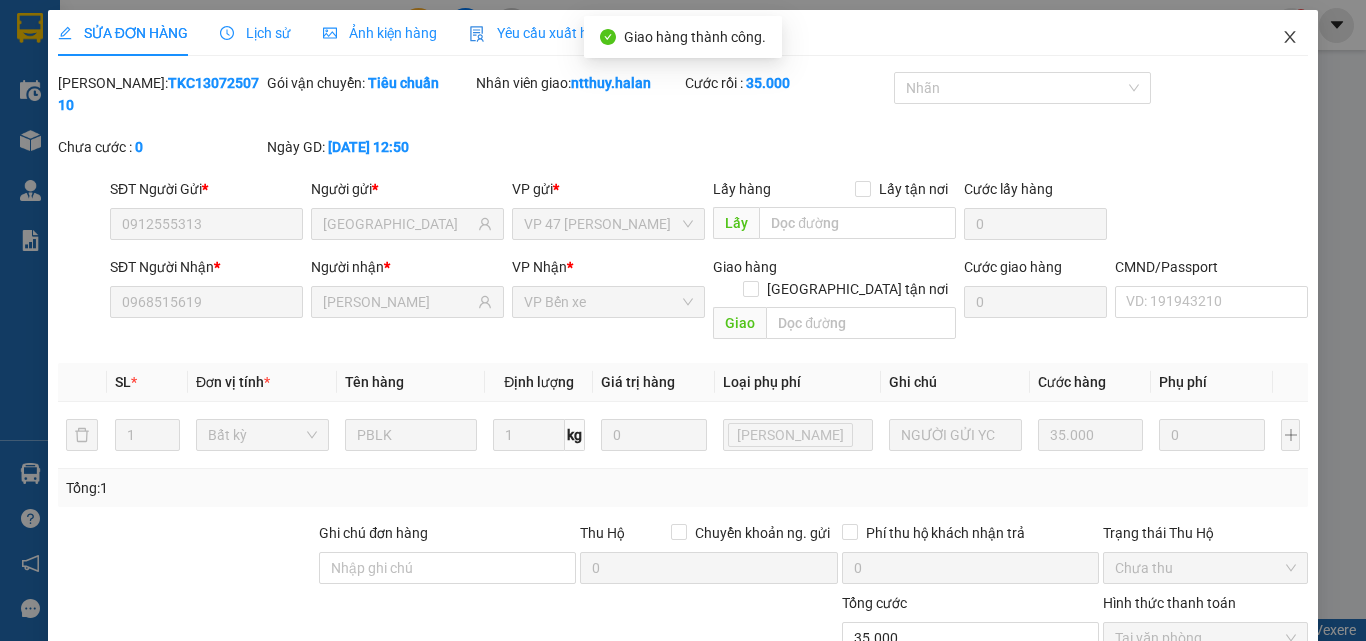click at bounding box center (1290, 38) 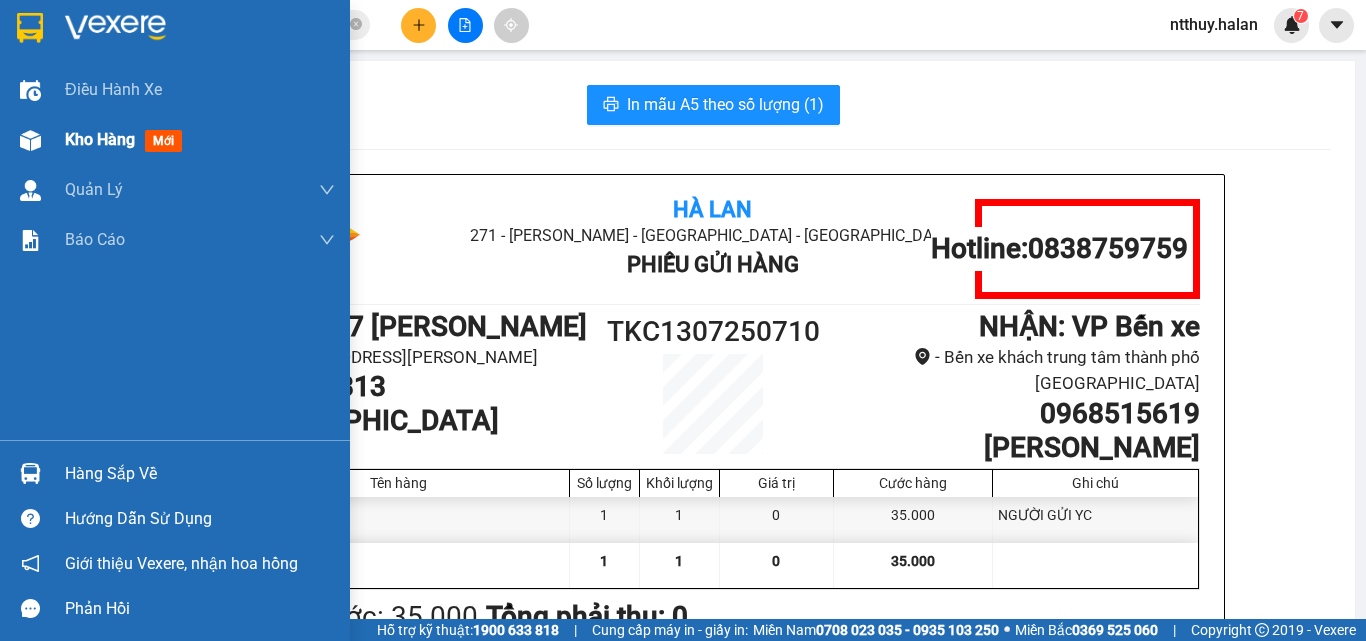 click on "Kho hàng" at bounding box center (100, 139) 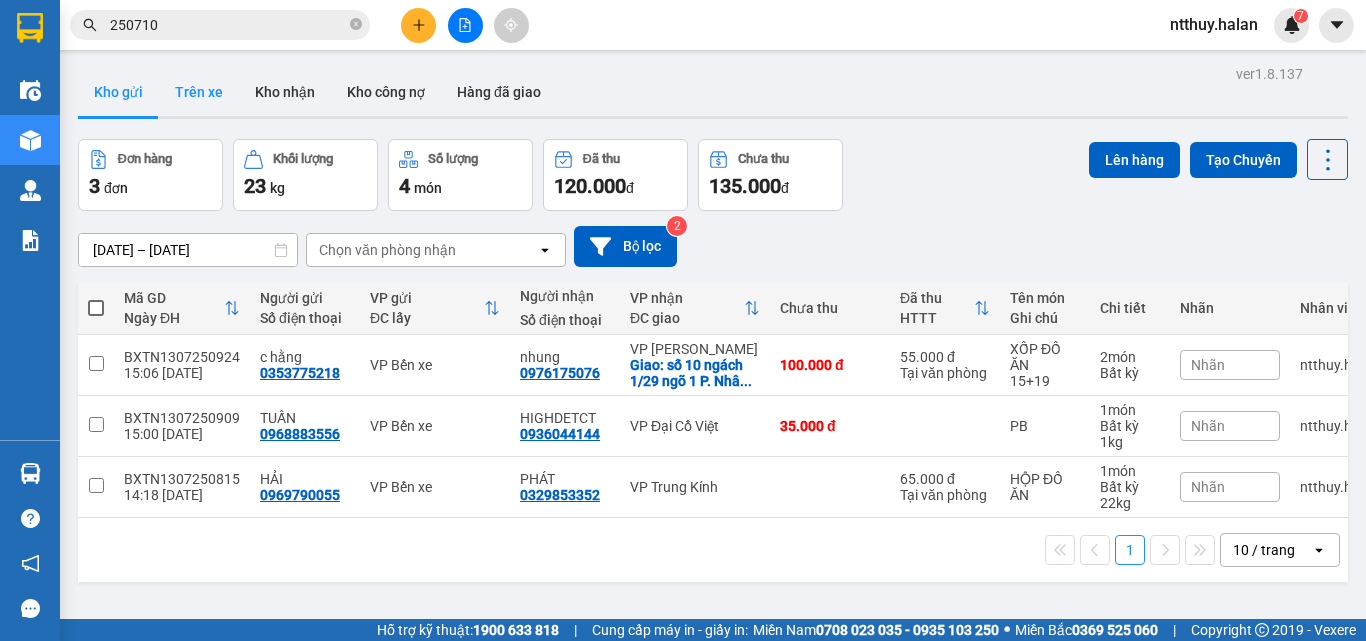 click on "Trên xe" at bounding box center [199, 92] 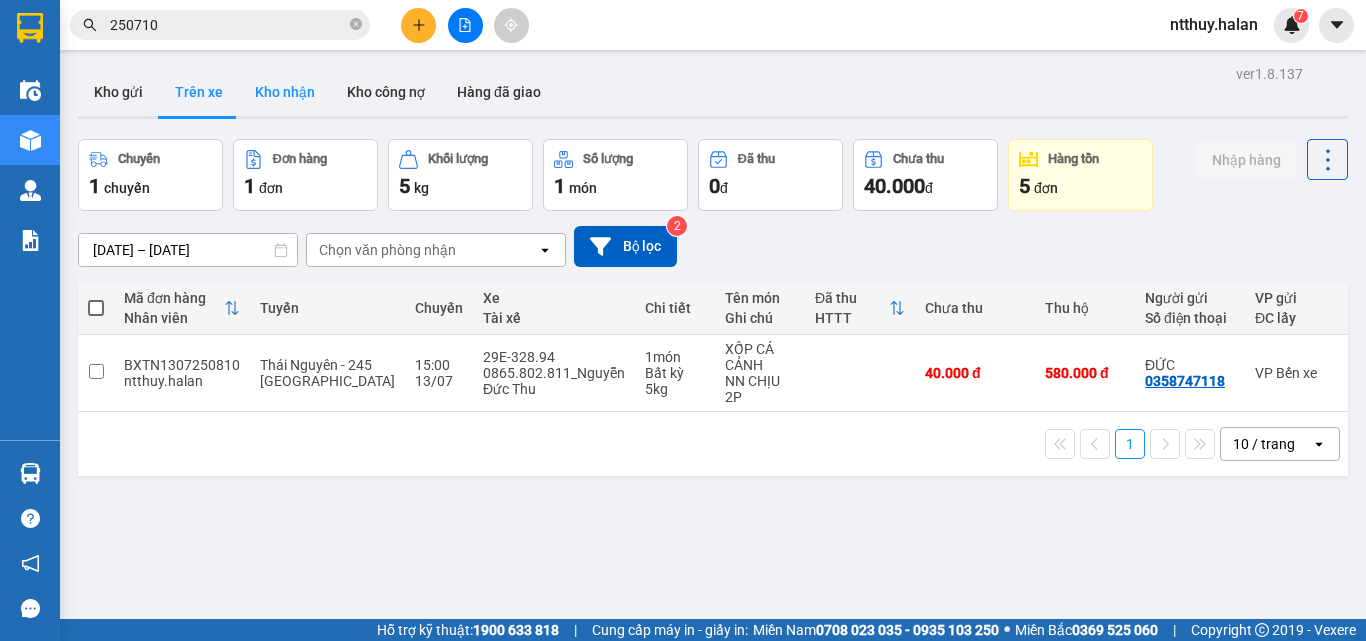click on "Kho nhận" at bounding box center [285, 92] 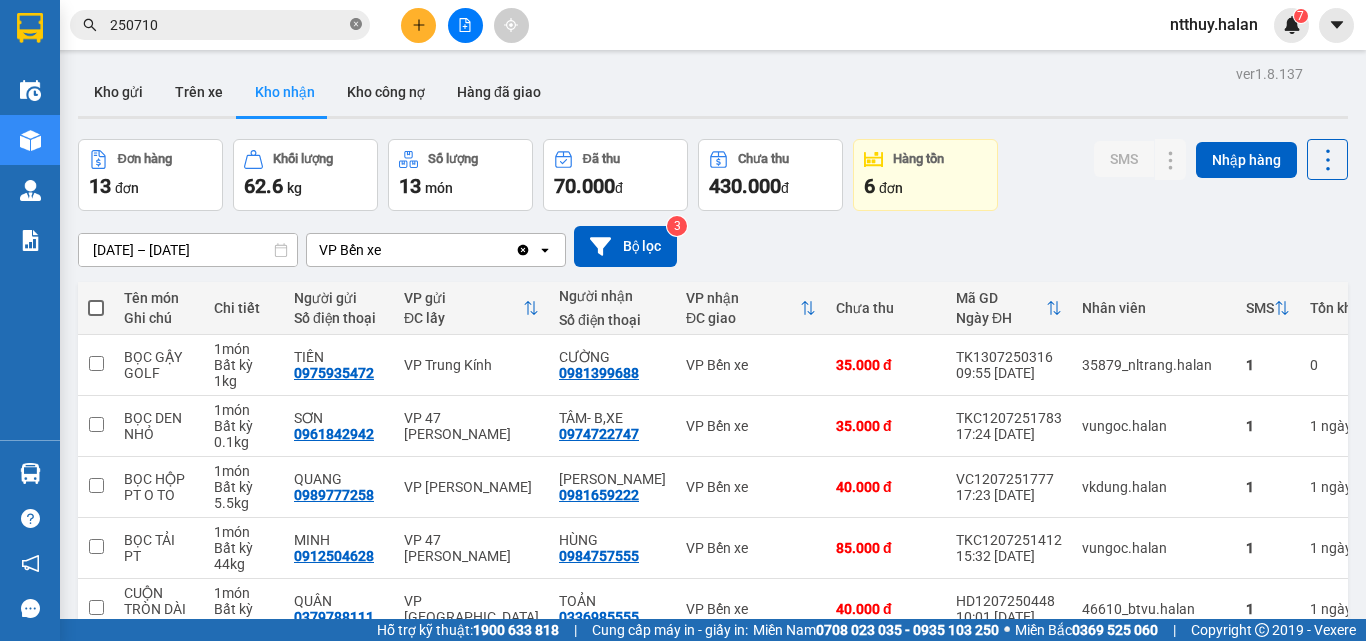 click 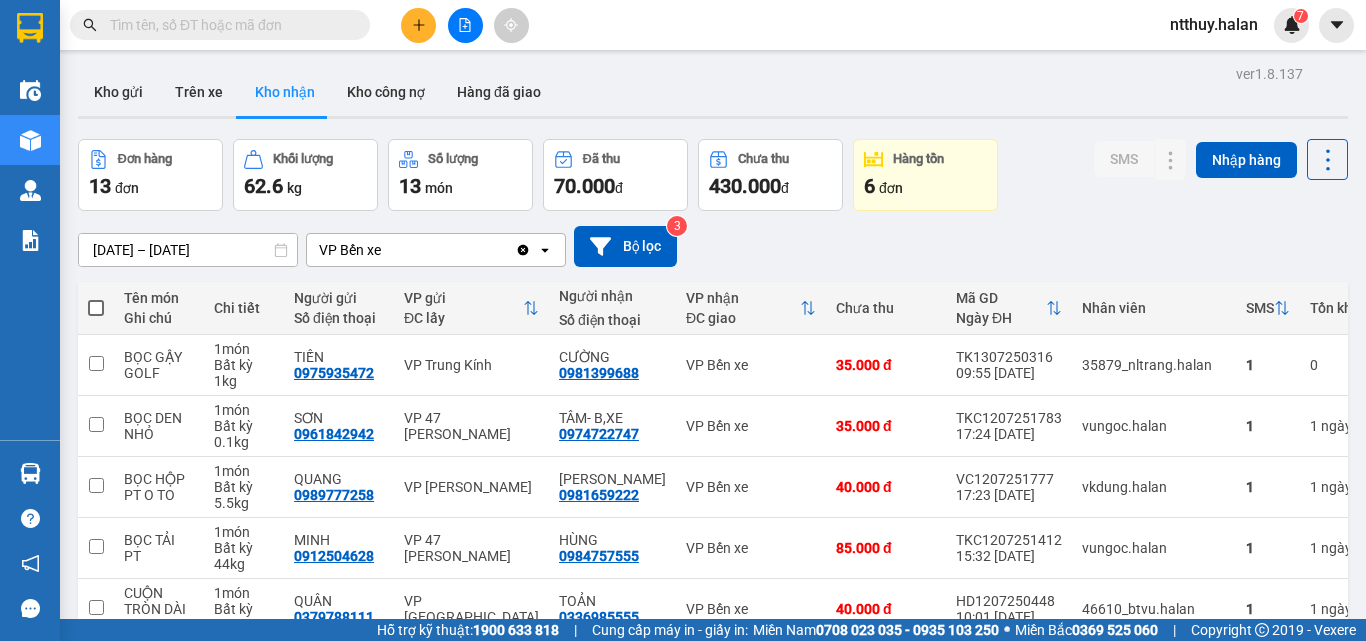 click at bounding box center [228, 25] 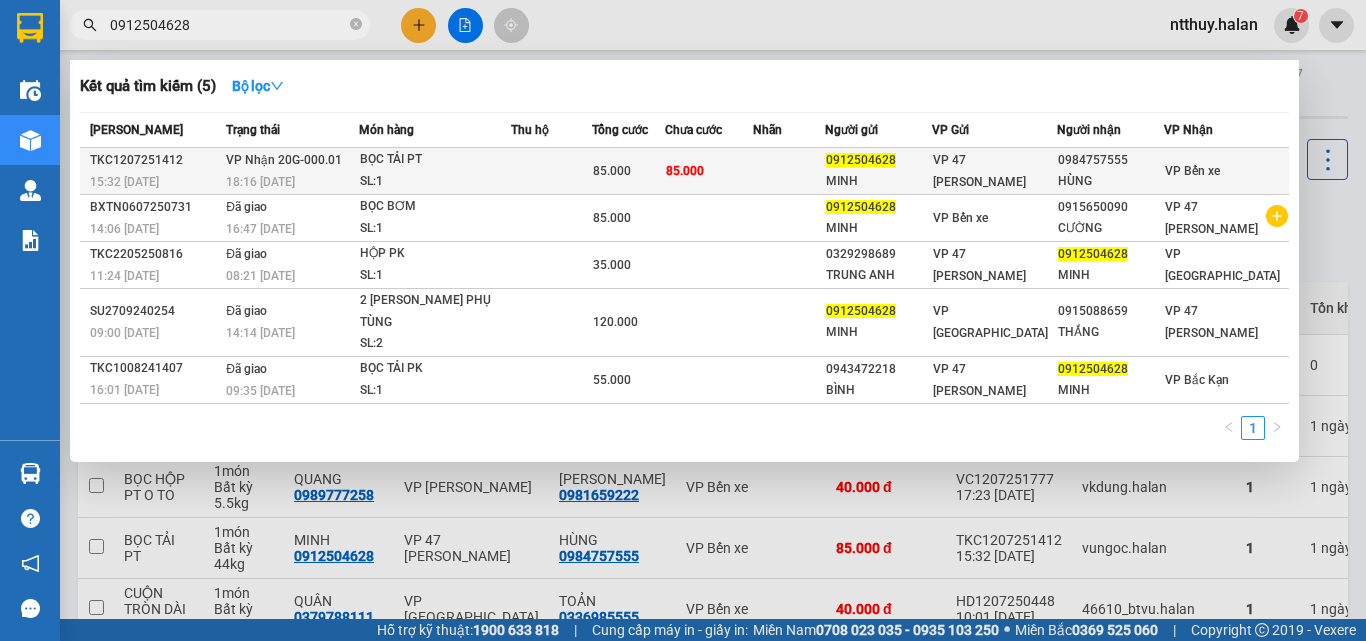 type on "0912504628" 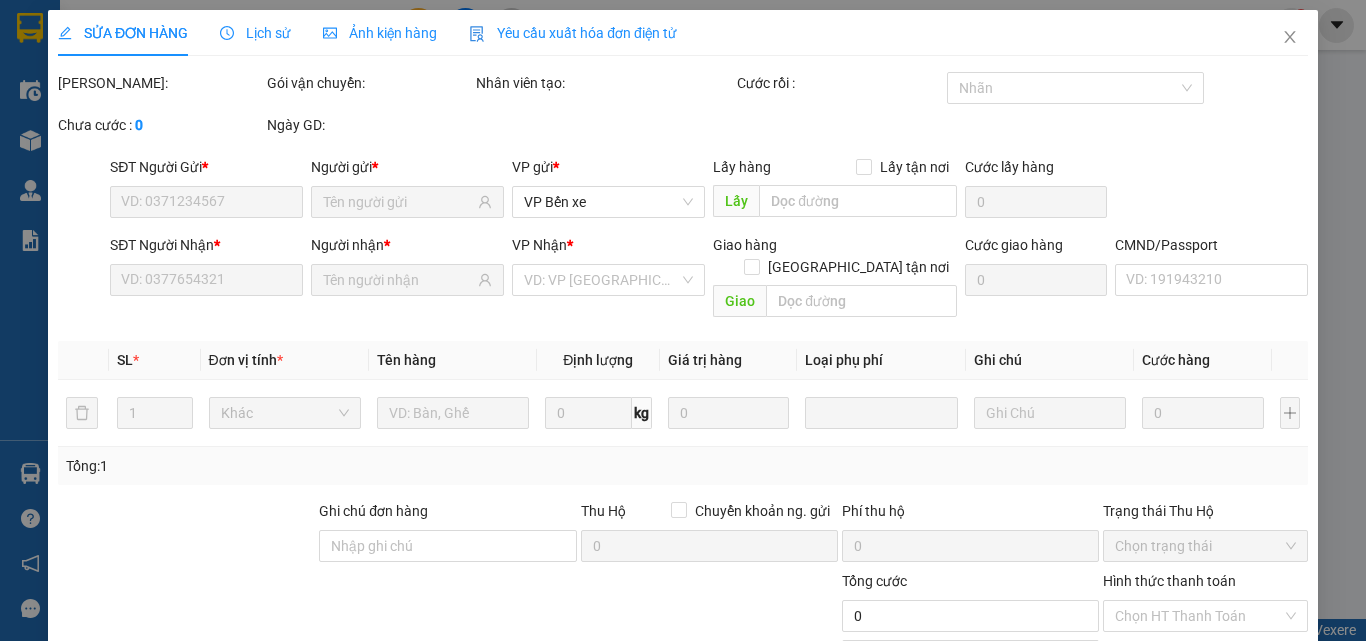 type on "0912504628" 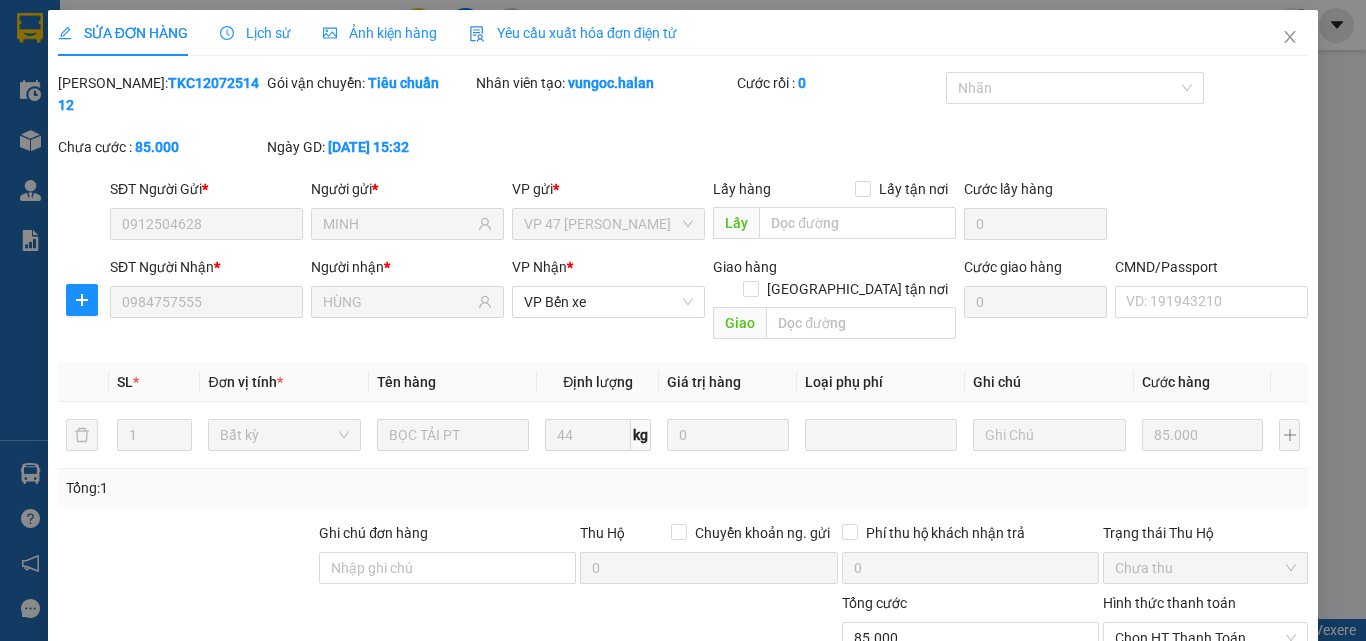 scroll, scrollTop: 138, scrollLeft: 0, axis: vertical 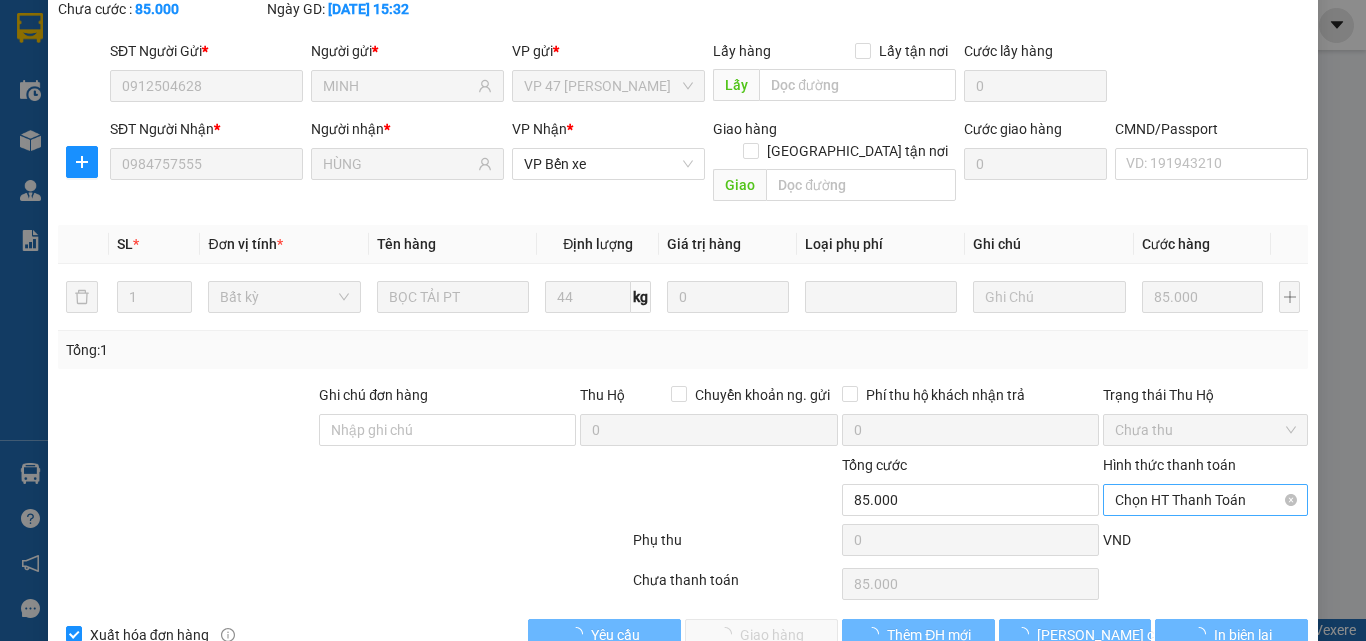 click on "Chọn HT Thanh Toán" at bounding box center [1205, 500] 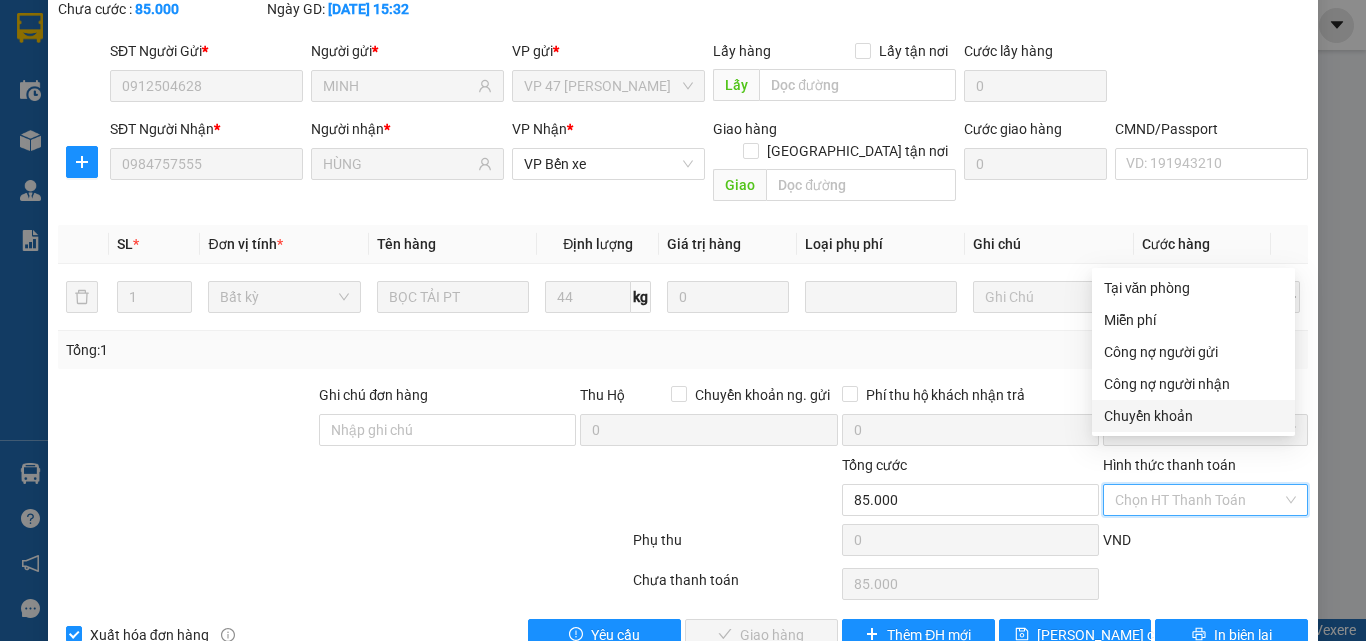 click on "Chuyển khoản" at bounding box center [1193, 416] 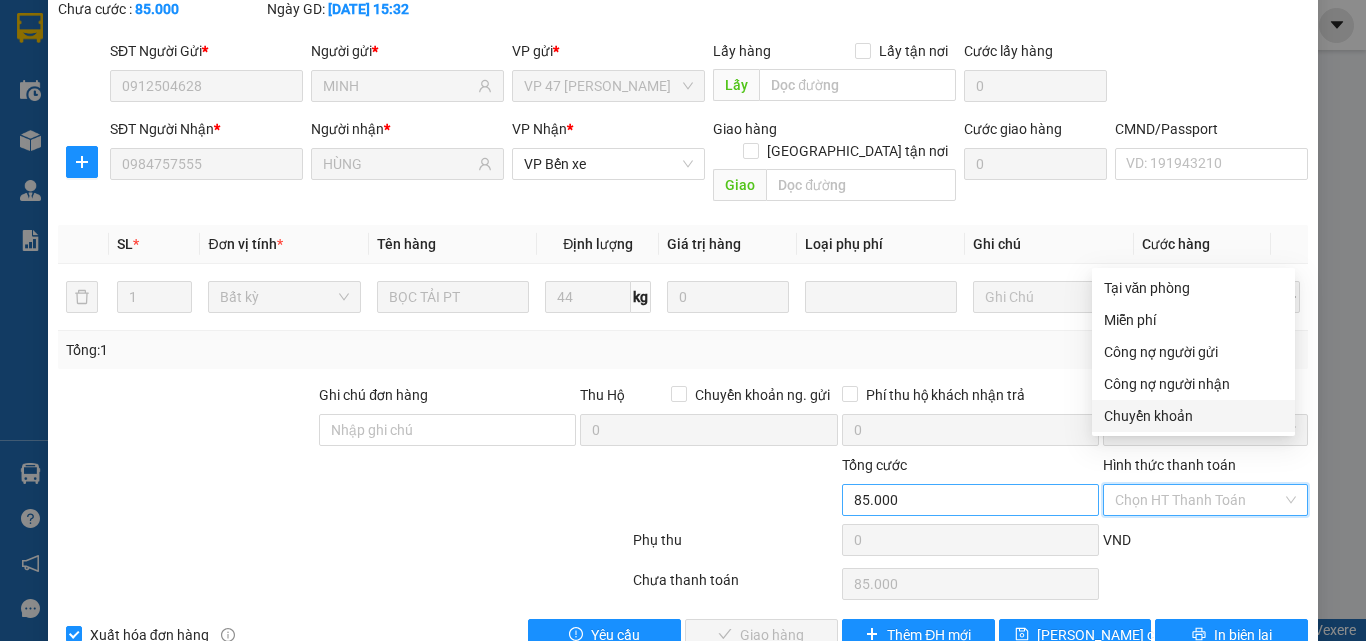 type on "0" 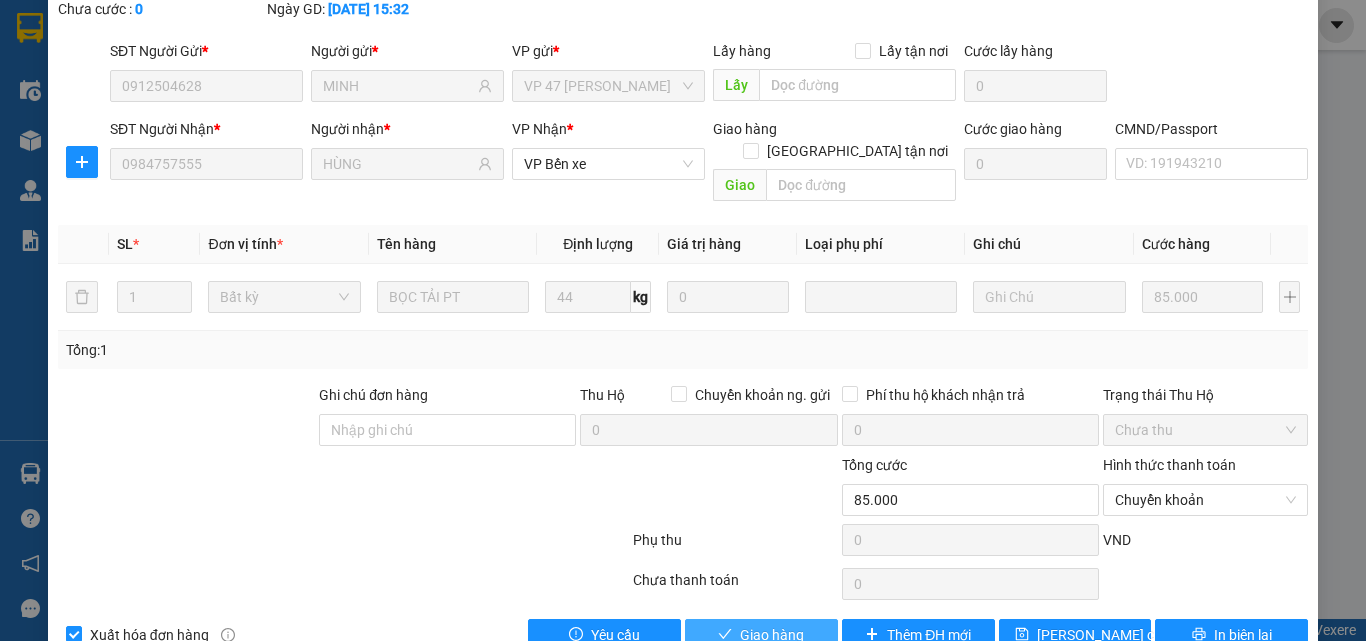 click on "Giao hàng" at bounding box center [772, 635] 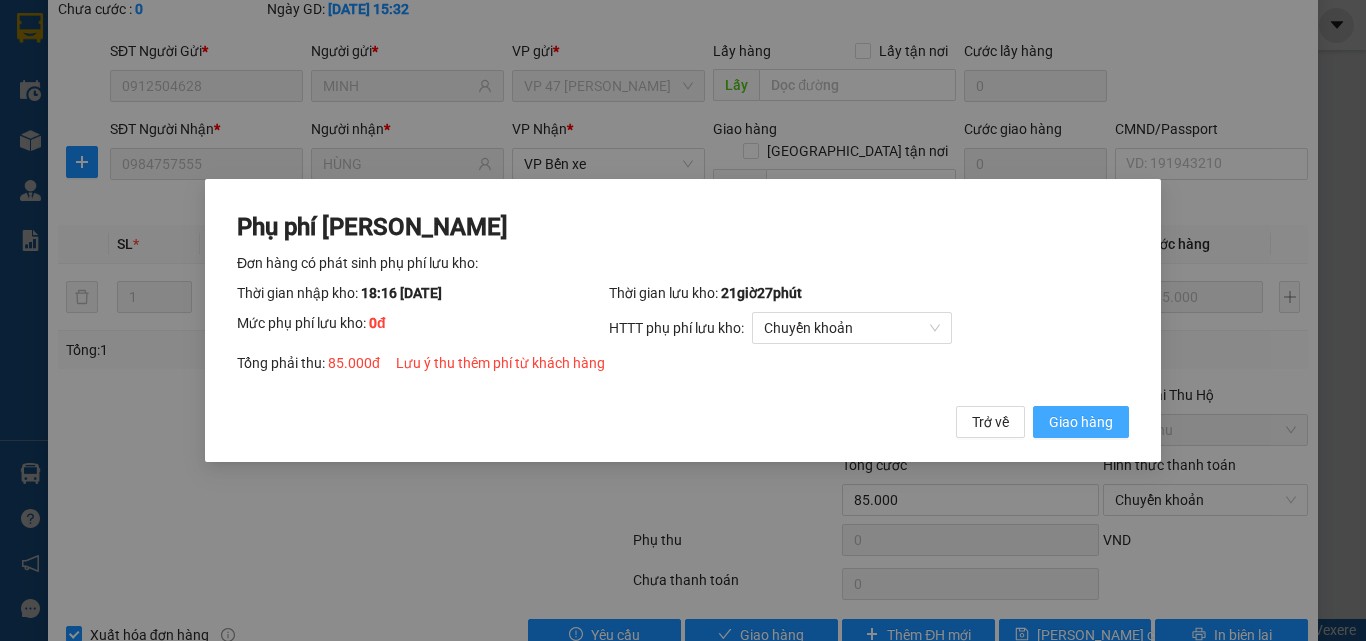click on "Giao hàng" at bounding box center (1081, 422) 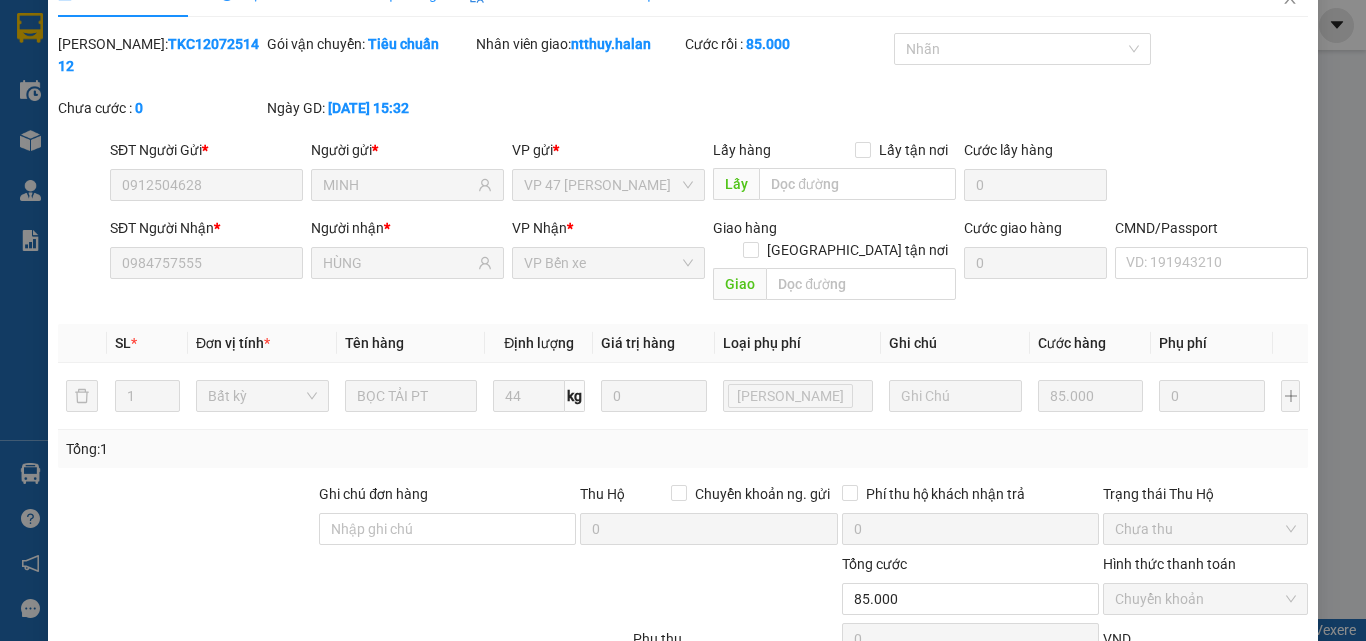scroll, scrollTop: 0, scrollLeft: 0, axis: both 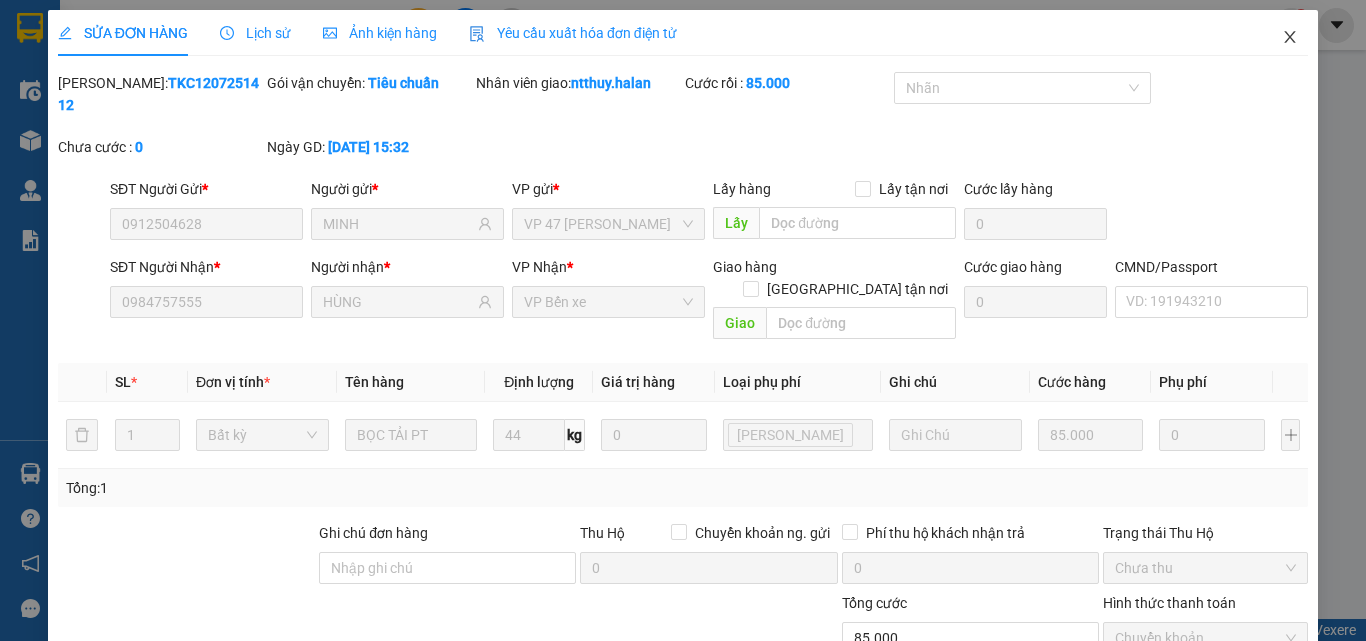 click 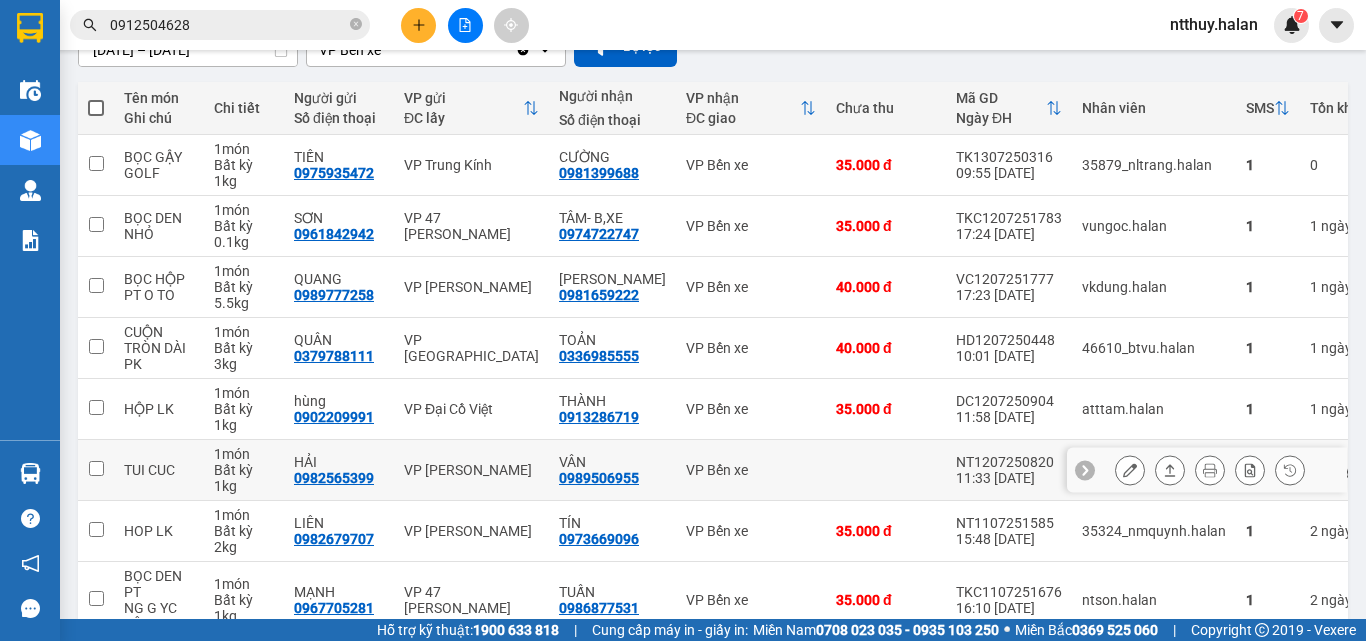 scroll, scrollTop: 0, scrollLeft: 0, axis: both 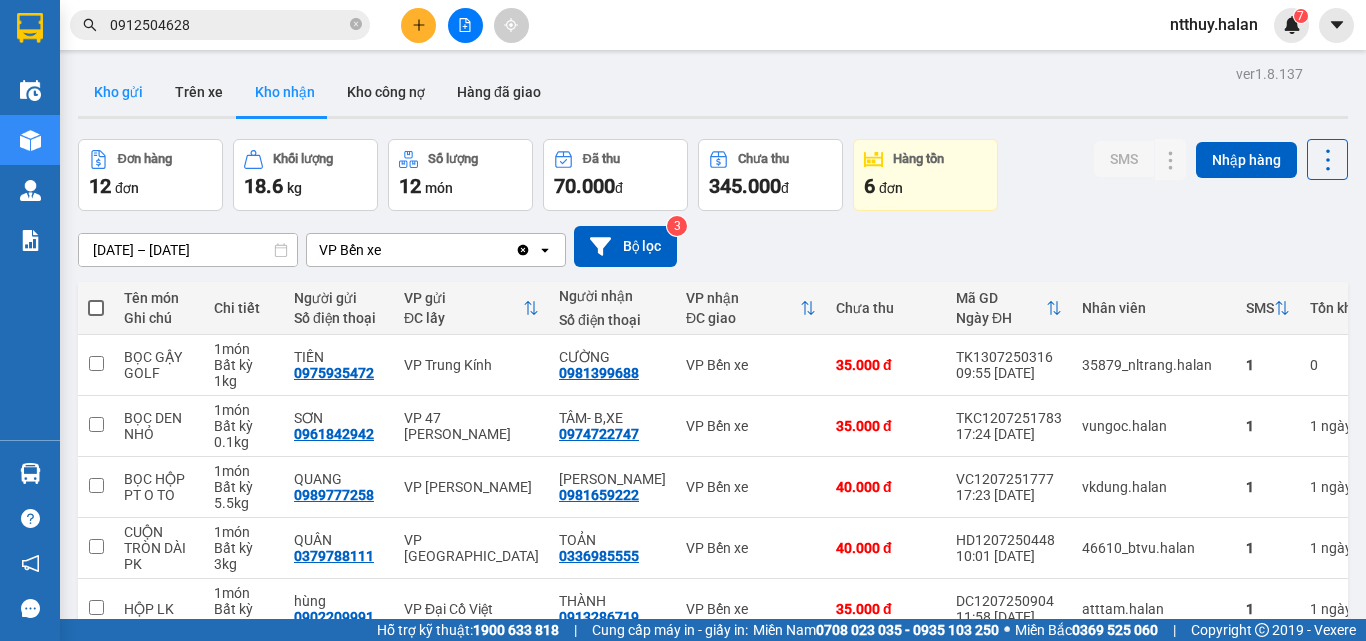click on "Kho gửi" at bounding box center (118, 92) 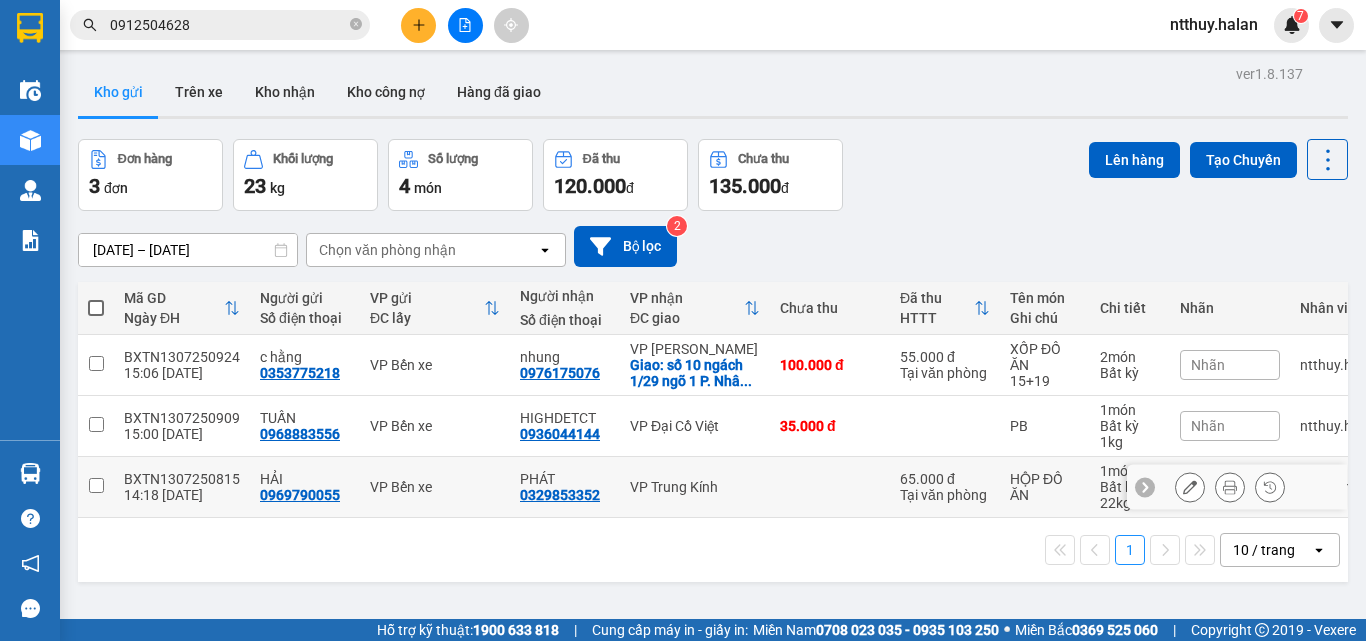 click at bounding box center [96, 485] 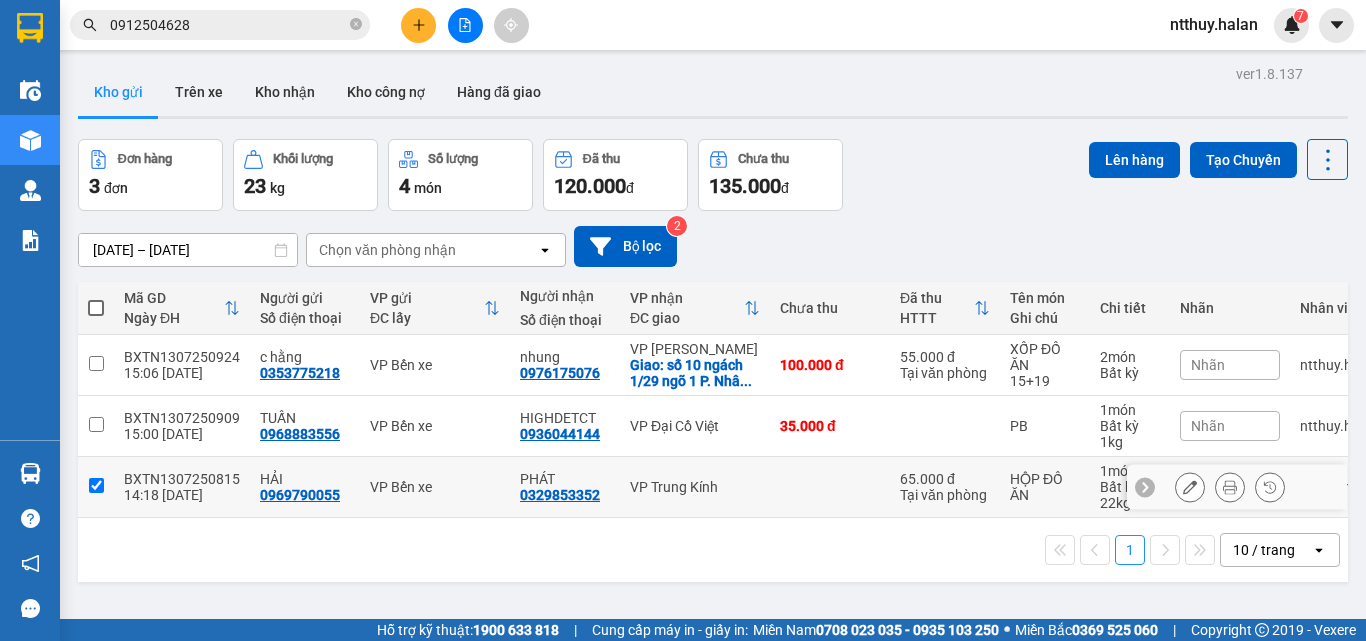 checkbox on "true" 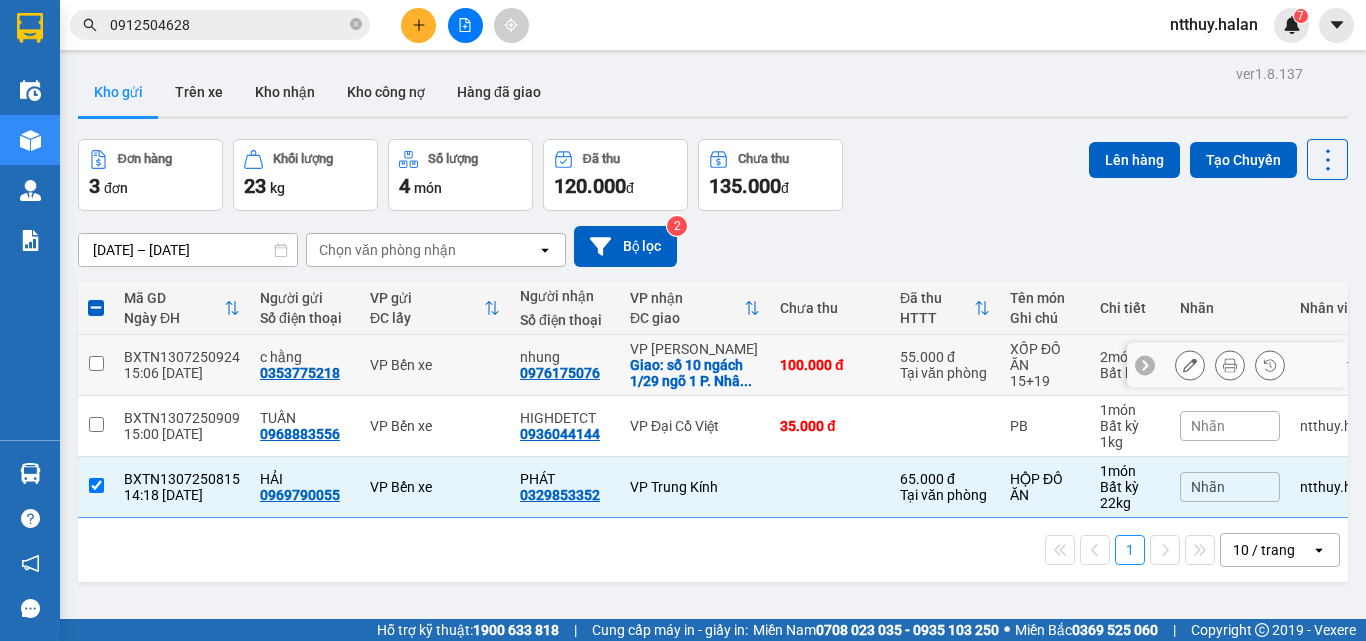 click on "BXTN1307250924" at bounding box center (182, 357) 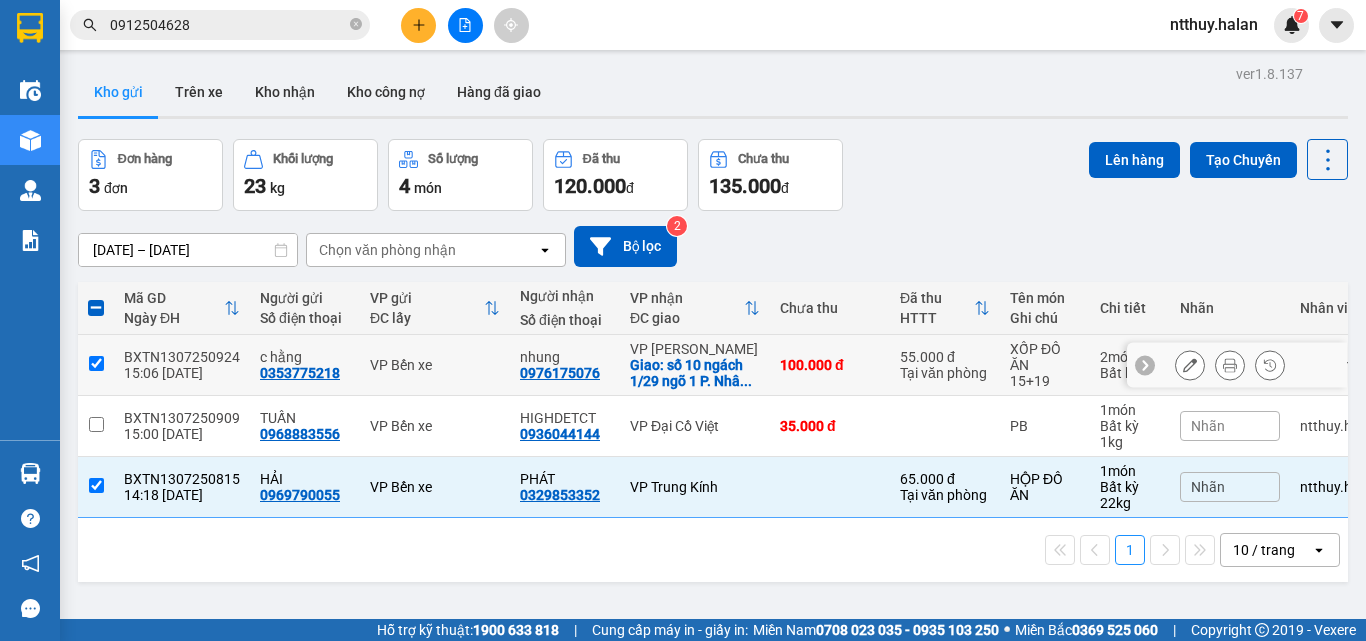 checkbox on "true" 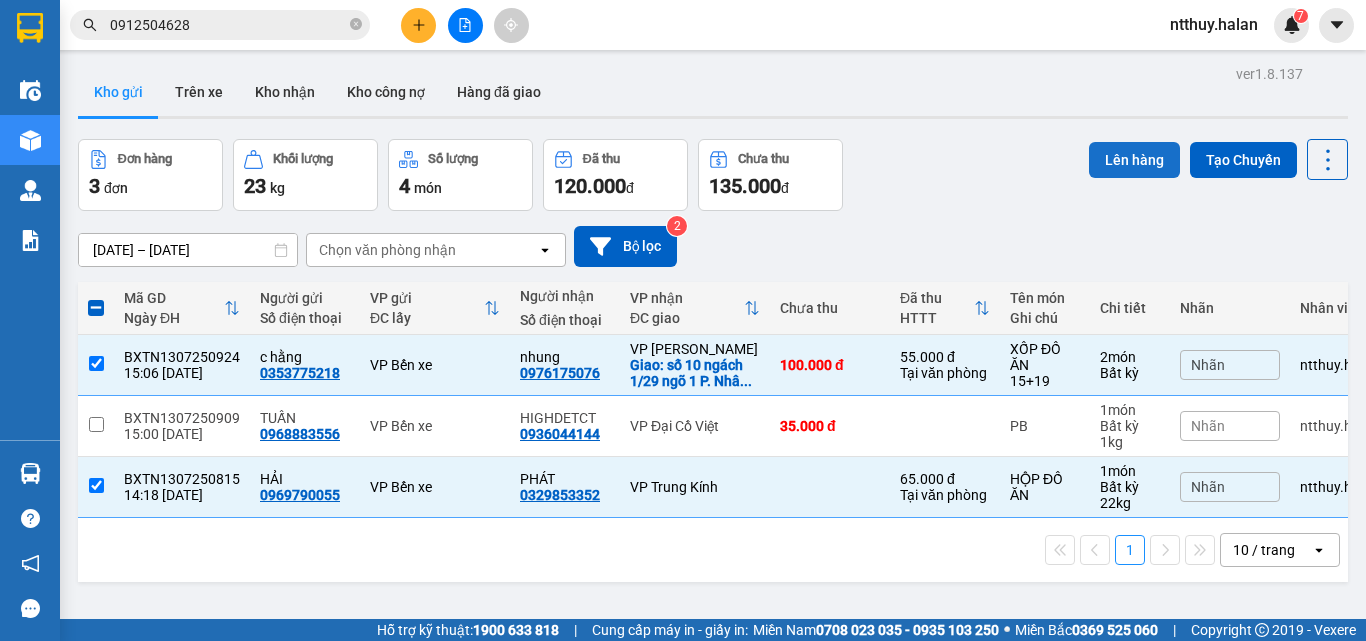 click on "Lên hàng" at bounding box center (1134, 160) 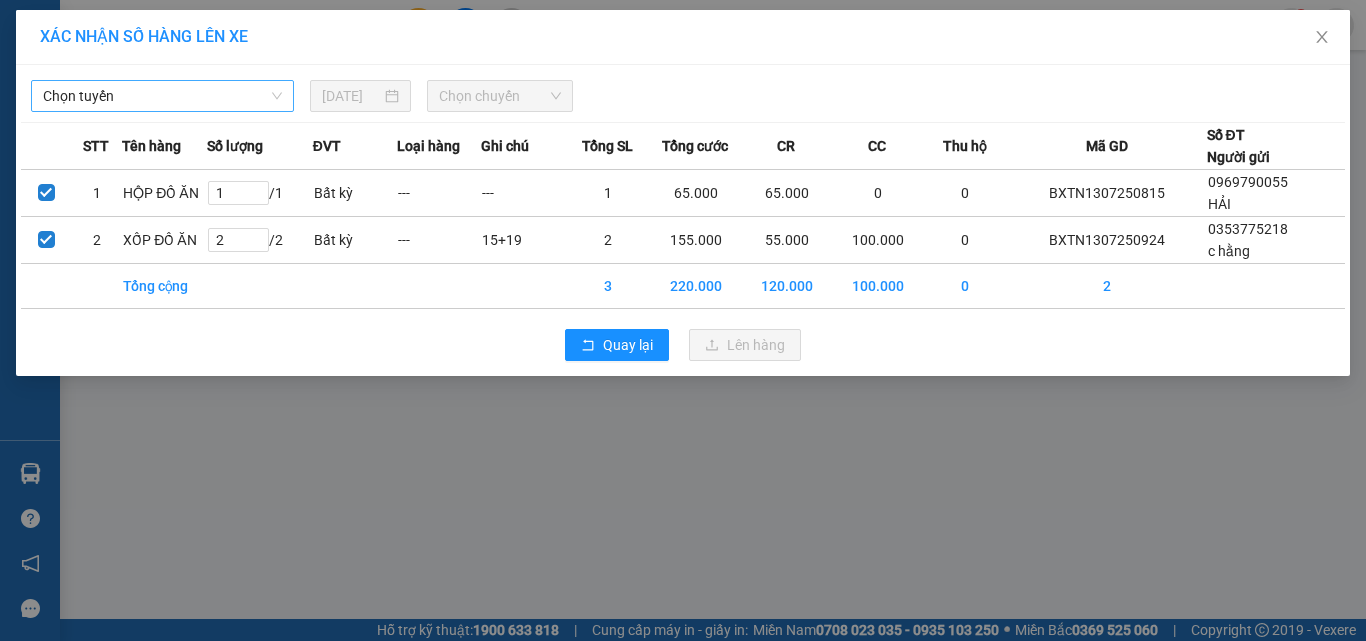 click on "Chọn tuyến" at bounding box center [162, 96] 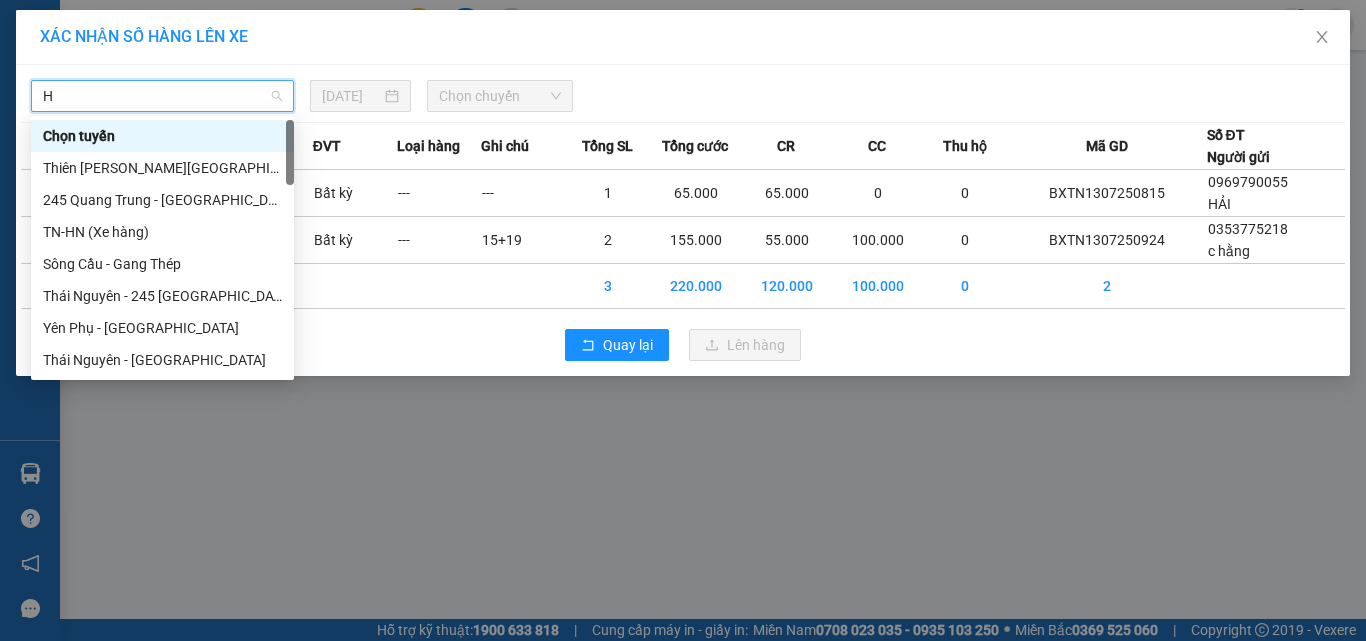 type on "HN" 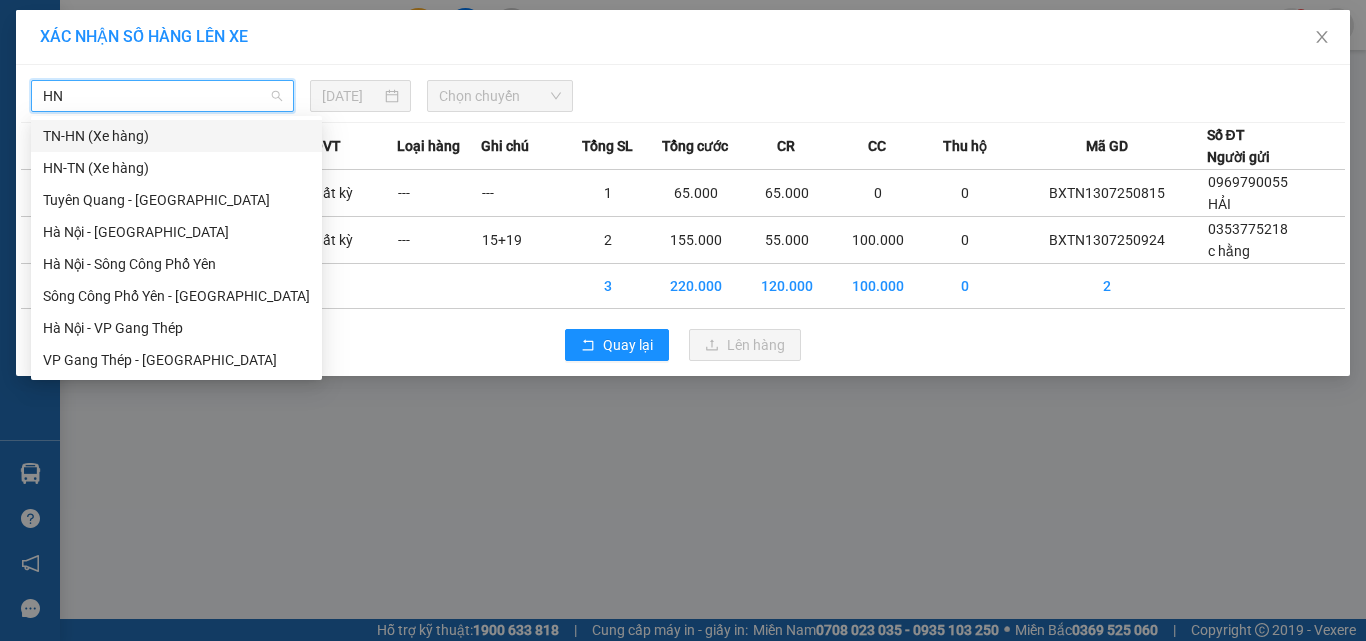 click on "TN-HN (Xe hàng)" at bounding box center [176, 136] 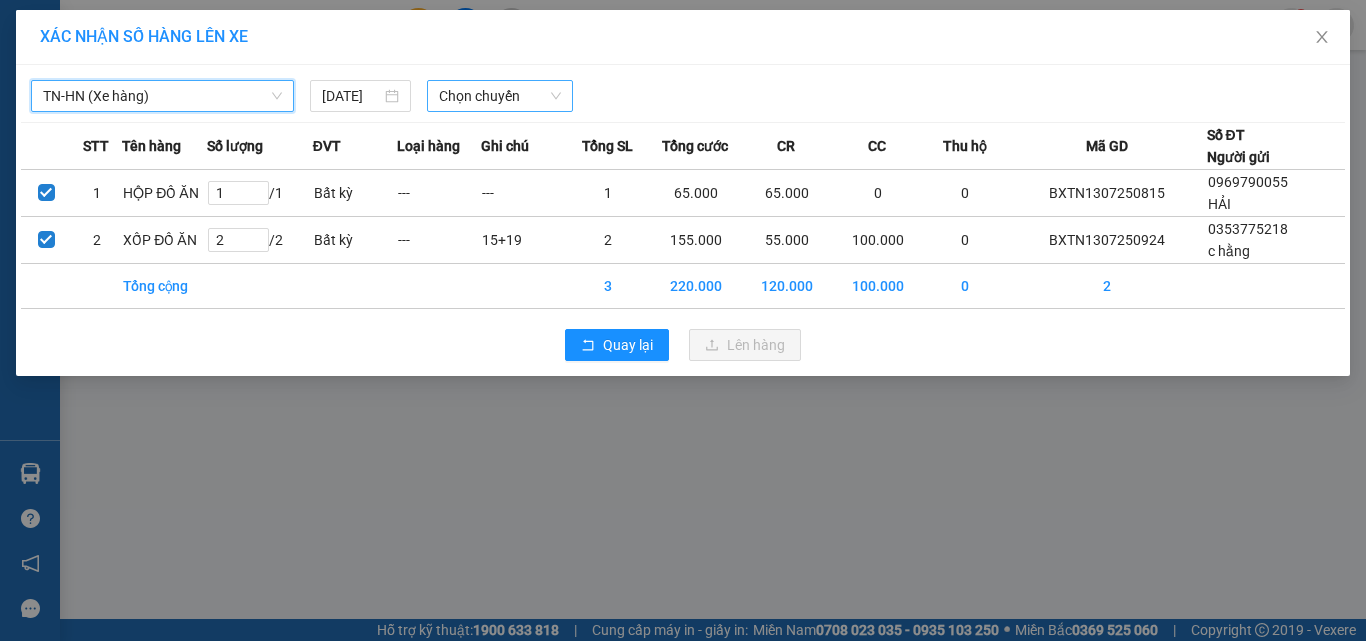 click on "Chọn chuyến" at bounding box center [500, 96] 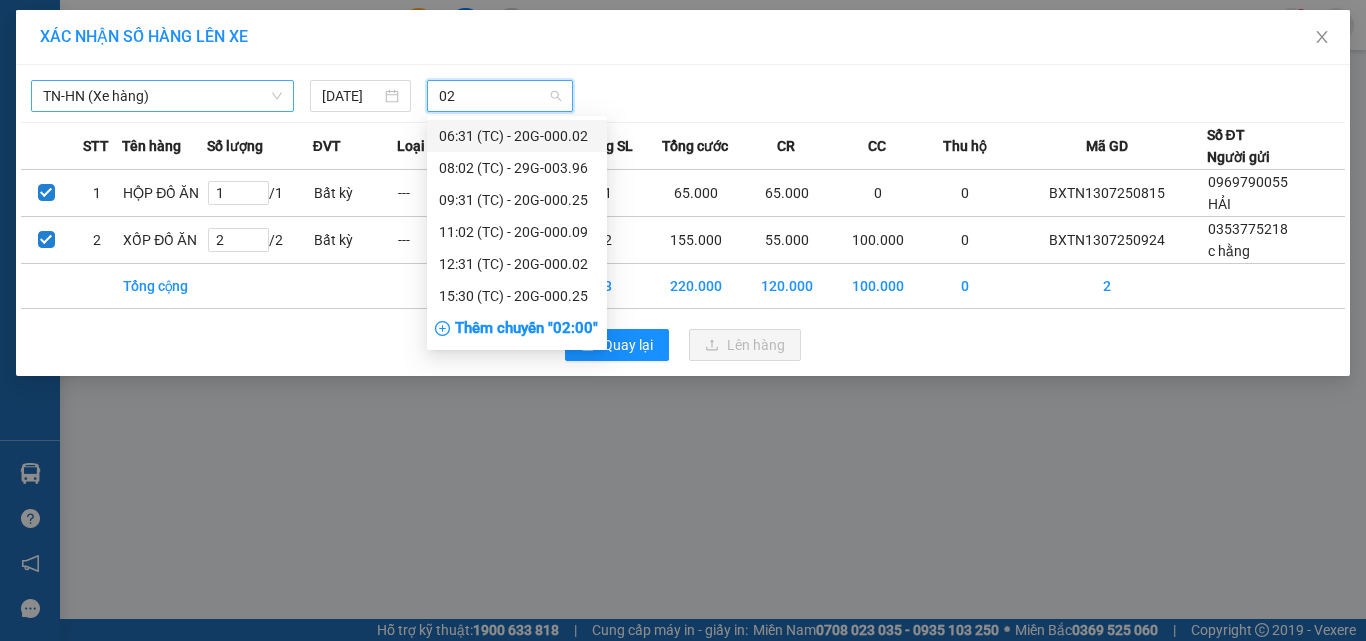type on "025" 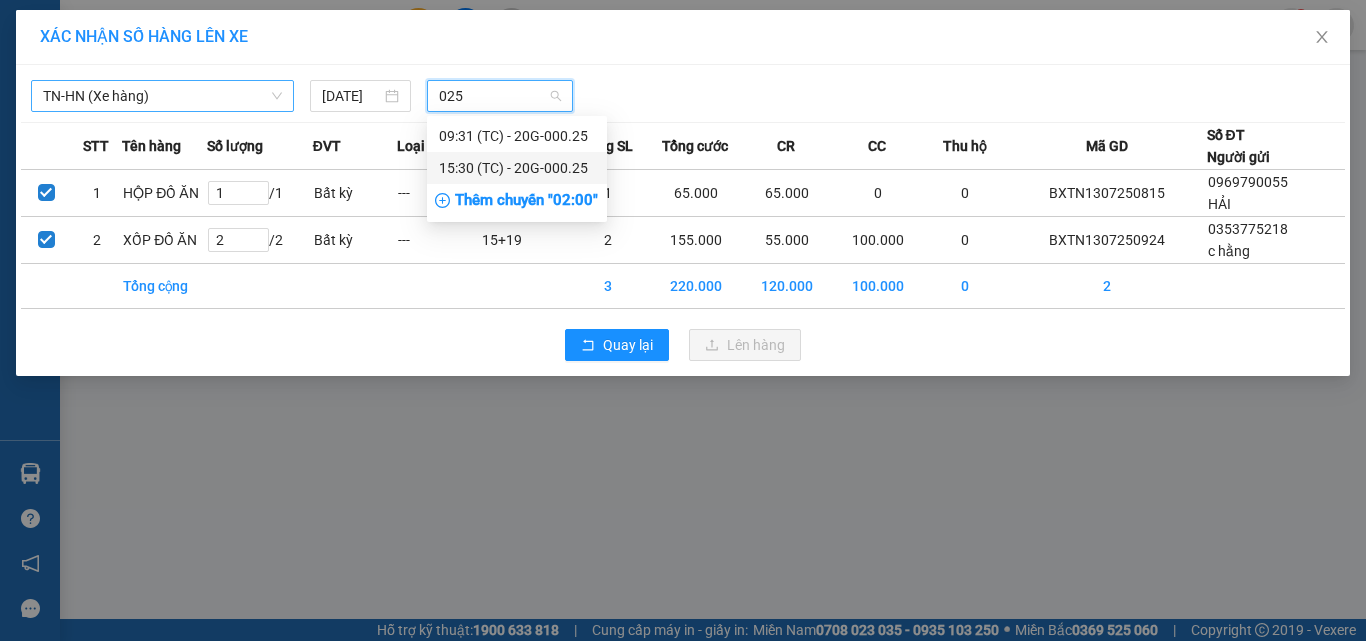 click on "15:30   (TC)   - 20G-000.25" at bounding box center [517, 168] 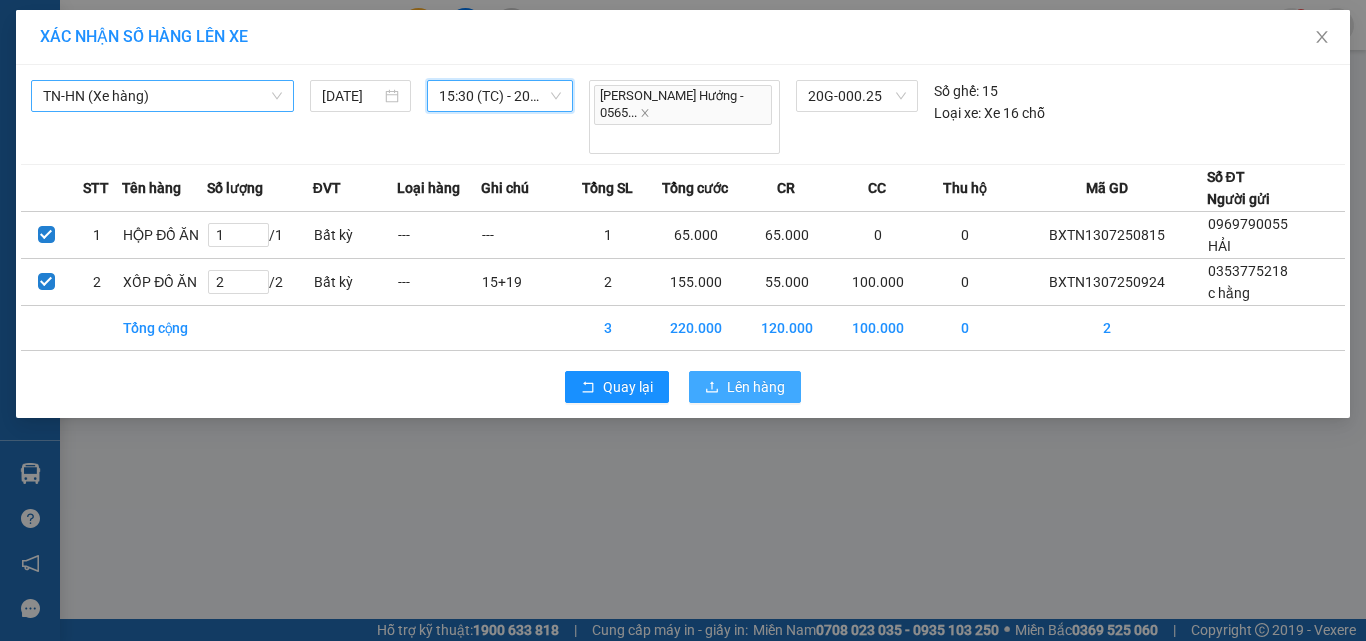 click on "Lên hàng" at bounding box center [756, 387] 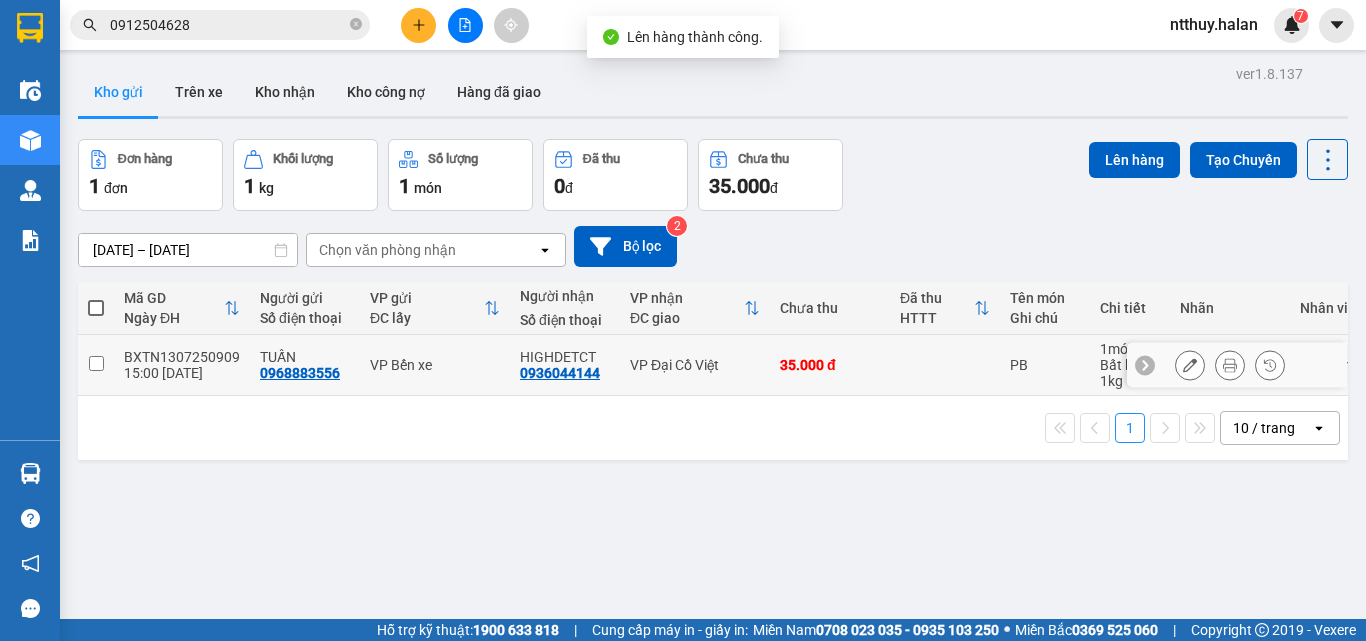 click at bounding box center (96, 363) 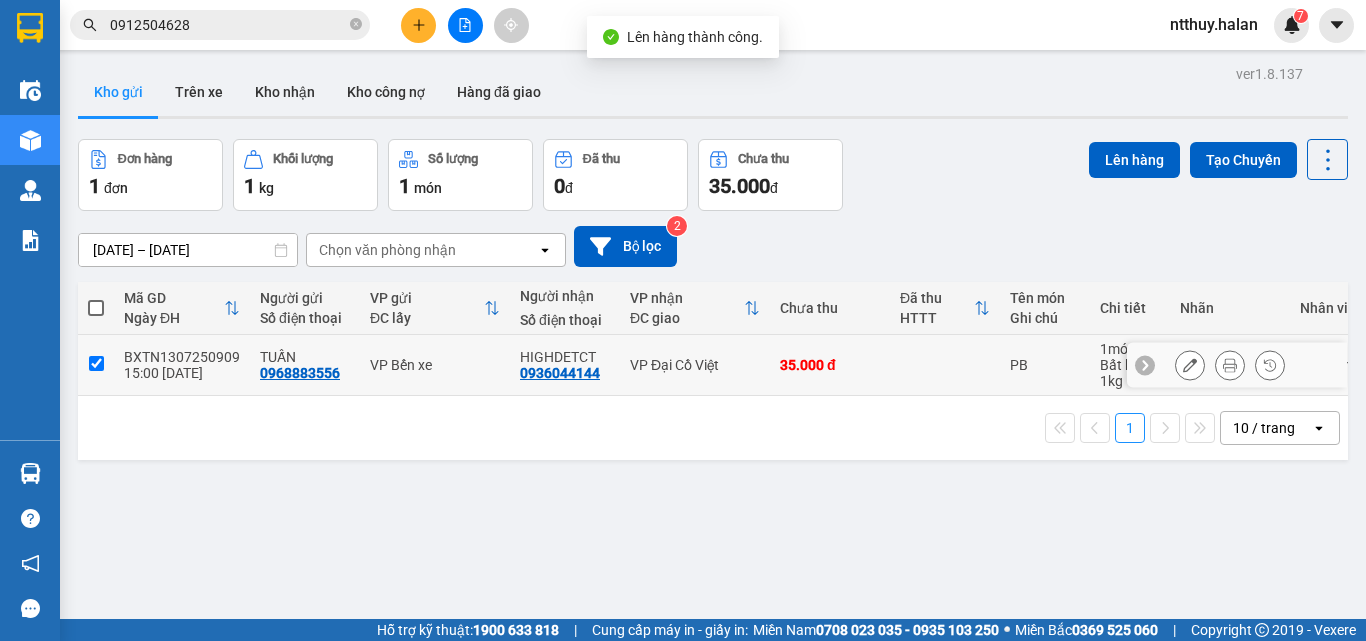 checkbox on "true" 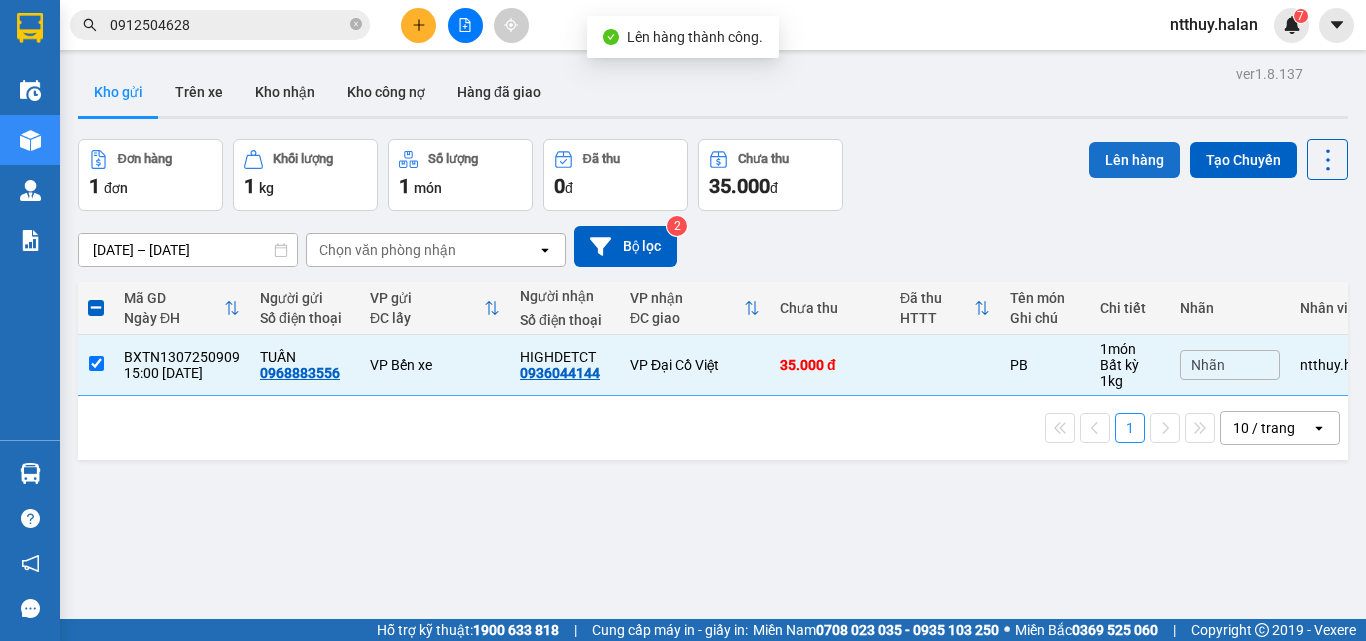 click on "Lên hàng" at bounding box center [1134, 160] 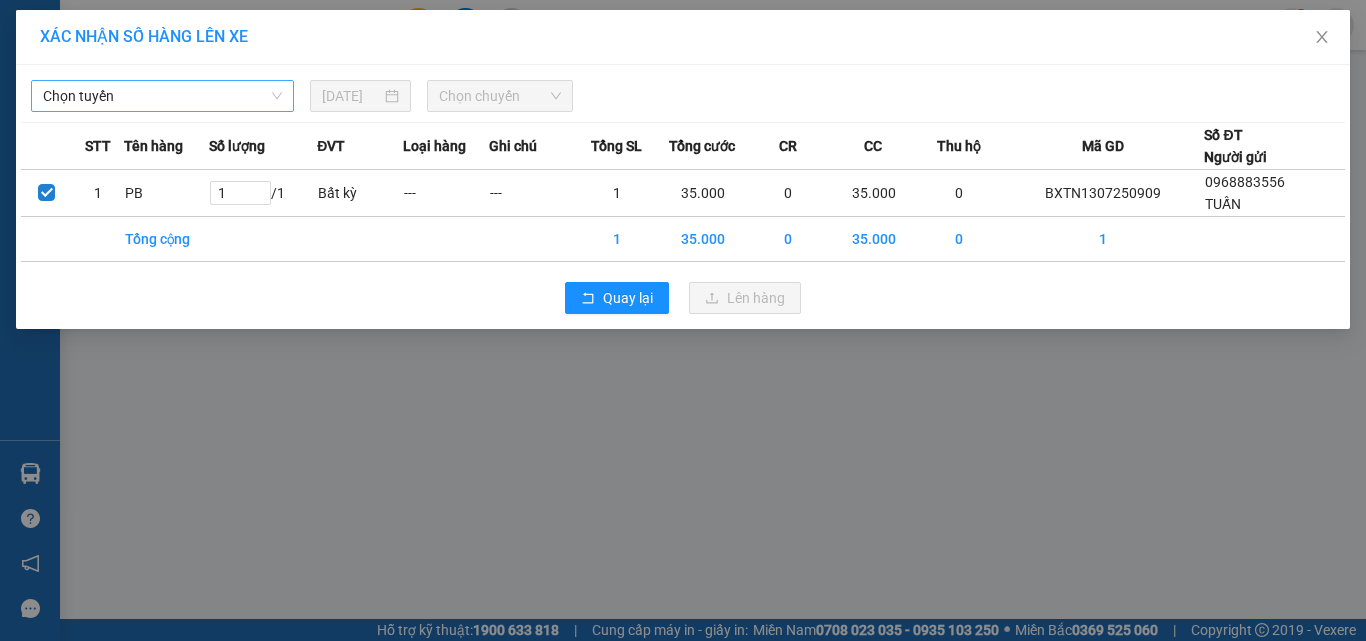 click on "Chọn tuyến" at bounding box center [162, 96] 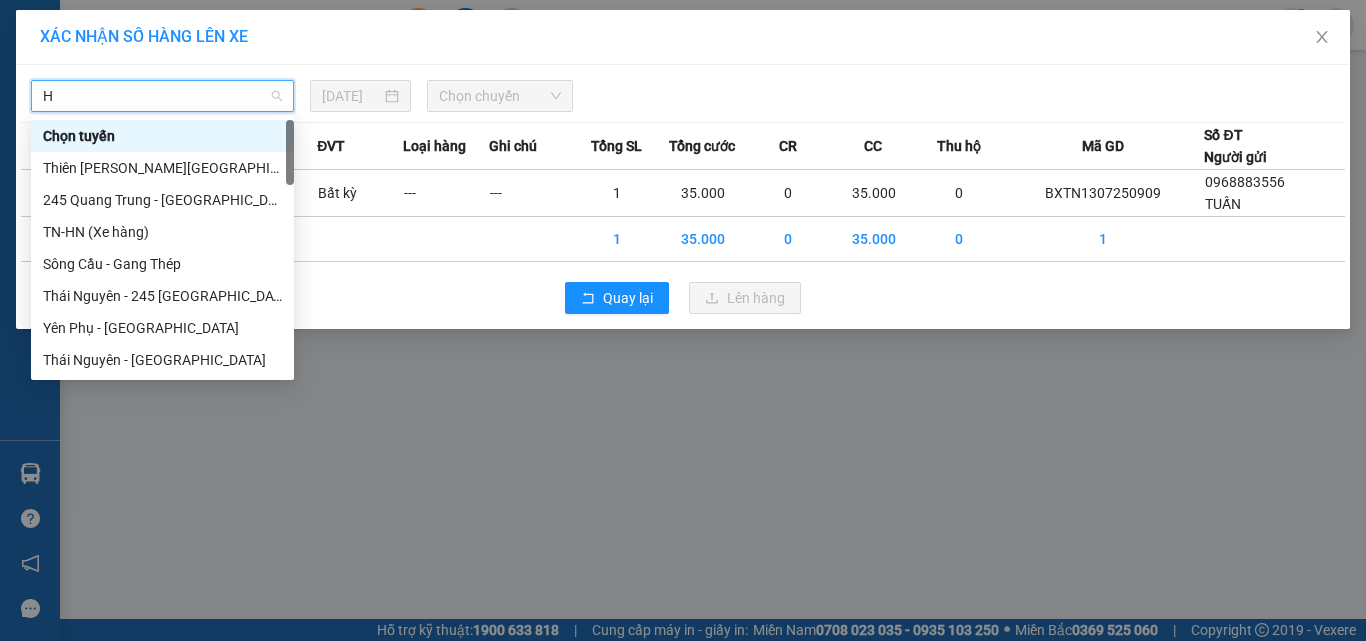 type on "HN" 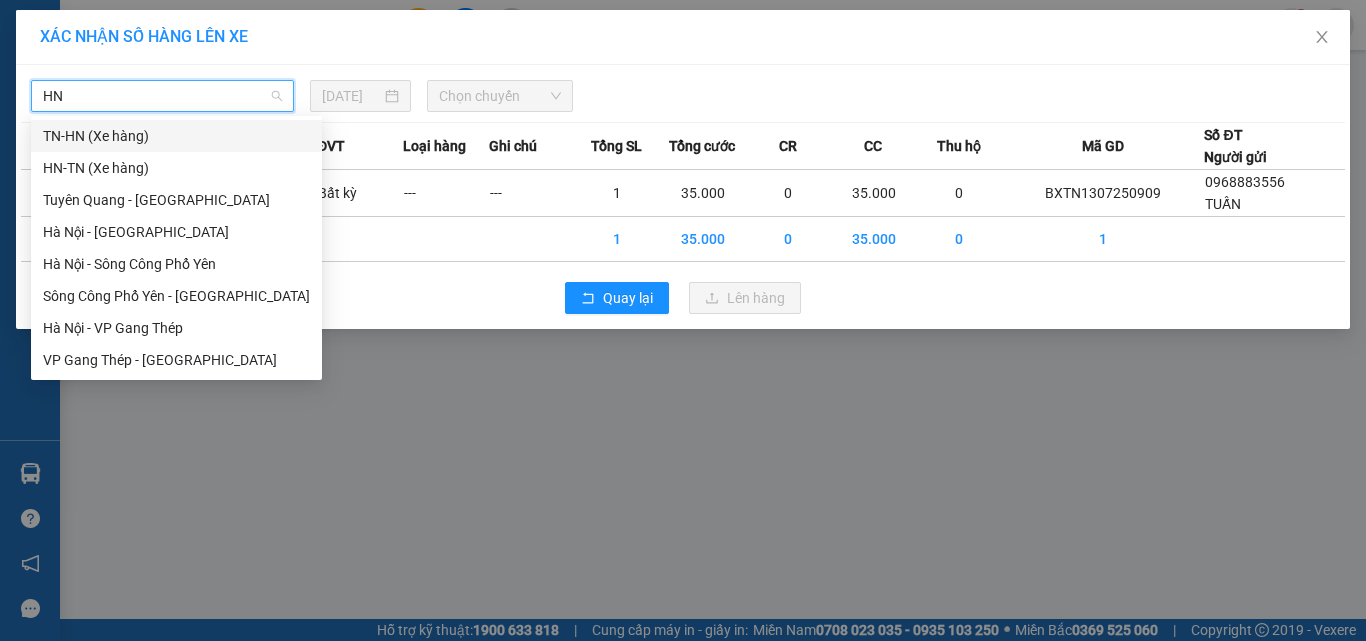 click on "TN-HN (Xe hàng)" at bounding box center [176, 136] 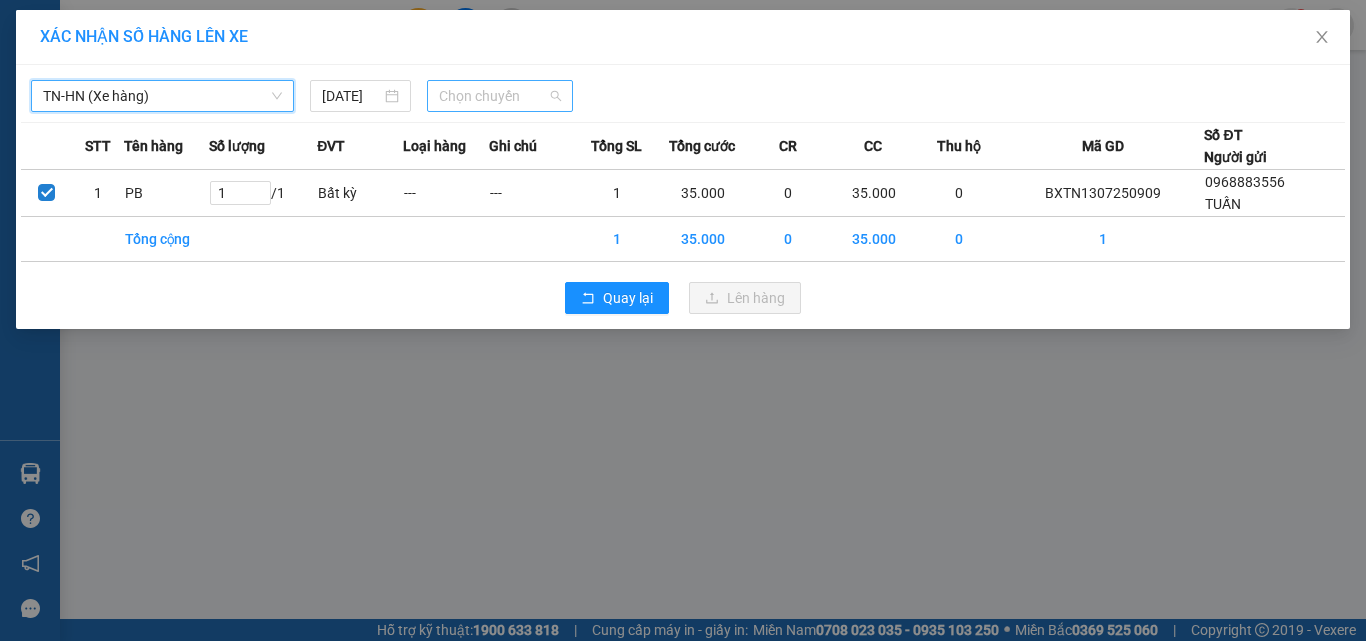 click on "Chọn chuyến" at bounding box center [500, 96] 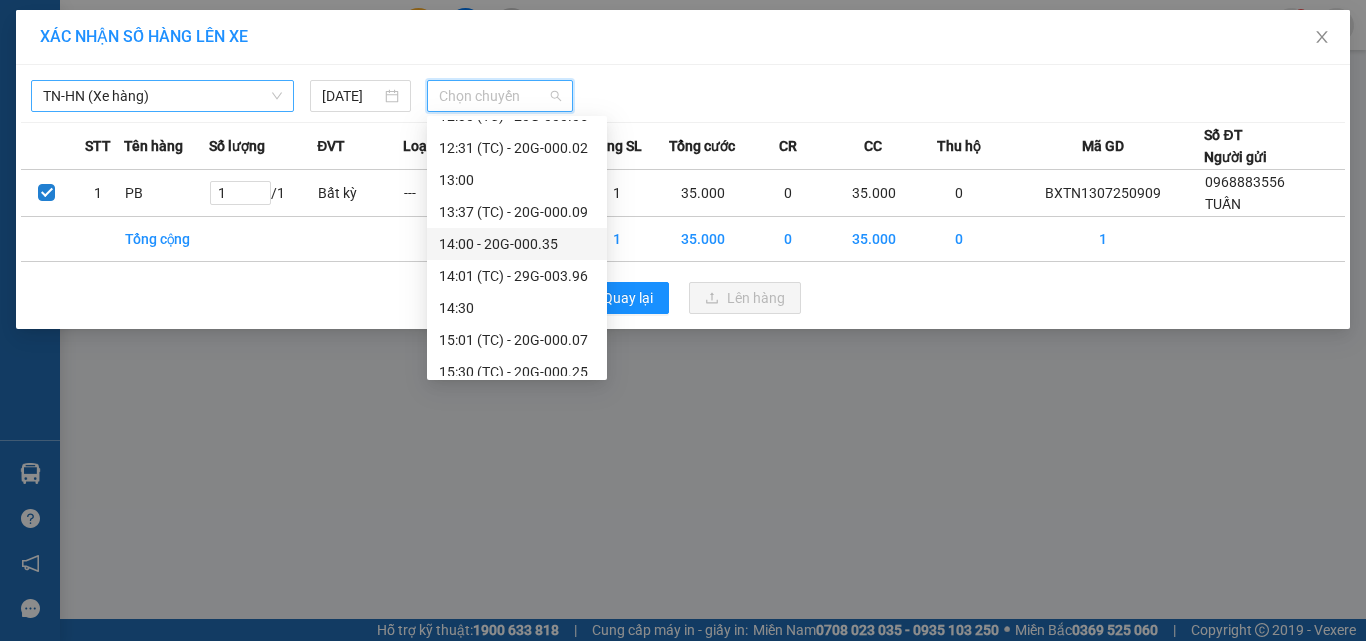 scroll, scrollTop: 576, scrollLeft: 0, axis: vertical 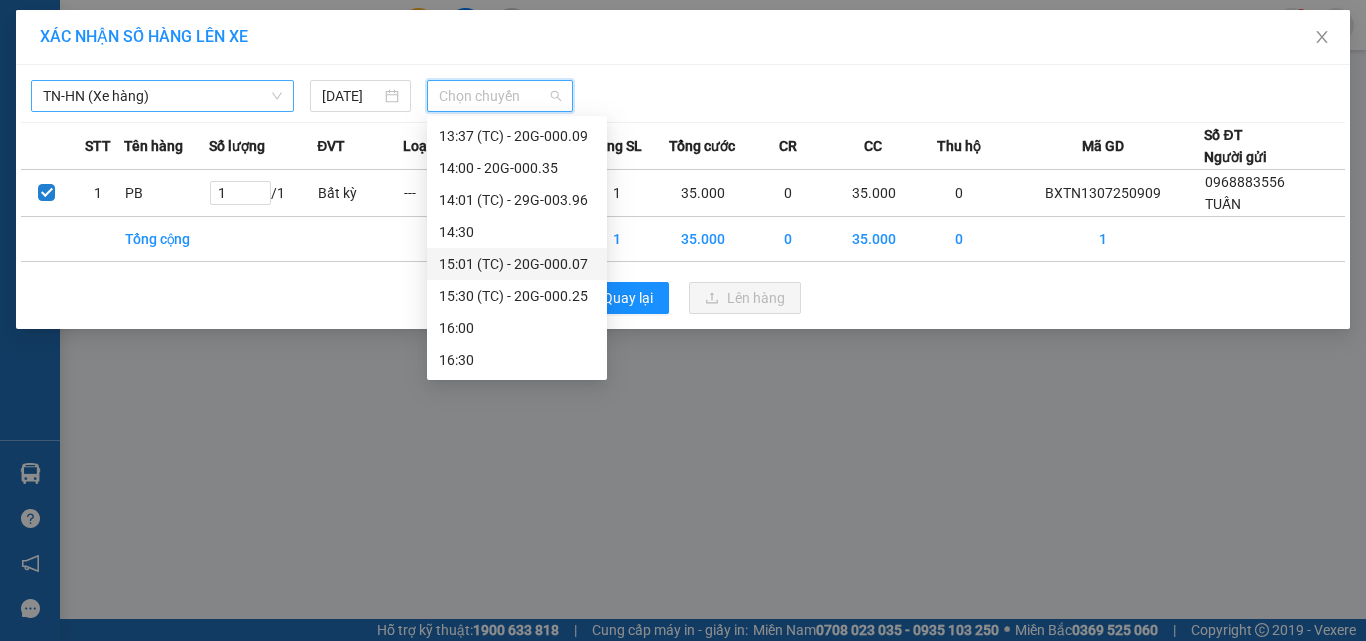 click on "15:01   (TC)   - 20G-000.07" at bounding box center (517, 264) 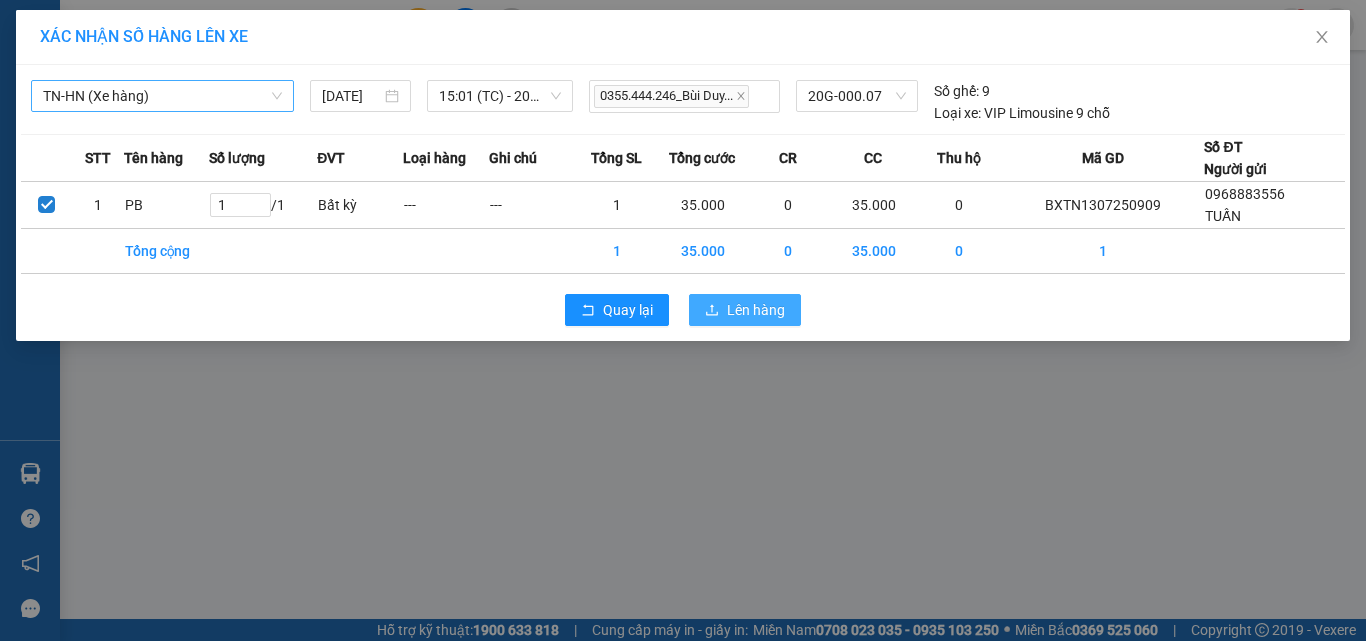 click on "Lên hàng" at bounding box center (745, 310) 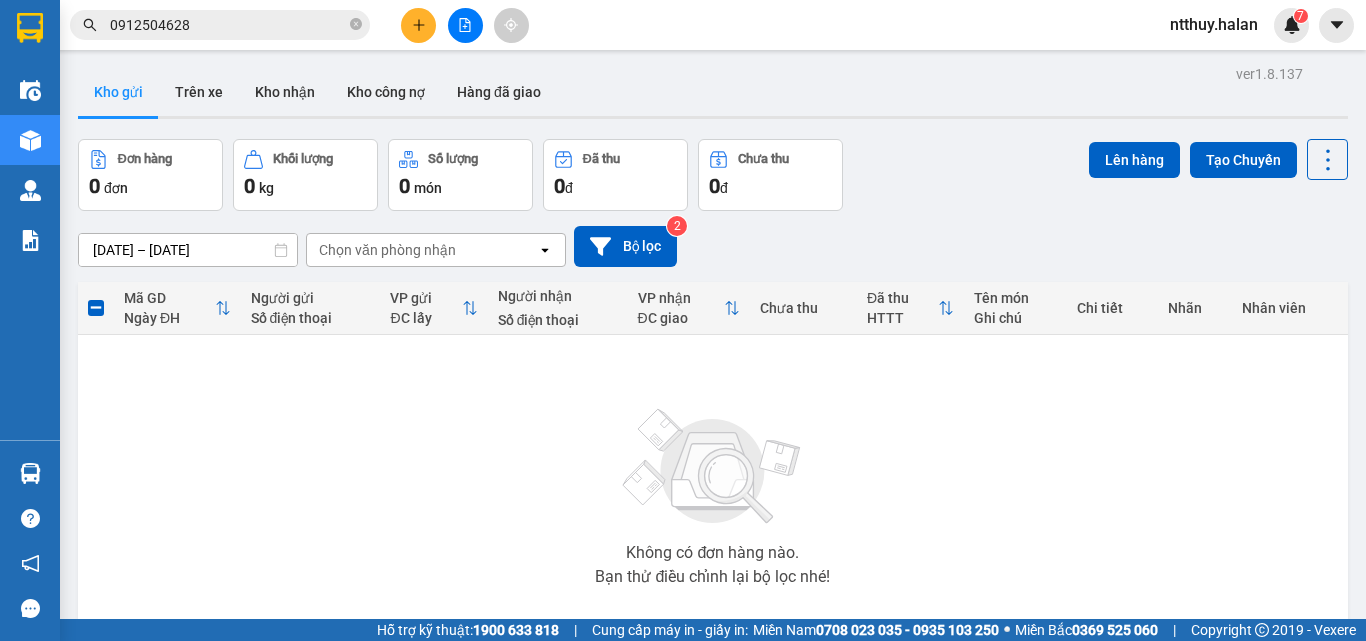 click at bounding box center (418, 25) 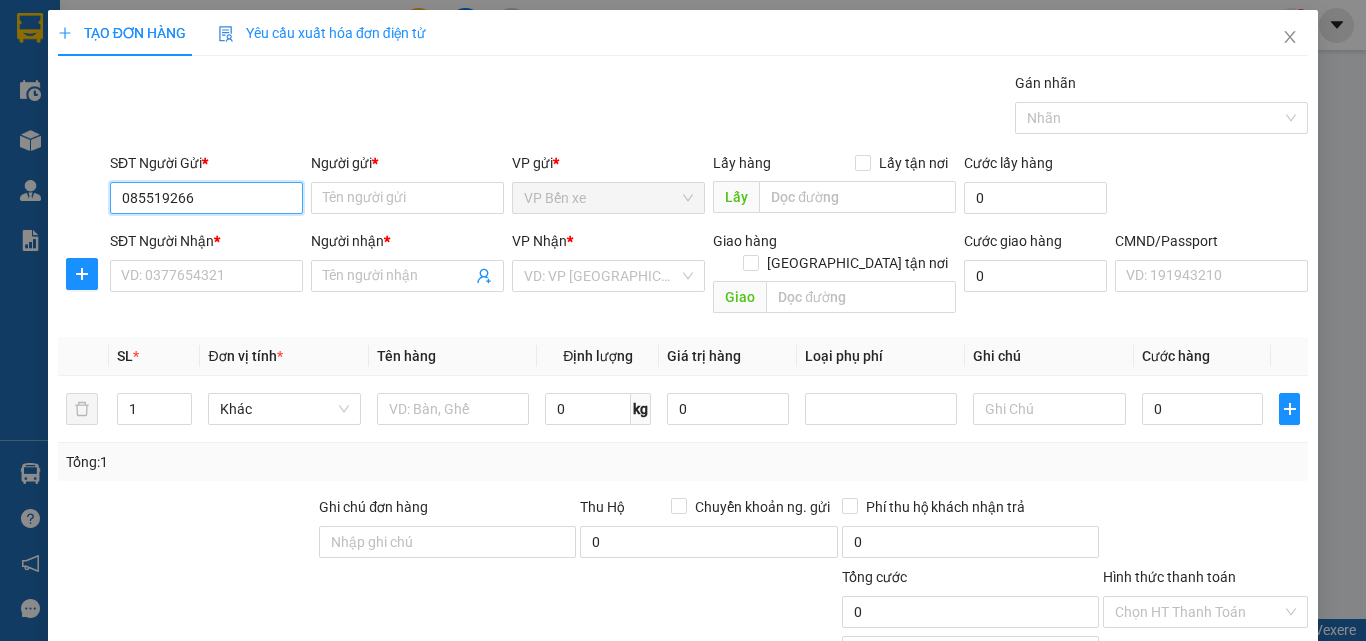 type on "0855192666" 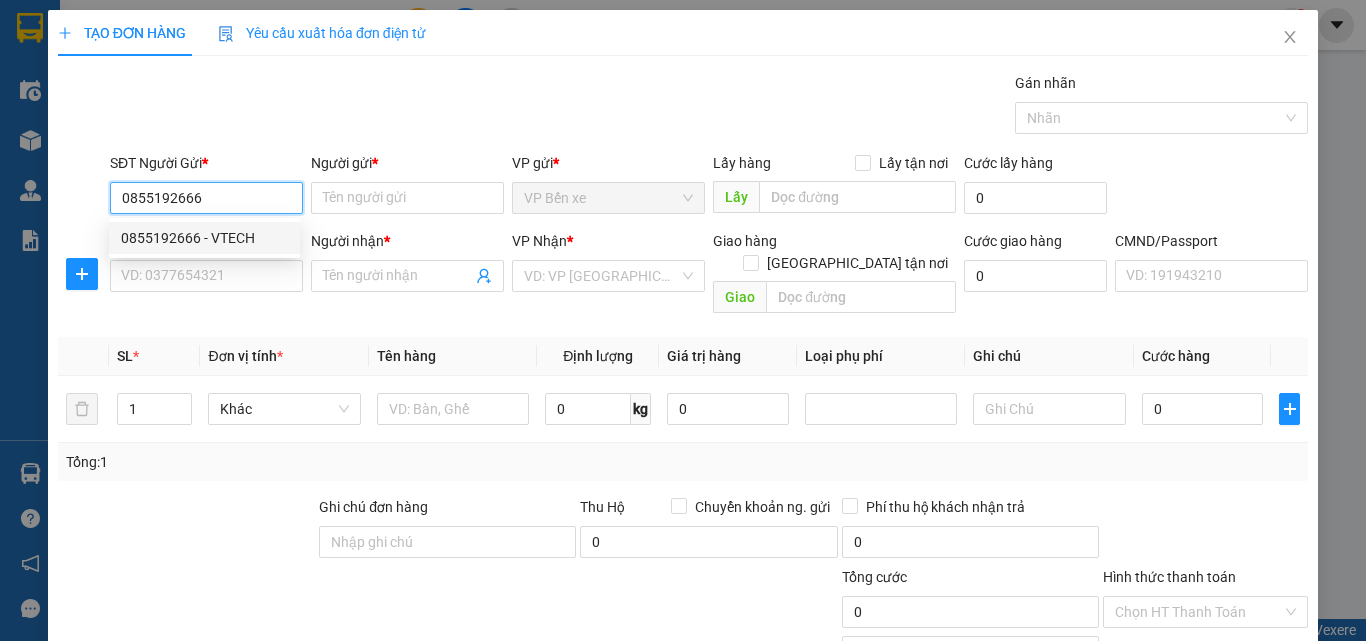 click on "0855192666 - VTECH" at bounding box center (204, 238) 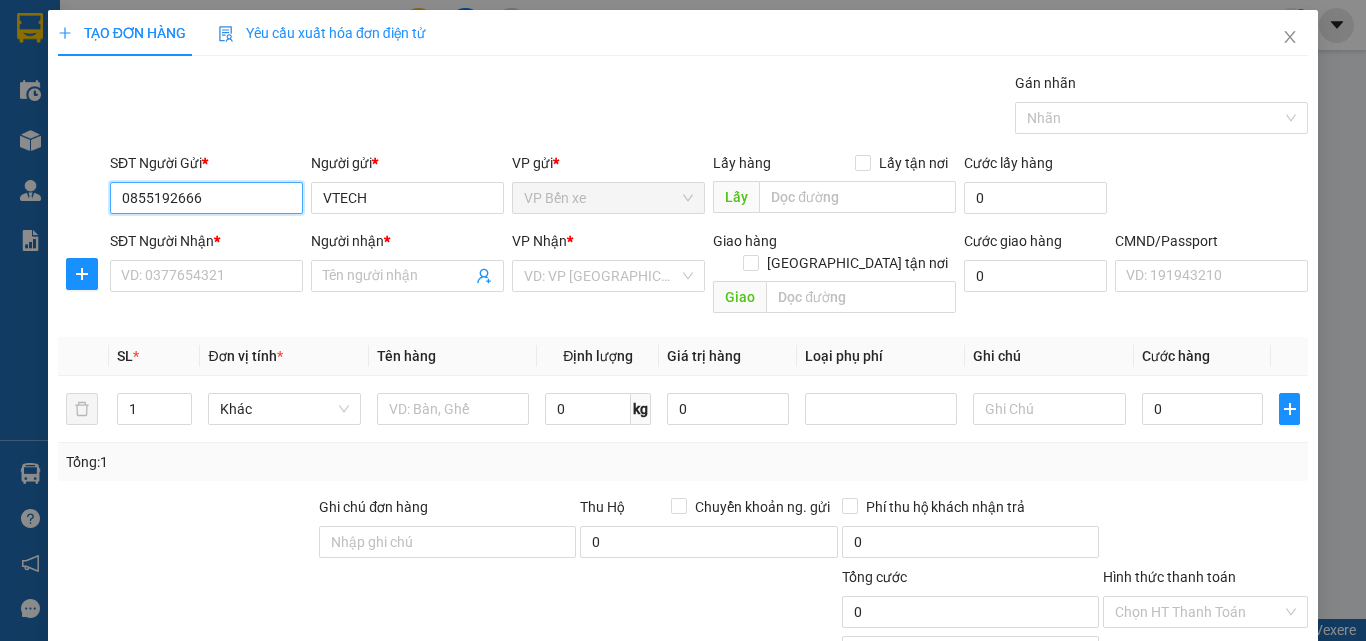 type on "0855192666" 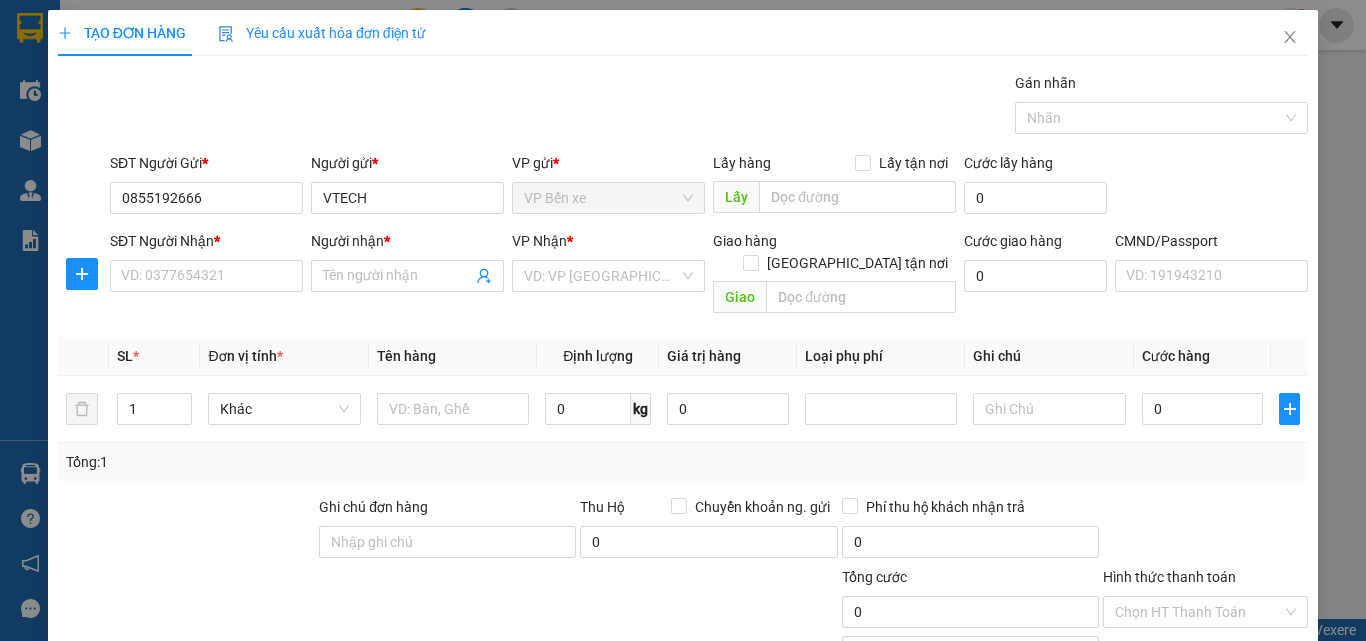 click on "SĐT Người Nhận  * VD: 0377654321" at bounding box center (206, 265) 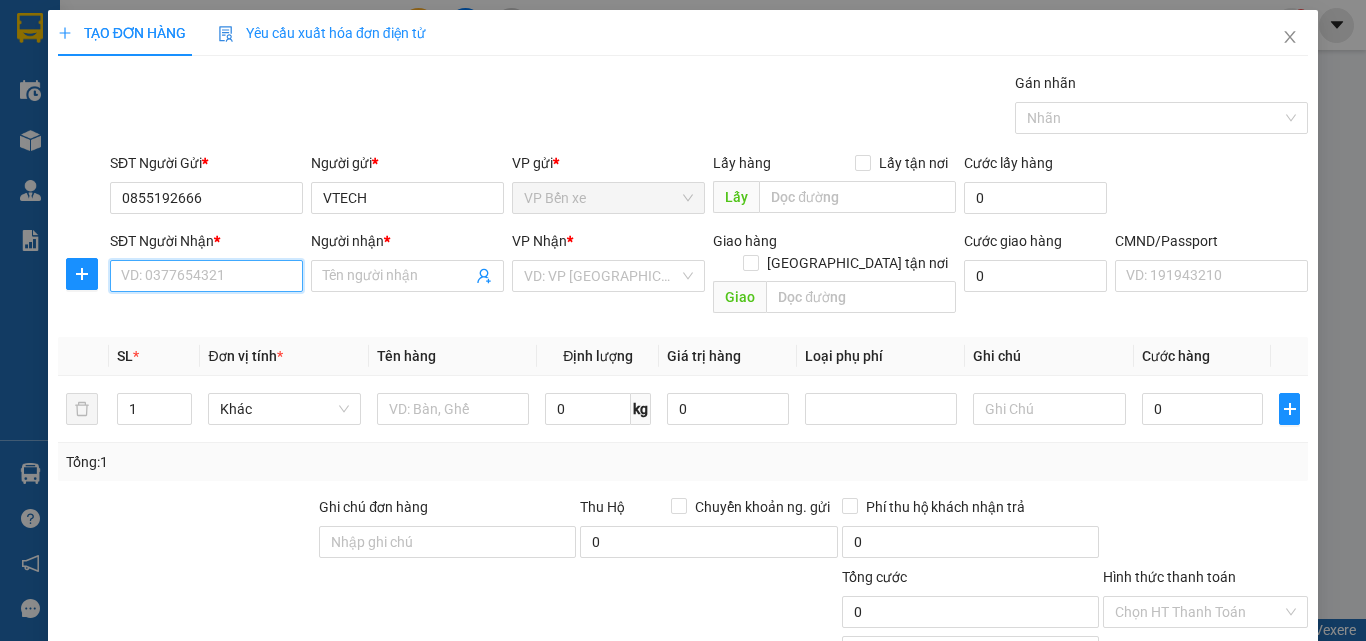 click on "SĐT Người Nhận  *" at bounding box center (206, 276) 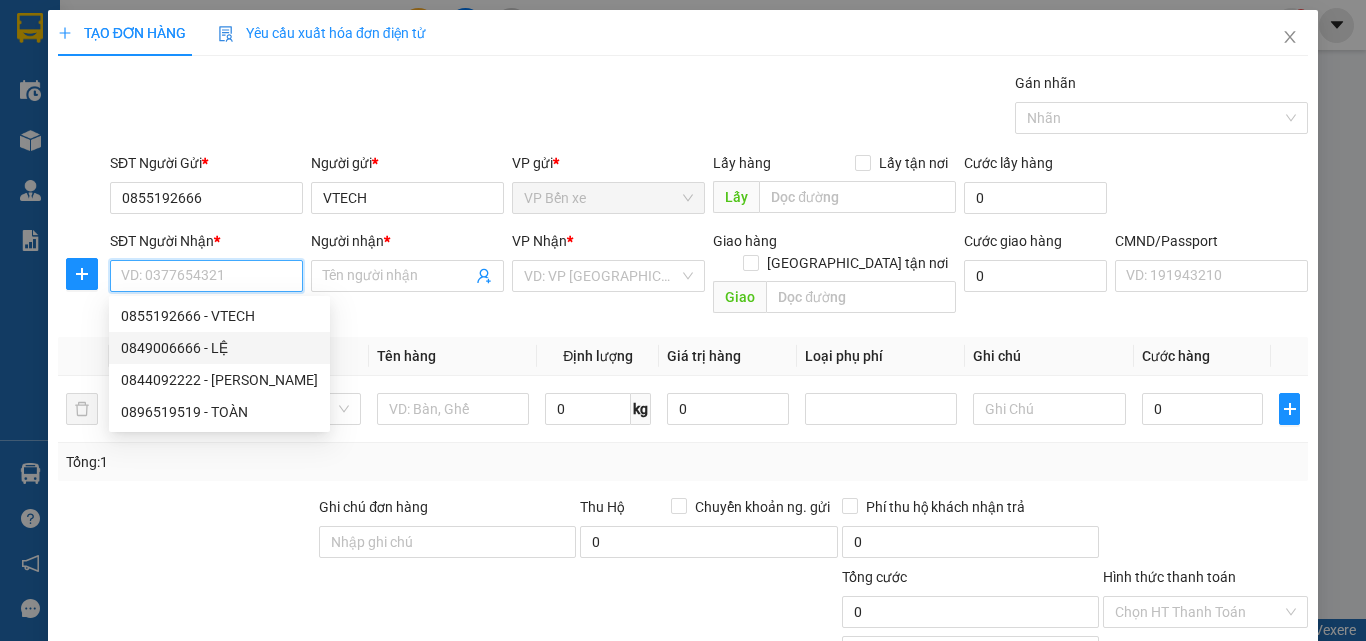 click on "0849006666 - LỆ" at bounding box center (219, 348) 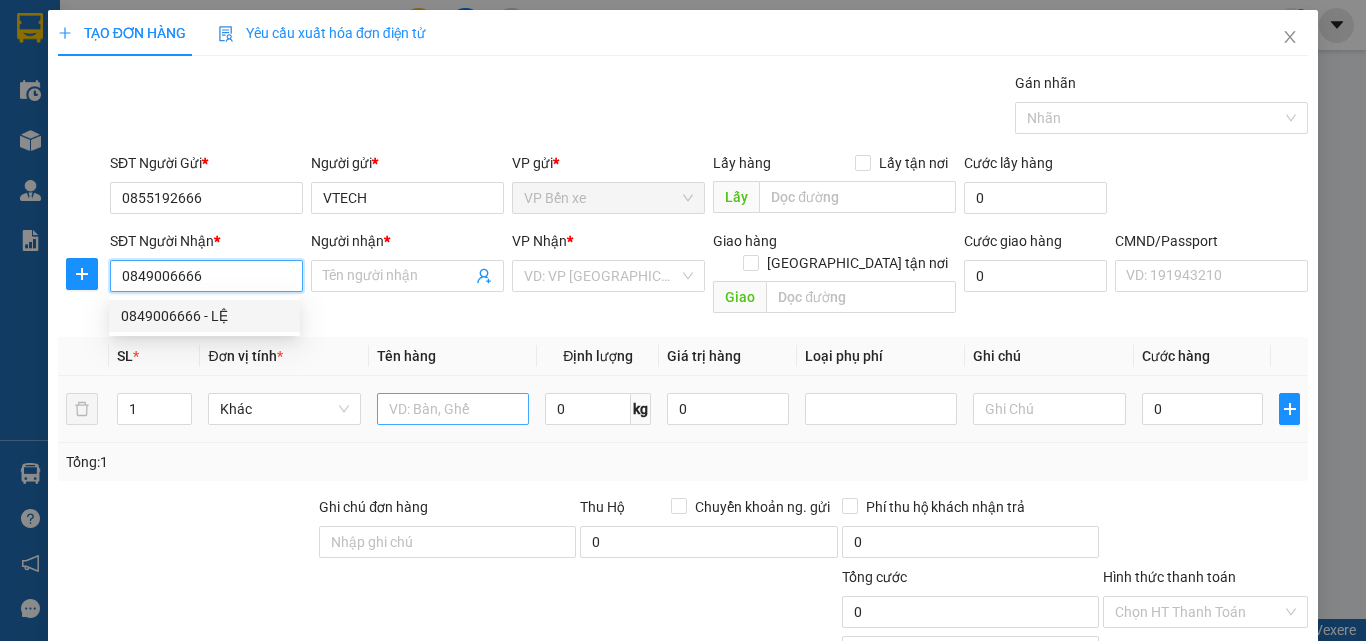 type on "LỆ" 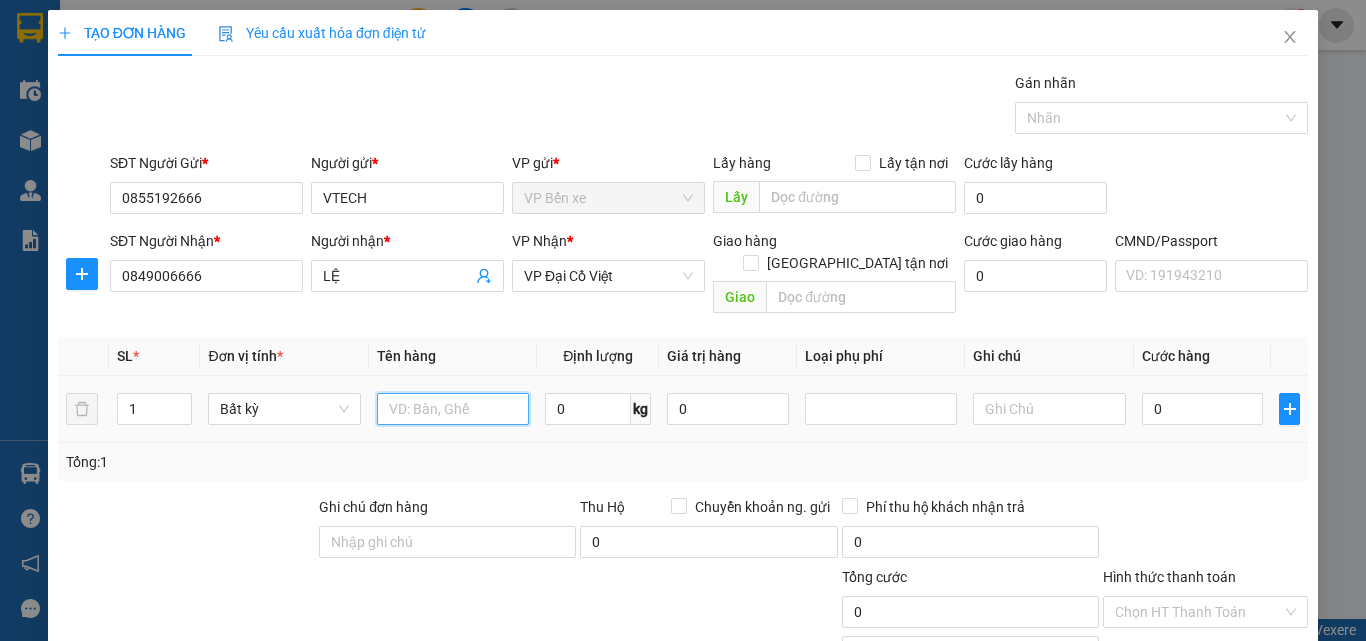 click at bounding box center [453, 409] 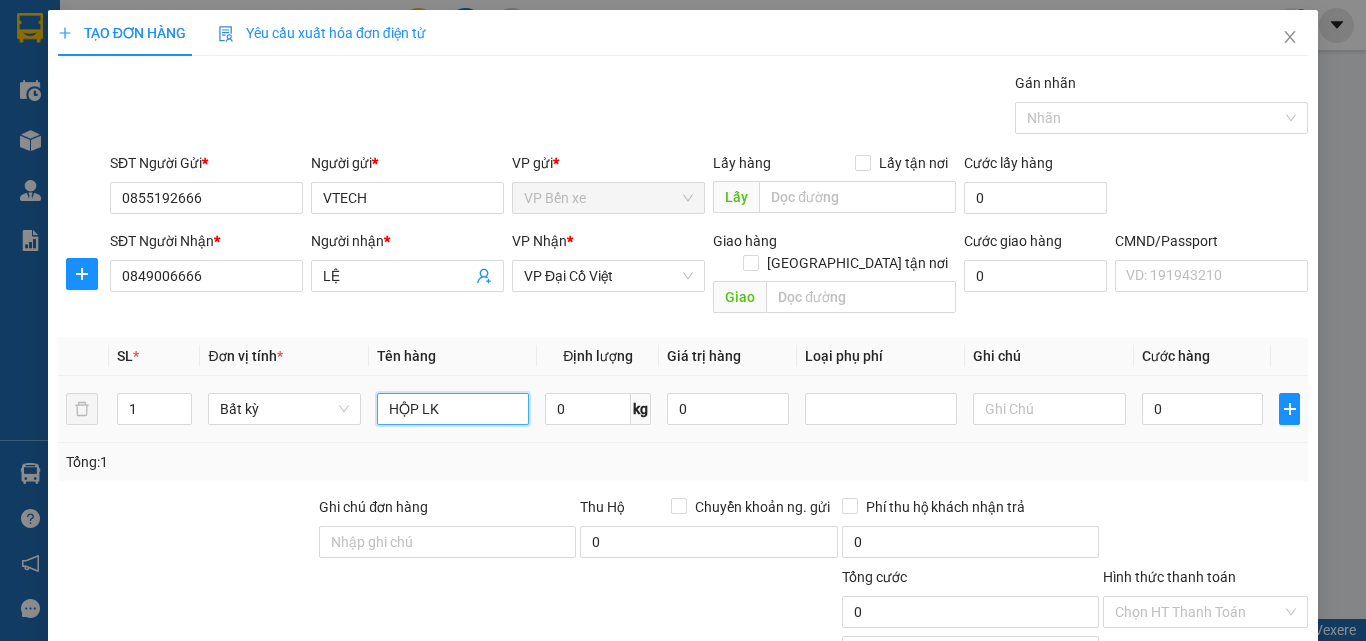 type on "HỘP LK" 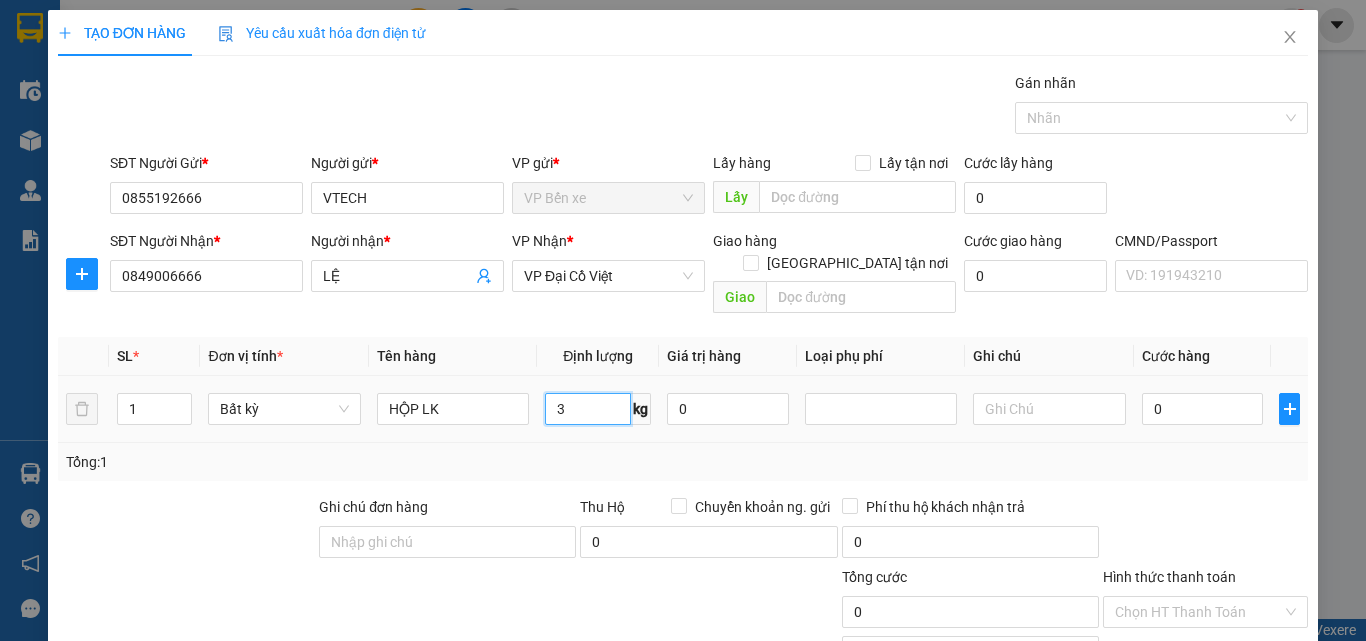 type on "3" 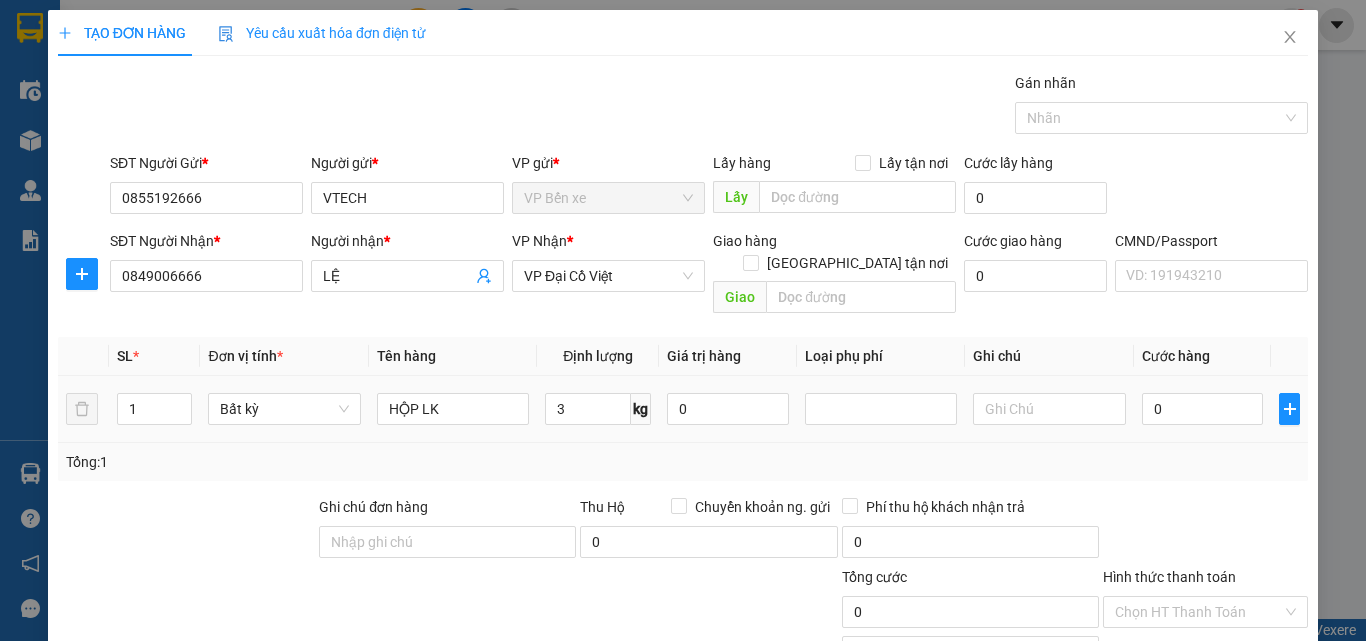 click on "HỘP LK" at bounding box center (453, 409) 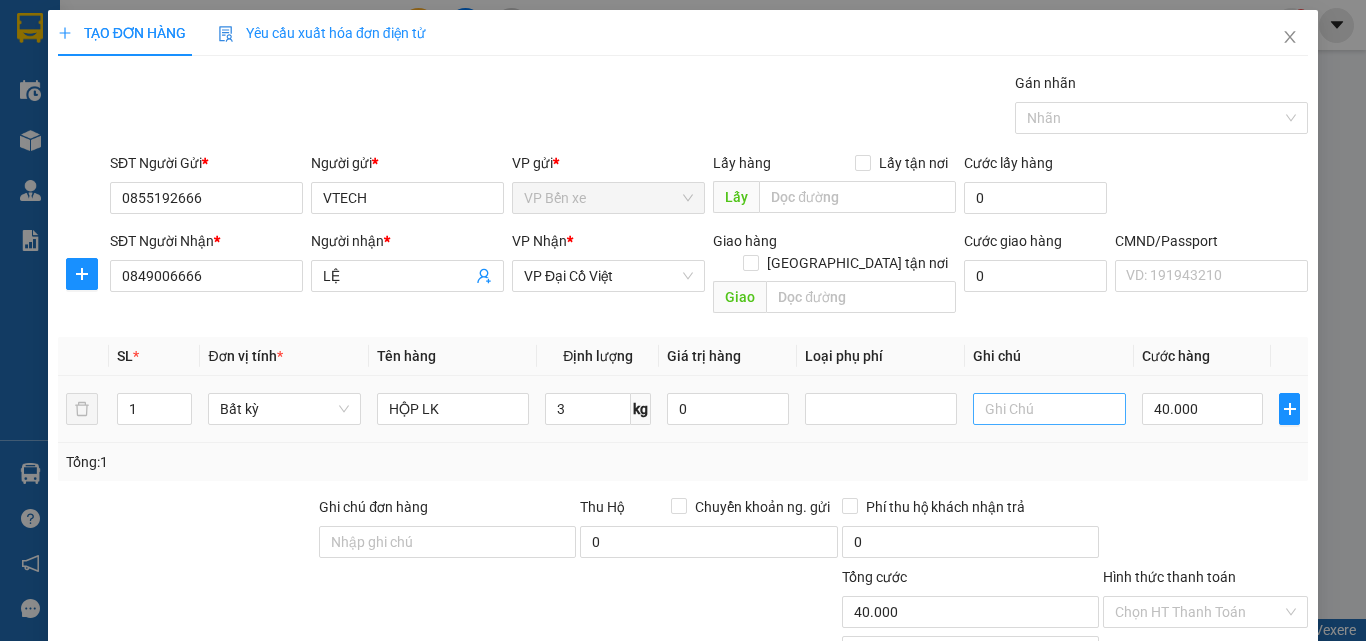 type on "40.000" 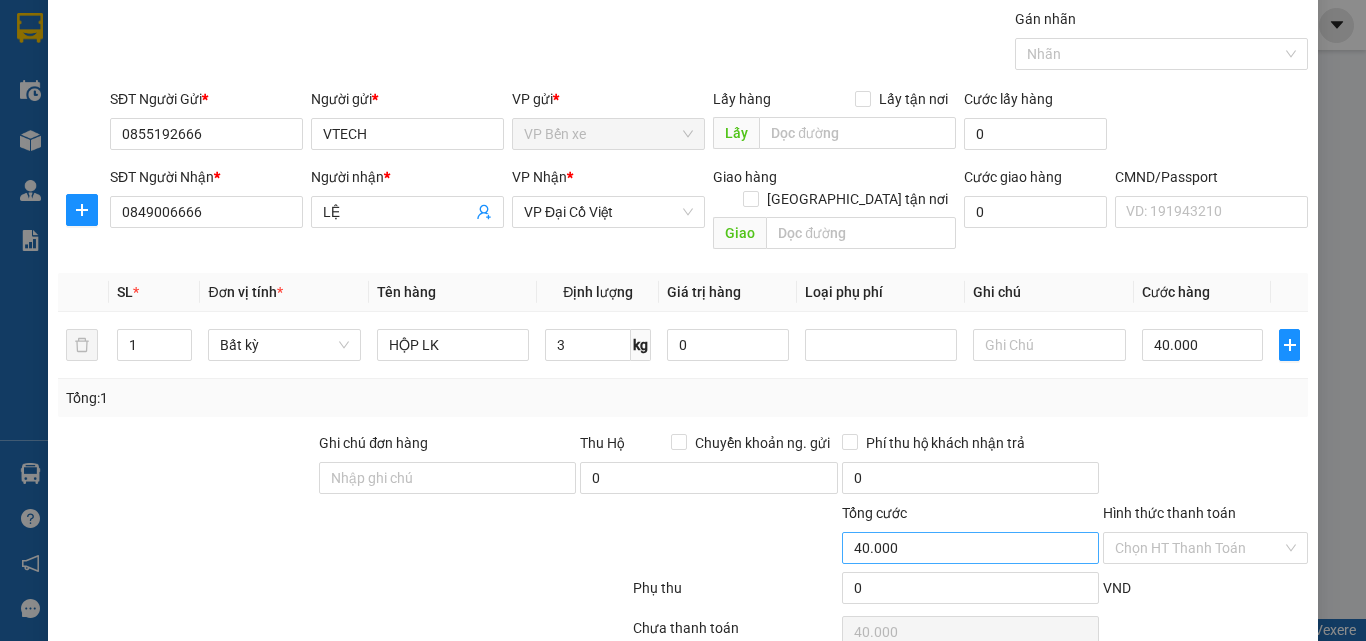 scroll, scrollTop: 139, scrollLeft: 0, axis: vertical 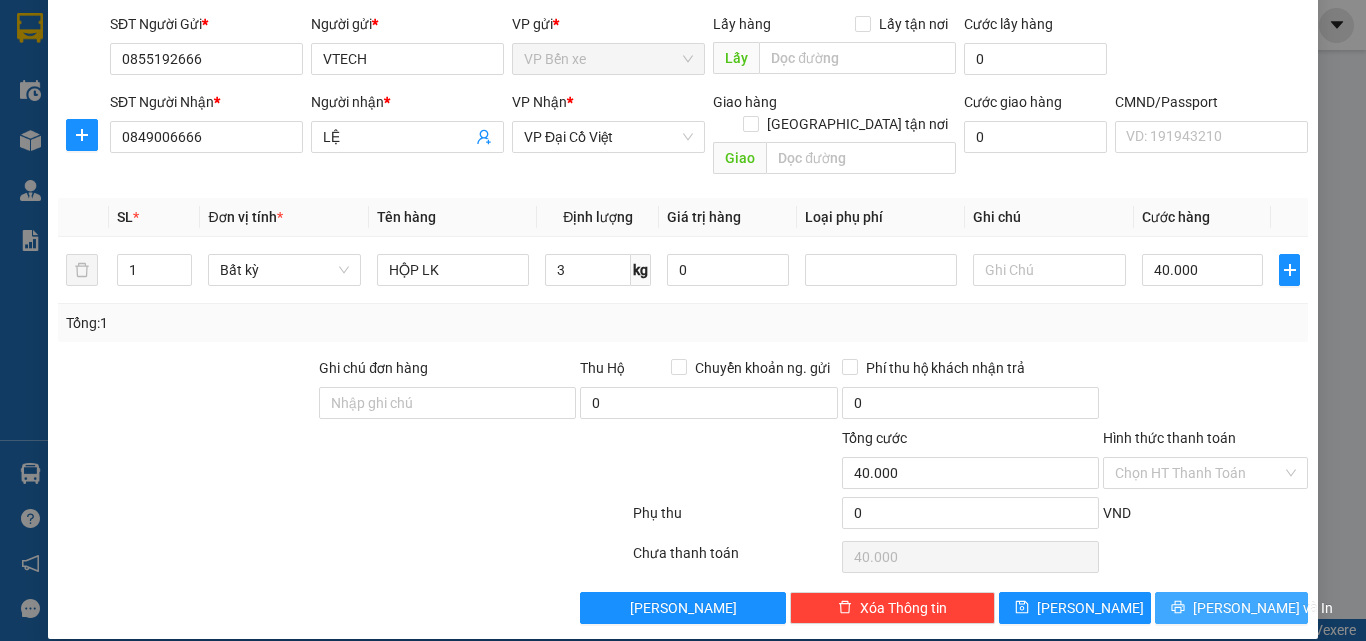 drag, startPoint x: 1172, startPoint y: 584, endPoint x: 1159, endPoint y: 575, distance: 15.811388 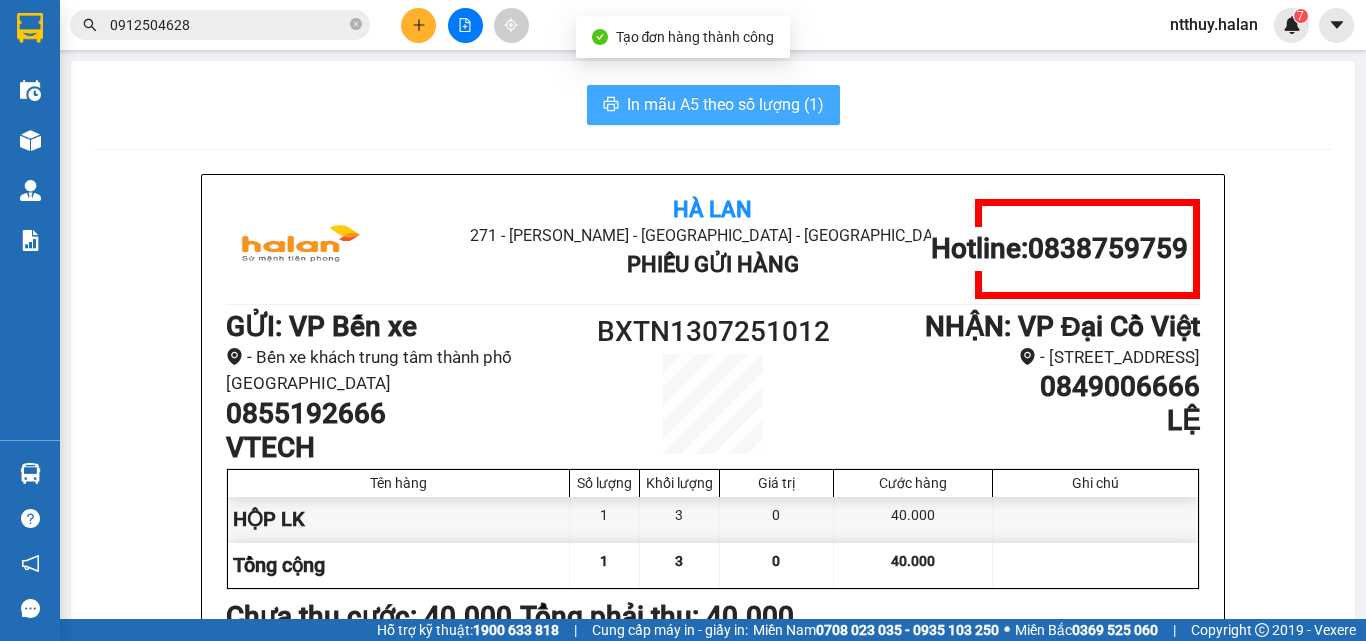 click on "In mẫu A5 theo số lượng
(1)" at bounding box center (725, 104) 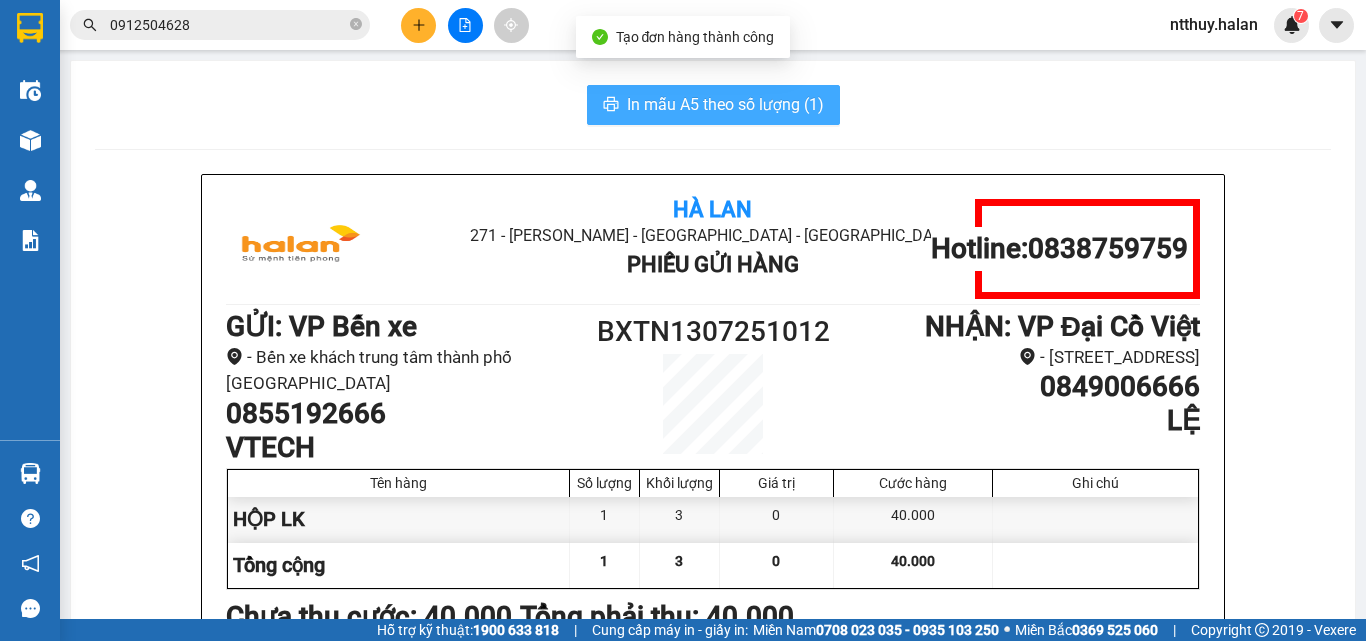 scroll, scrollTop: 0, scrollLeft: 0, axis: both 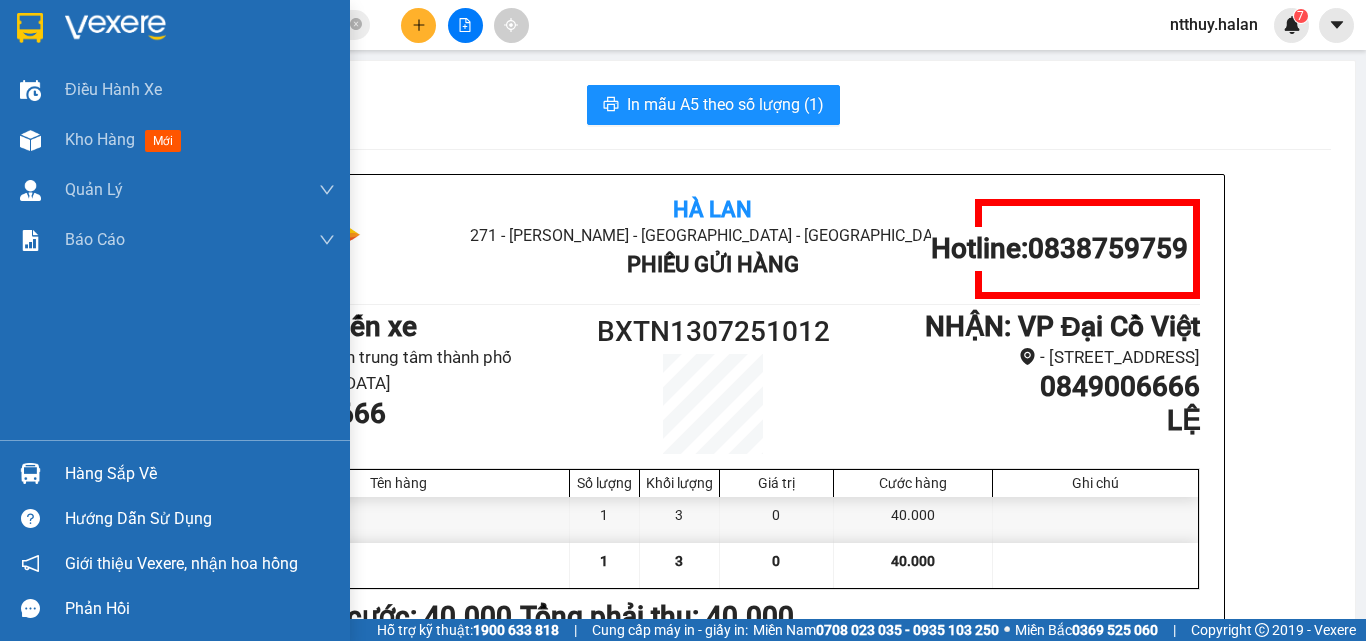 click at bounding box center [30, 473] 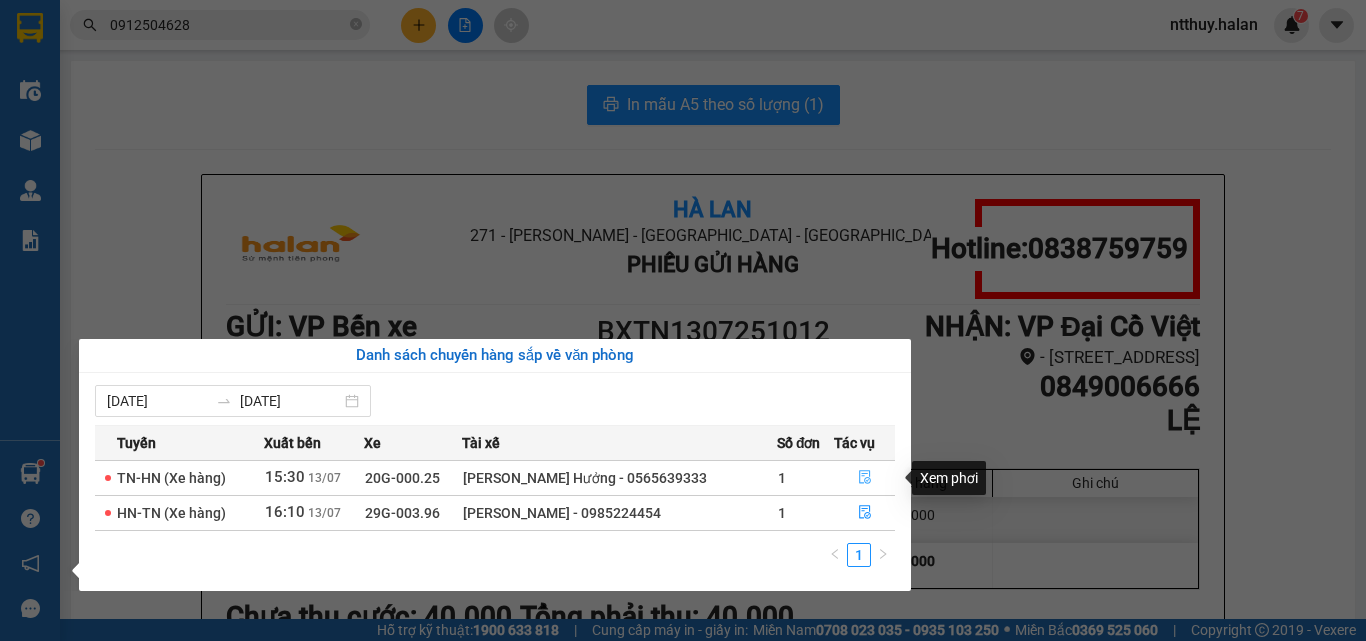 click 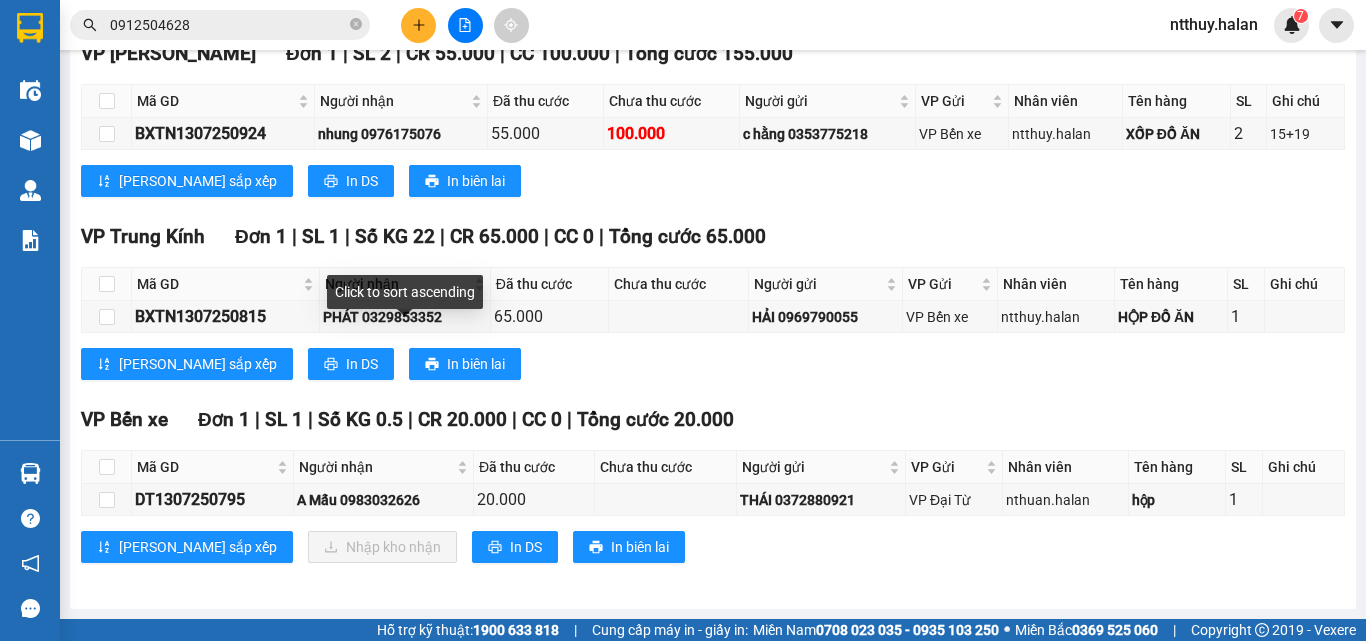 scroll, scrollTop: 378, scrollLeft: 0, axis: vertical 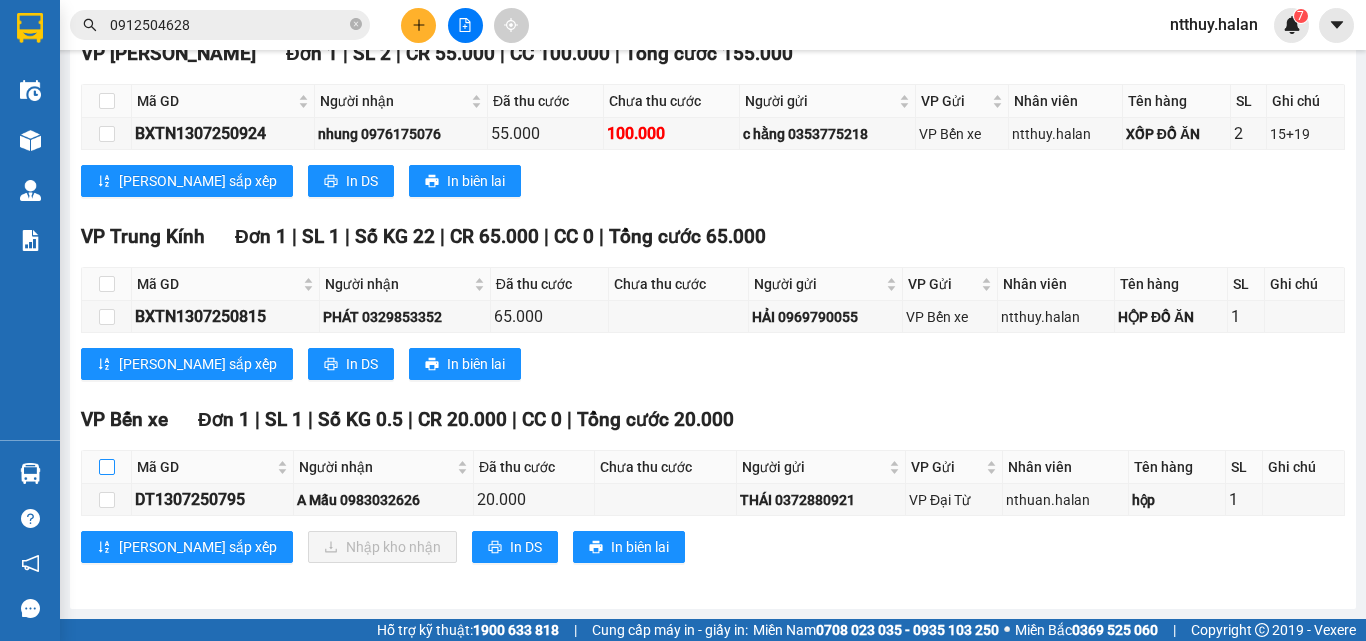 click at bounding box center (107, 467) 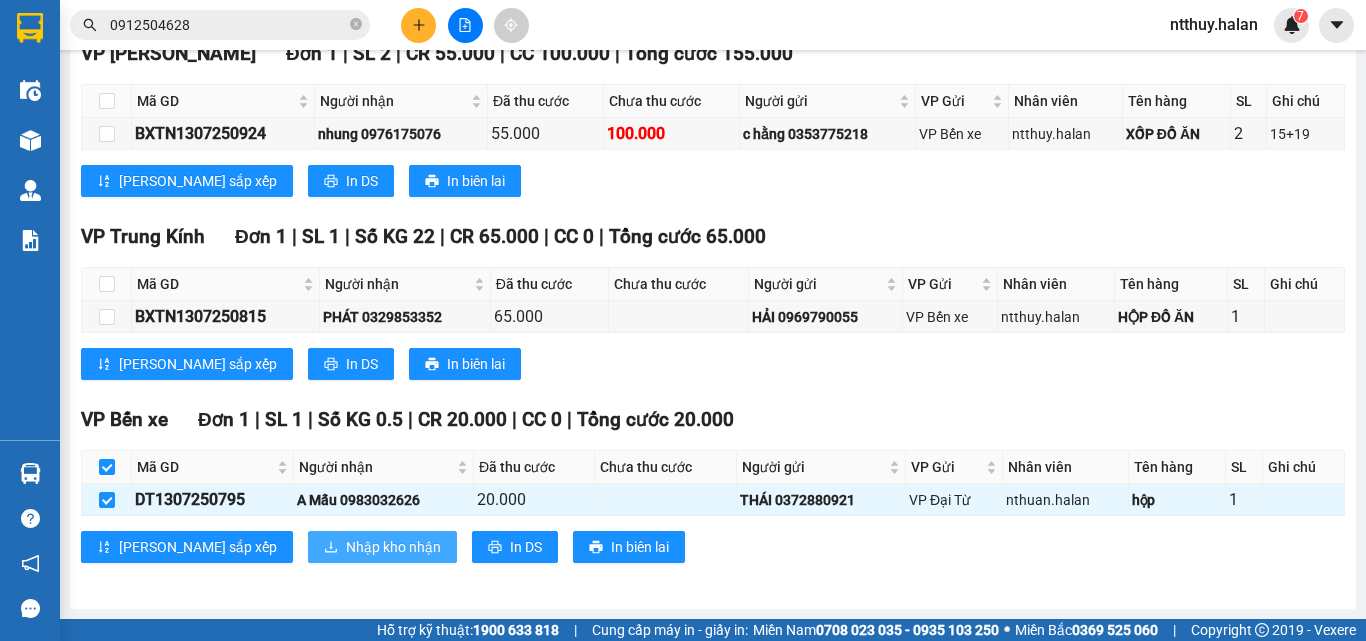 click on "Nhập kho nhận" at bounding box center (382, 547) 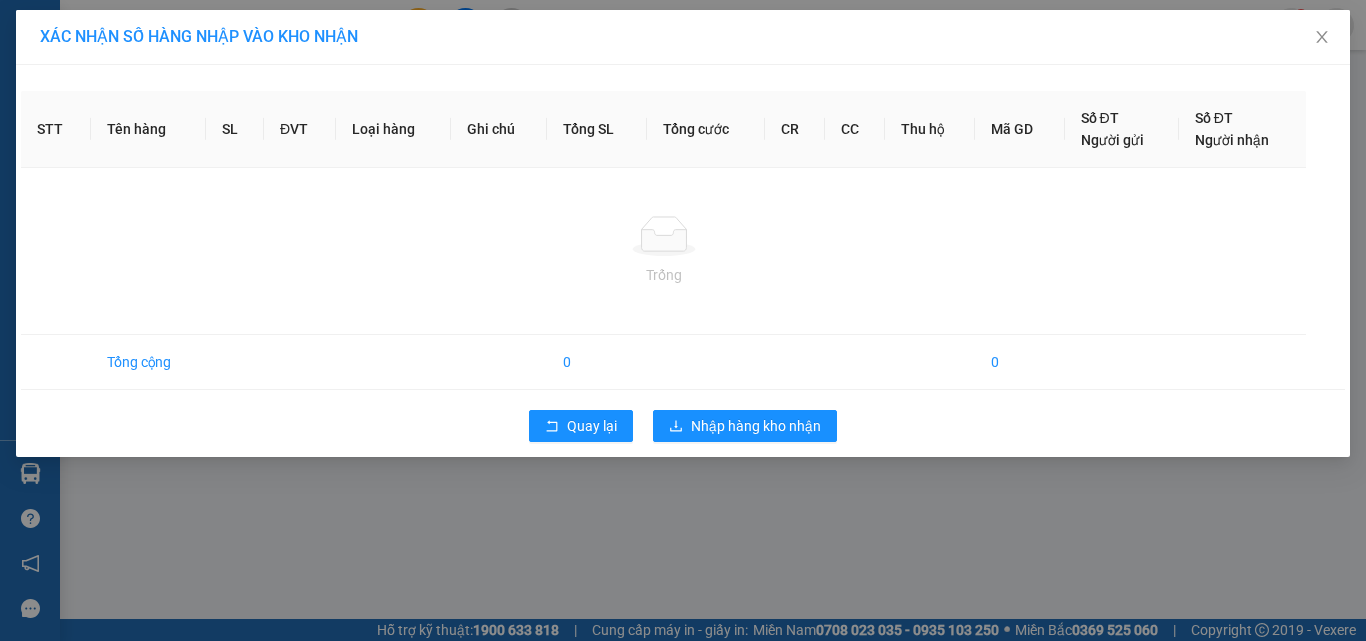 scroll, scrollTop: 0, scrollLeft: 0, axis: both 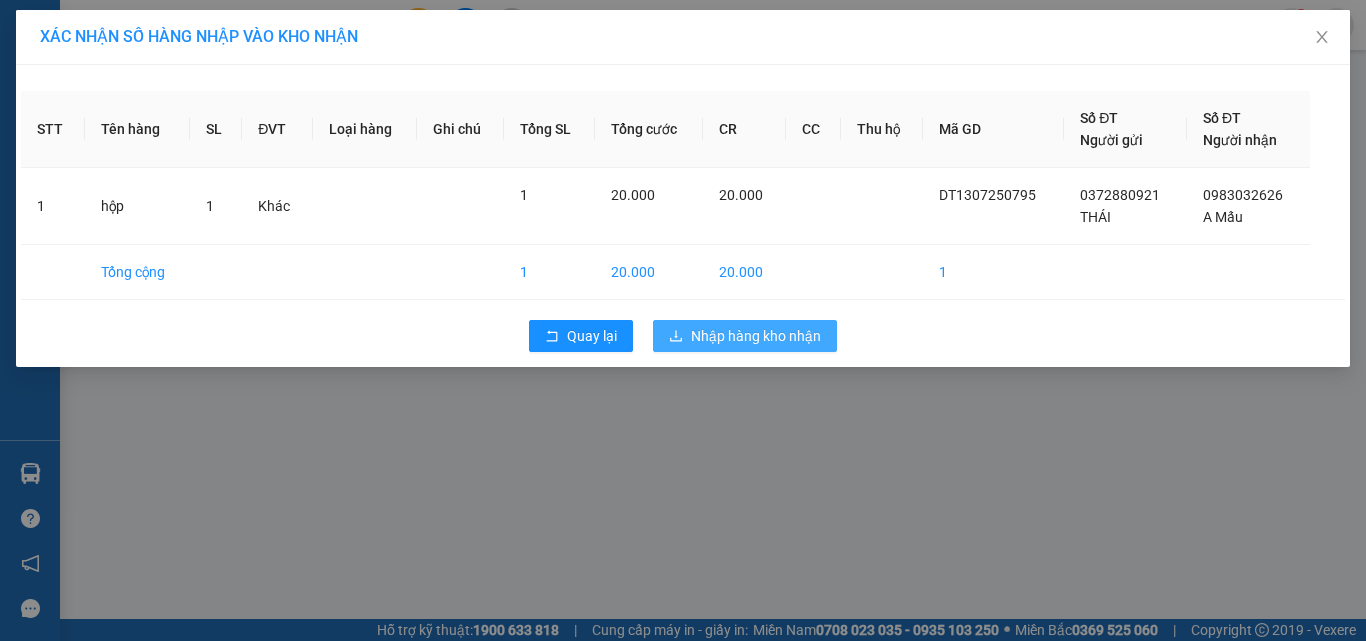 click on "Nhập hàng kho nhận" at bounding box center (756, 336) 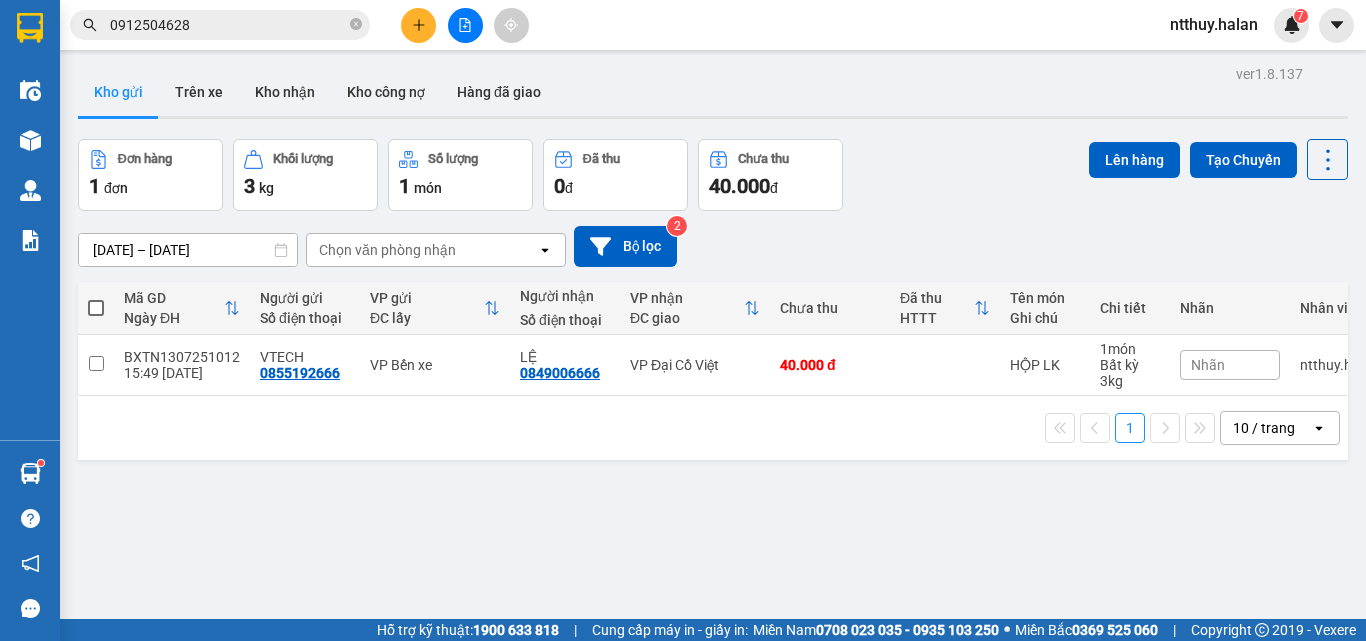 click 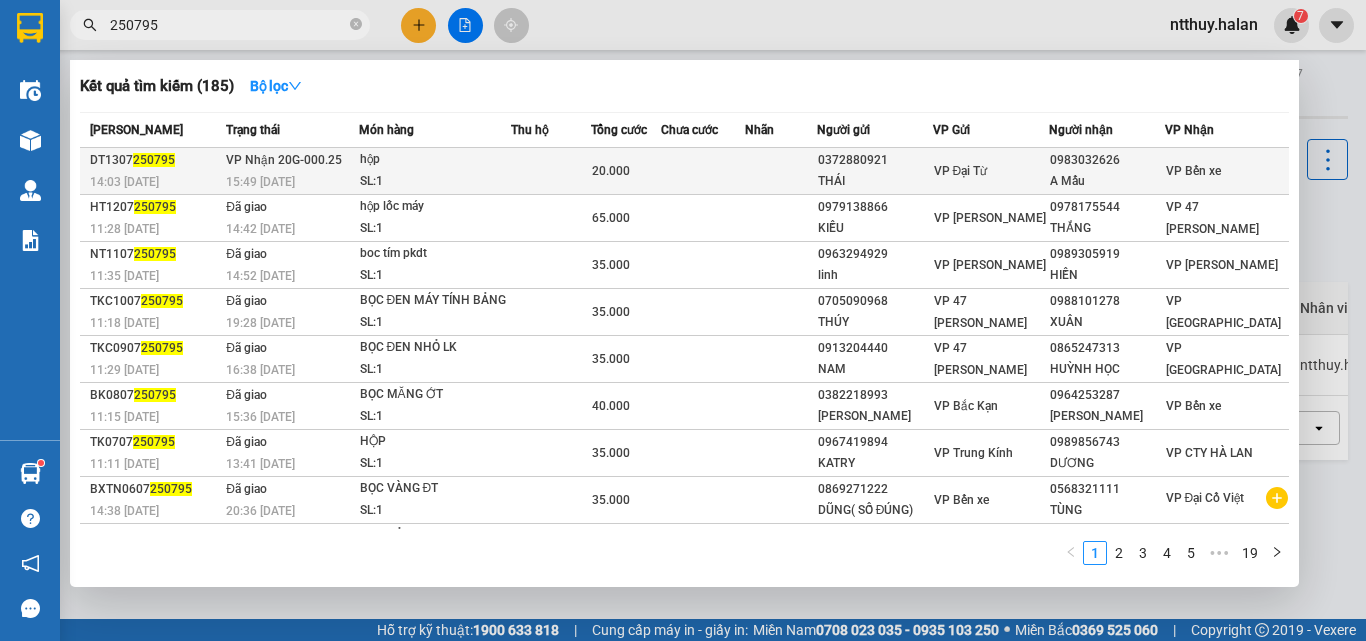 type on "250795" 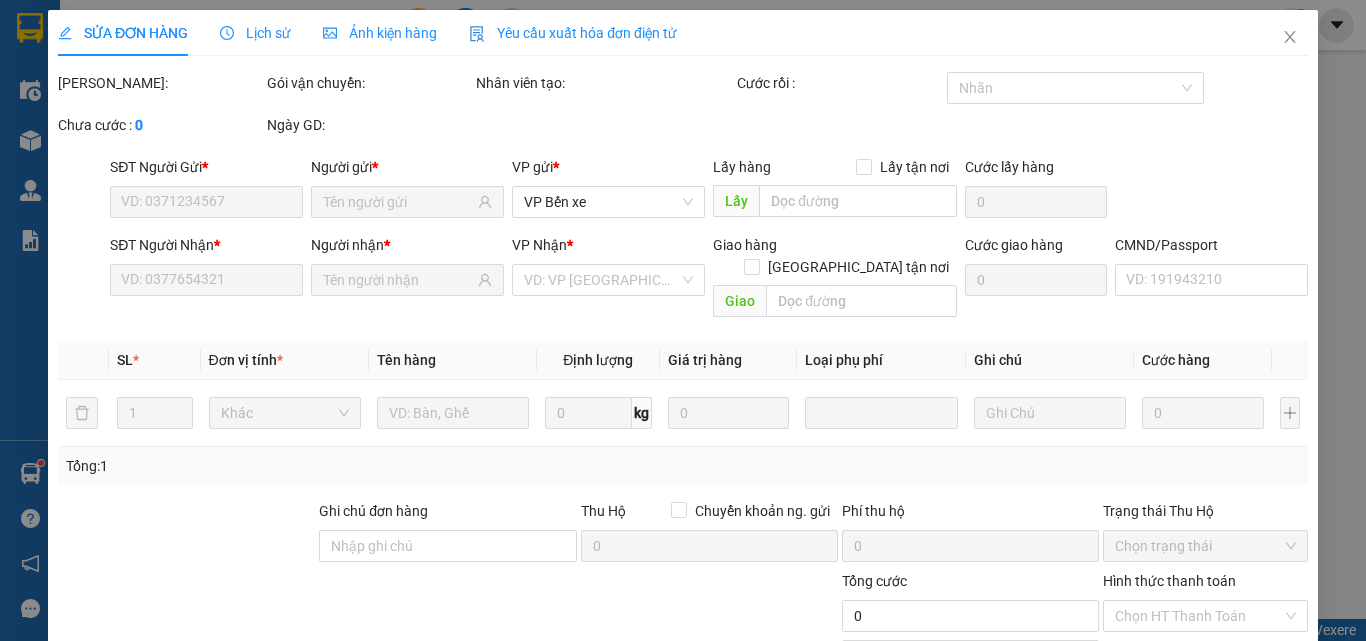 type on "0372880921" 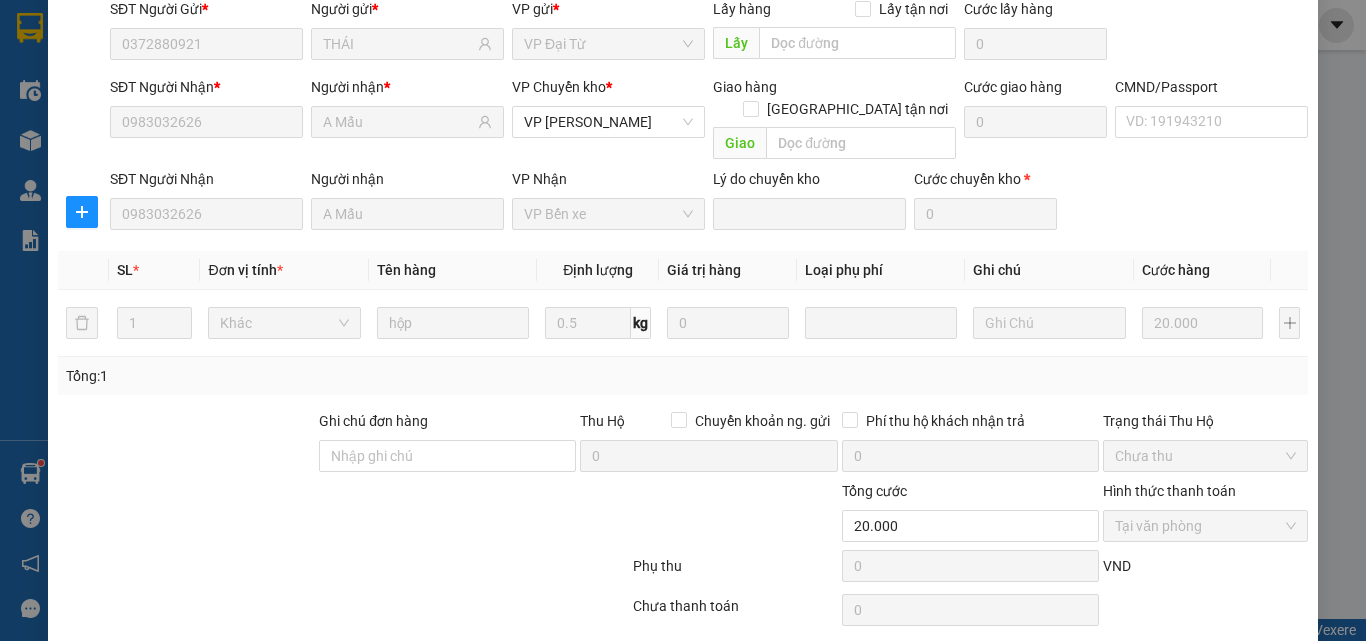 scroll, scrollTop: 211, scrollLeft: 0, axis: vertical 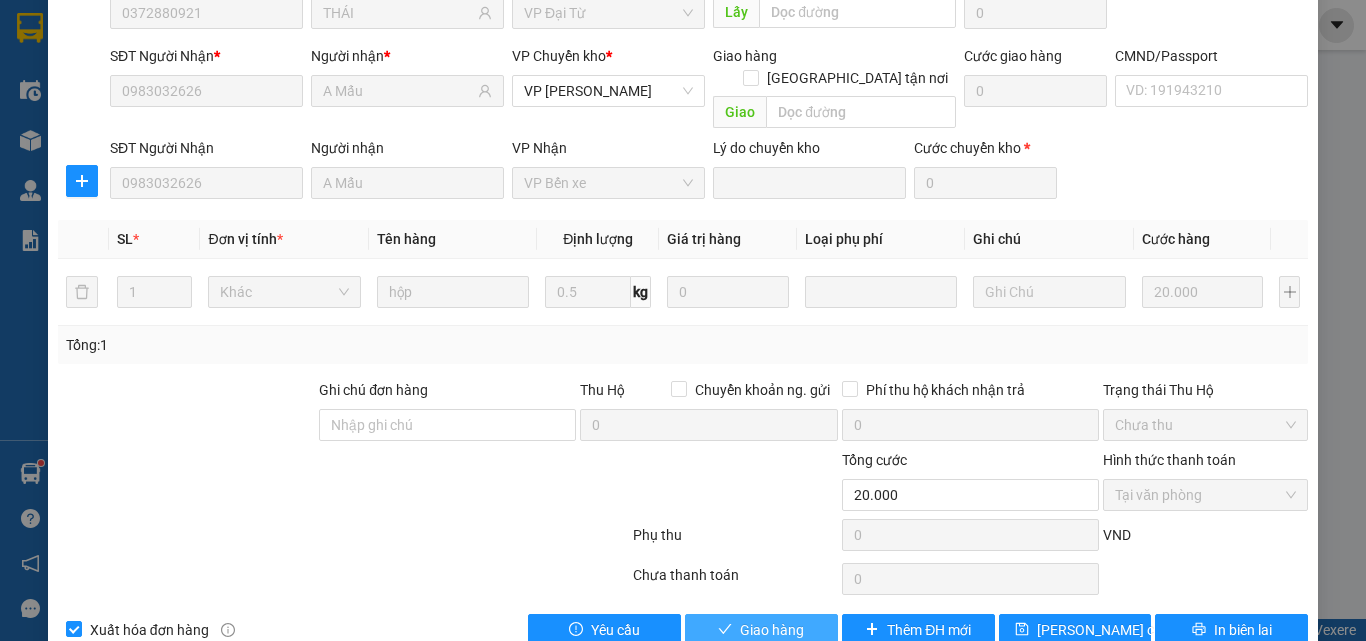 click on "Giao hàng" at bounding box center (772, 630) 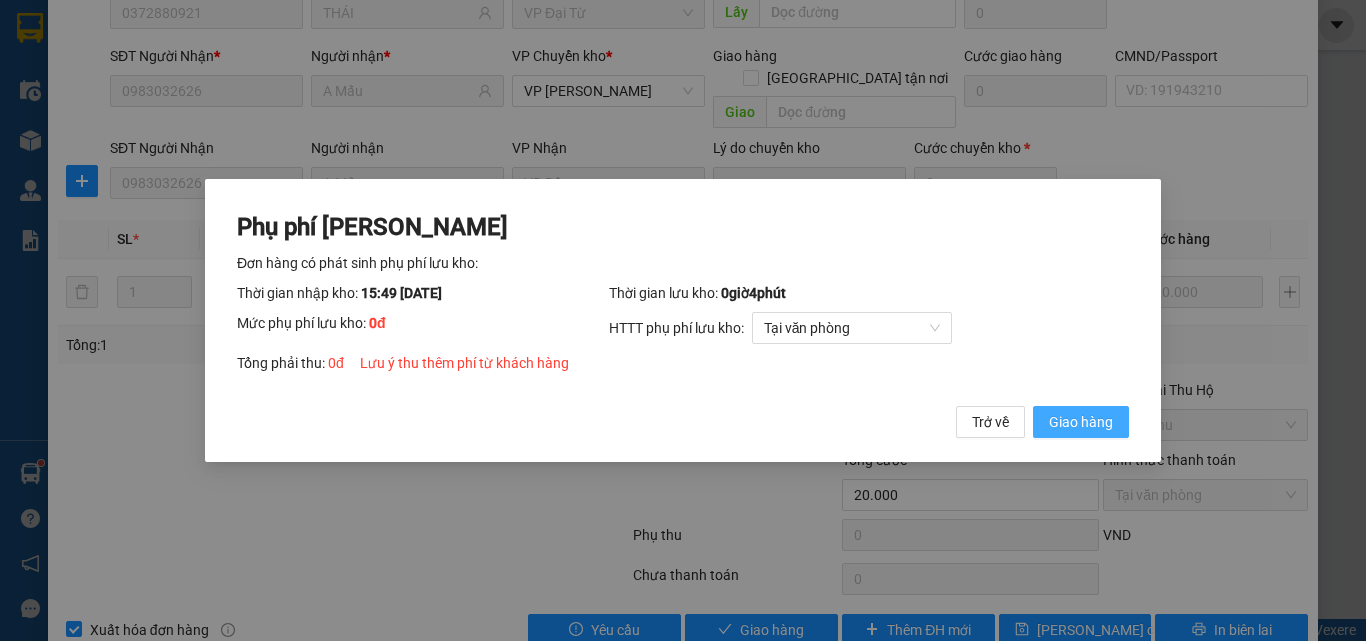 click on "Giao hàng" at bounding box center [1081, 422] 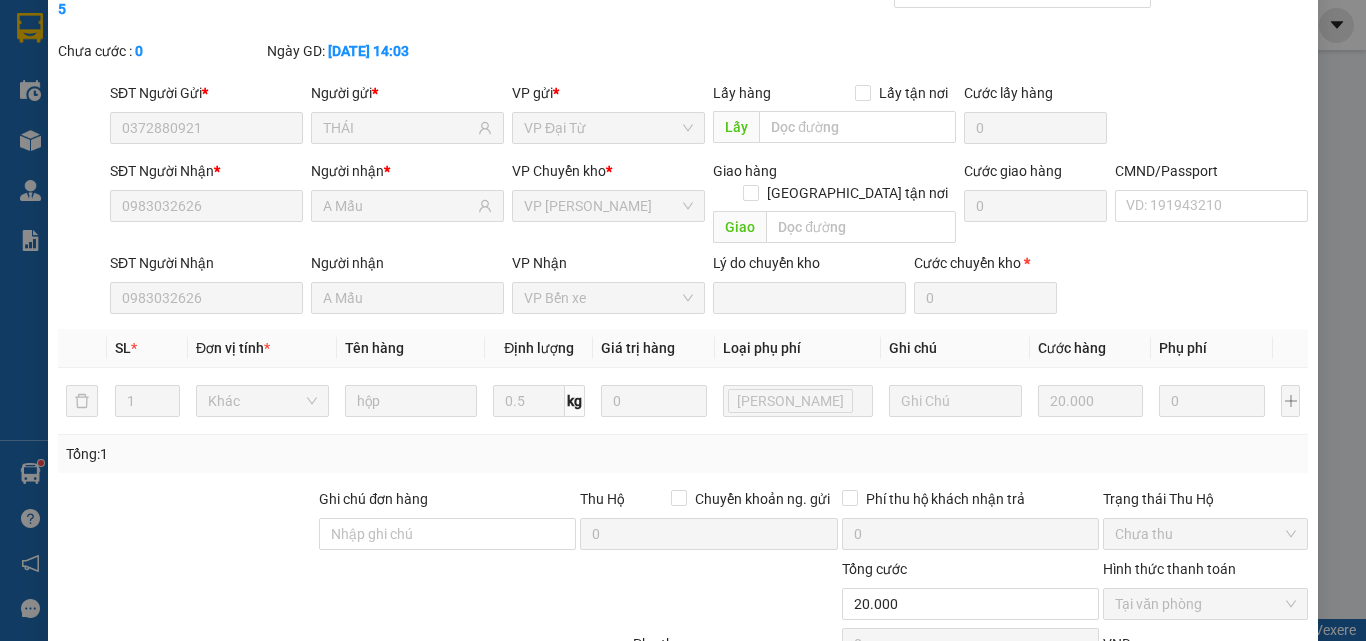 scroll, scrollTop: 0, scrollLeft: 0, axis: both 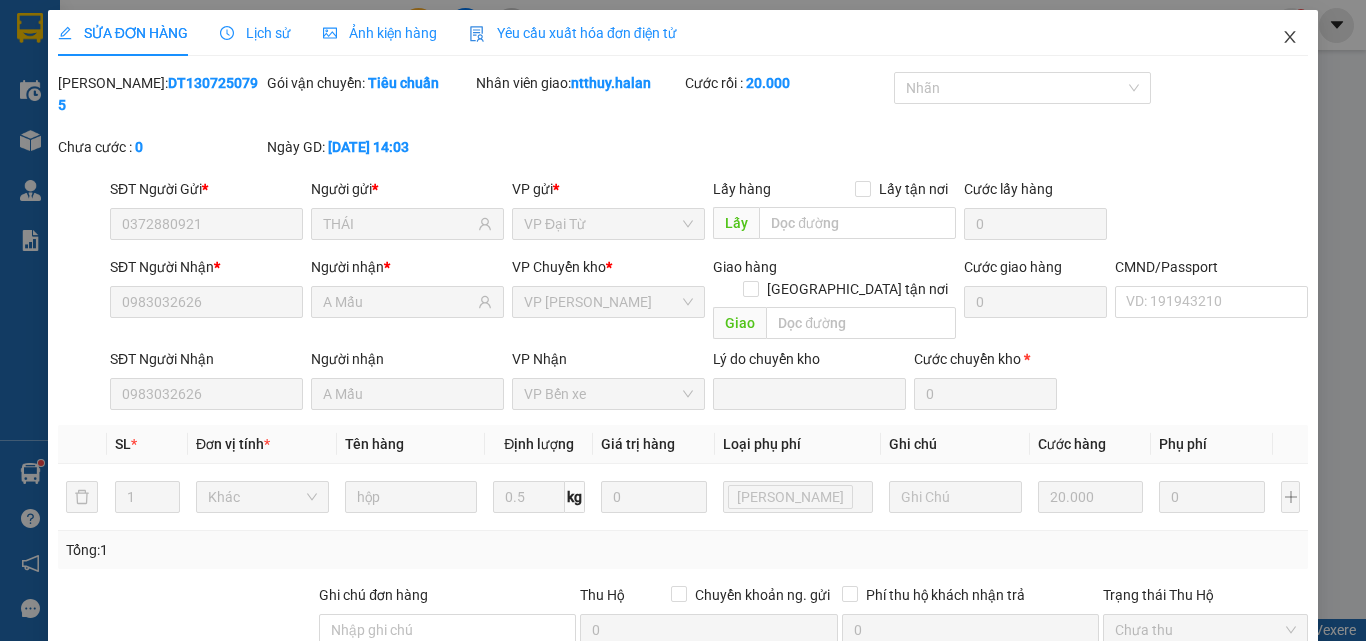 click at bounding box center (1290, 38) 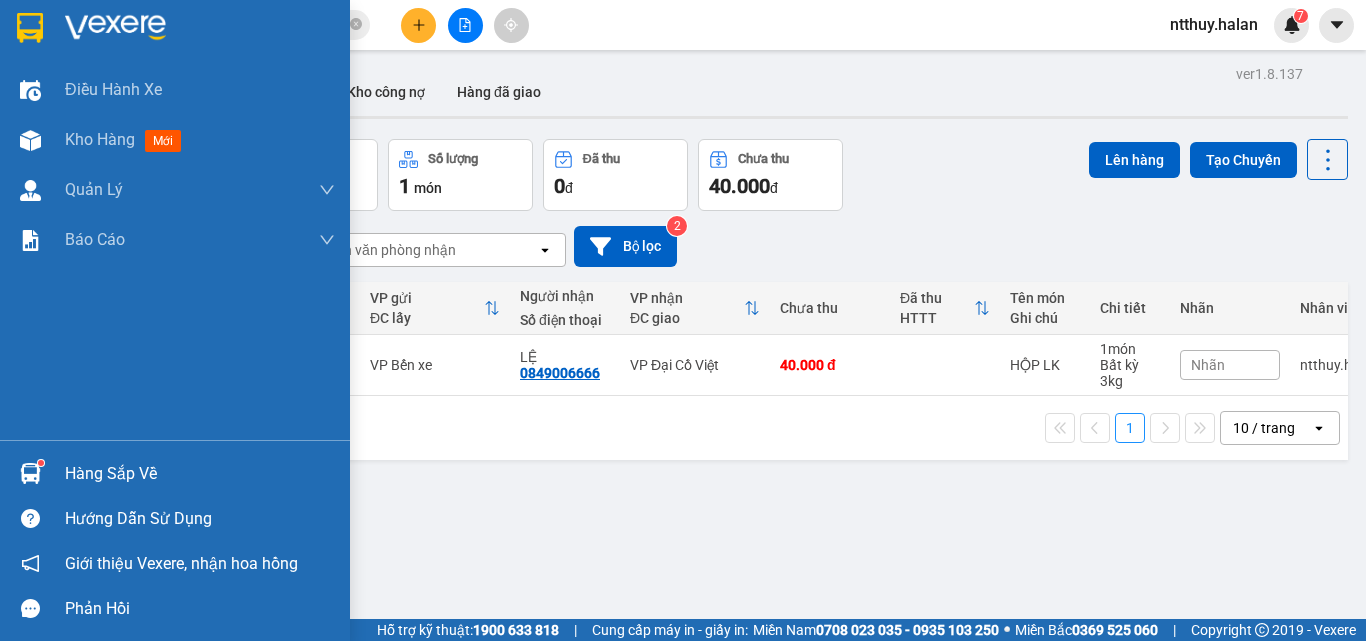 click on "Hàng sắp về" at bounding box center [175, 473] 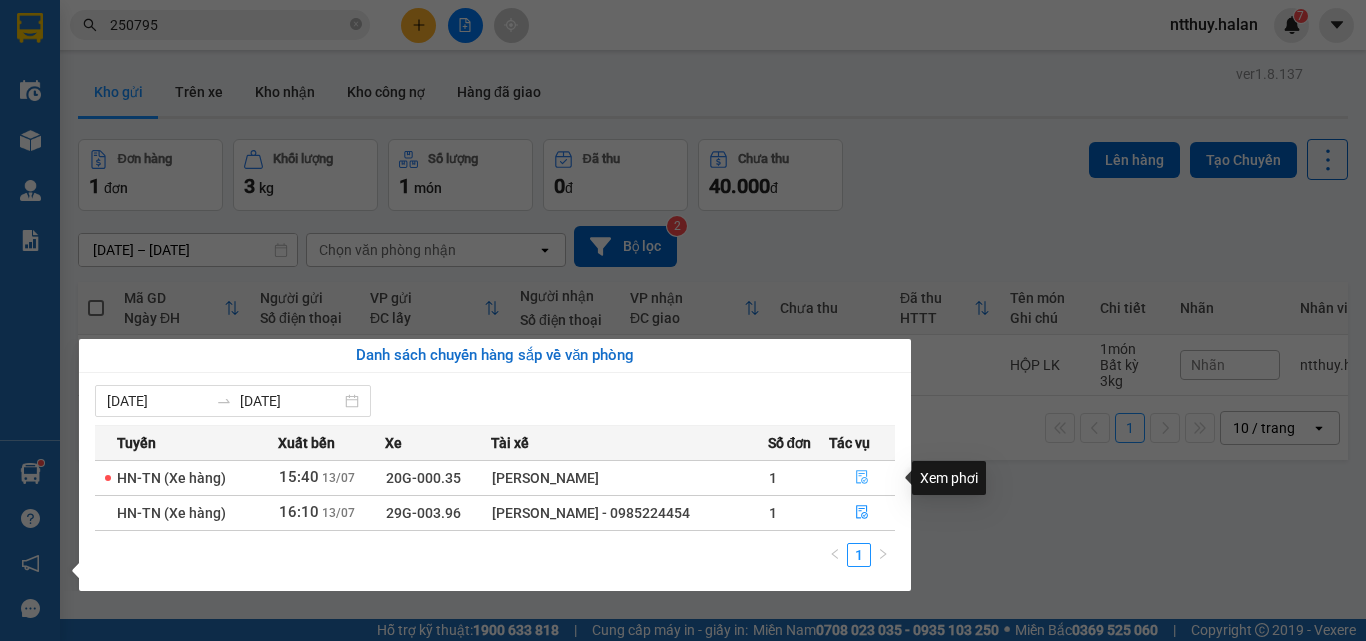 click 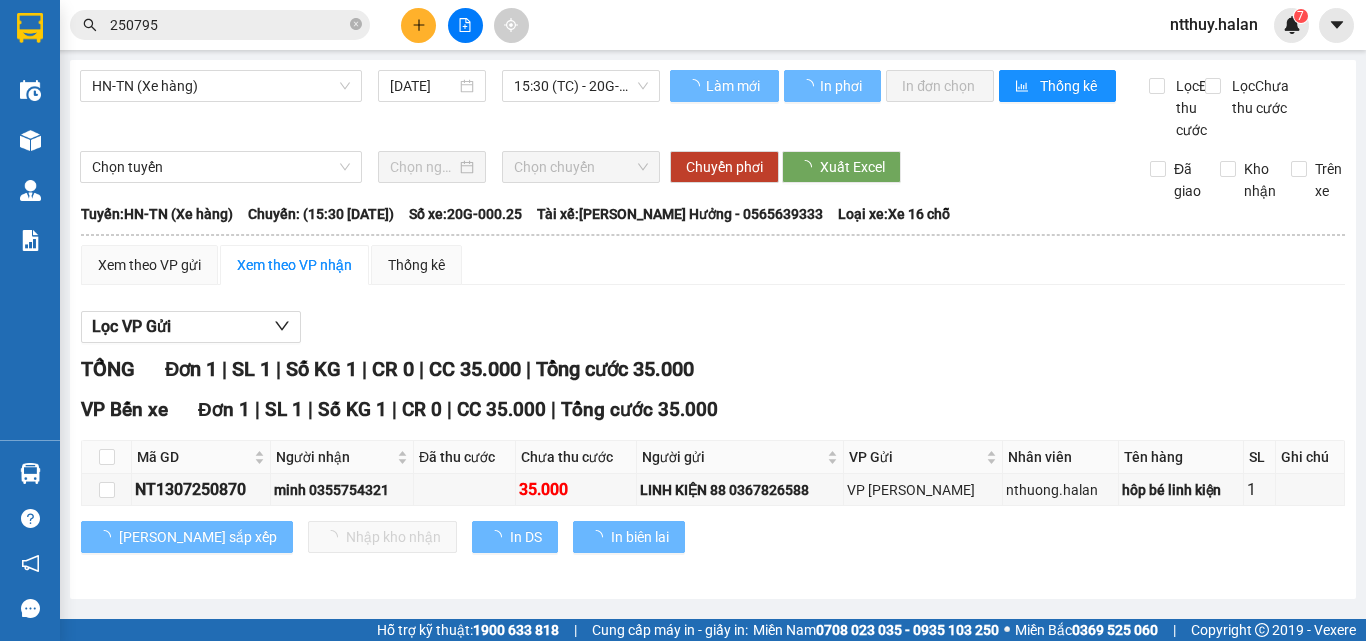 scroll, scrollTop: 12, scrollLeft: 0, axis: vertical 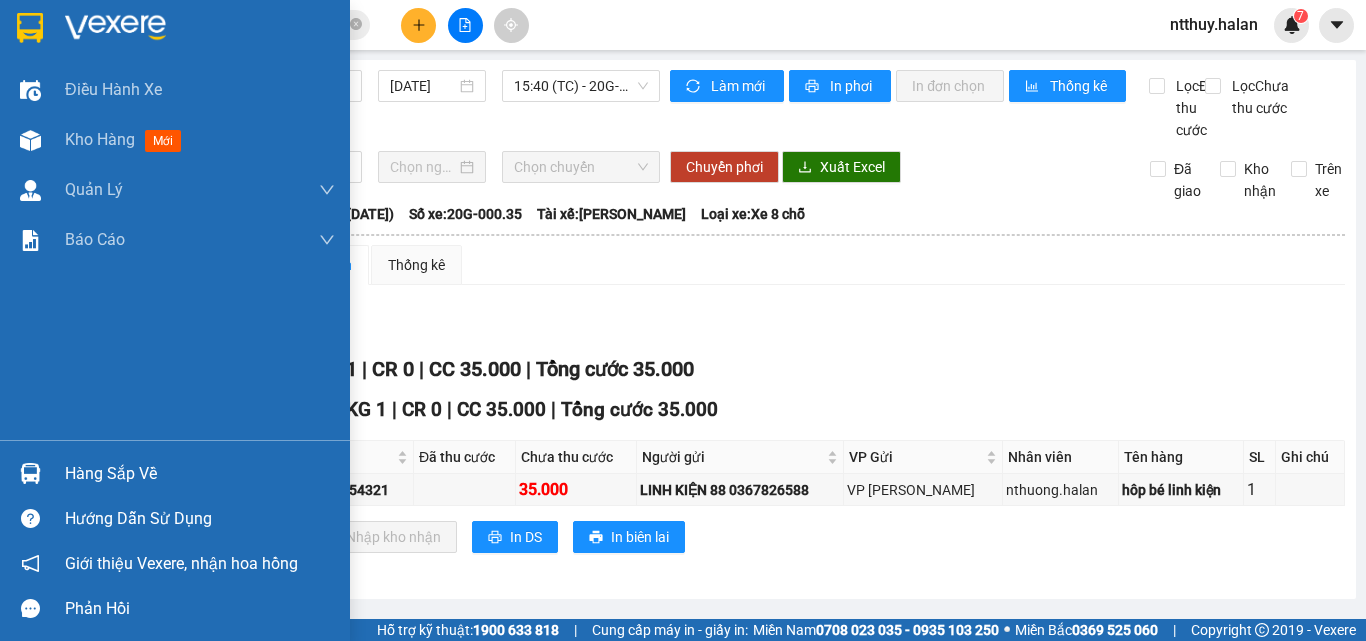 click on "Hàng sắp về" at bounding box center (175, 473) 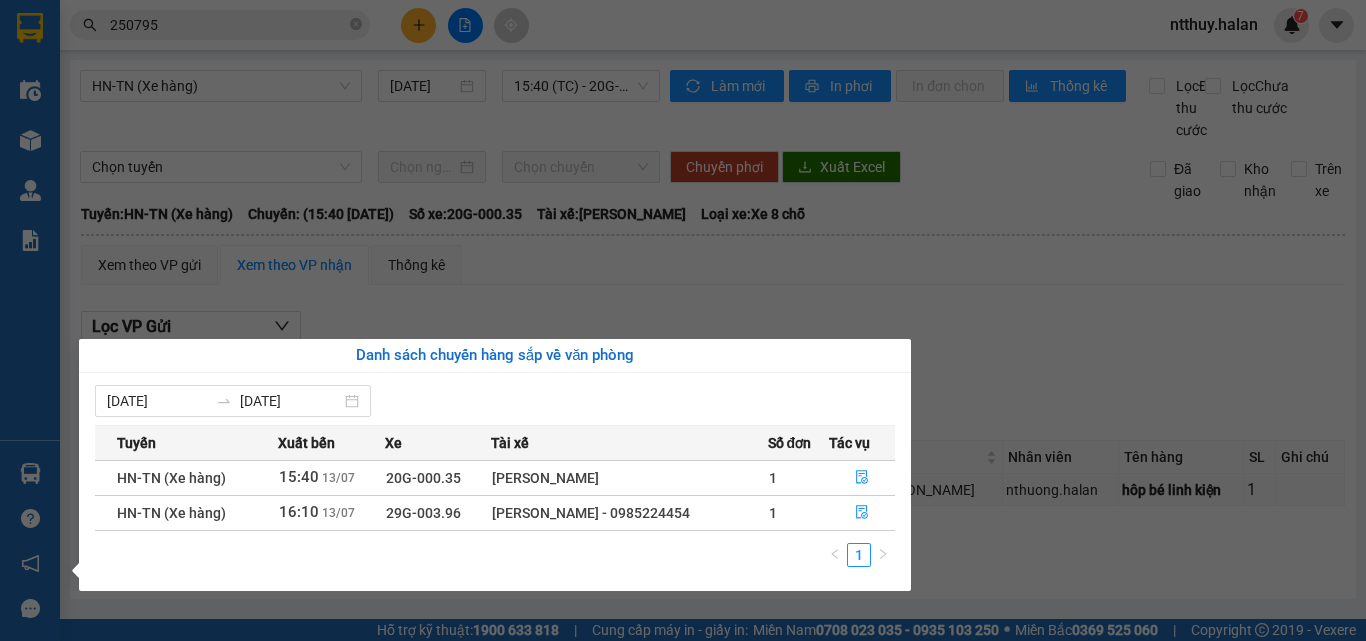 click on "Kết quả tìm kiếm ( 185 )  Bộ lọc  Mã ĐH Trạng thái Món hàng Thu hộ Tổng cước Chưa cước Nhãn Người gửi VP Gửi Người nhận VP Nhận DT1307 250795 14:03 - 13/07 VP Nhận   20G-000.25 15:49 - 13/07 hộp SL:  1 20.000 0372880921 THÁI VP Đại Từ 0983032626 A Mấu VP Bến xe HT1207 250795 11:28 - 12/07 Đã giao   14:42 - 12/07 hộp lốc máy SL:  1 65.000 0979138866 KIỀU  VP Hoàng Văn Thụ 0978175544 THẮNG VP 47 Trần Khát Chân NT1107 250795 11:35 - 11/07 Đã giao   14:52 - 11/07 boc tím pkdt SL:  1 35.000 0963294929 linh VP Nguyễn Trãi 0989305919 HIỀN VP Hoàng Gia TKC1007 250795 11:18 - 10/07 Đã giao   19:28 - 10/07 BỌC ĐEN MÁY TÍNH BẢNG SL:  1 35.000 0705090968 THÚY VP 47 Trần Khát Chân 0988101278 XUÂN VP Yên Bình TKC0907 250795 11:29 - 09/07 Đã giao   16:38 - 09/07 BỌC ĐEN NHỎ LK SL:  1 35.000 0913204440 NAM  VP 47 Trần Khát Chân 0865247313 HUỲNH HỌC  VP Bắc Sơn BK0807 250795 11:15 - 08/07 Đã giao   SL:  1" at bounding box center [683, 320] 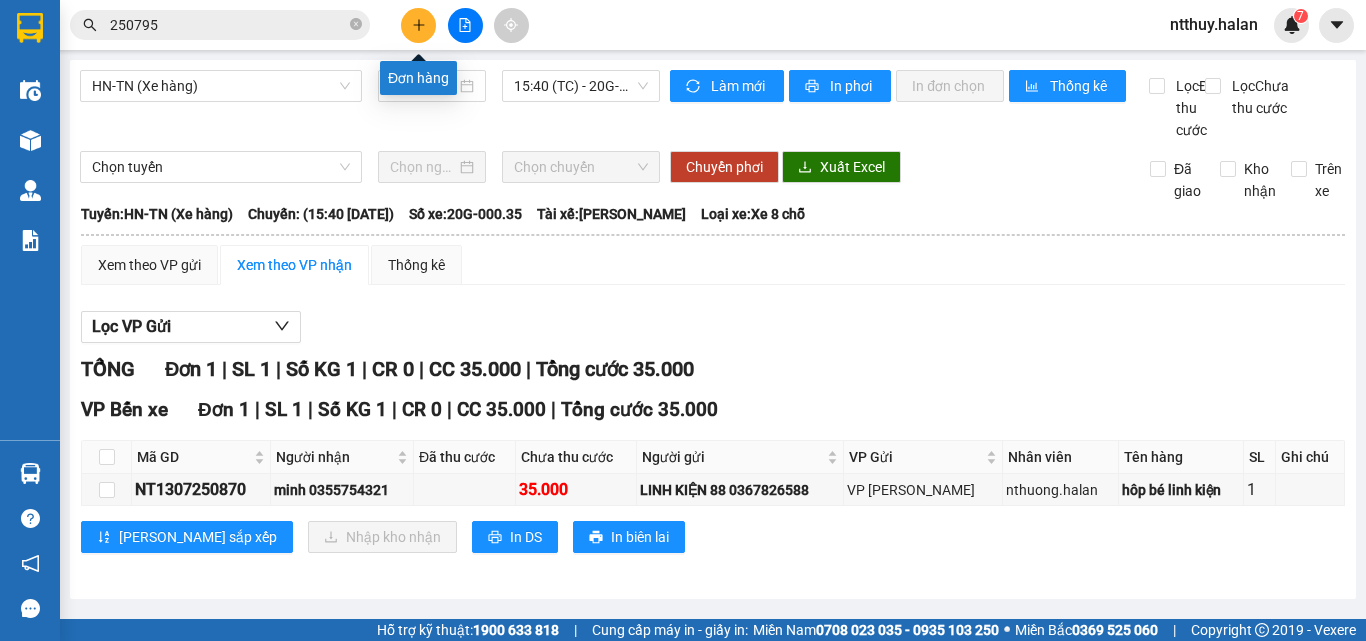 click 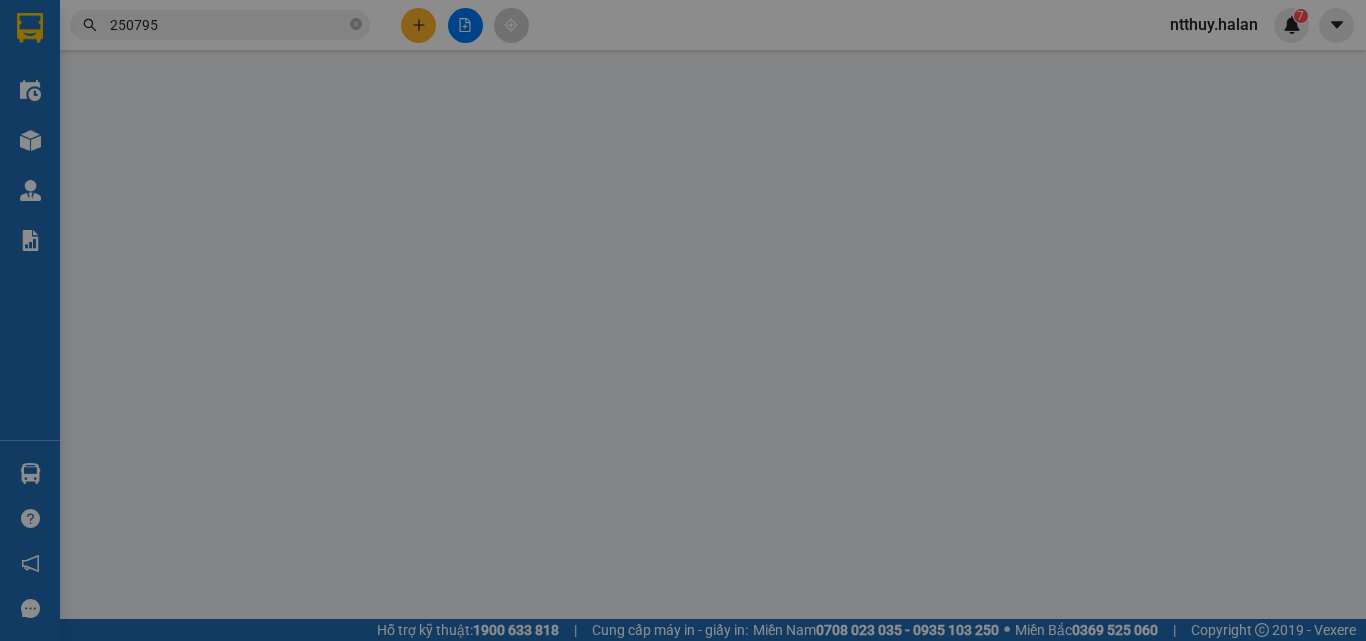 scroll, scrollTop: 0, scrollLeft: 0, axis: both 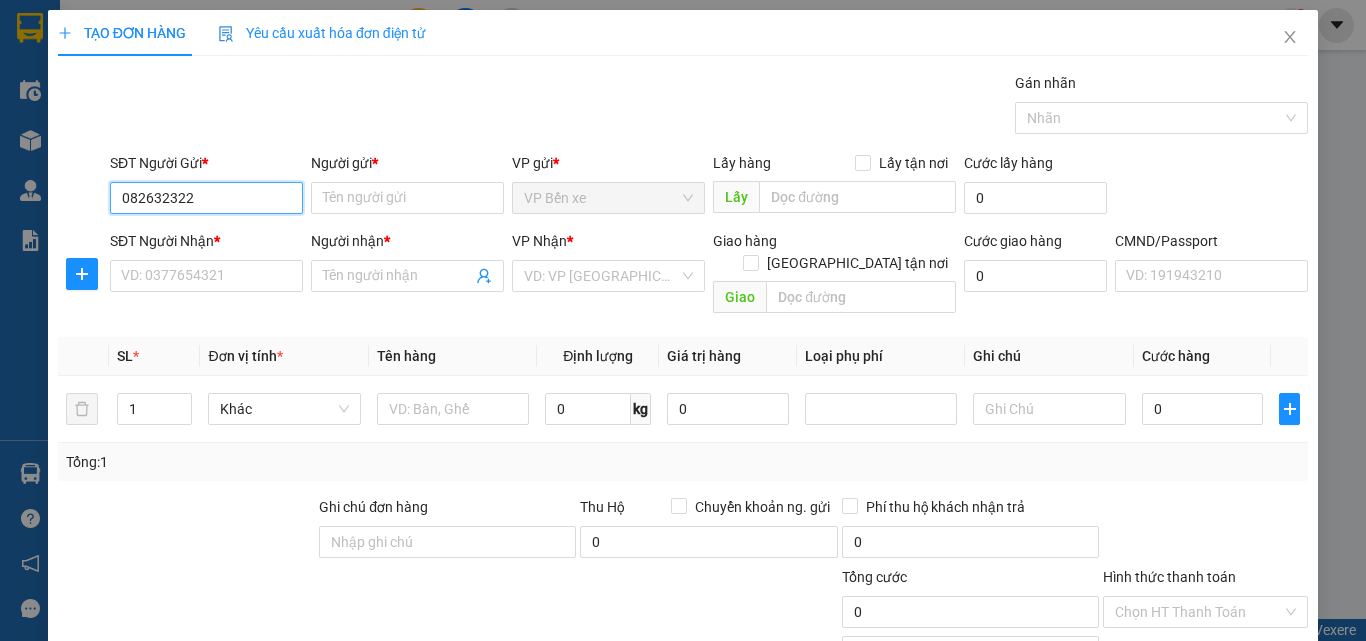 type on "0826323222" 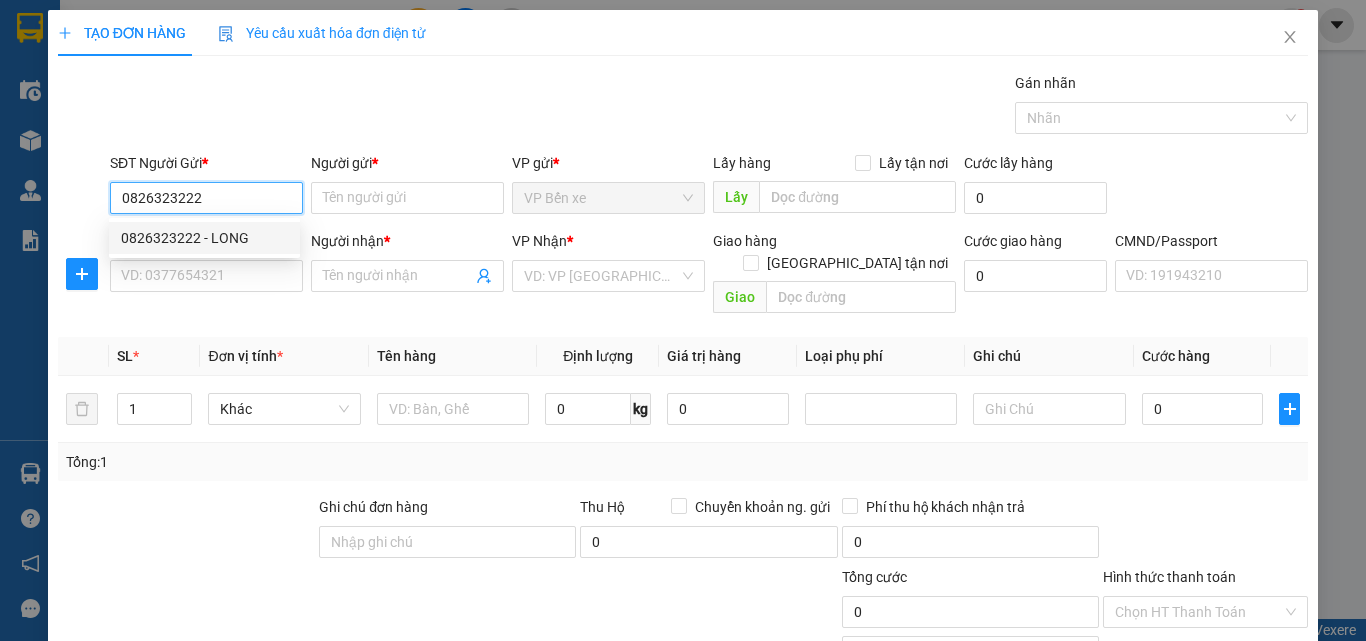 click on "0826323222 - LONG" at bounding box center [204, 238] 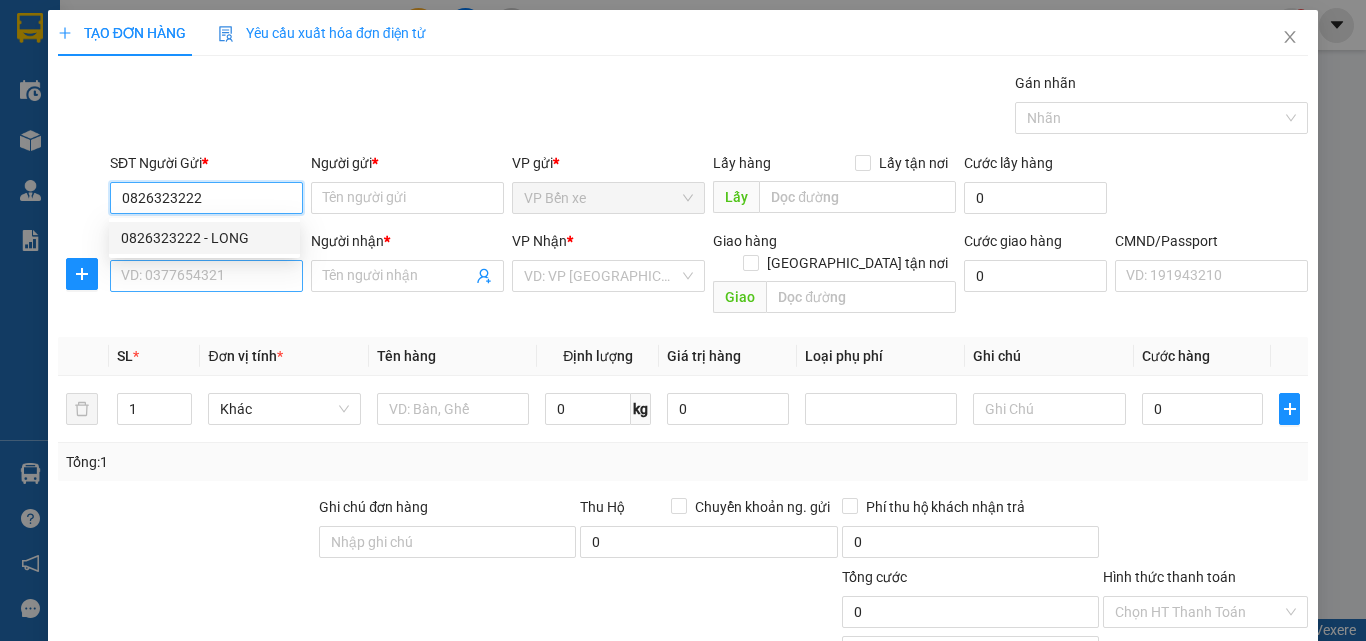 type on "LONG" 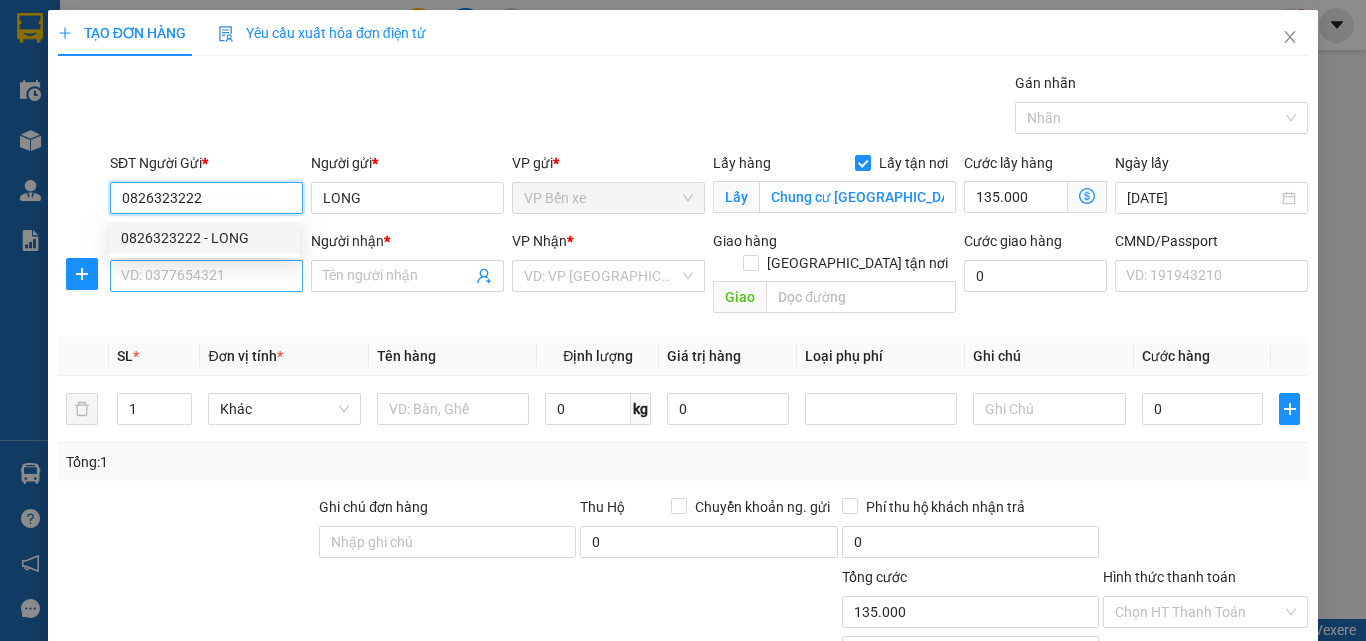 type on "0826323222" 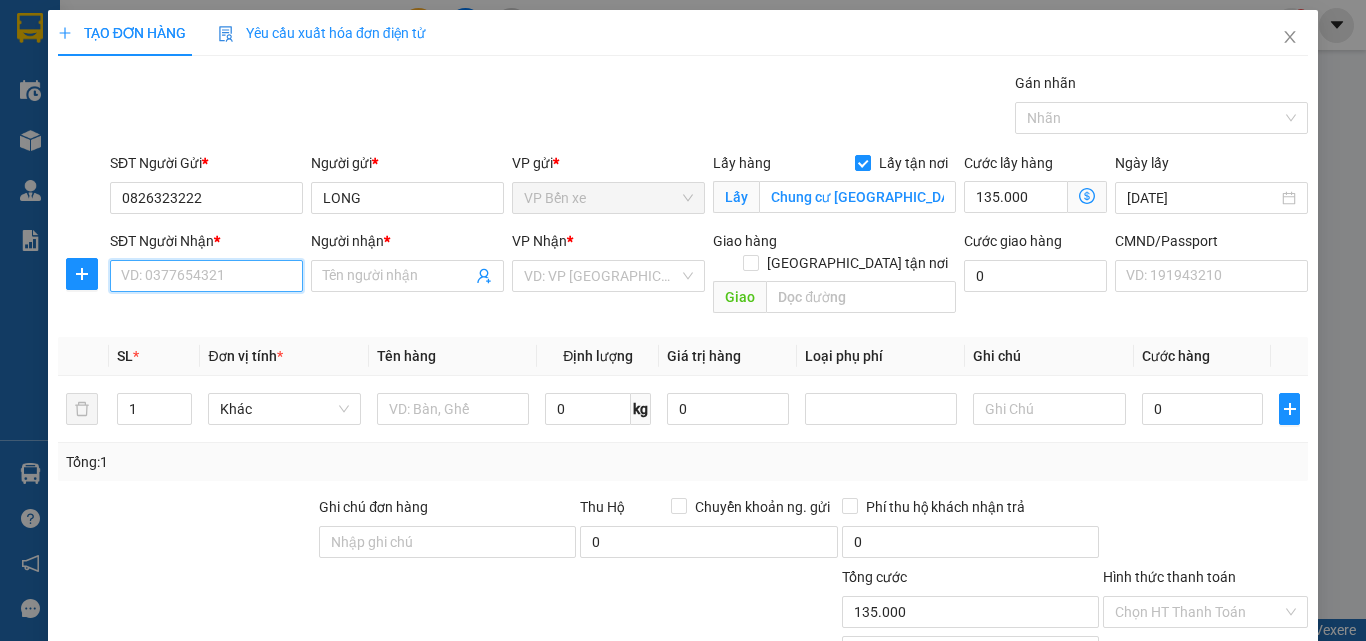 click on "SĐT Người Nhận  *" at bounding box center [206, 276] 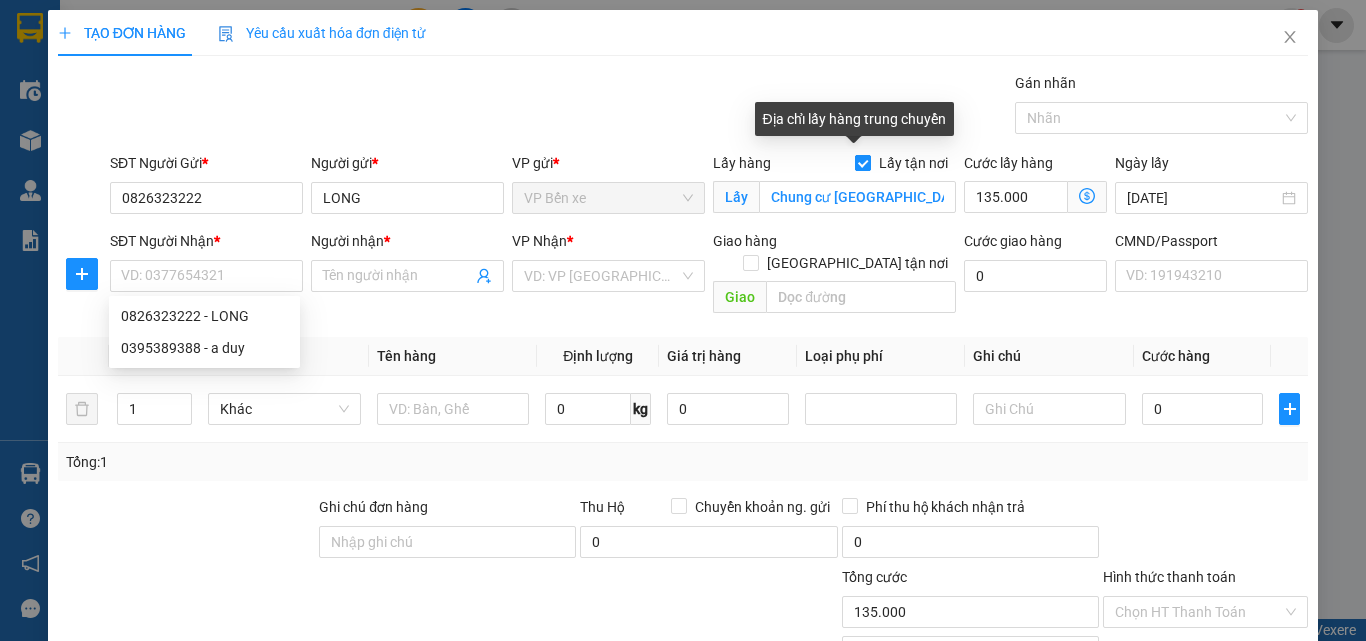 click at bounding box center (863, 163) 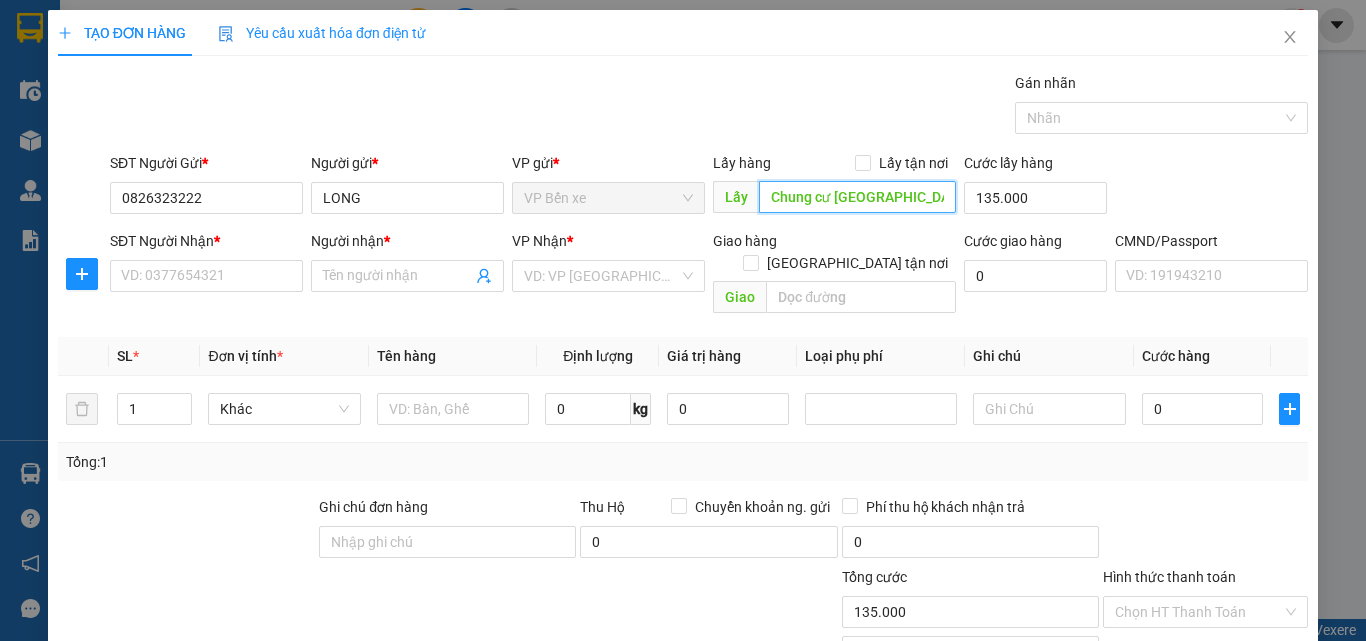 click on "Chung cư Tân Việt, Chung cư, Tân Việt, Đức Thượng, Hoài Đức, Hà Nội, Việt Nam" at bounding box center (857, 197) 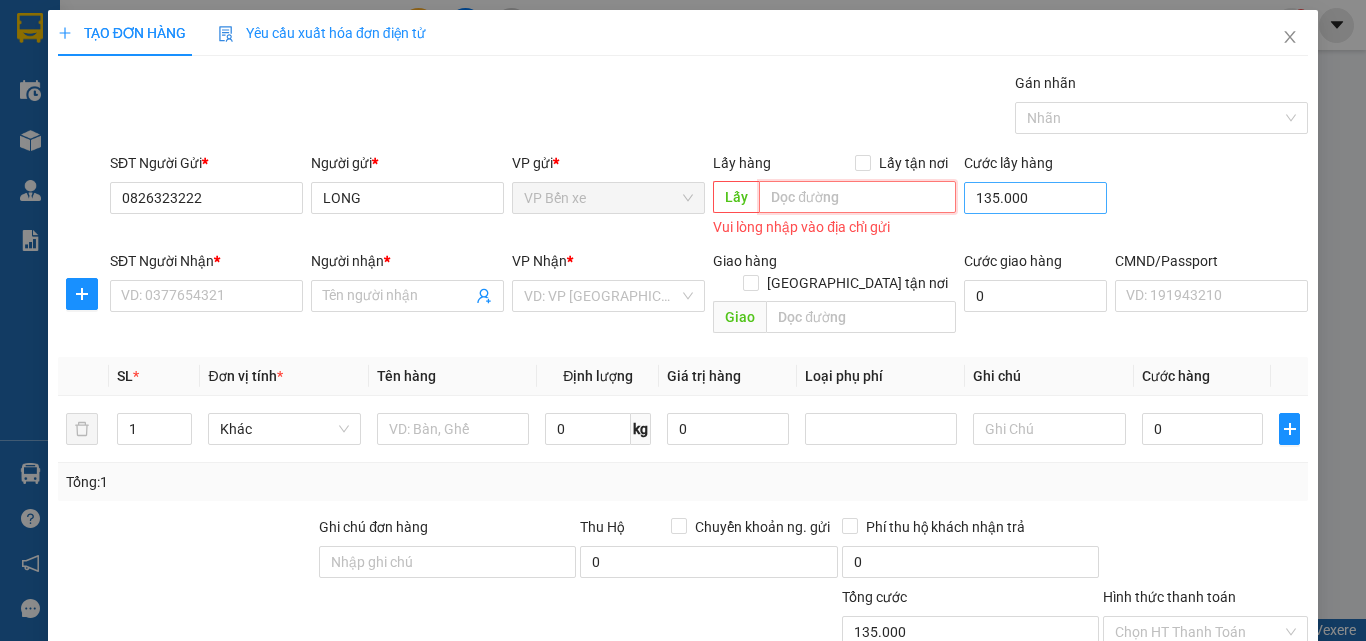 type 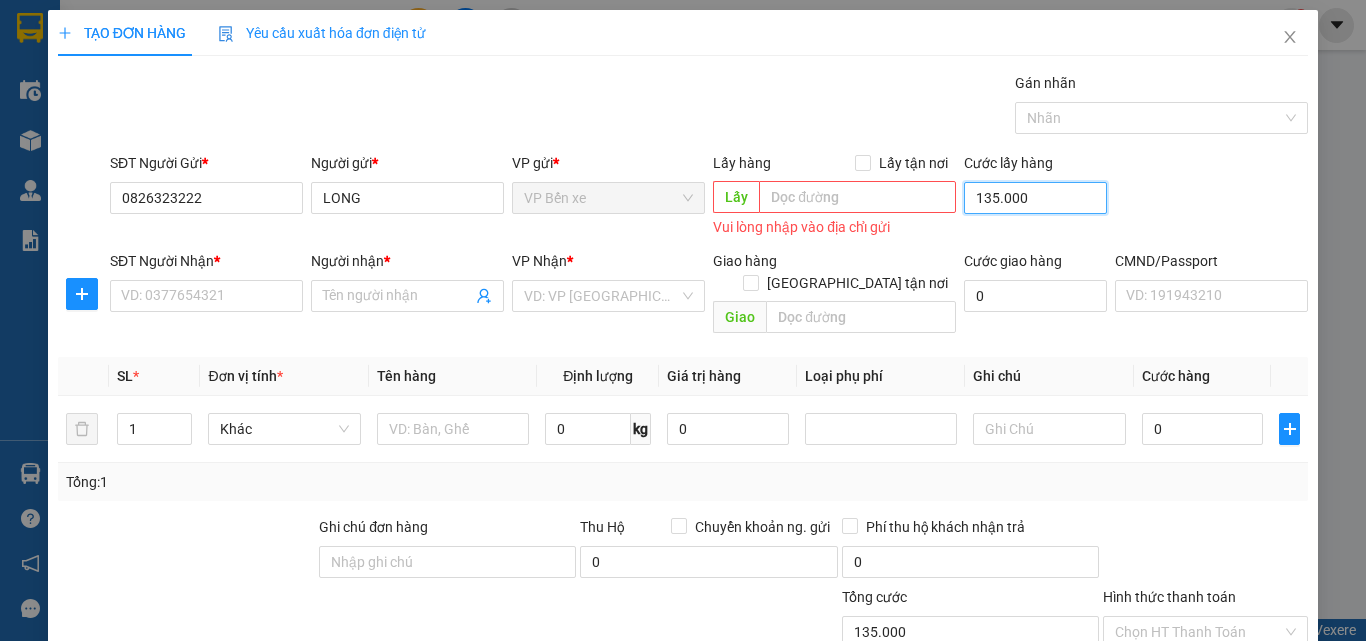 click on "135.000" at bounding box center (1035, 198) 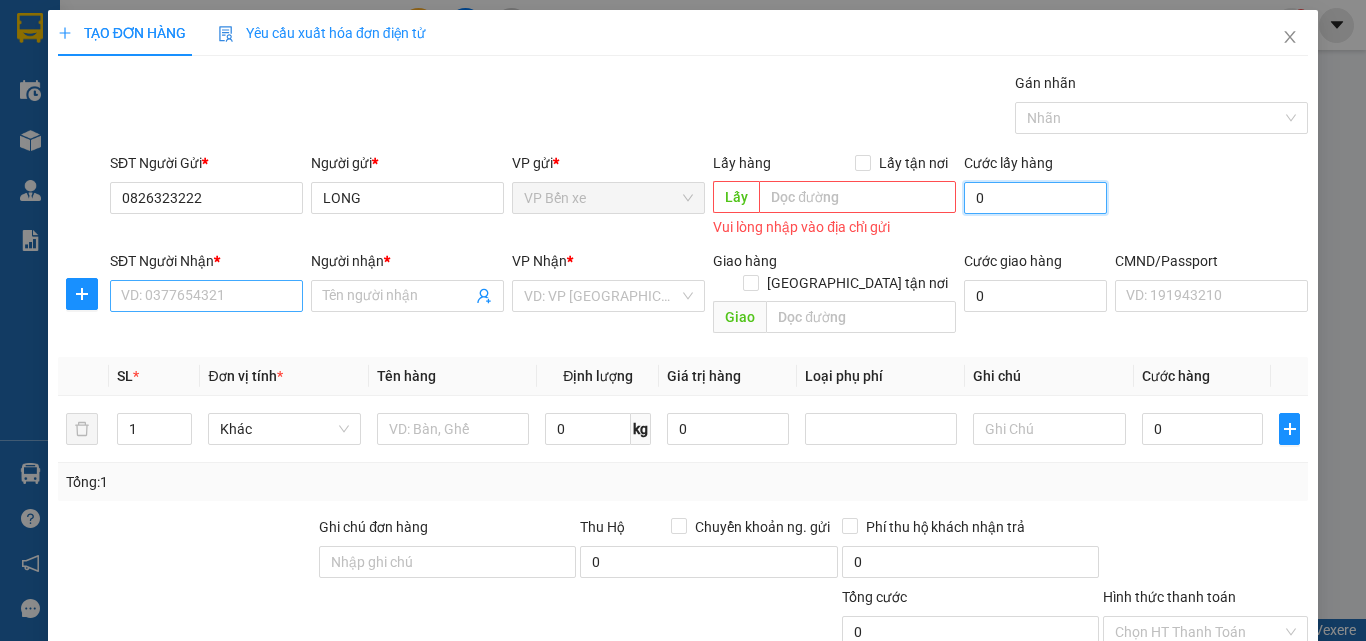 type on "0" 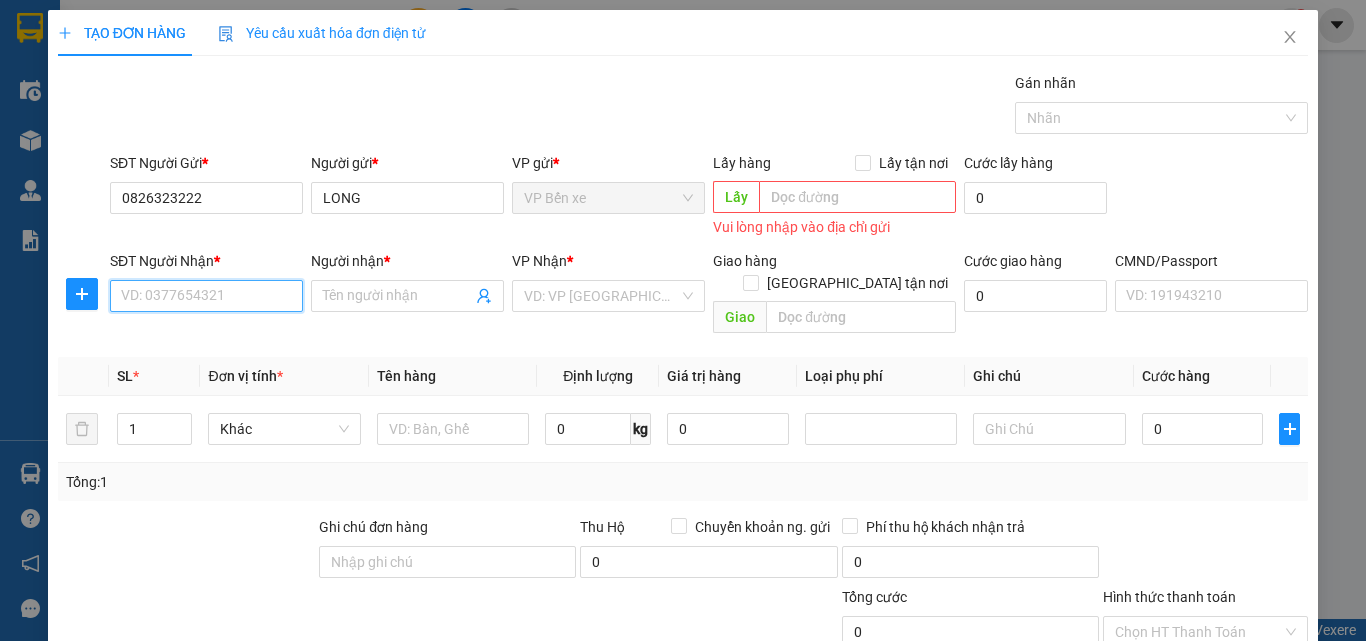 click on "SĐT Người Nhận  *" at bounding box center [206, 296] 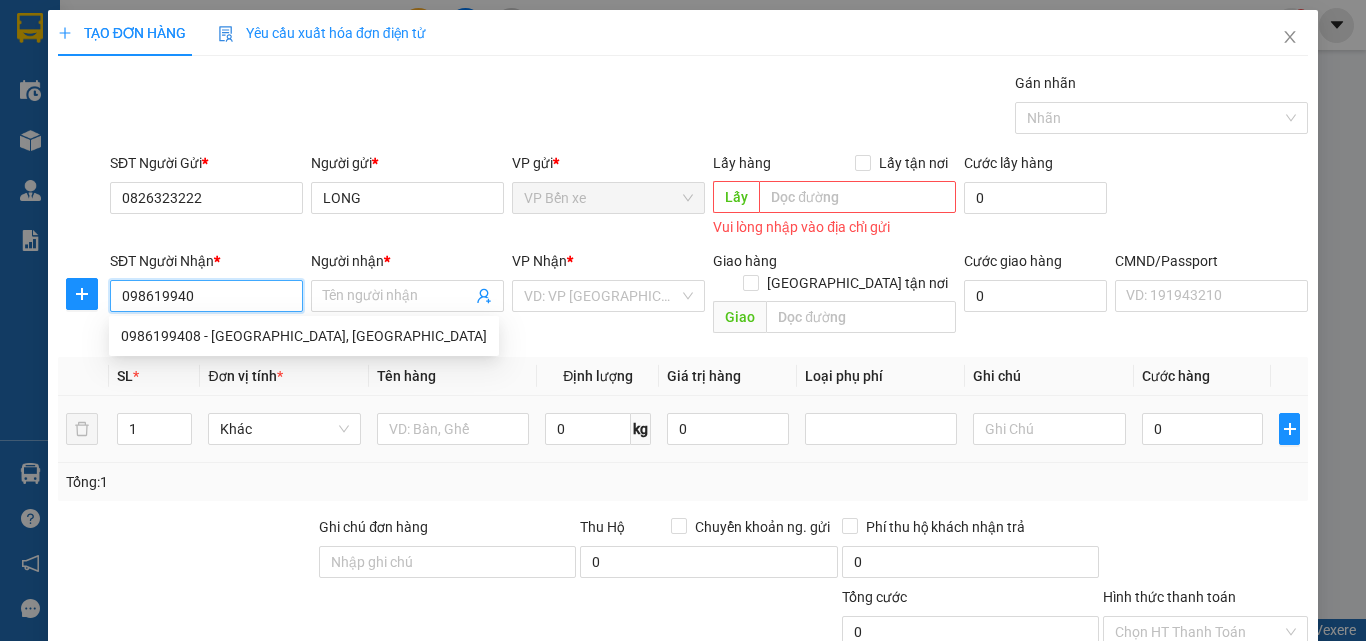 type on "0986199408" 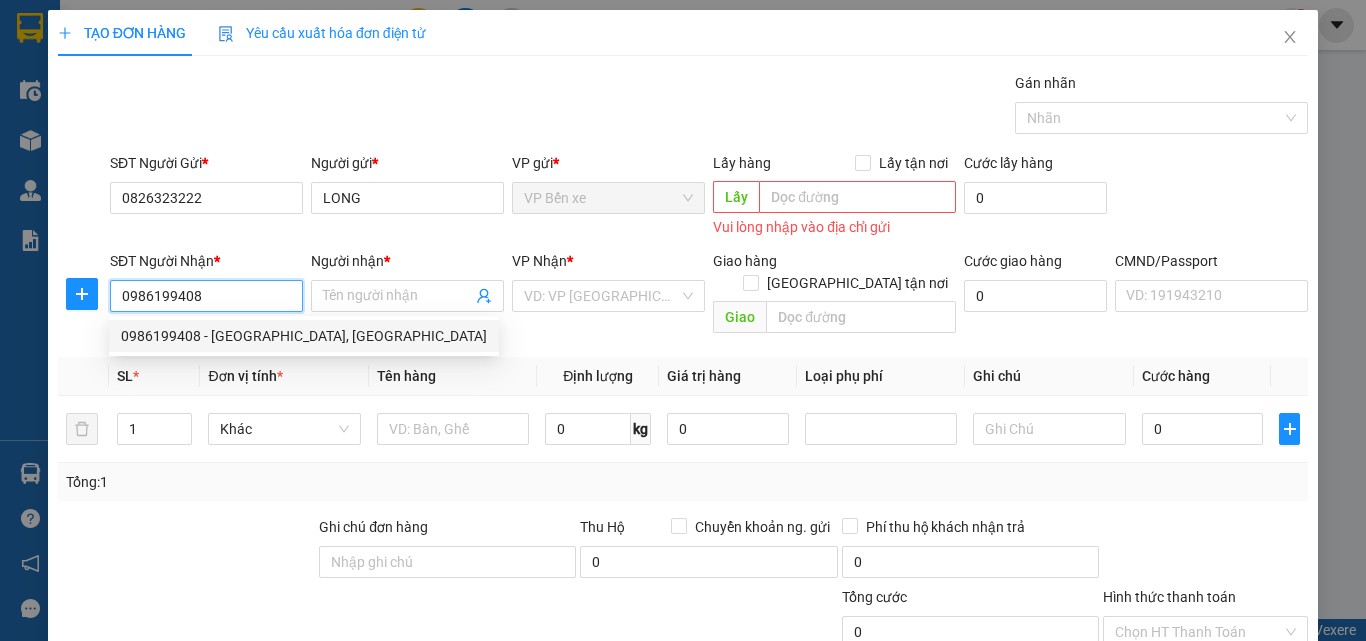 click on "0986199408 - THÀNH HƯNG, TK" at bounding box center (304, 336) 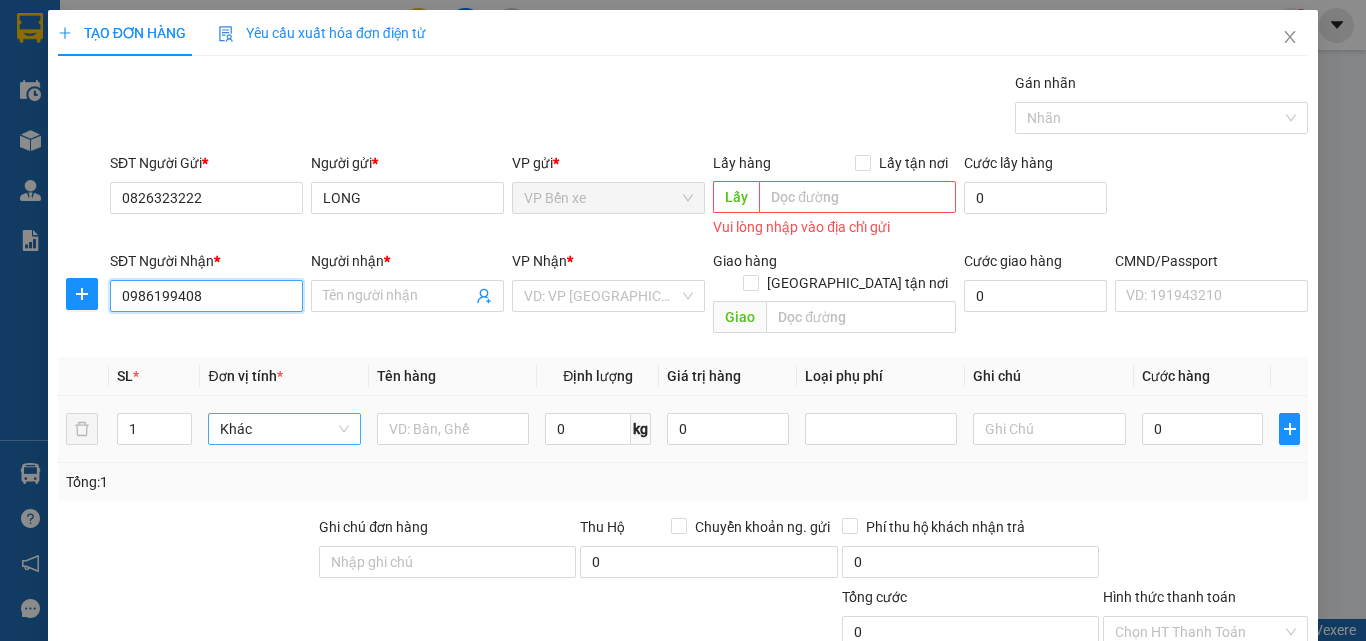 type on "THÀNH HƯNG, TK" 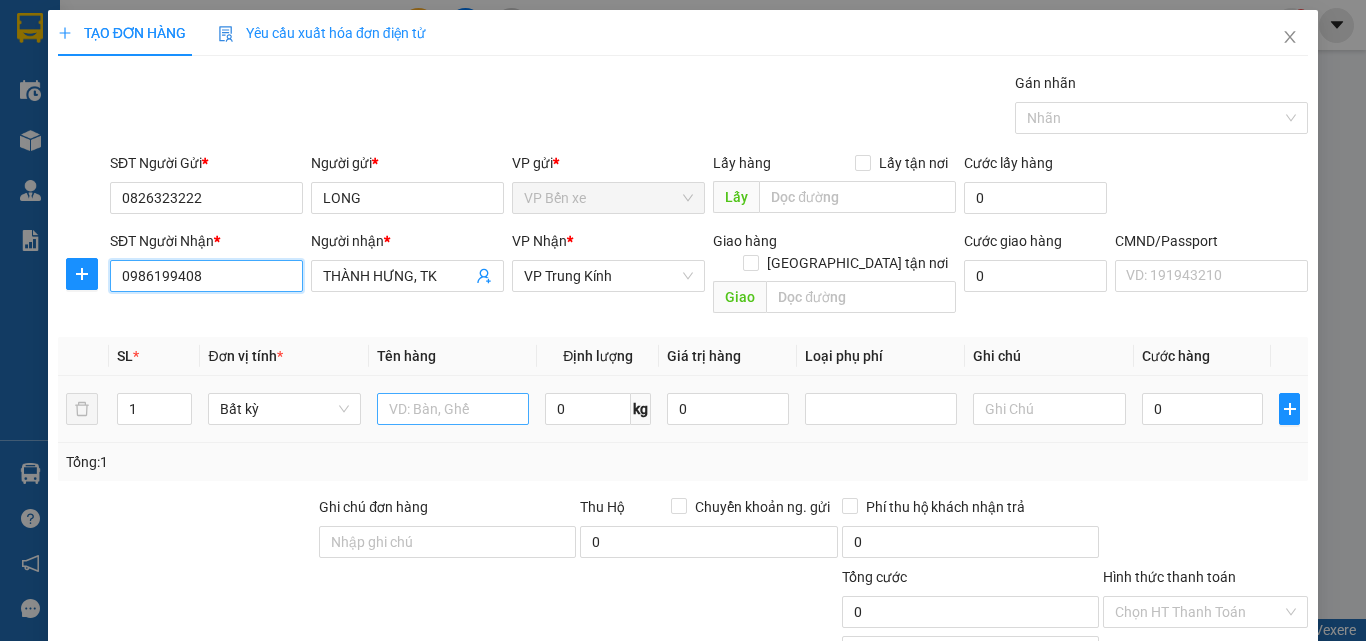 type on "0986199408" 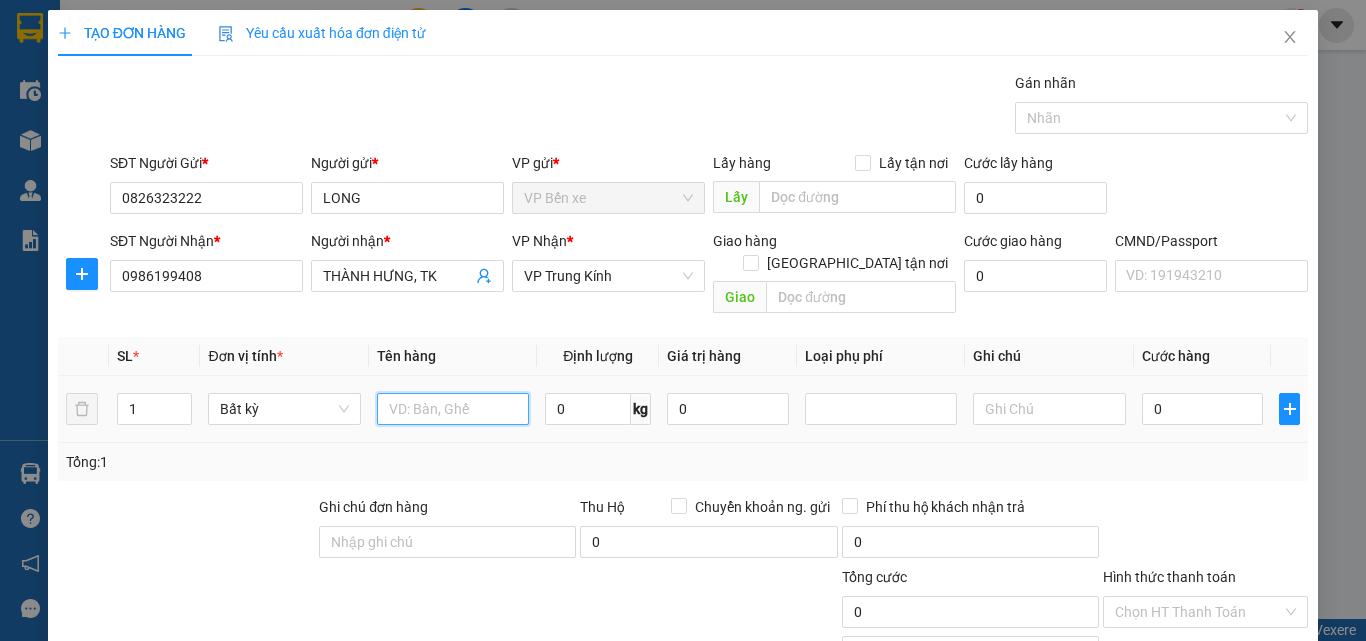 click at bounding box center [453, 409] 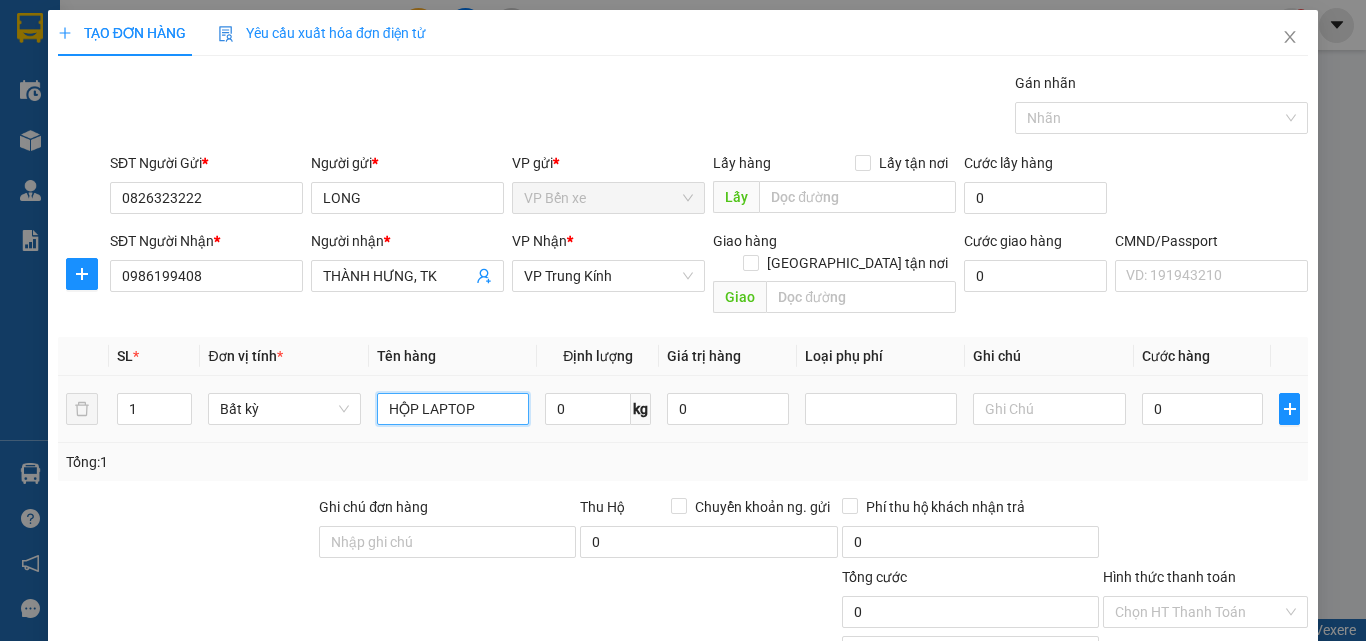 type on "HỘP LAPTOP" 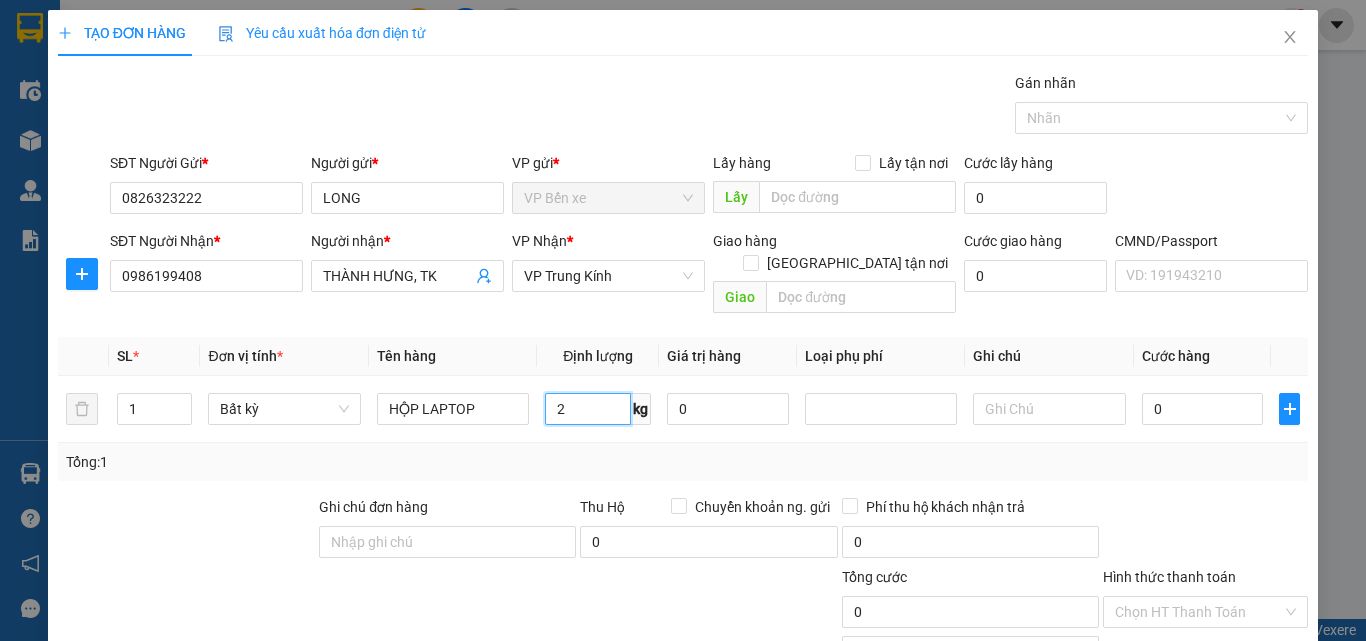 type on "2" 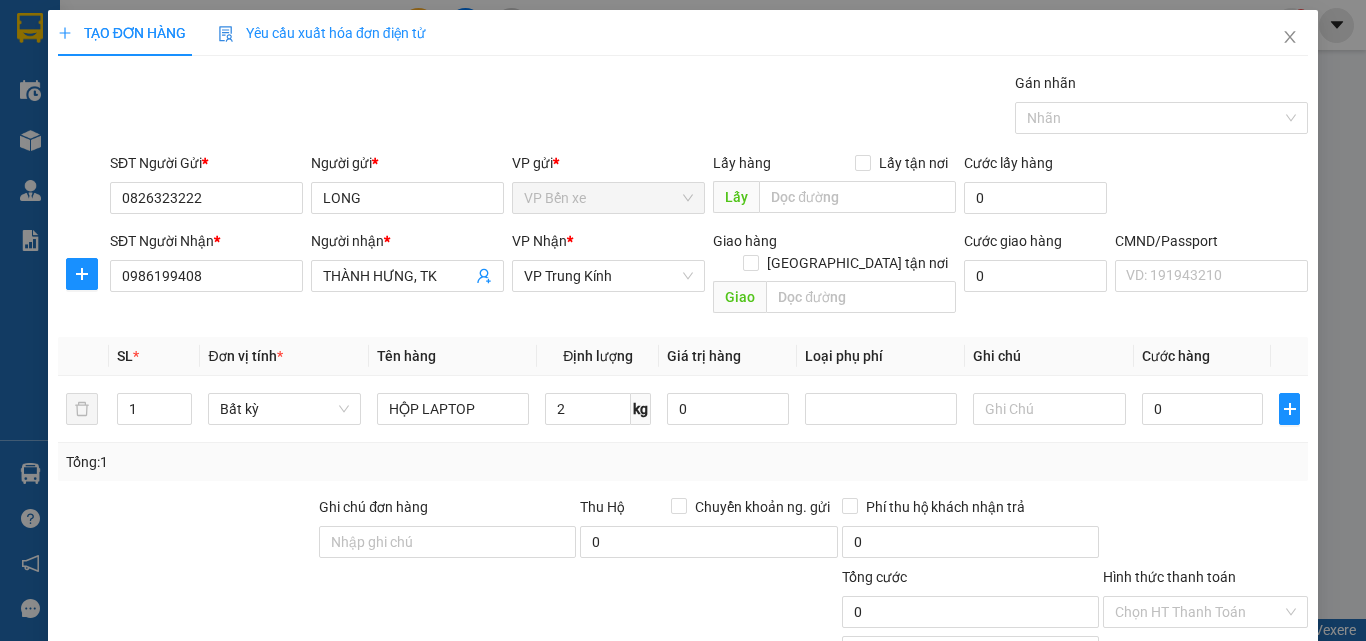click on "Tổng:  1" at bounding box center [683, 462] 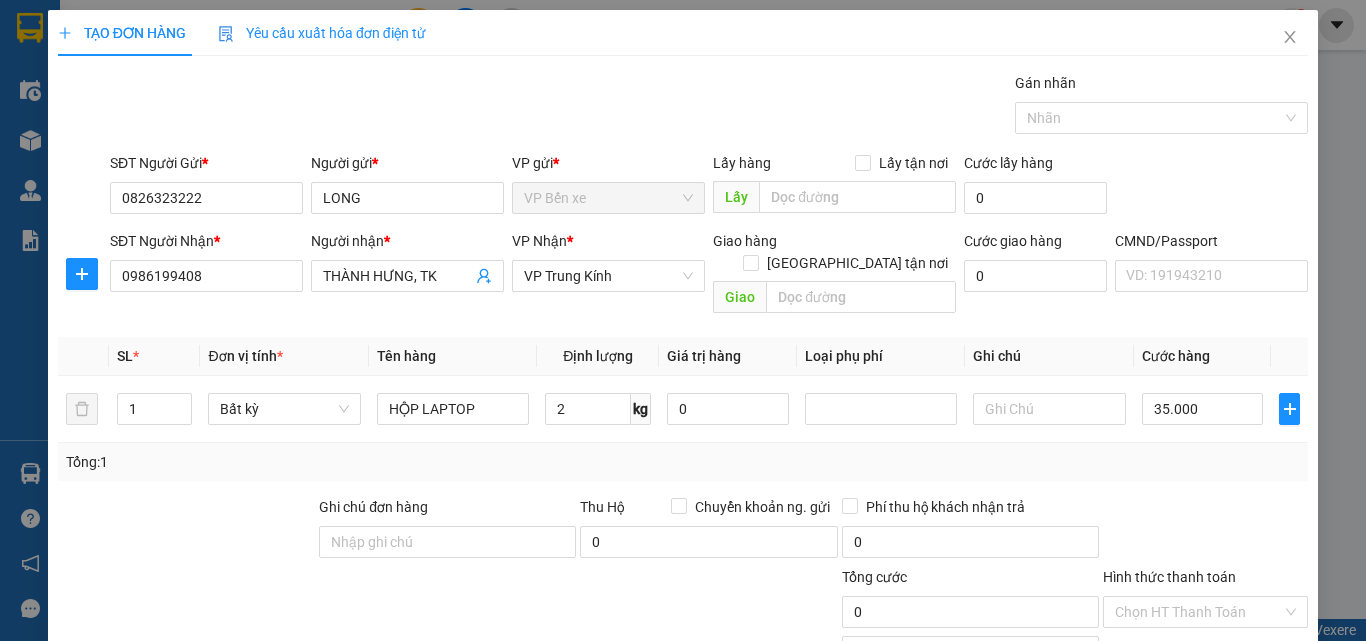 type on "35.000" 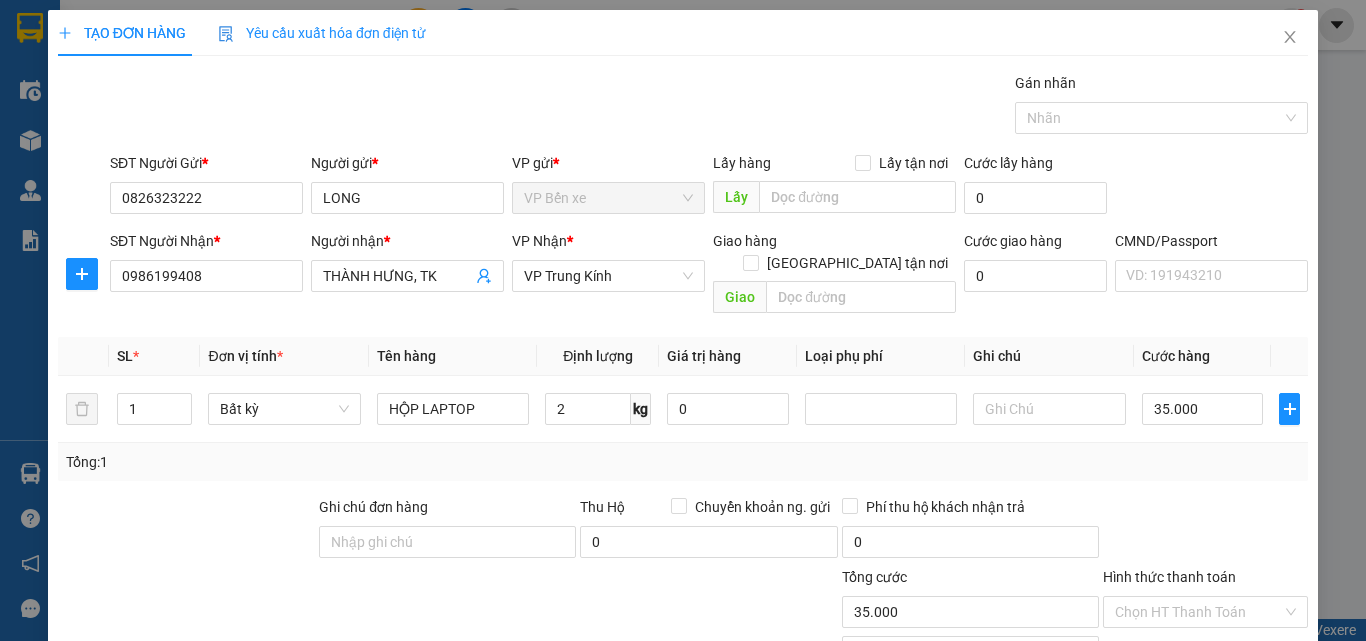 scroll, scrollTop: 139, scrollLeft: 0, axis: vertical 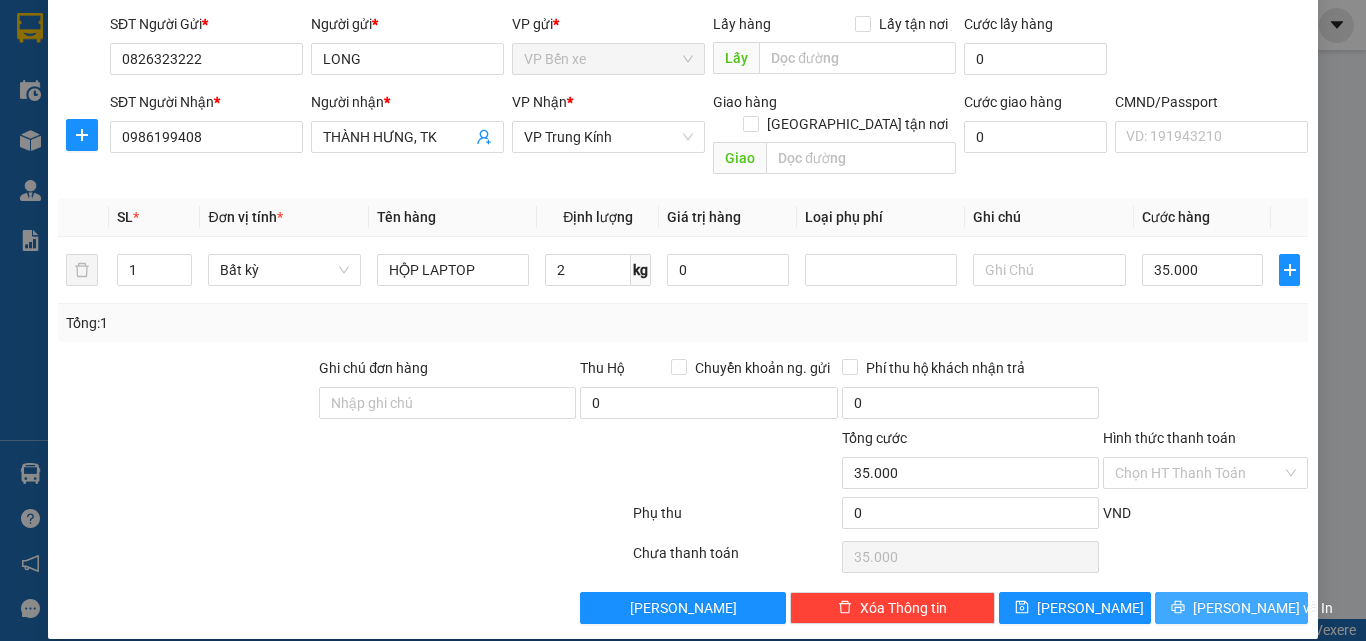 click on "Lưu và In" at bounding box center [1231, 608] 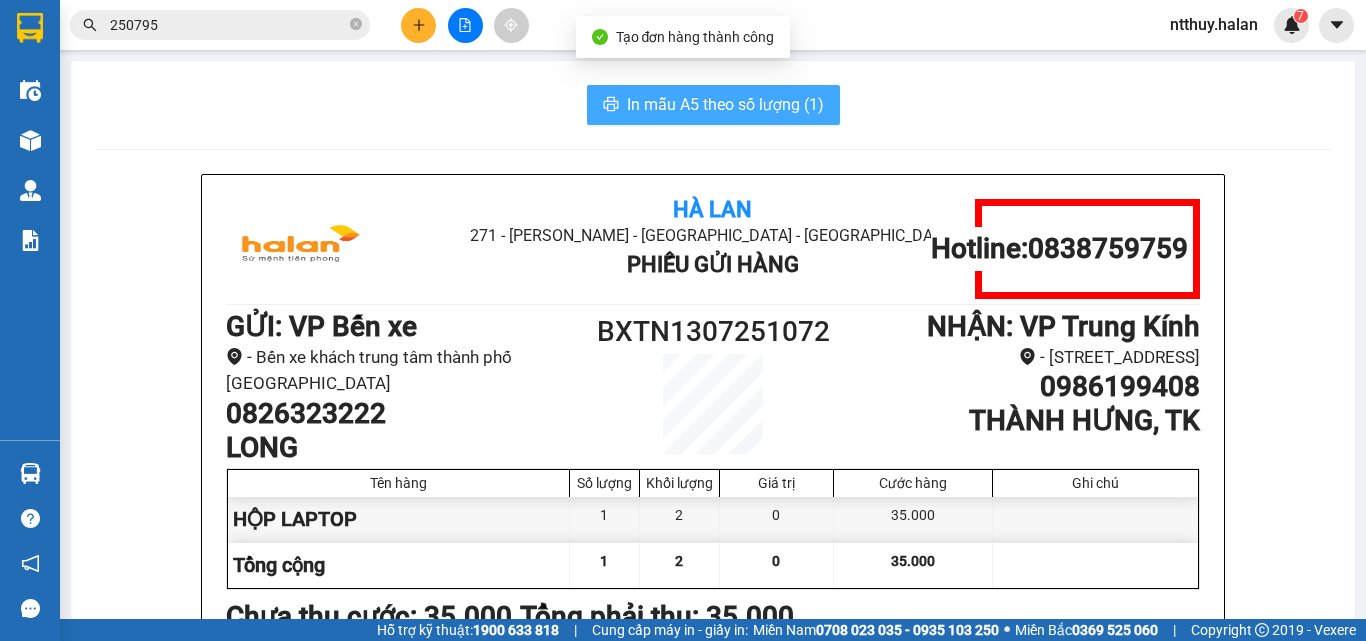 click on "In mẫu A5 theo số lượng
(1)" at bounding box center [713, 105] 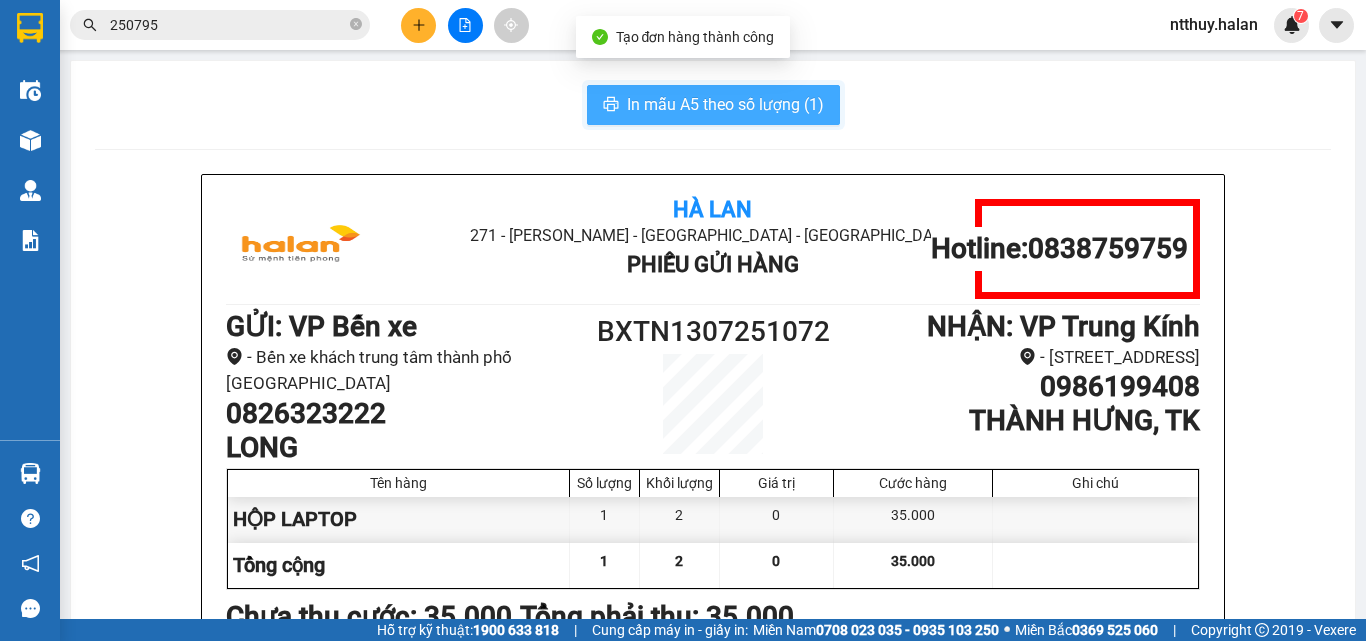 scroll, scrollTop: 0, scrollLeft: 0, axis: both 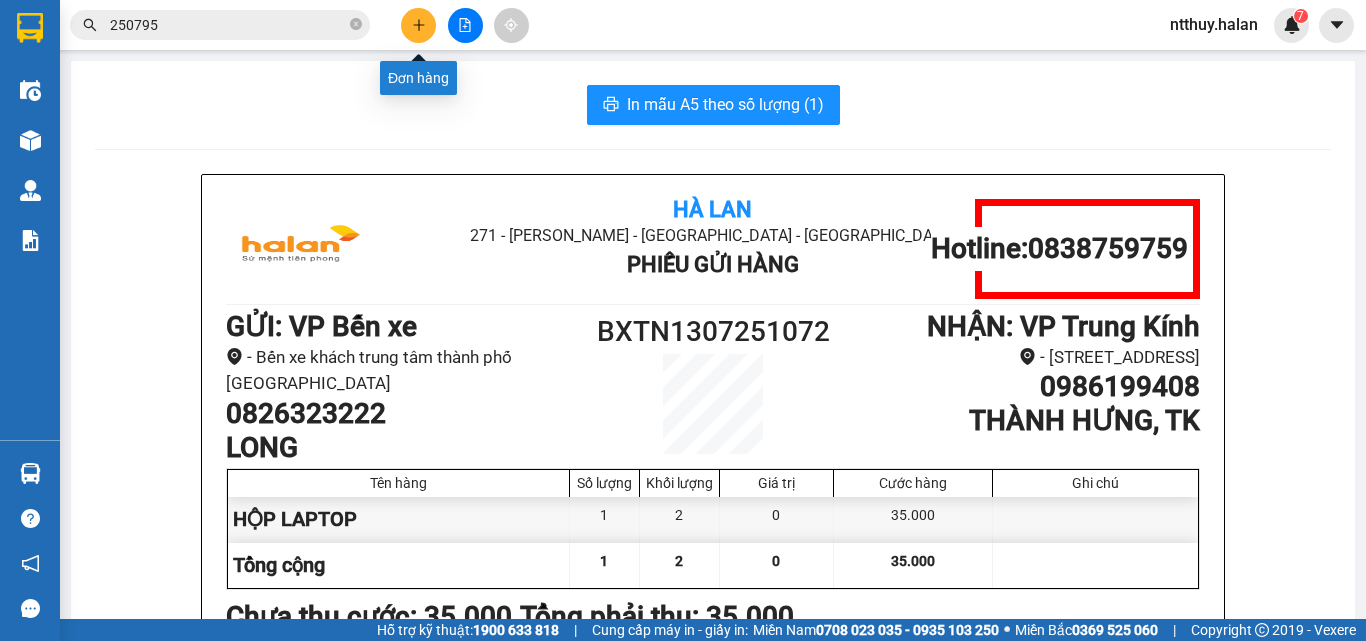 click at bounding box center [418, 25] 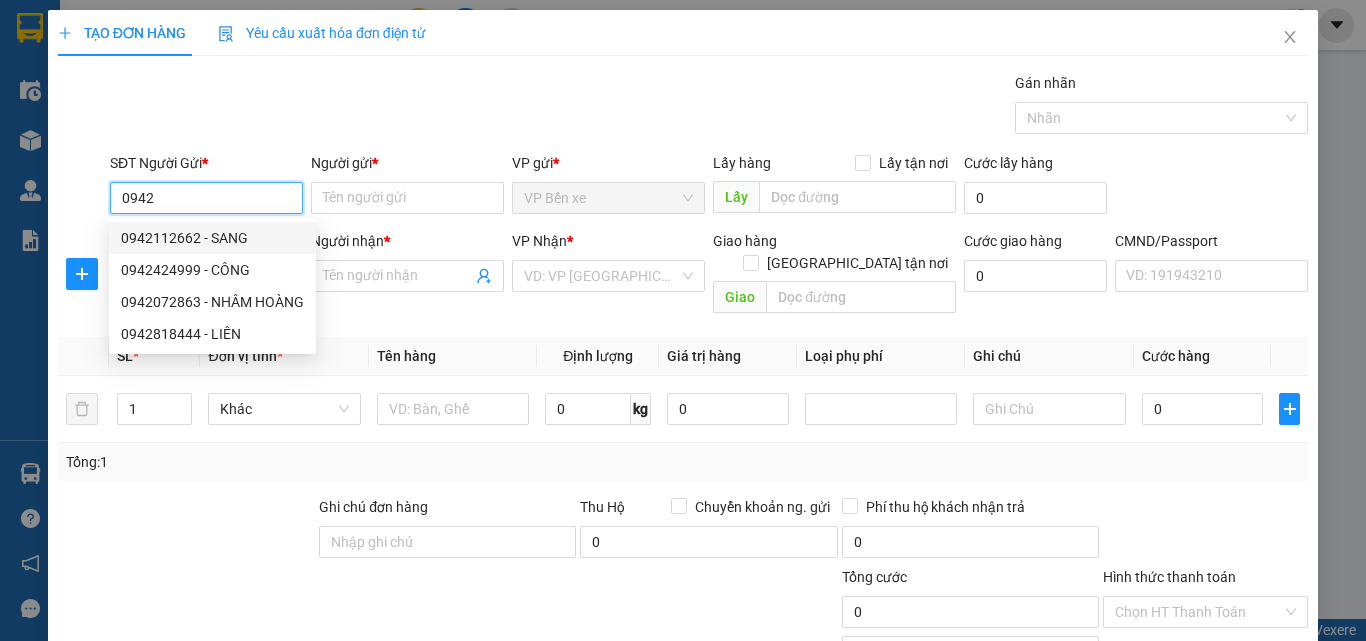 drag, startPoint x: 162, startPoint y: 199, endPoint x: 117, endPoint y: 192, distance: 45.54119 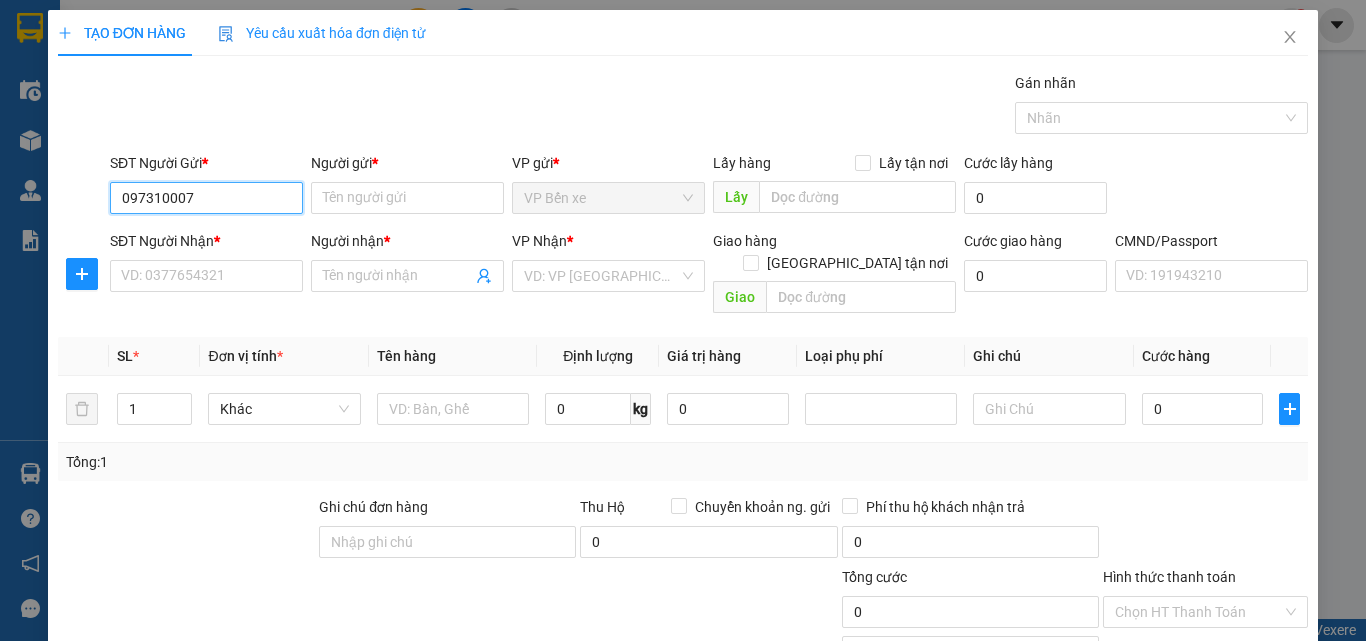 type on "0973100073" 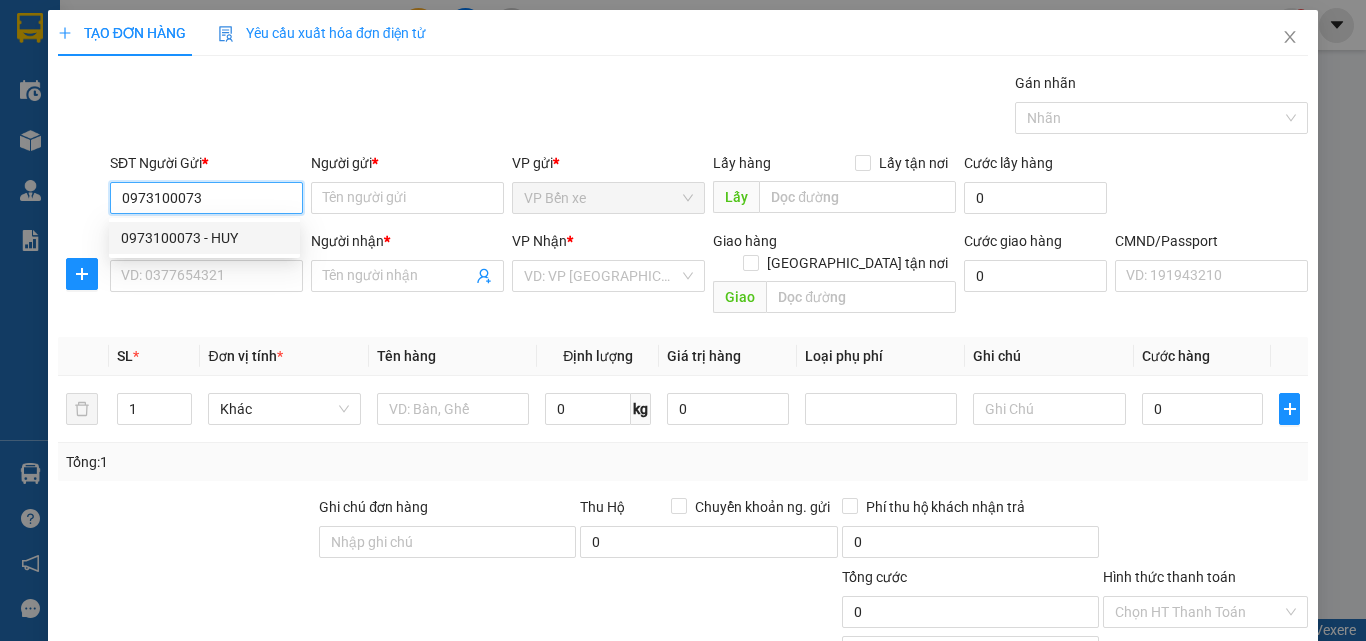 click on "0973100073 - HUY" at bounding box center (204, 238) 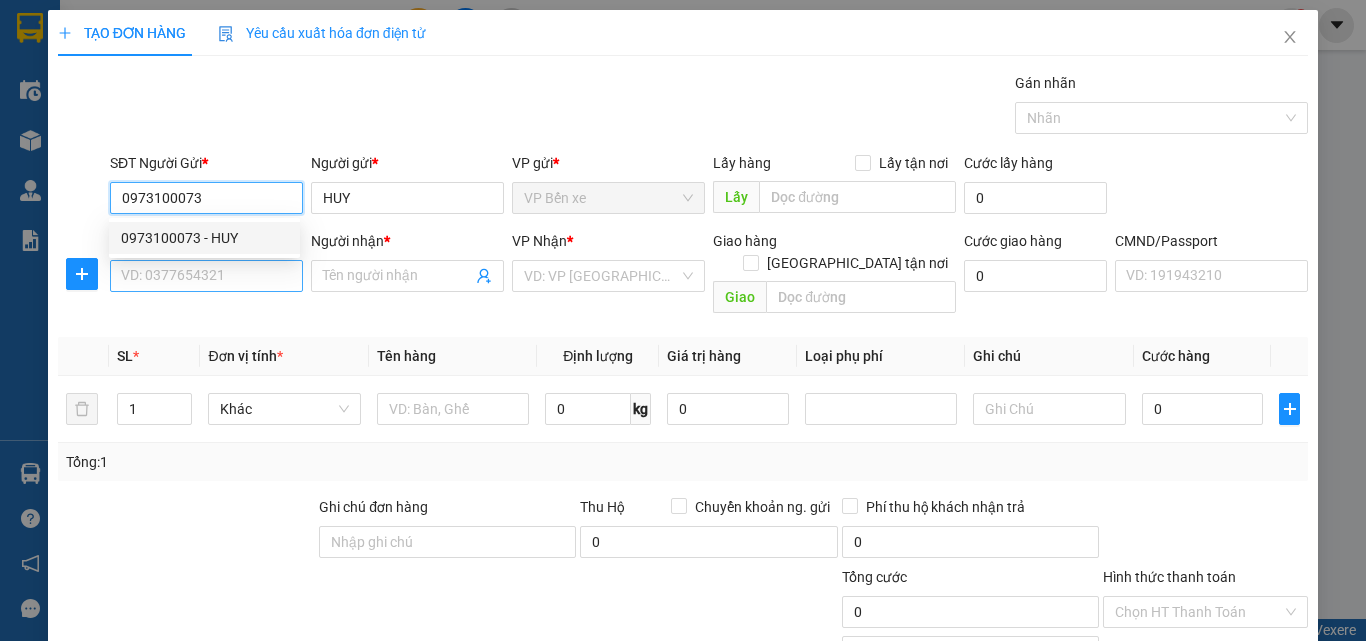 type on "0973100073" 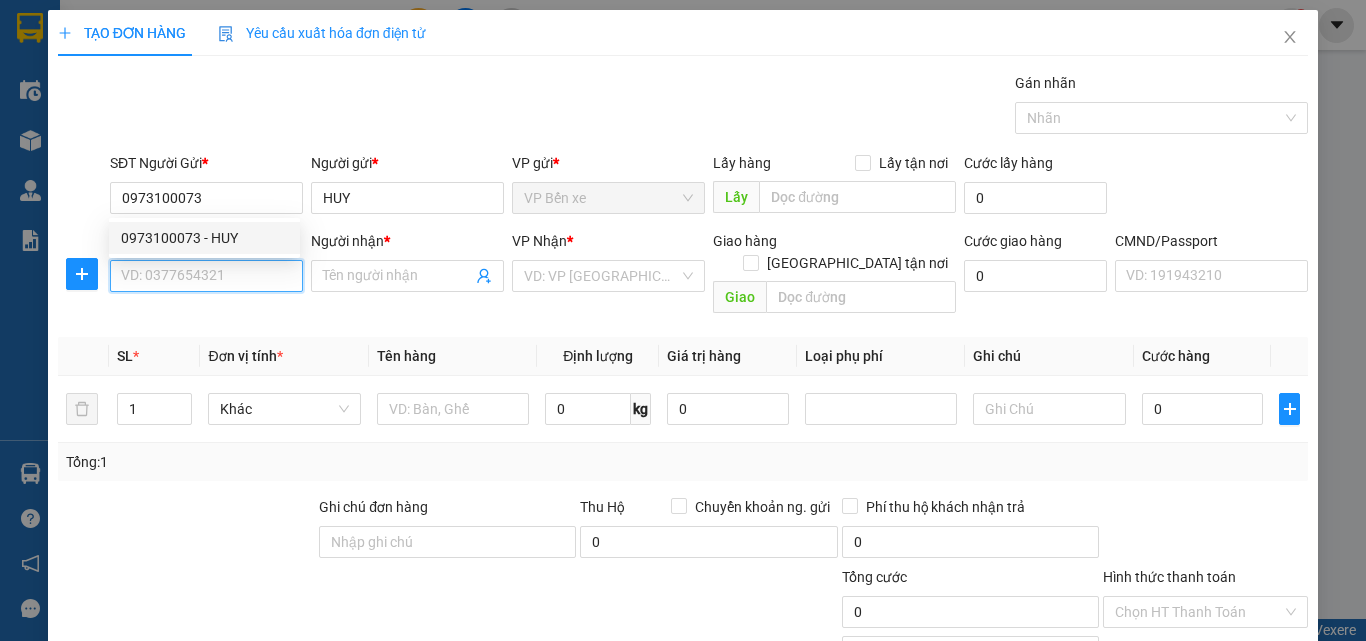 click on "SĐT Người Nhận  *" at bounding box center (206, 276) 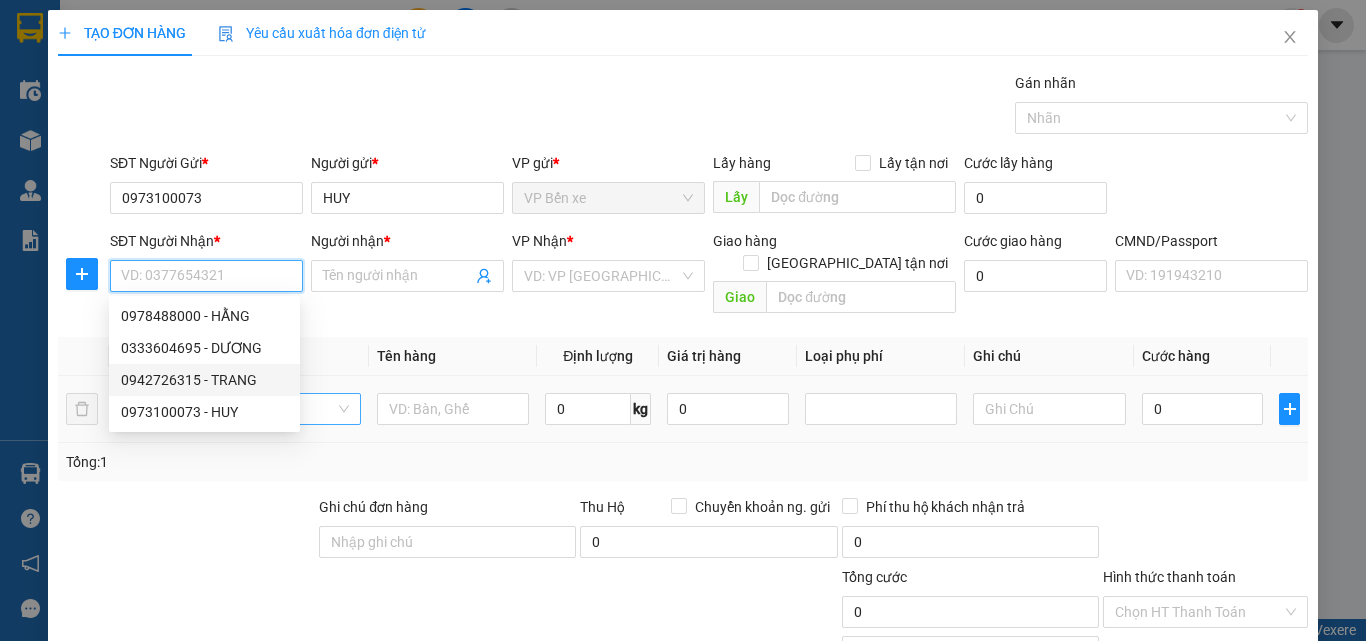 click on "0942726315 - TRANG" at bounding box center [204, 380] 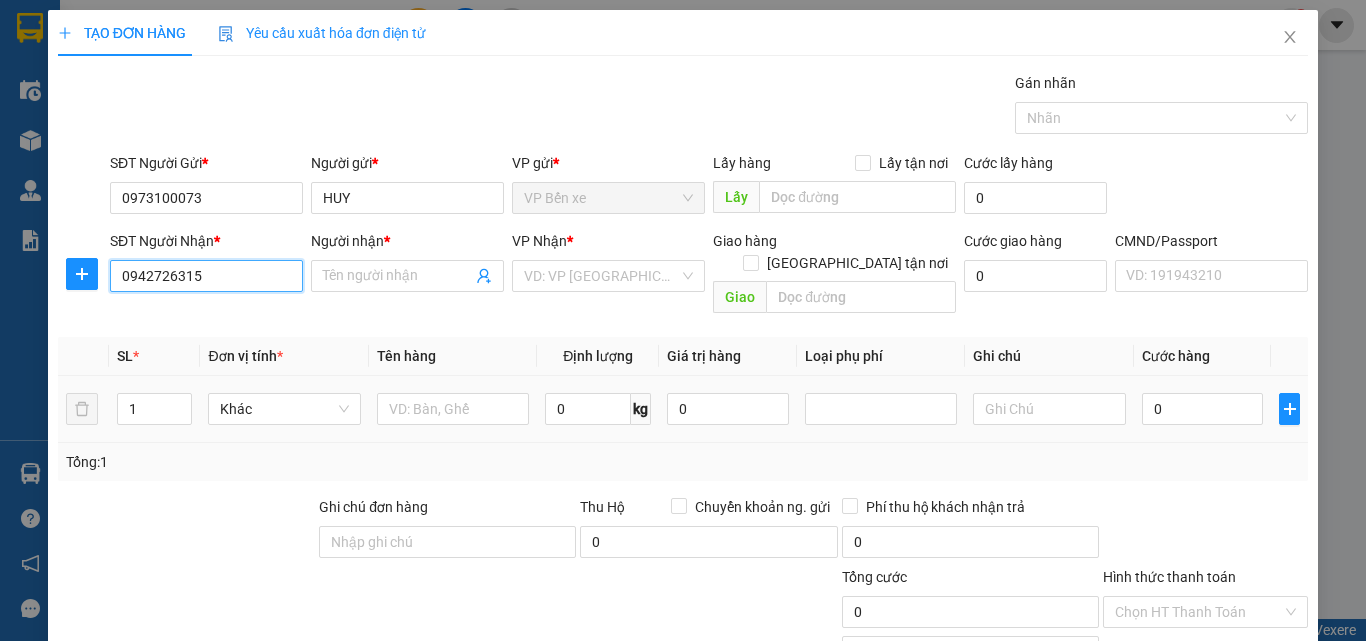 type on "TRANG" 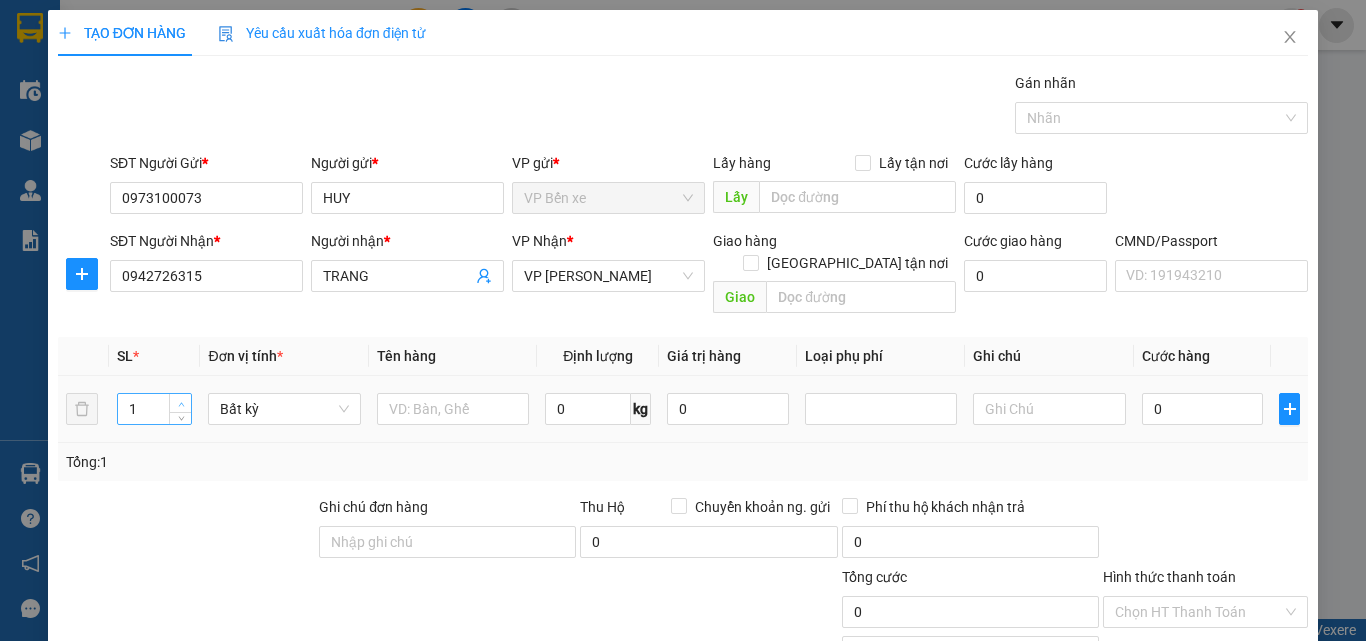click 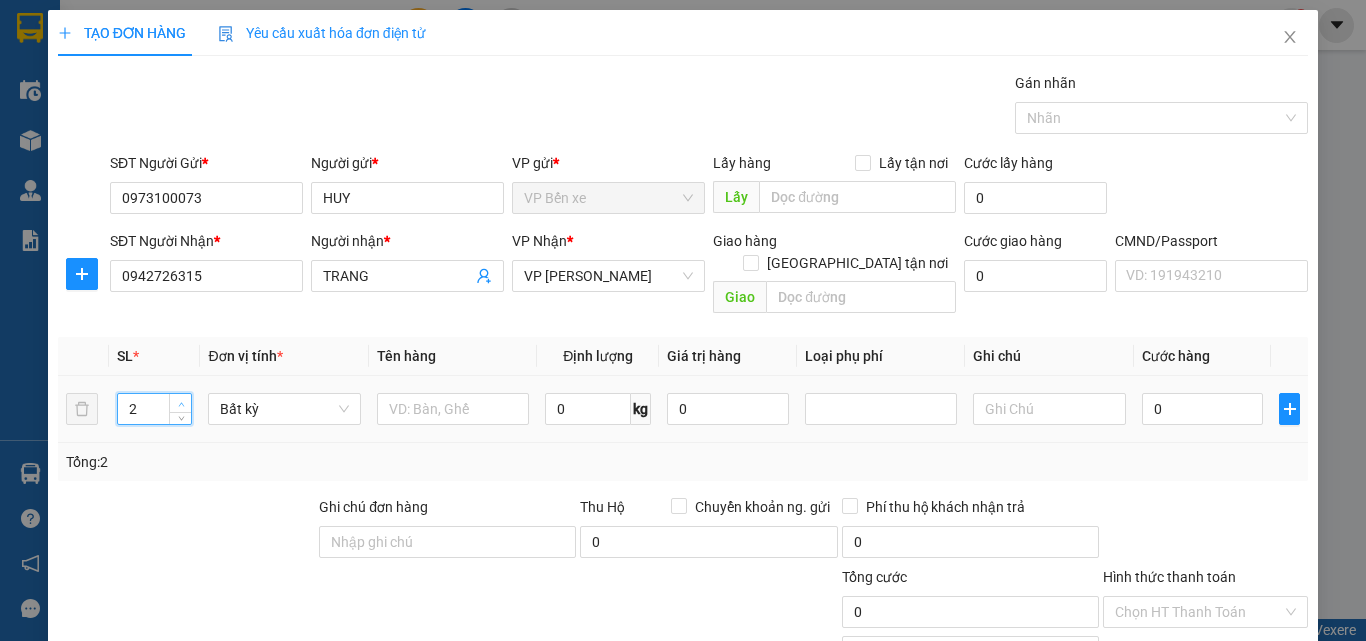 type on "3" 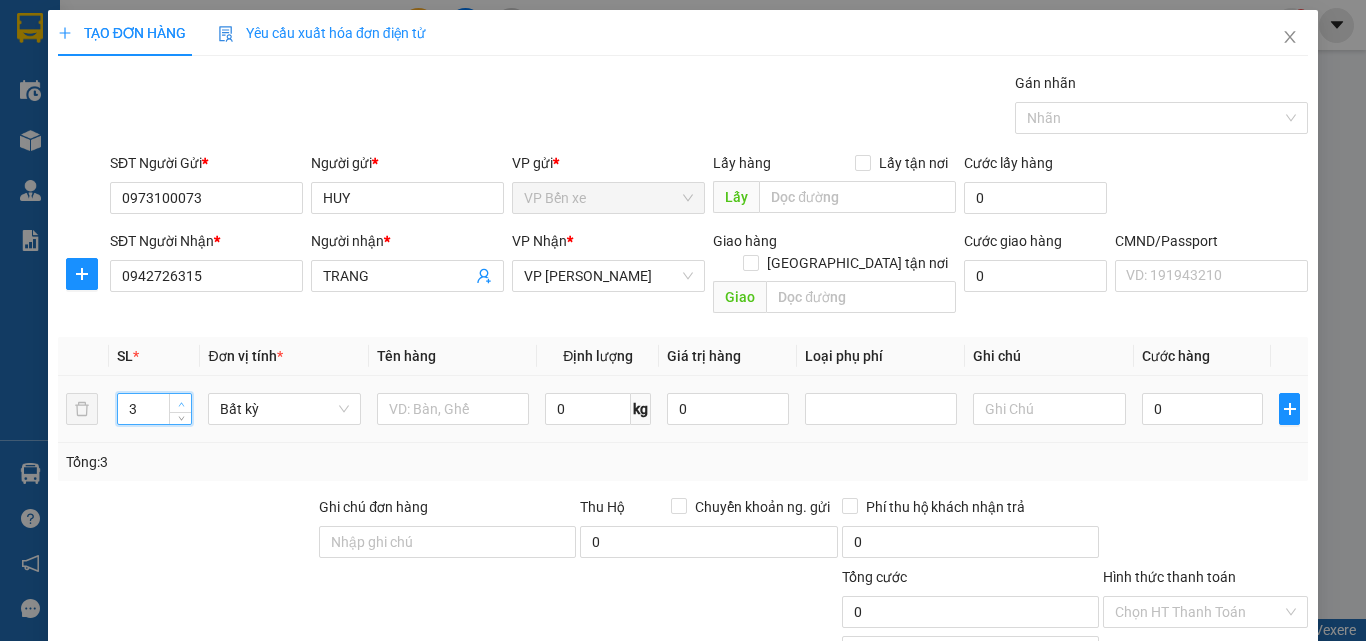 click at bounding box center [181, 404] 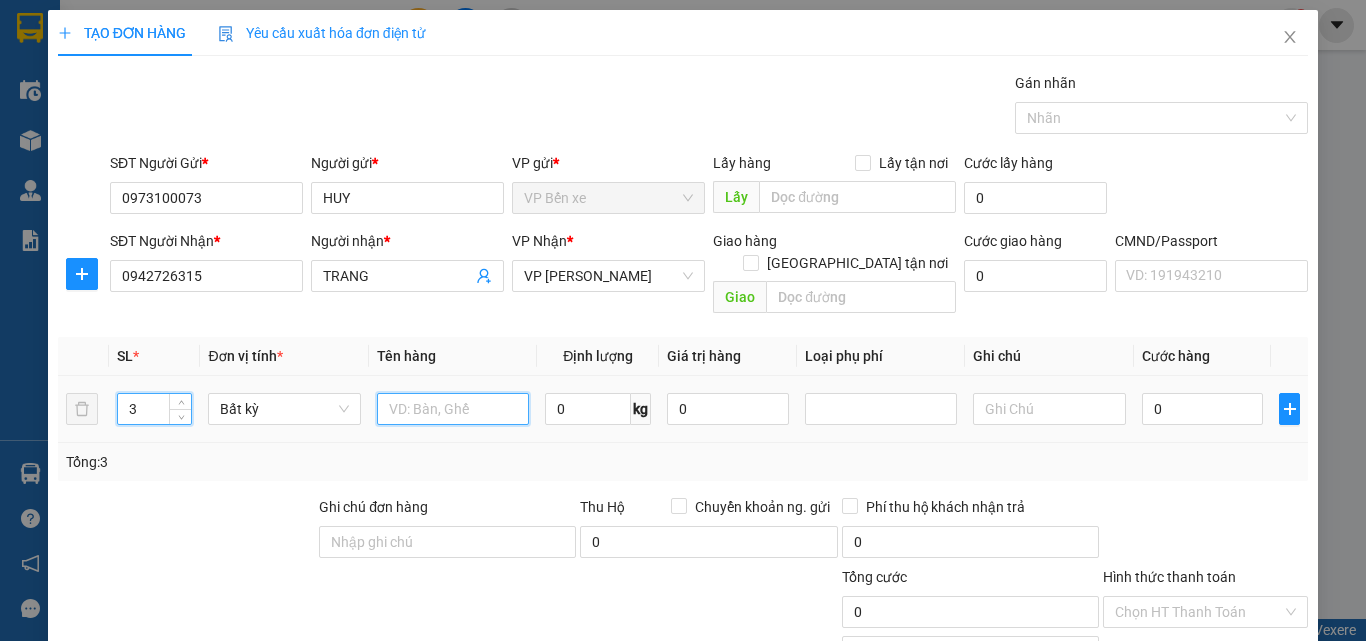 click at bounding box center (453, 409) 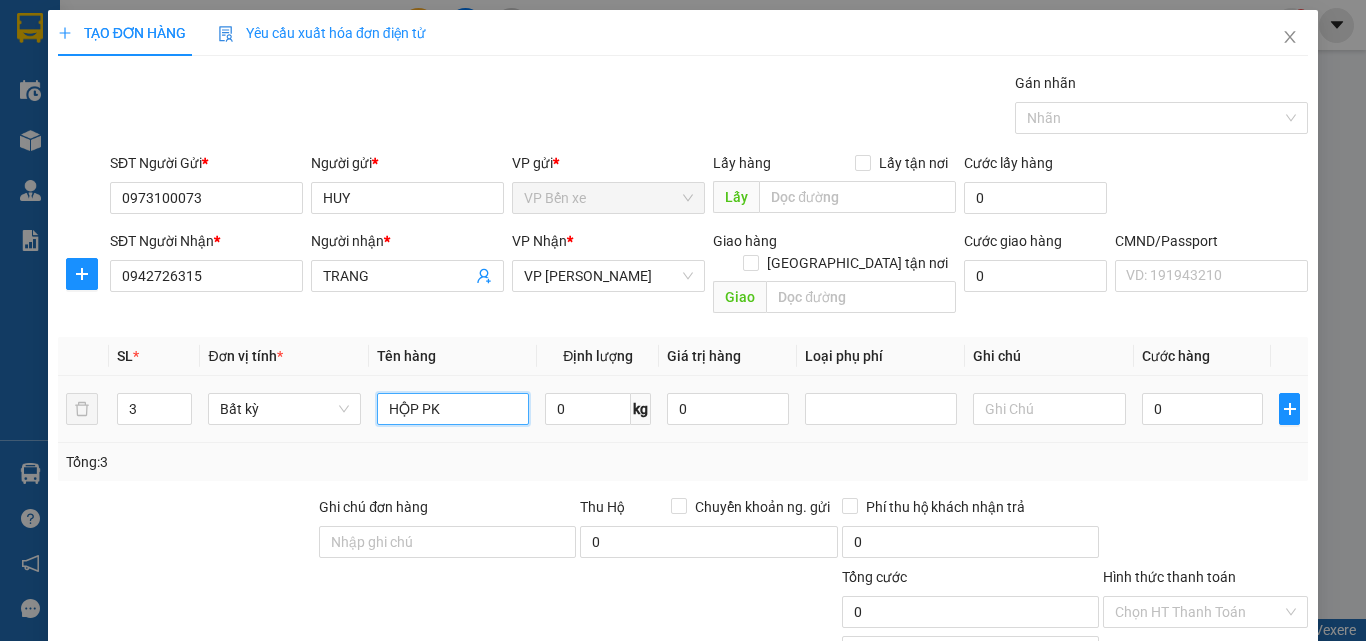 type on "HỘP PK" 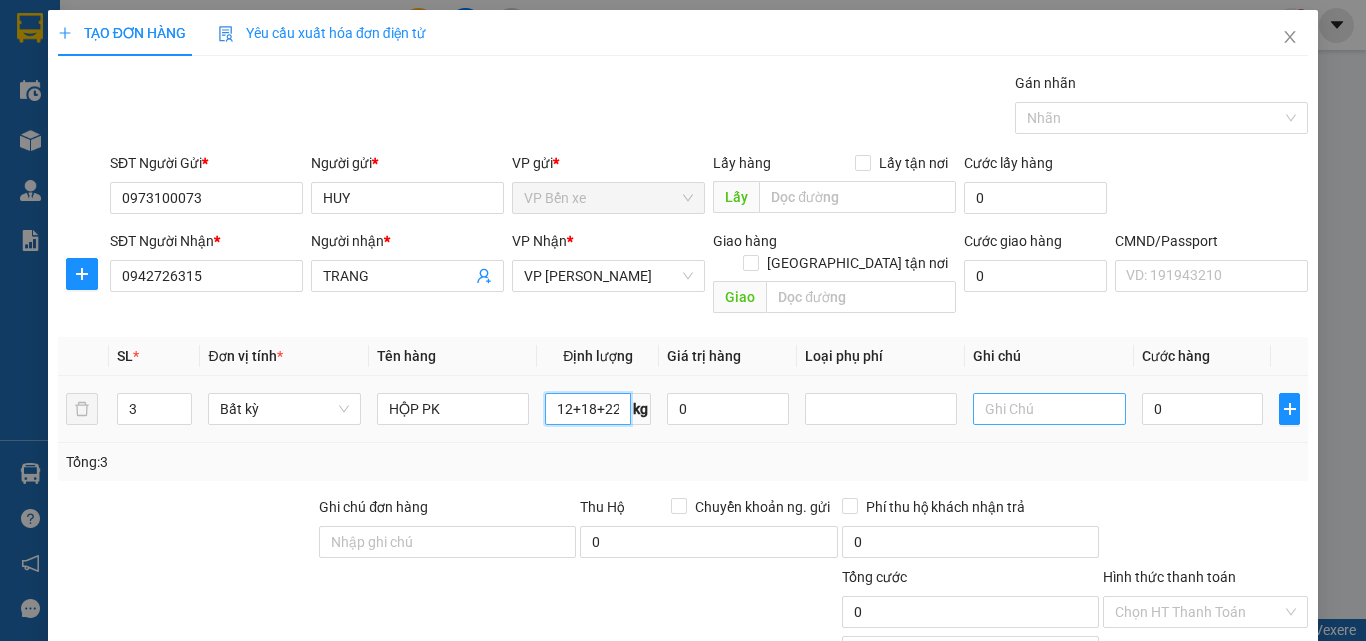 scroll, scrollTop: 0, scrollLeft: 4, axis: horizontal 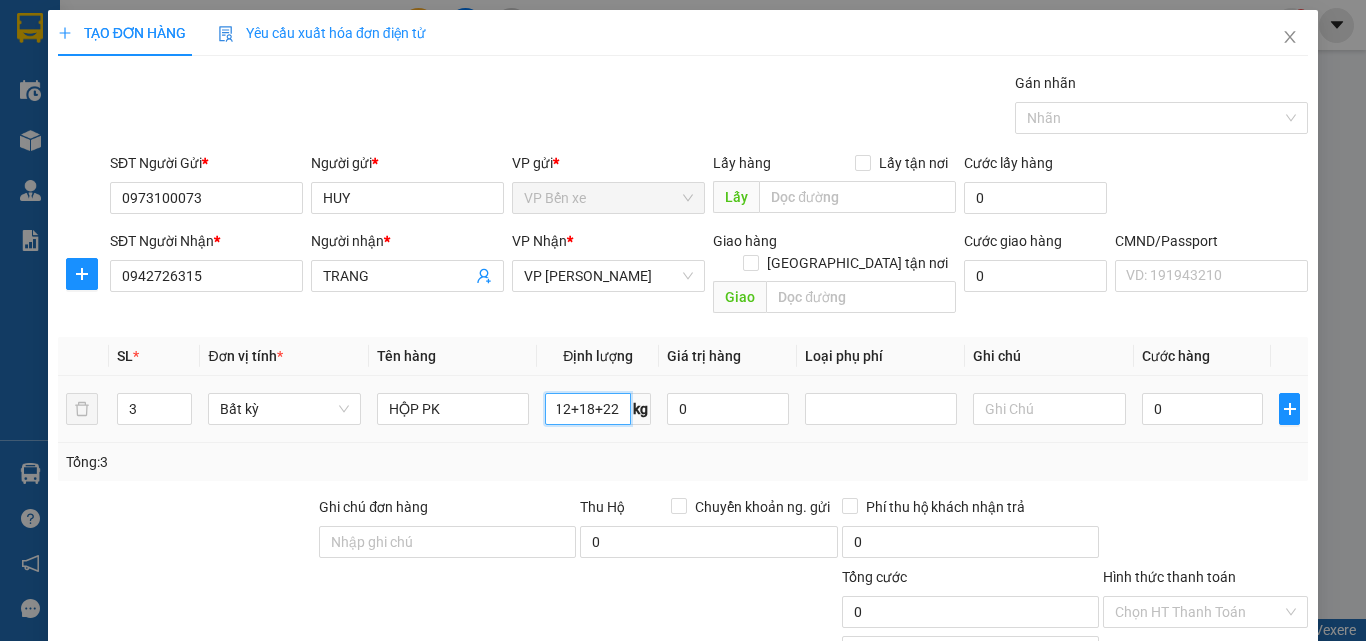 click on "12+18+22" at bounding box center (588, 409) 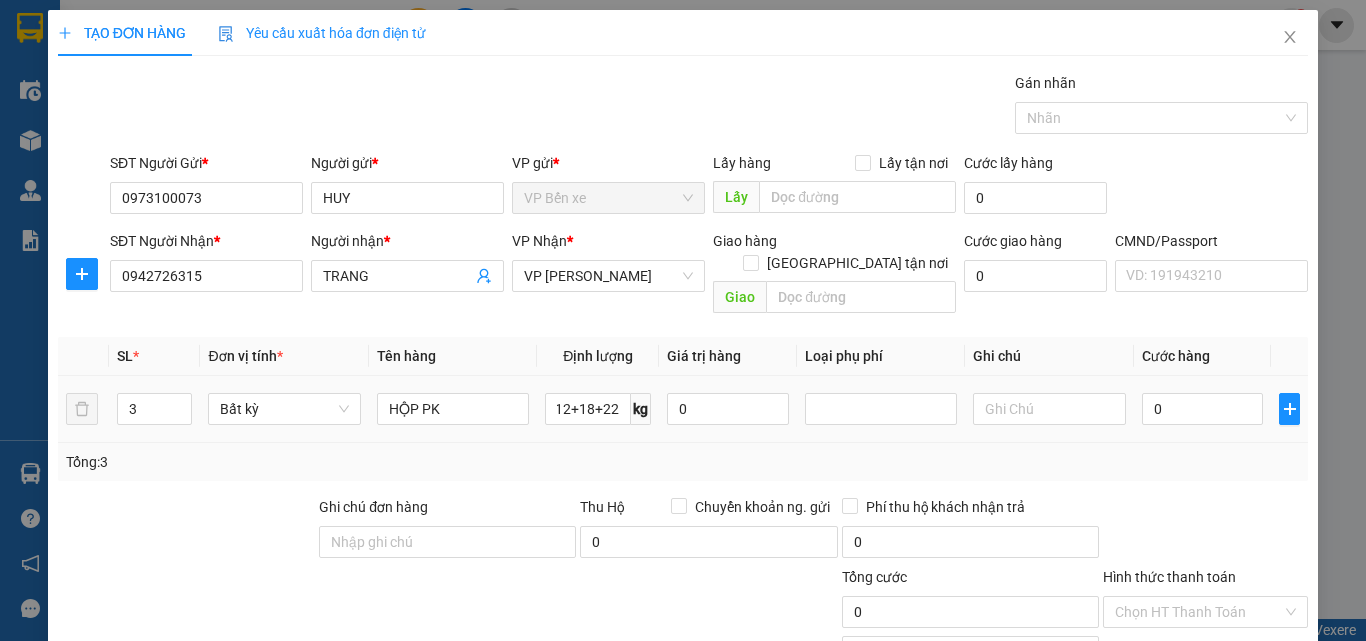 type on "0" 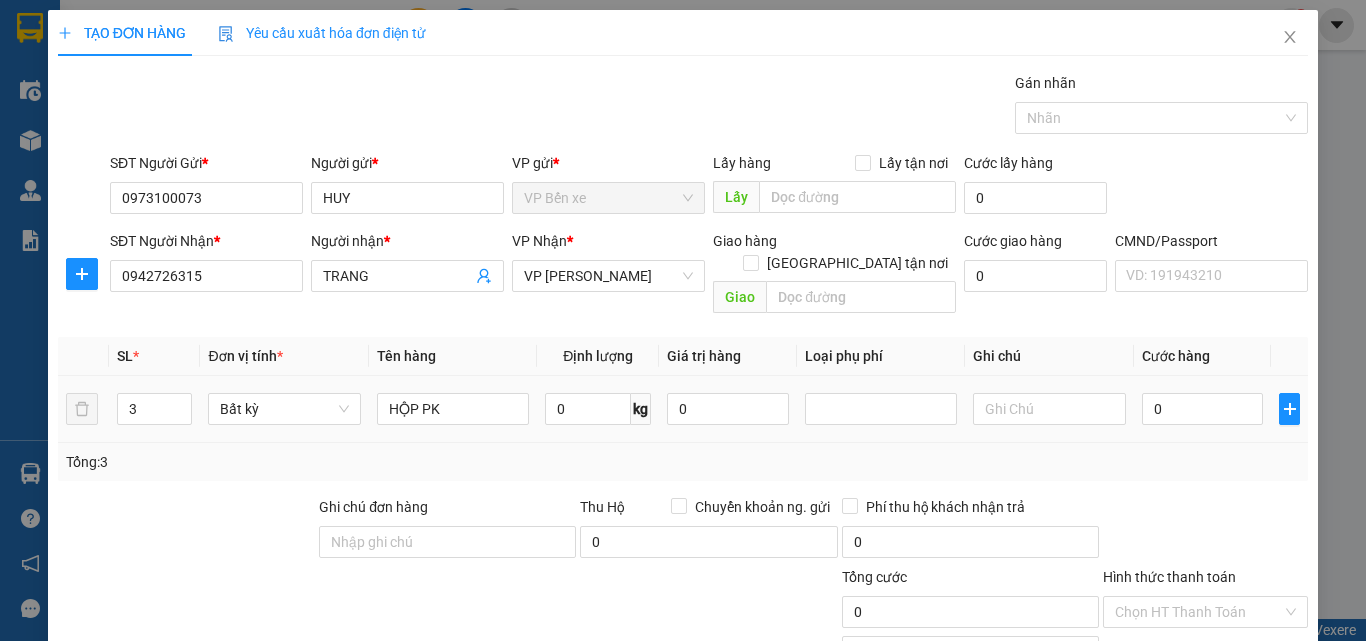 click on "0" at bounding box center [728, 409] 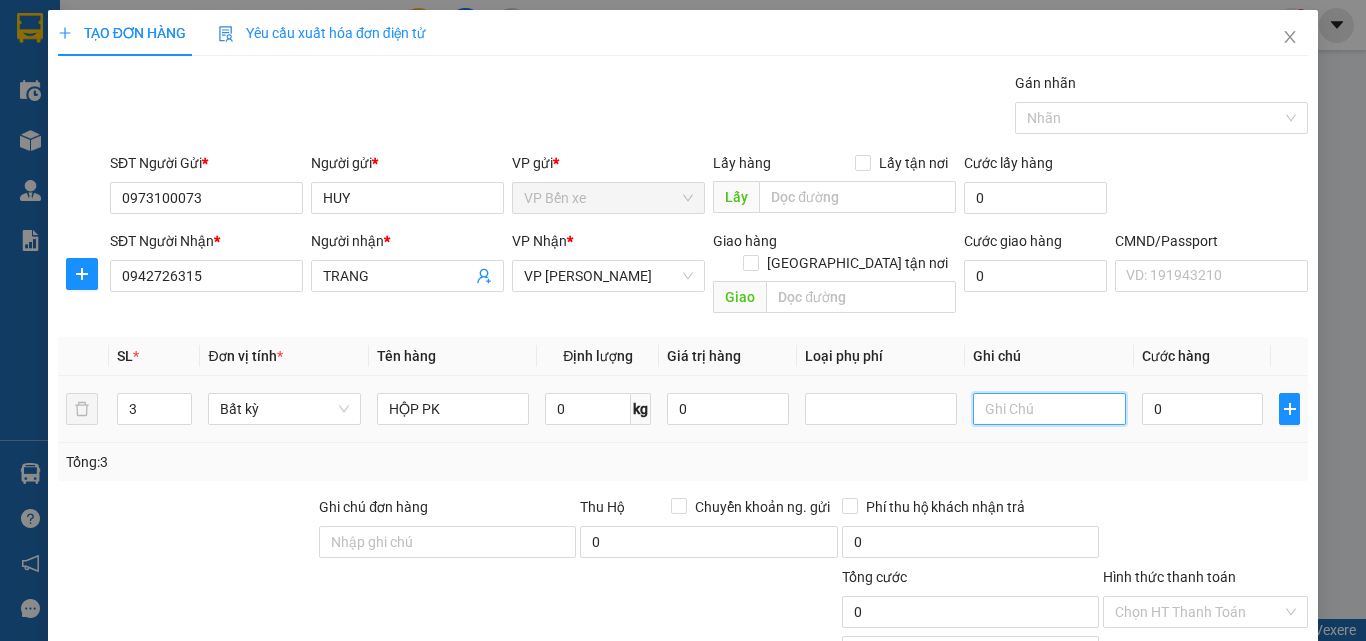 click at bounding box center (1049, 409) 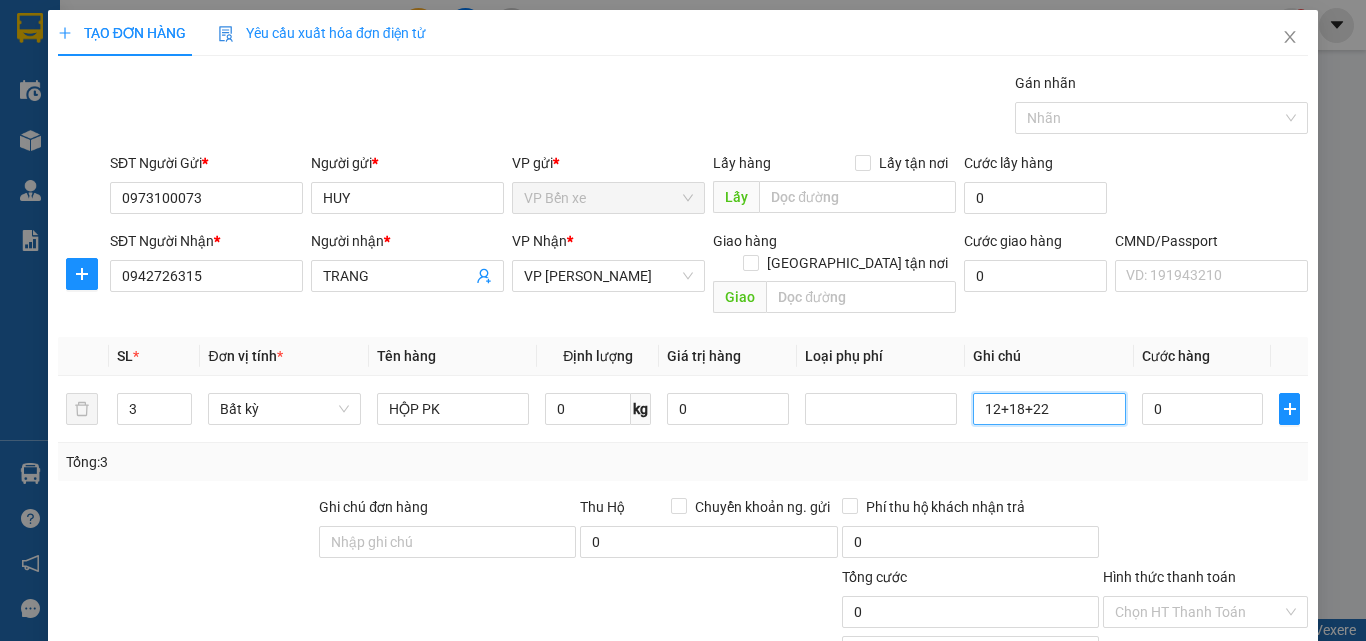 type 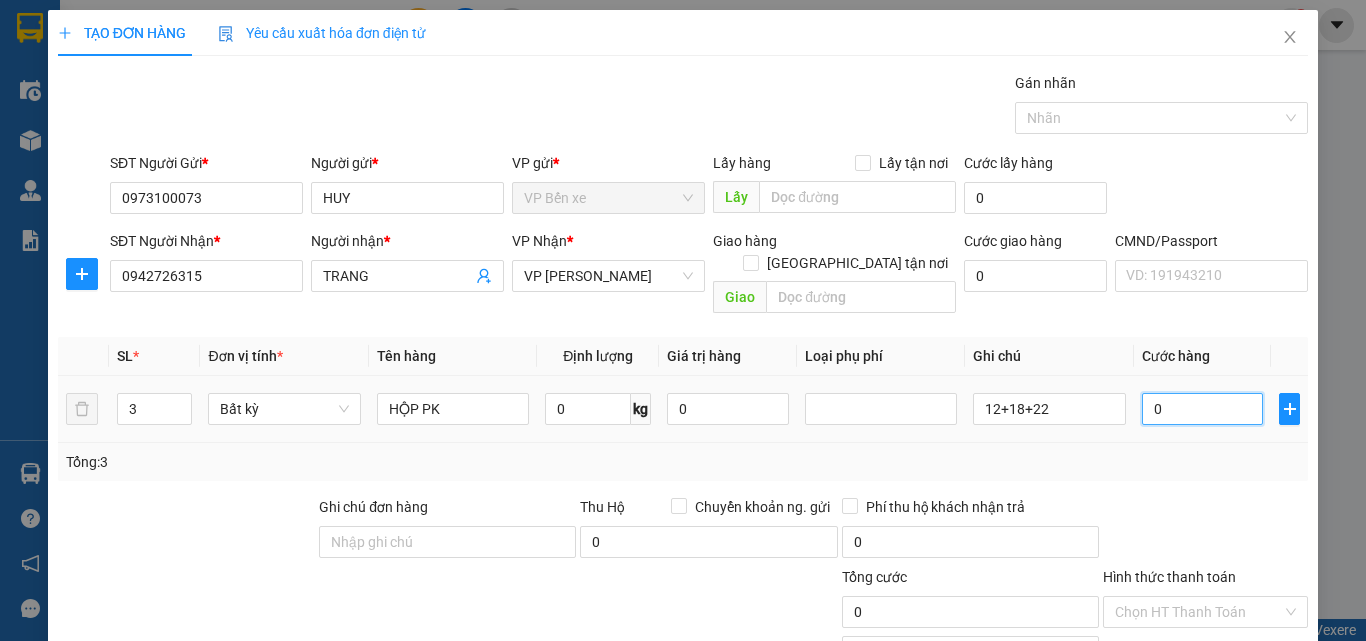 click on "0" at bounding box center (1203, 409) 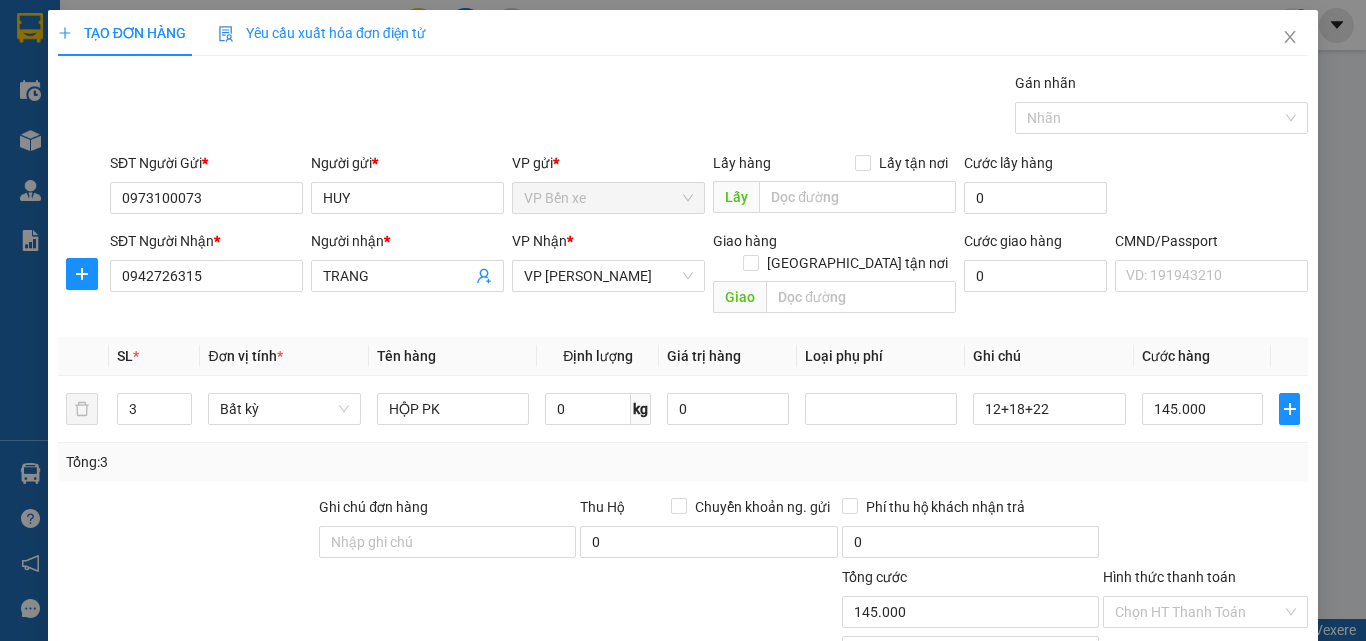 click at bounding box center (1205, 531) 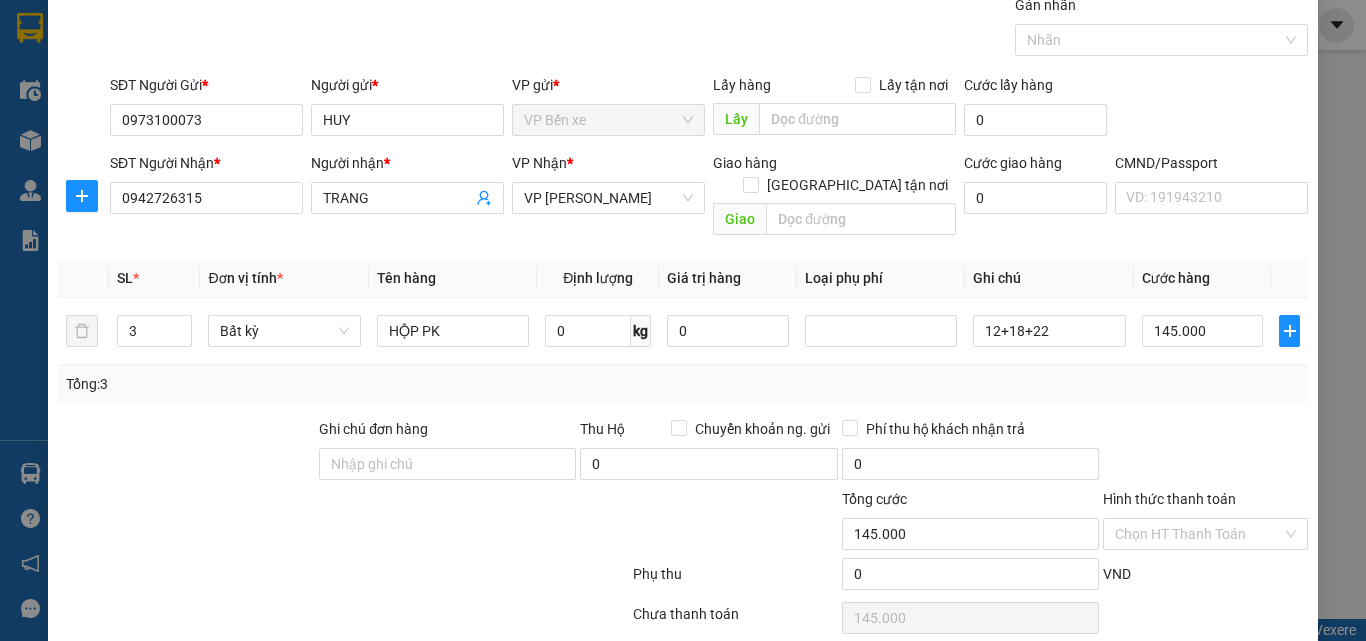 scroll, scrollTop: 139, scrollLeft: 0, axis: vertical 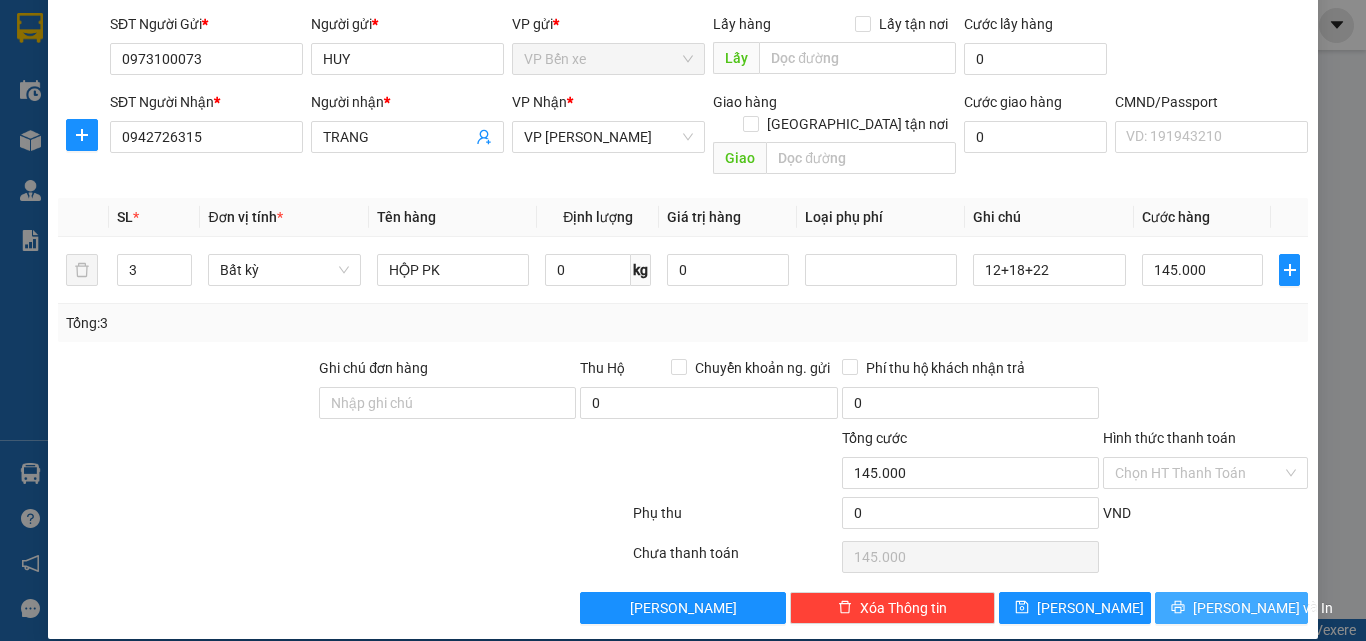click on "Lưu và In" at bounding box center (1231, 608) 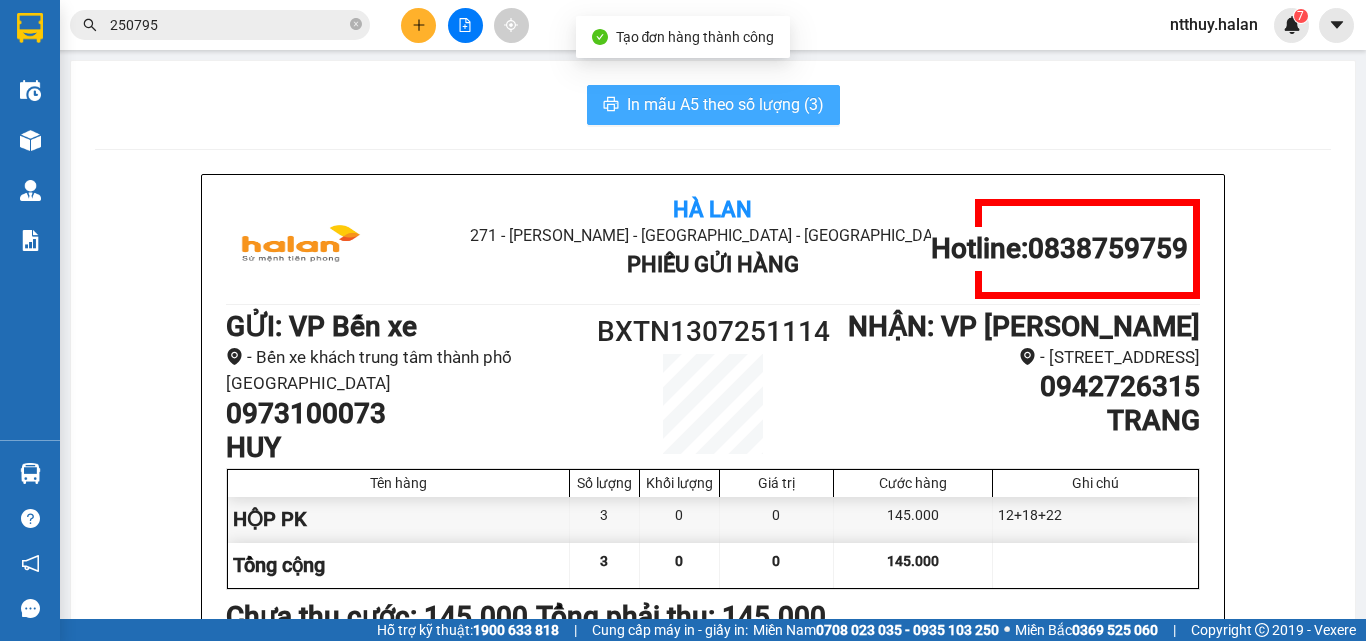 click on "In mẫu A5 theo số lượng
(3)" at bounding box center (725, 104) 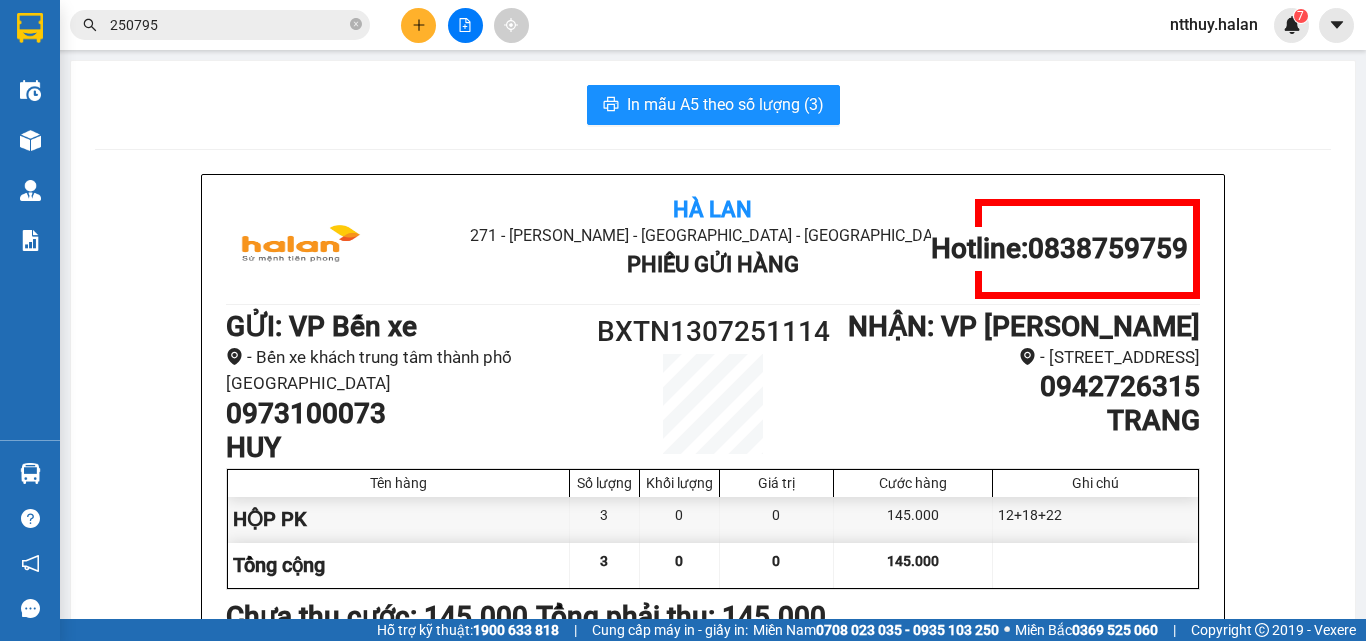scroll, scrollTop: 0, scrollLeft: 0, axis: both 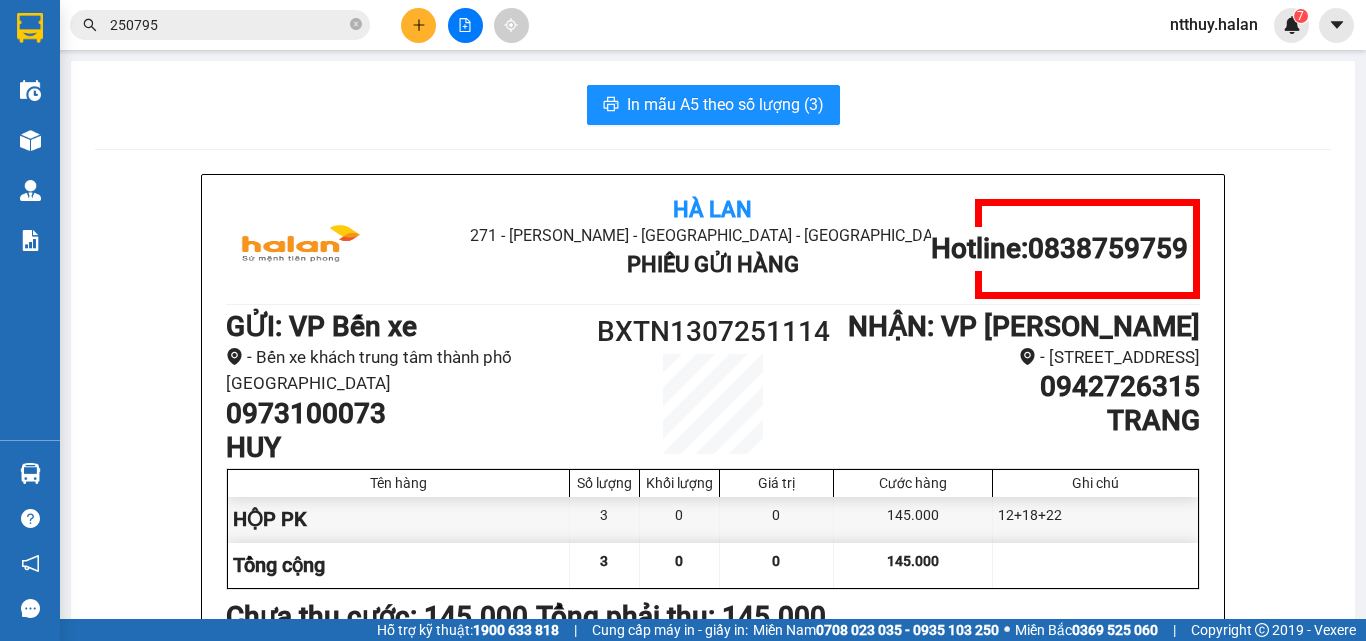 drag, startPoint x: 672, startPoint y: 24, endPoint x: 646, endPoint y: 28, distance: 26.305893 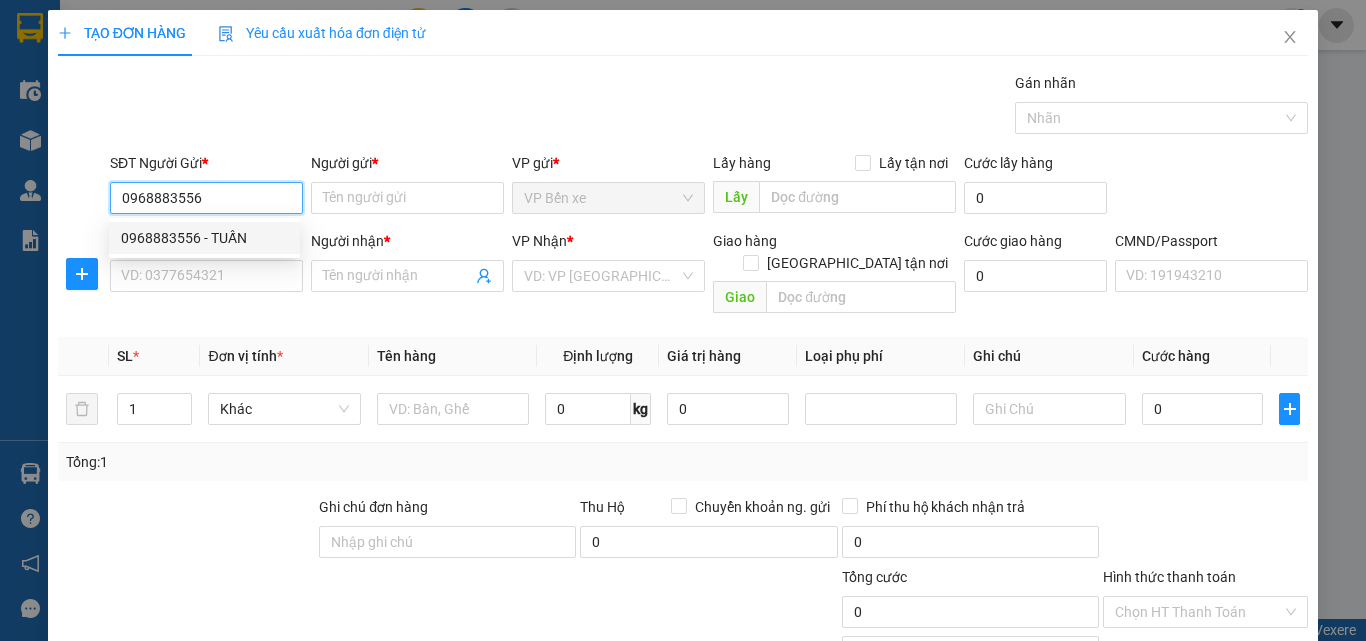 click on "0968883556 - TUẤN" at bounding box center (204, 238) 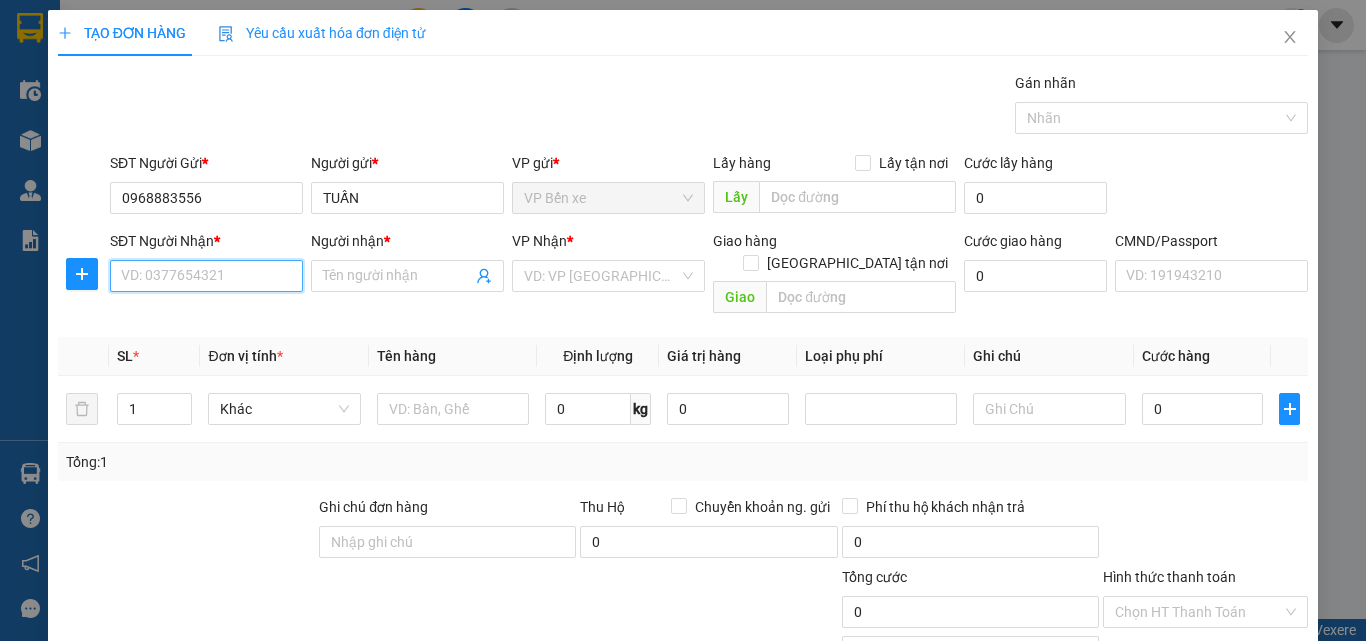 click on "SĐT Người Nhận  *" at bounding box center (206, 276) 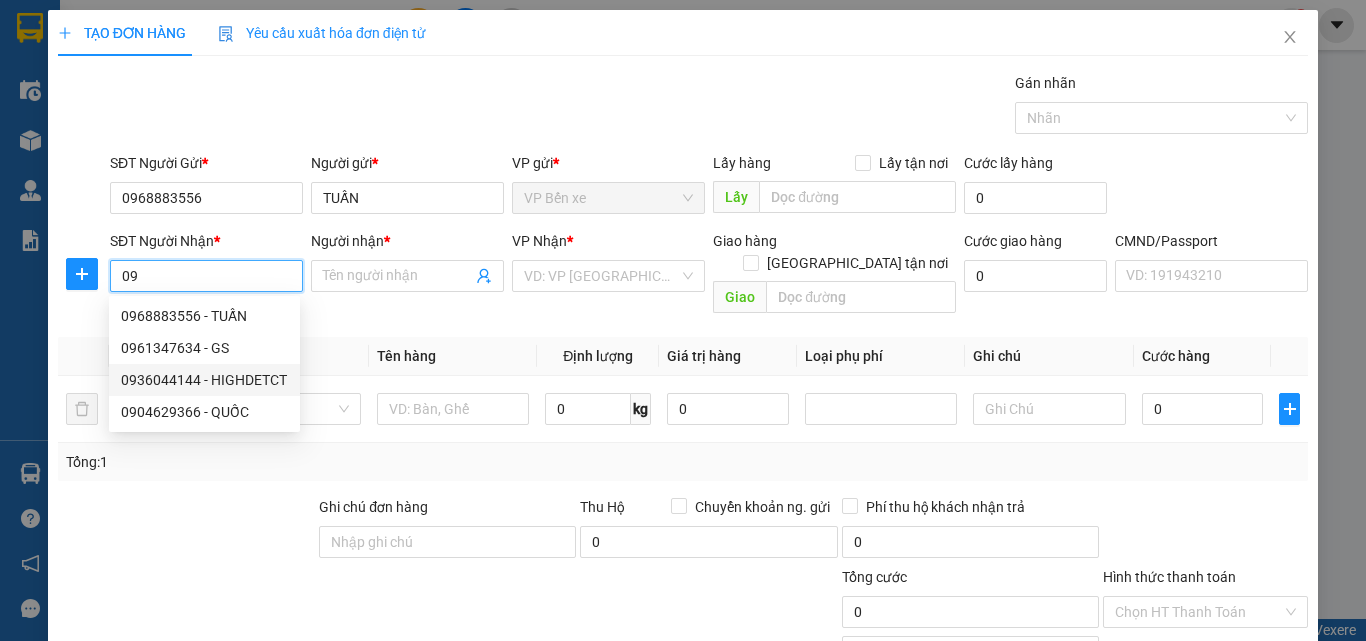 click on "0936044144 - HIGHDETCT" at bounding box center (204, 380) 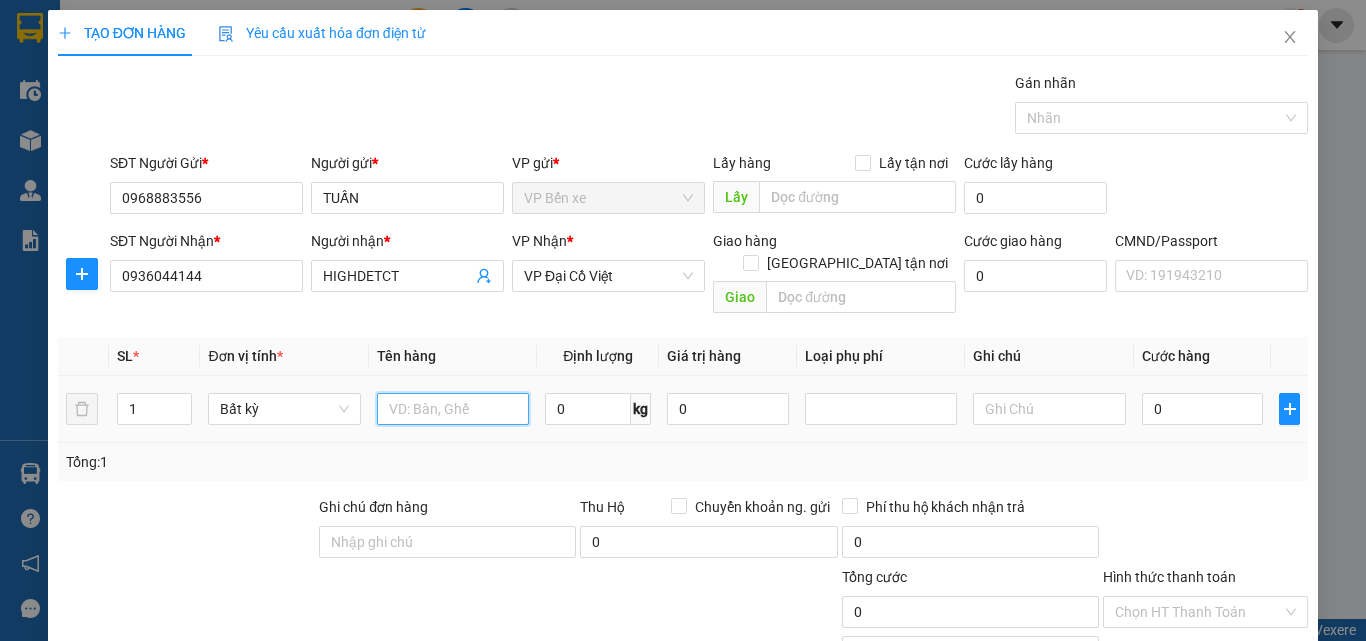 click at bounding box center [453, 409] 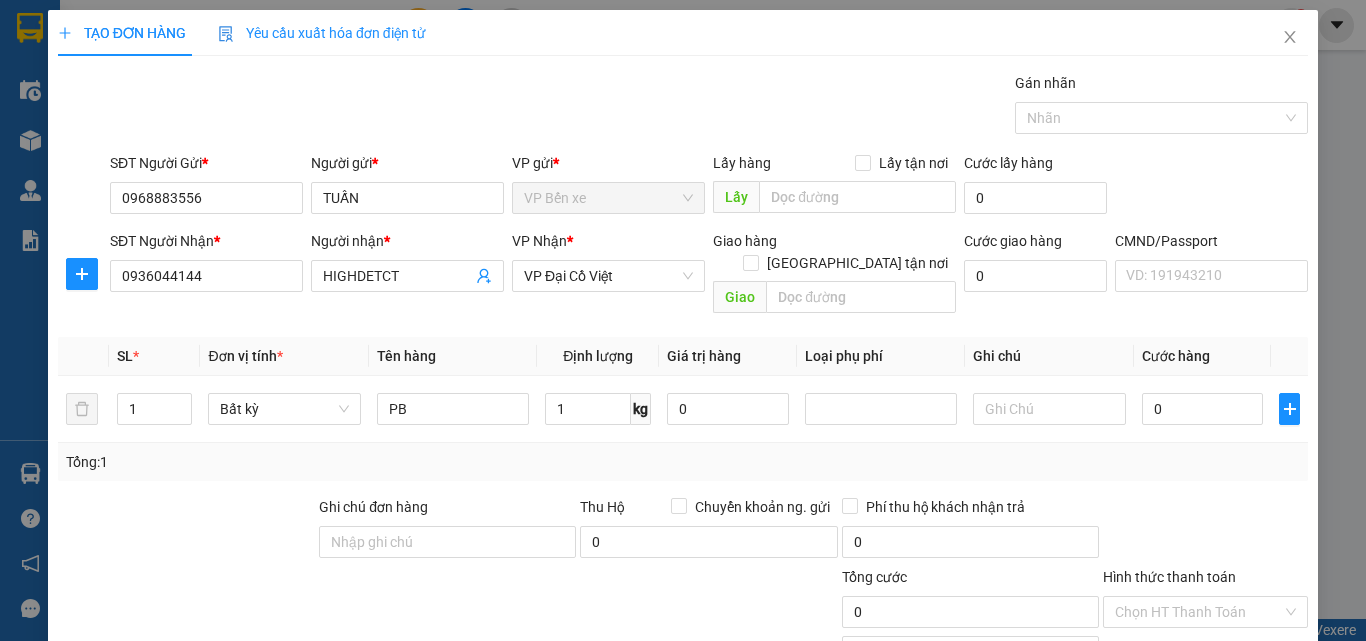 drag, startPoint x: 602, startPoint y: 427, endPoint x: 1352, endPoint y: 430, distance: 750.006 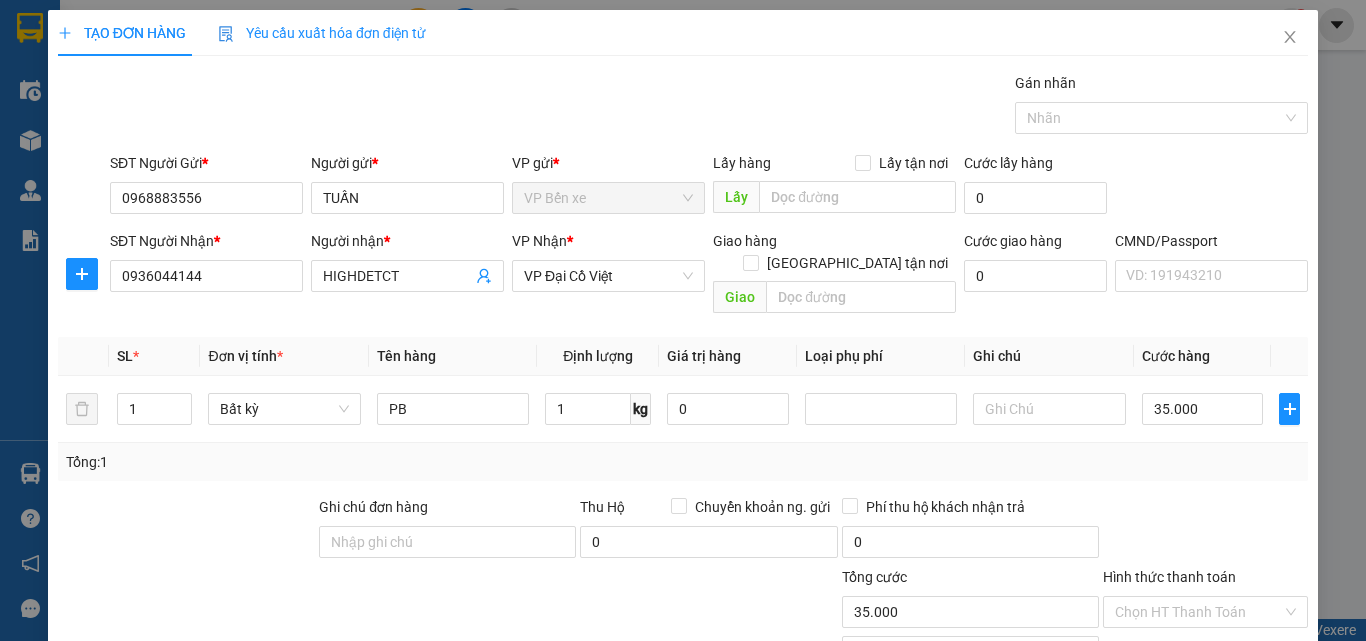 scroll, scrollTop: 139, scrollLeft: 0, axis: vertical 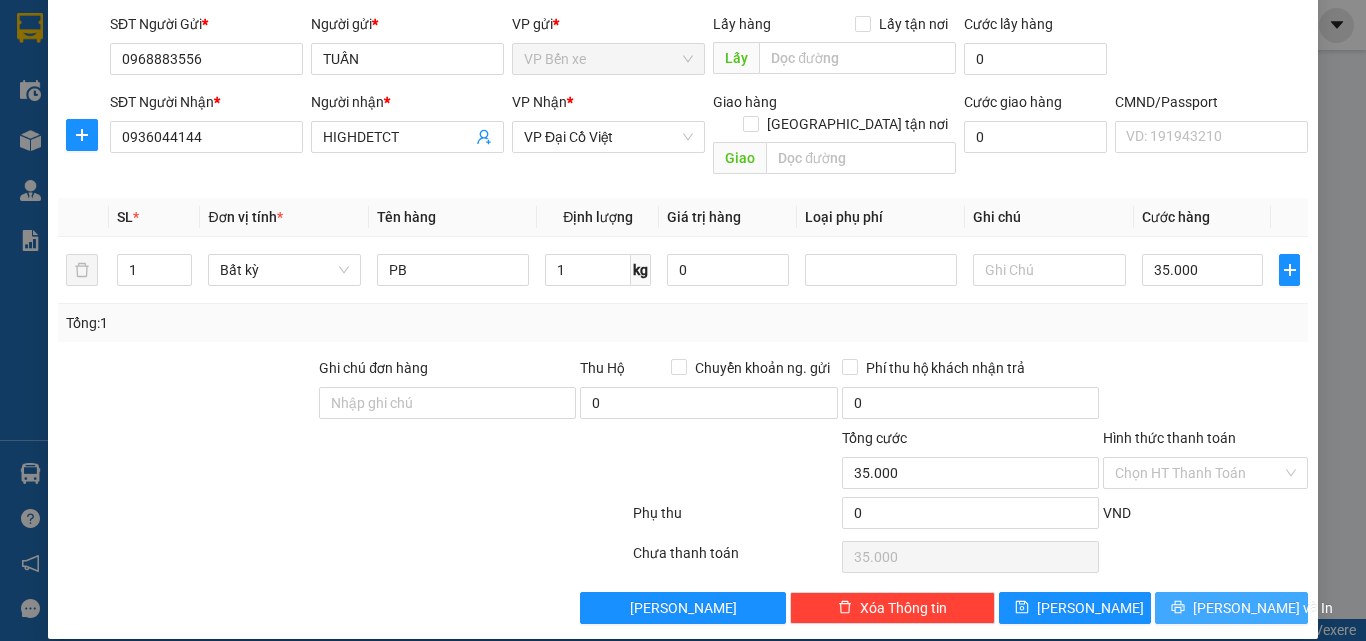 click on "Lưu và In" at bounding box center (1231, 608) 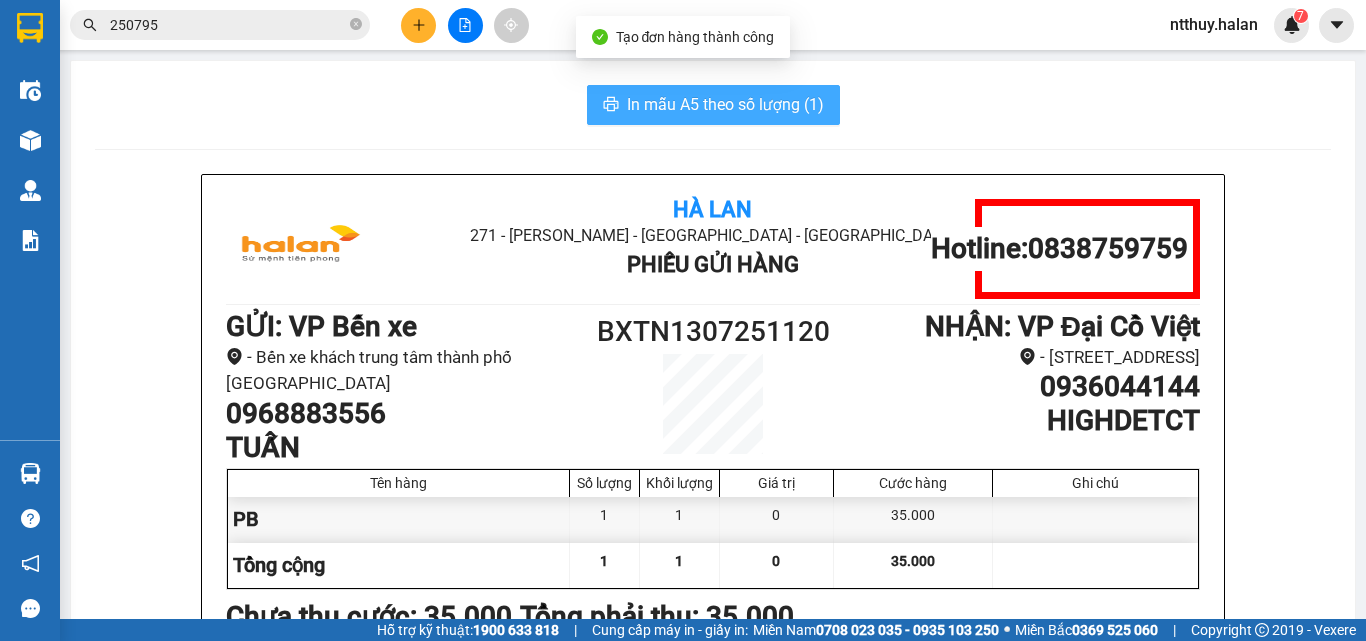 click on "In mẫu A5 theo số lượng
(1)" at bounding box center (725, 104) 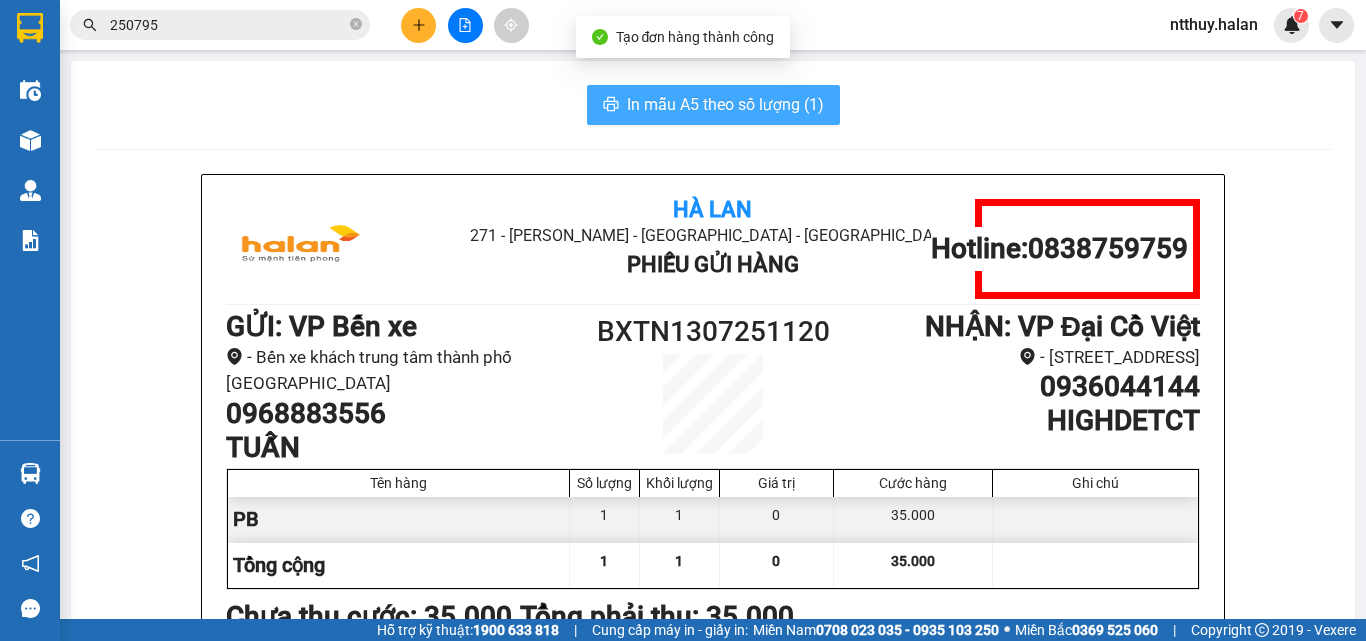 scroll, scrollTop: 0, scrollLeft: 0, axis: both 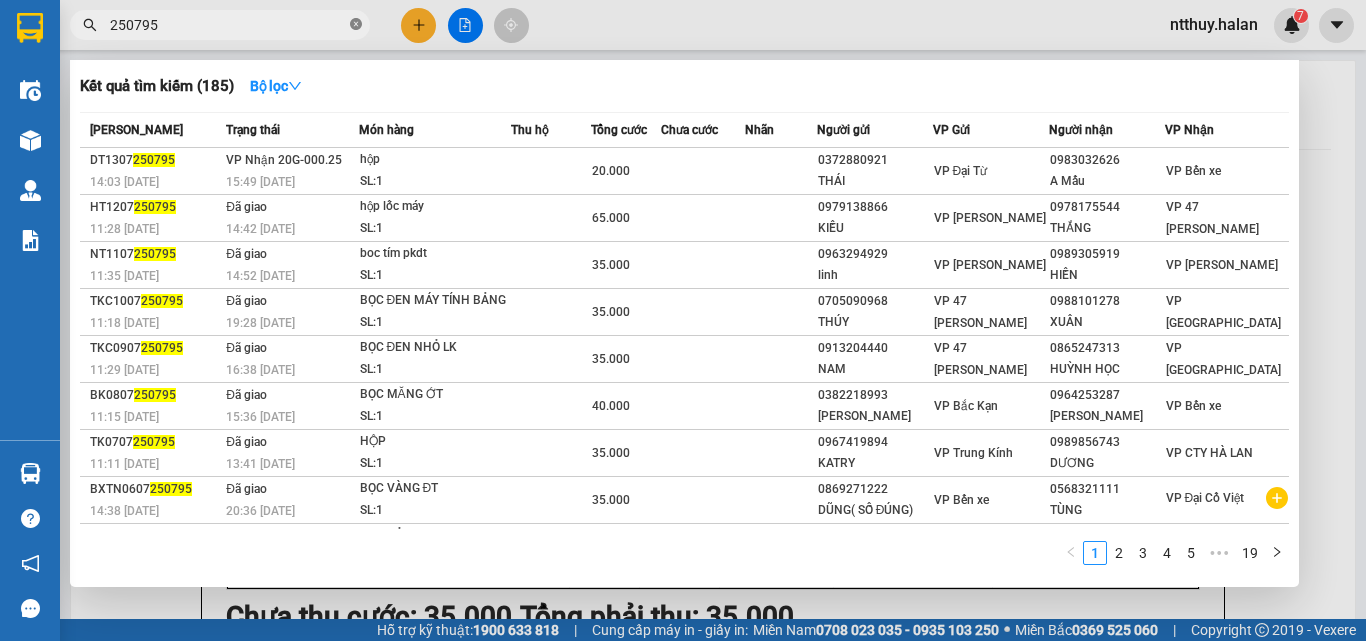 click 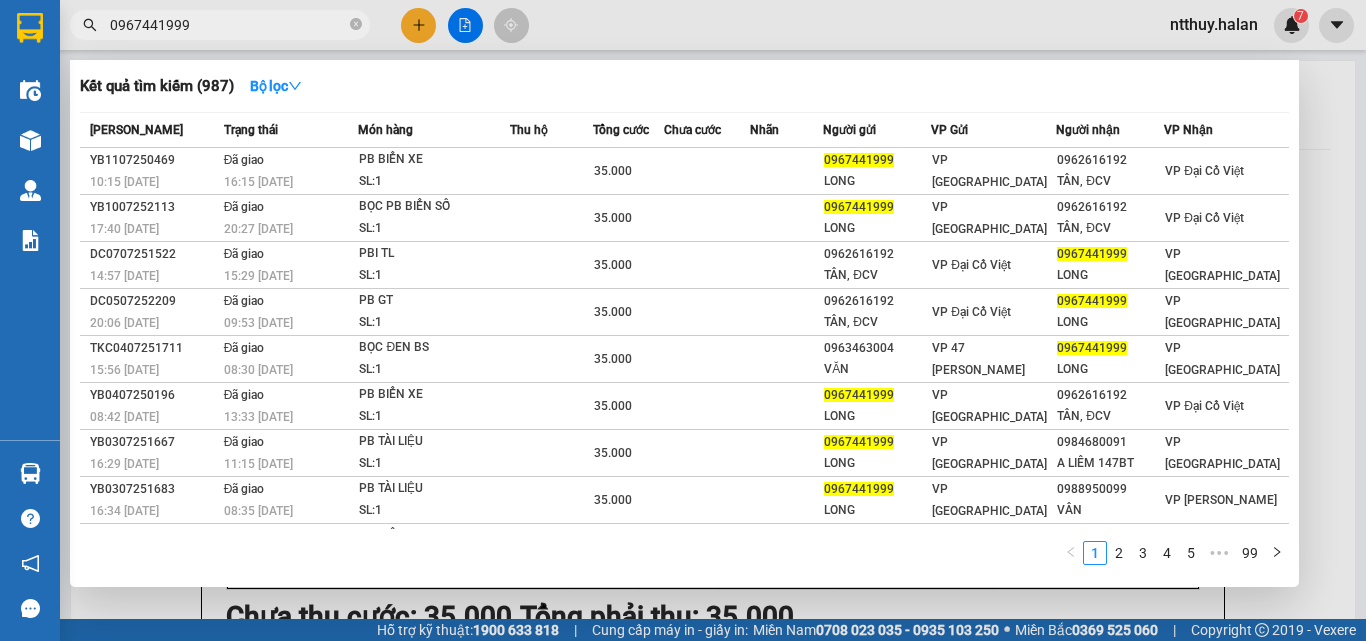 click at bounding box center (683, 320) 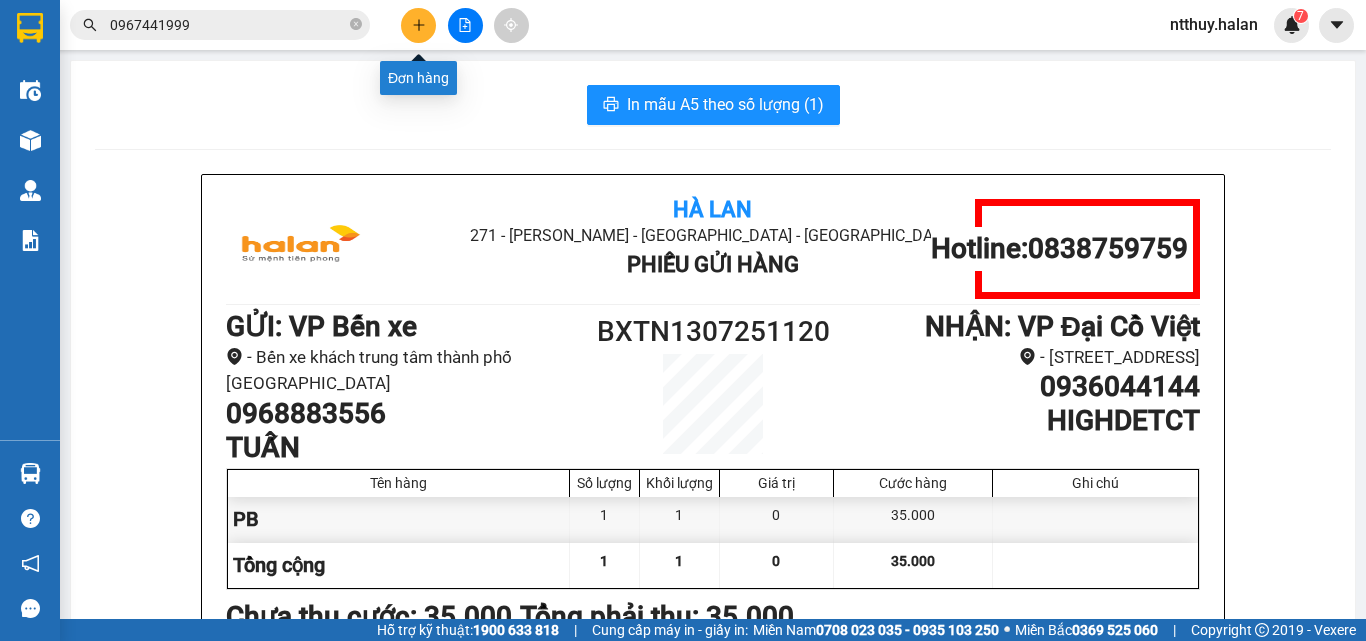 click at bounding box center [418, 25] 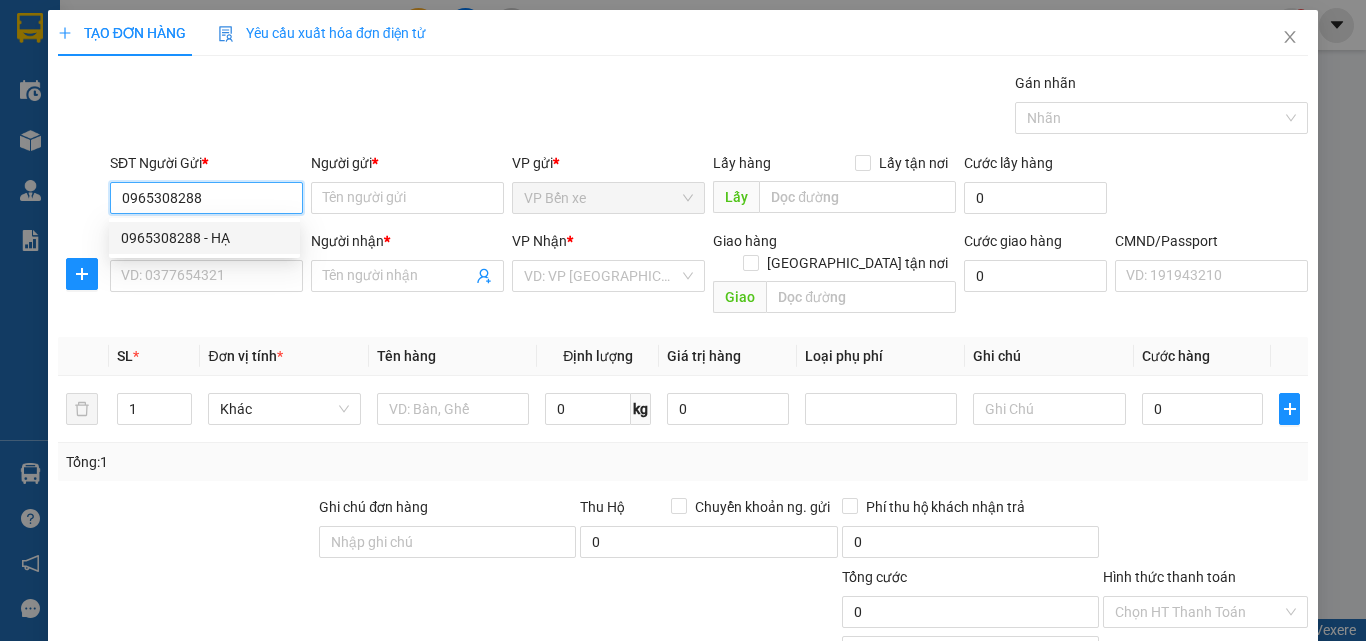 click on "0965308288 - HẠ" at bounding box center [204, 238] 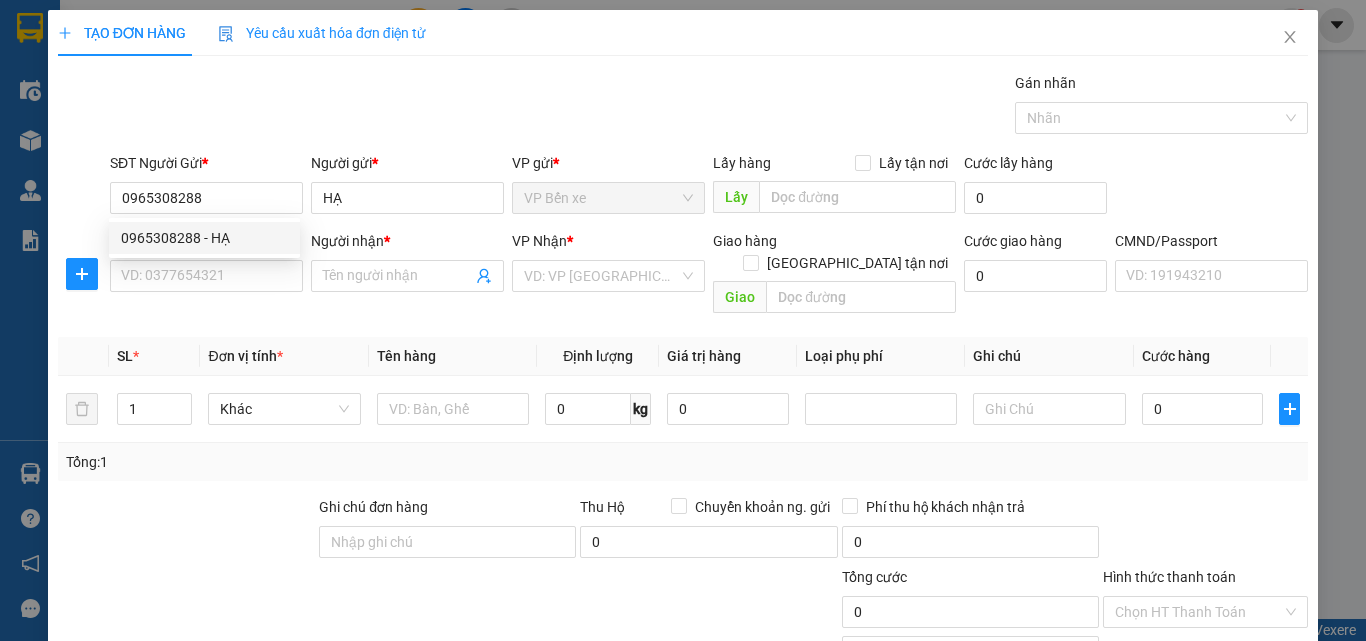 click on "SĐT Người Nhận  *" at bounding box center [206, 245] 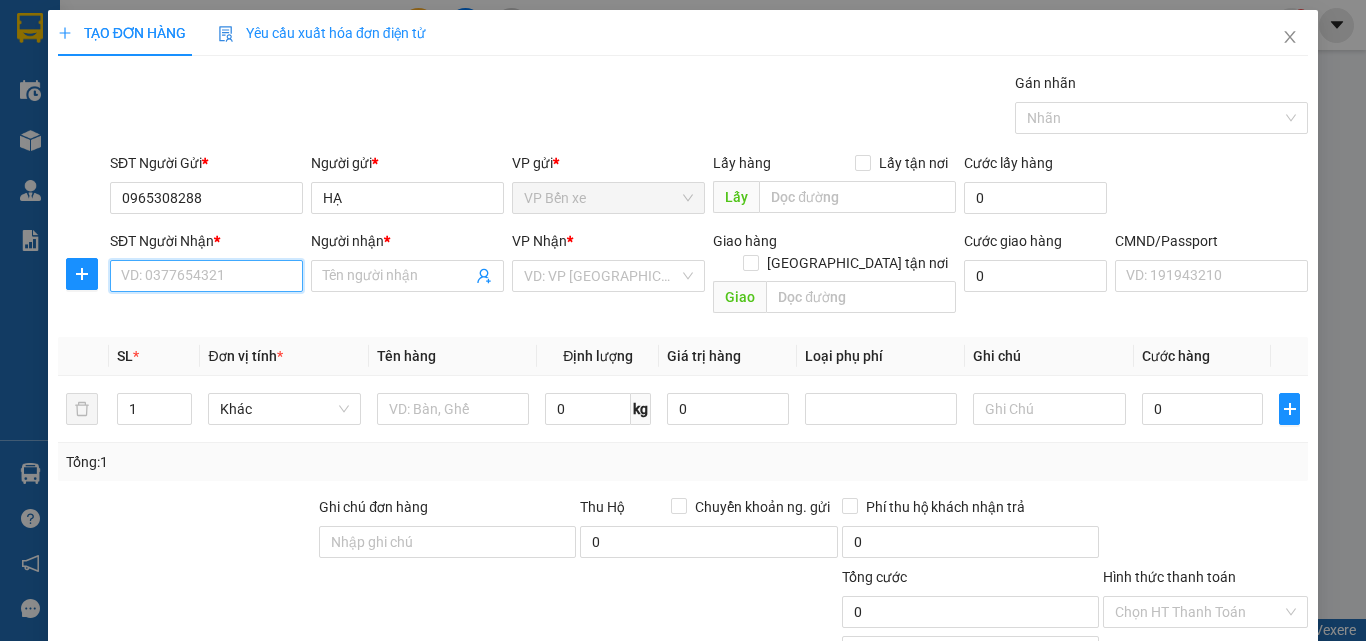 click on "SĐT Người Nhận  *" at bounding box center (206, 276) 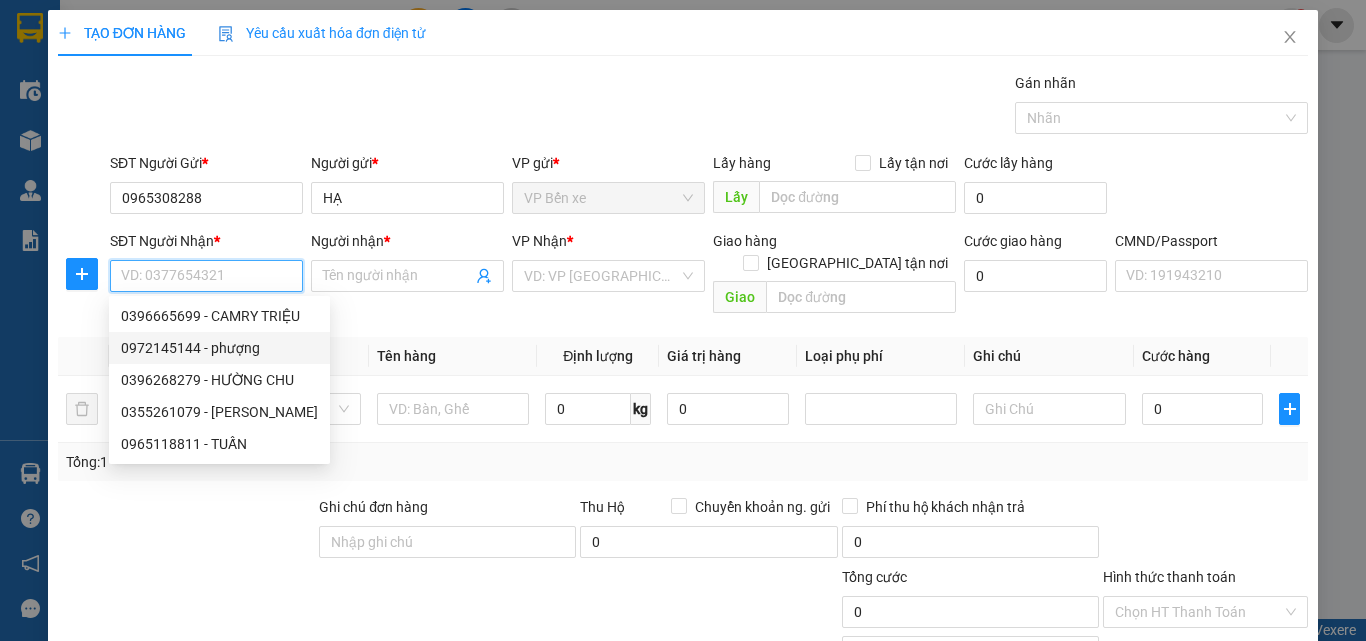 click on "0972145144 - phượng" at bounding box center [219, 348] 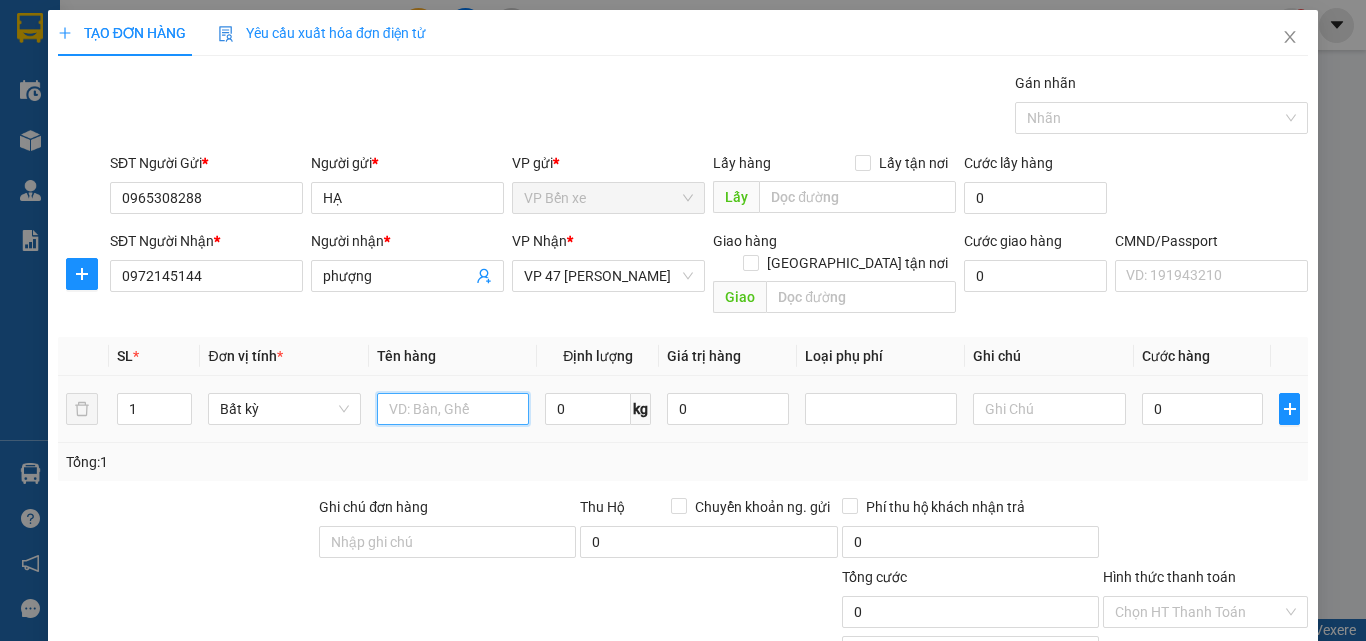 click at bounding box center (453, 409) 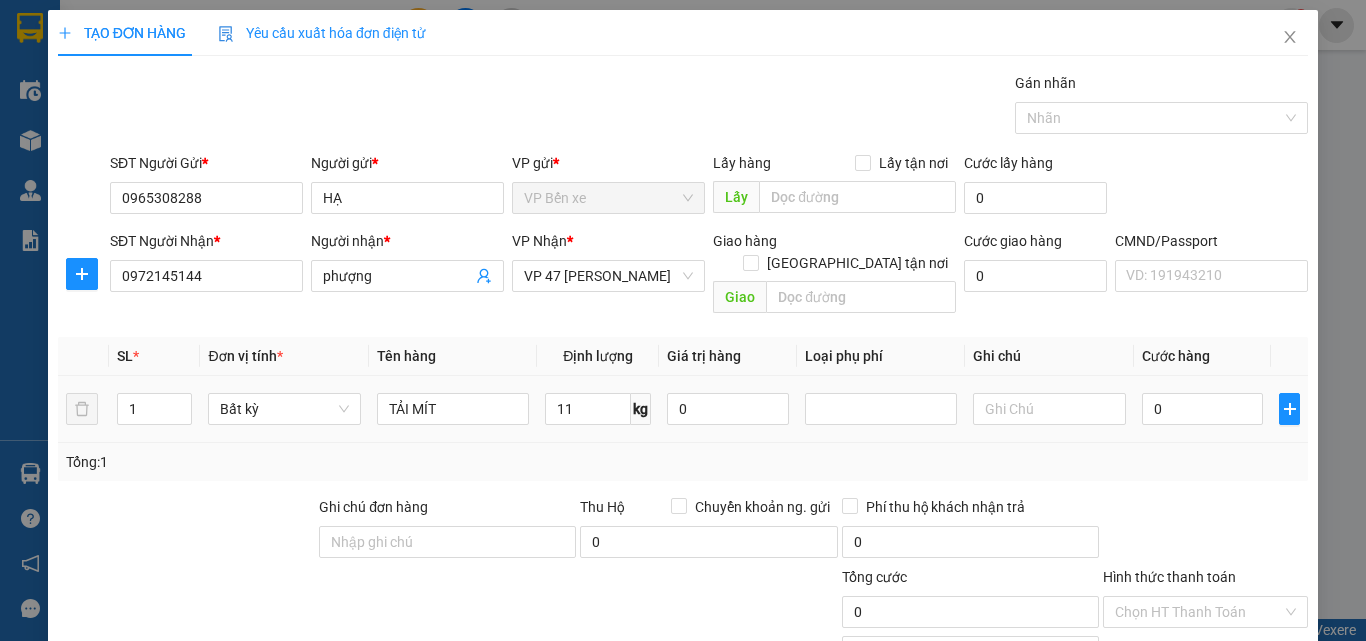 drag, startPoint x: 547, startPoint y: 418, endPoint x: 824, endPoint y: 461, distance: 280.3177 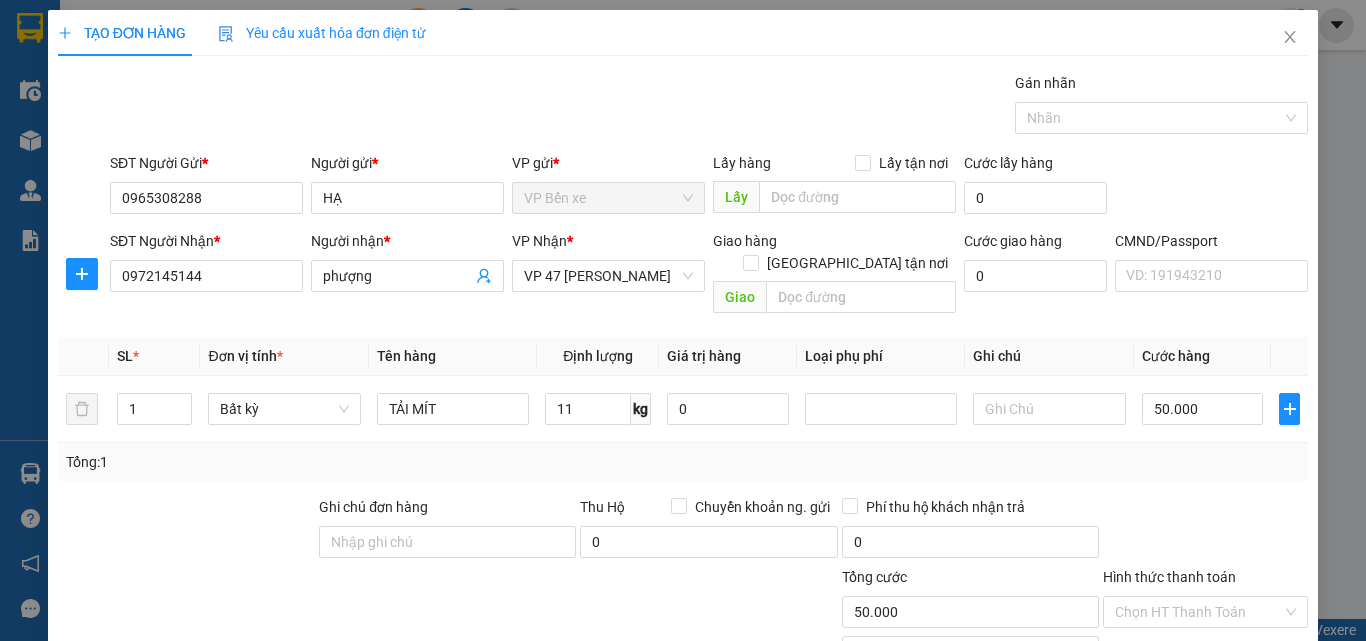 click 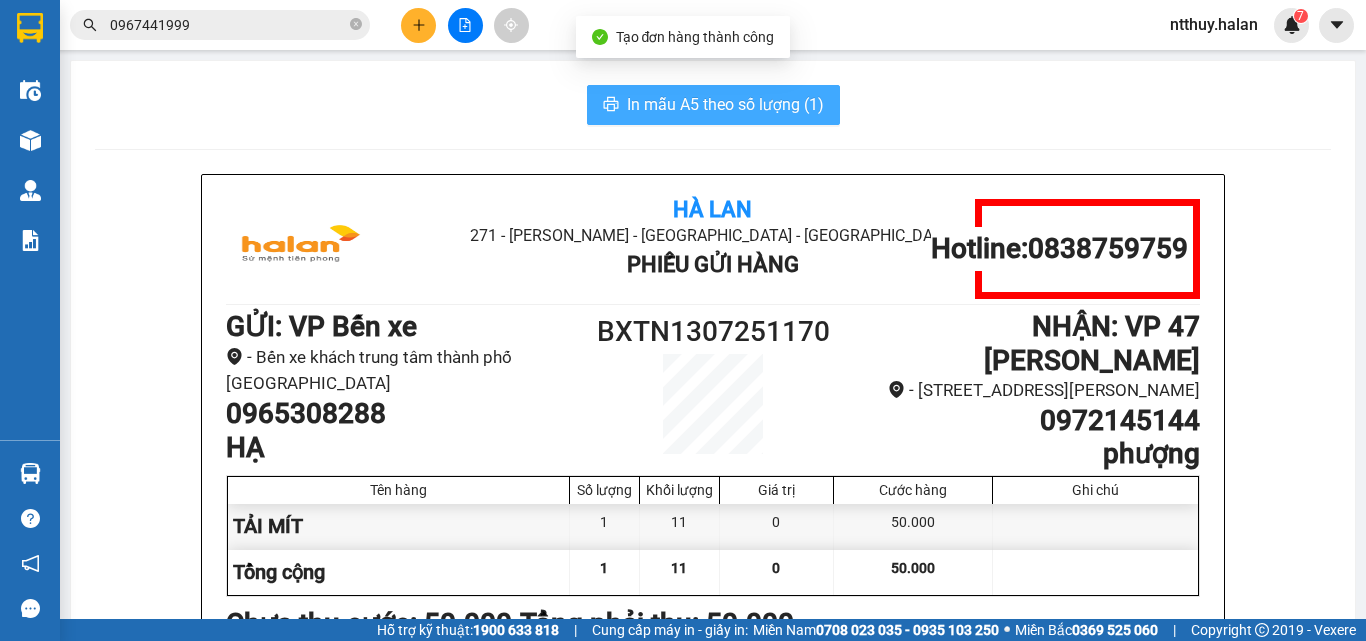 click on "In mẫu A5 theo số lượng
(1)" at bounding box center (725, 104) 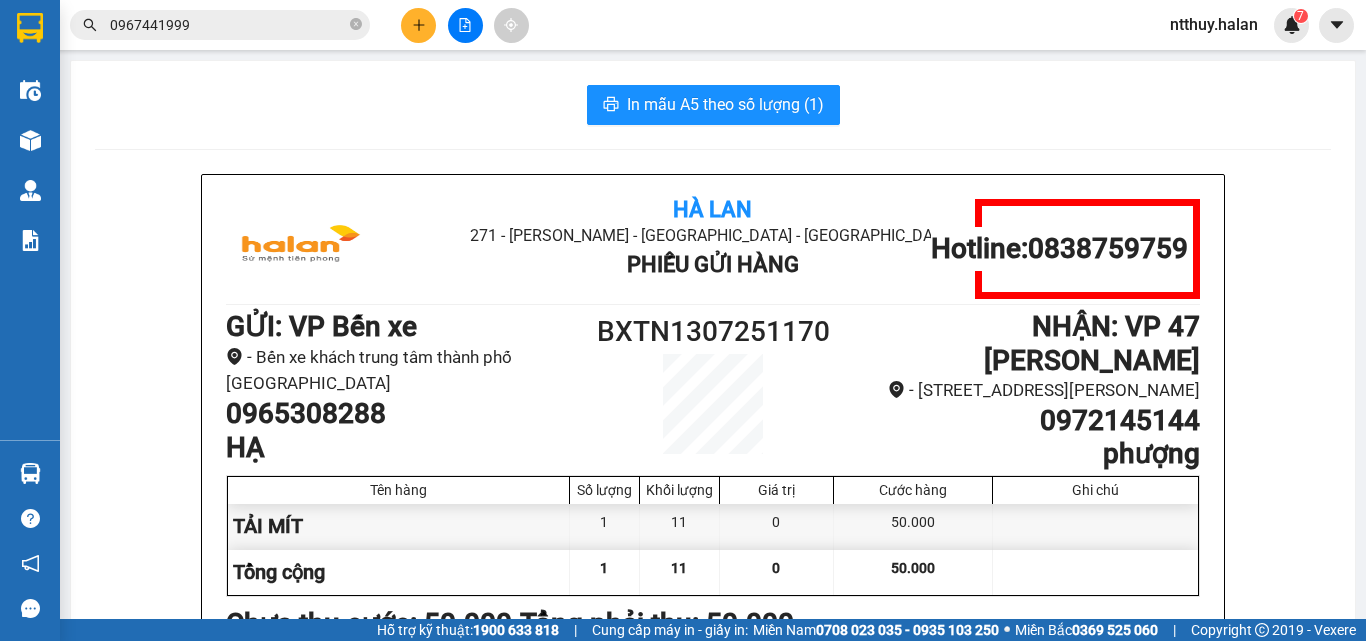 click on "In mẫu A5 theo số lượng
(1)" at bounding box center (713, 105) 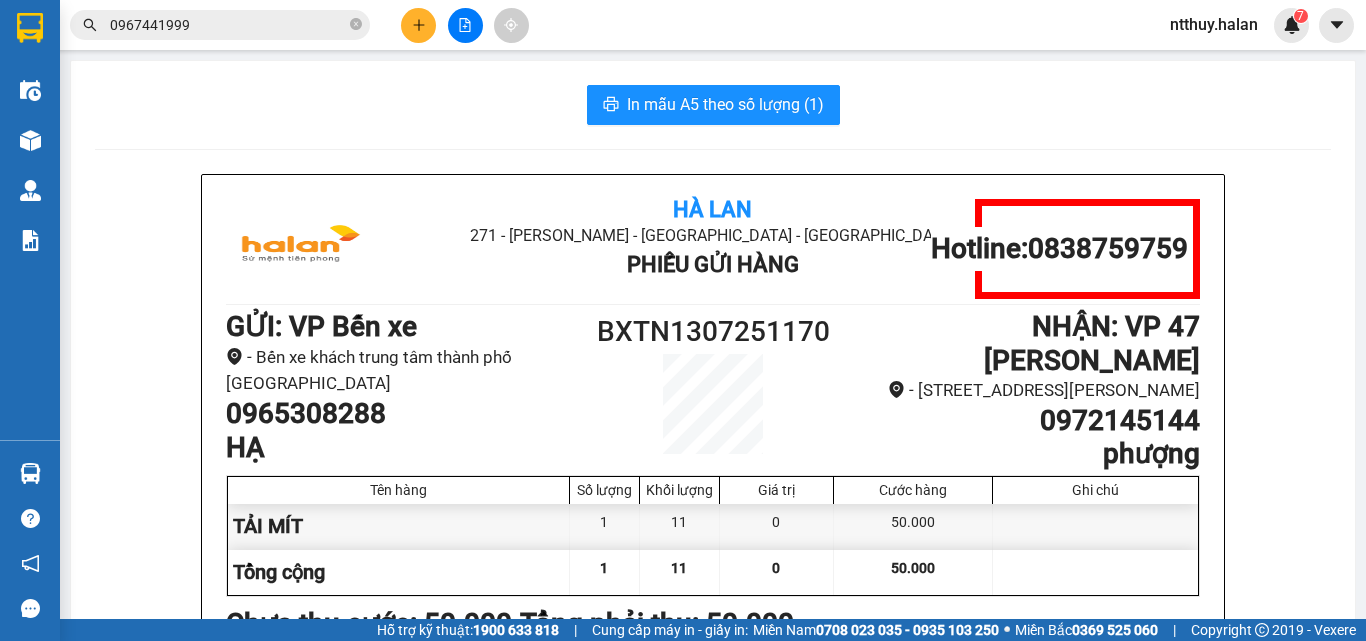 click at bounding box center [418, 25] 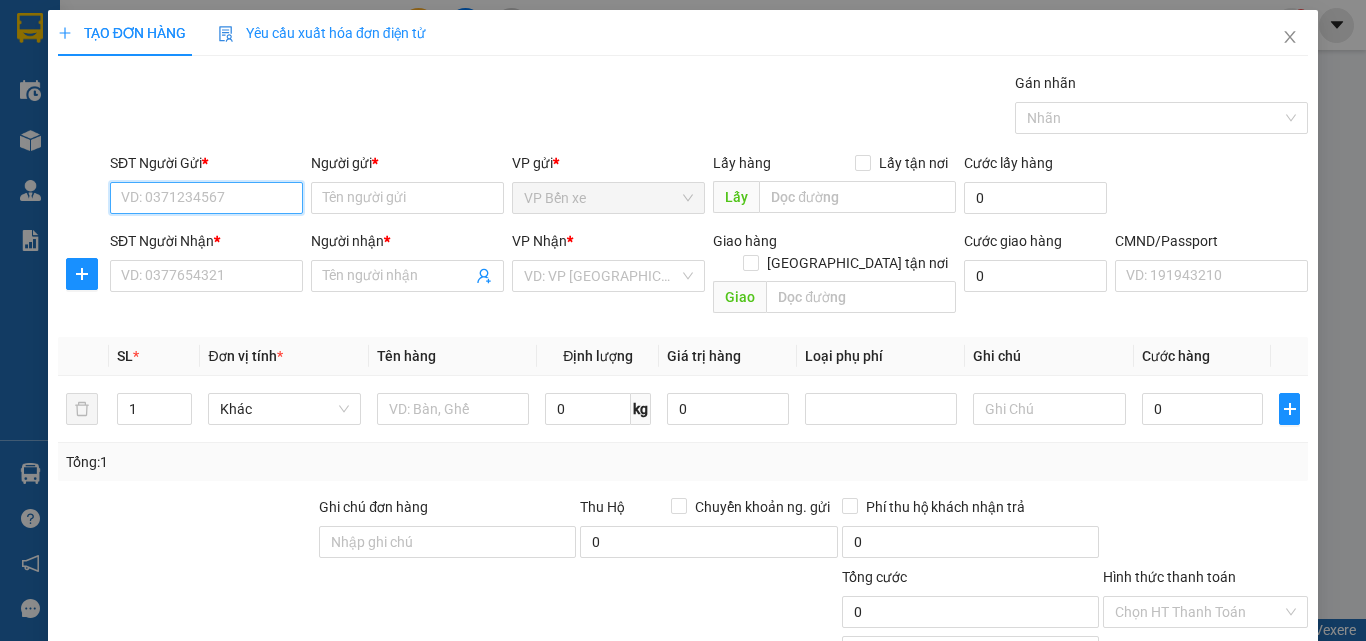 drag, startPoint x: 220, startPoint y: 199, endPoint x: 221, endPoint y: 189, distance: 10.049875 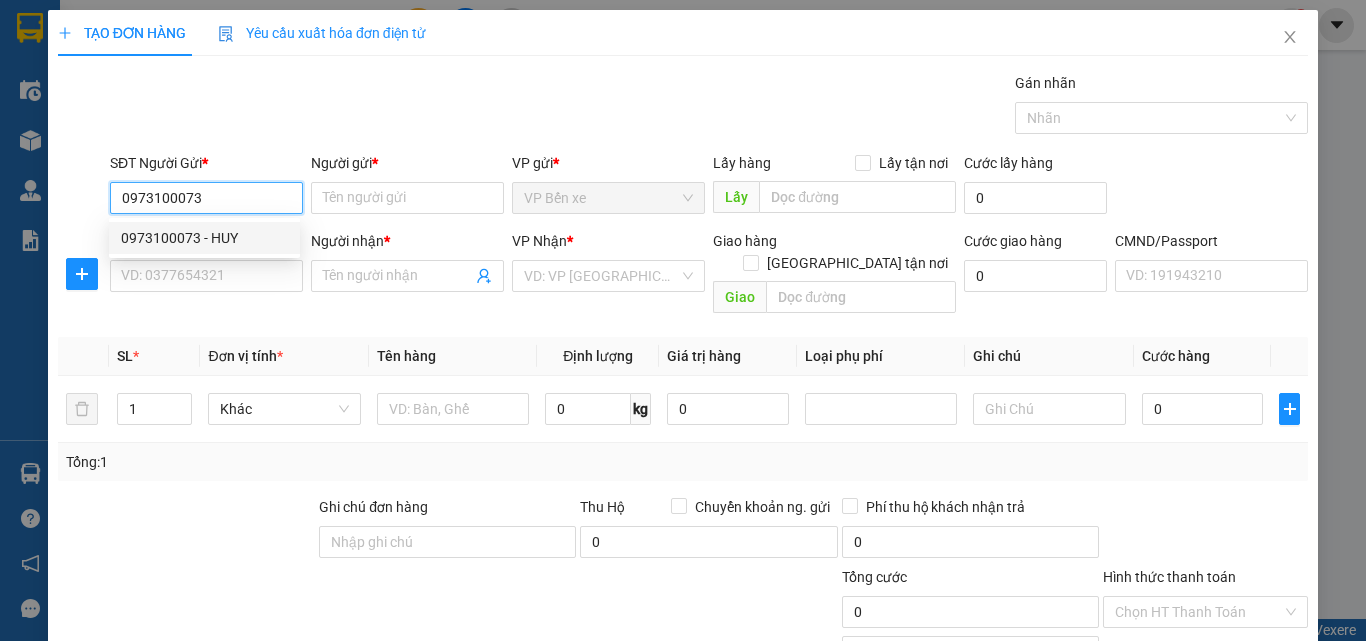 click on "0973100073 - HUY" at bounding box center [204, 238] 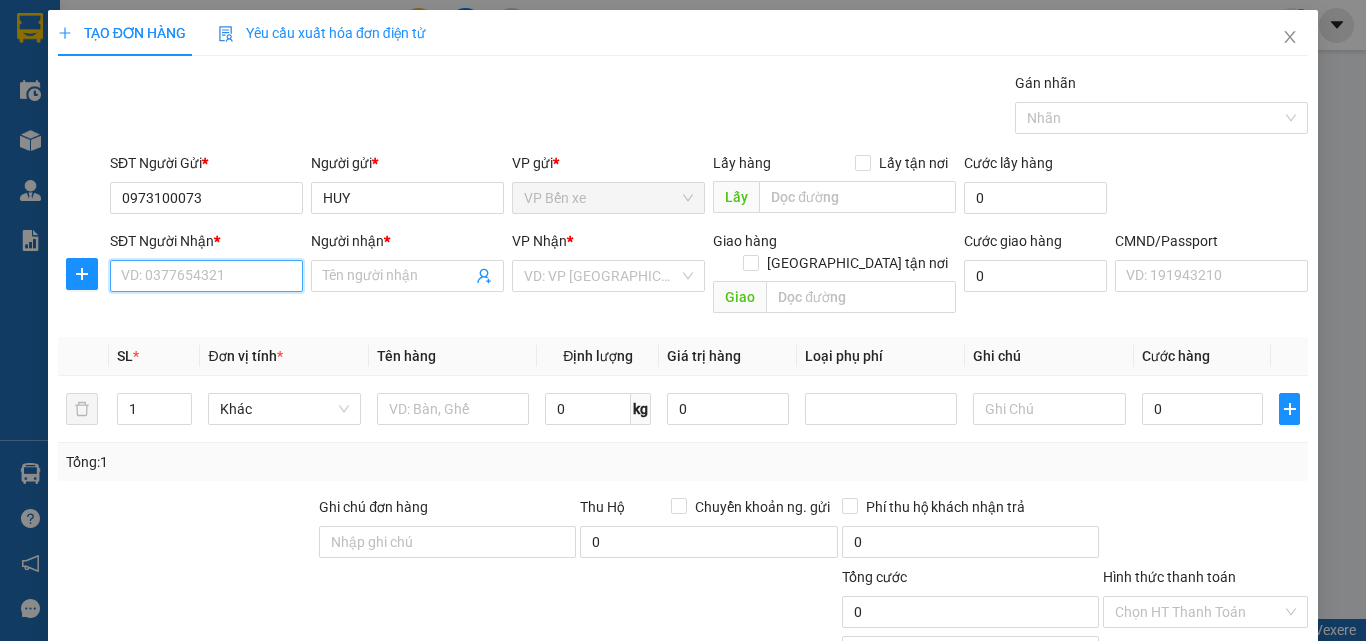 click on "SĐT Người Nhận  *" at bounding box center [206, 276] 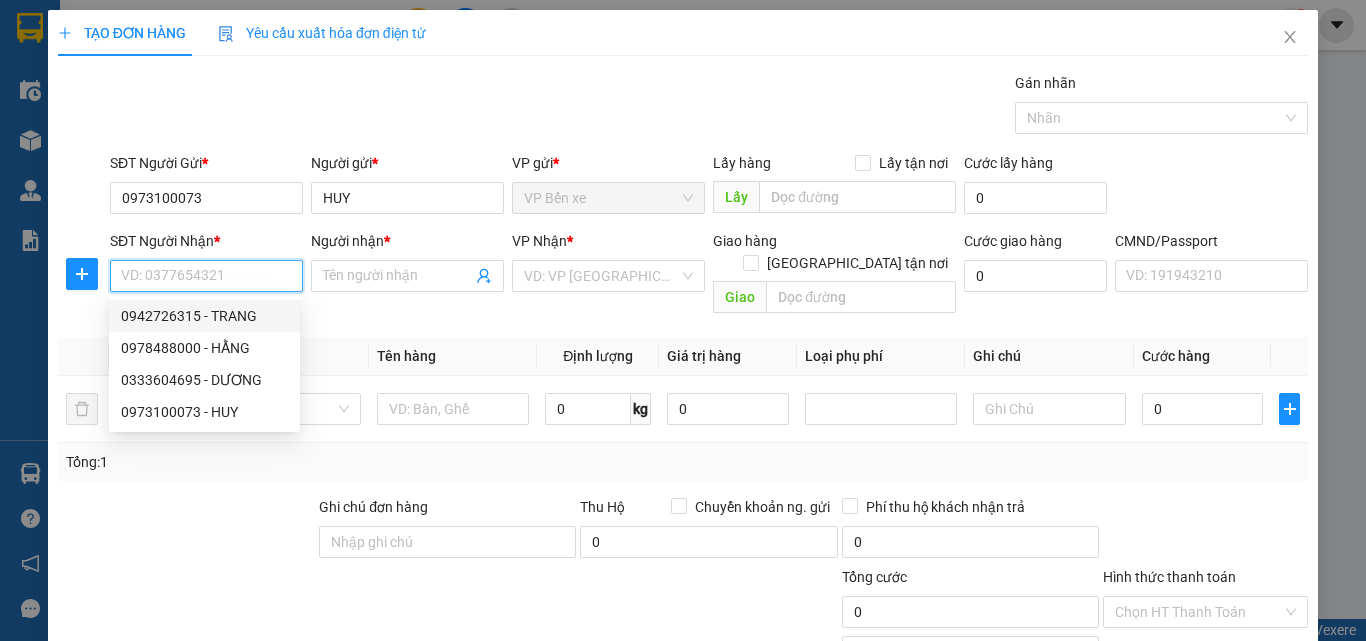 click on "0942726315 - TRANG" at bounding box center (204, 316) 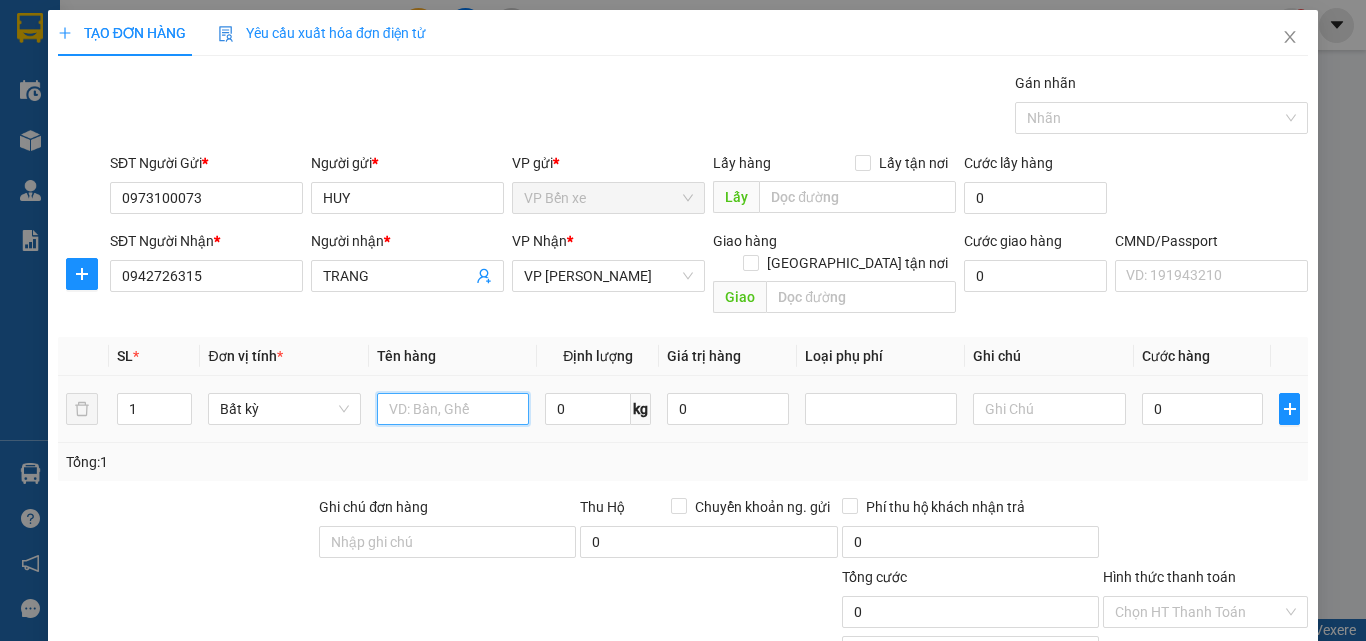 click at bounding box center [453, 409] 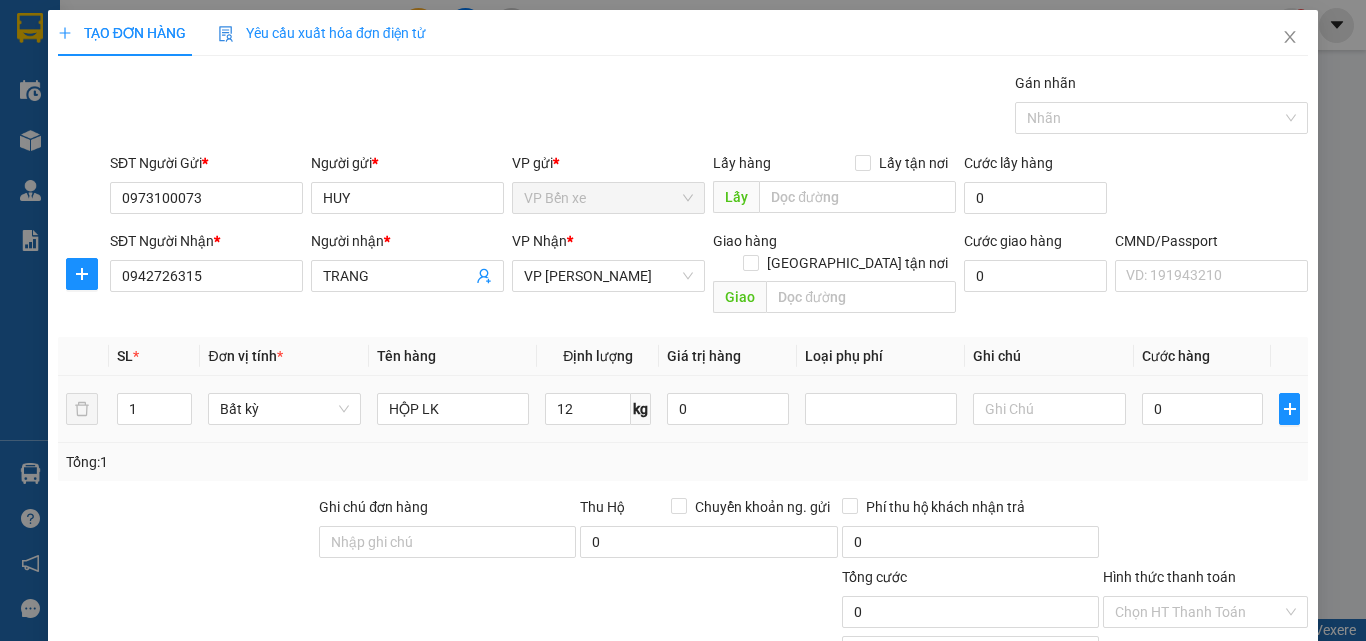 click on "12 kg" at bounding box center [598, 409] 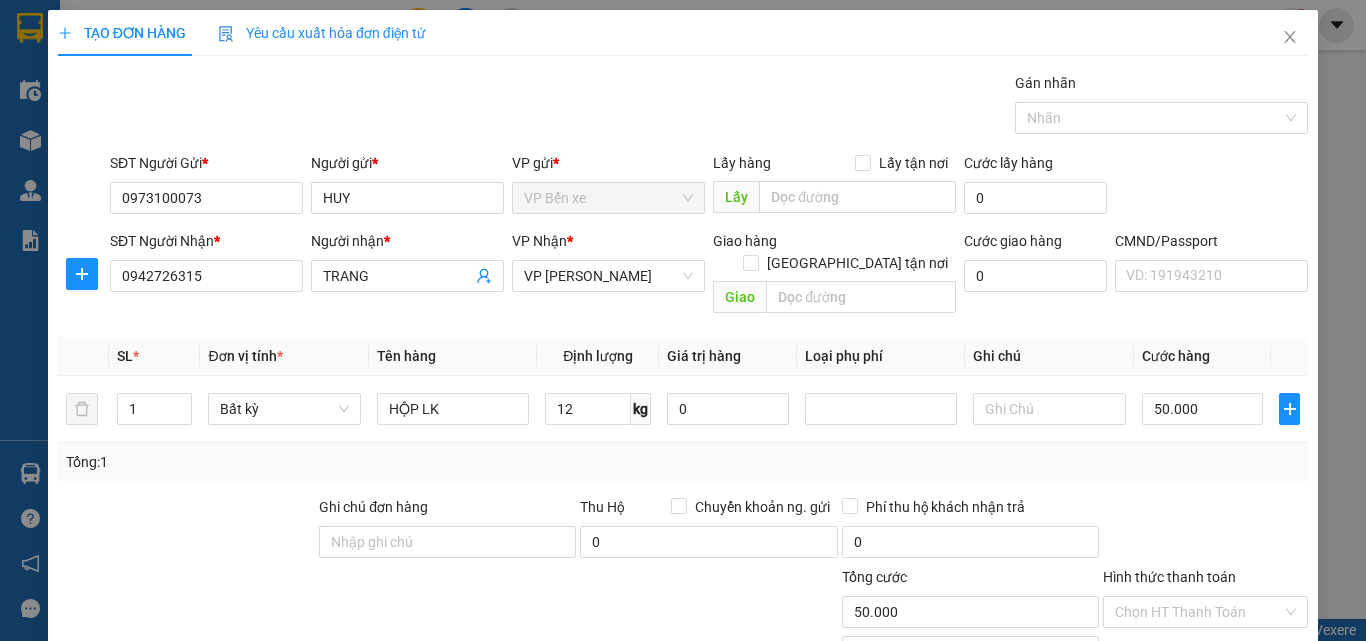 click 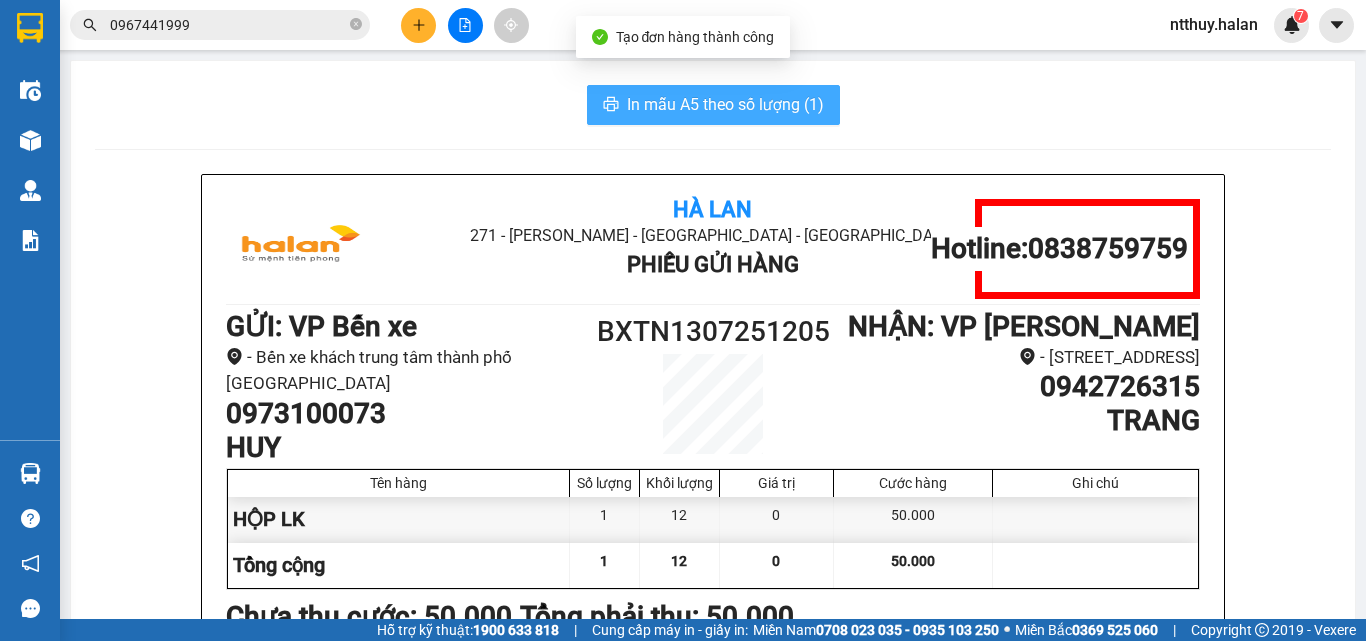 click on "In mẫu A5 theo số lượng
(1)" at bounding box center [713, 105] 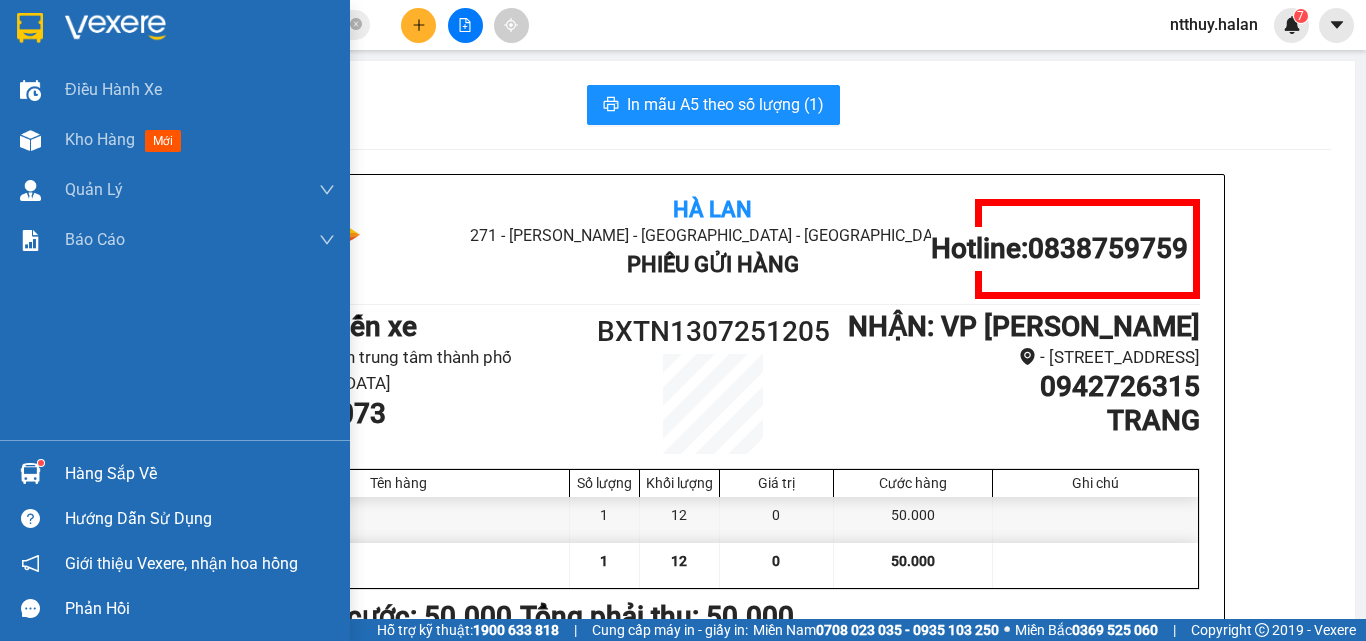 click at bounding box center (30, 473) 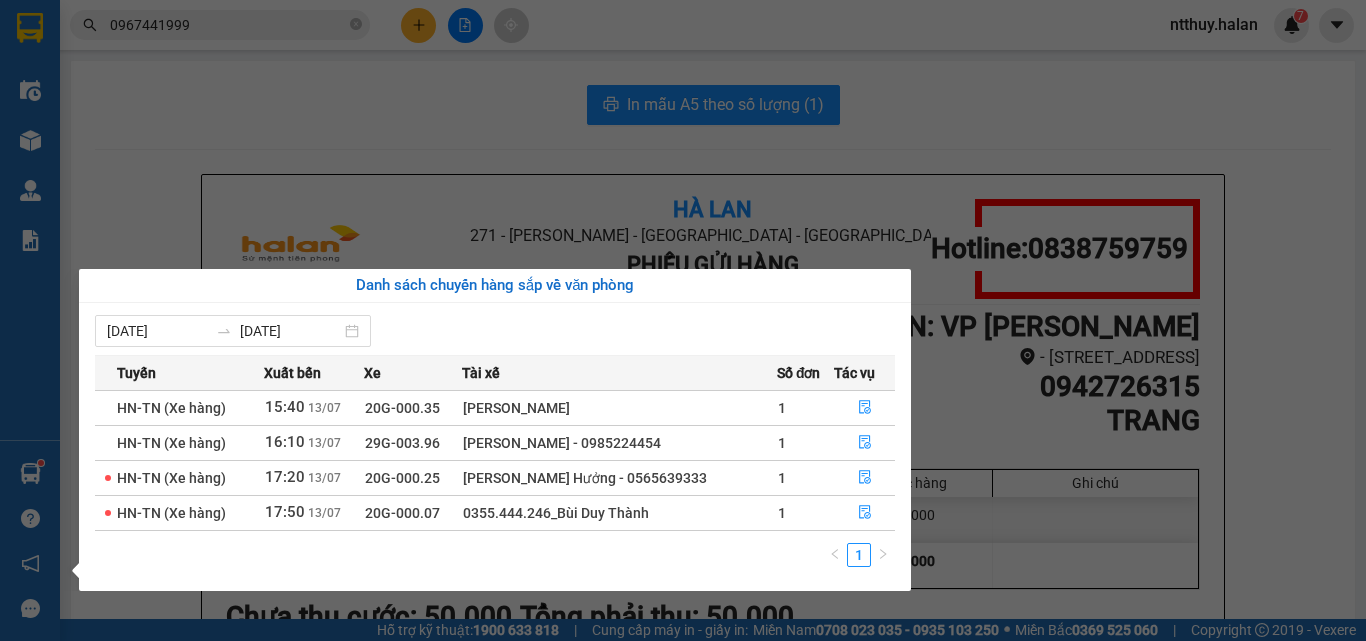 click on "Kết quả tìm kiếm ( 987 )  Bộ lọc  Mã ĐH Trạng thái Món hàng Thu hộ Tổng cước Chưa cước Nhãn Người gửi VP Gửi Người nhận VP Nhận YB1107250469 10:15 - 11/07 Đã giao   16:15 - 11/07 PB BIỂN XE SL:  1 35.000 0967441999 LONG VP Yên Bình 0962616192 TÂN, ĐCV VP Đại Cồ Việt YB1007252113 17:40 - 10/07 Đã giao   20:27 - 10/07 BỌC PB BIỂN SỐ SL:  1 35.000 0967441999 LONG VP Yên Bình 0962616192 TÂN, ĐCV VP Đại Cồ Việt DC0707251522 14:57 - 07/07 Đã giao   15:29 - 08/07 PBI TL SL:  1 35.000 0962616192 TÂN, ĐCV VP Đại Cồ Việt 0967441999 LONG VP Yên Bình DC0507252209 20:06 - 05/07 Đã giao   09:53 - 06/07 PB GT SL:  1 35.000 0962616192 TÂN, ĐCV VP Đại Cồ Việt 0967441999 LONG VP Yên Bình TKC0407251711 15:56 - 04/07 Đã giao   08:30 - 05/07 BỌC ĐEN BS SL:  1 35.000 0963463004 VĂN VP 47 Trần Khát Chân 0967441999 LONG VP Yên Bình YB0407250196 08:42 - 04/07 Đã giao   13:33 - 04/07 PB BIỂN XE SL:  1 35.000 LONG   1" at bounding box center [683, 320] 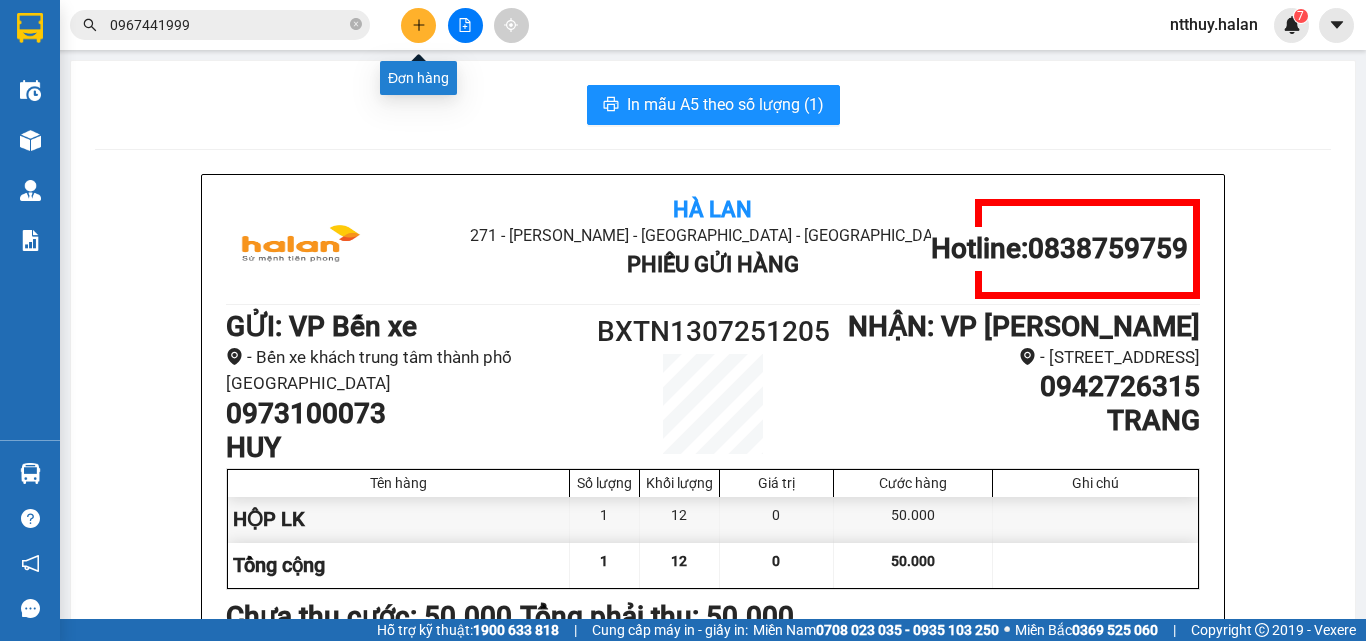 click 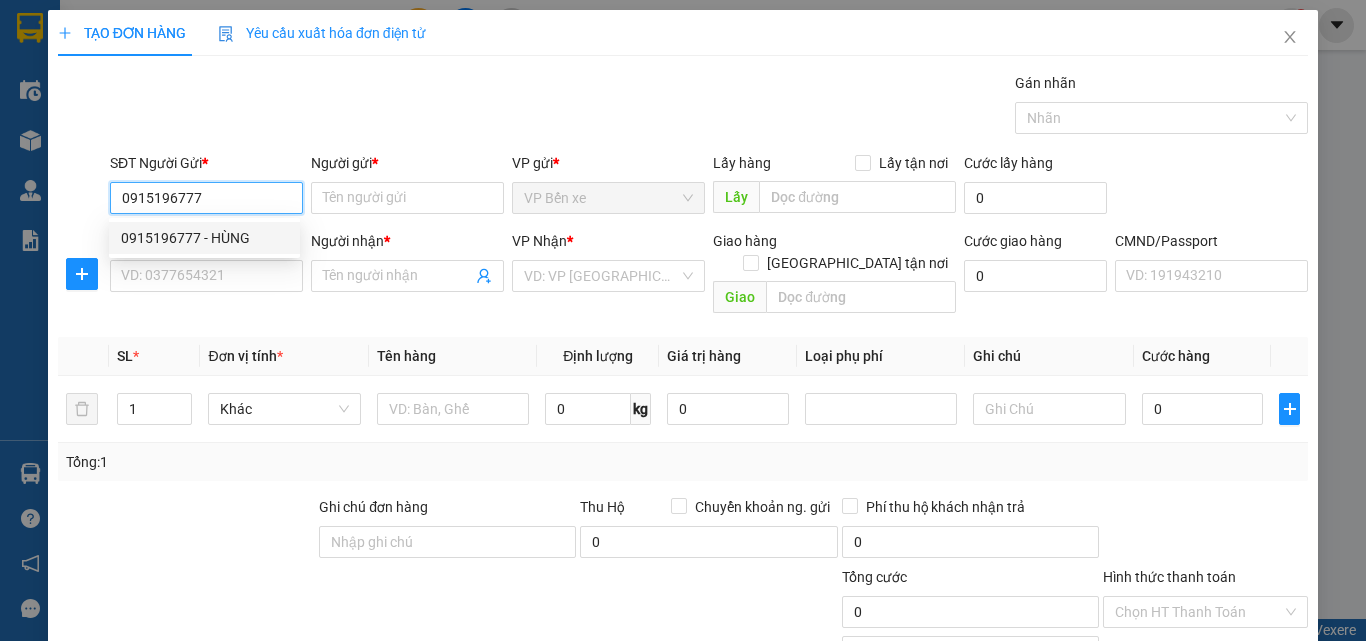 drag, startPoint x: 218, startPoint y: 230, endPoint x: 217, endPoint y: 251, distance: 21.023796 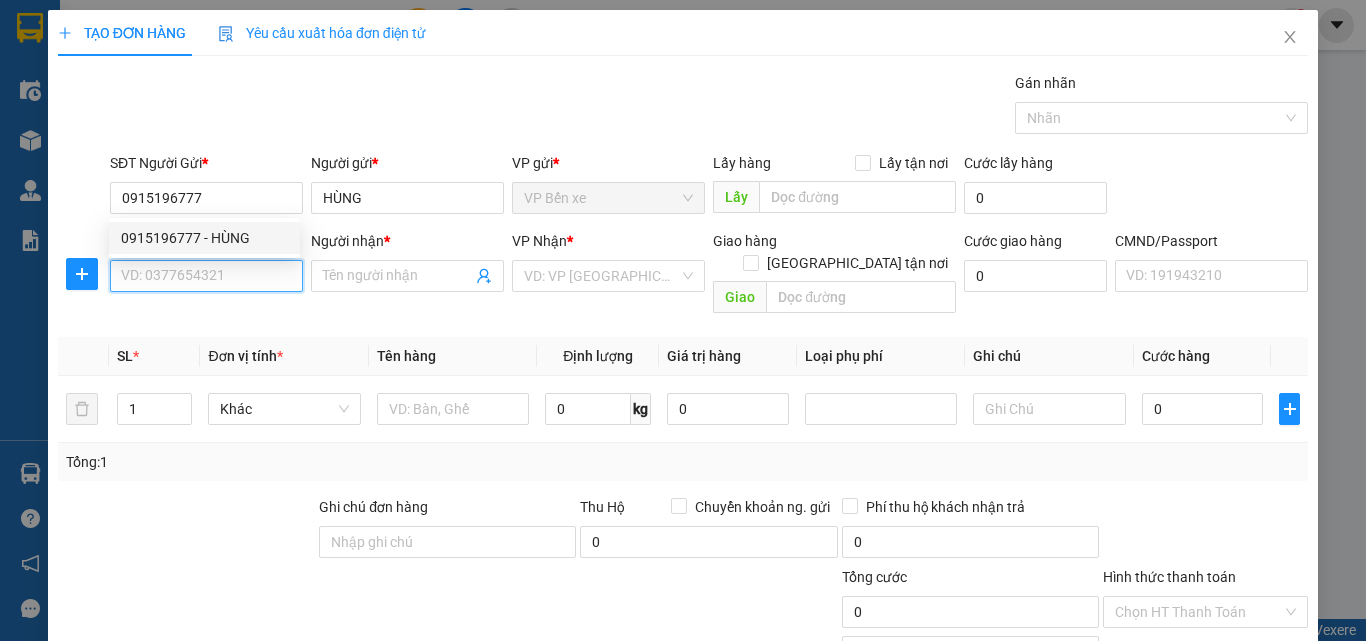click on "SĐT Người Nhận  *" at bounding box center [206, 276] 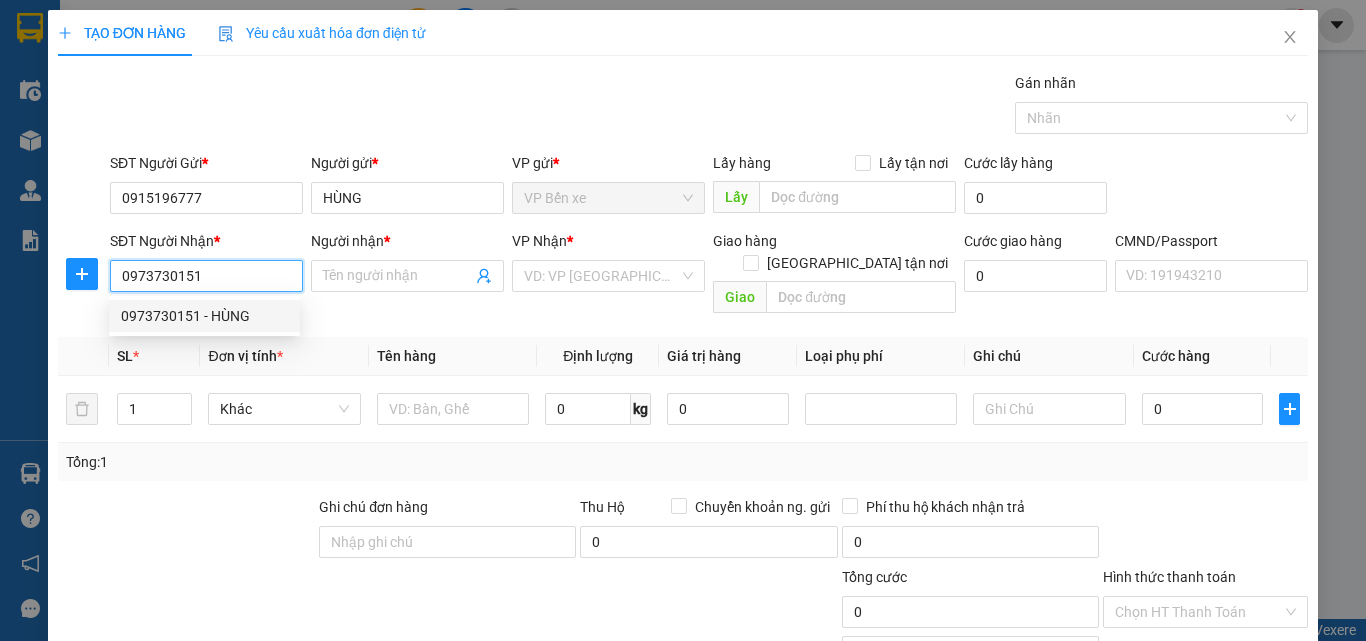 click on "0973730151 - HÙNG" at bounding box center (204, 316) 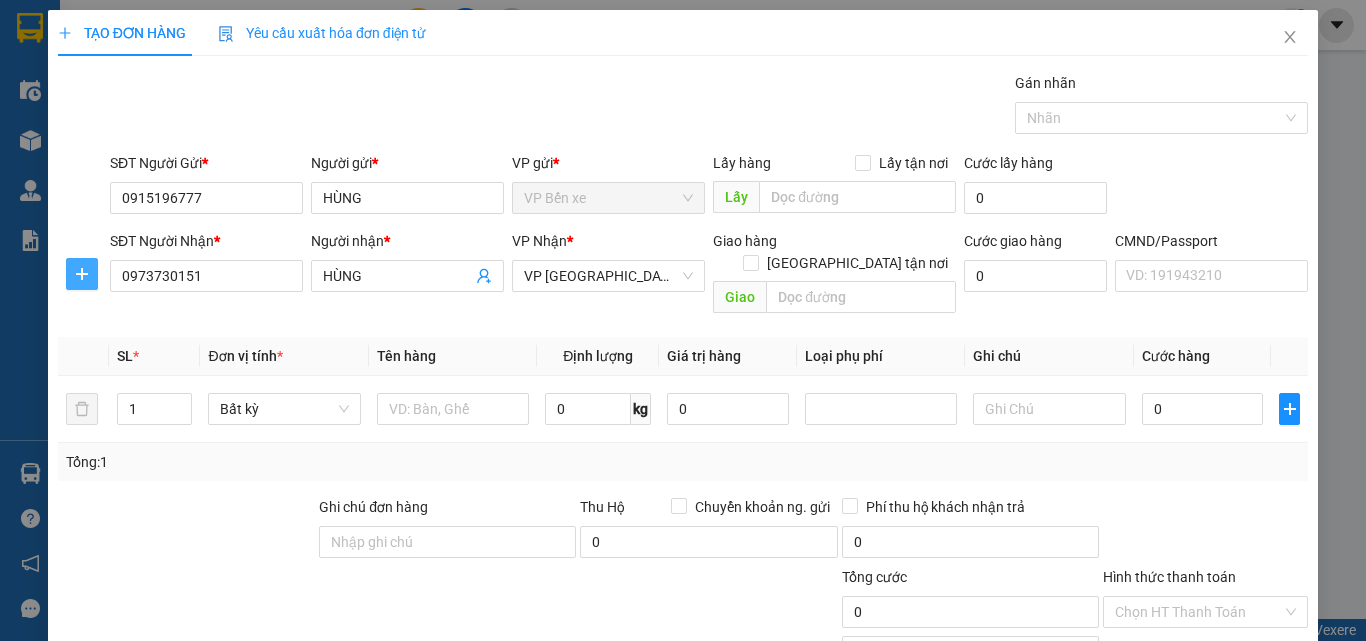 click 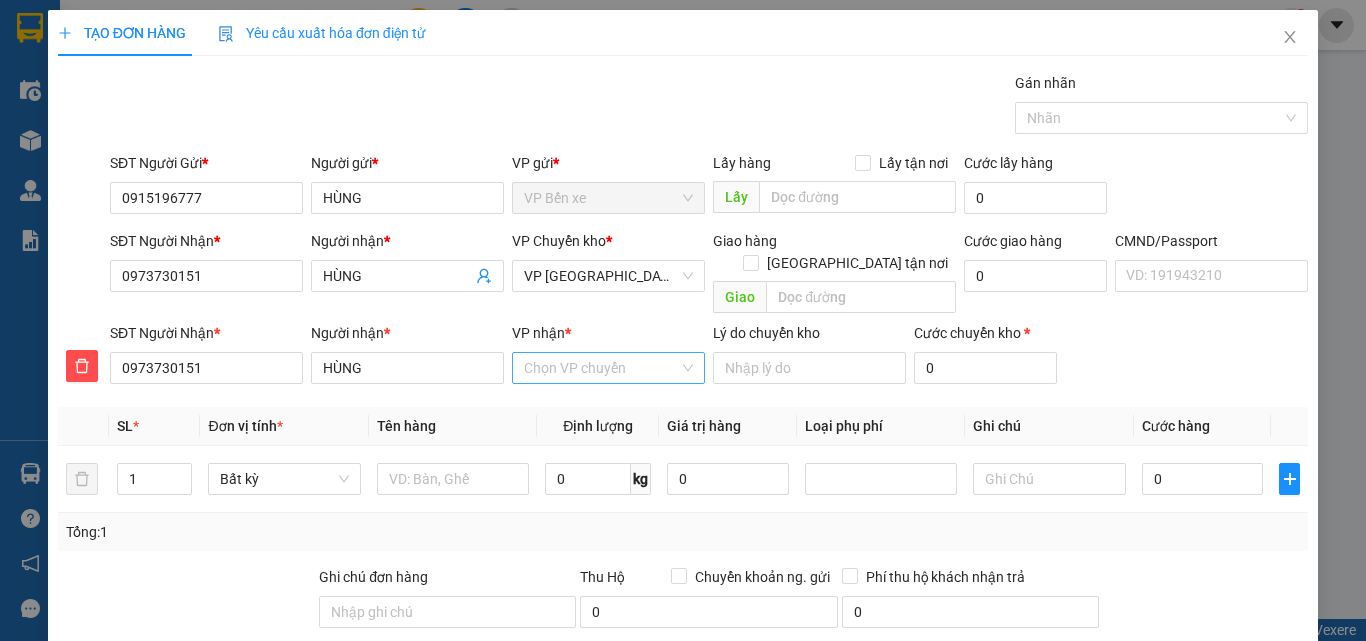 click on "VP nhận  *" at bounding box center [601, 368] 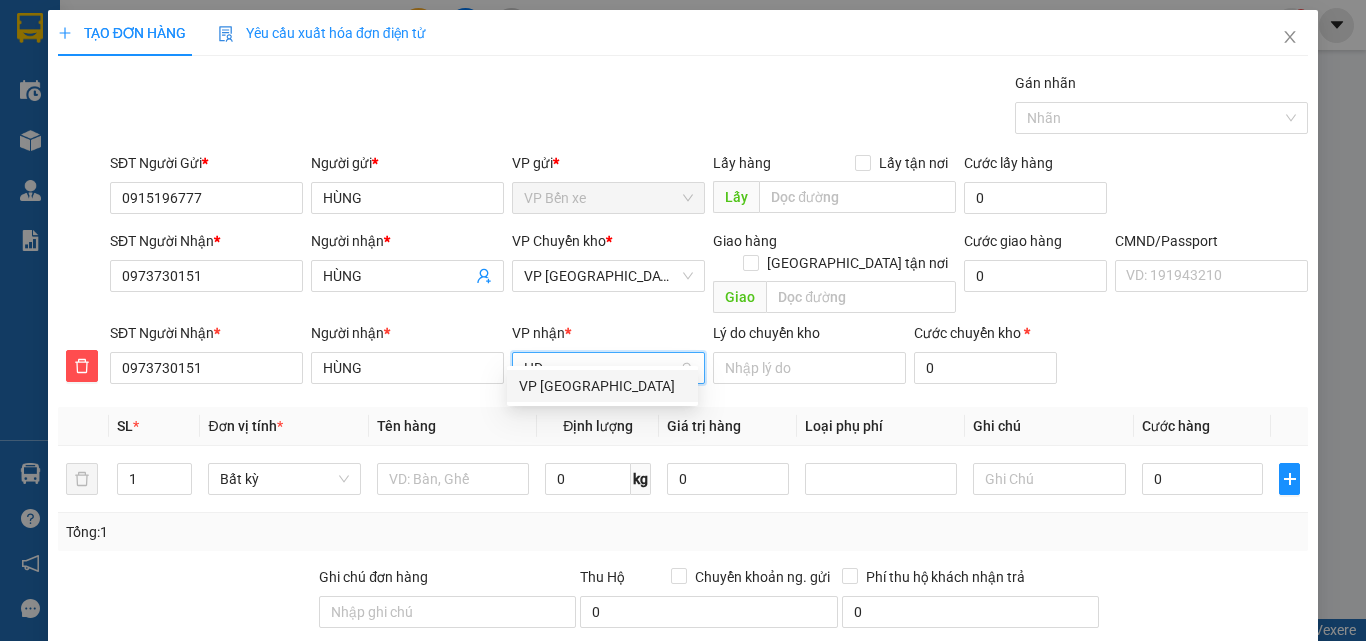 click on "VP Hà Đông" at bounding box center (602, 386) 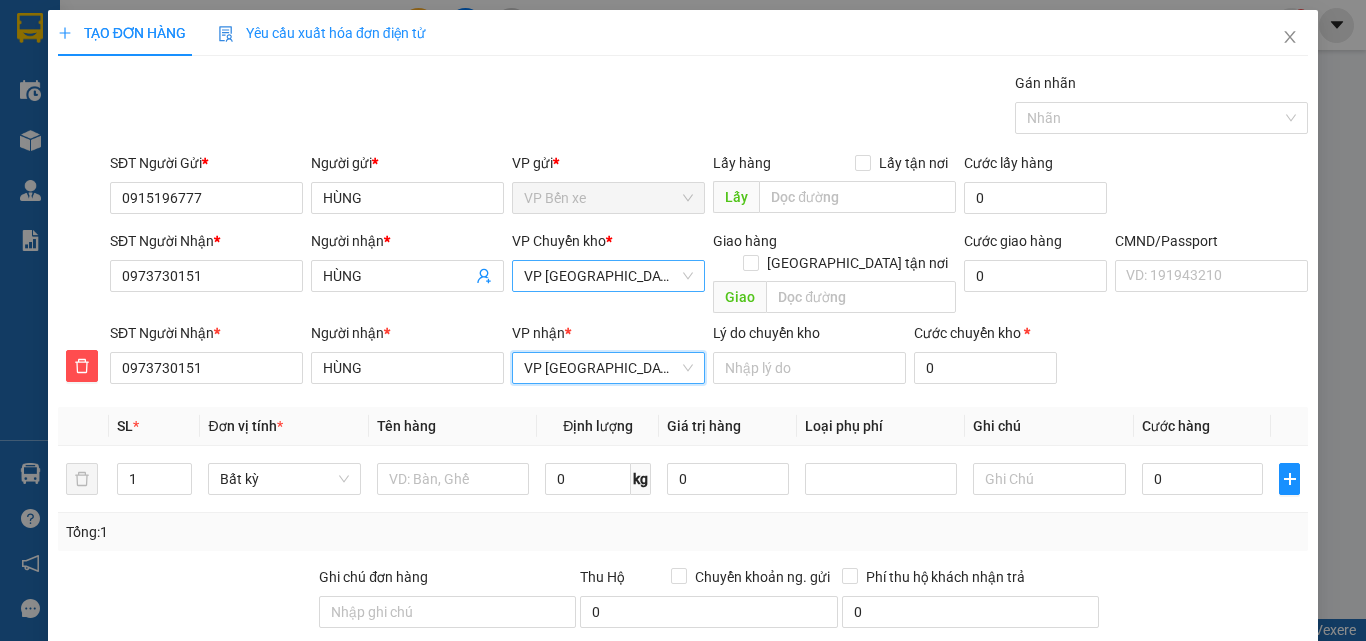 click on "VP Hà Đông" at bounding box center [608, 276] 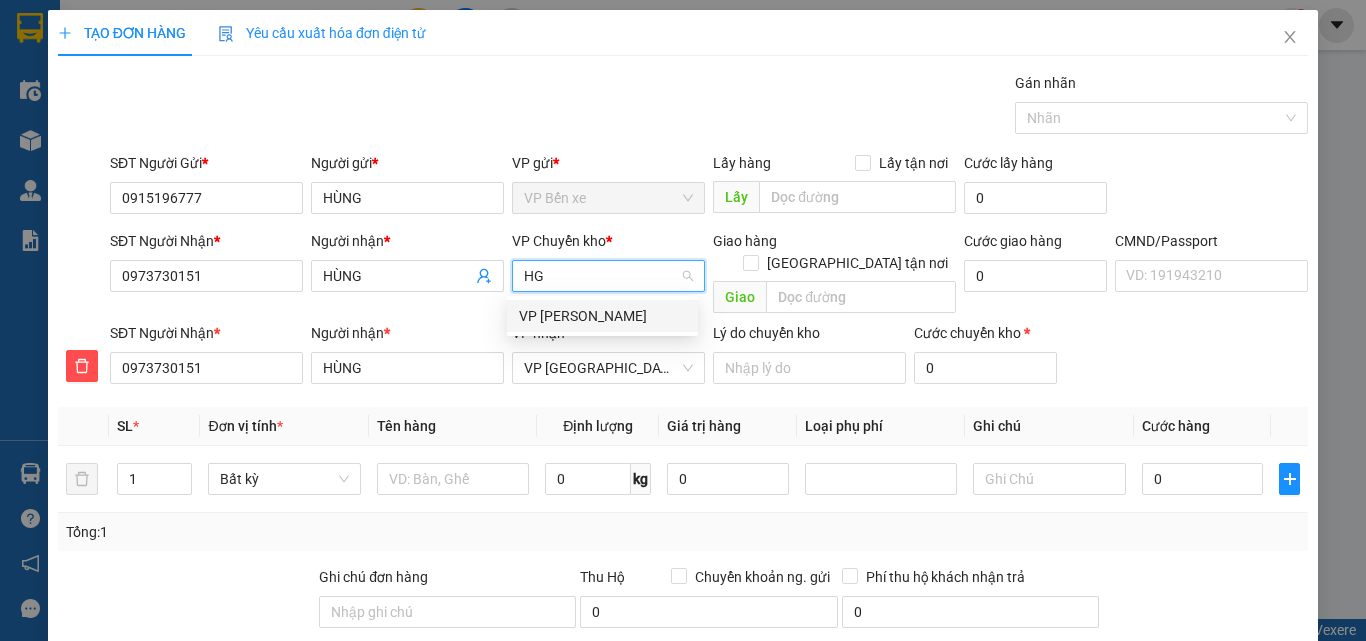click on "VP Hoàng Gia" at bounding box center (602, 316) 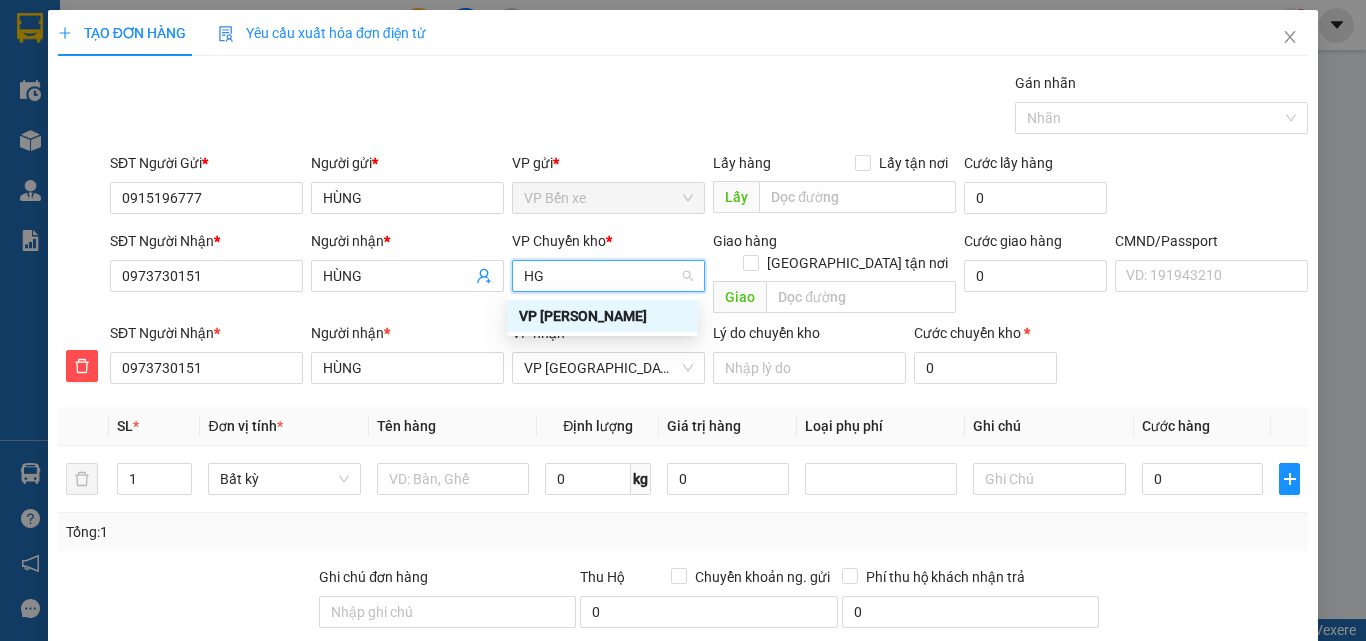 click on "VP Hoàng Gia" at bounding box center (602, 316) 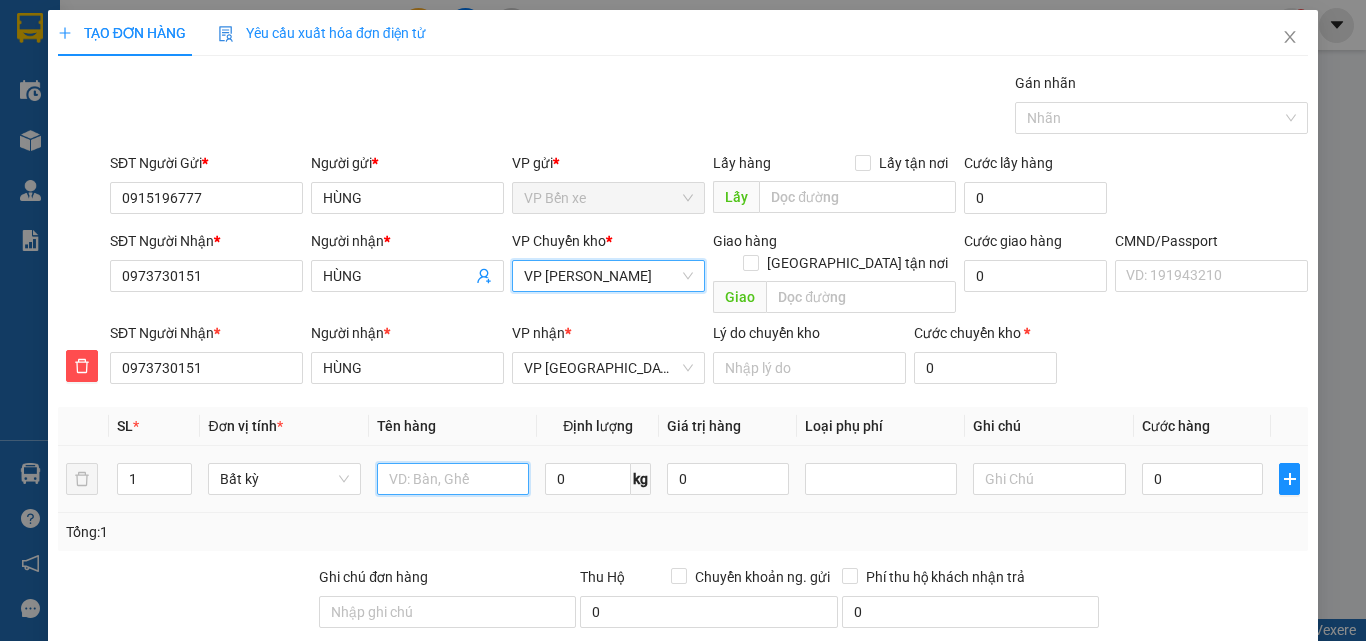 click at bounding box center [453, 479] 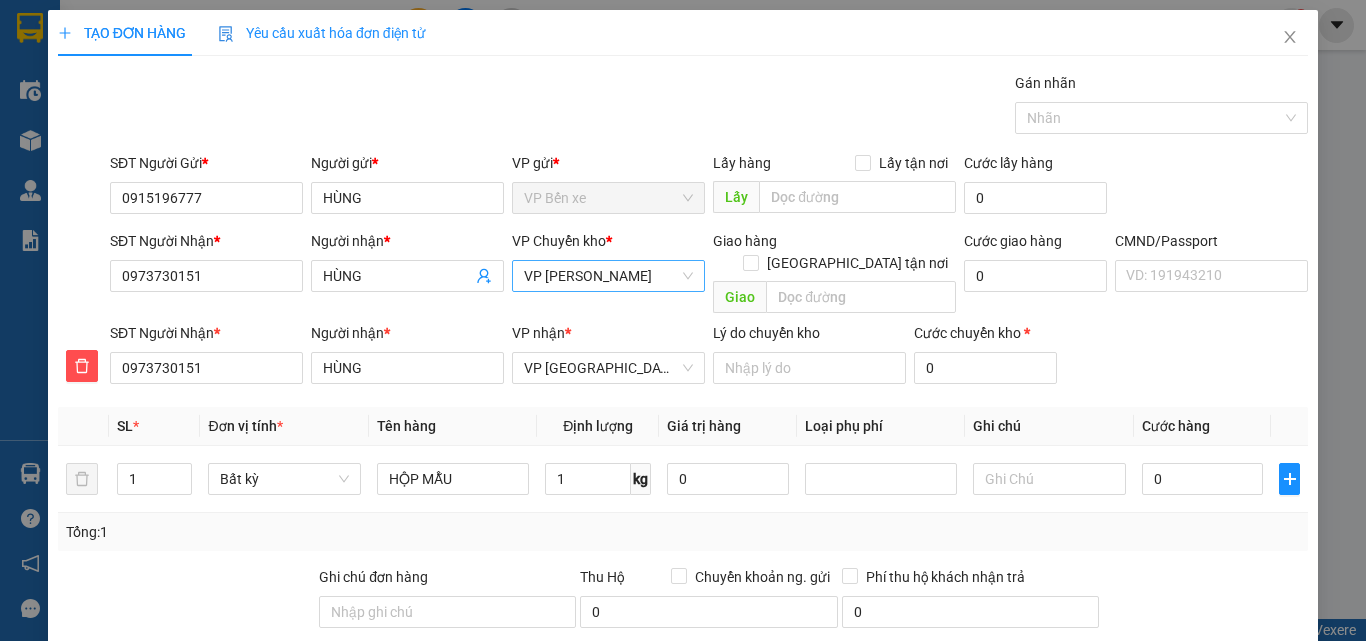 click on "Tổng:  1" at bounding box center (683, 532) 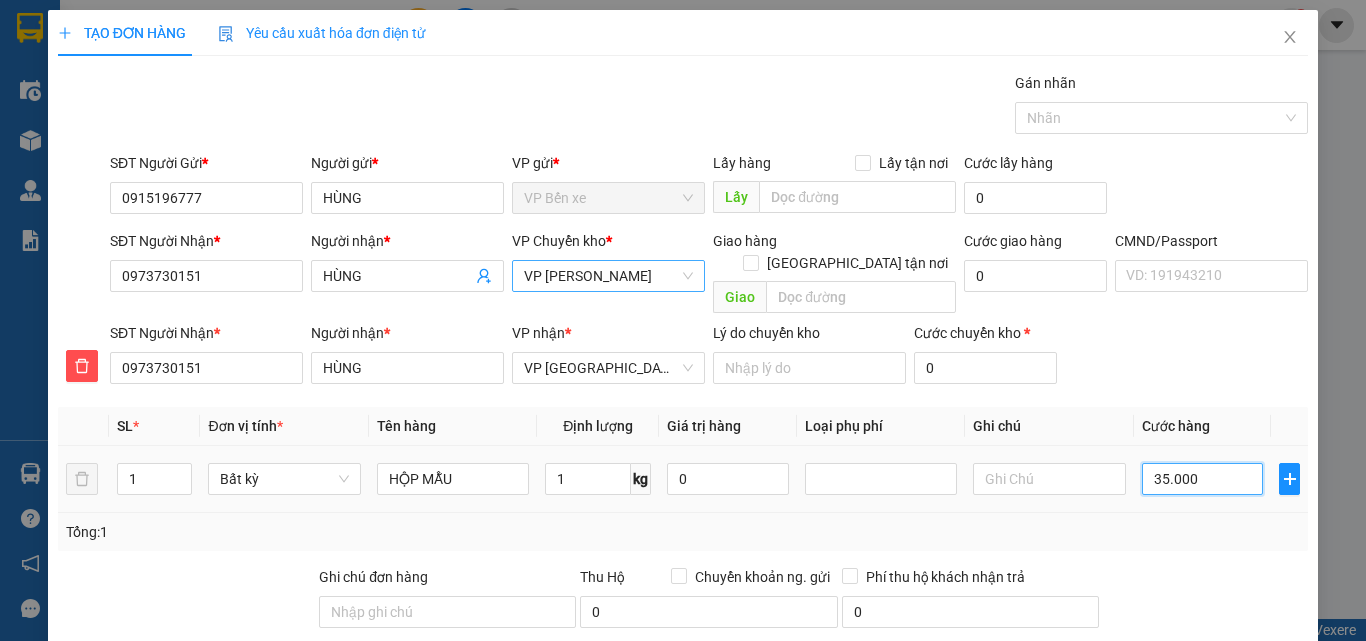 click on "35.000" at bounding box center [1203, 479] 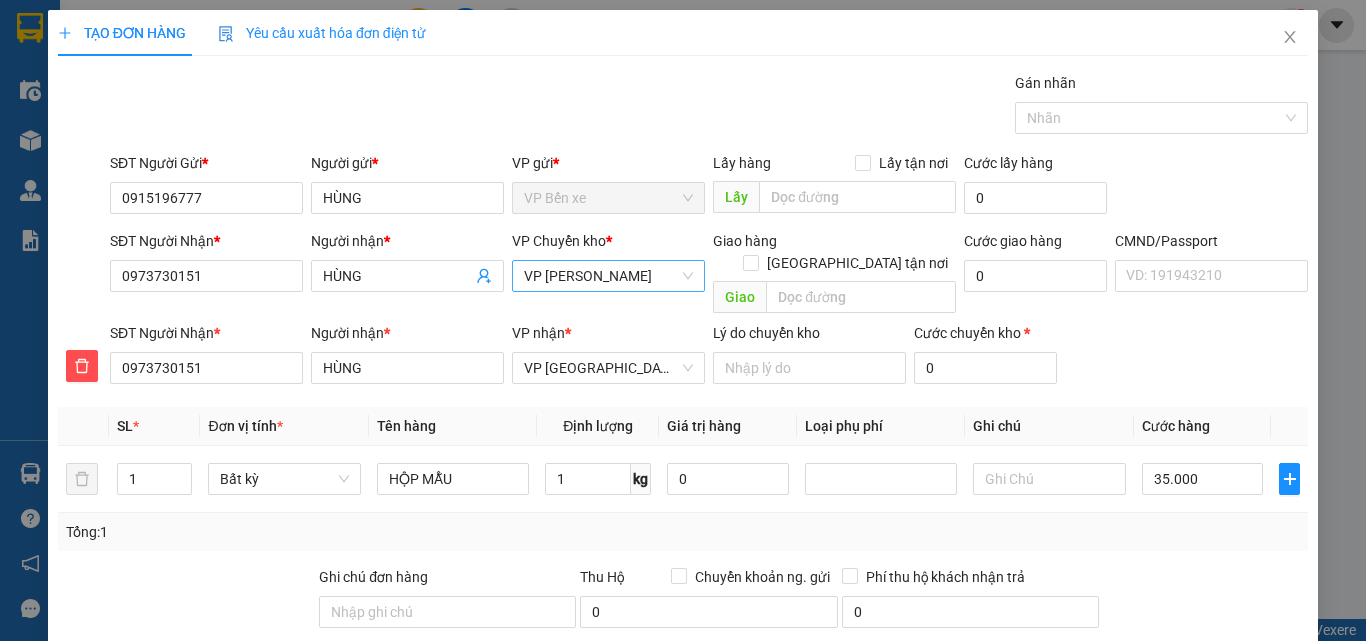 click at bounding box center (1205, 601) 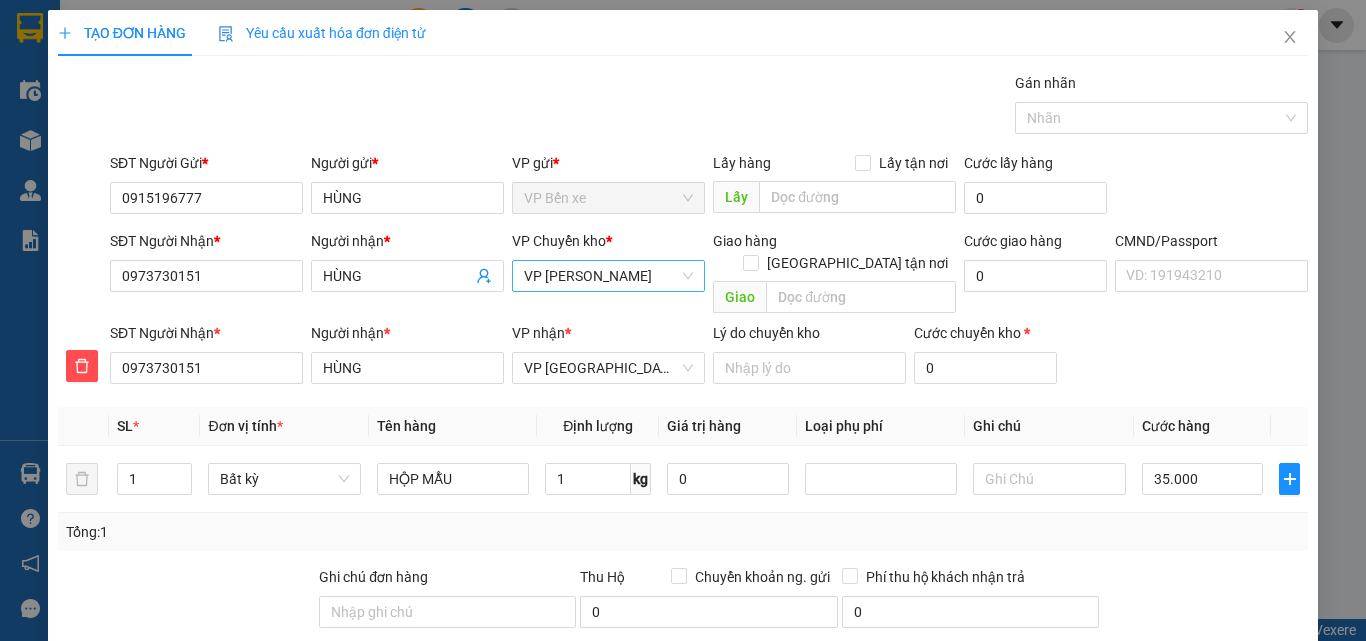 click on "Lưu và In" at bounding box center [1231, 817] 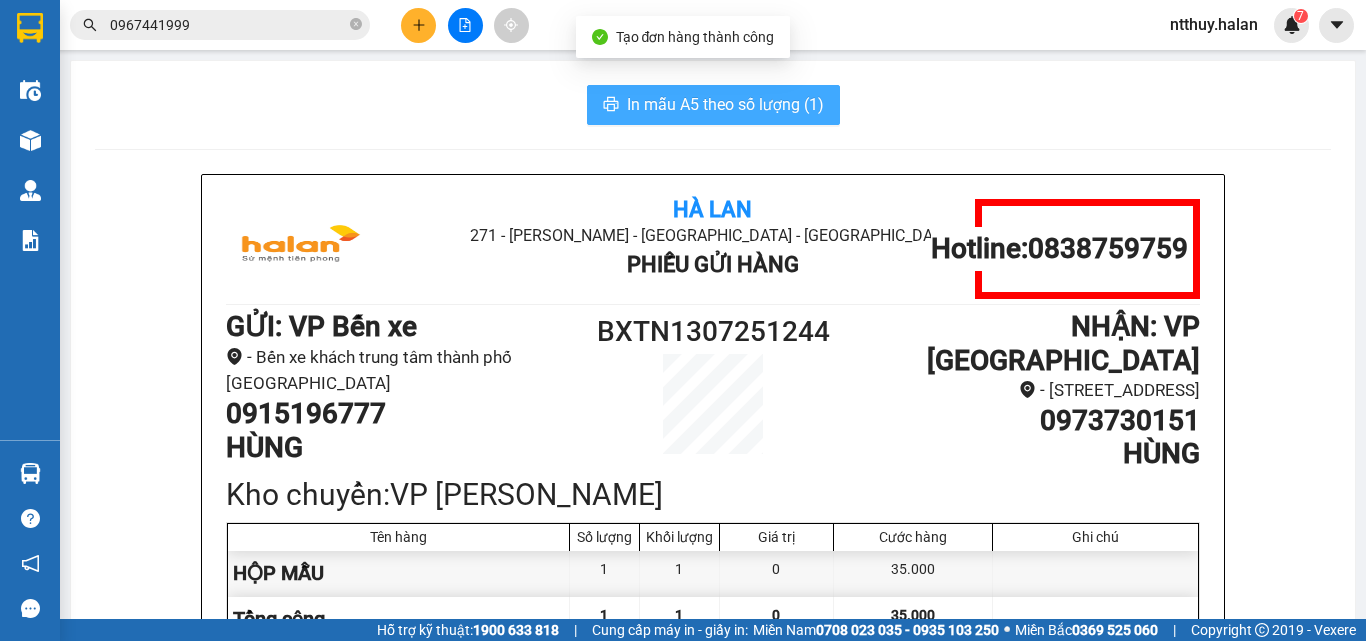 click on "In mẫu A5 theo số lượng
(1)" at bounding box center [725, 104] 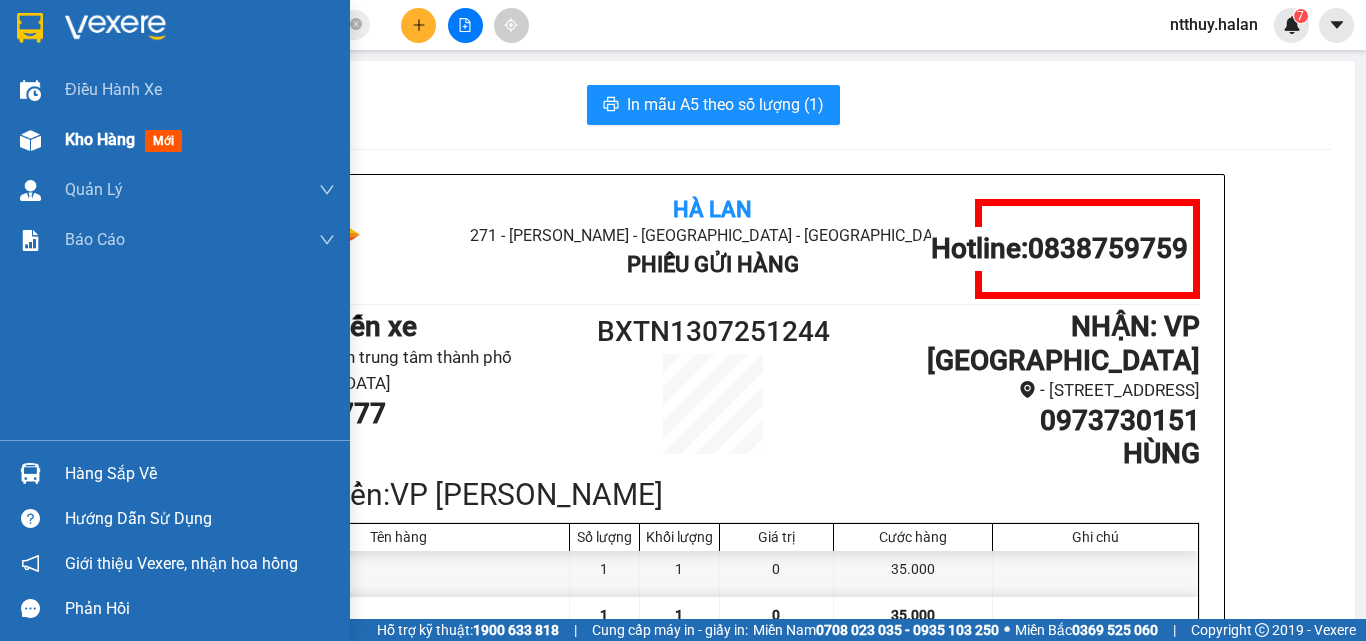 click on "Kho hàng" at bounding box center [100, 139] 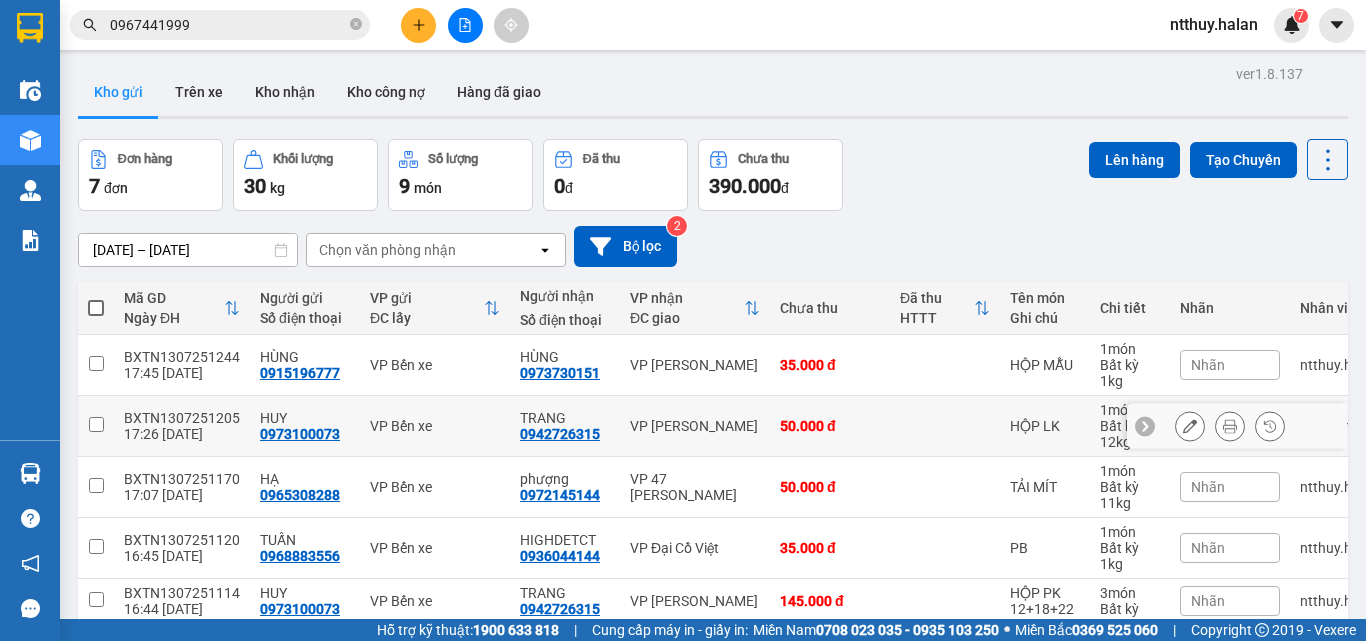 click on "17:26 13/07" at bounding box center (182, 434) 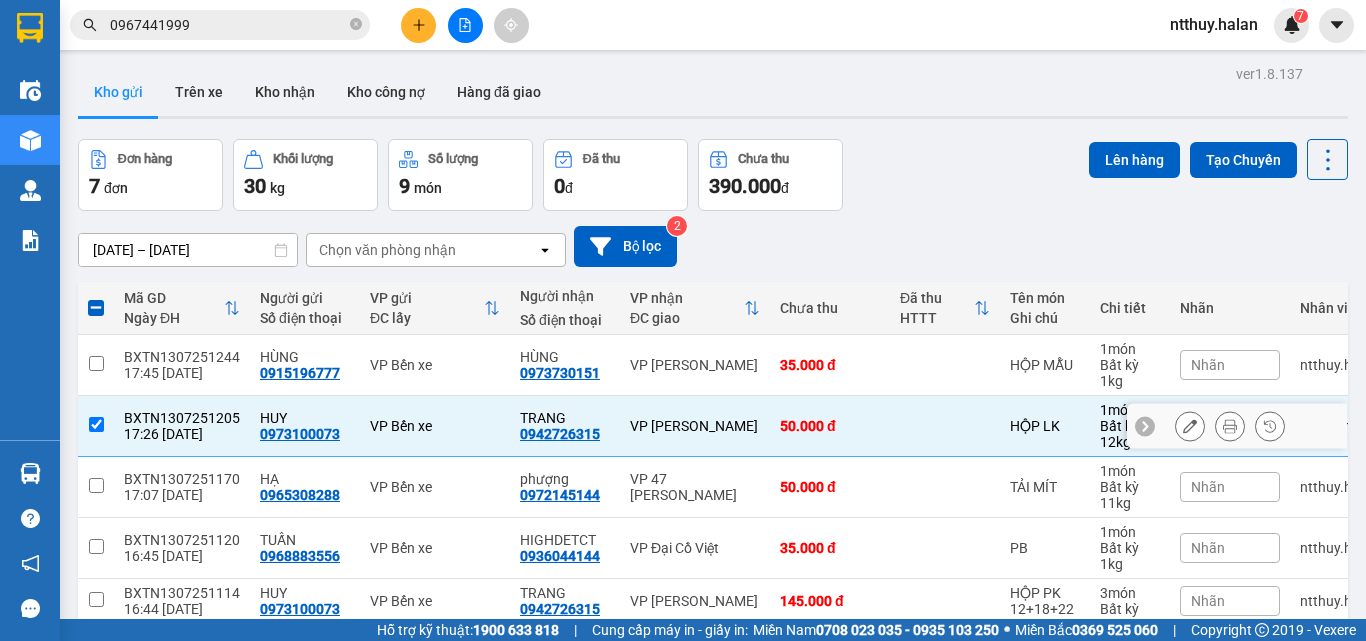 click on "17:26 13/07" at bounding box center (182, 434) 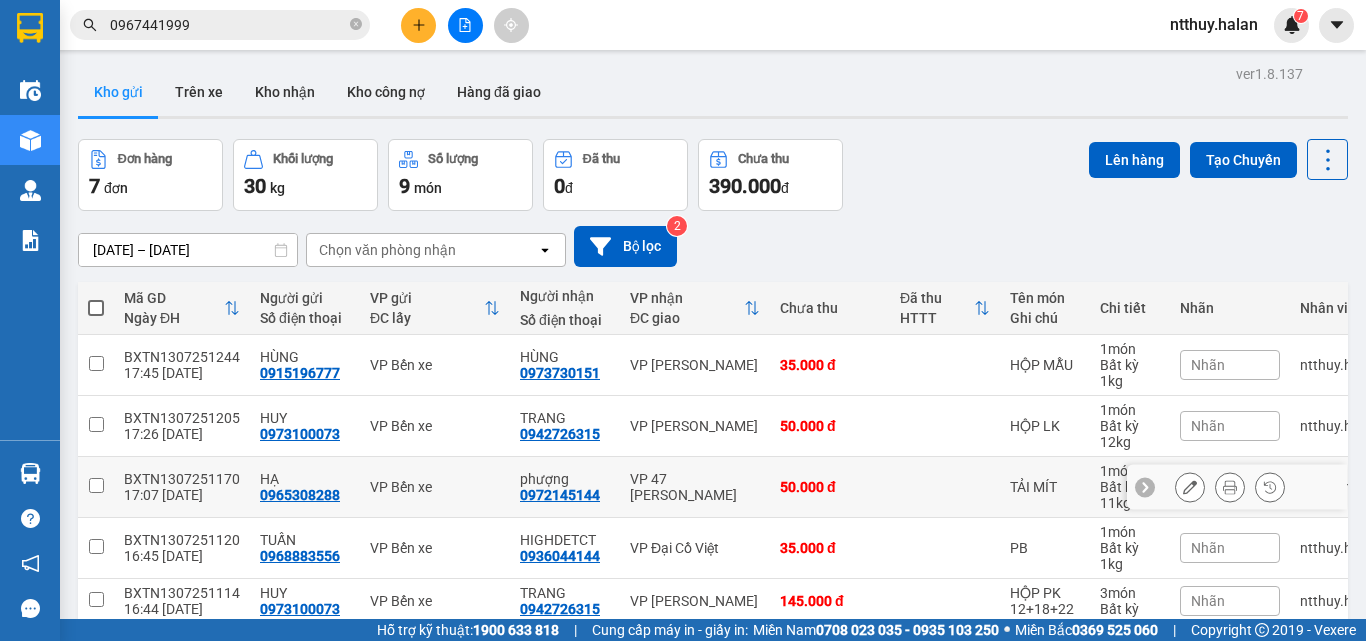 click on "17:07 13/07" at bounding box center (182, 495) 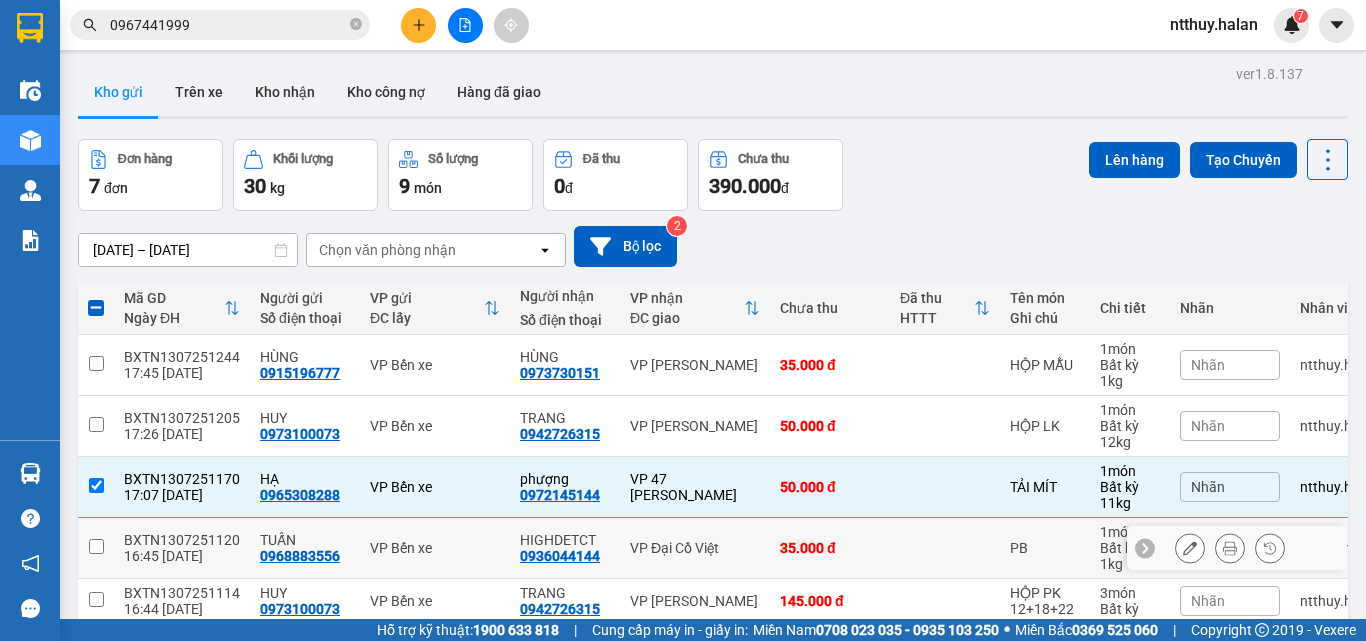 click on "16:45 13/07" at bounding box center [182, 556] 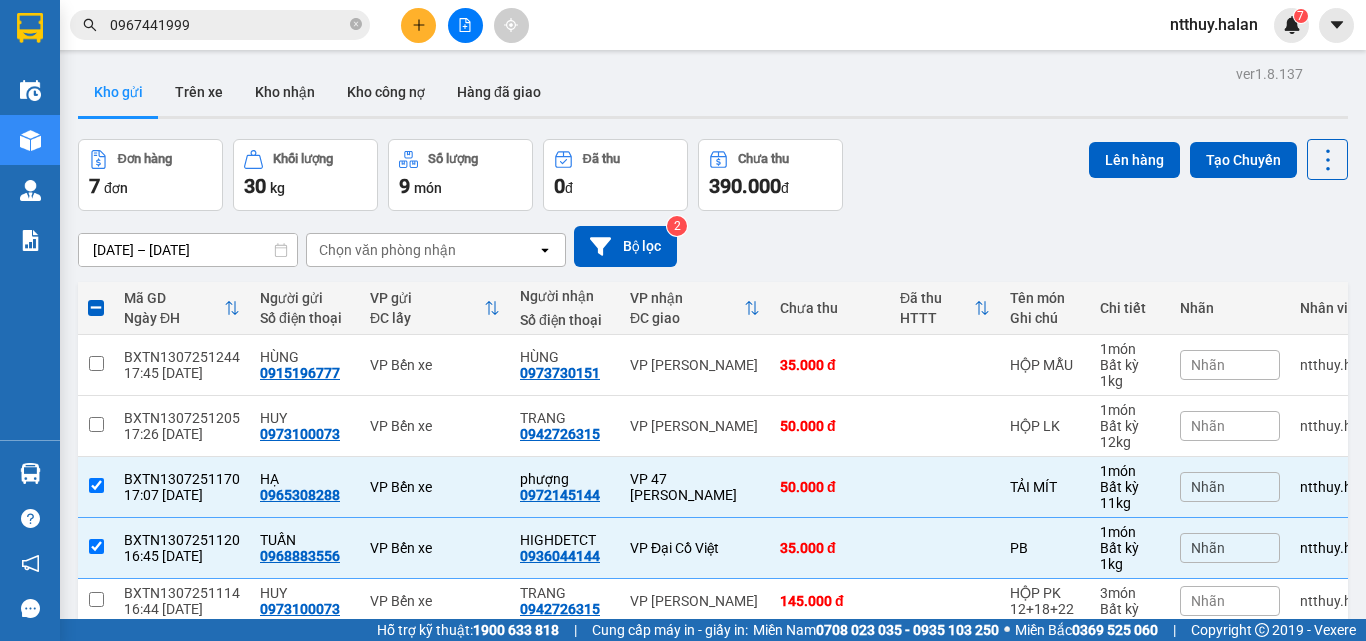 click on "15:49 13/07" at bounding box center [182, 723] 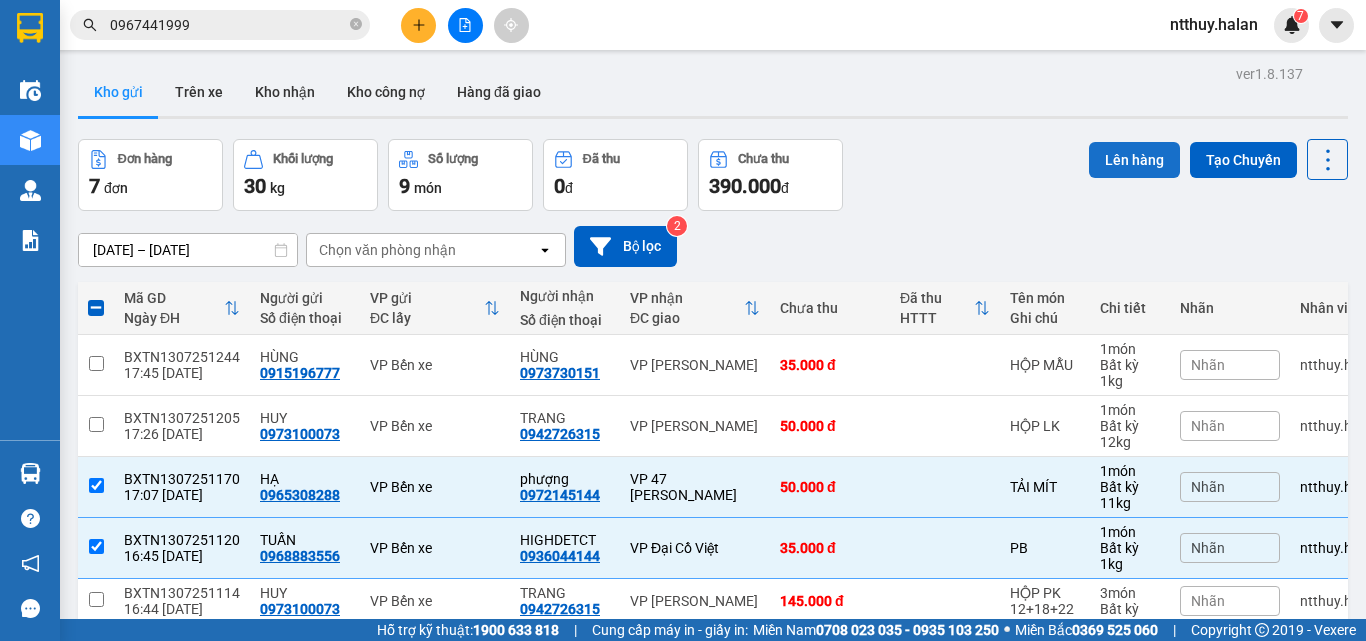 click on "Lên hàng" at bounding box center (1134, 160) 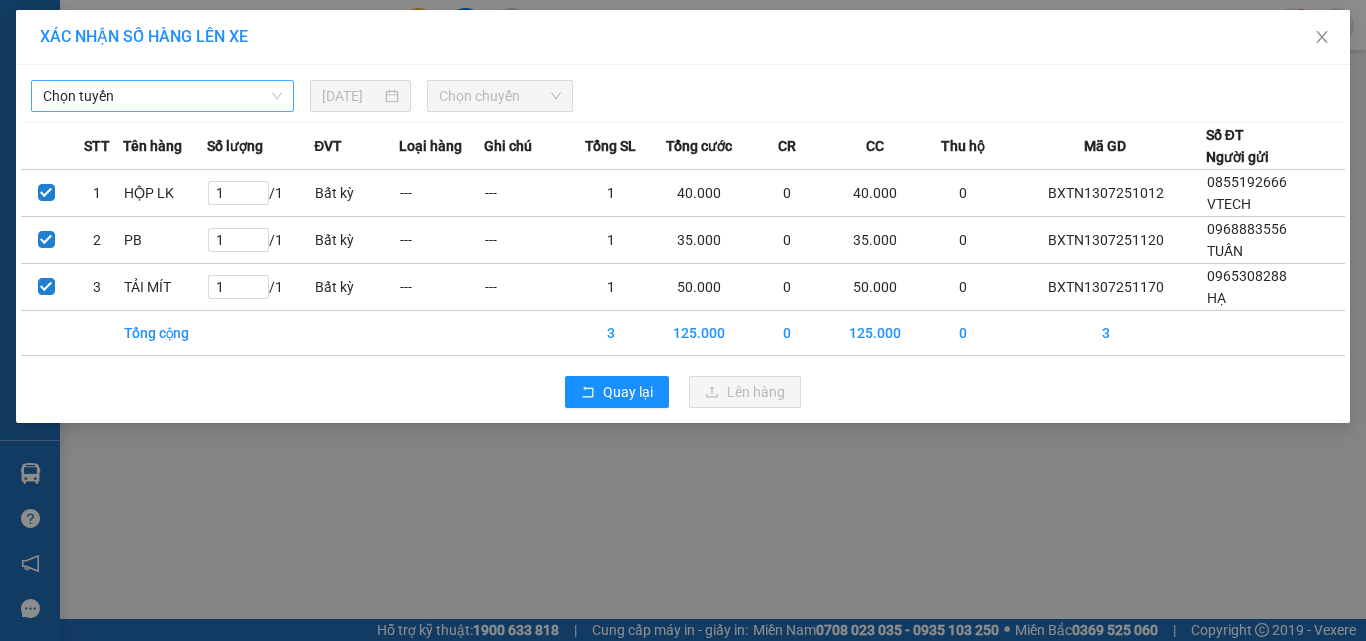 click on "Chọn tuyến" at bounding box center (162, 96) 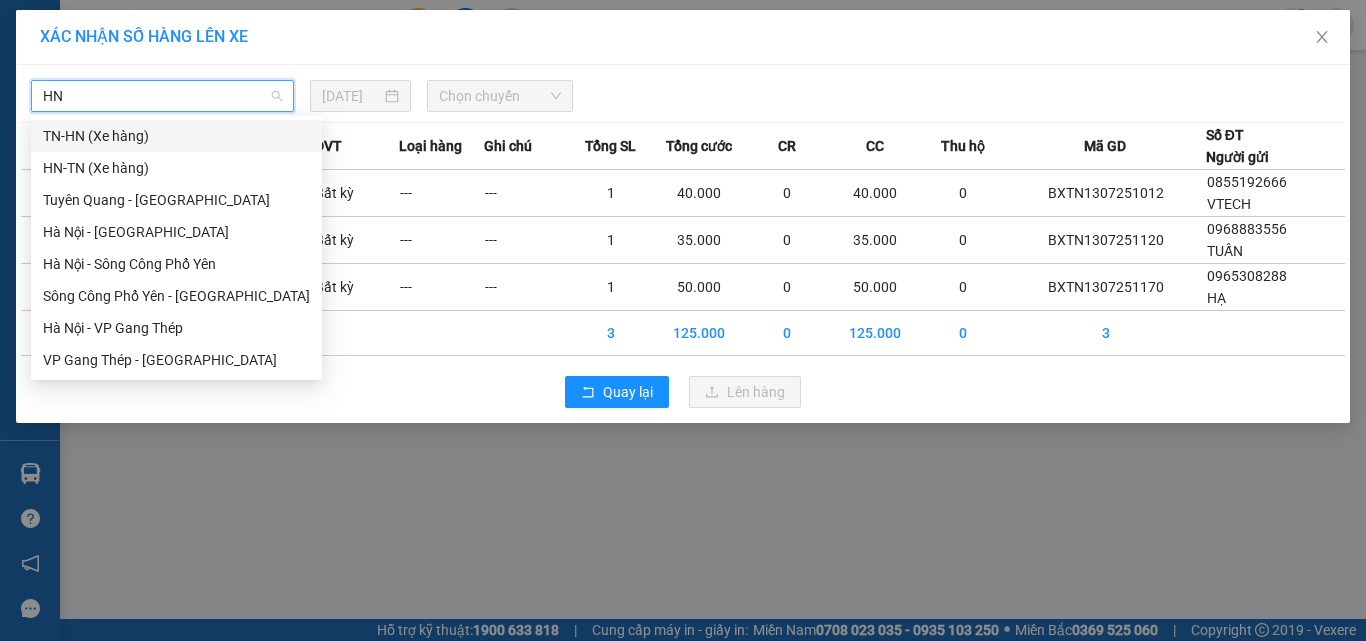 click on "TN-HN (Xe hàng)" at bounding box center (176, 136) 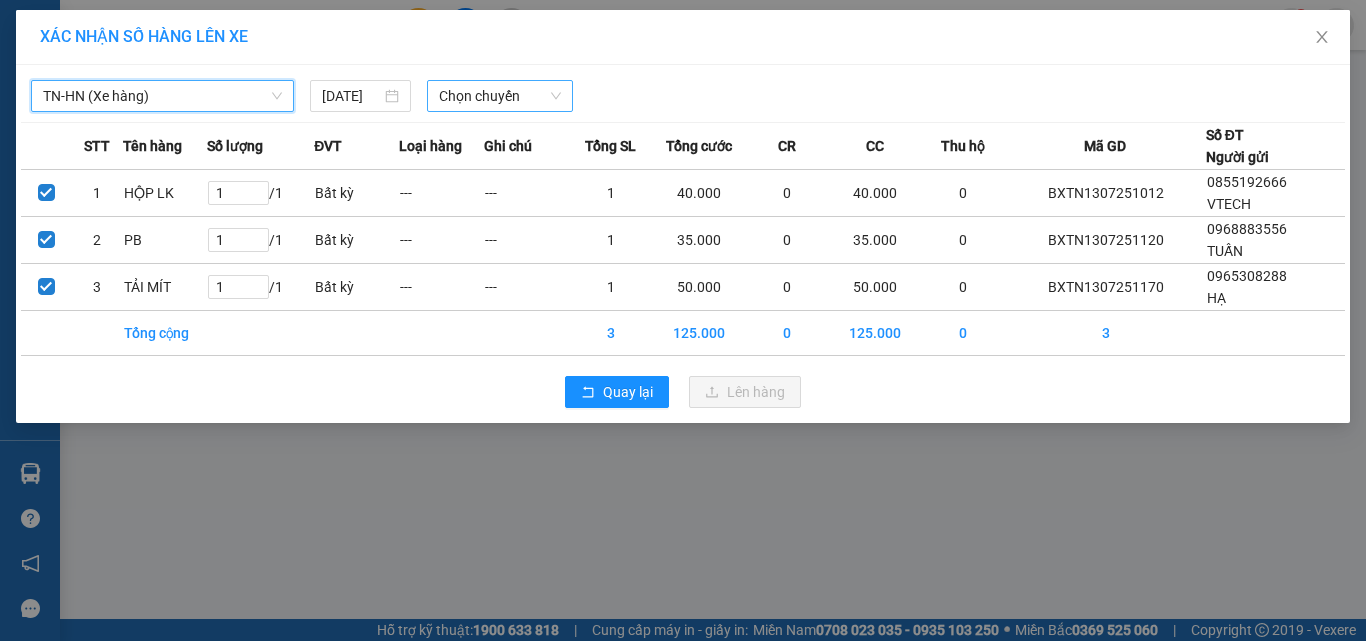click on "Chọn chuyến" at bounding box center [500, 96] 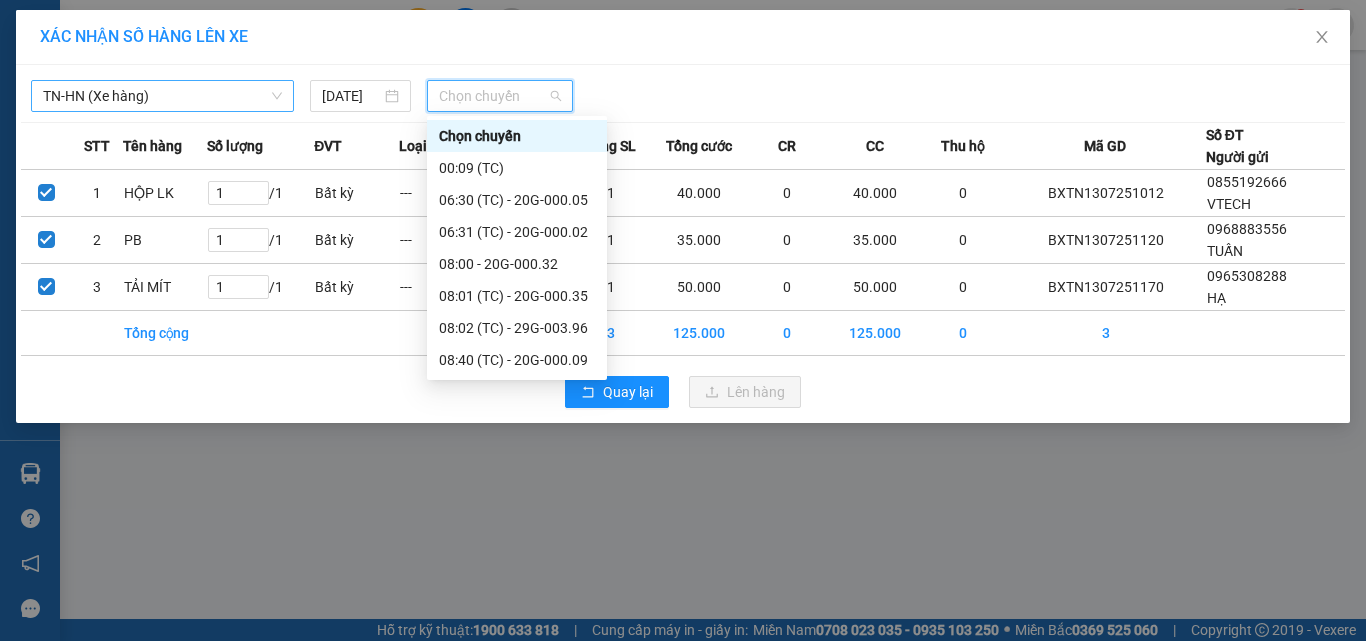 click on "17:30   (TC)   - 20G-000.08" at bounding box center [517, 968] 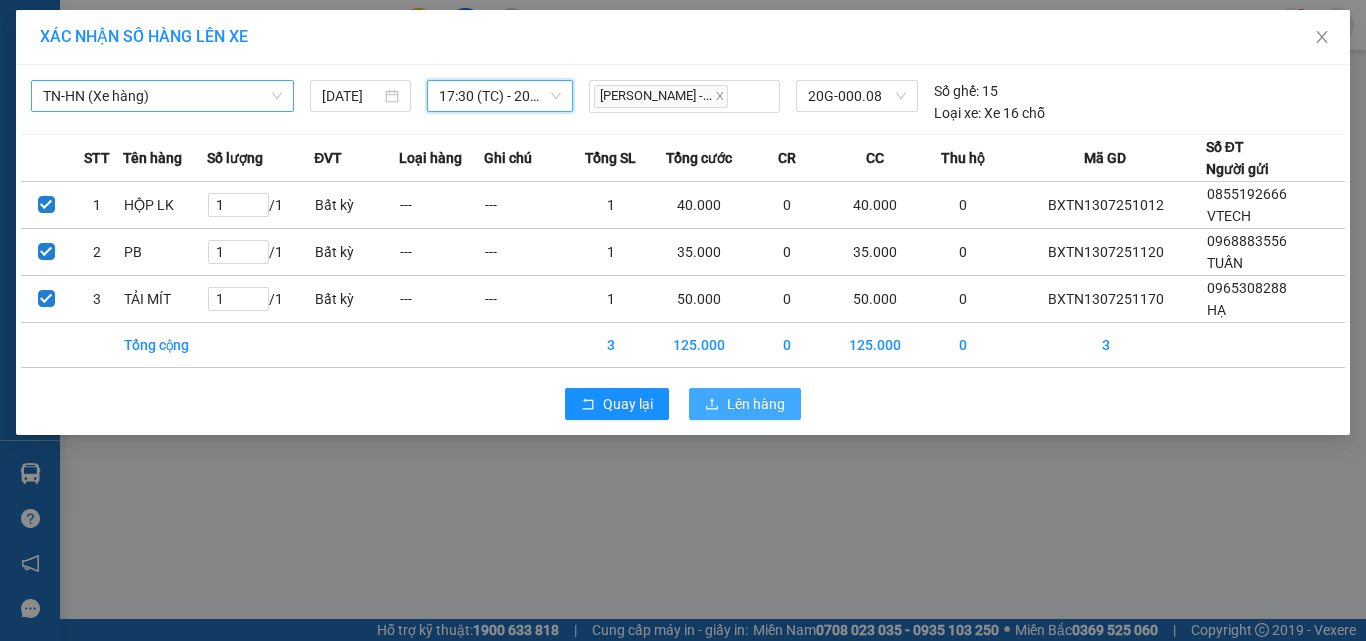 click on "Lên hàng" at bounding box center (756, 404) 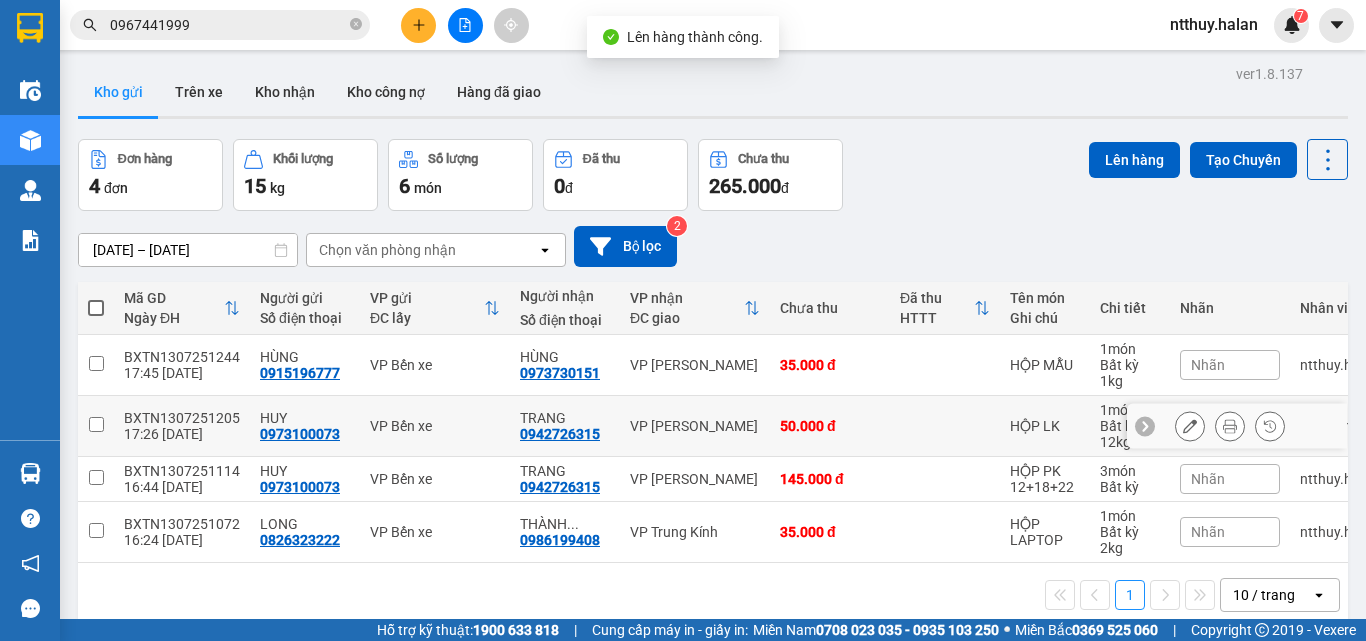 click at bounding box center [96, 426] 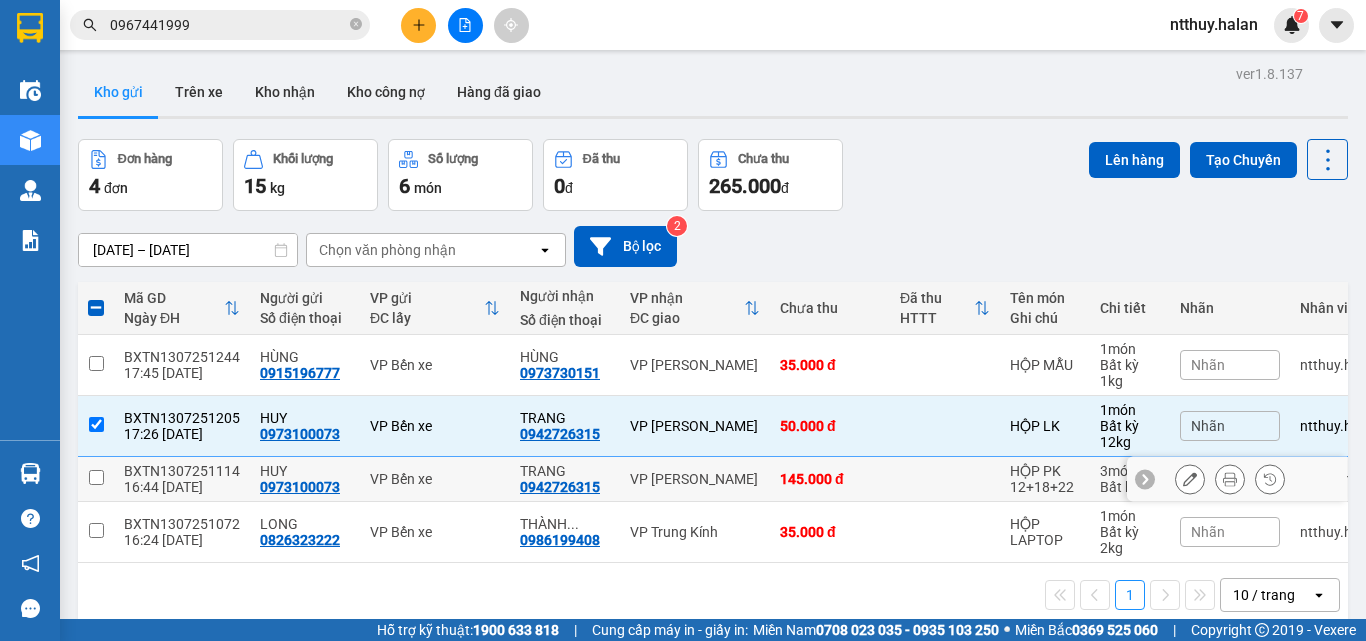 click on "BXTN1307251114" at bounding box center (182, 471) 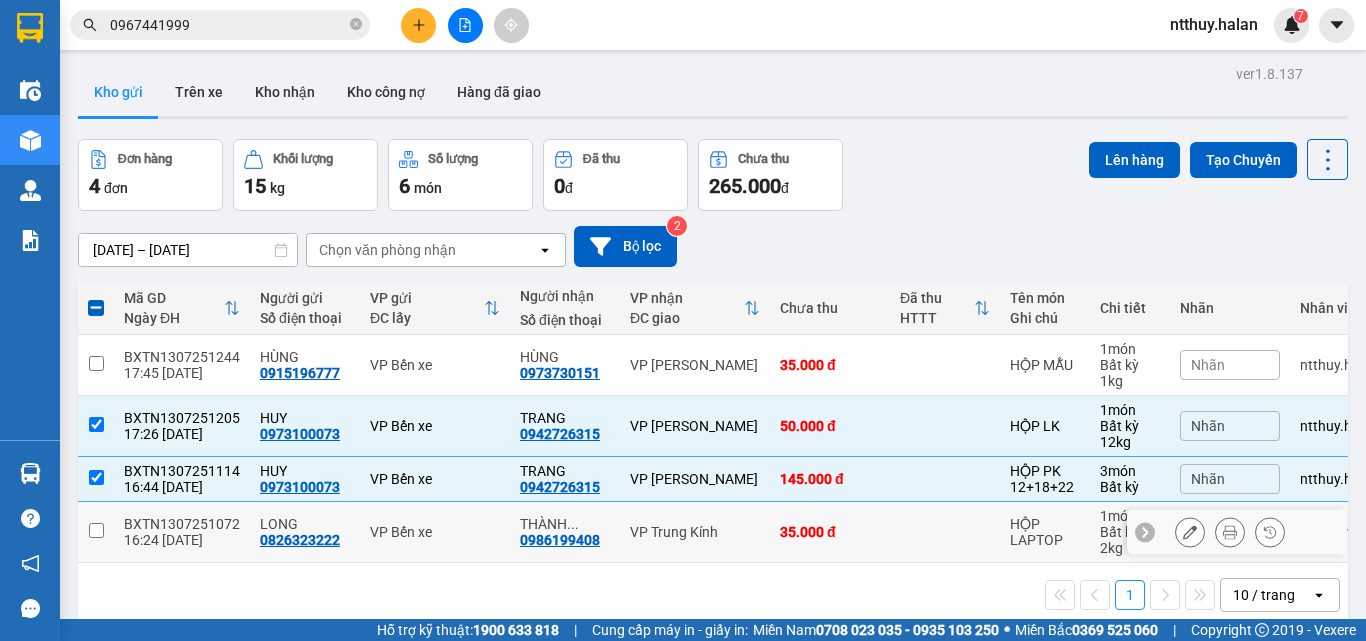 click on "BXTN1307251072" at bounding box center (182, 524) 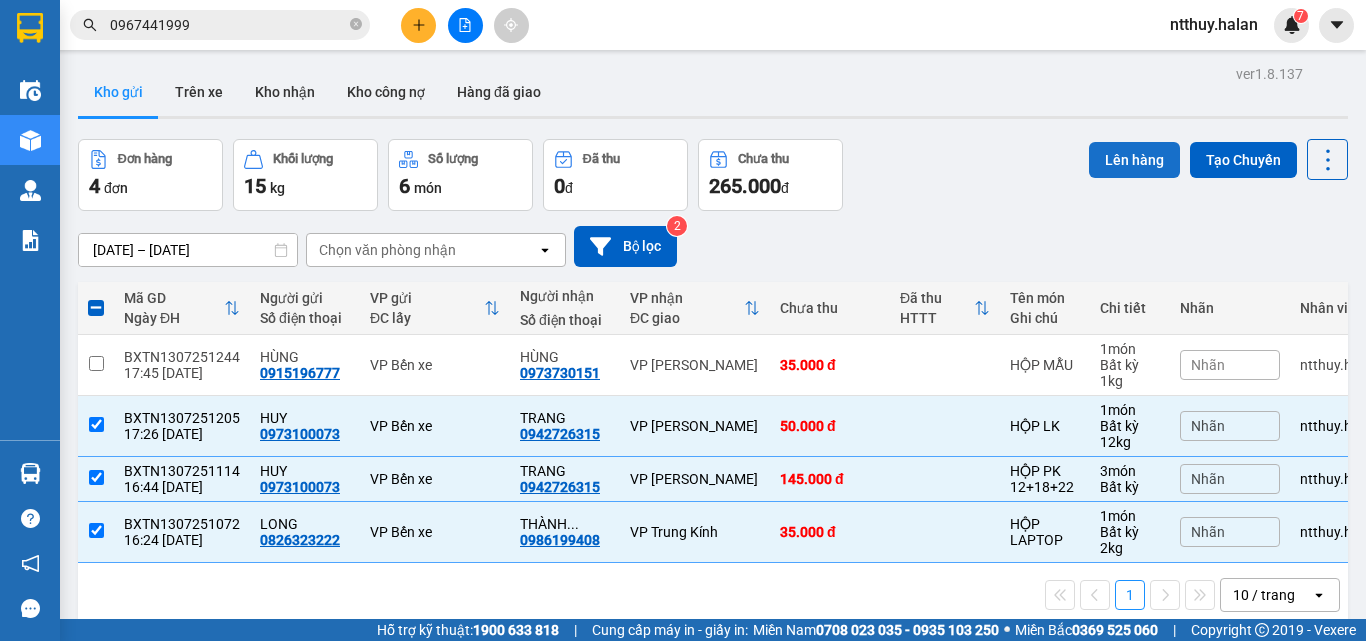 click on "Lên hàng" at bounding box center (1134, 160) 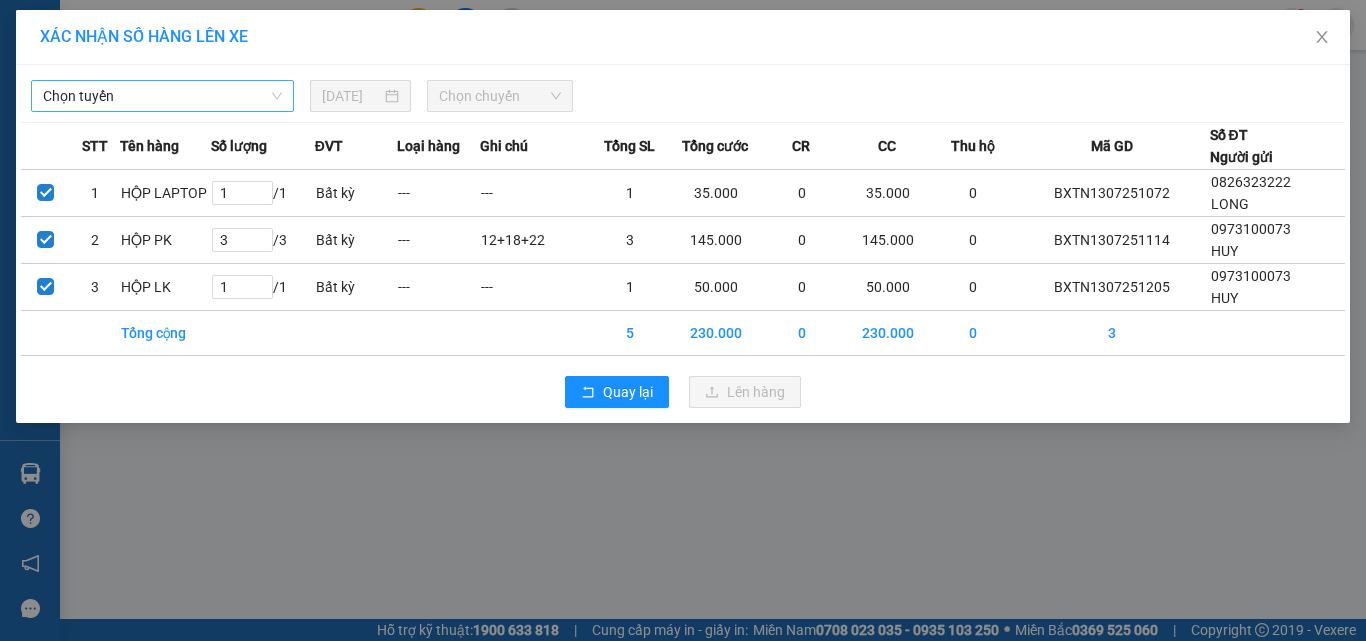 click on "Chọn tuyến" at bounding box center [162, 96] 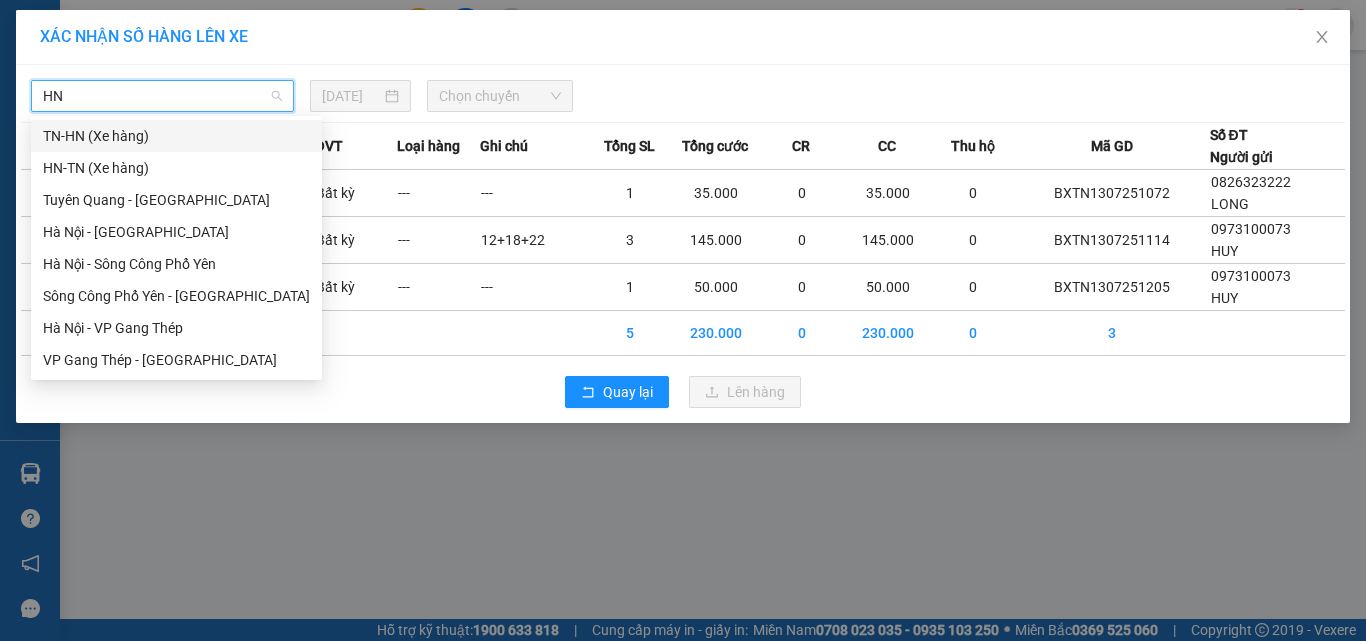 click on "TN-HN (Xe hàng)" at bounding box center (176, 136) 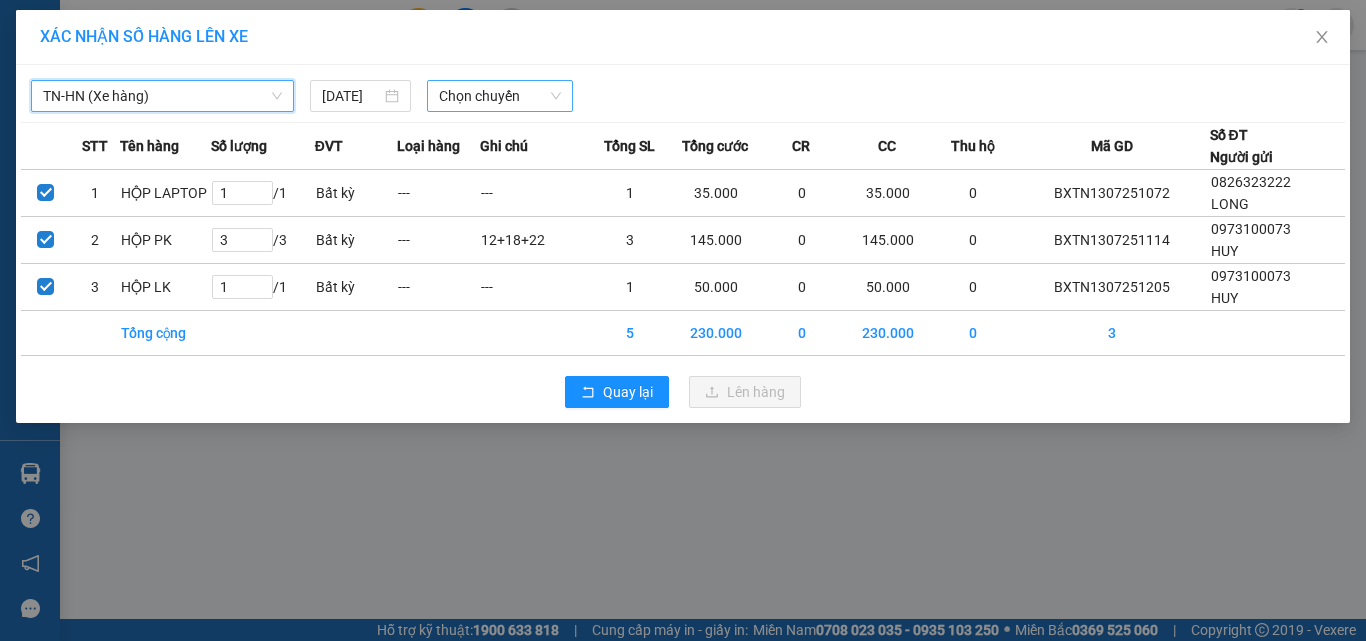 click on "Chọn chuyến" at bounding box center (500, 96) 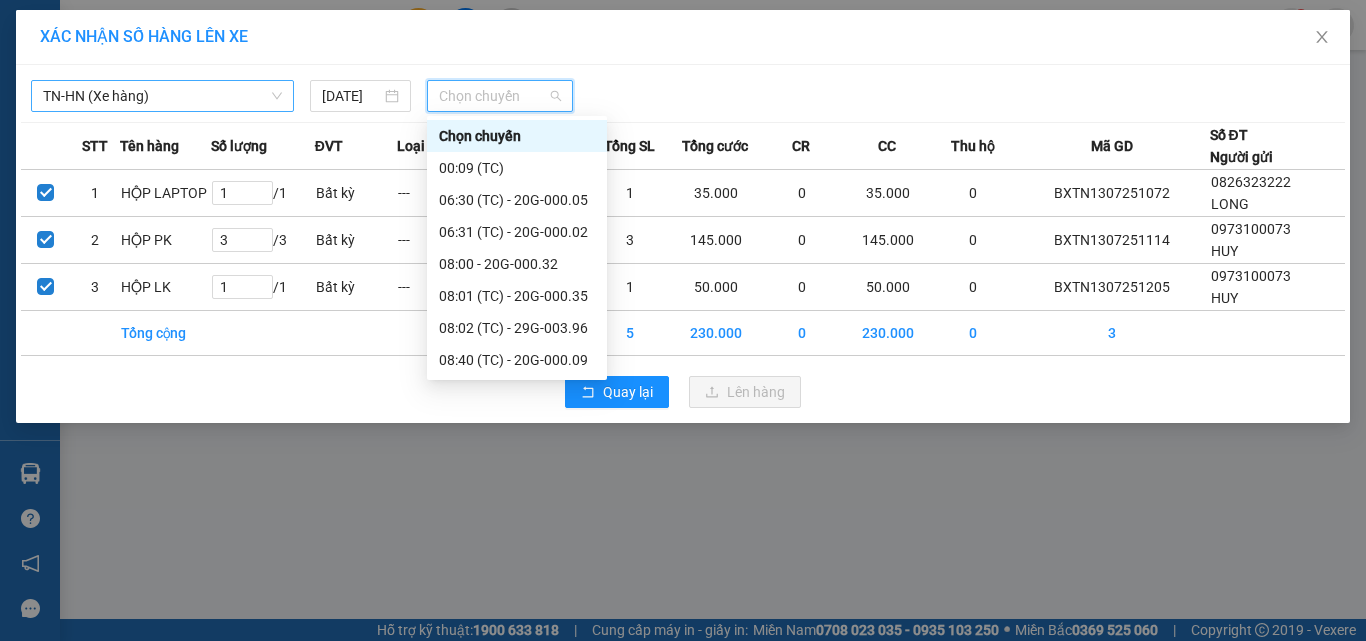 click on "17:31   (TC)   - 20G-000.03" at bounding box center (517, 1000) 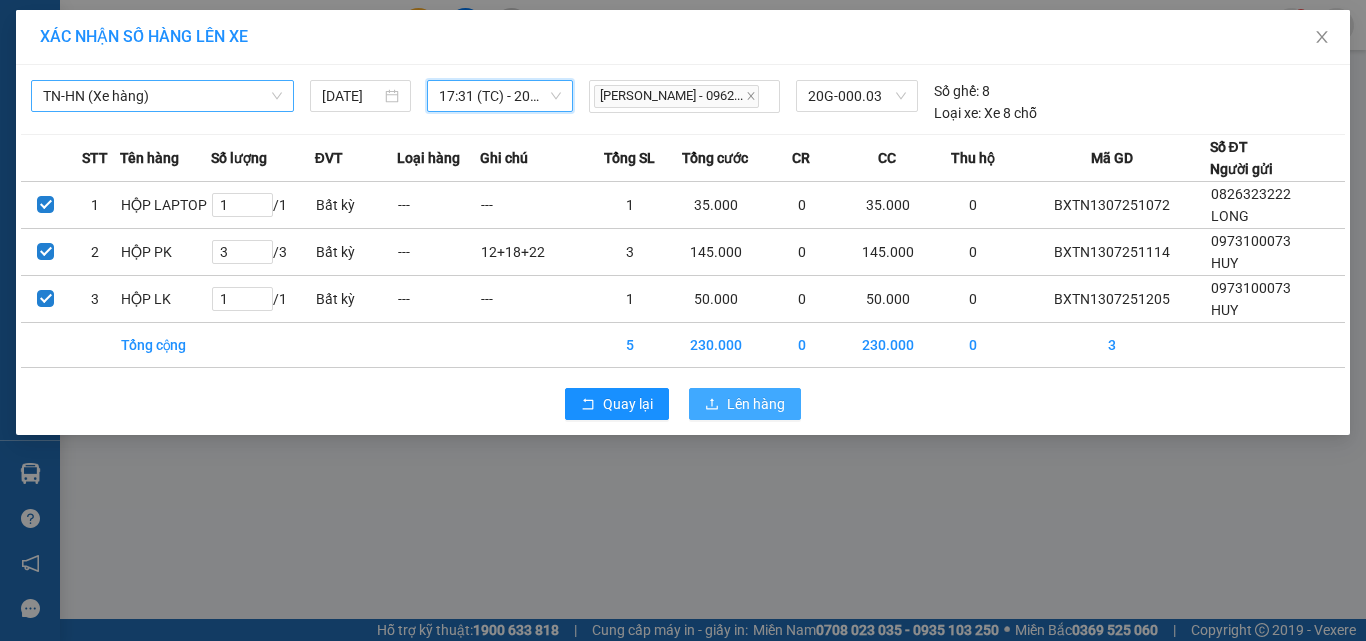 click 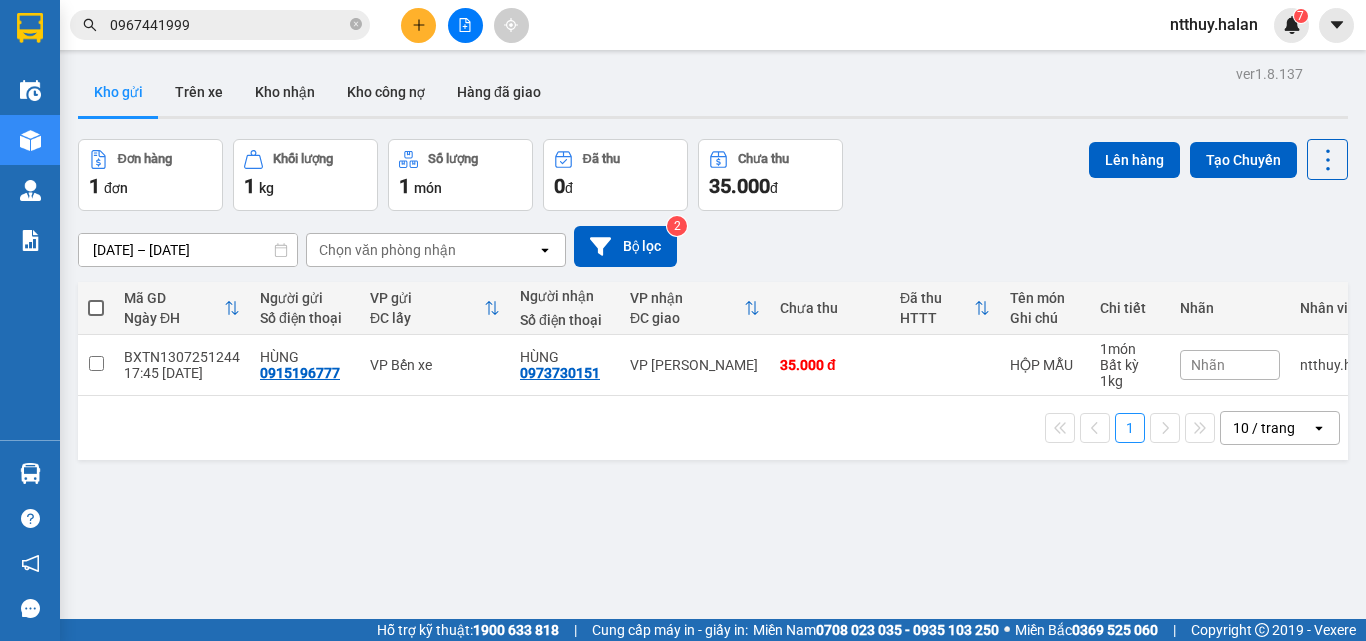 click at bounding box center [96, 308] 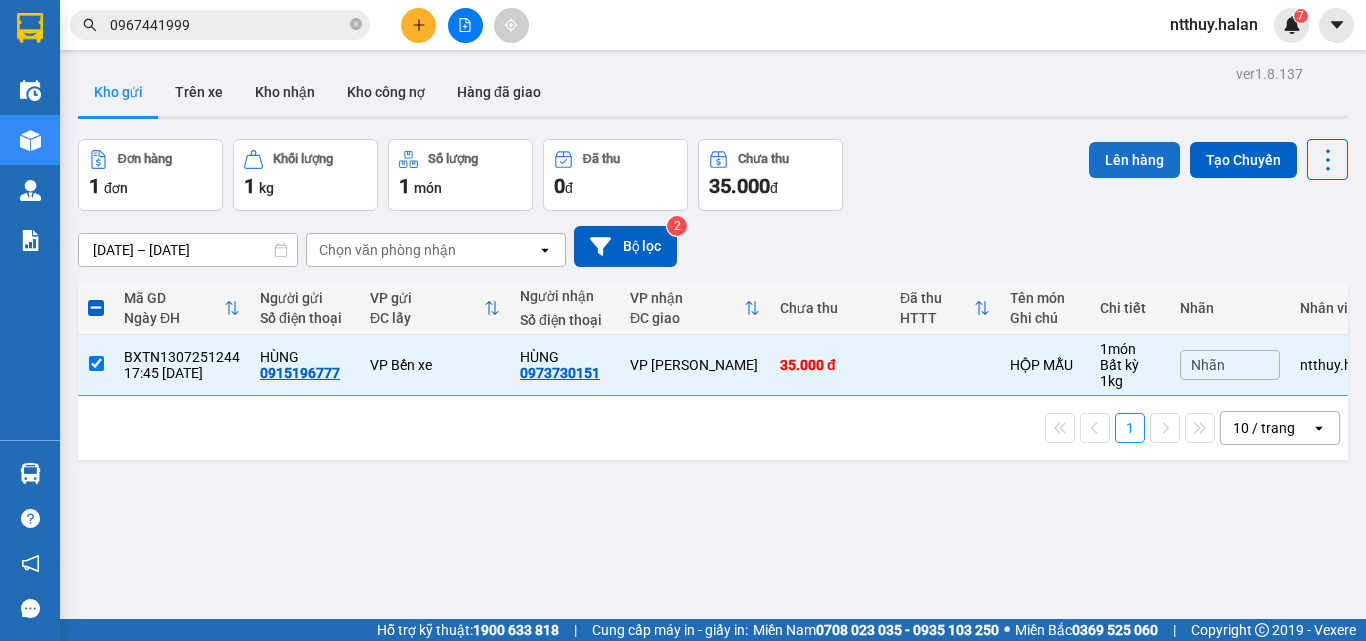 click on "Lên hàng" at bounding box center [1134, 160] 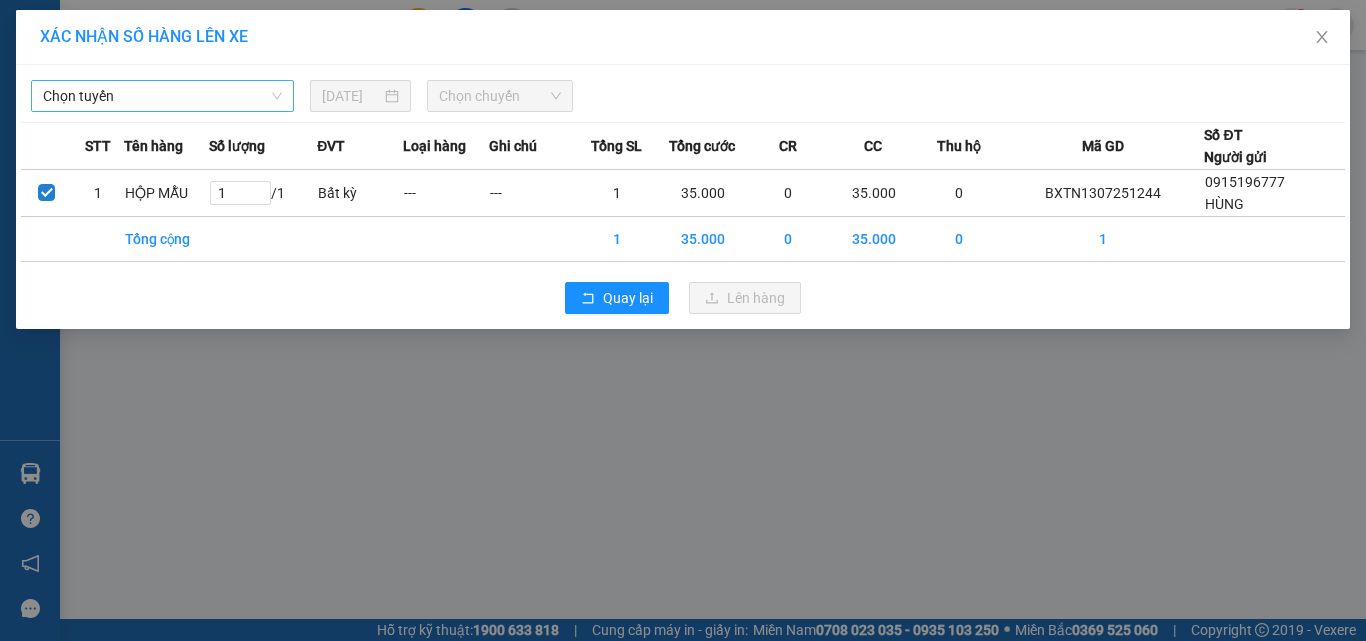 click on "Chọn tuyến" at bounding box center [162, 96] 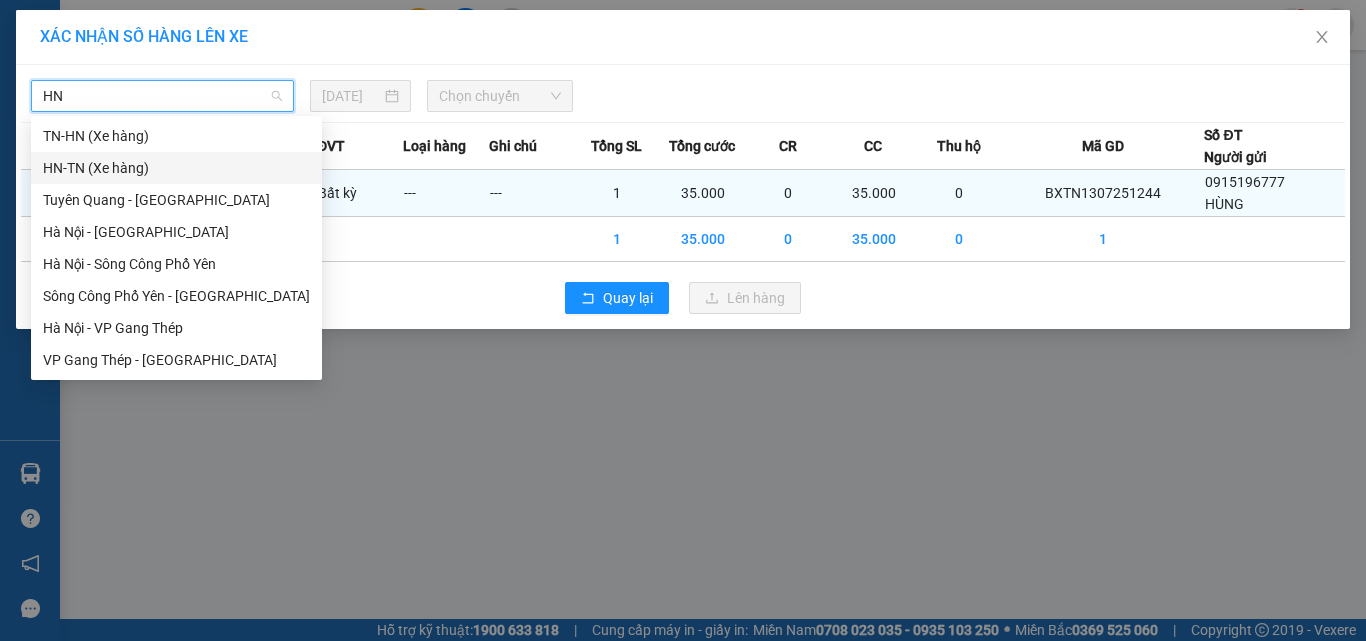 drag, startPoint x: 111, startPoint y: 168, endPoint x: 151, endPoint y: 170, distance: 40.04997 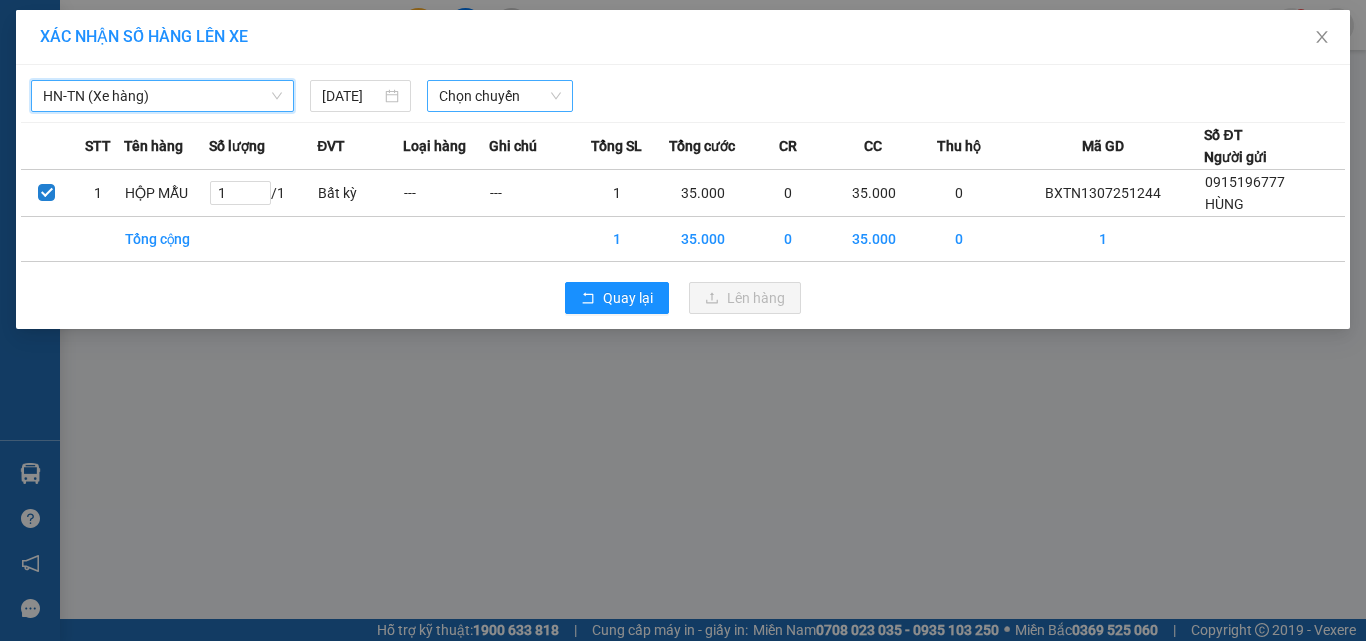 click on "Chọn chuyến" at bounding box center (500, 96) 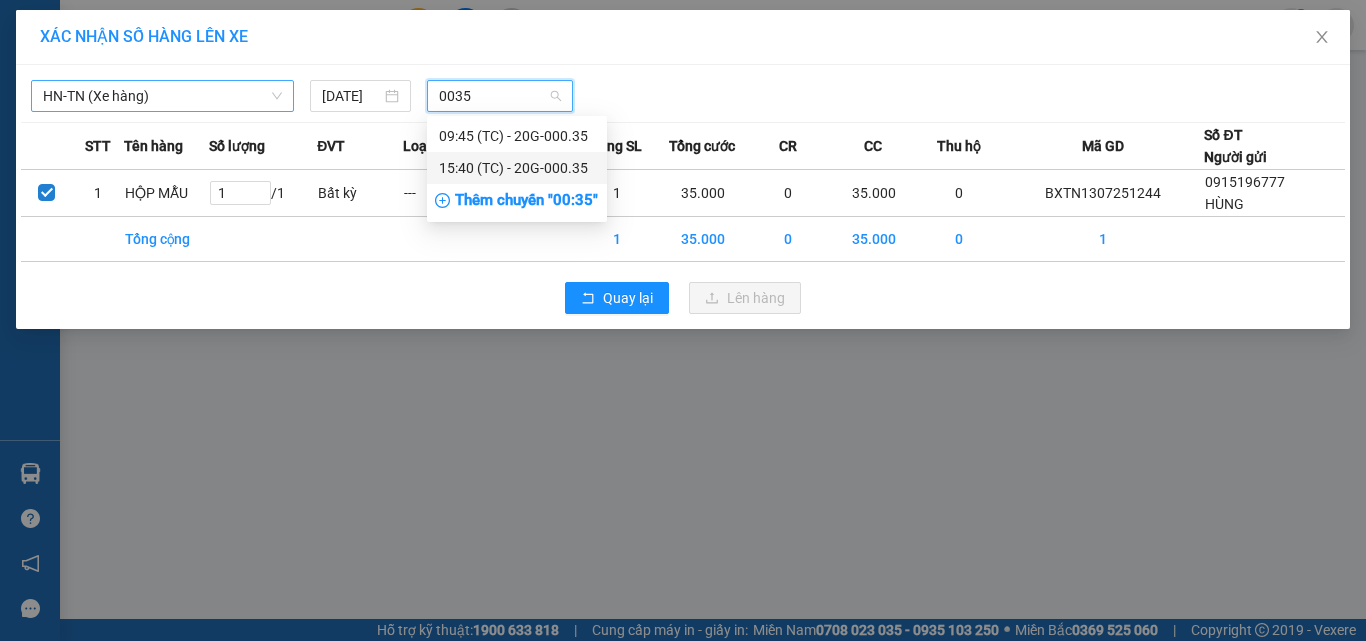 click on "15:40   (TC)   - 20G-000.35" at bounding box center [517, 168] 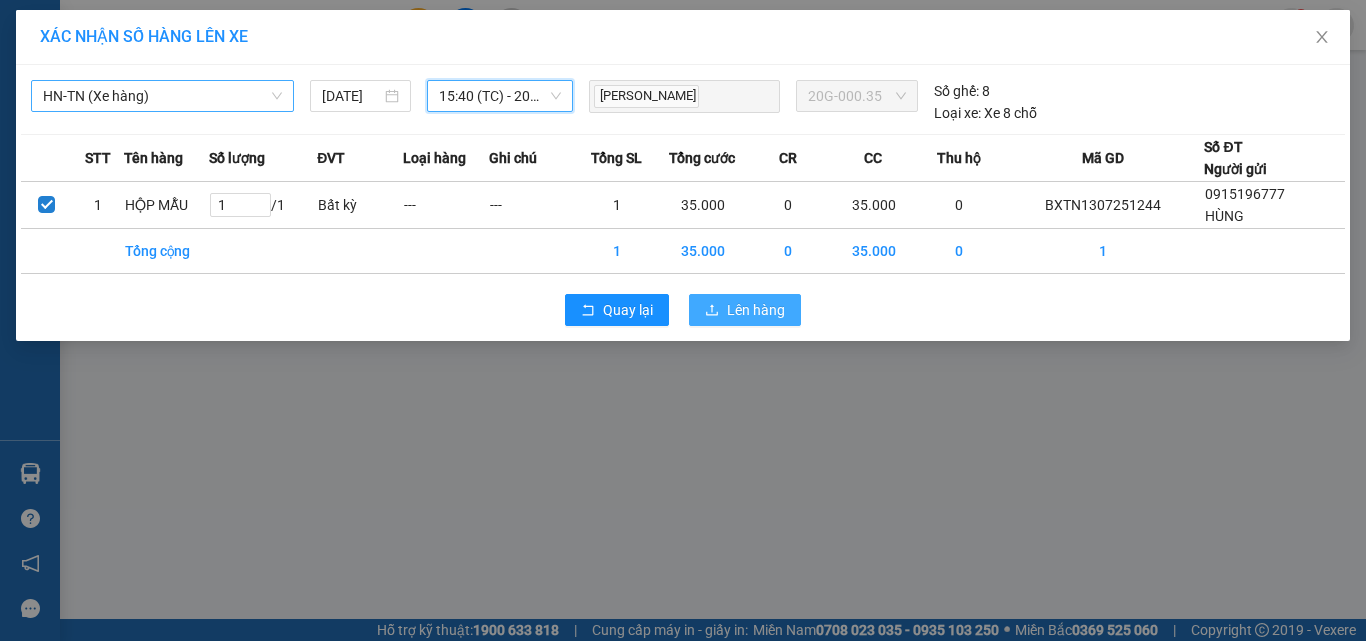 click 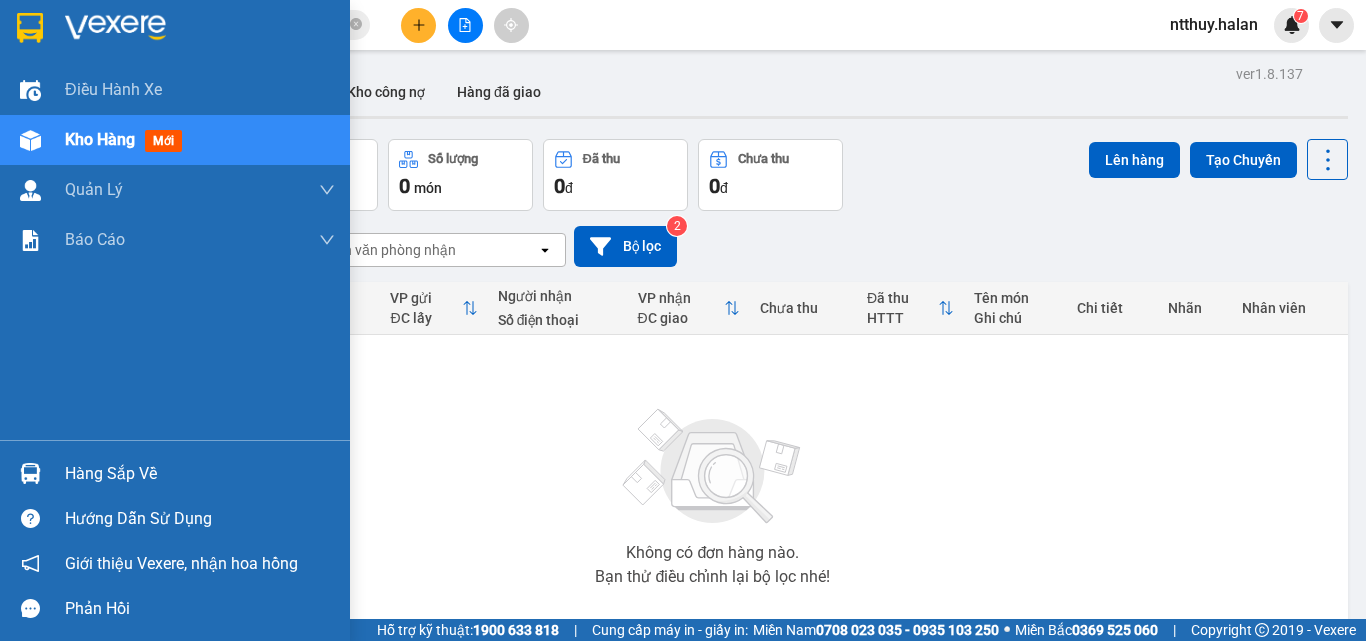 click on "Hàng sắp về" at bounding box center (200, 474) 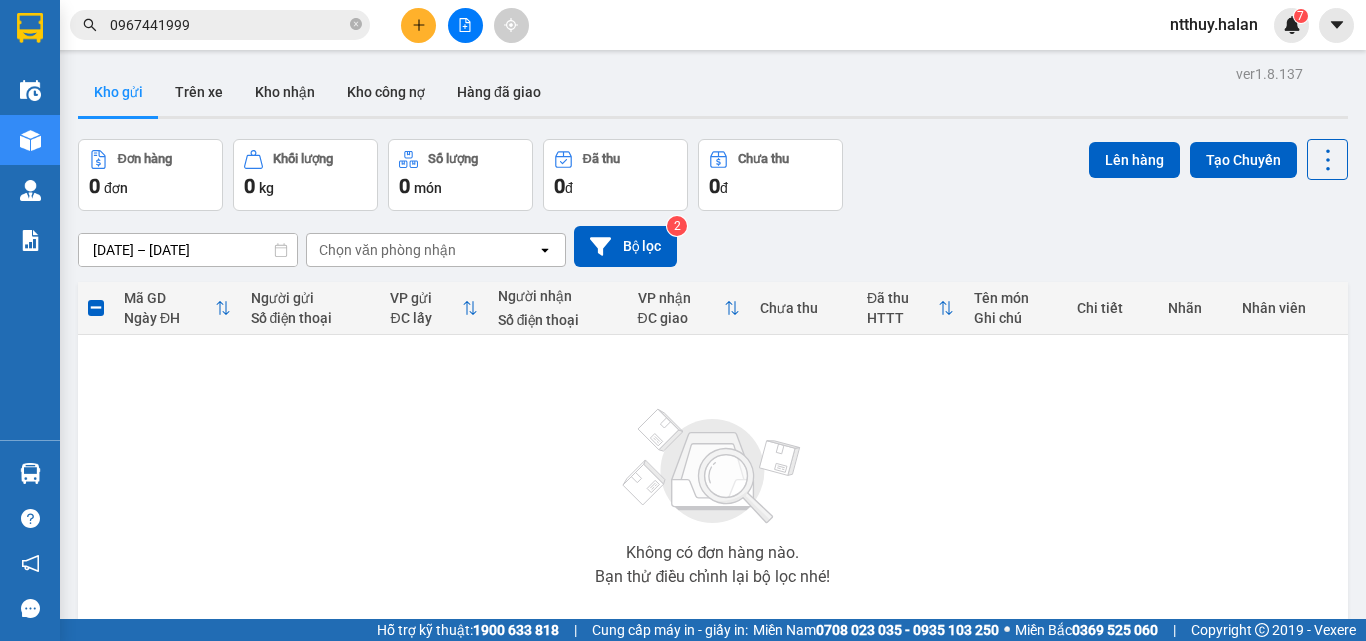 click on "Kết quả tìm kiếm ( 987 )  Bộ lọc  Mã ĐH Trạng thái Món hàng Thu hộ Tổng cước Chưa cước Nhãn Người gửi VP Gửi Người nhận VP Nhận YB1107250469 10:15 - 11/07 Đã giao   16:15 - 11/07 PB BIỂN XE SL:  1 35.000 0967441999 LONG VP Yên Bình 0962616192 TÂN, ĐCV VP Đại Cồ Việt YB1007252113 17:40 - 10/07 Đã giao   20:27 - 10/07 BỌC PB BIỂN SỐ SL:  1 35.000 0967441999 LONG VP Yên Bình 0962616192 TÂN, ĐCV VP Đại Cồ Việt DC0707251522 14:57 - 07/07 Đã giao   15:29 - 08/07 PBI TL SL:  1 35.000 0962616192 TÂN, ĐCV VP Đại Cồ Việt 0967441999 LONG VP Yên Bình DC0507252209 20:06 - 05/07 Đã giao   09:53 - 06/07 PB GT SL:  1 35.000 0962616192 TÂN, ĐCV VP Đại Cồ Việt 0967441999 LONG VP Yên Bình TKC0407251711 15:56 - 04/07 Đã giao   08:30 - 05/07 BỌC ĐEN BS SL:  1 35.000 0963463004 VĂN VP 47 Trần Khát Chân 0967441999 LONG VP Yên Bình YB0407250196 08:42 - 04/07 Đã giao   13:33 - 04/07 PB BIỂN XE SL:  1 35.000 LONG   1" at bounding box center [683, 320] 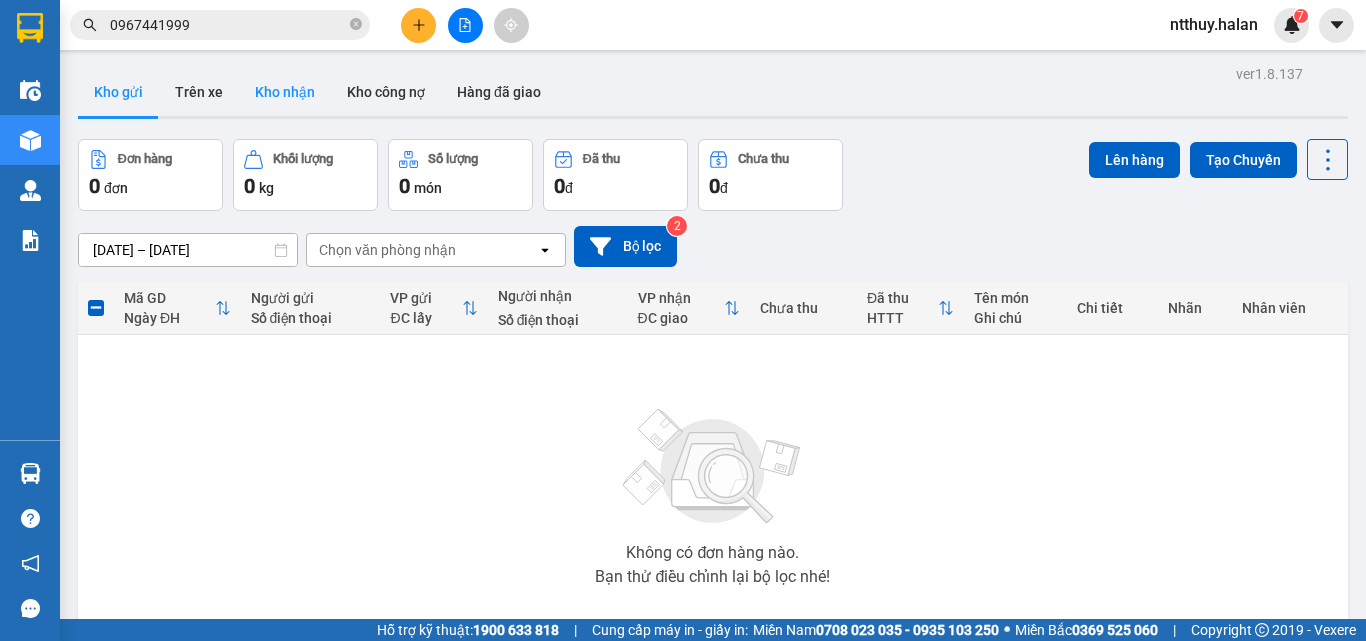 click on "Kho nhận" at bounding box center (285, 92) 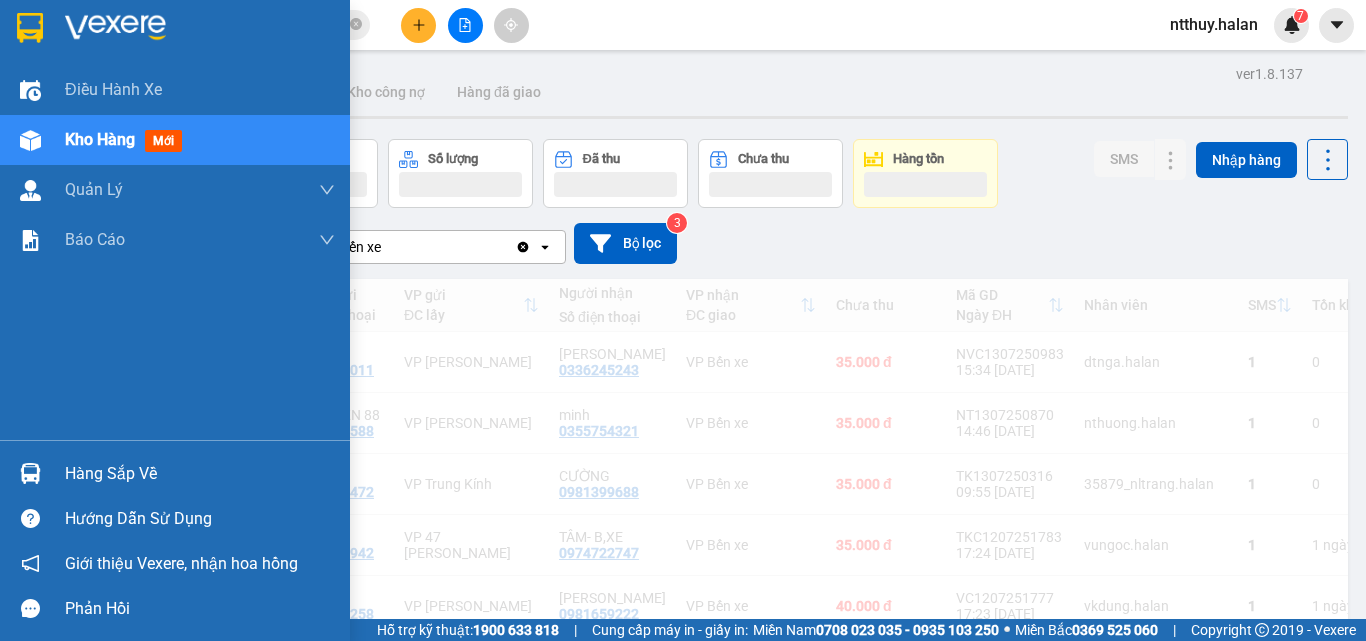 click on "Hàng sắp về" at bounding box center (200, 474) 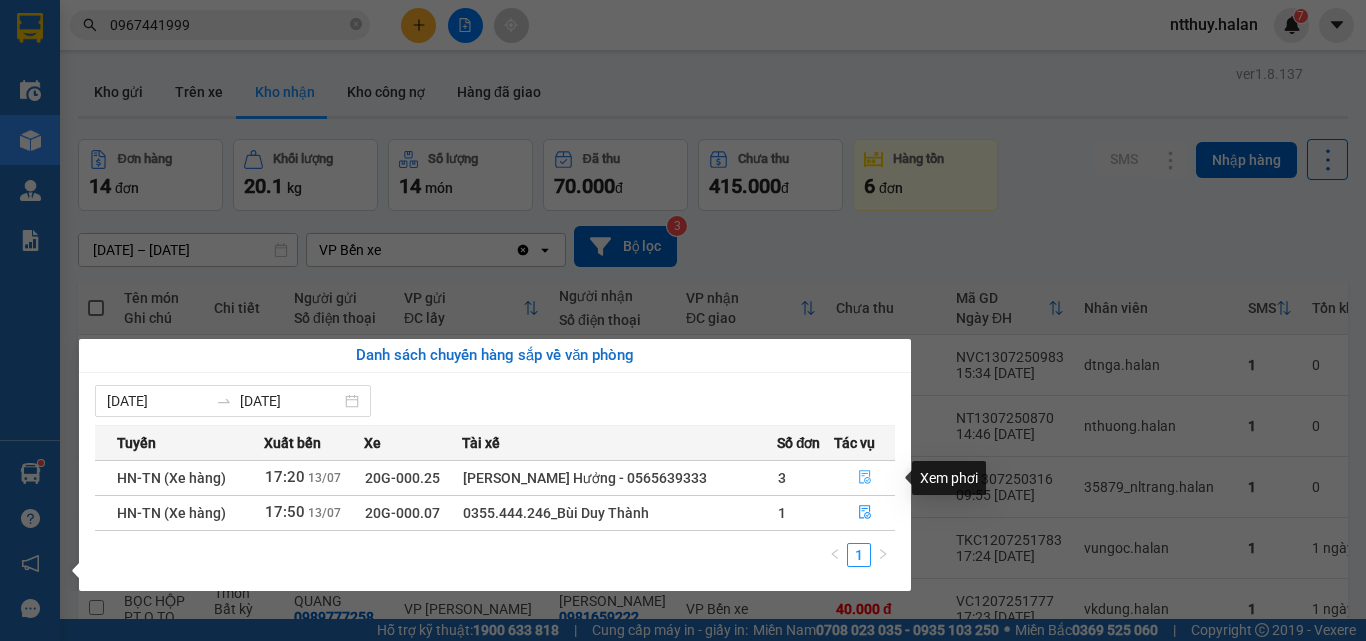 click 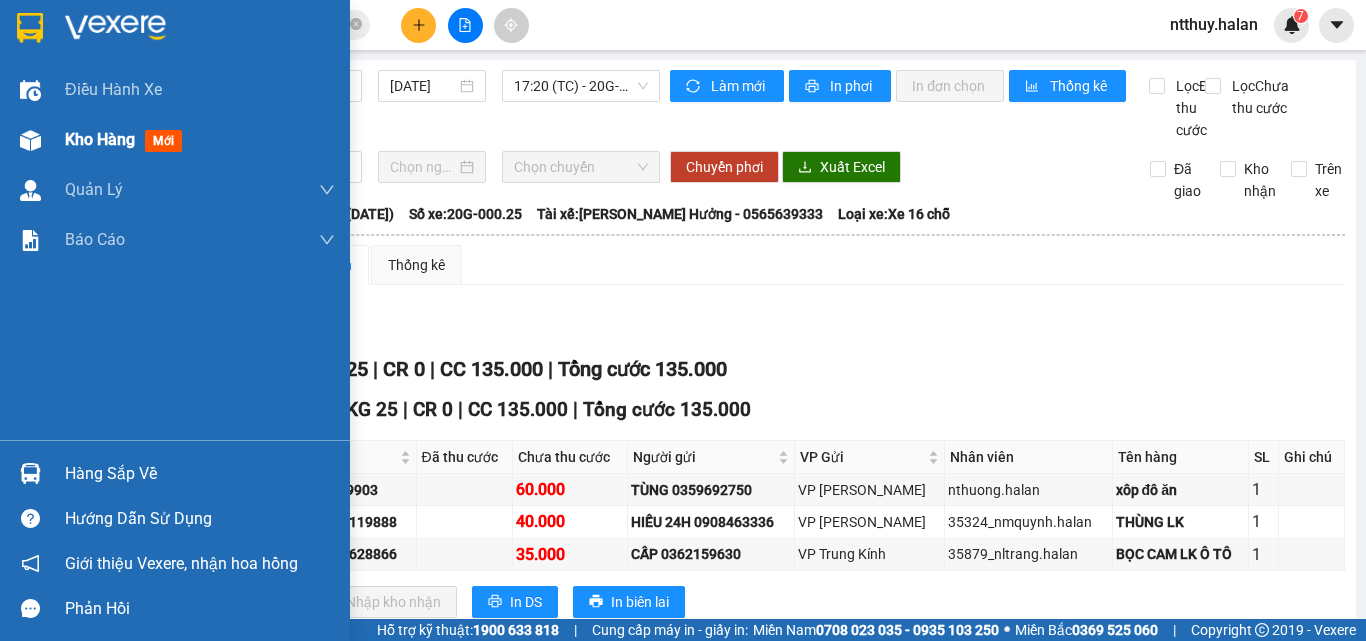click on "Kho hàng" at bounding box center (100, 139) 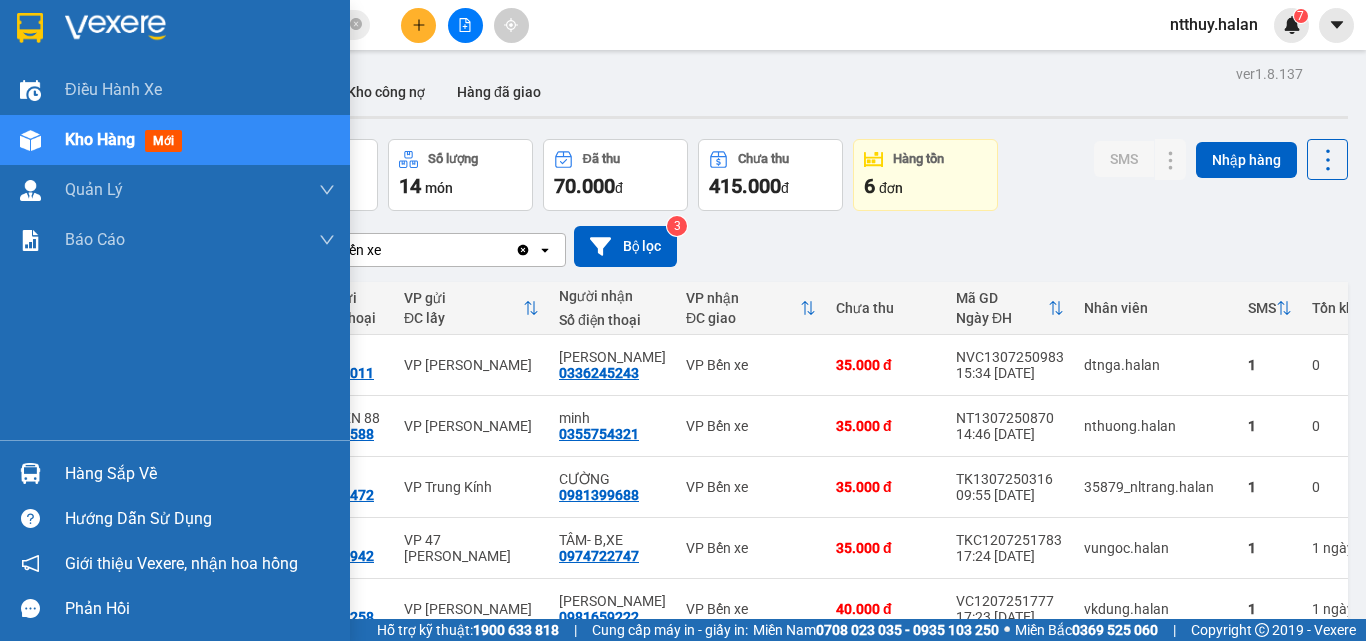scroll, scrollTop: 0, scrollLeft: 0, axis: both 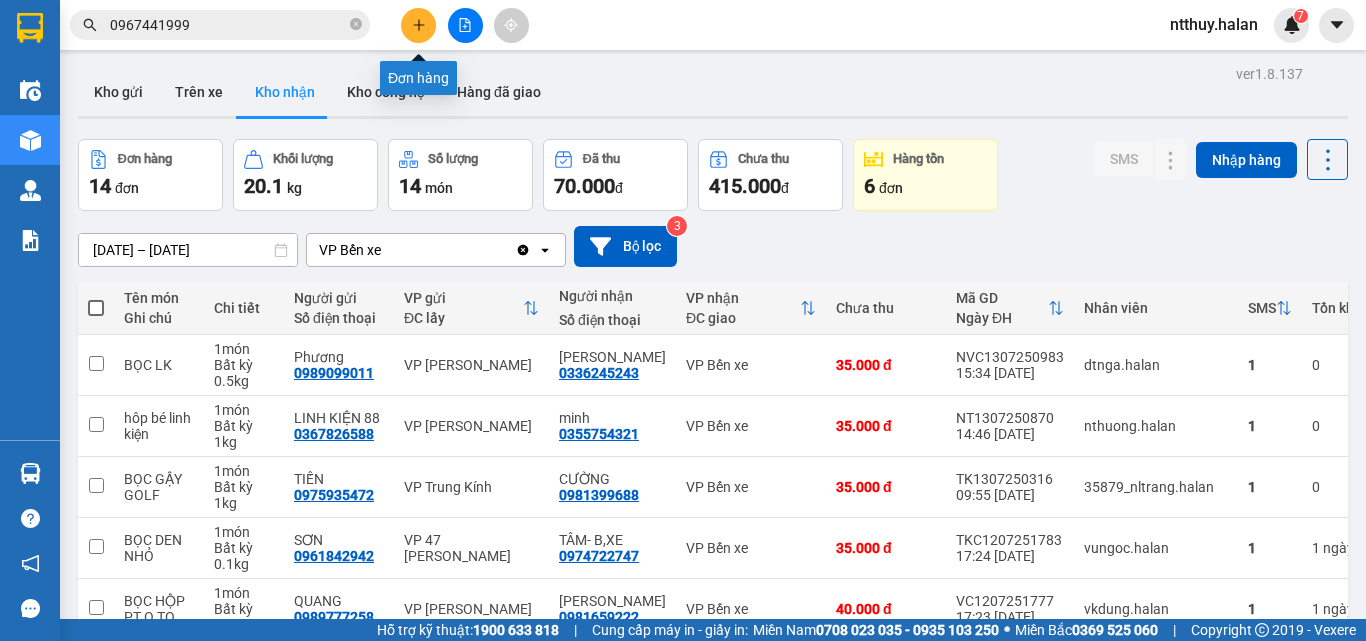 click at bounding box center [418, 25] 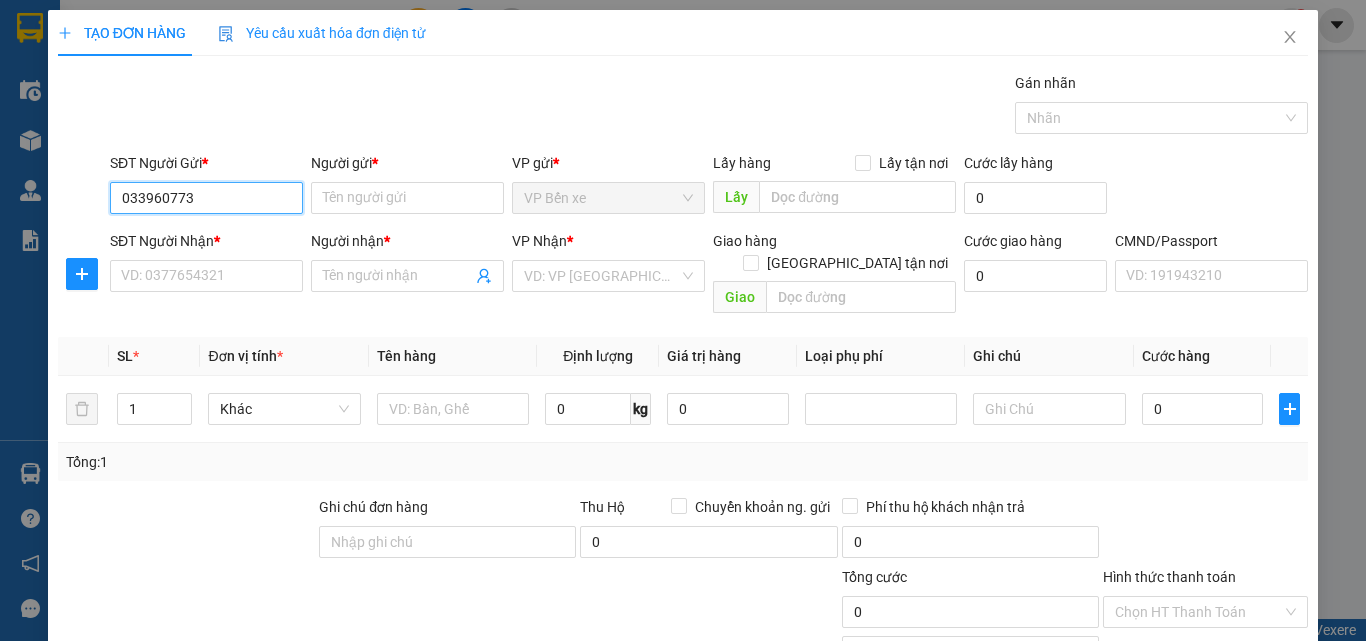 type on "0339607733" 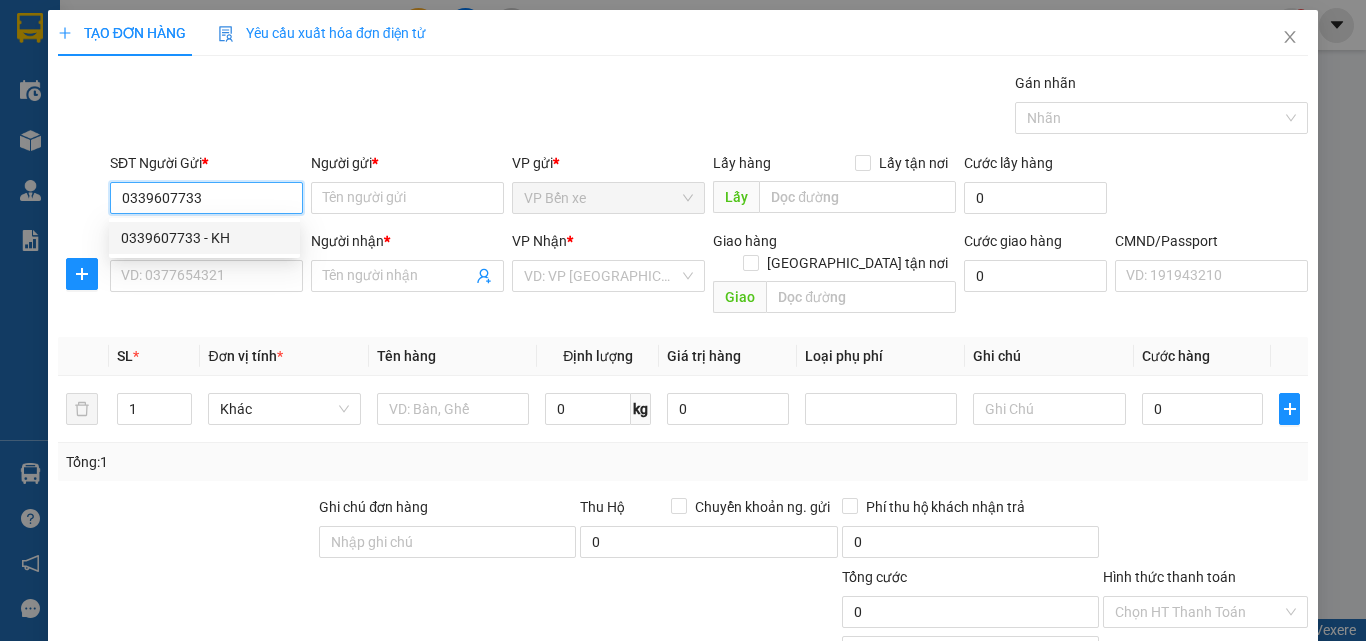 click on "0339607733 - KH" at bounding box center (204, 238) 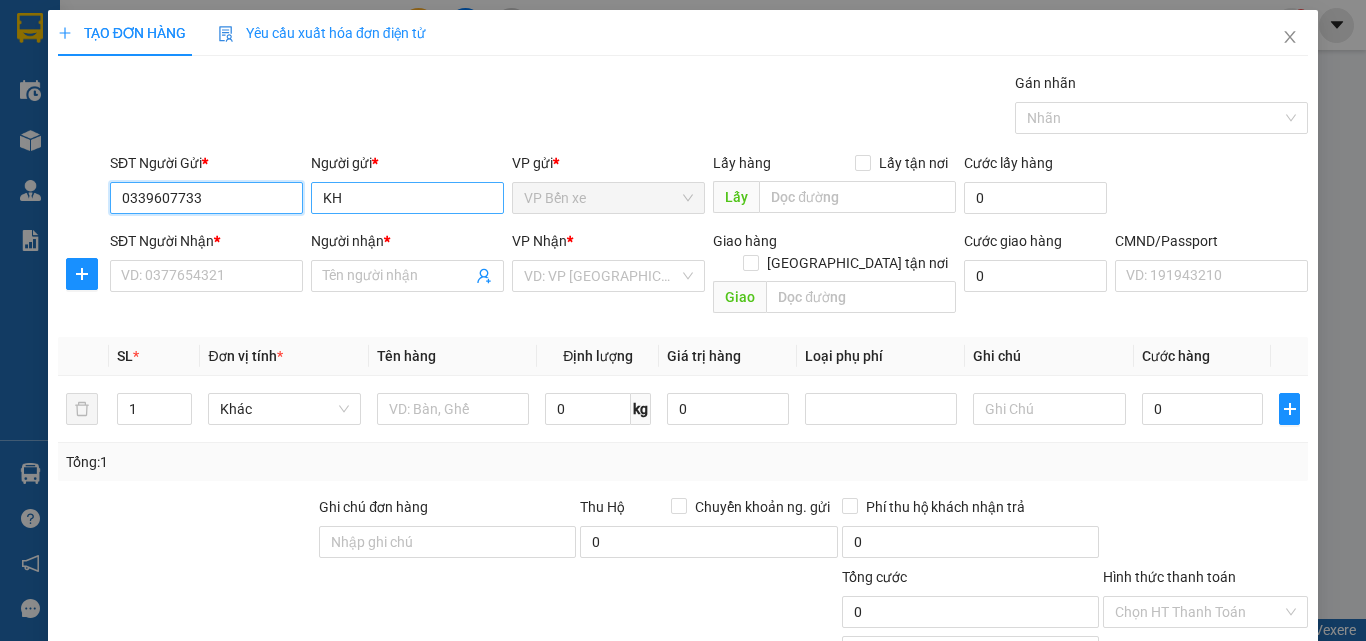type on "0339607733" 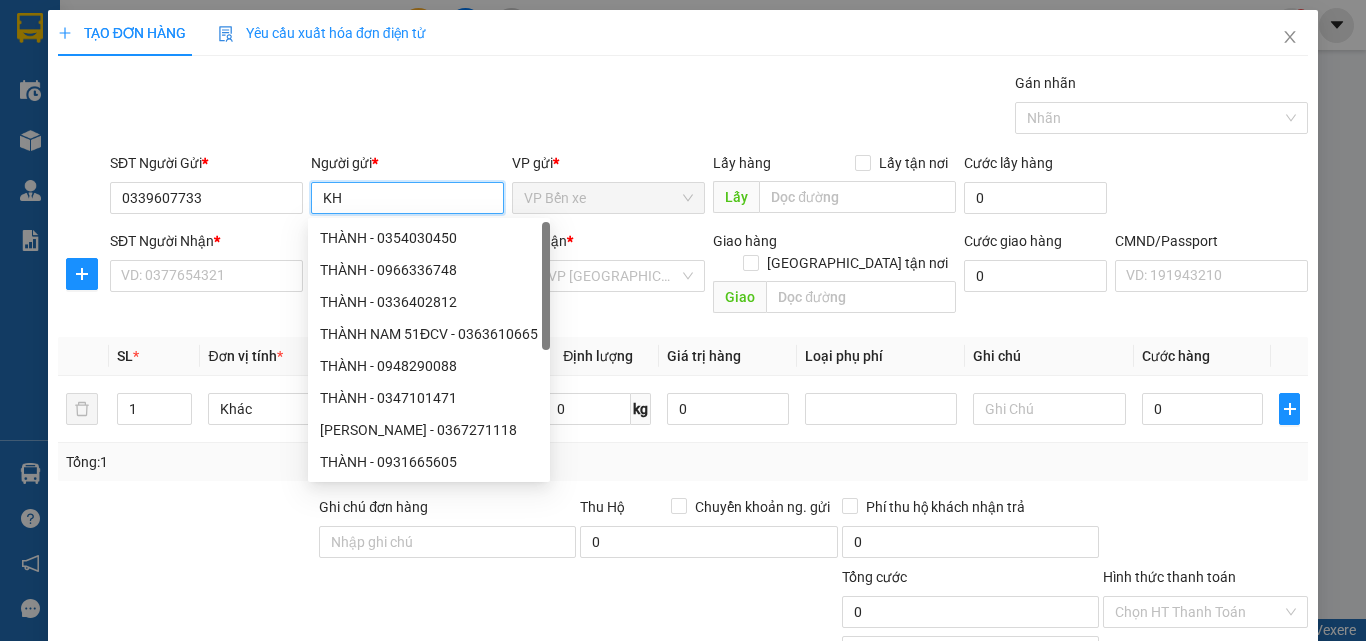 drag, startPoint x: 362, startPoint y: 200, endPoint x: 345, endPoint y: 189, distance: 20.248457 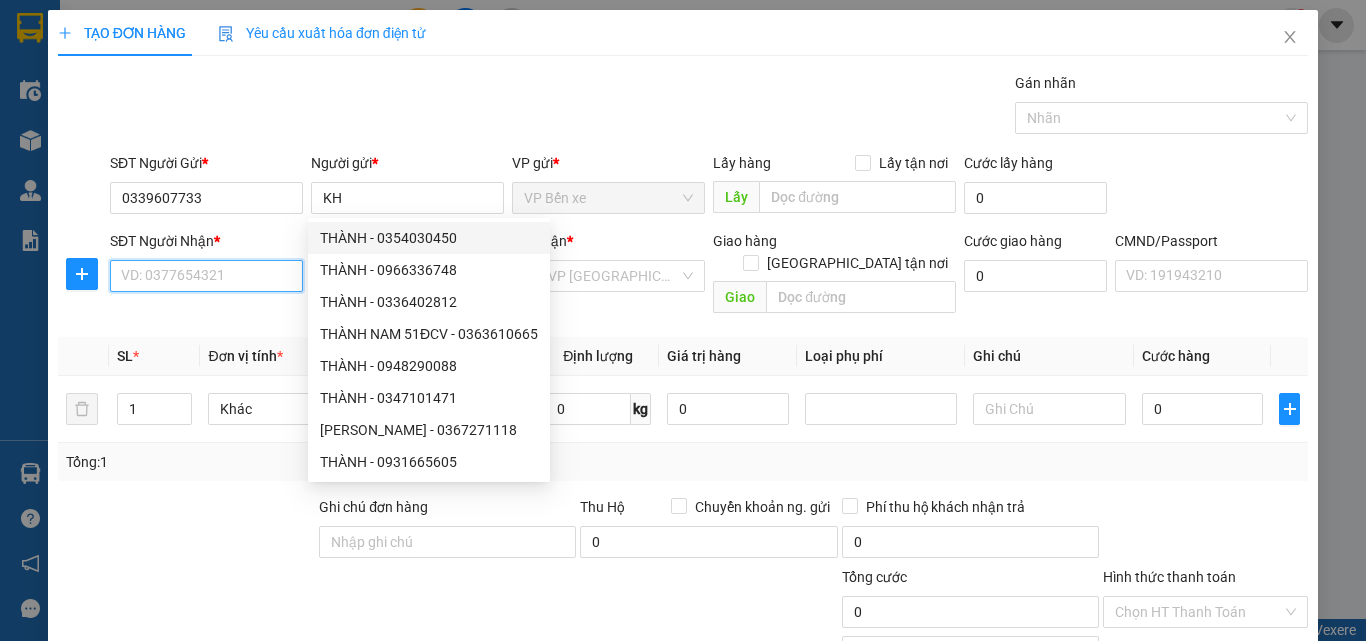 click on "SĐT Người Nhận  *" at bounding box center [206, 276] 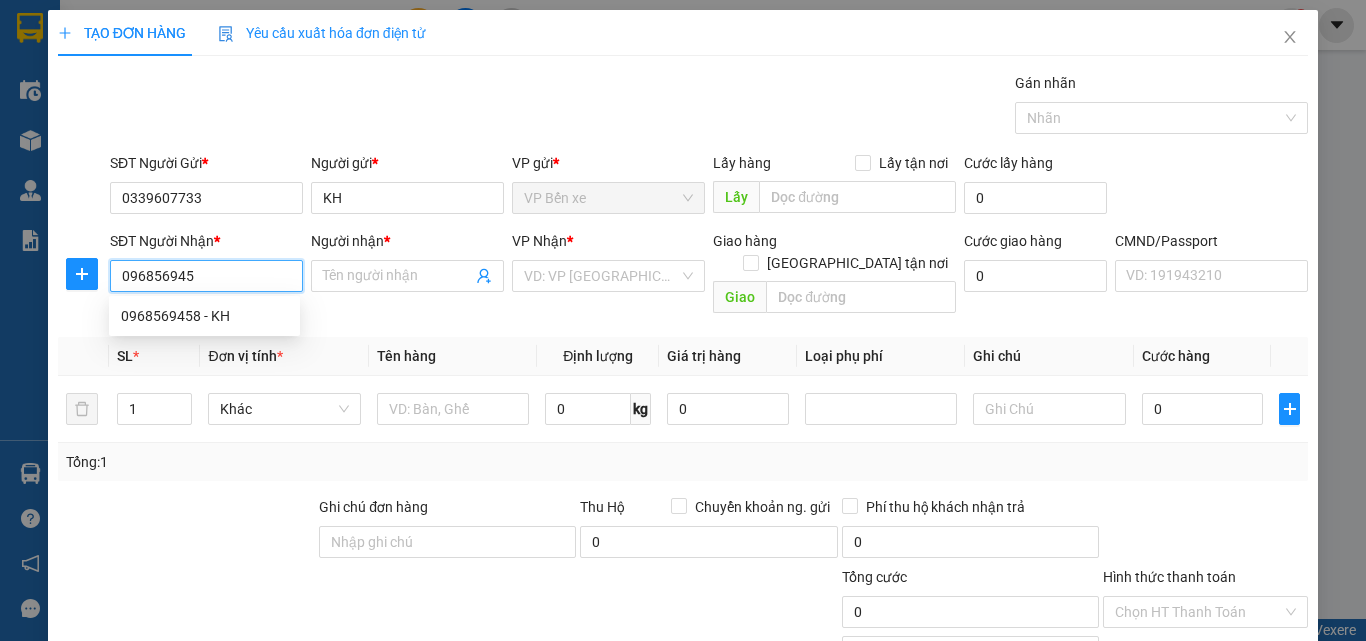 type on "0968569458" 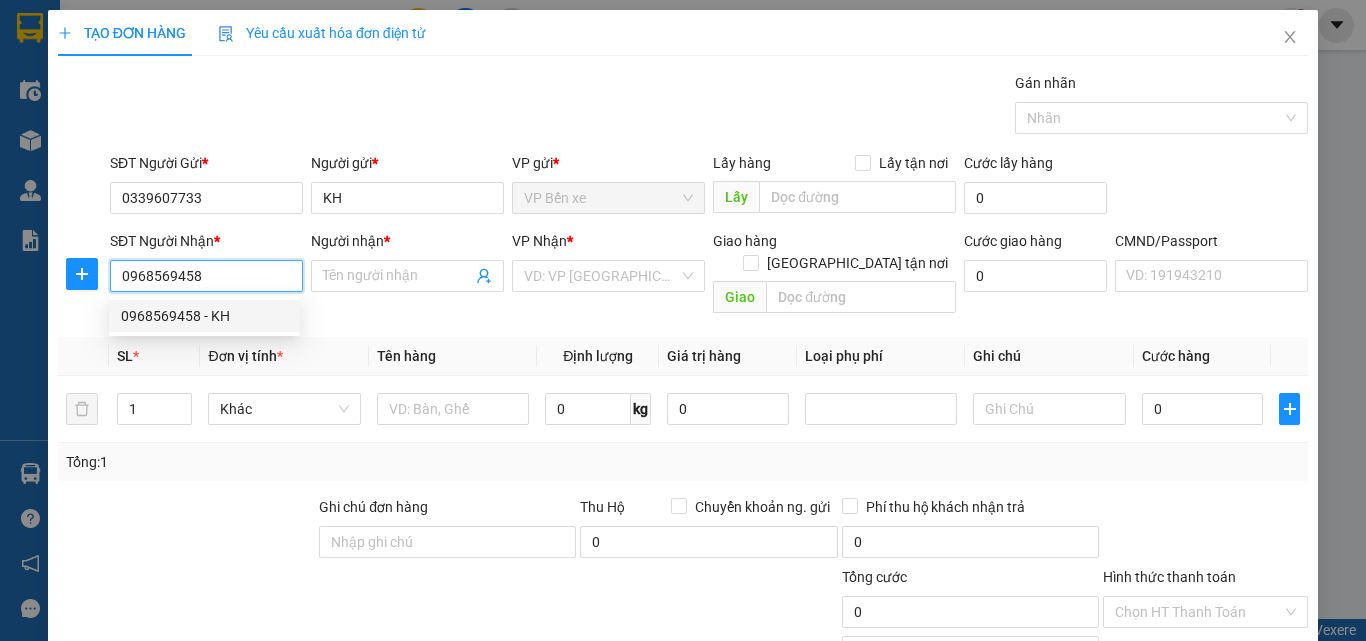 click on "0968569458 - KH" at bounding box center [204, 316] 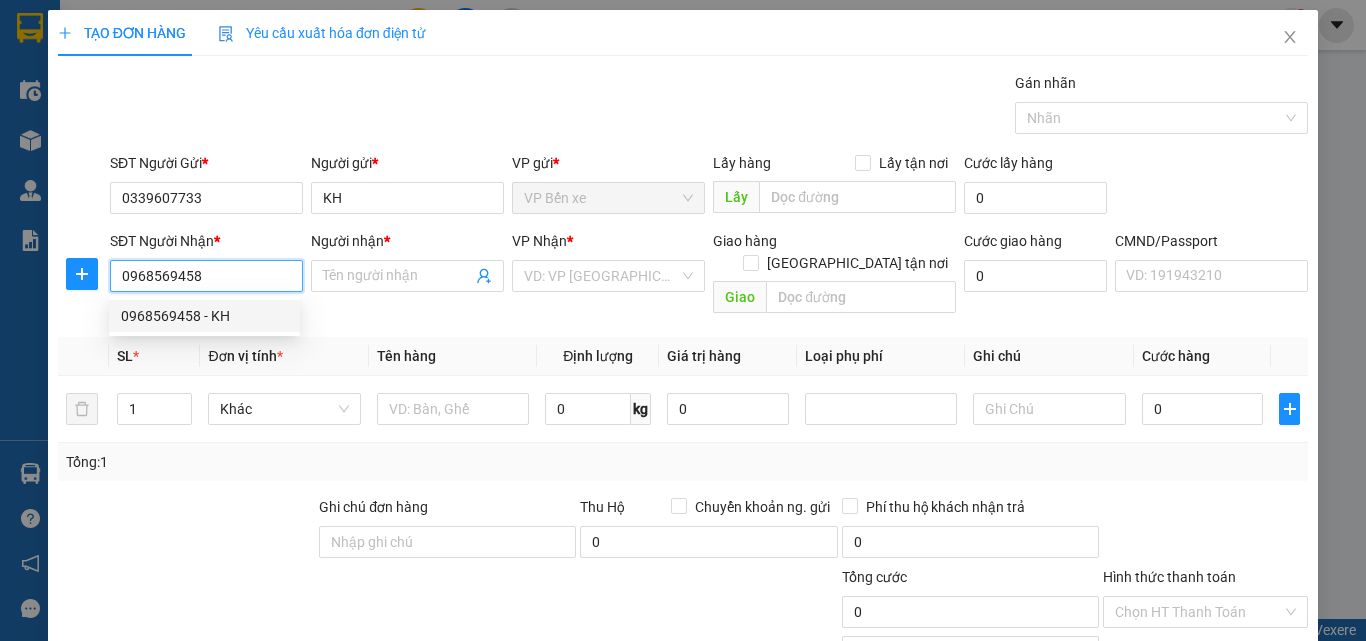 type on "KH" 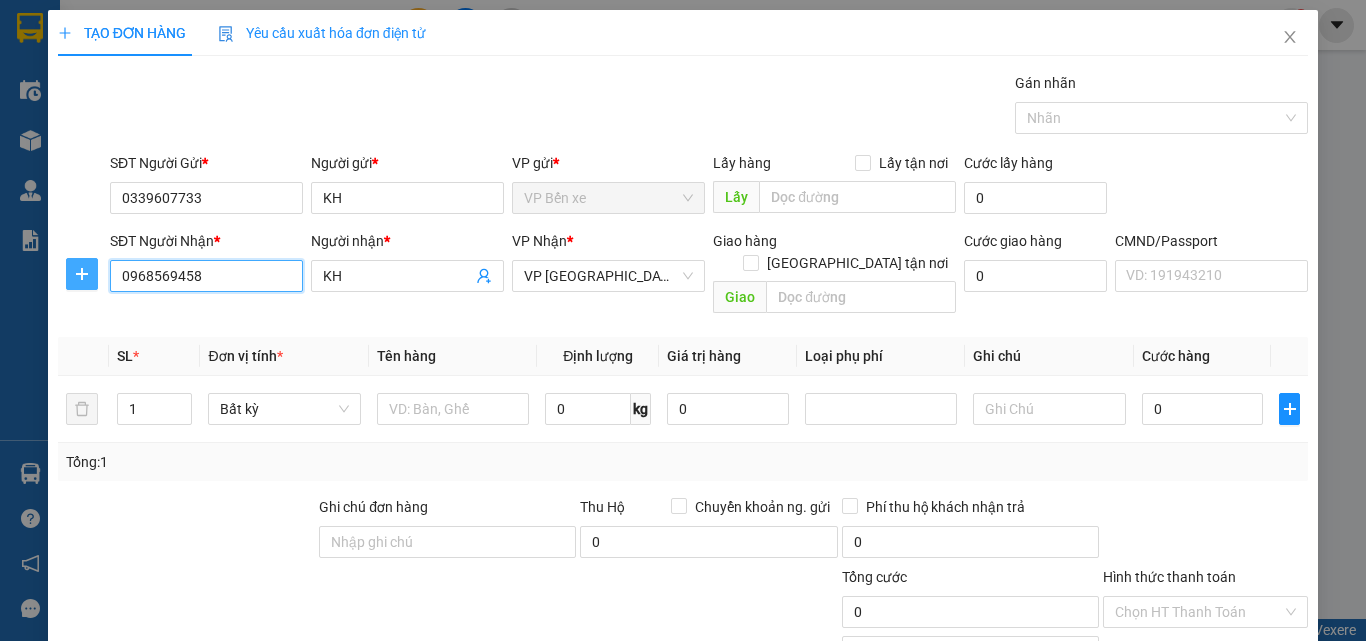 type on "0968569458" 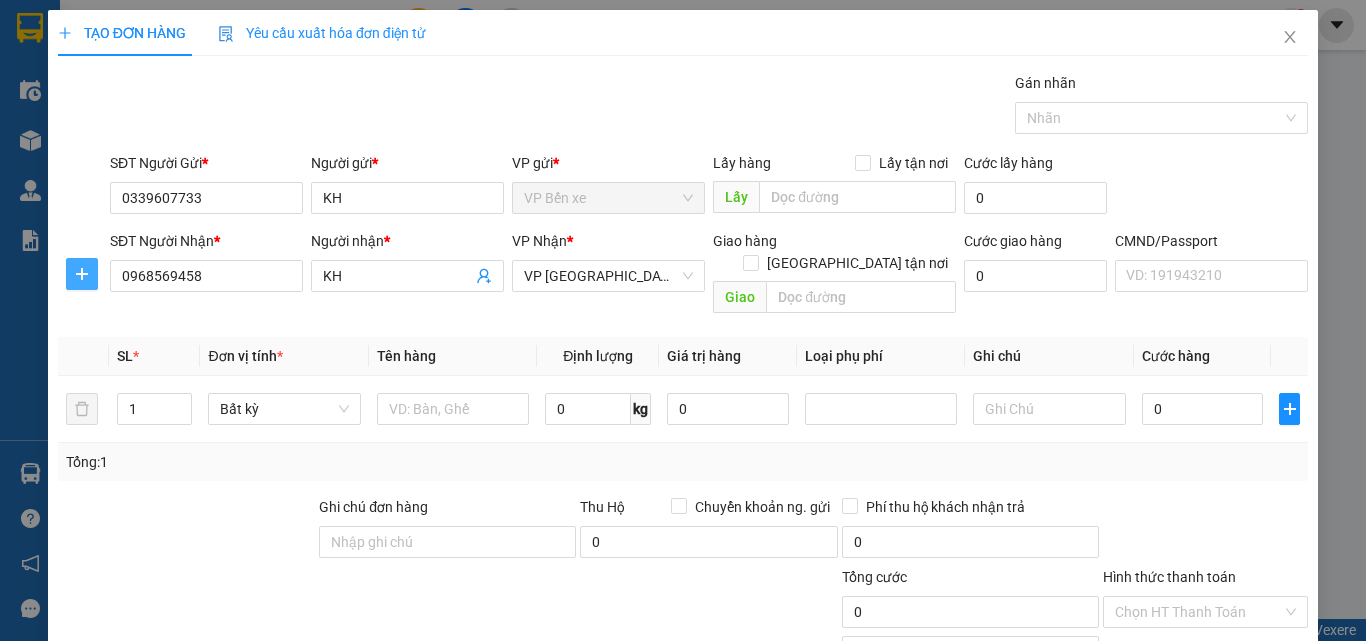click at bounding box center [82, 274] 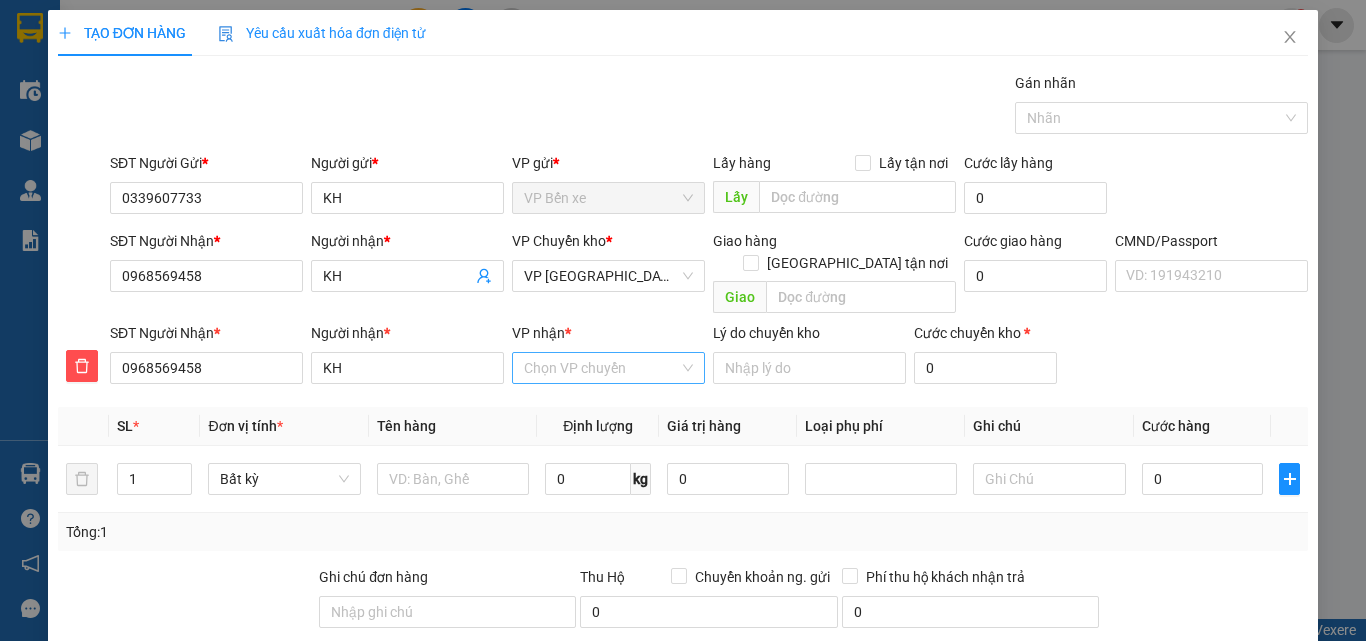 click on "VP nhận  *" at bounding box center [601, 368] 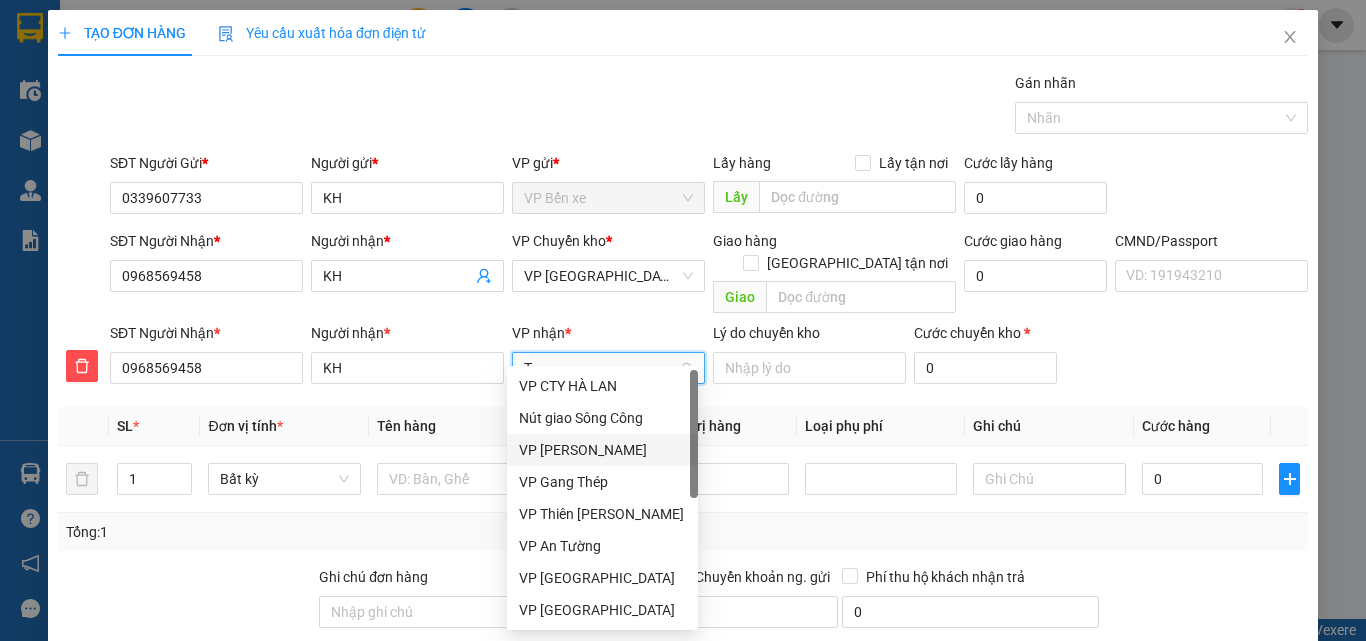type on "TT" 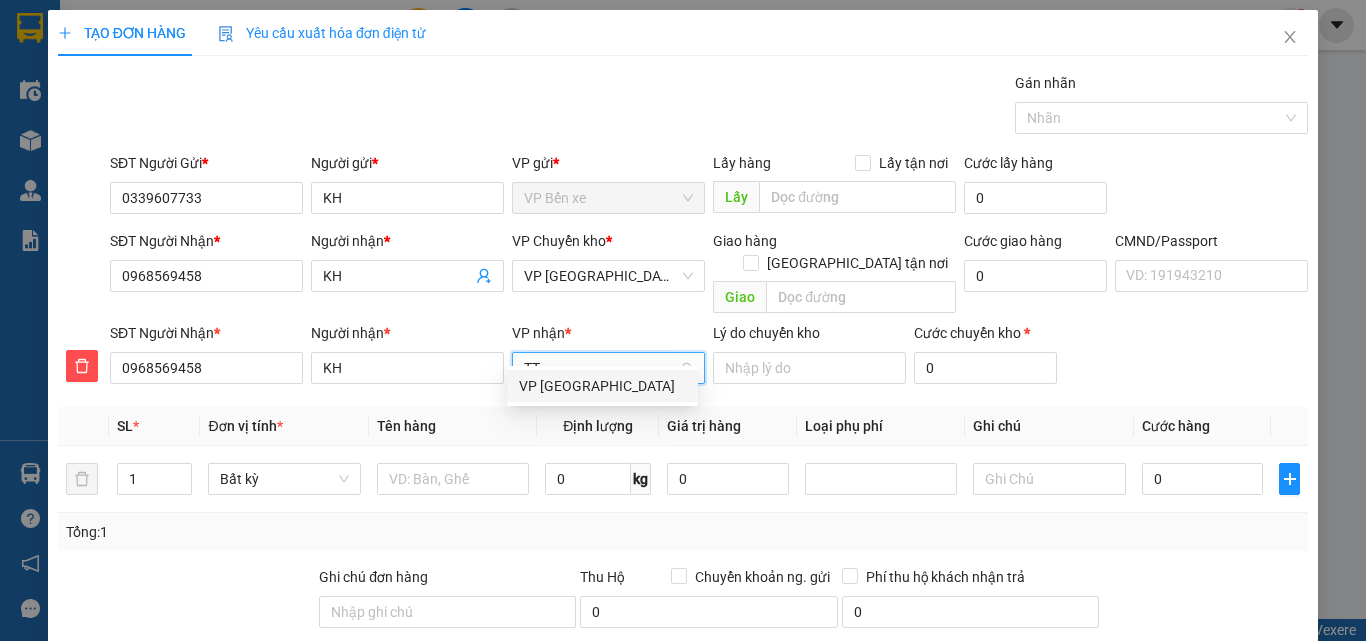 click on "VP Tân Triều" at bounding box center (602, 386) 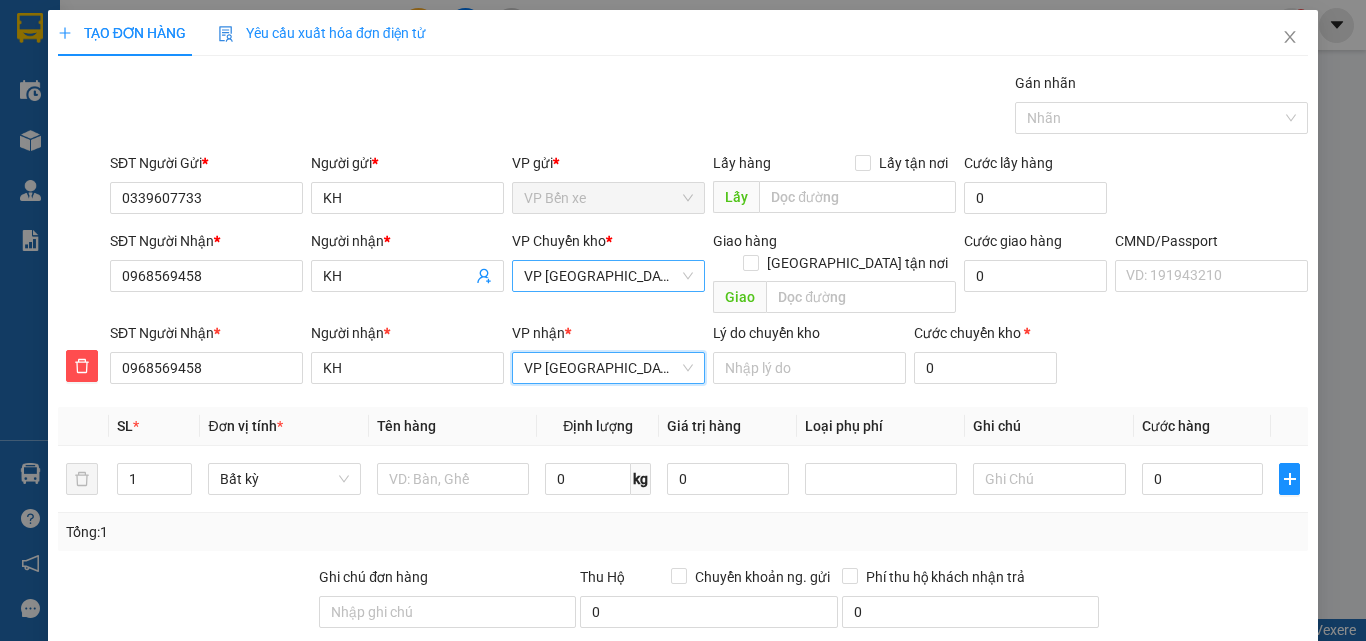 click on "VP Tân Triều" at bounding box center (608, 276) 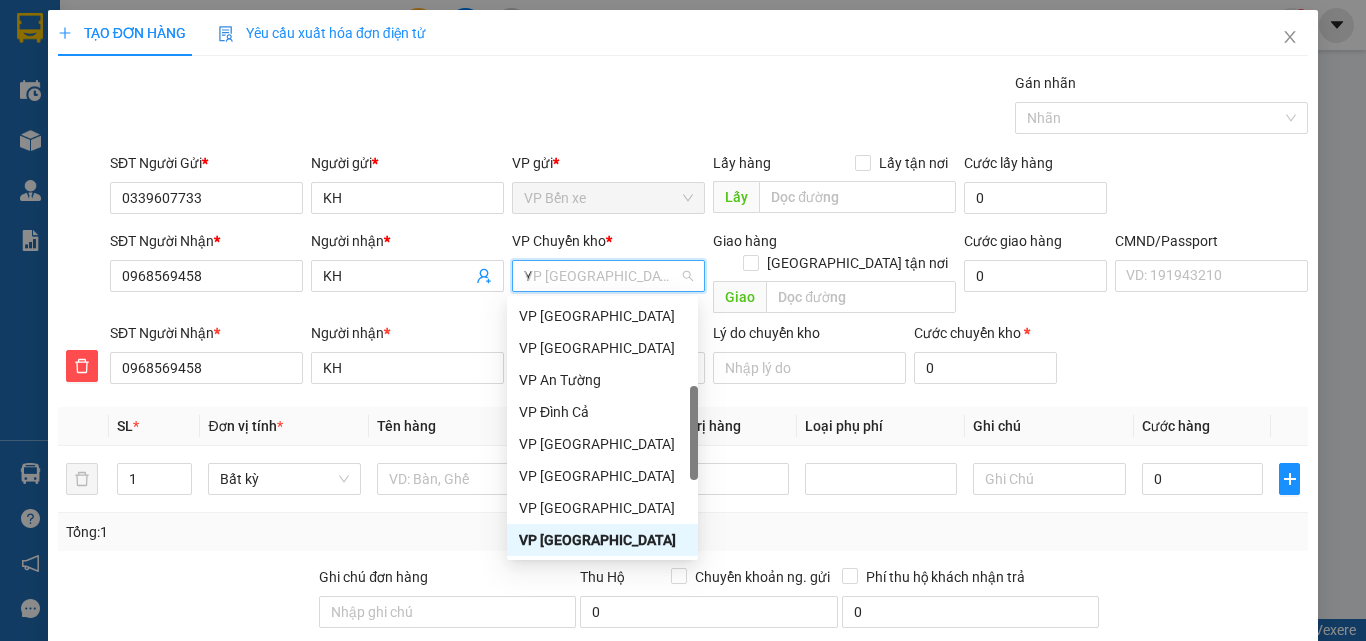 scroll, scrollTop: 0, scrollLeft: 0, axis: both 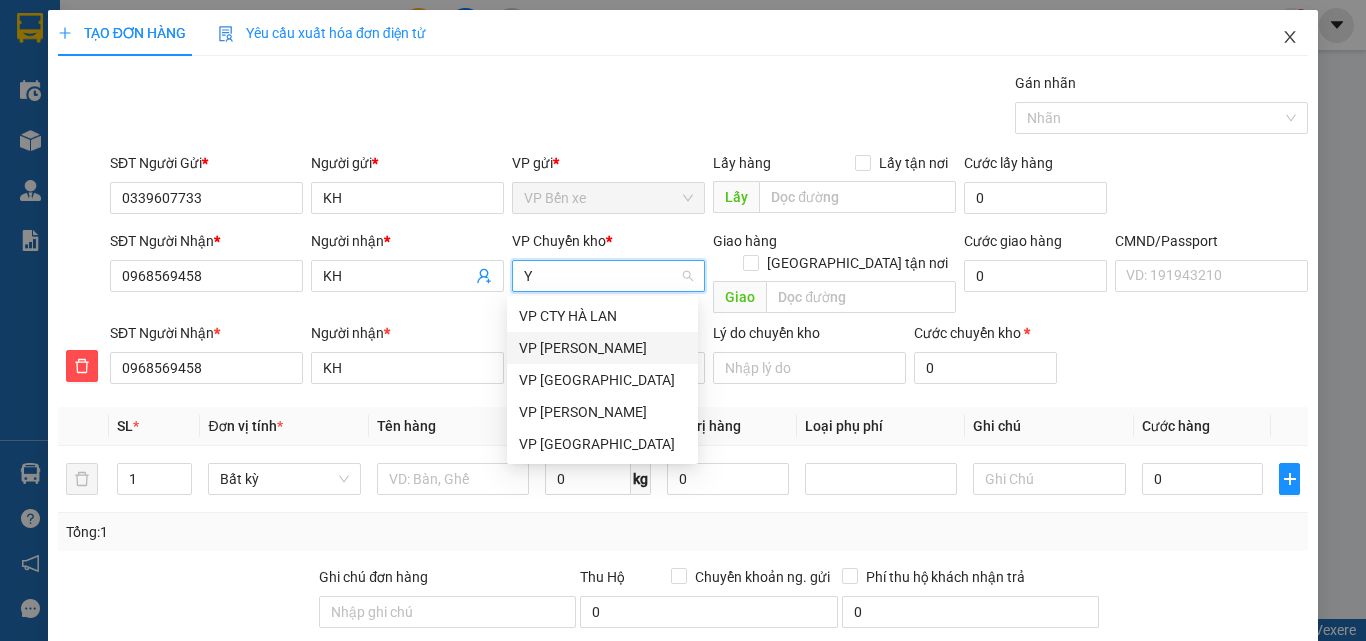 type on "Y" 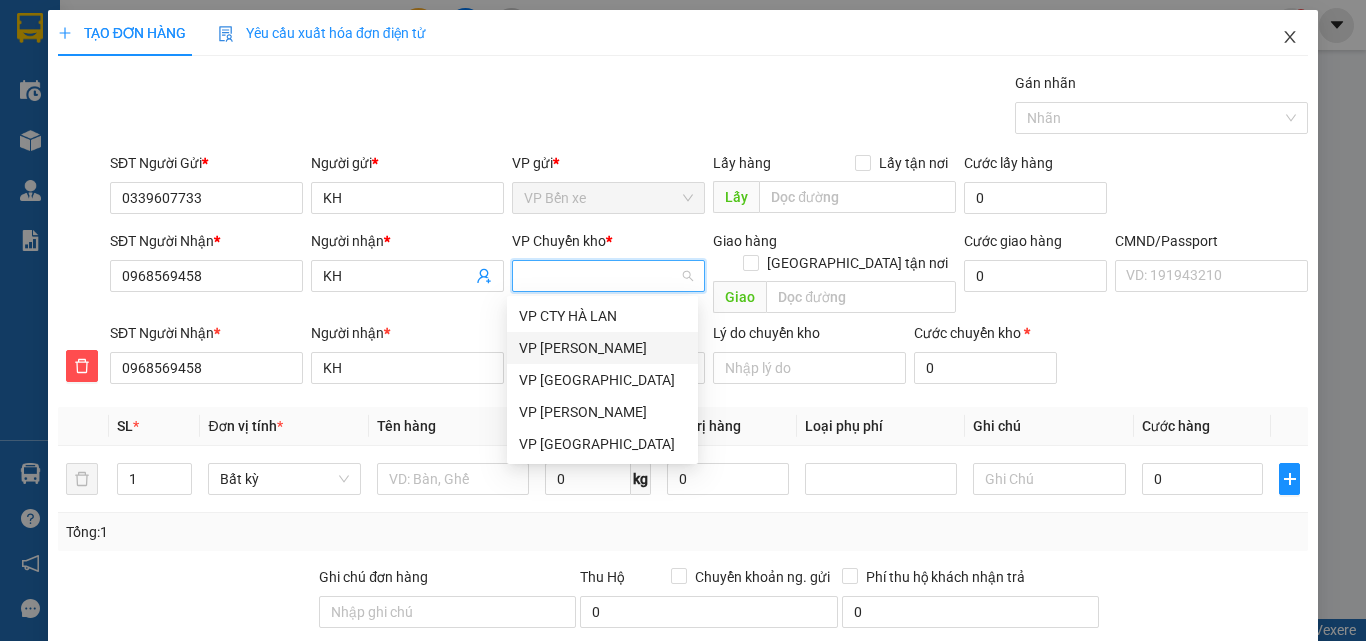 click 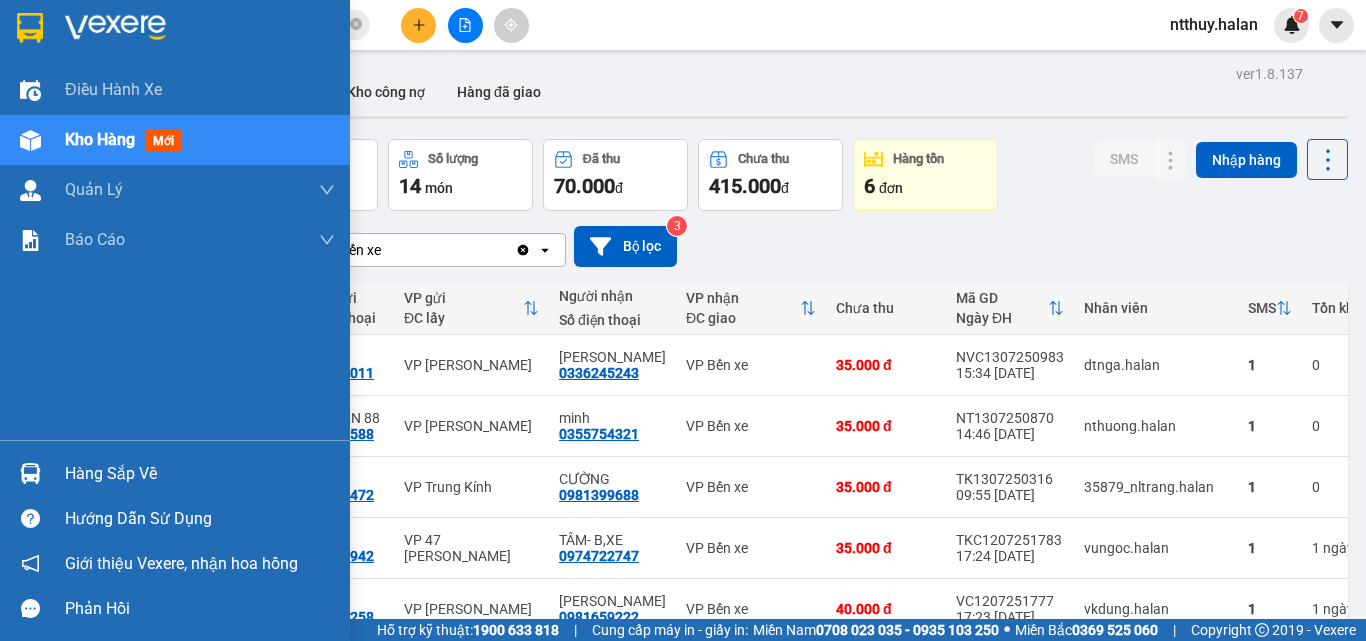 click on "Hàng sắp về" at bounding box center (200, 474) 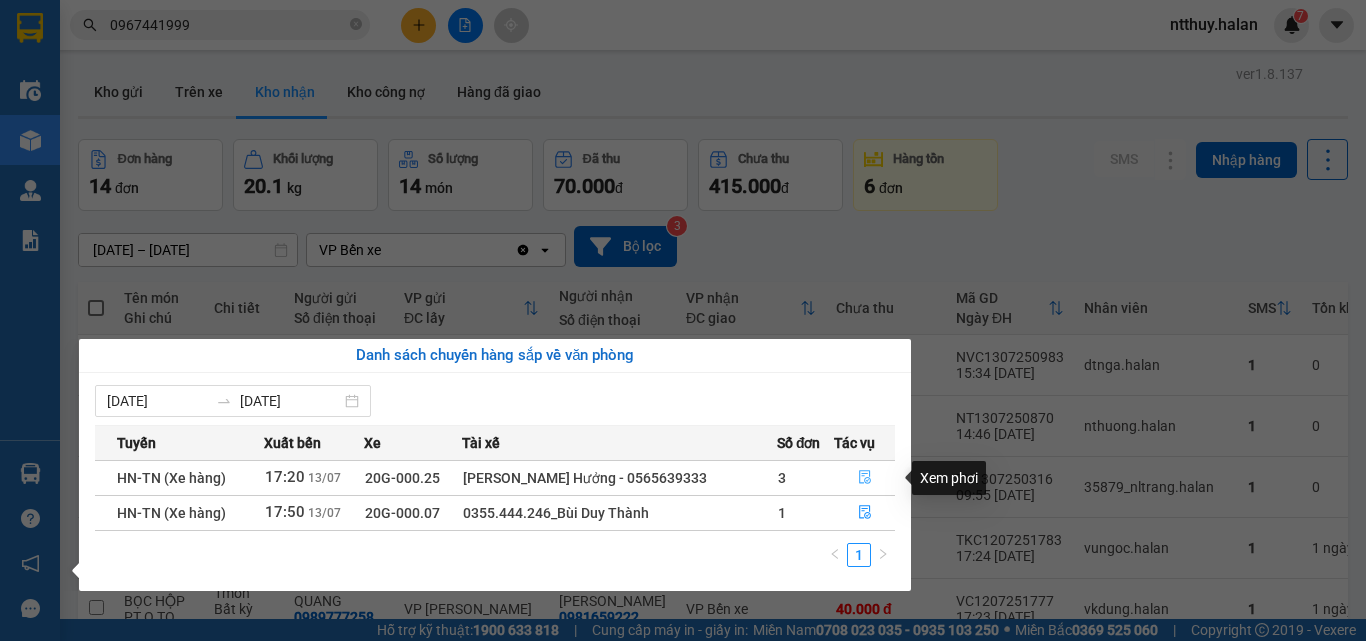 click 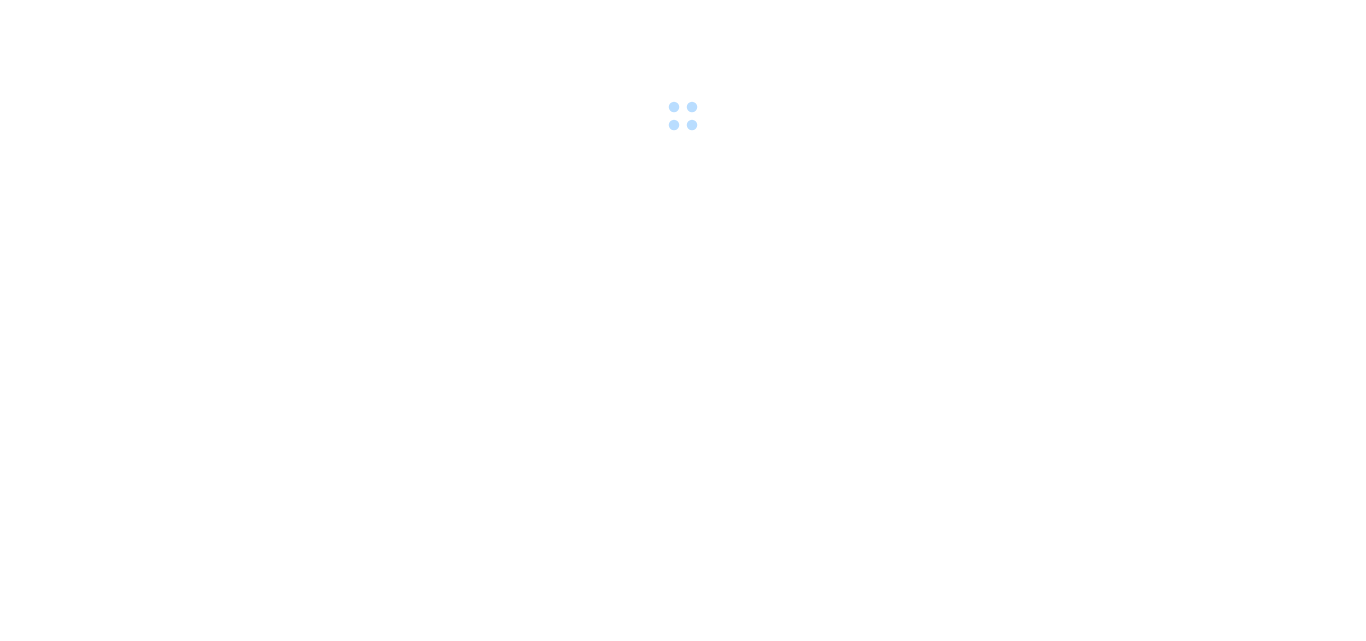 scroll, scrollTop: 0, scrollLeft: 0, axis: both 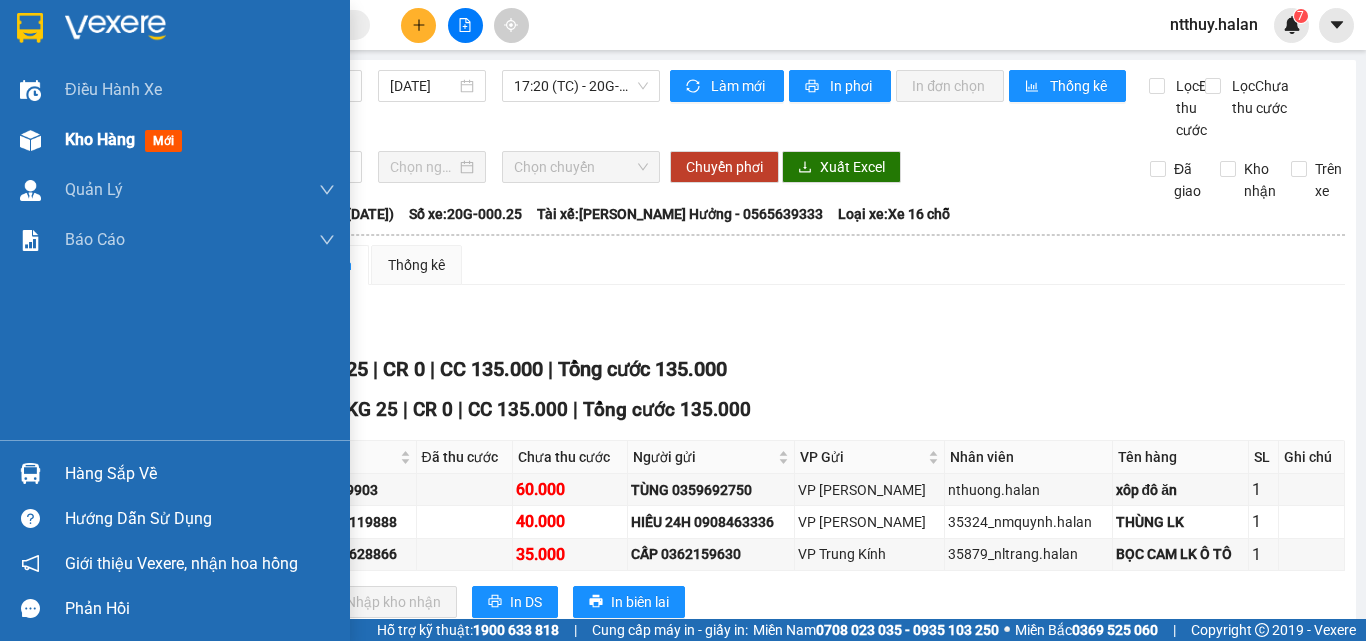 click on "Kho hàng" at bounding box center [100, 139] 